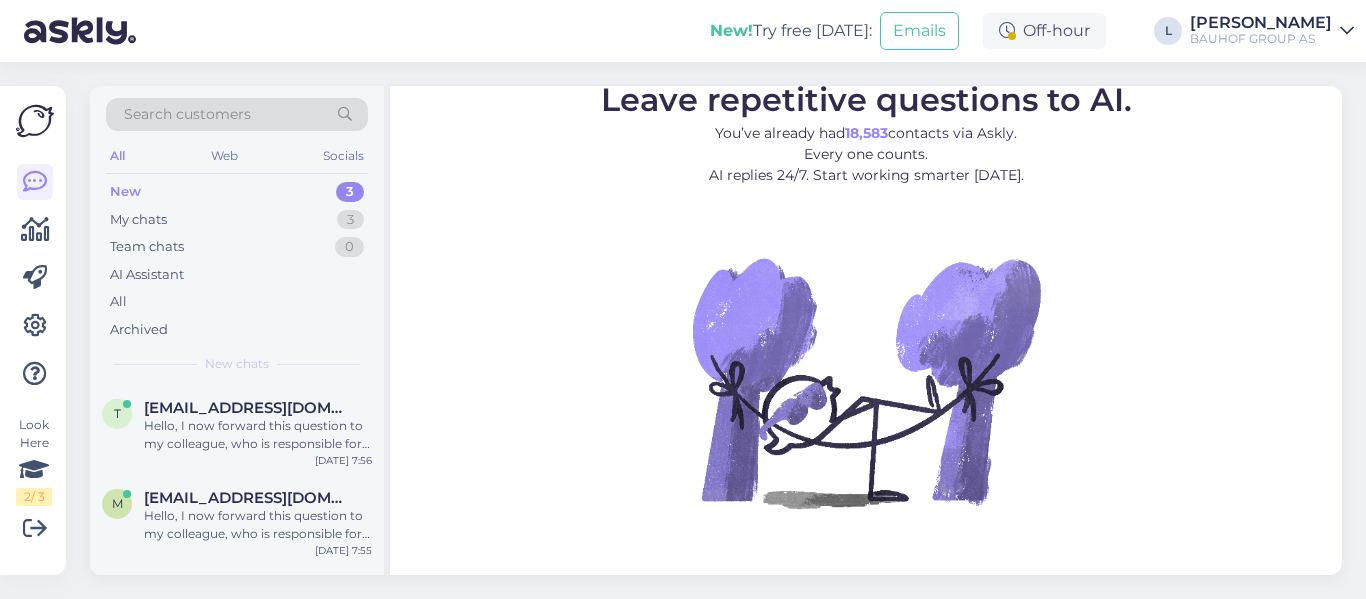 scroll, scrollTop: 0, scrollLeft: 0, axis: both 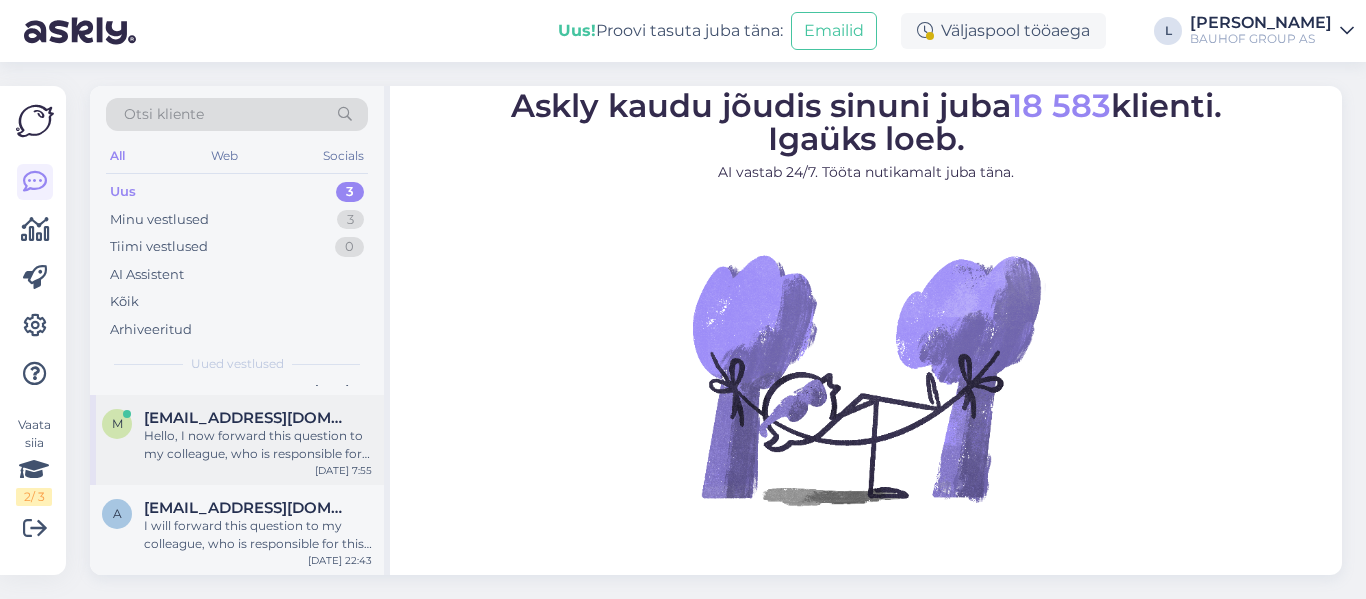 click on "Hello, I now forward this question to my colleague, who is responsible for this. The reply will be here during our working hours." at bounding box center [258, 445] 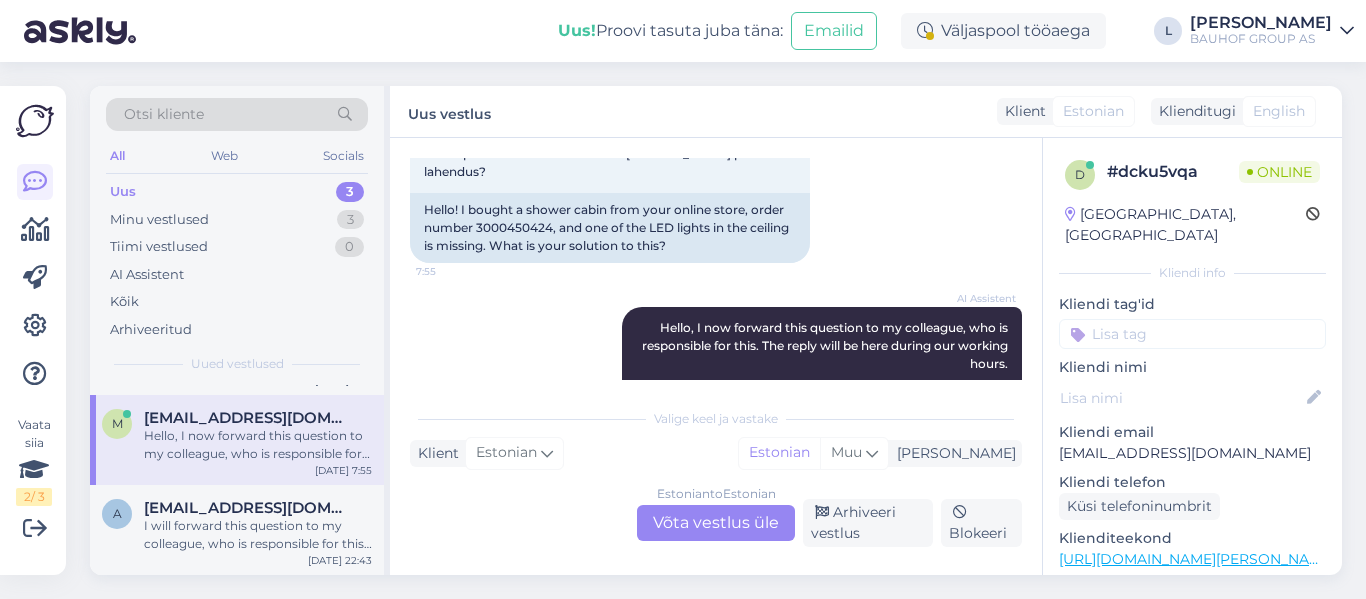scroll, scrollTop: 28, scrollLeft: 0, axis: vertical 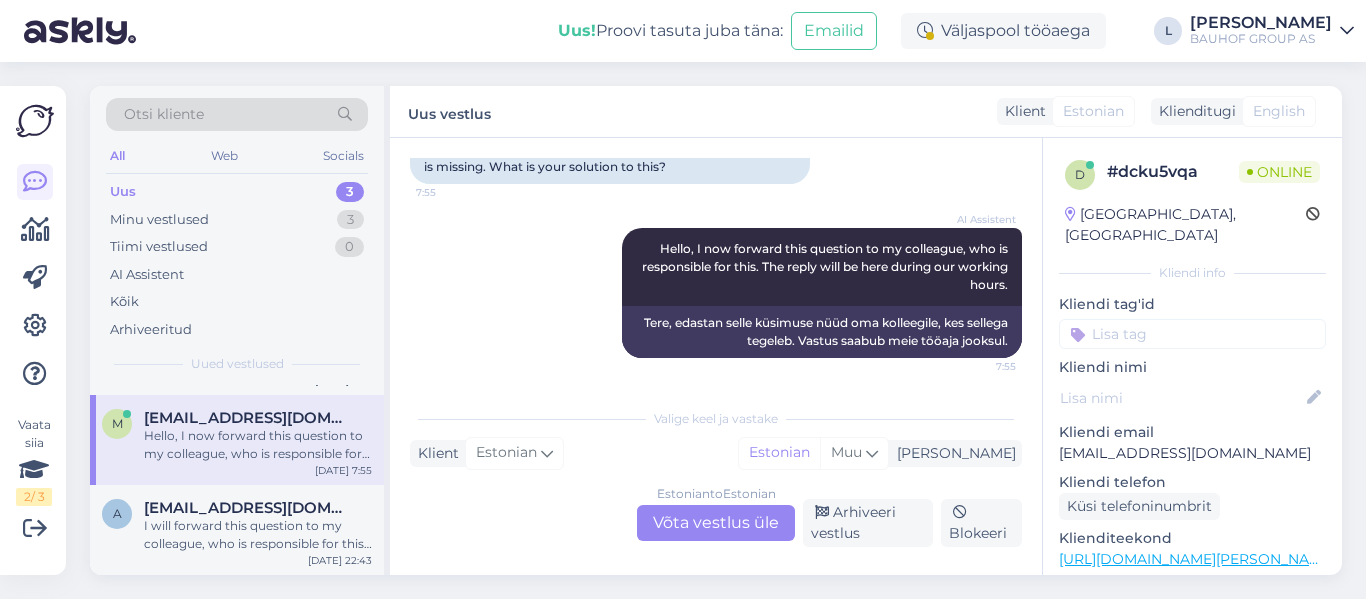 click on "Estonian  to  Estonian Võta vestlus üle" at bounding box center [716, 523] 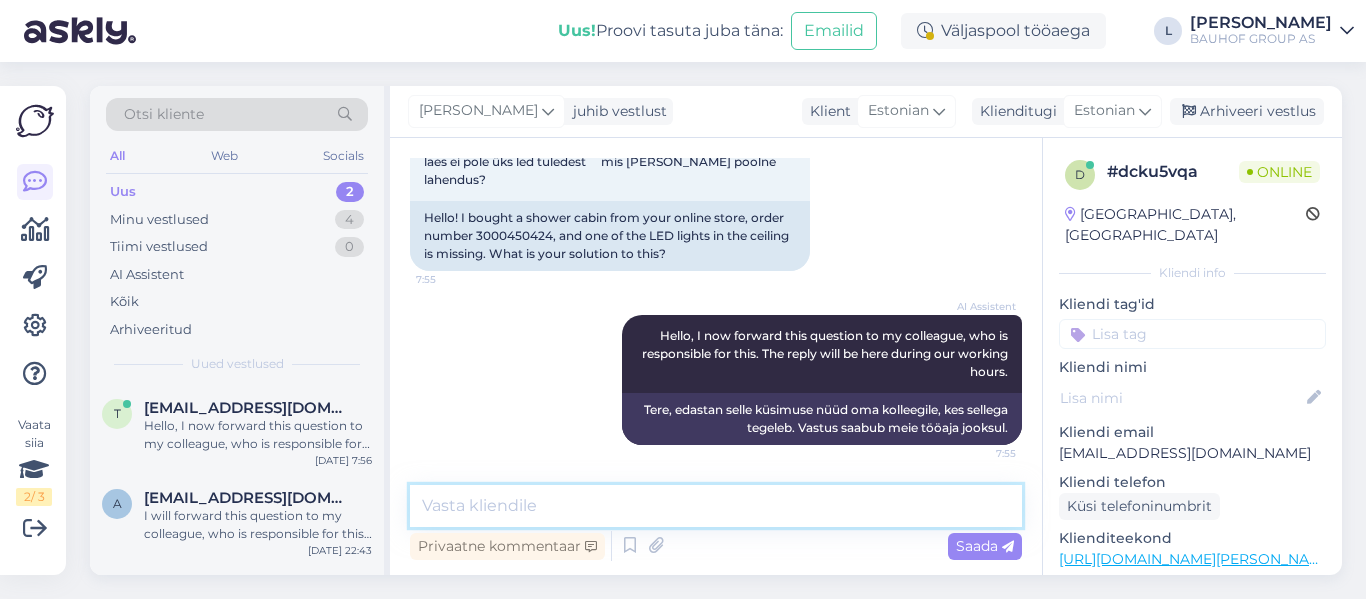 click at bounding box center (716, 506) 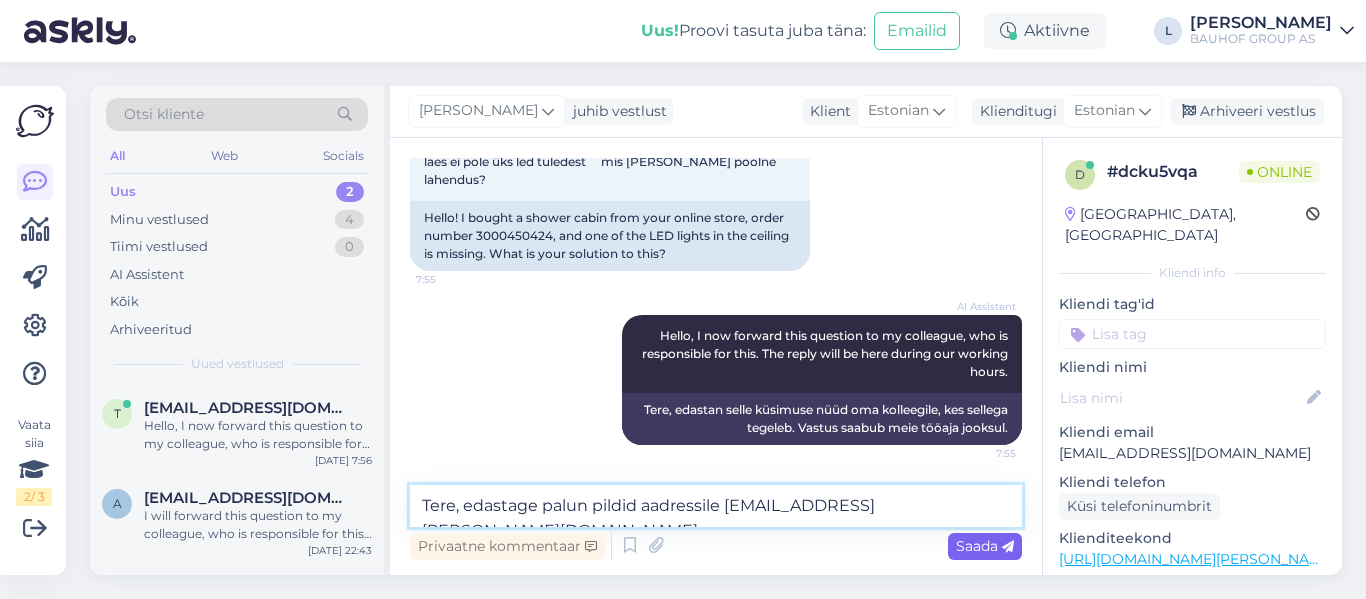 type on "Tere, edastage palun pildid aadressile [EMAIL_ADDRESS][PERSON_NAME][DOMAIN_NAME]" 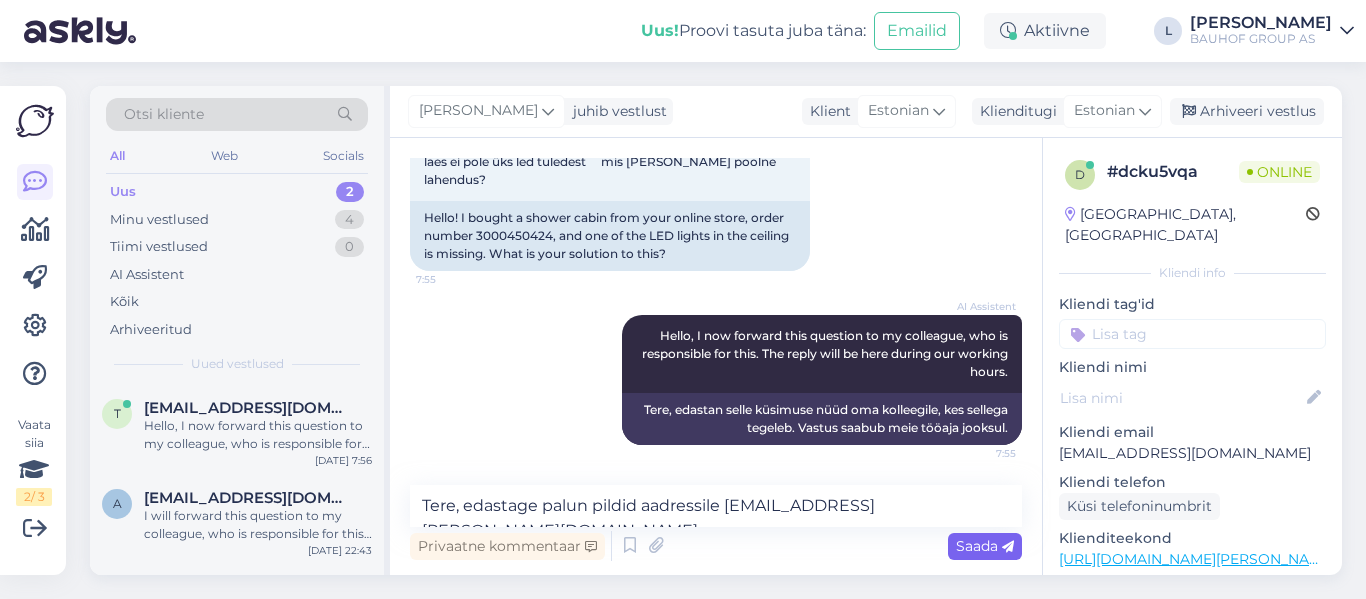 click at bounding box center [1008, 547] 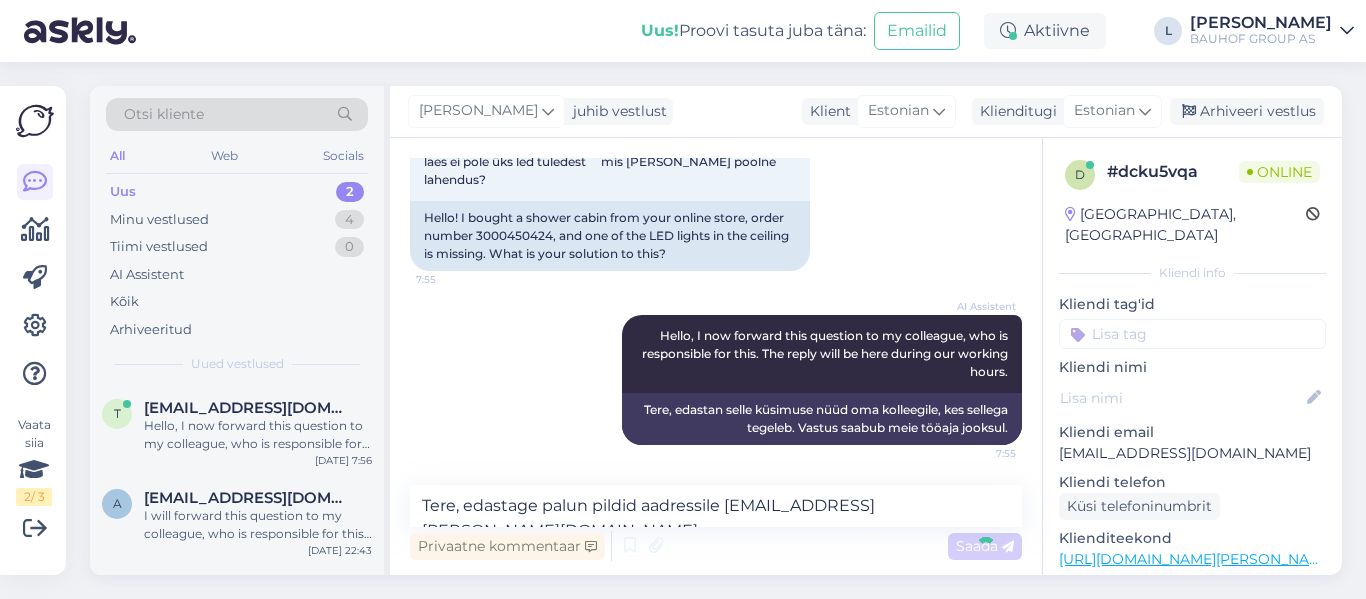 type 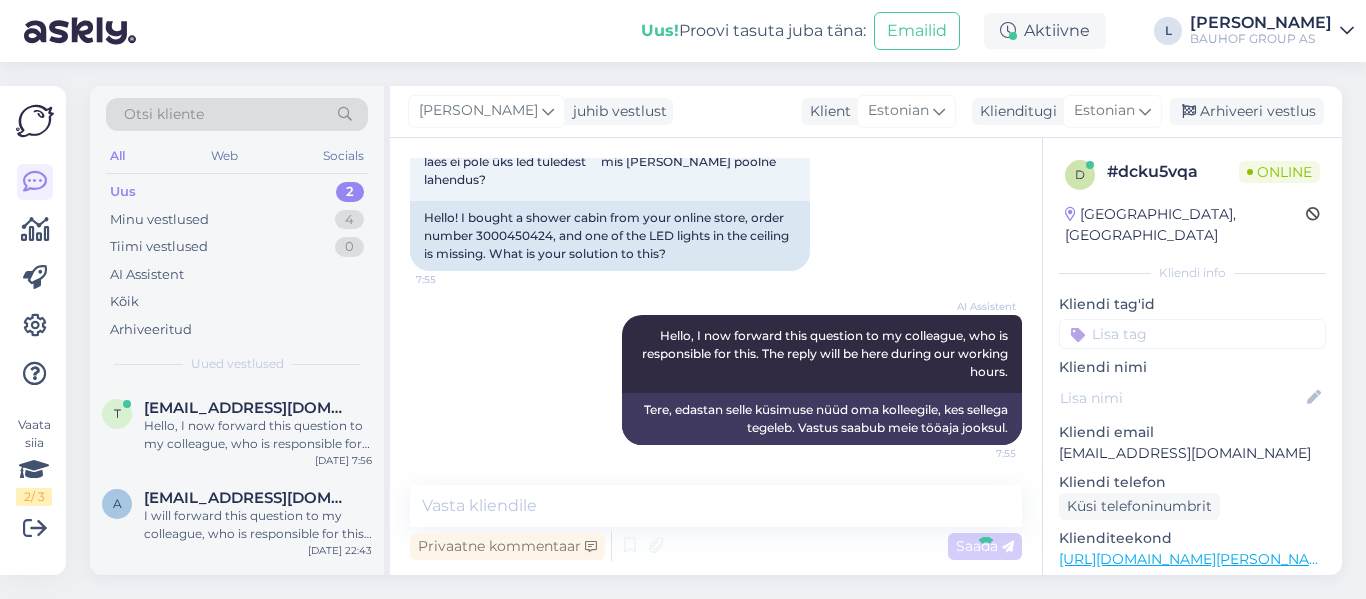 scroll, scrollTop: 227, scrollLeft: 0, axis: vertical 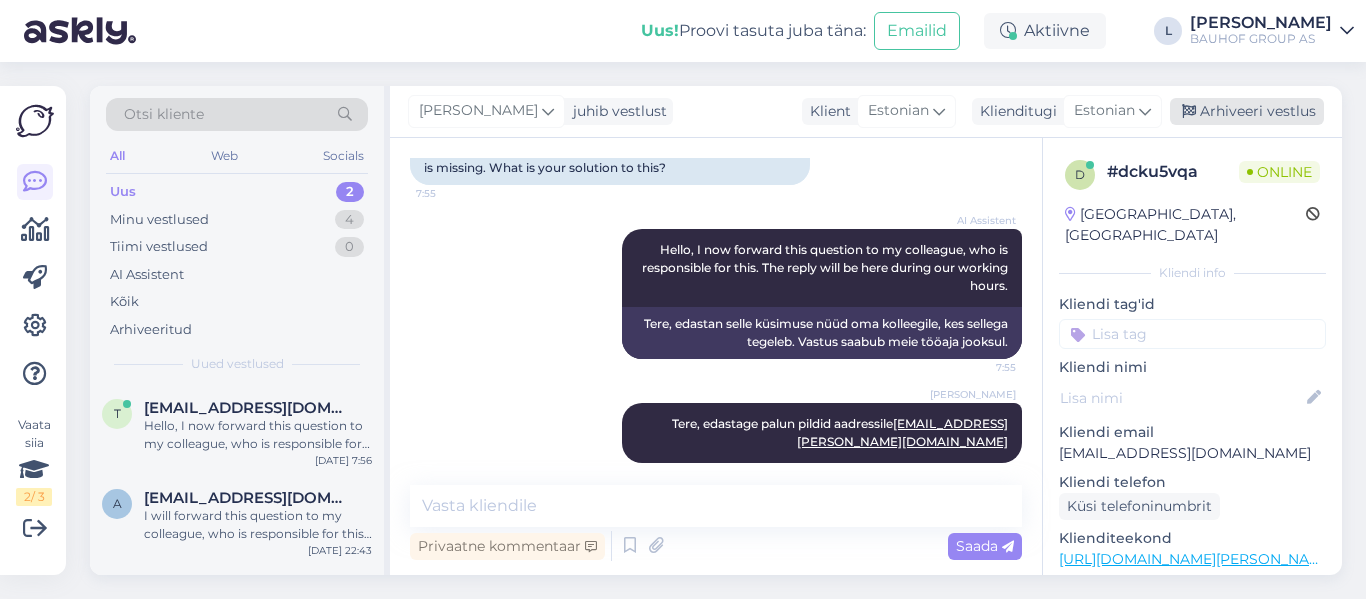 click on "Arhiveeri vestlus" at bounding box center (1247, 111) 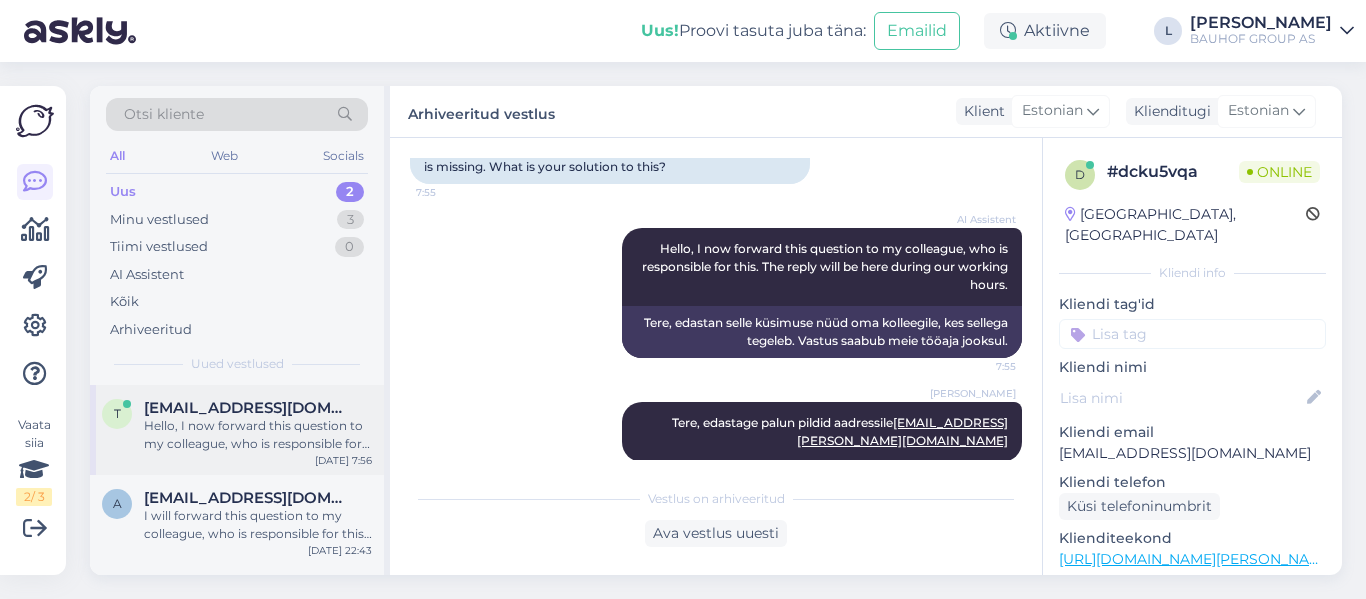 click on "[EMAIL_ADDRESS][DOMAIN_NAME]" at bounding box center [248, 408] 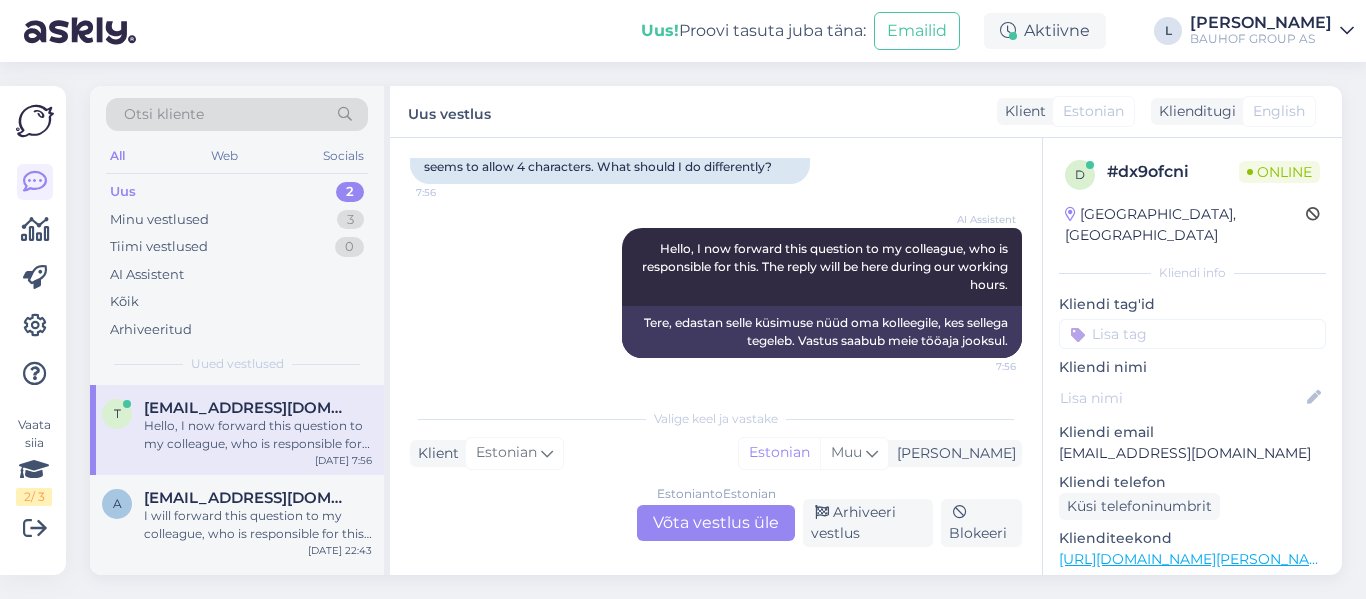 scroll, scrollTop: 318, scrollLeft: 0, axis: vertical 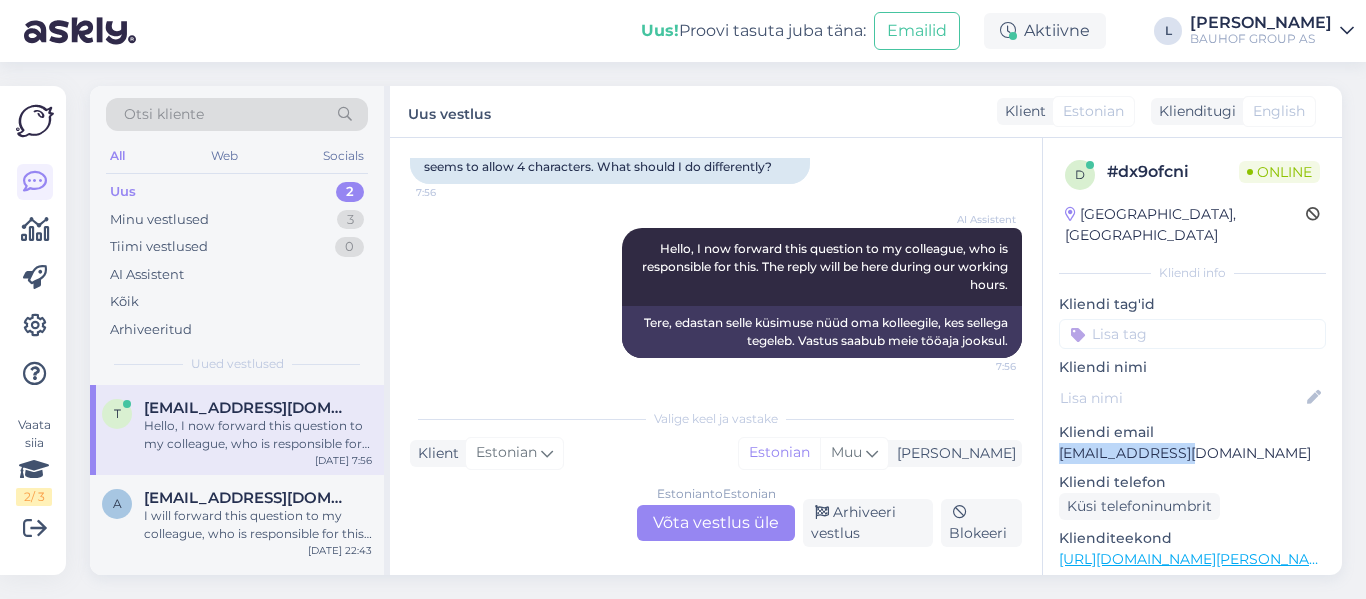 drag, startPoint x: 1184, startPoint y: 435, endPoint x: 1061, endPoint y: 429, distance: 123.146255 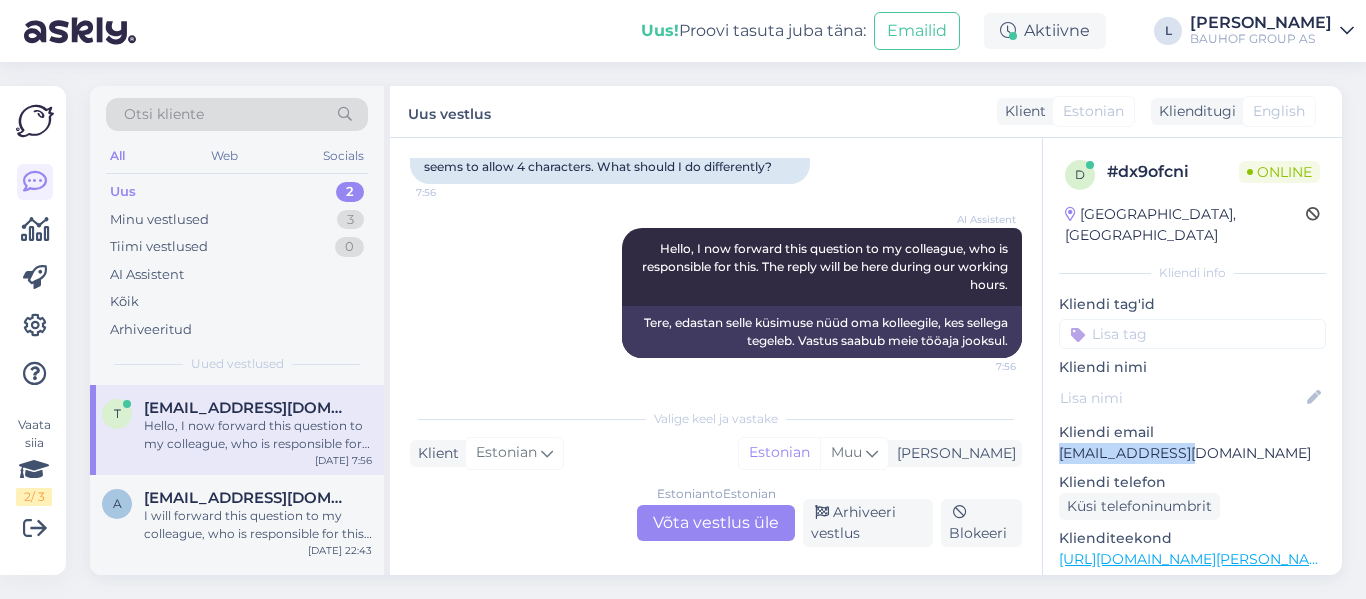 click on "[EMAIL_ADDRESS][DOMAIN_NAME]" at bounding box center [1192, 453] 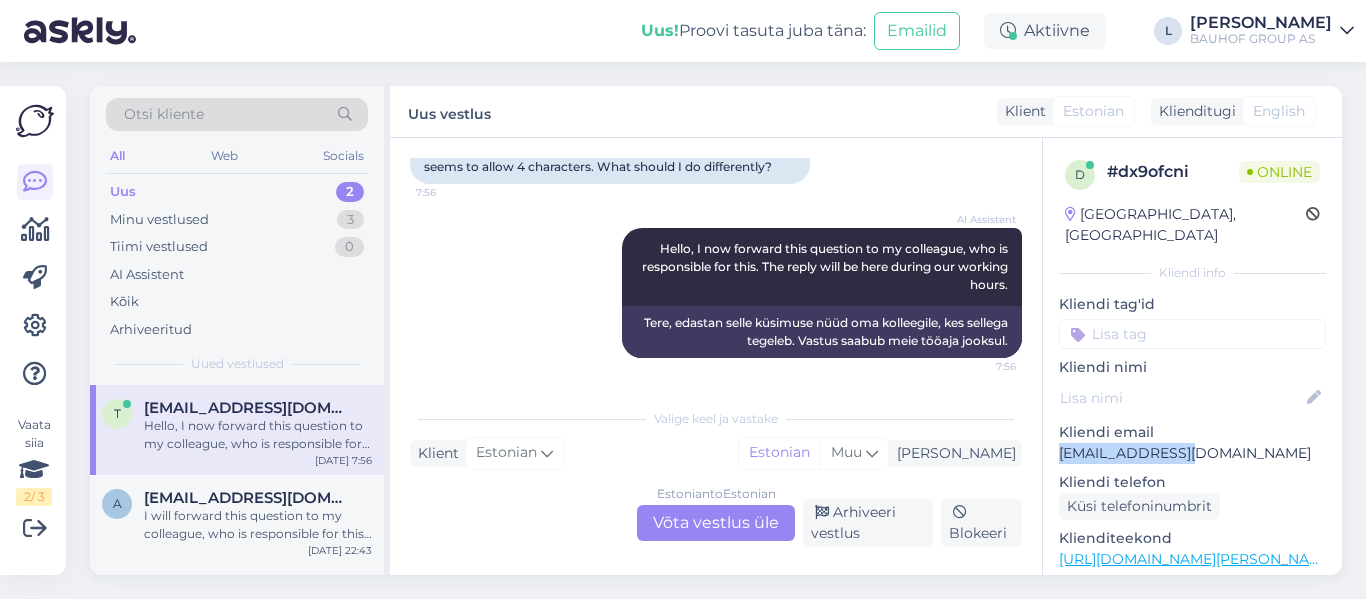 copy on "[EMAIL_ADDRESS][DOMAIN_NAME]" 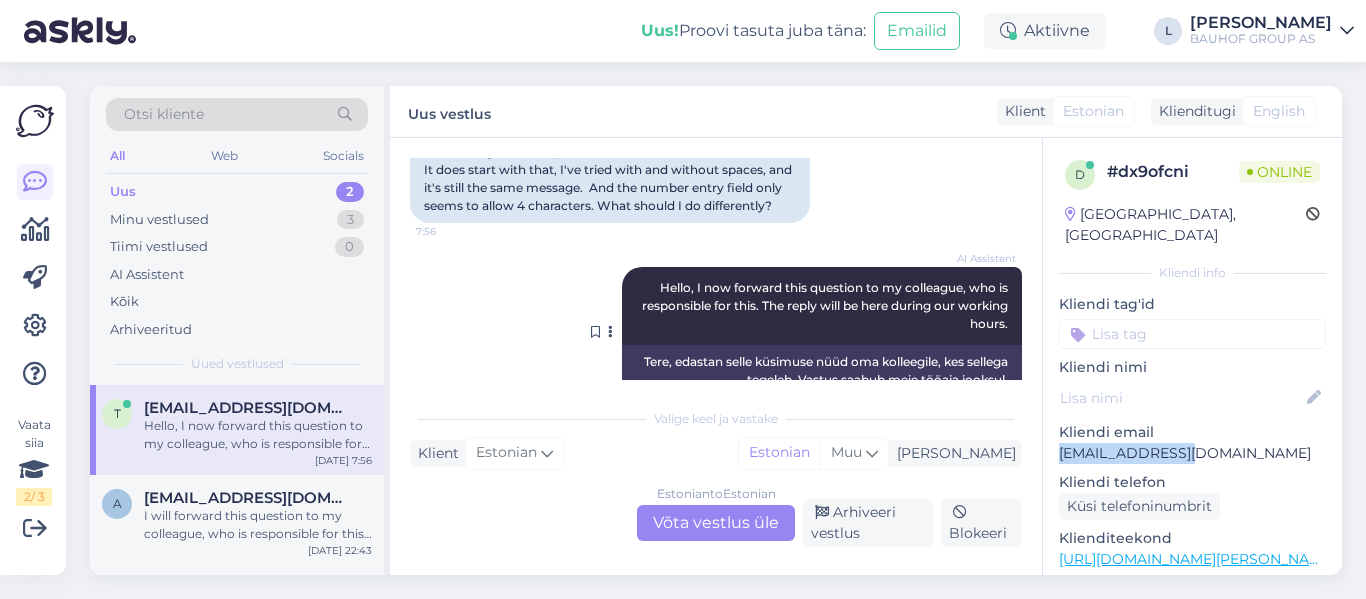 scroll, scrollTop: 318, scrollLeft: 0, axis: vertical 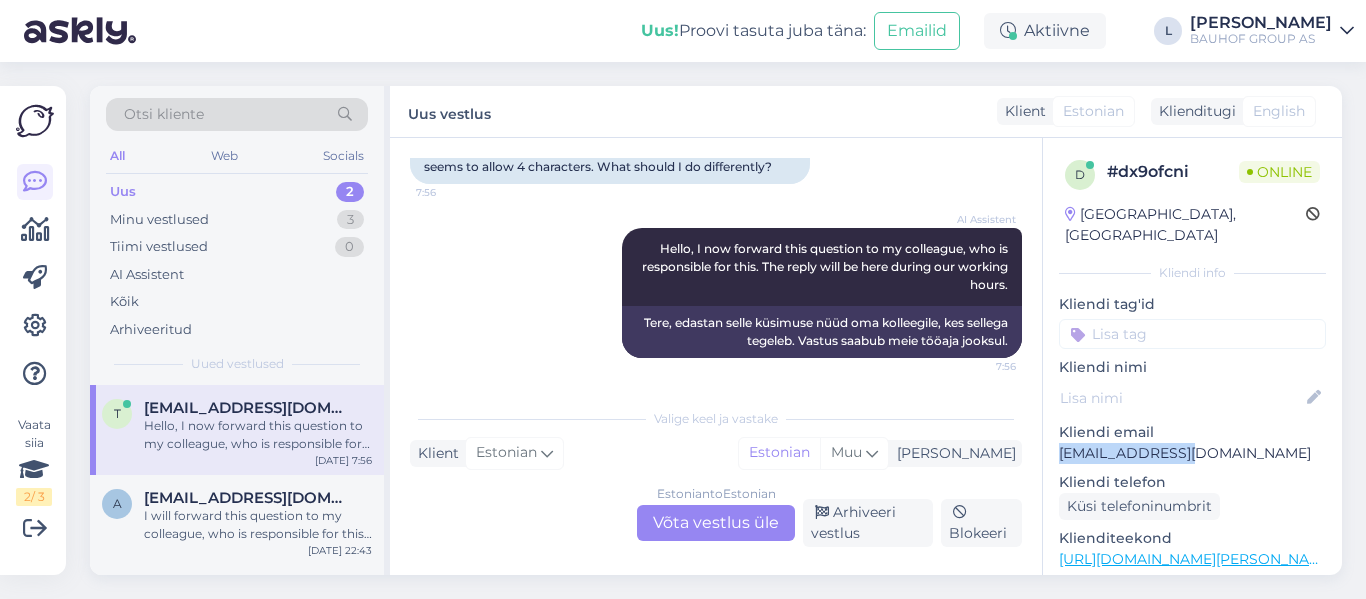 copy on "[EMAIL_ADDRESS][DOMAIN_NAME]" 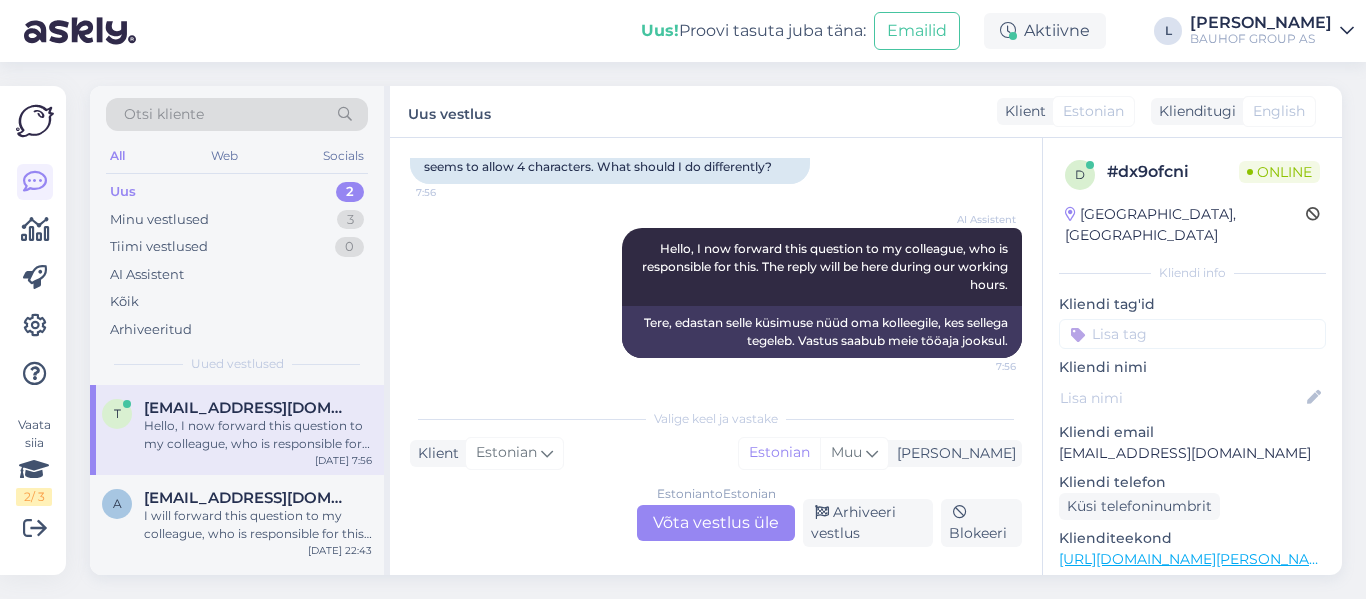 drag, startPoint x: 700, startPoint y: 519, endPoint x: 684, endPoint y: 499, distance: 25.612497 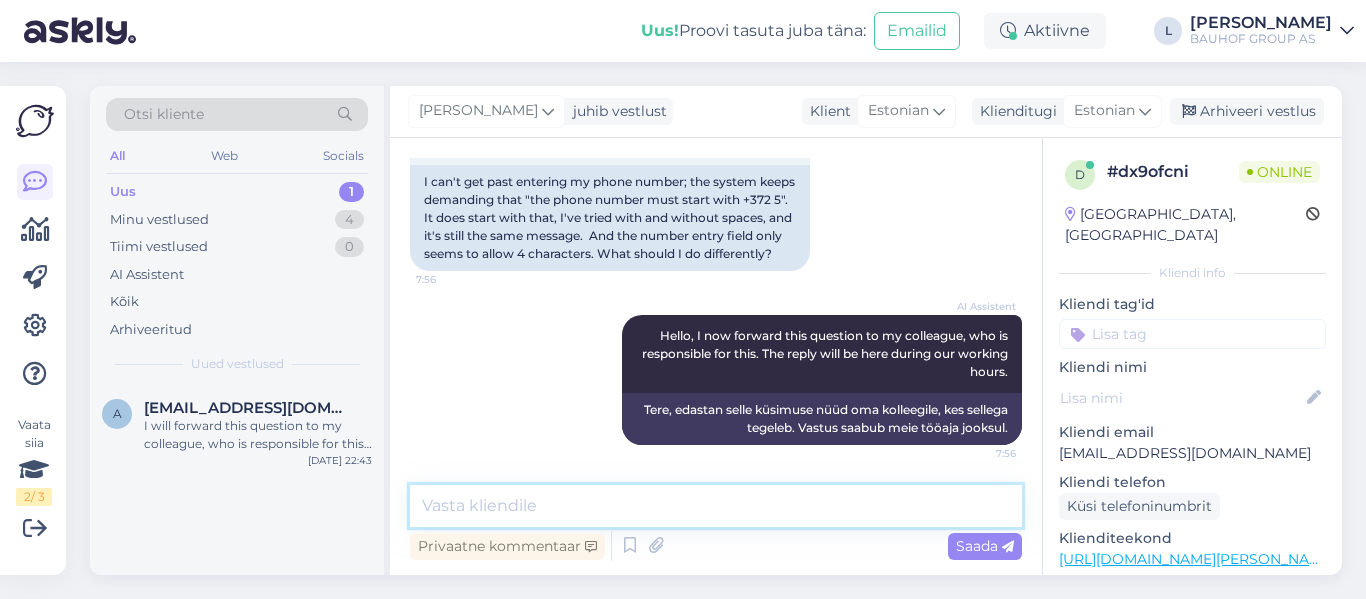 click at bounding box center [716, 506] 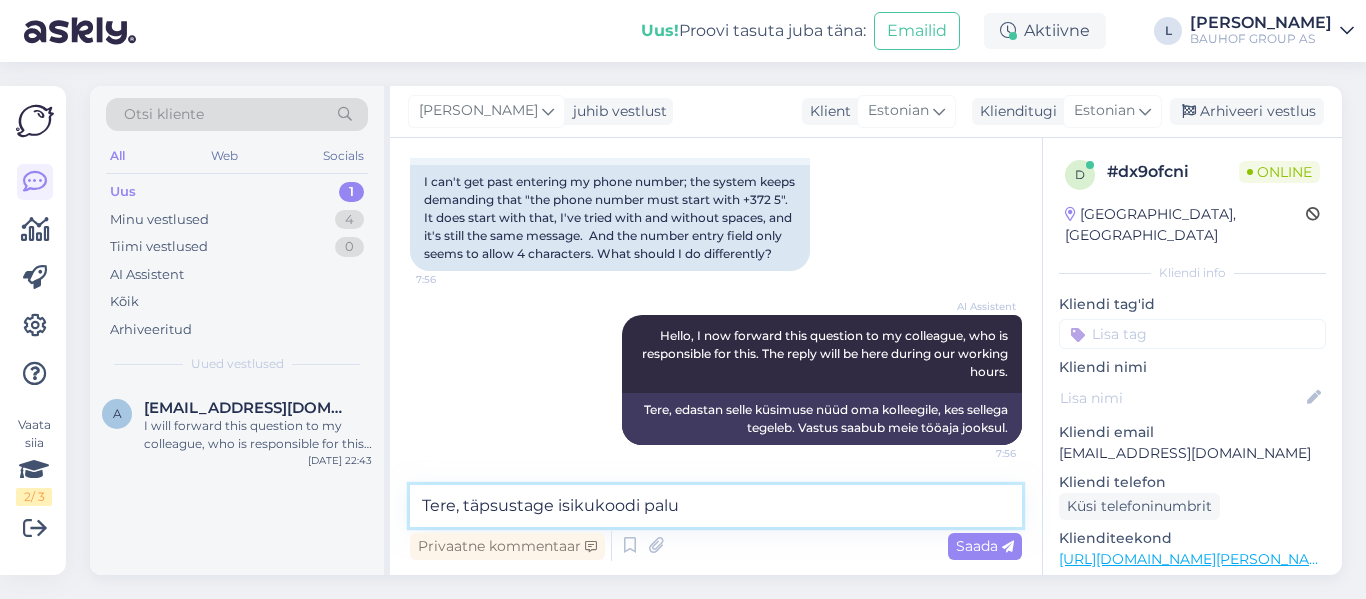 type on "Tere, täpsustage isikukoodi palun" 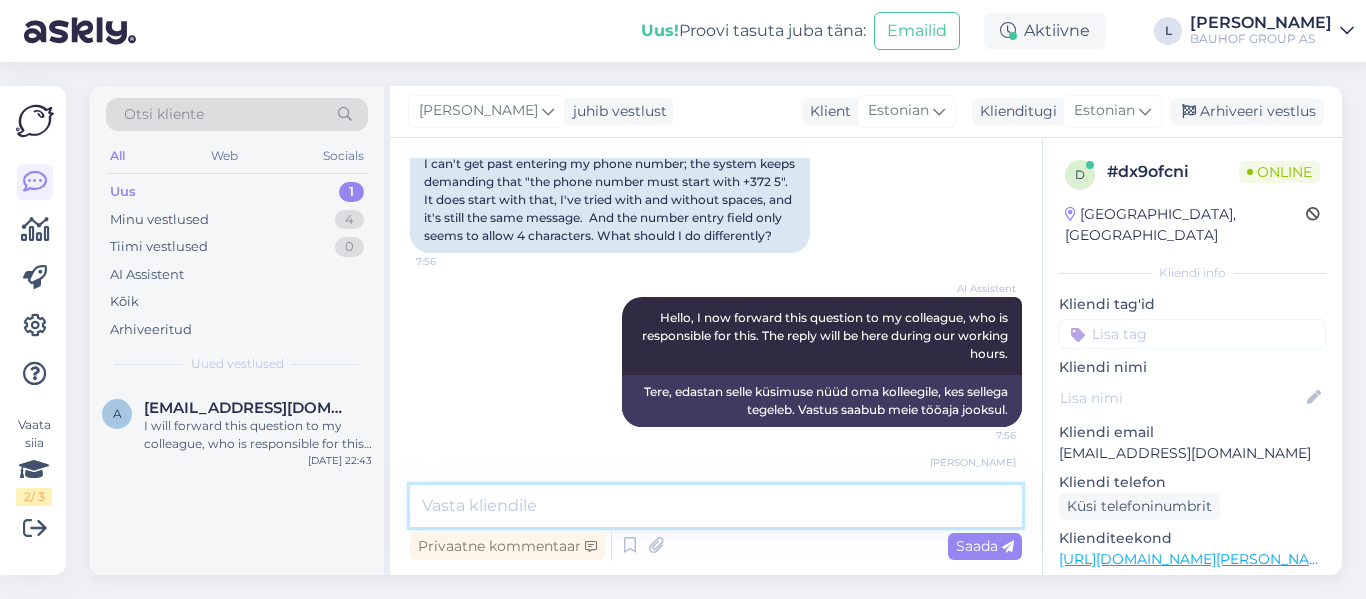scroll, scrollTop: 317, scrollLeft: 0, axis: vertical 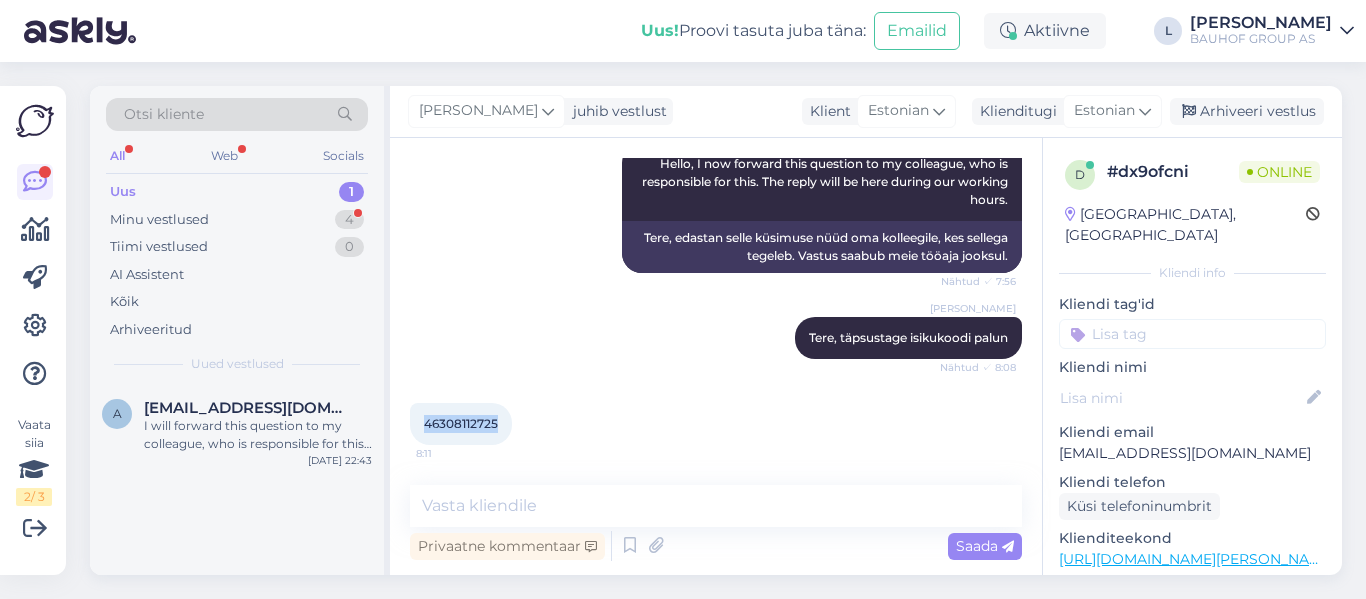 drag, startPoint x: 508, startPoint y: 426, endPoint x: 415, endPoint y: 427, distance: 93.00538 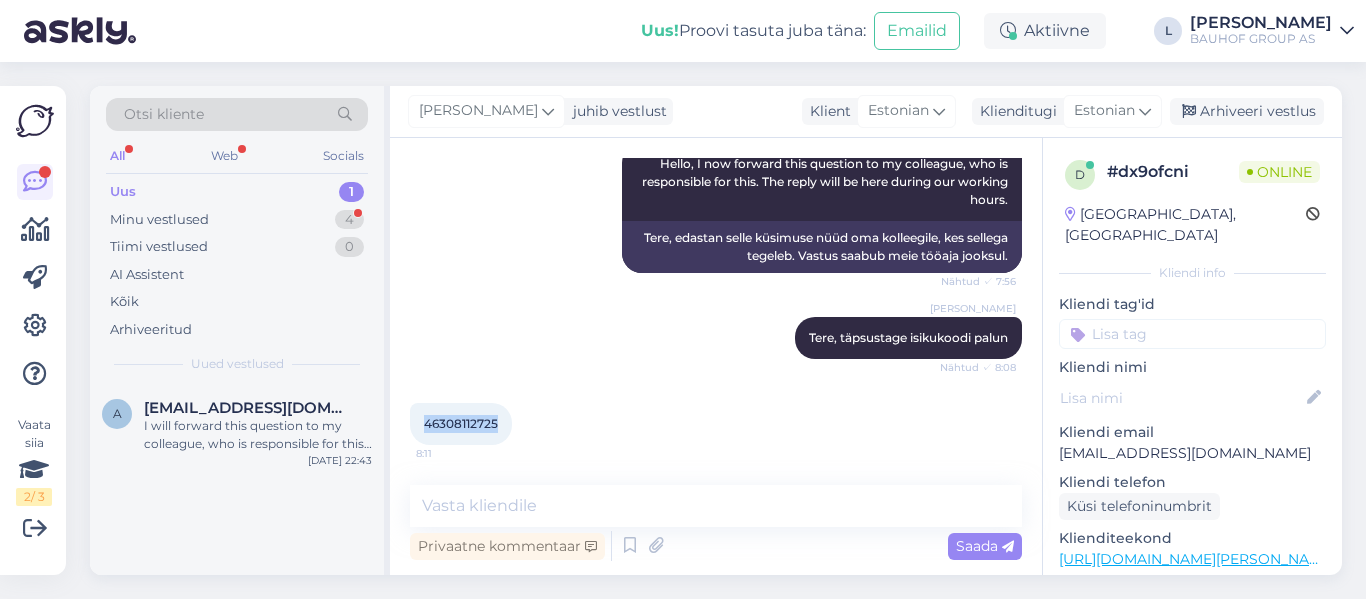 click on "46308112725 8:11" at bounding box center [461, 424] 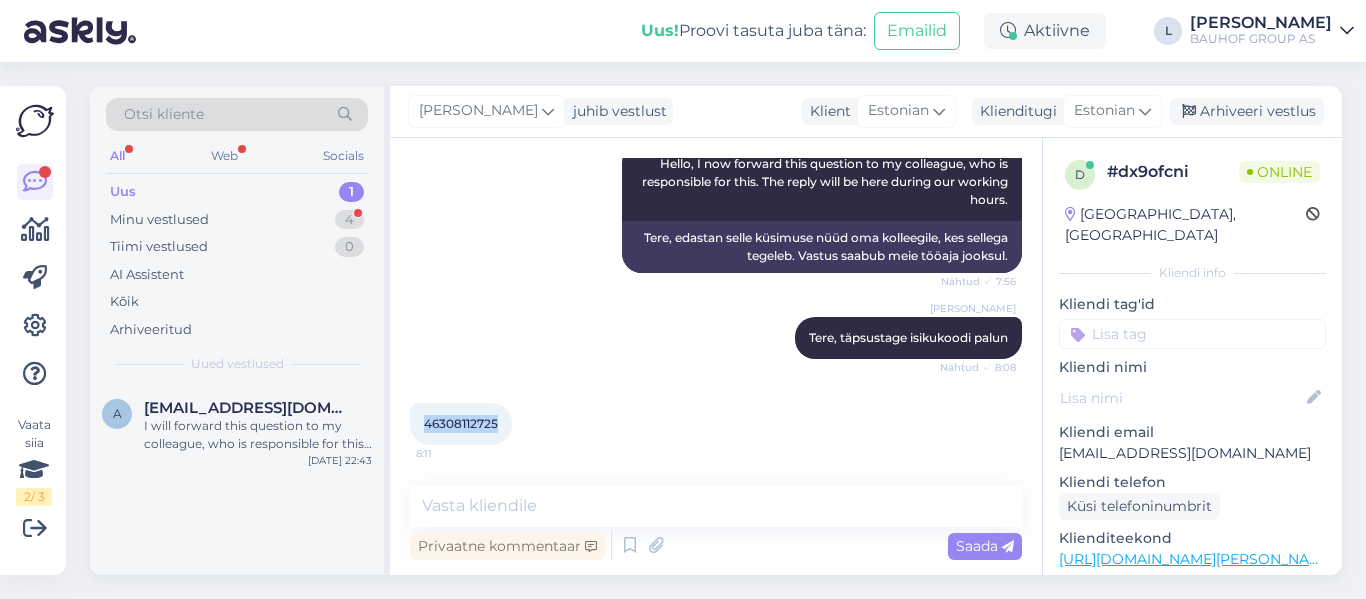 copy on "46308112725" 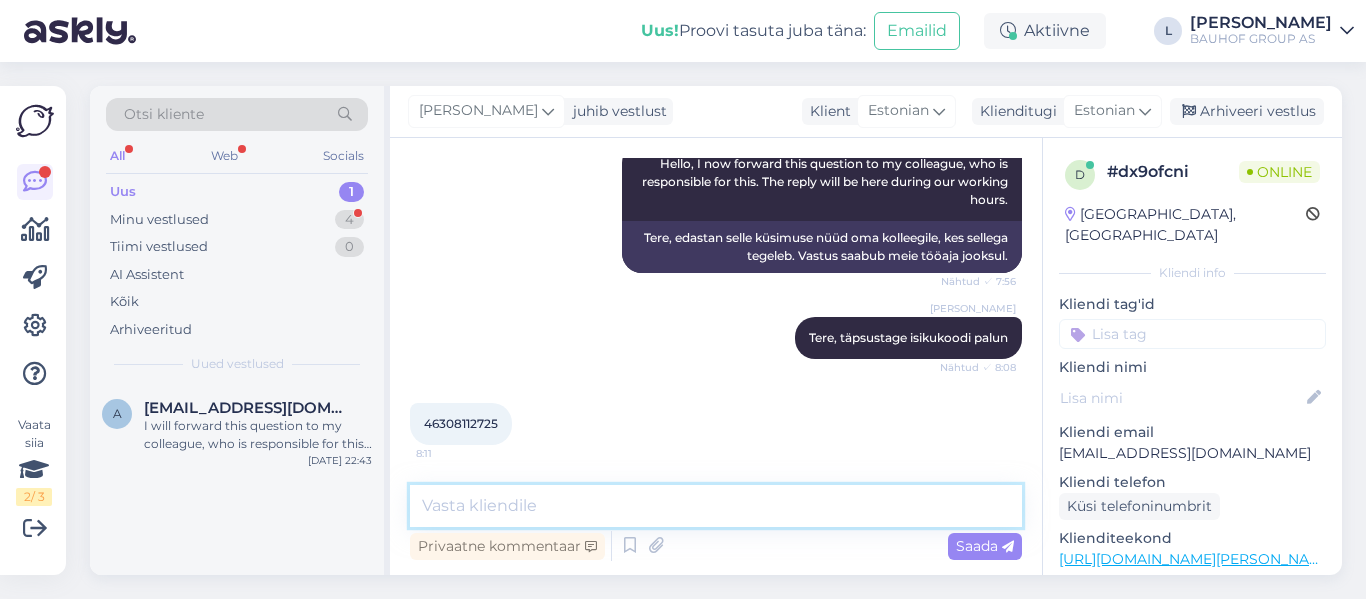 click at bounding box center (716, 506) 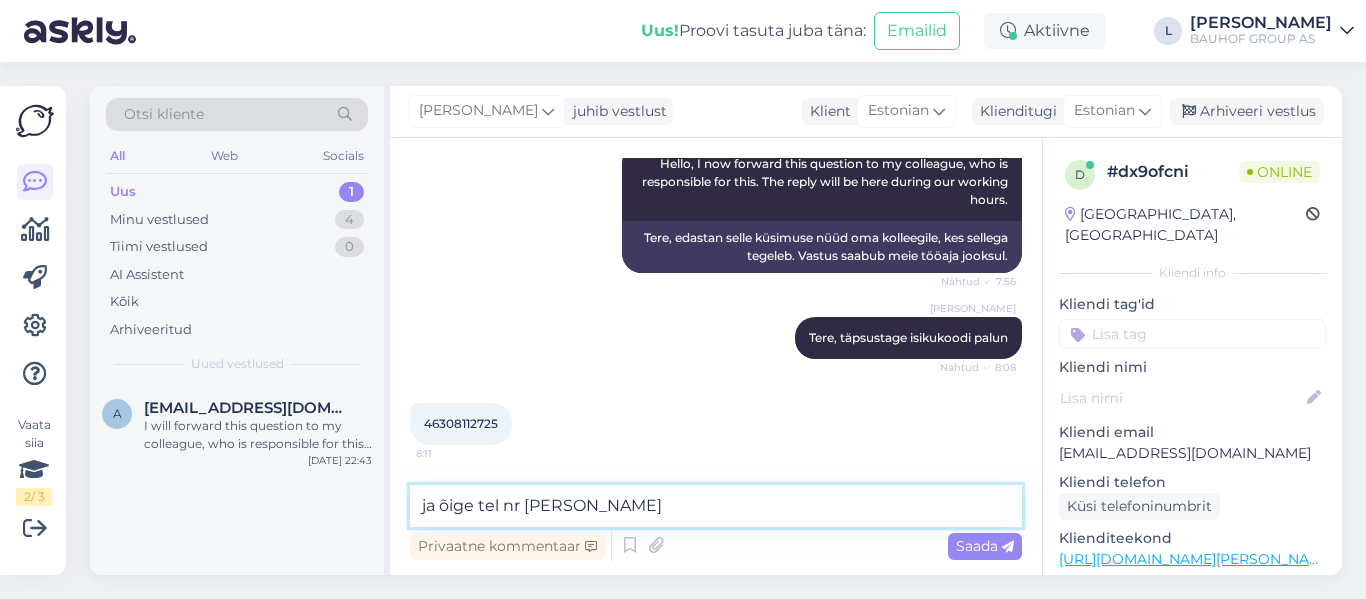 type on "ja õige tel nr [PERSON_NAME]" 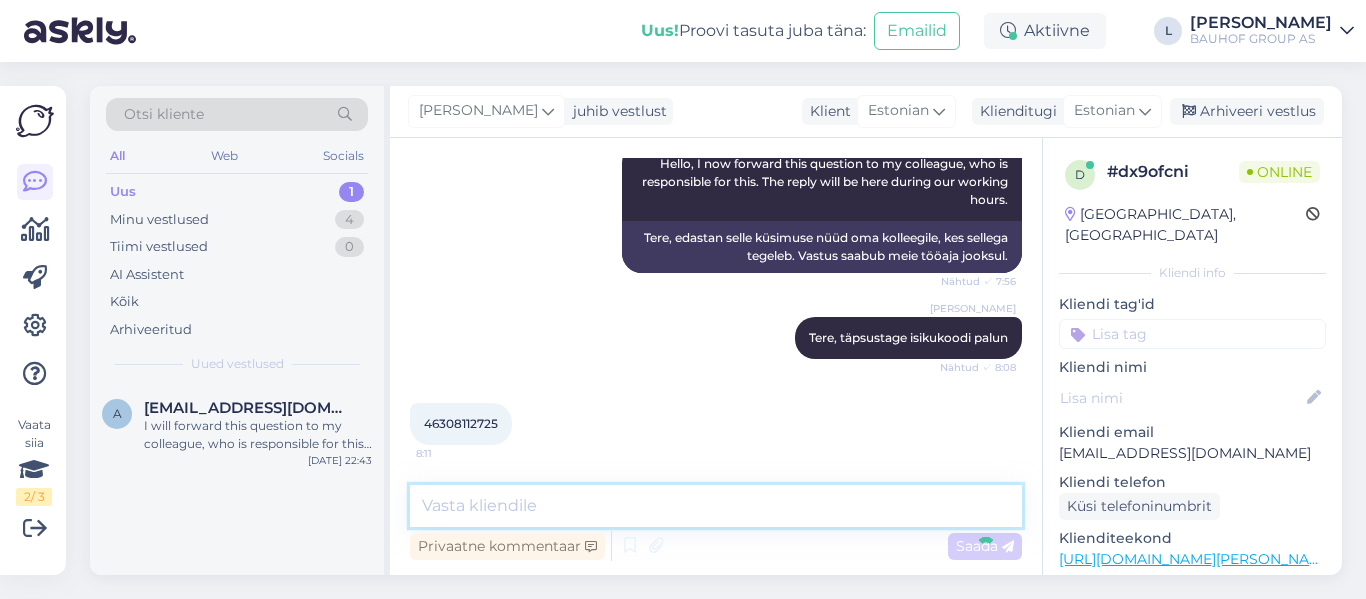 scroll, scrollTop: 489, scrollLeft: 0, axis: vertical 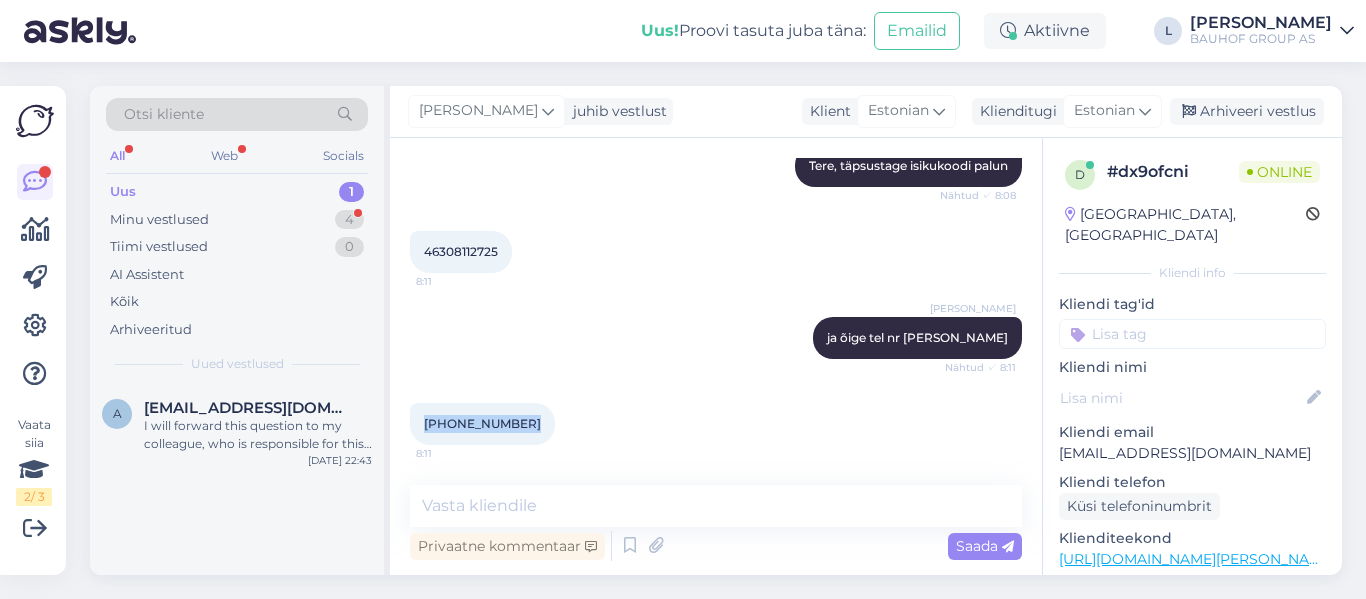 drag, startPoint x: 520, startPoint y: 419, endPoint x: 412, endPoint y: 414, distance: 108.11568 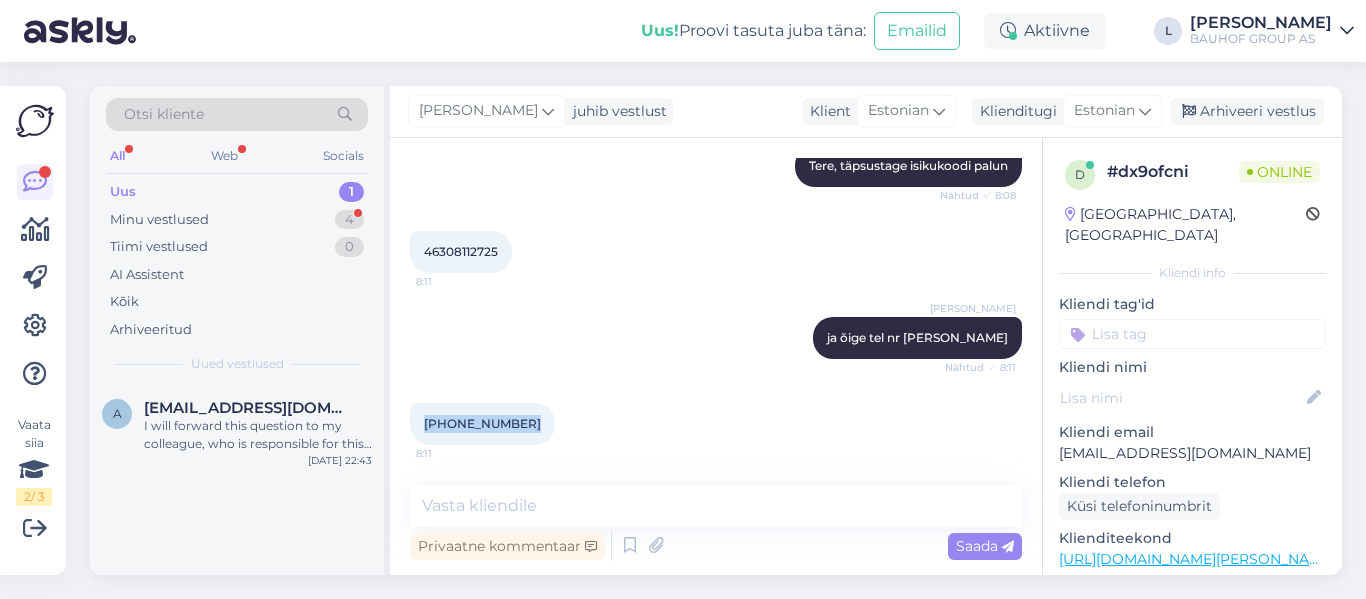 click on "+372 52 00 807 8:11" at bounding box center [482, 424] 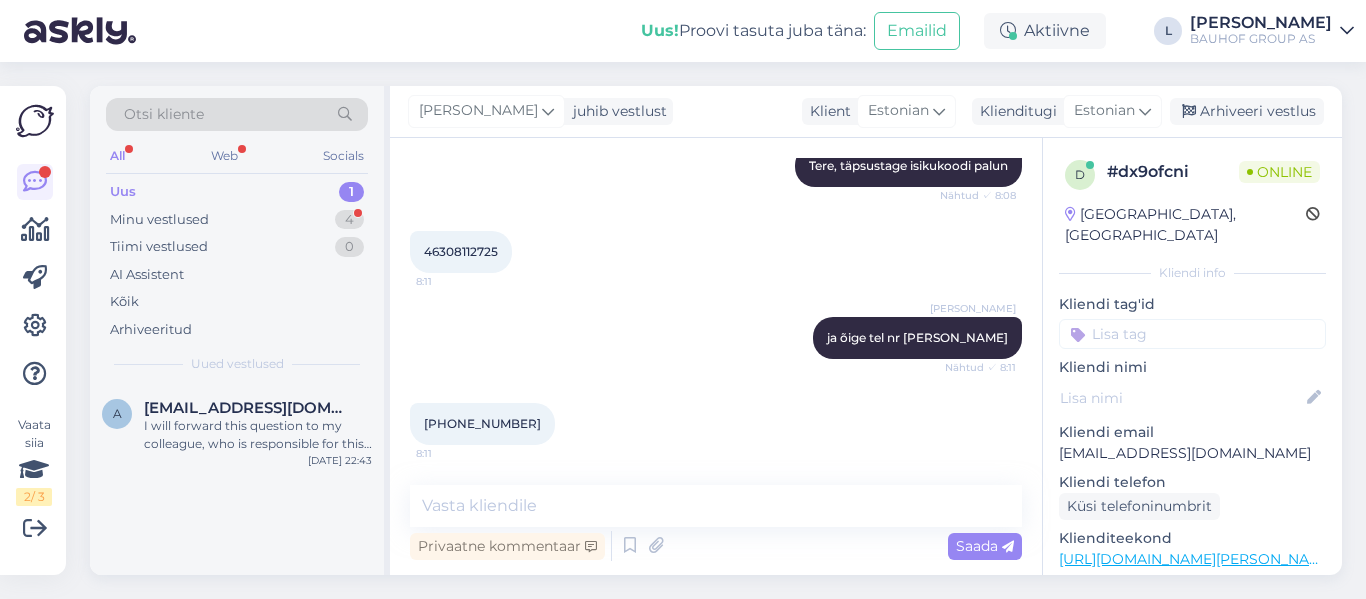 click on "Vestlus algas Jul 16 2025 Ma ei saa telefoninumbri sisestamisest edasi, kogu aeg süsteem nõuab, et "telefoninumber peab algama +372 5-ga". No algabki, proovisin tühikutega ja ilma, ikka seesama jutt. Ja numbri sisestamise koht paistab ka ainult 4 tähemärgi ulatuses. Mida ma peaksin teisiti tegema? 7:56  I can't get past entering my phone number; the system keeps demanding that "the phone number must start with +372 5".  It does start with that, I've tried with and without spaces, and it's still the same message.  And the number entry field only seems to allow 4 characters. What should I do differently? AI Assistent Hello, I now forward this question to my colleague, who is responsible for this. The reply will be here during our working hours. Nähtud ✓ 7:56  Tere, edastan selle küsimuse nüüd oma kolleegile, kes sellega tegeleb. Vastus saabub meie tööaja jooksul. Lilia Tere, täpsustage isikukoodi palun Nähtud ✓ 8:08  46308112725 8:11  Lilia ja õige tel nr ka palun Nähtud ✓ 8:11  8:11  Saada" at bounding box center (716, 356) 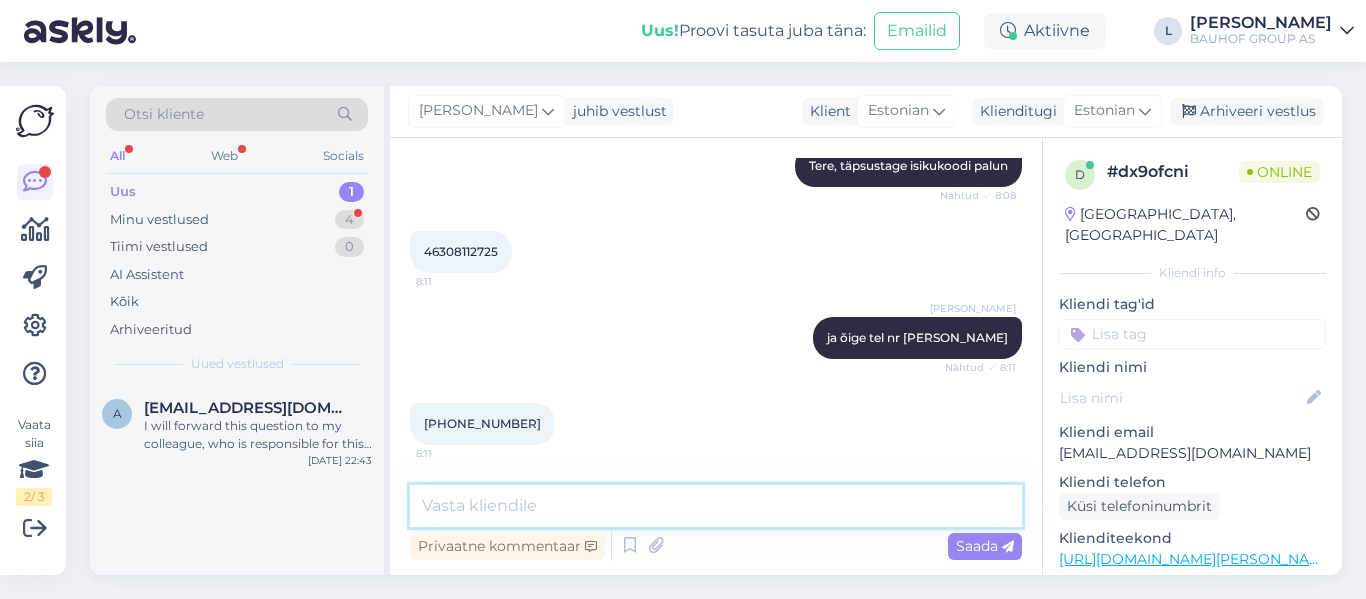 click at bounding box center (716, 506) 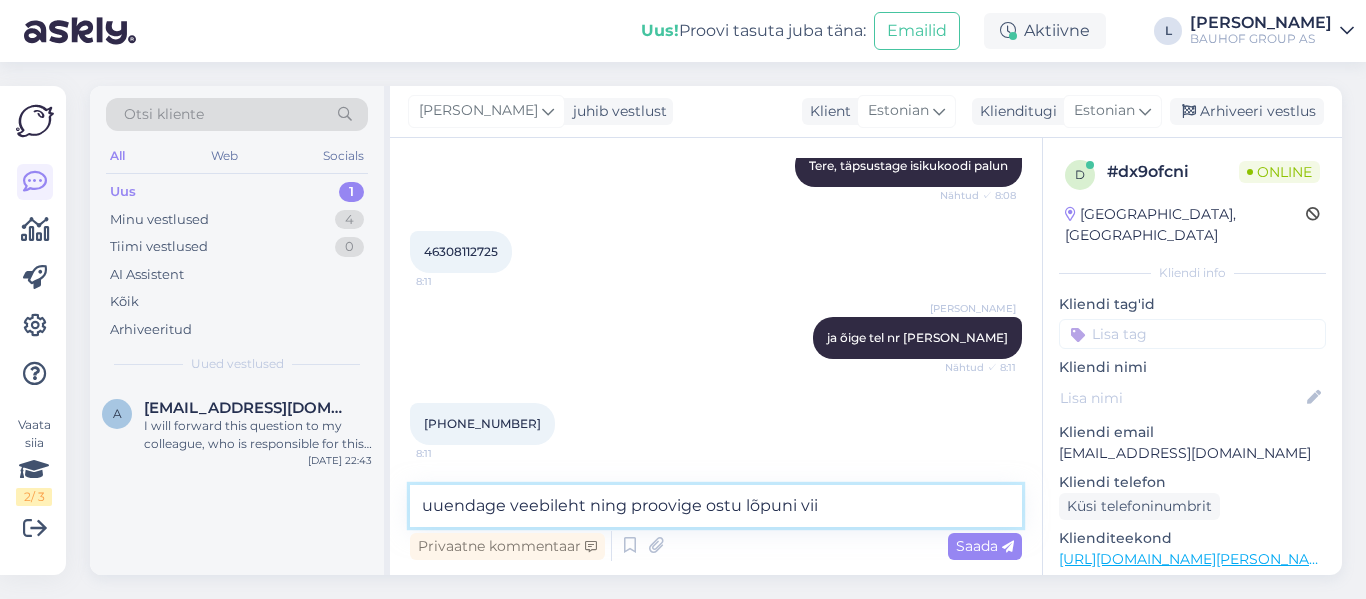type on "uuendage veebileht ning proovige ostu lõpuni viia" 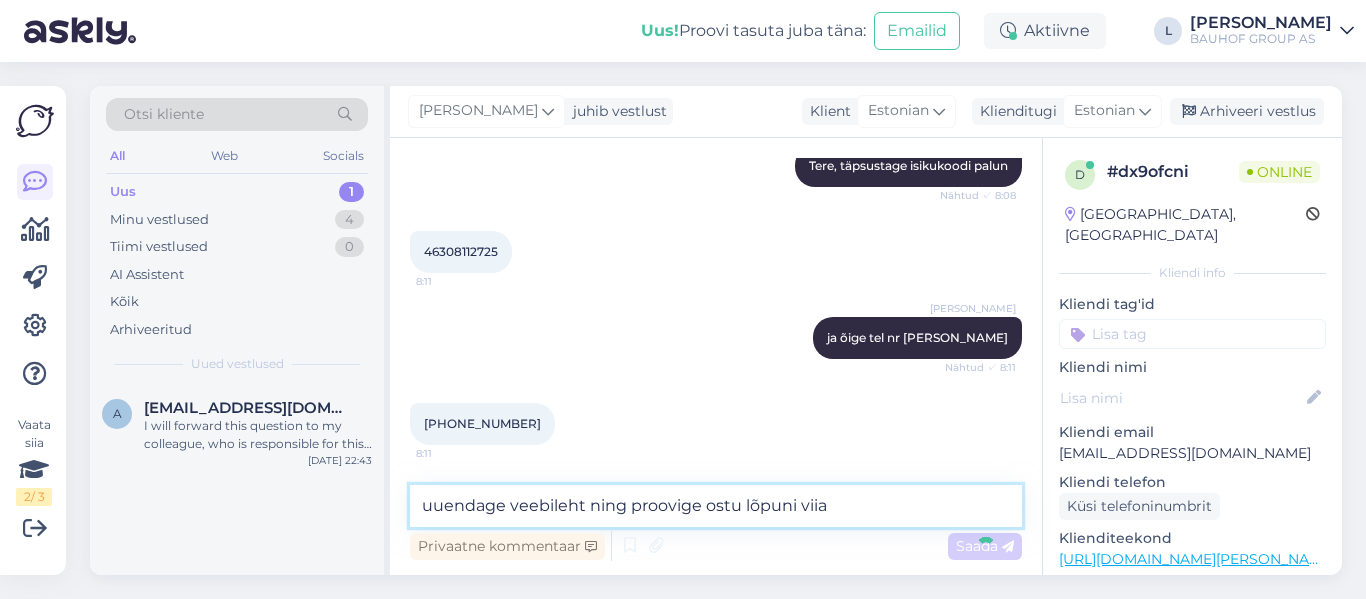 type 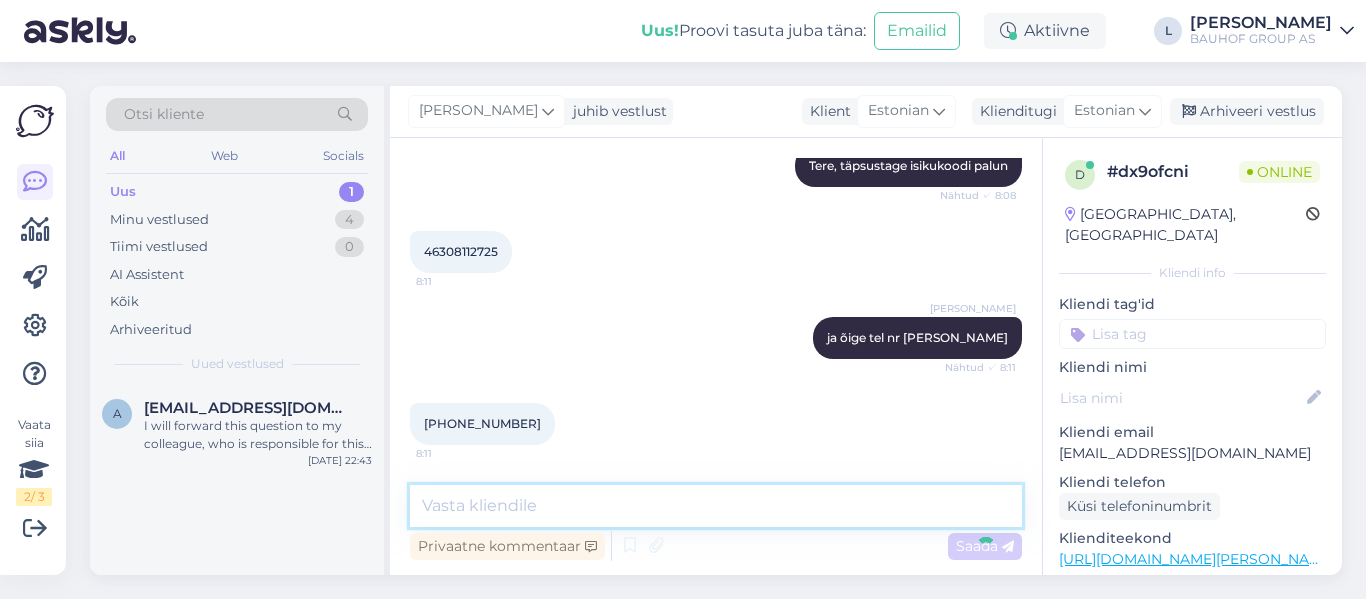 scroll, scrollTop: 661, scrollLeft: 0, axis: vertical 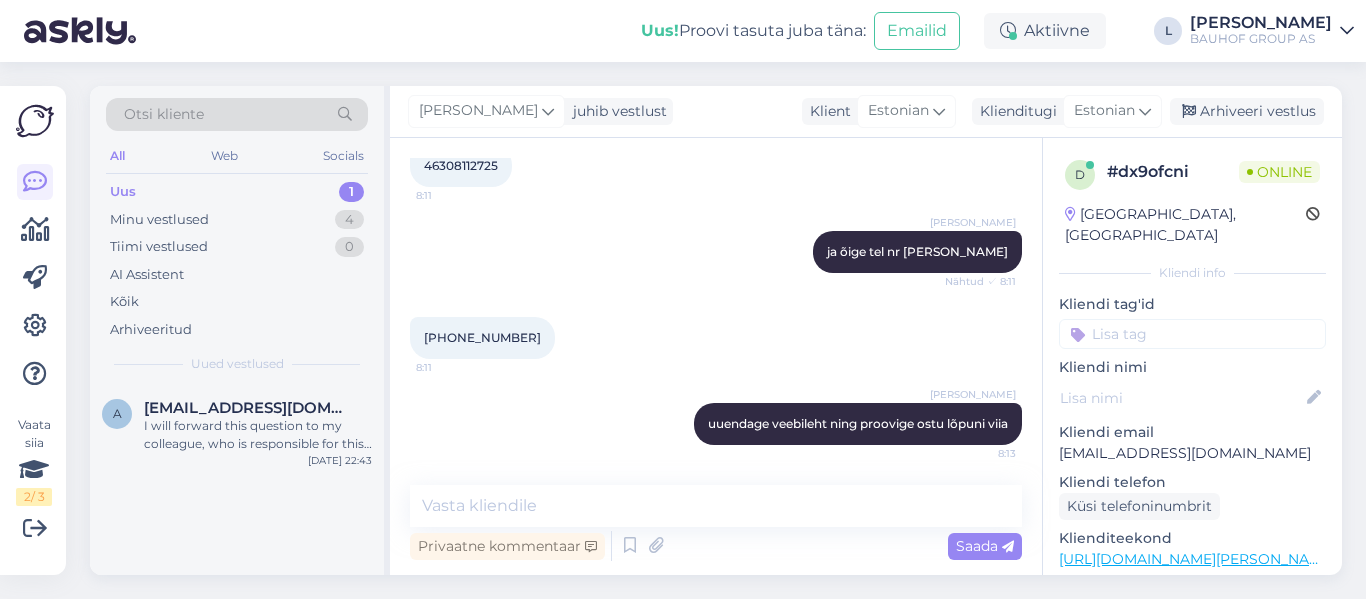 click on "Uus 1" at bounding box center (237, 192) 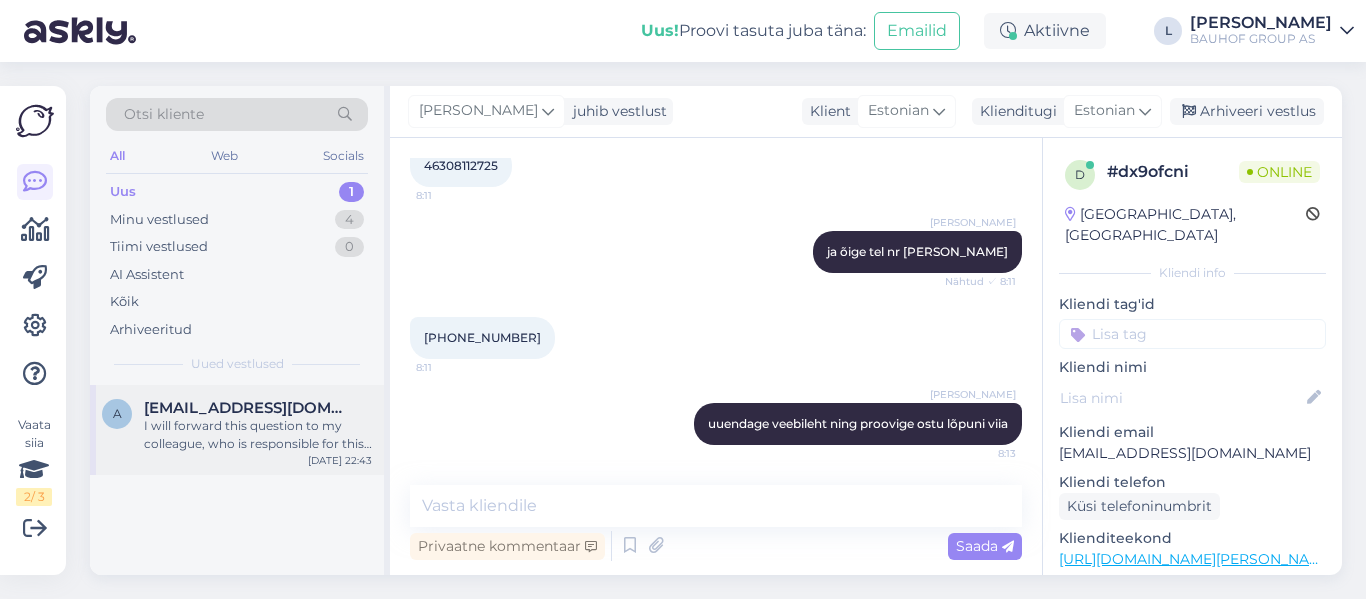 click on "a arkadjev.a@mail.ru I will forward this question to my colleague, who is responsible for this. The reply will be here during our working hours. Jul 15 22:43" at bounding box center (237, 430) 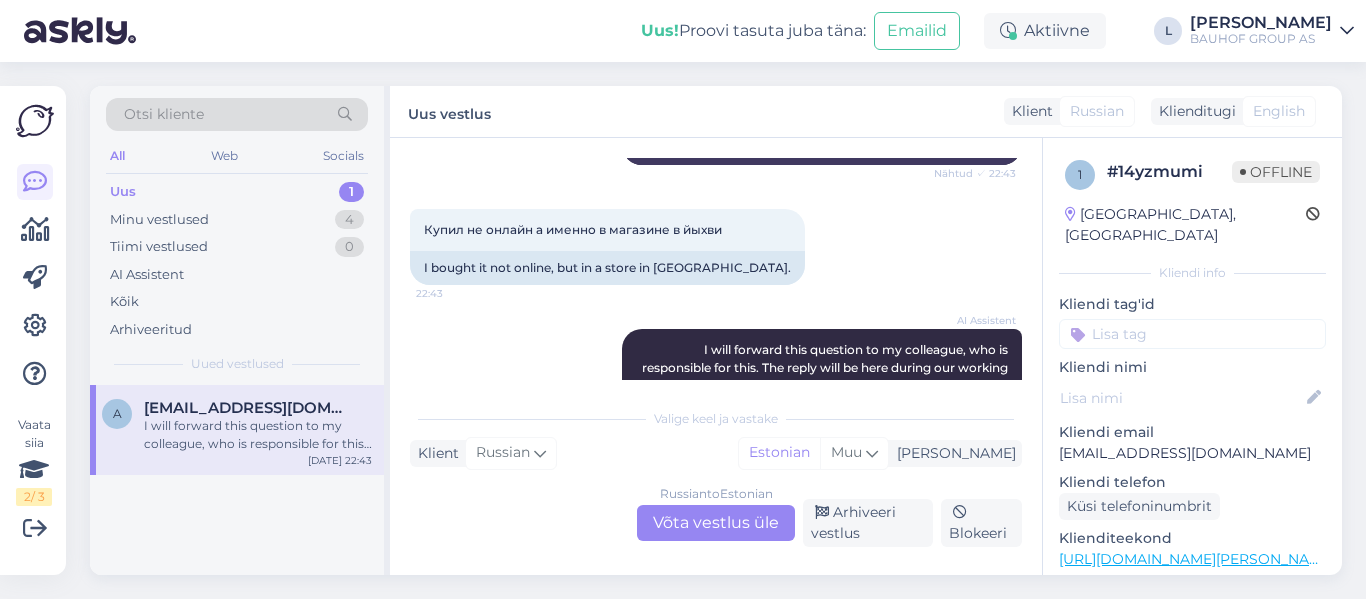 scroll, scrollTop: 2366, scrollLeft: 0, axis: vertical 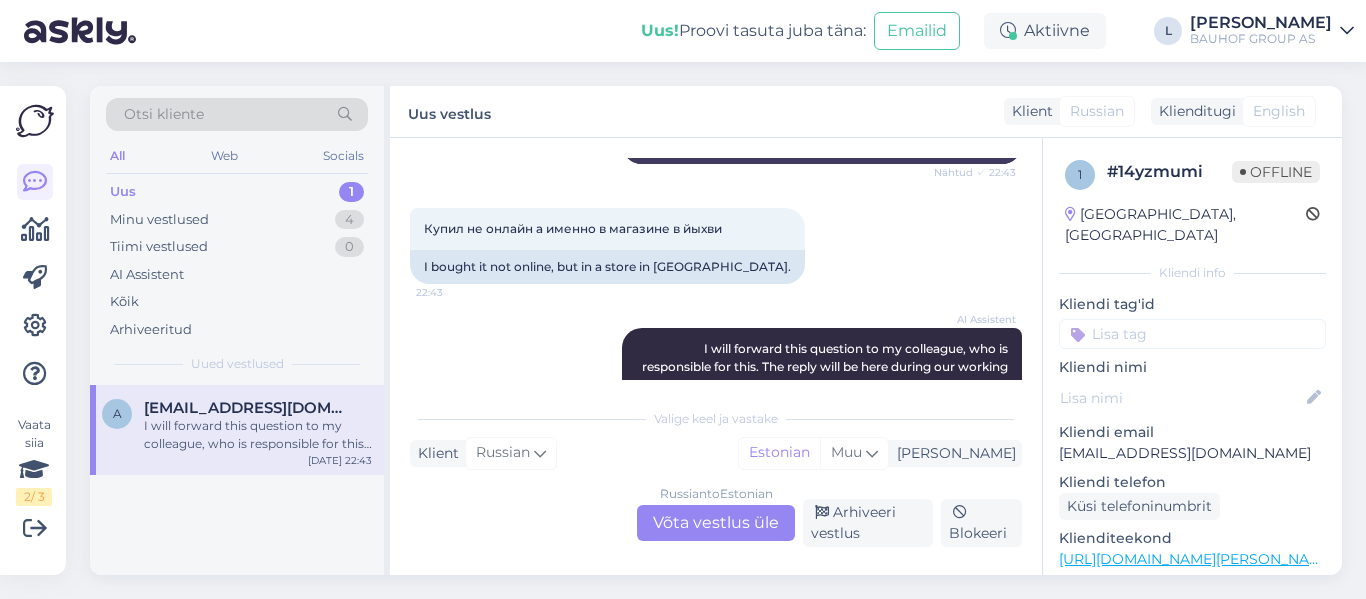 click on "Russian  to  Estonian Võta vestlus üle" at bounding box center (716, 523) 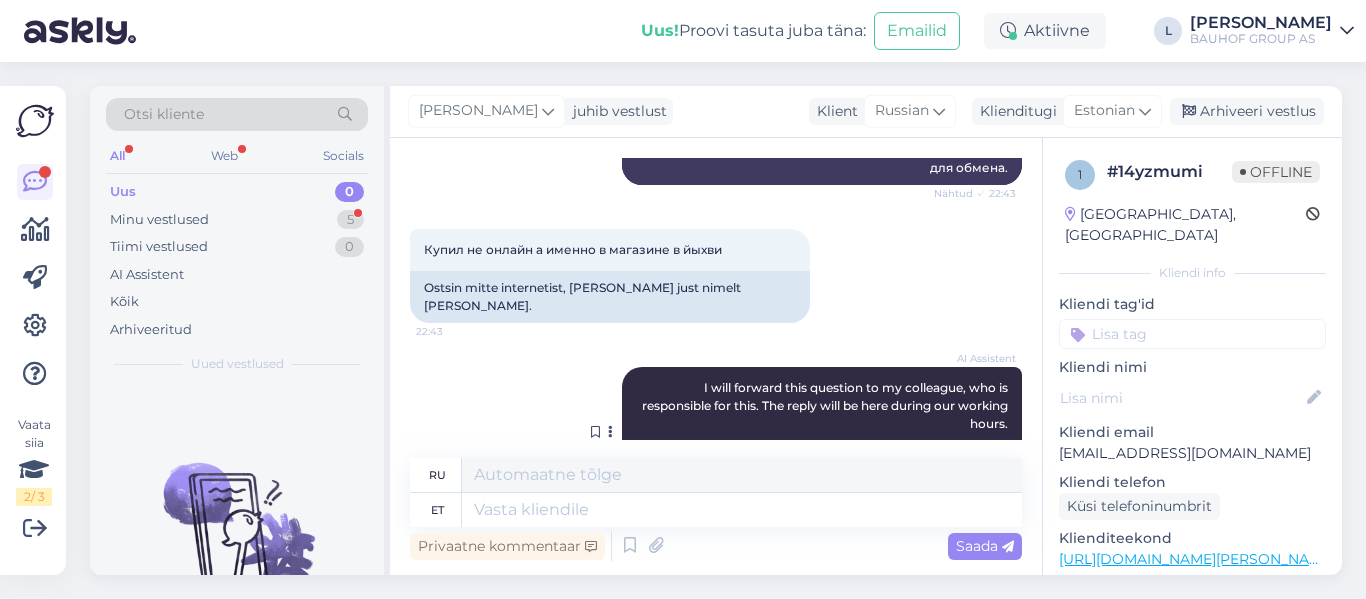 scroll, scrollTop: 2388, scrollLeft: 0, axis: vertical 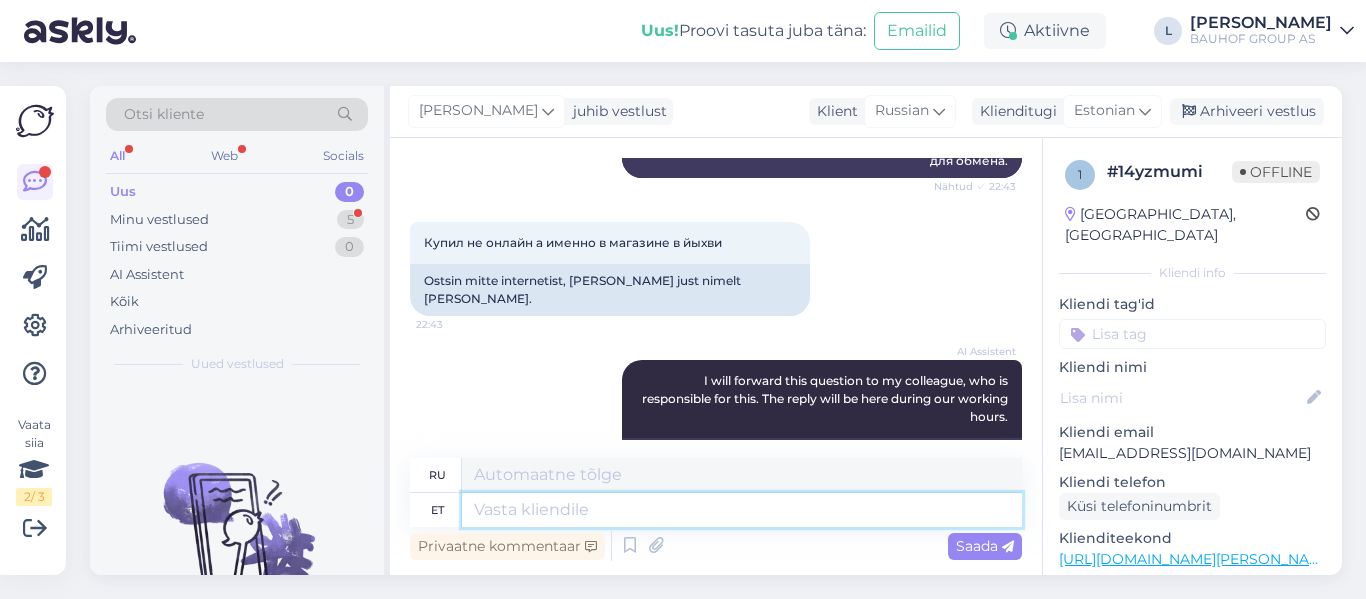 click at bounding box center [742, 510] 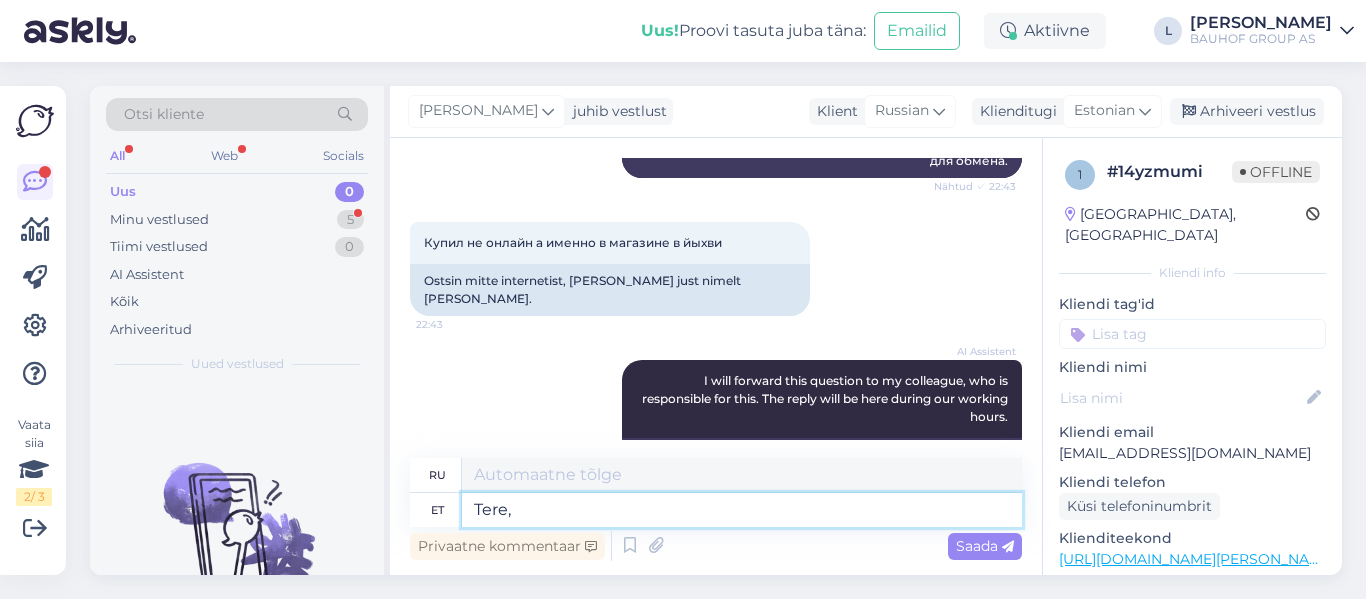 type on "Tere, k" 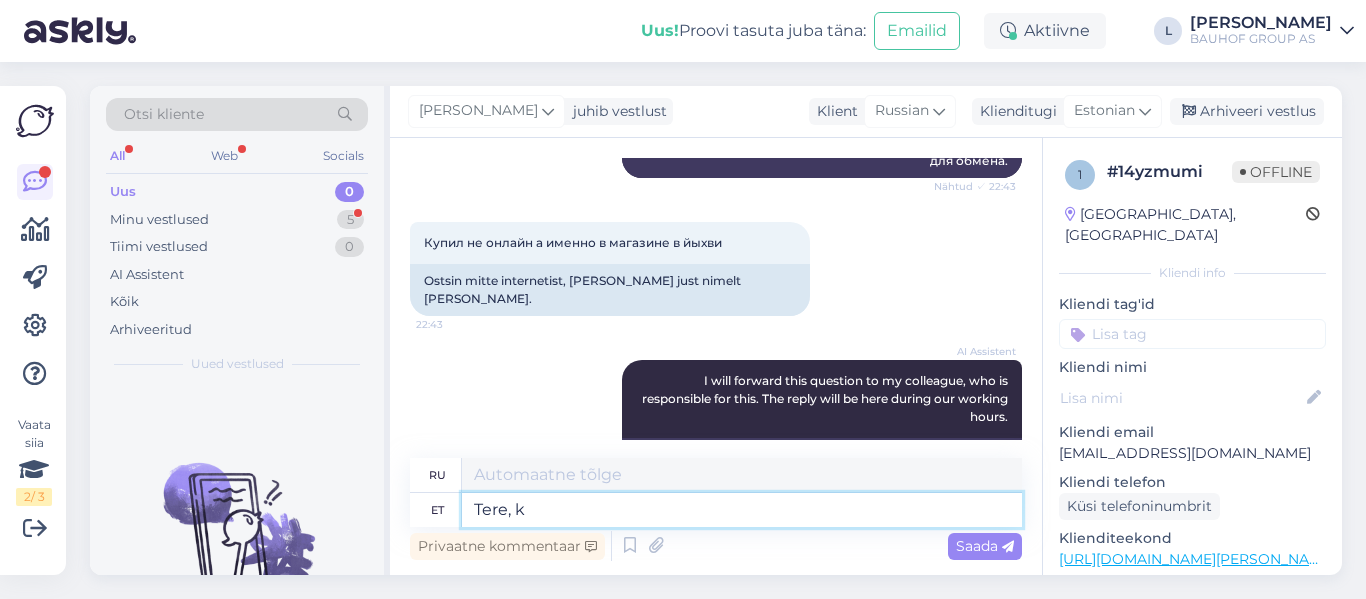 type on "Здравствуйте," 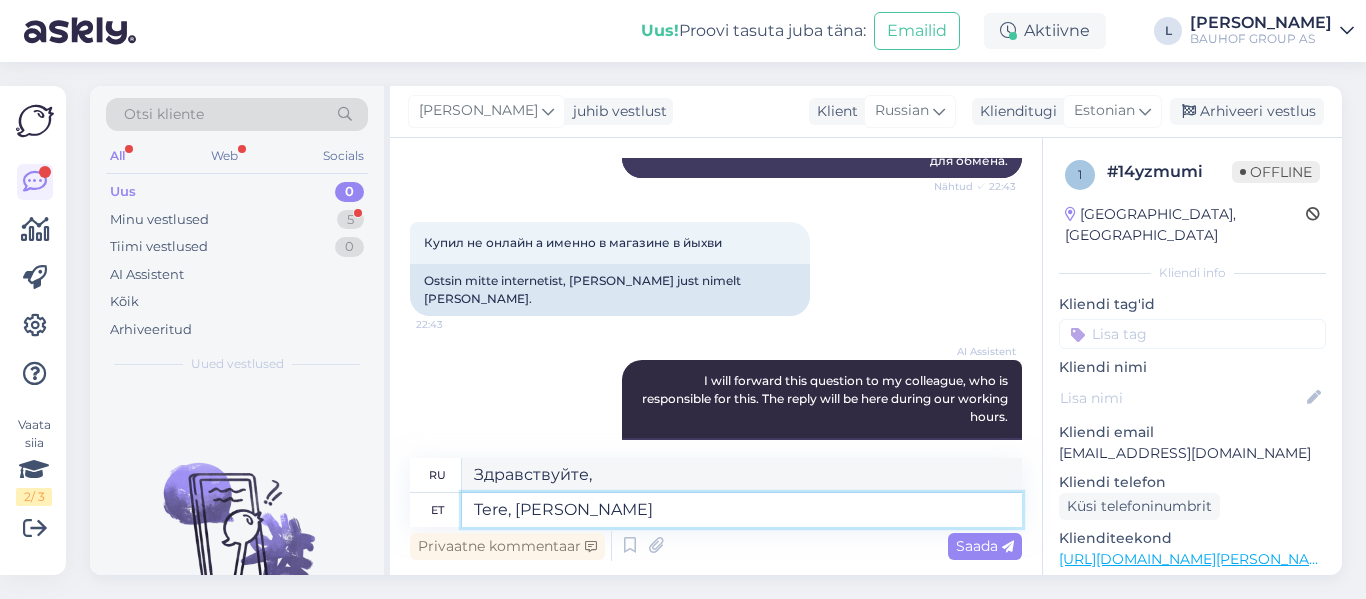 type on "Tere, kaup o" 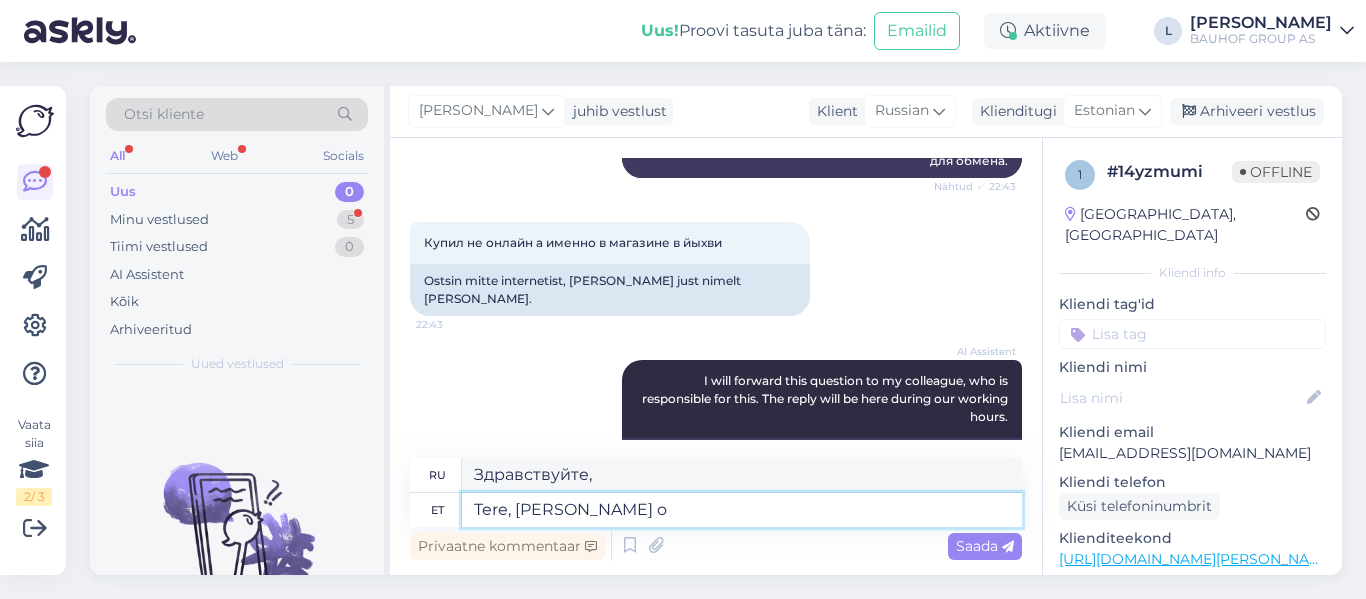 type on "Привет, товар." 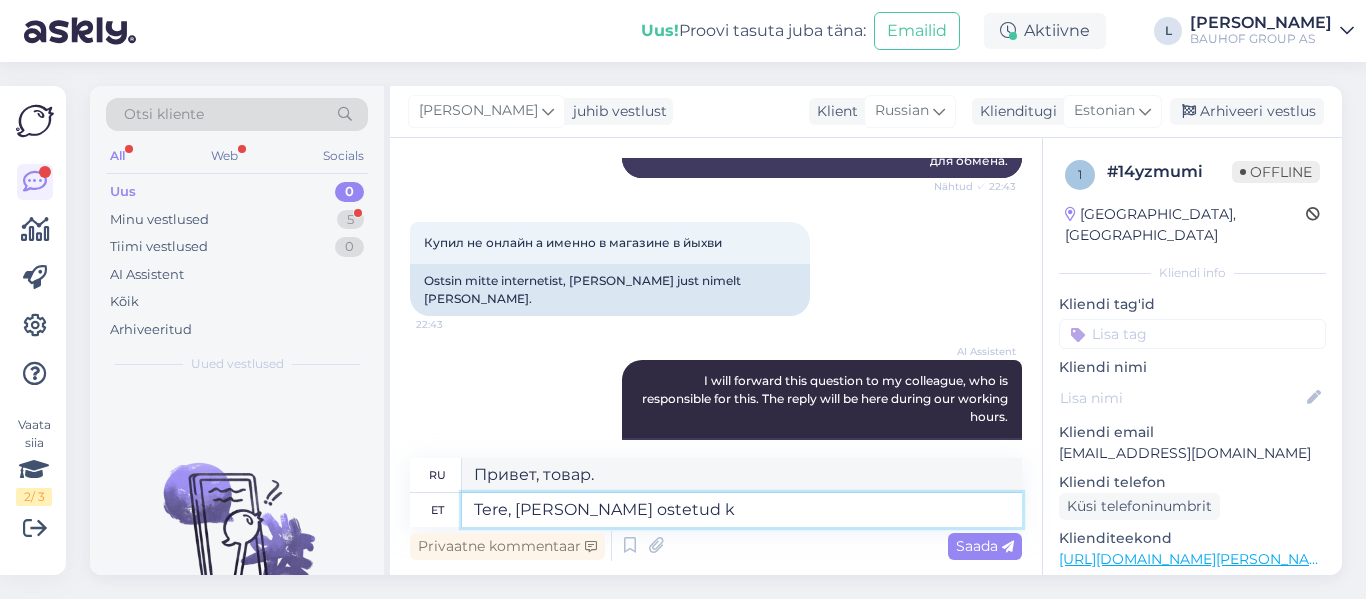type on "Tere, kaup ostetud ka" 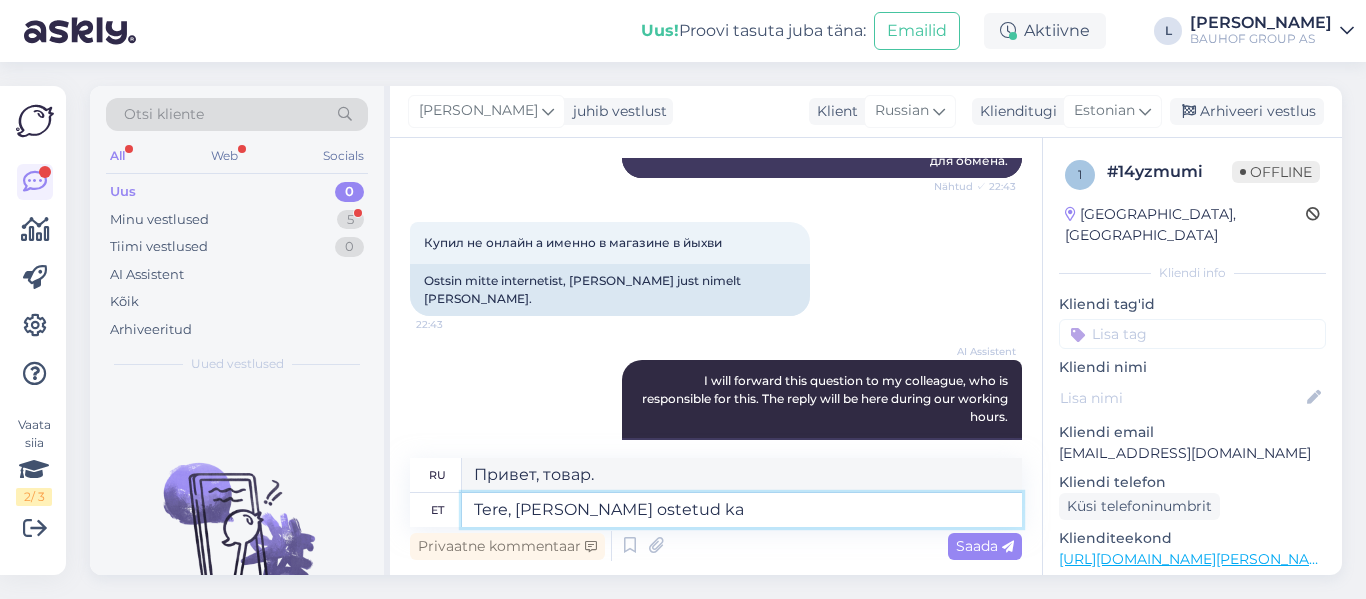 type on "Здравствуйте, товар куплен." 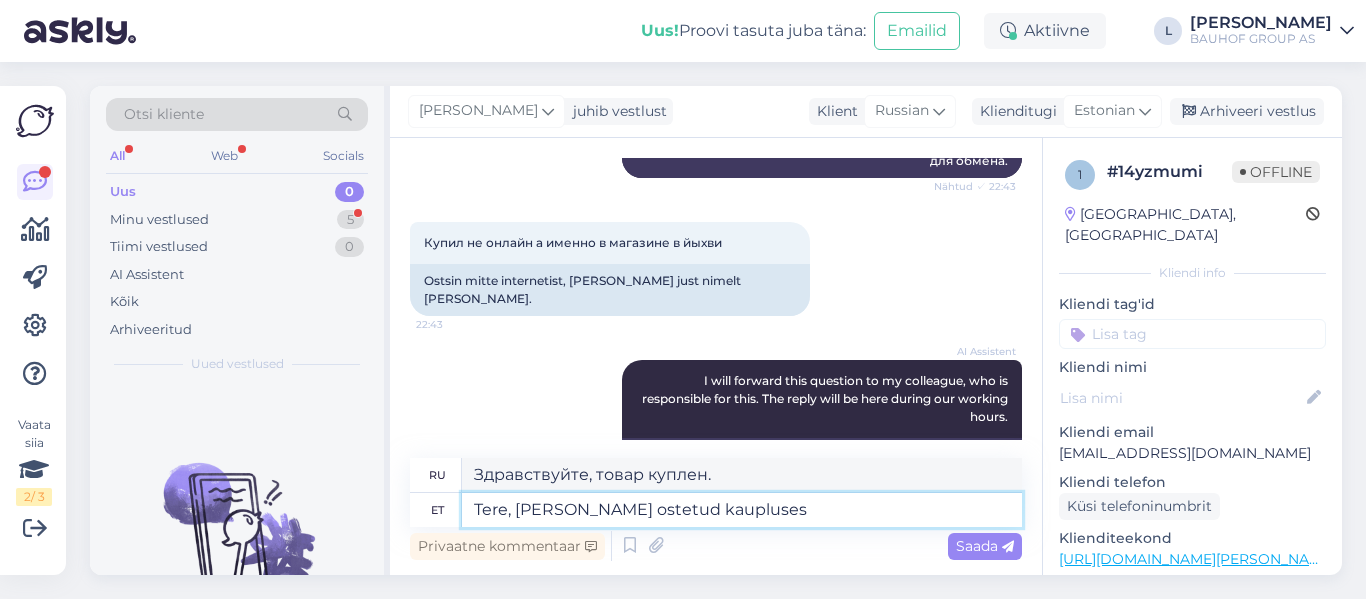 type on "Tere, kaup ostetud kaupluses" 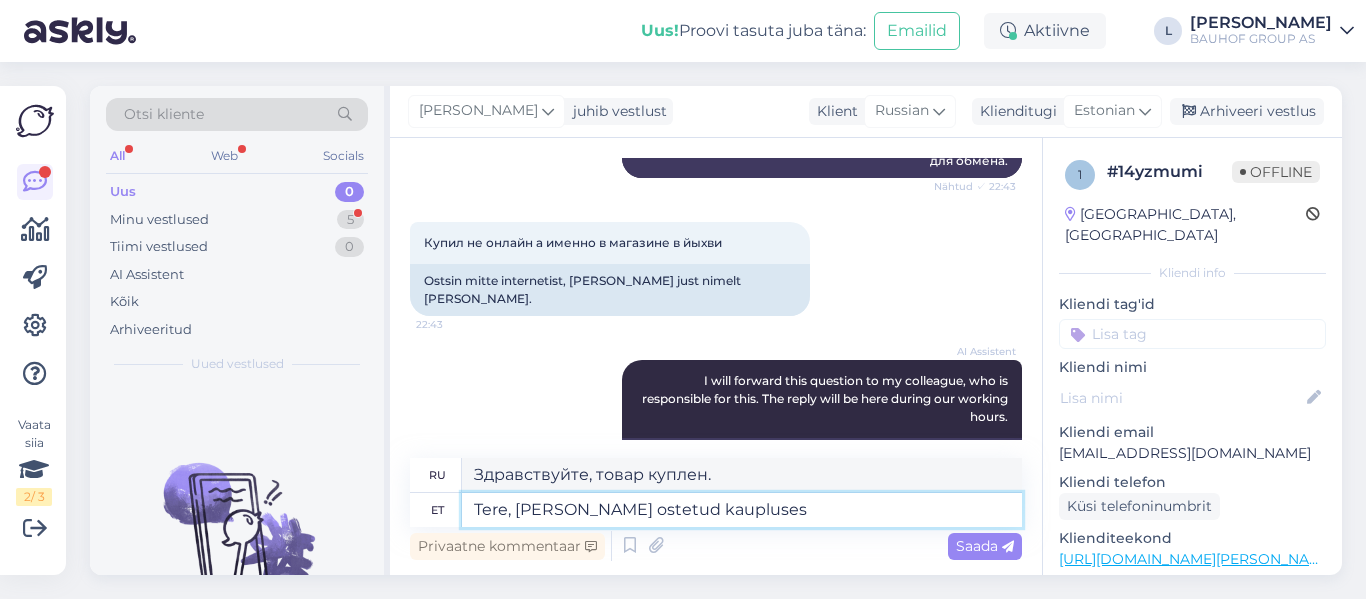 type on "Здравствуйте, товар приобретен в магазине." 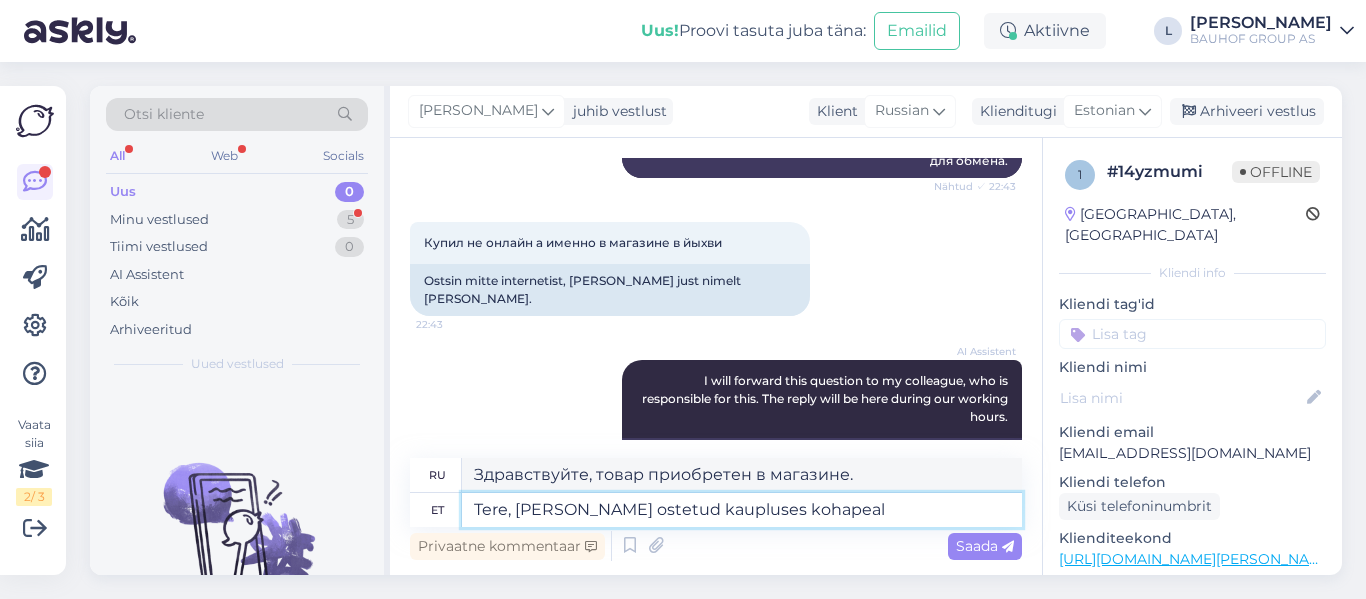 type on "Tere, kaup ostetud kaupluses kohapeal" 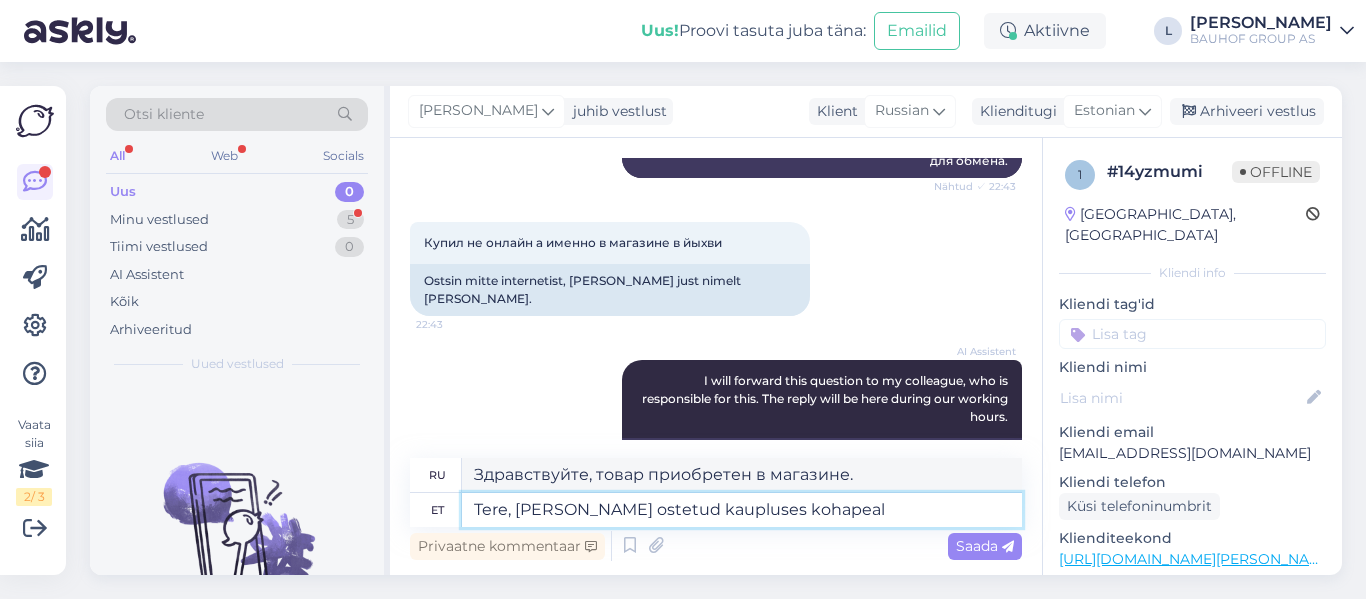 type on "Здравствуйте, товар приобретен в магазине на месте." 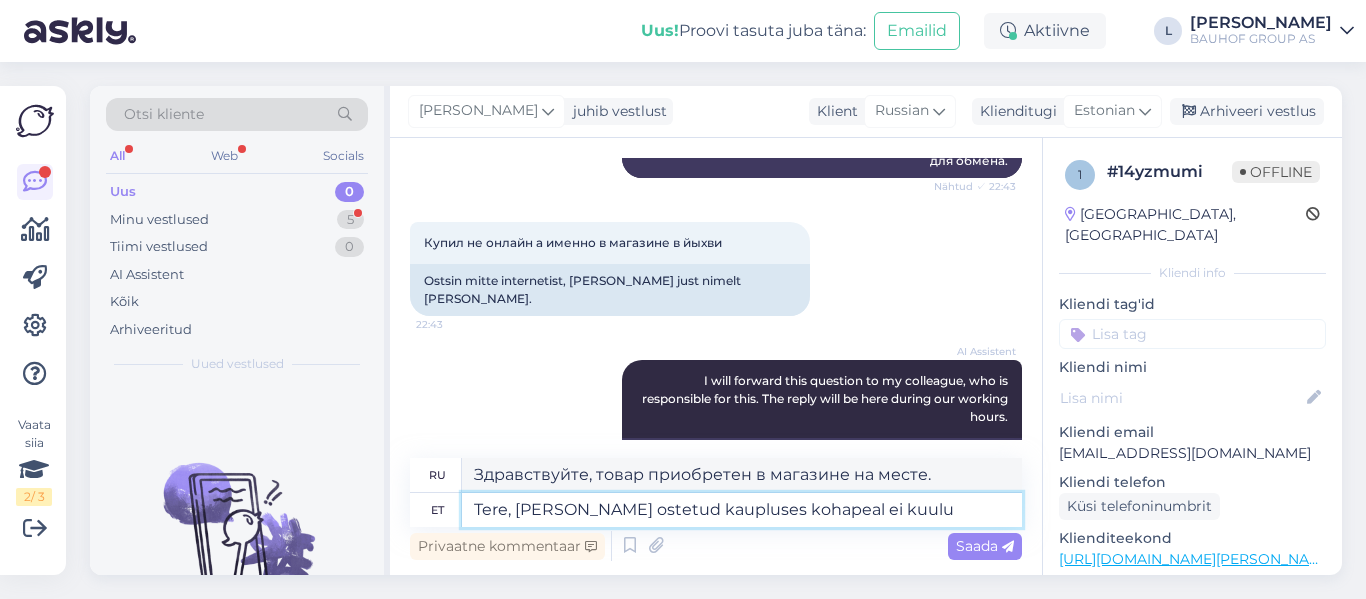 type on "Tere, kaup ostetud kaupluses kohapeal ei kuulu" 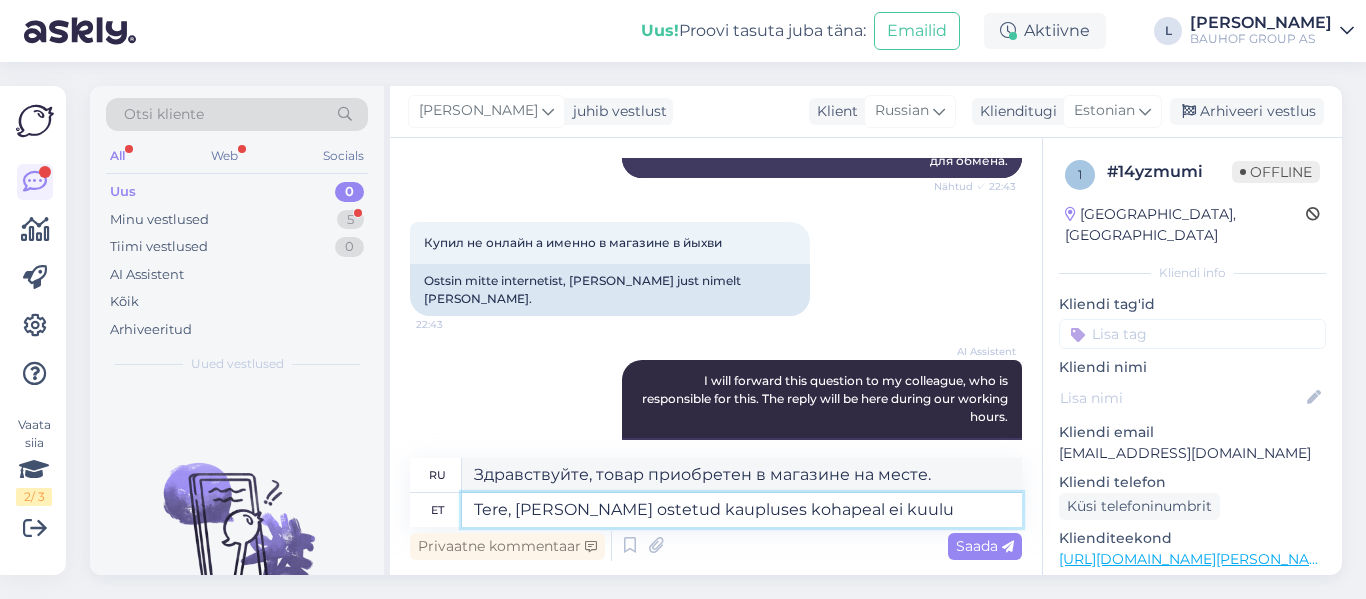 type on "Здравствуйте, товар, приобретенный непосредственно в магазине, не подлежит" 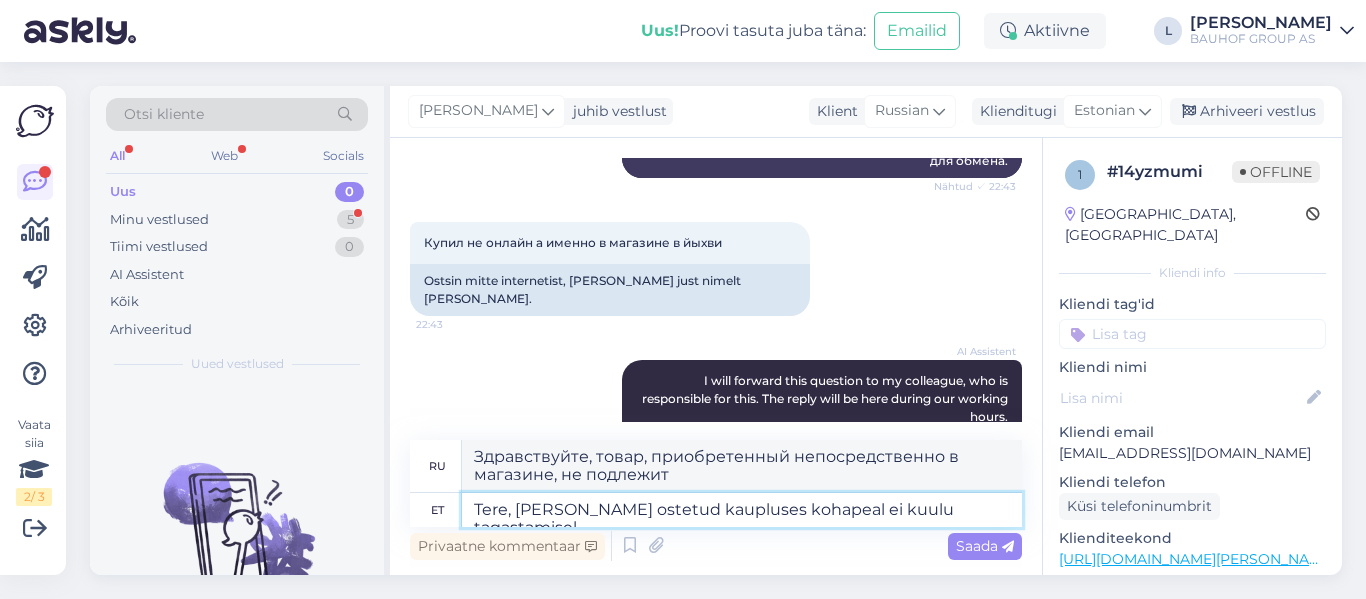 type on "Tere, kaup ostetud kaupluses kohapeal ei kuulu tagastamisele" 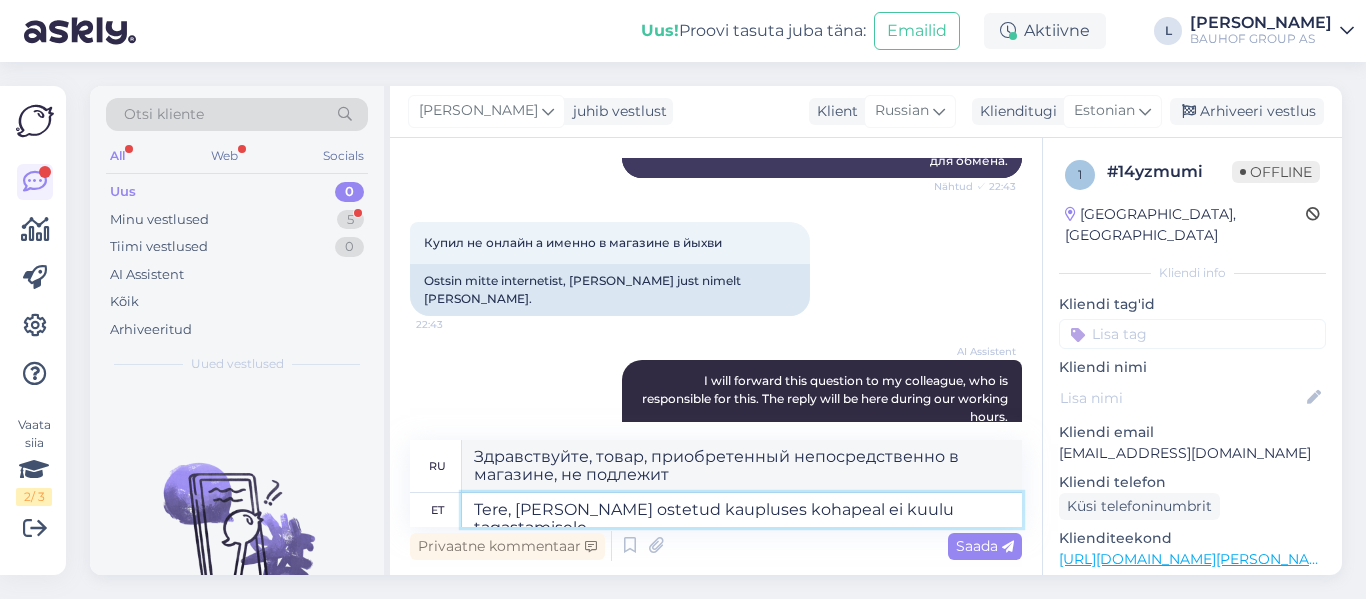 type on "Здравствуйте, товар, приобретенный непосредственно в магазине, возврату не подлежит." 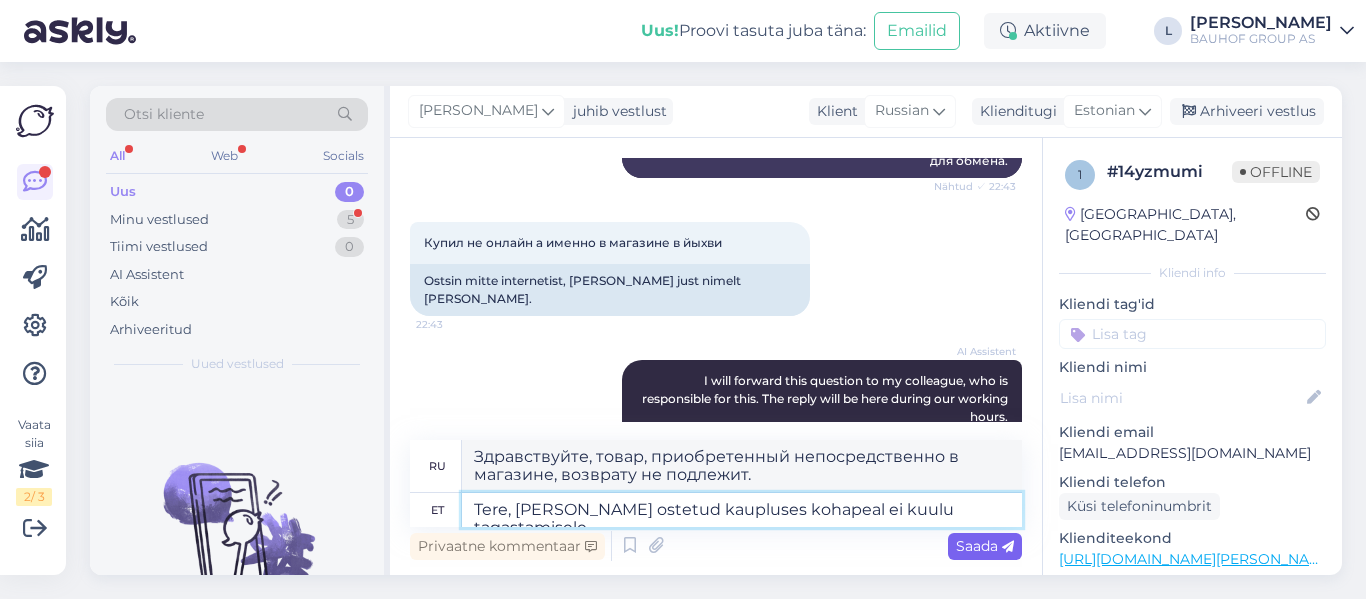 type on "Tere, kaup ostetud kaupluses kohapeal ei kuulu tagastamisele" 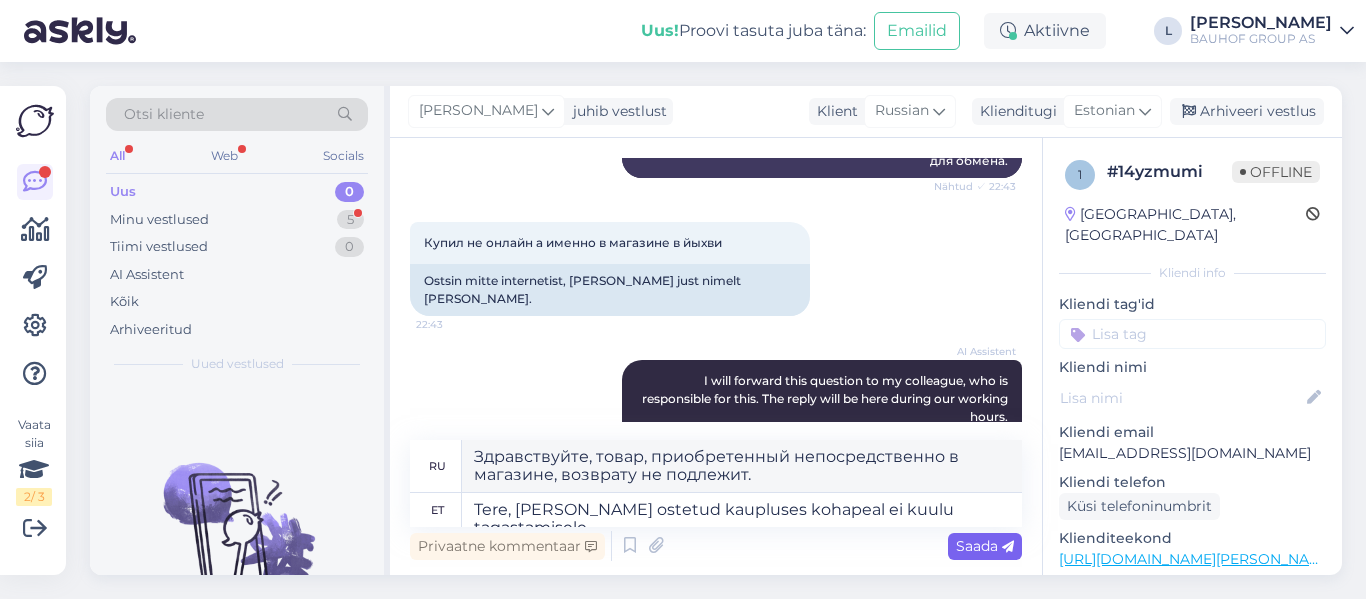 click on "Saada" at bounding box center [985, 546] 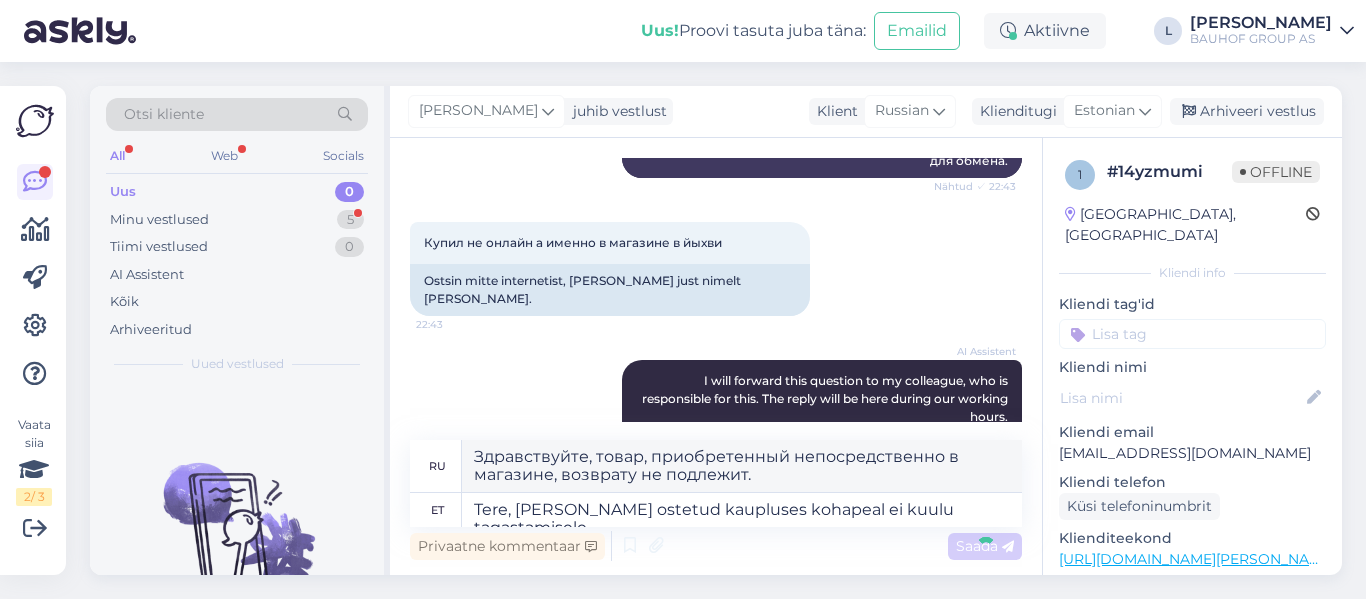 type 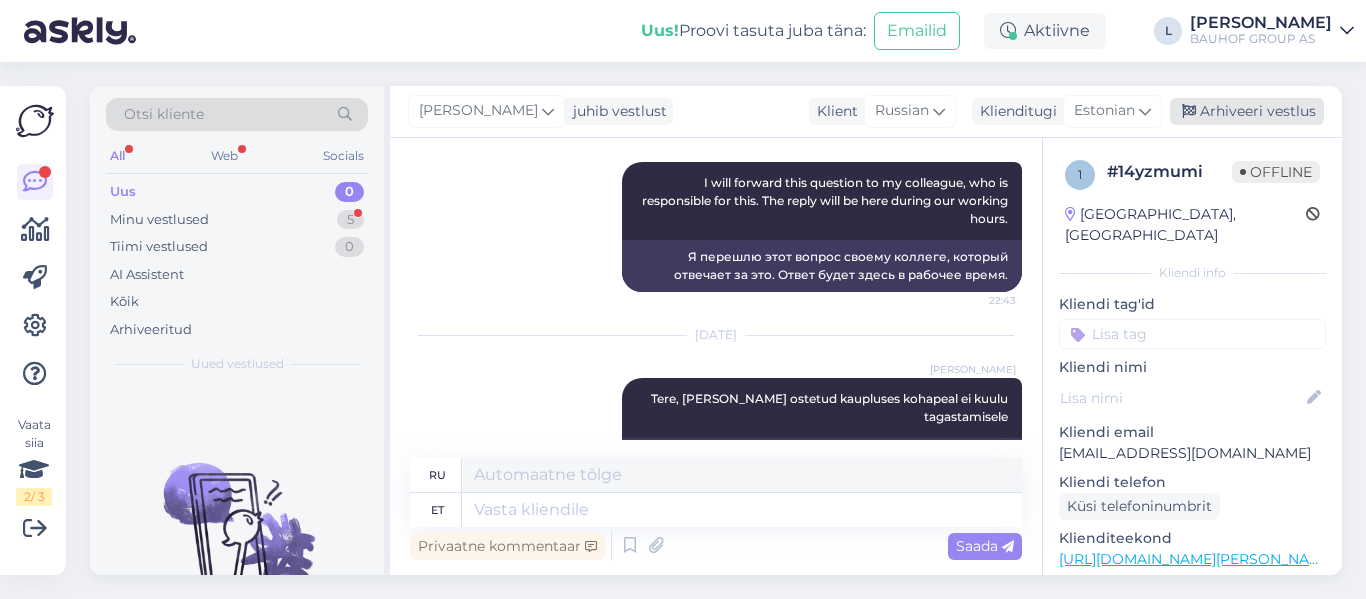 click on "Arhiveeri vestlus" at bounding box center [1247, 111] 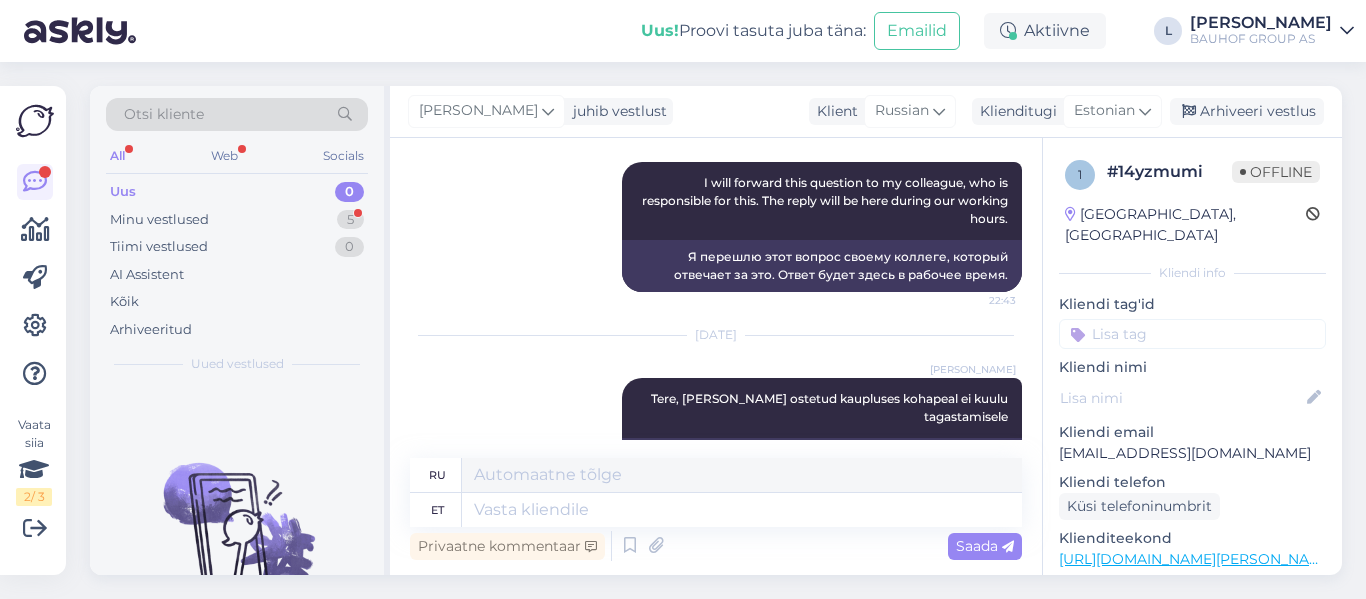scroll, scrollTop: 2566, scrollLeft: 0, axis: vertical 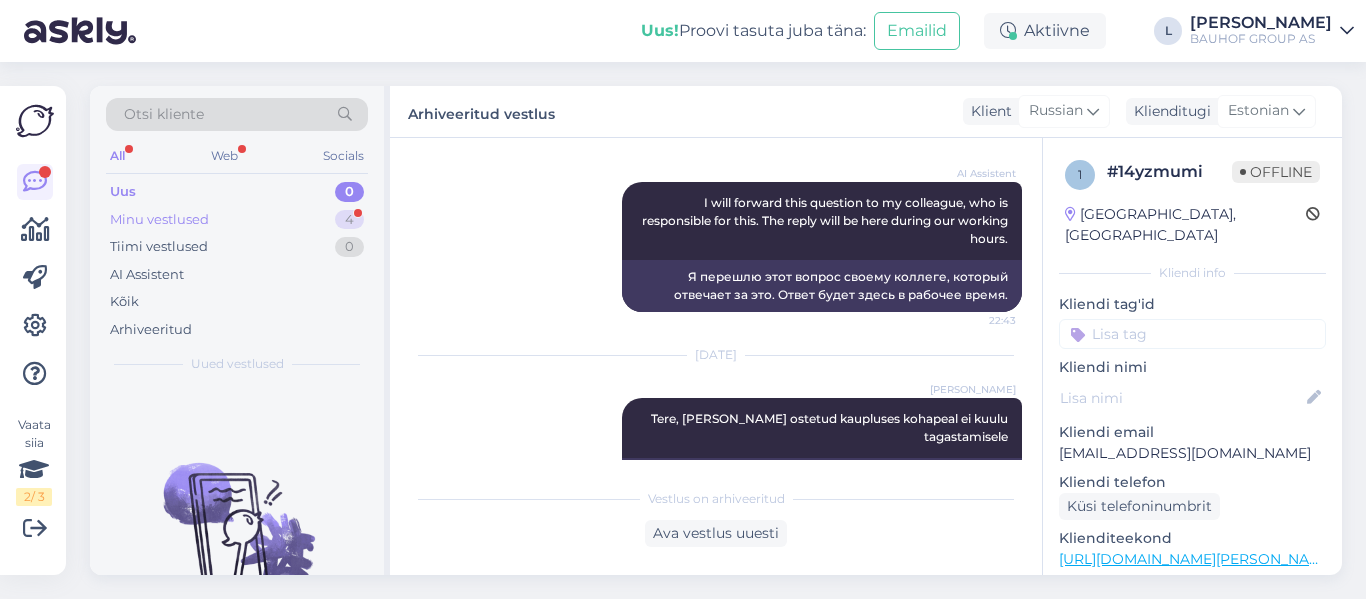 click on "Minu vestlused" at bounding box center [159, 220] 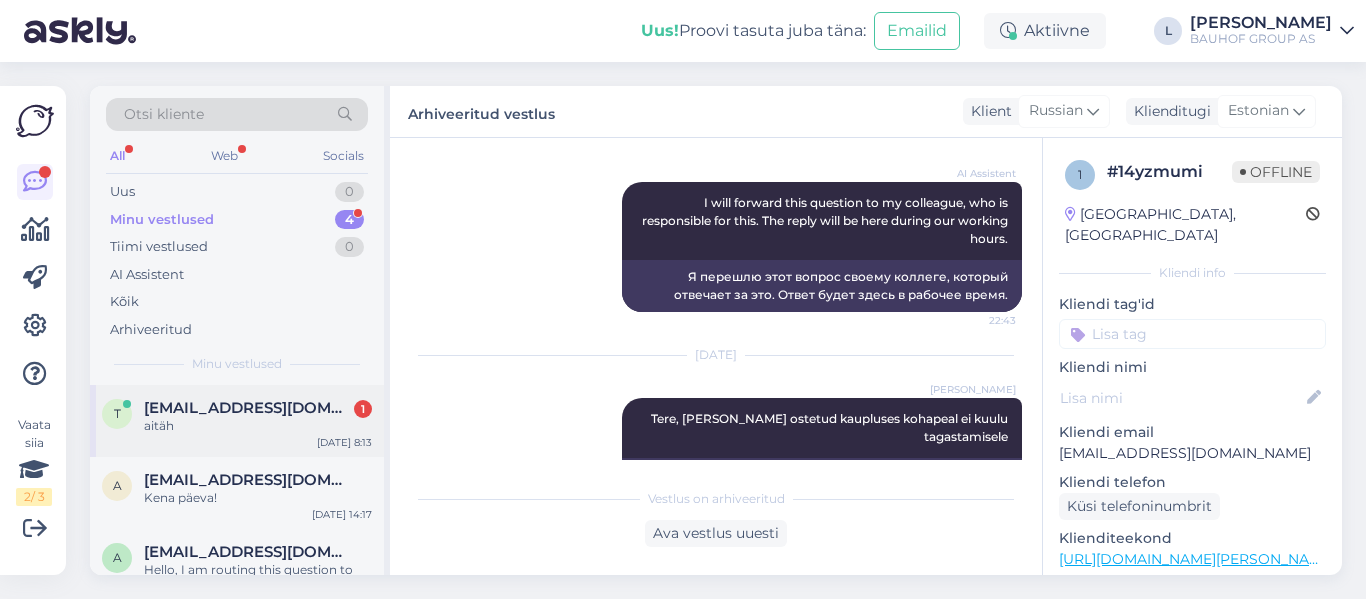 click on "[EMAIL_ADDRESS][DOMAIN_NAME]" at bounding box center [248, 408] 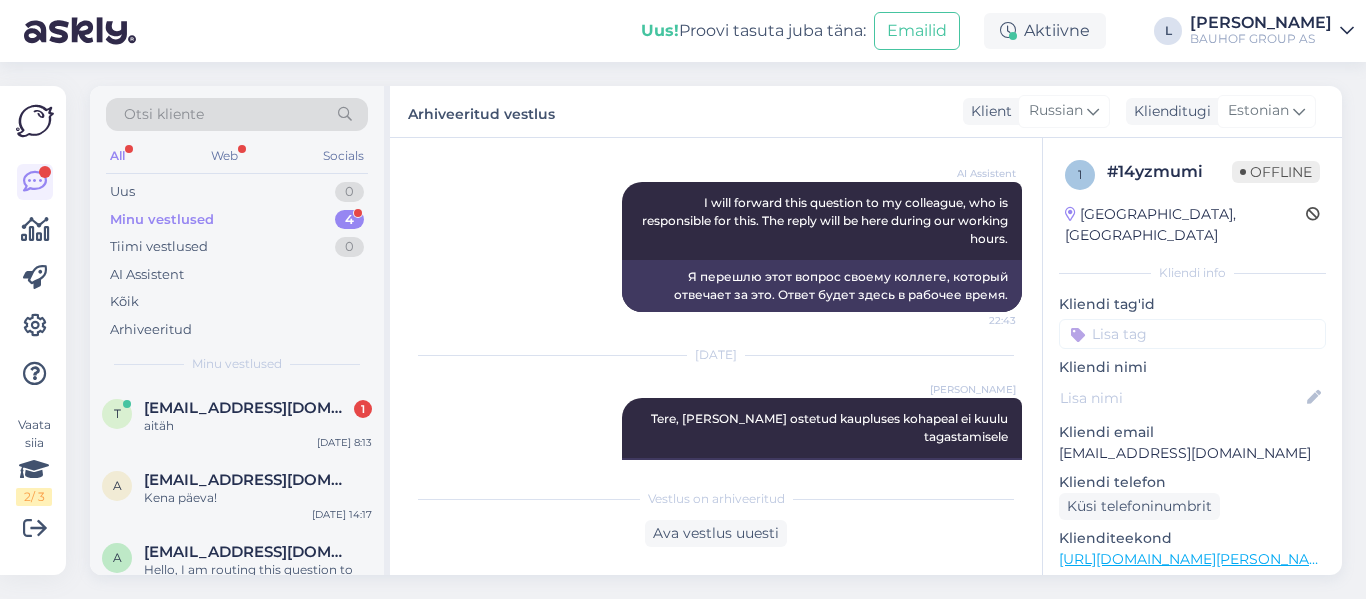 scroll, scrollTop: 747, scrollLeft: 0, axis: vertical 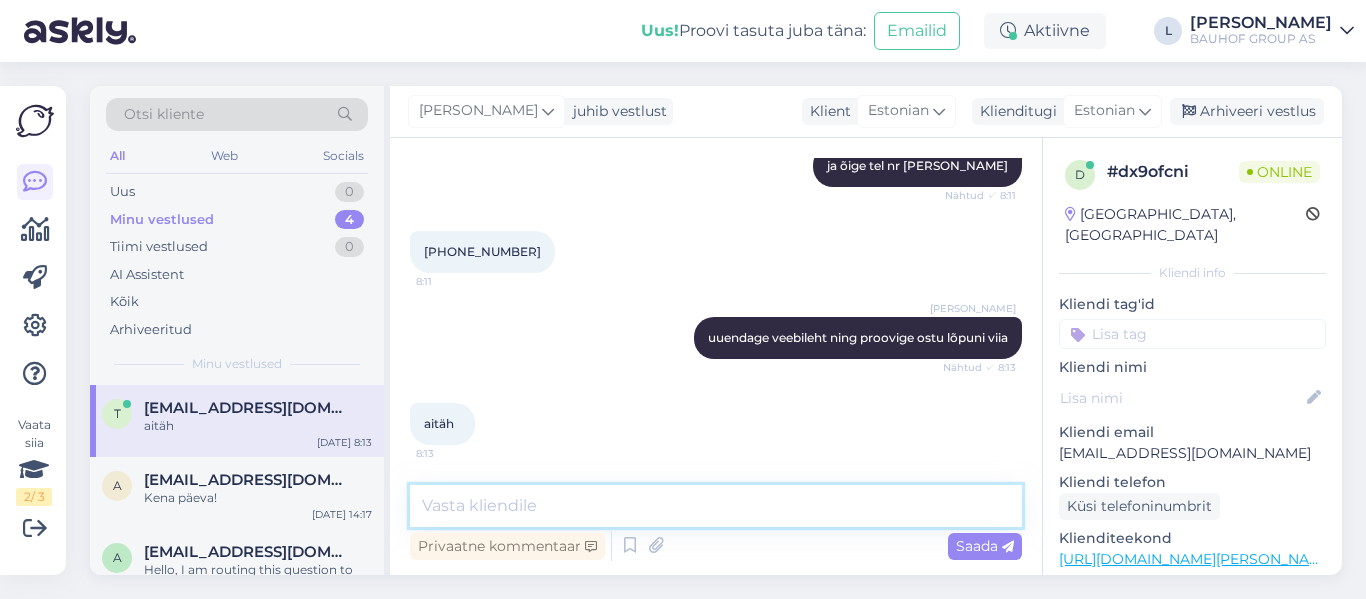 click at bounding box center [716, 506] 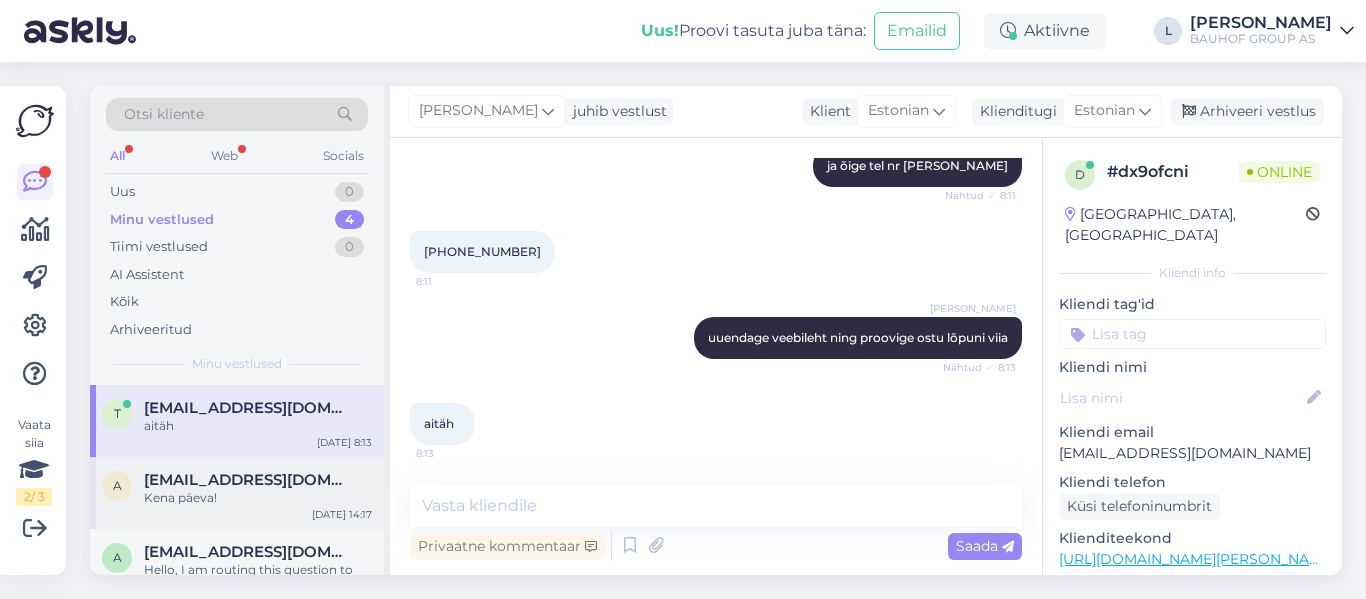 click on "all.maarika@gmail.com" at bounding box center [248, 480] 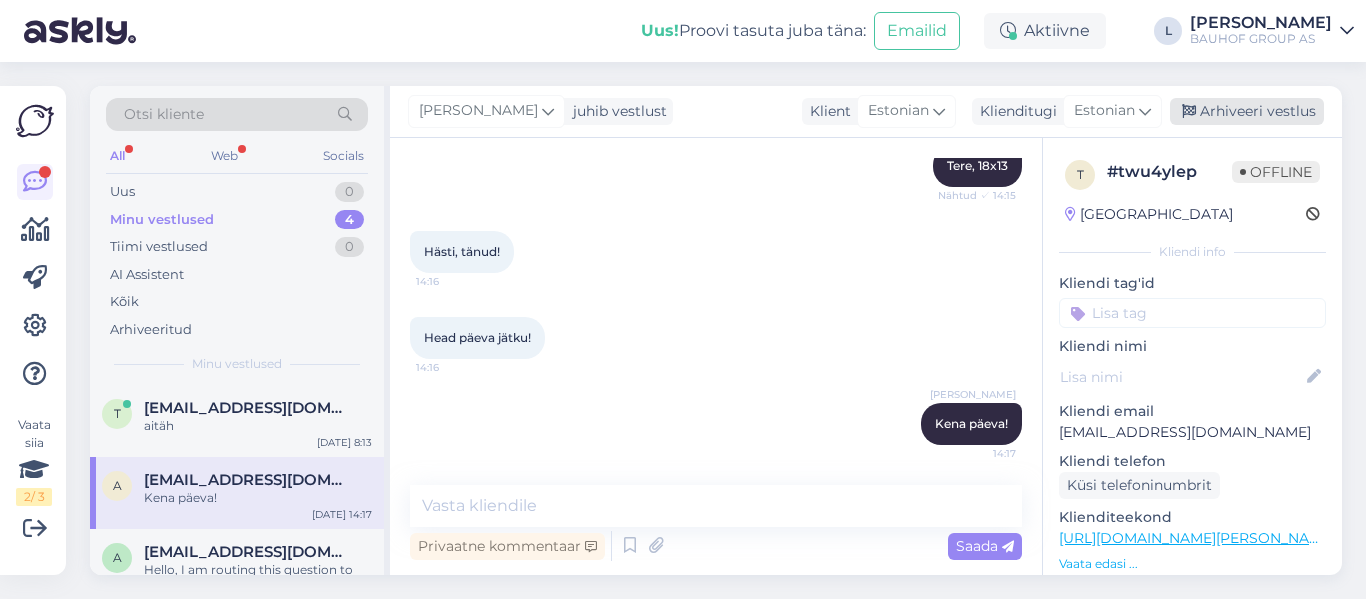 click on "Arhiveeri vestlus" at bounding box center [1247, 111] 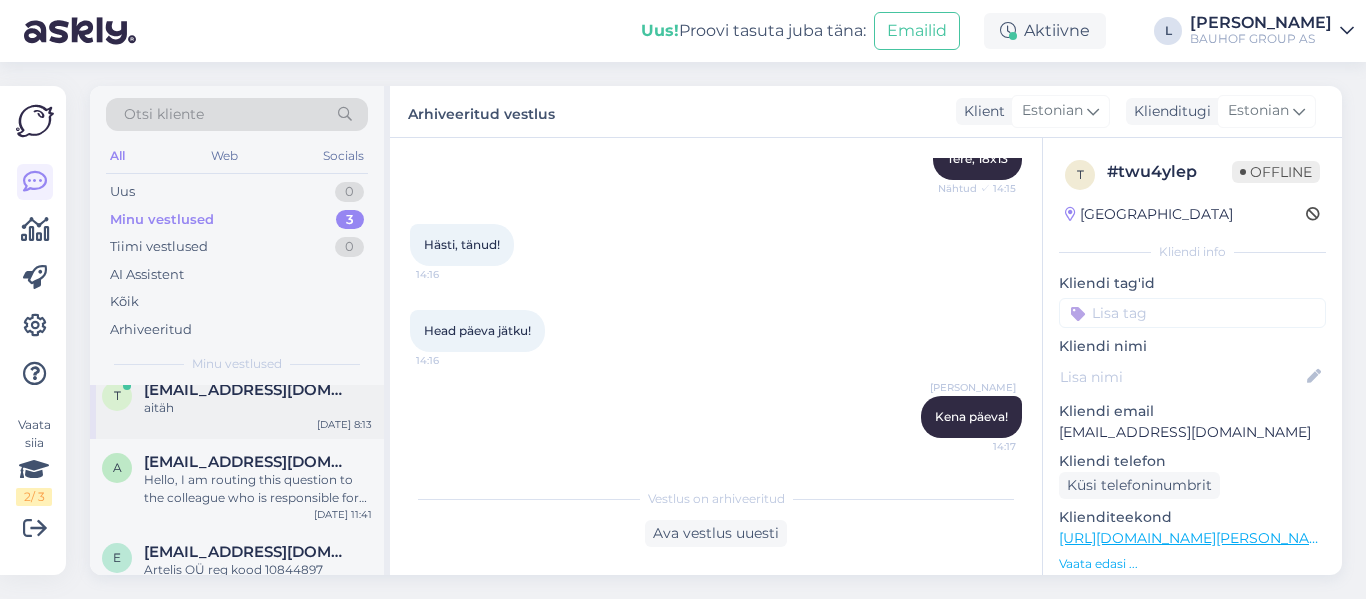 scroll, scrollTop: 44, scrollLeft: 0, axis: vertical 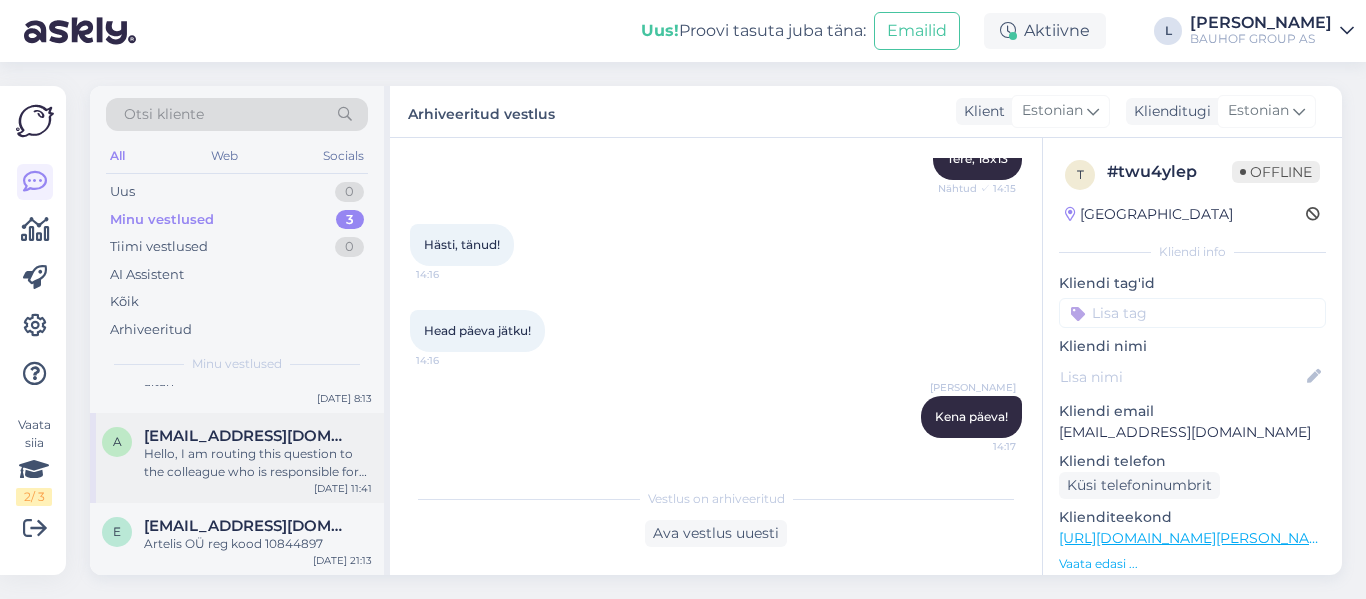 click on "Hello, I am routing this question to the colleague who is responsible for this topic. The reply might take a bit. But it’ll be saved here for you to read later." at bounding box center [258, 463] 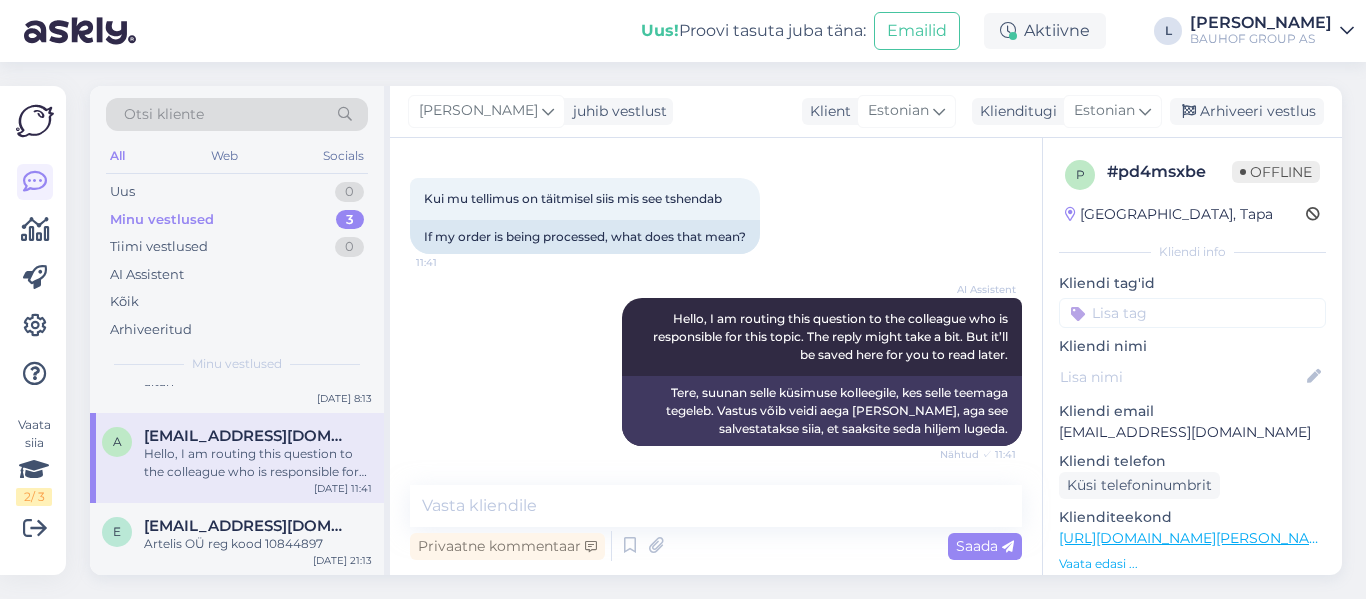 scroll, scrollTop: 87, scrollLeft: 0, axis: vertical 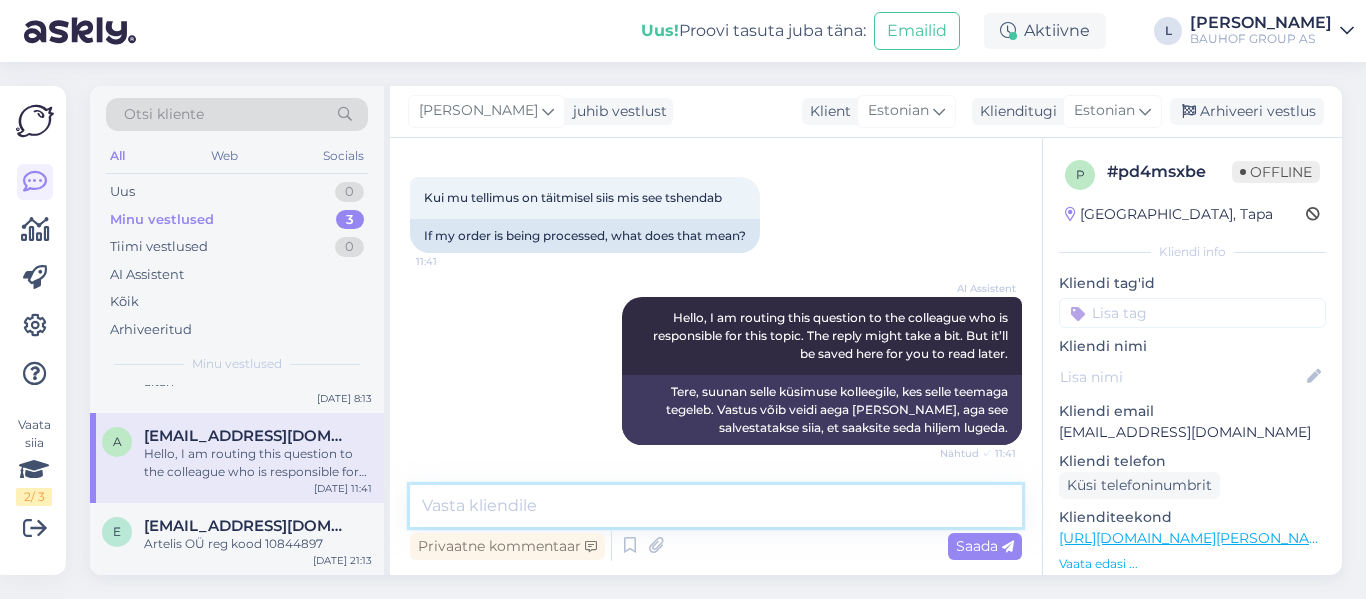 click at bounding box center (716, 506) 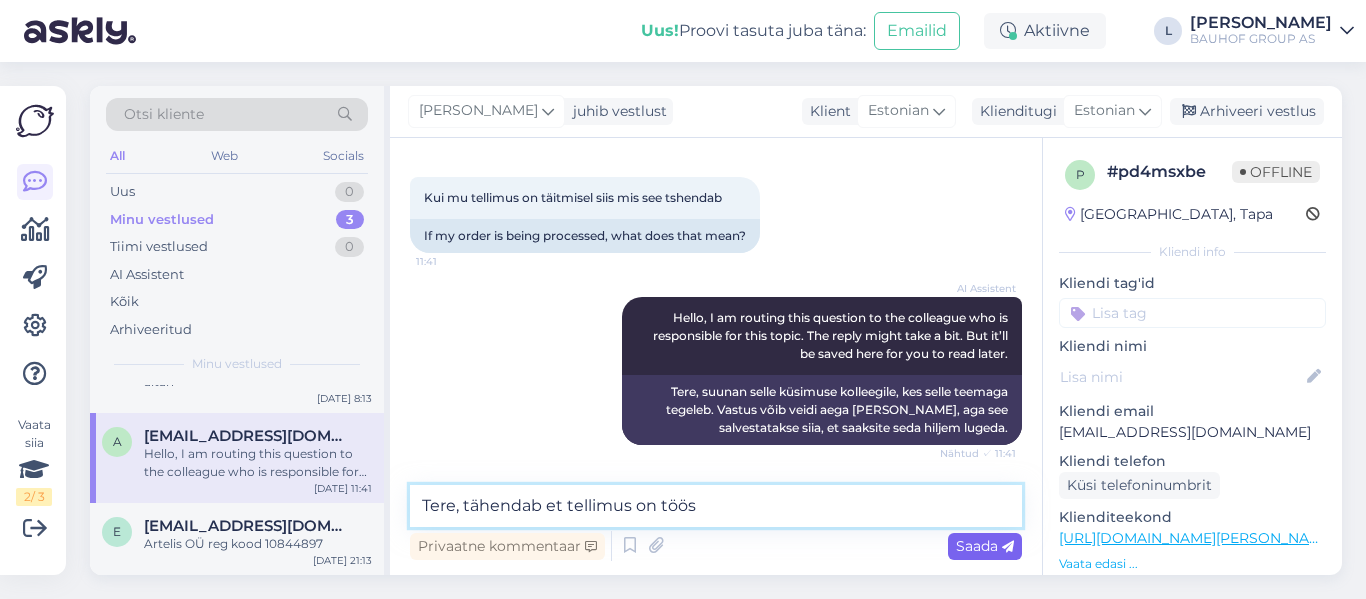 type on "Tere, tähendab et tellimus on töös" 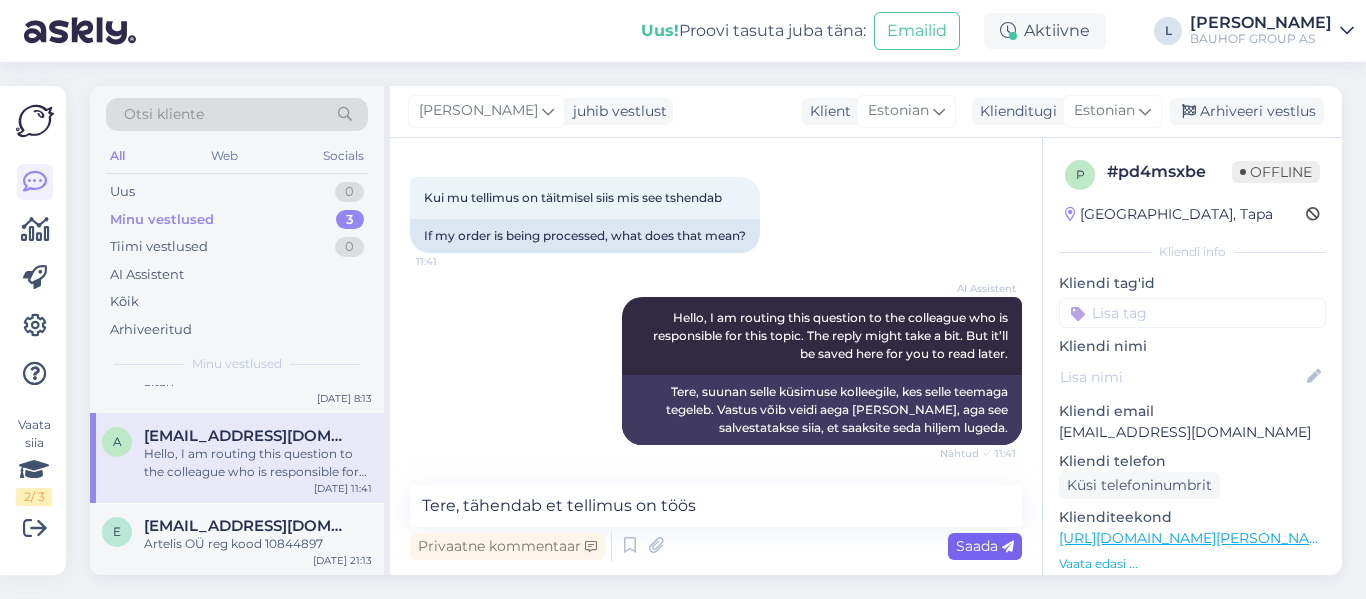 click on "Saada" at bounding box center [985, 546] 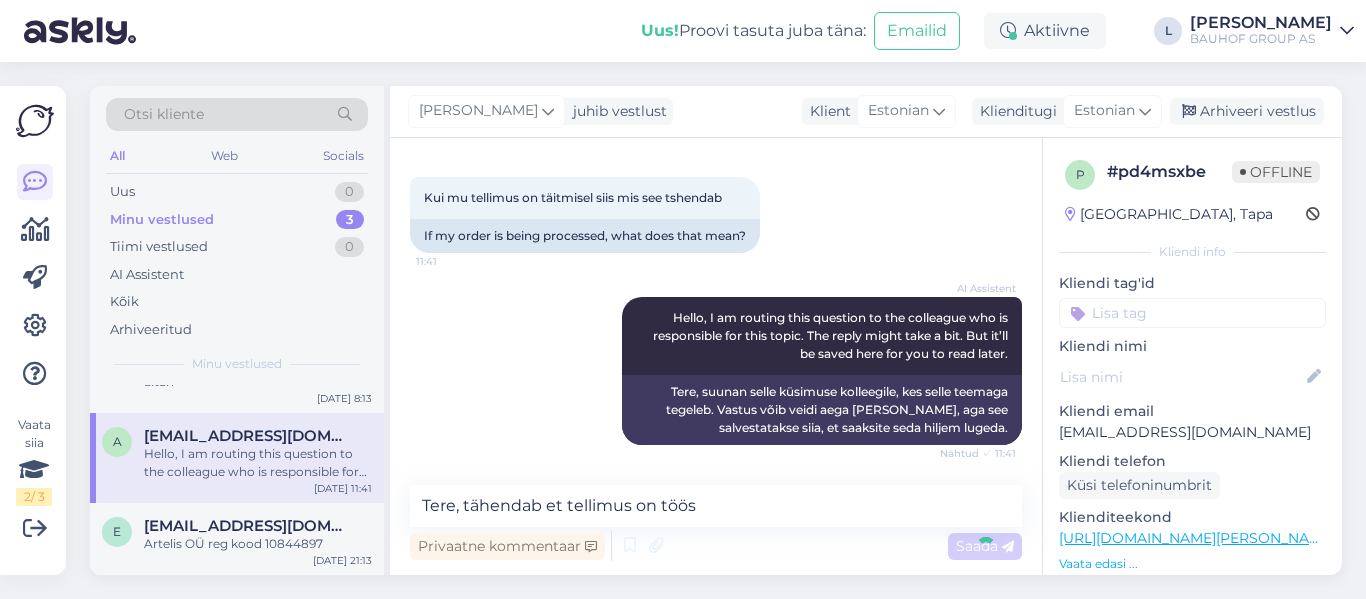 type 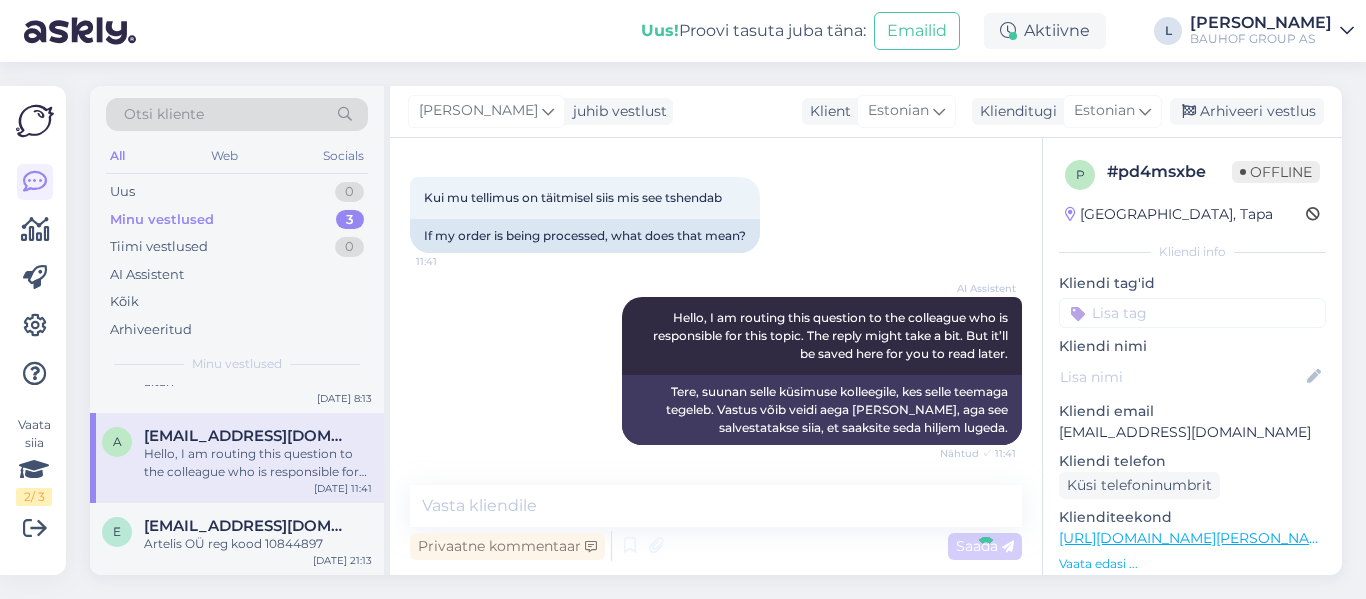 scroll, scrollTop: 215, scrollLeft: 0, axis: vertical 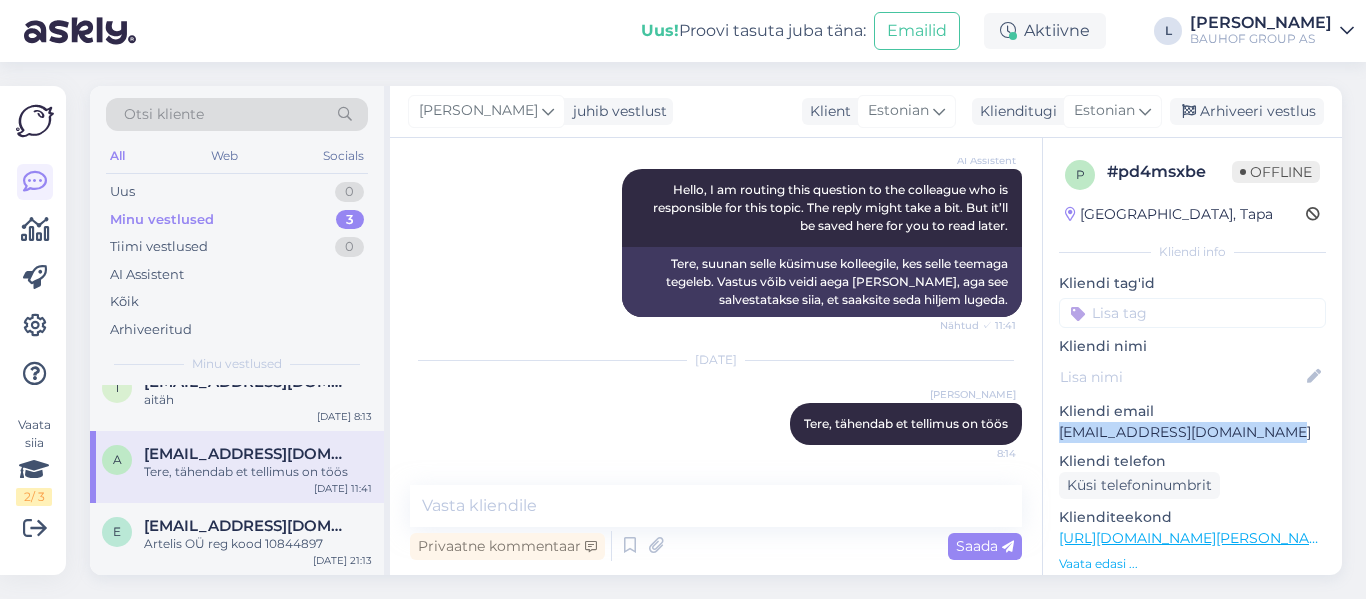 drag, startPoint x: 1273, startPoint y: 430, endPoint x: 1055, endPoint y: 432, distance: 218.00917 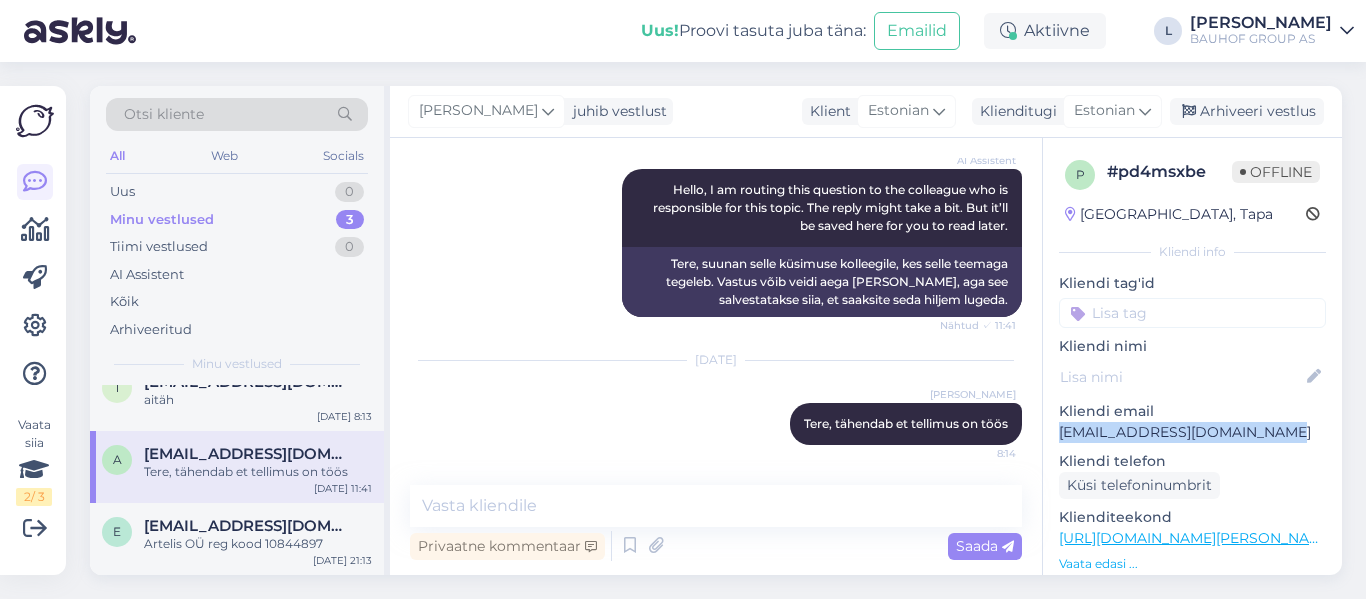 copy on "annaliisa.adrat24@gmail.com" 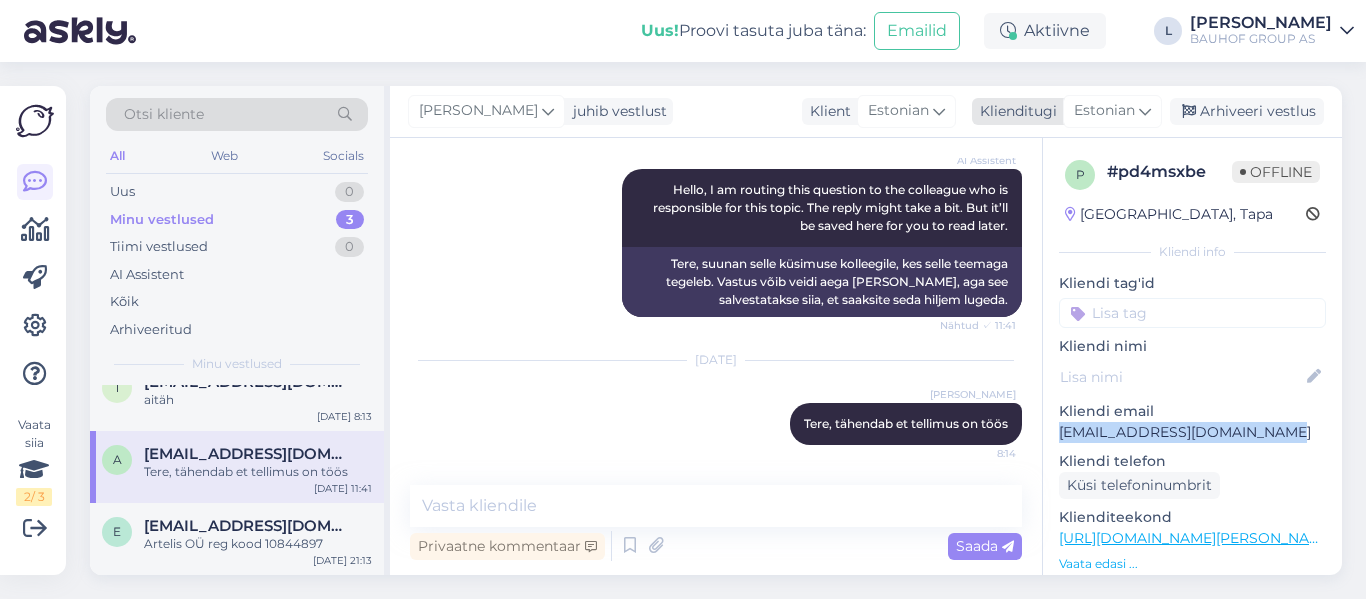 drag, startPoint x: 1215, startPoint y: 108, endPoint x: 1208, endPoint y: 117, distance: 11.401754 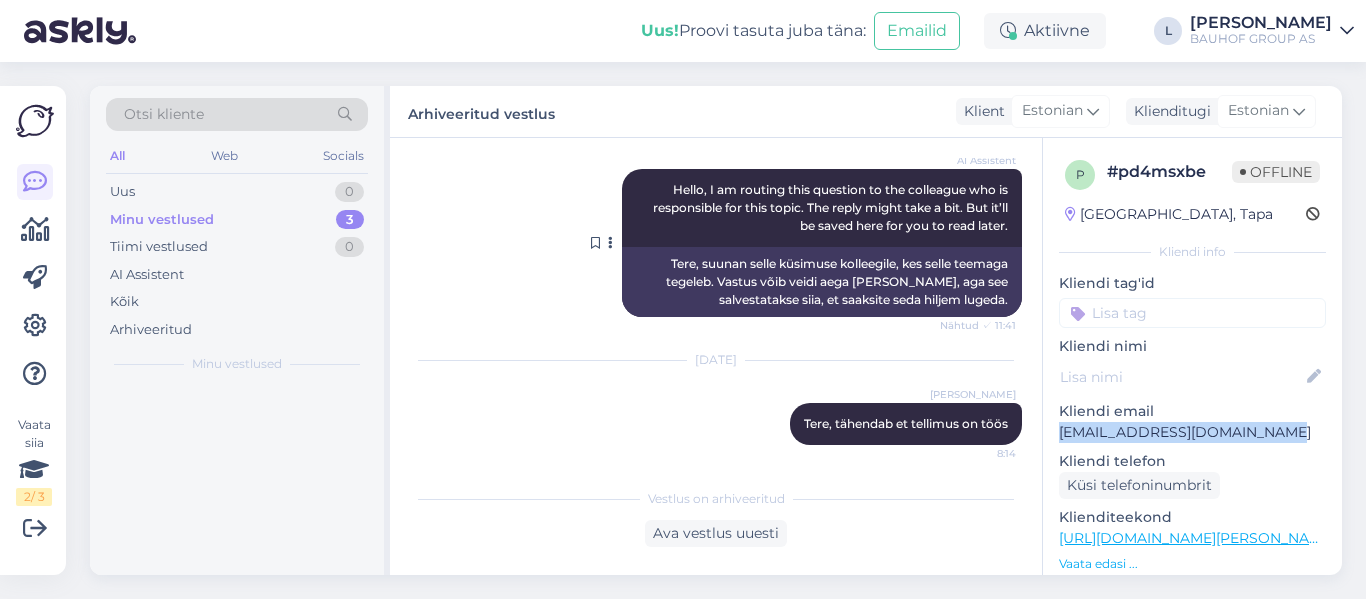 scroll, scrollTop: 0, scrollLeft: 0, axis: both 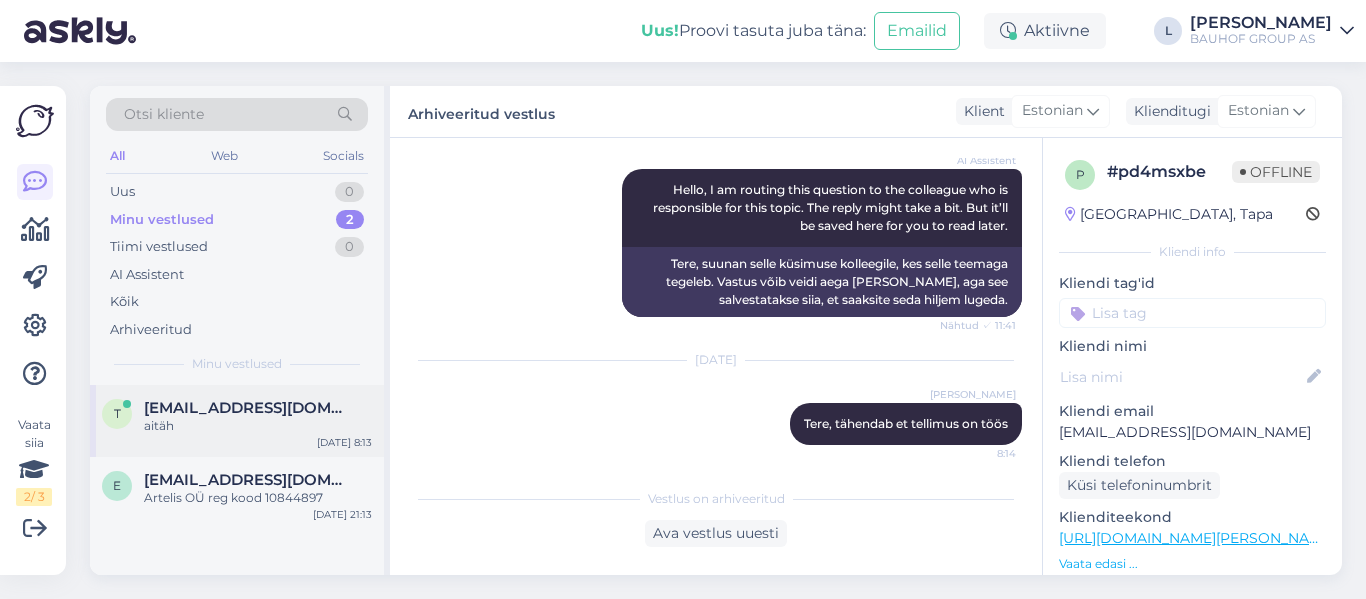 click on "aitäh" at bounding box center (258, 426) 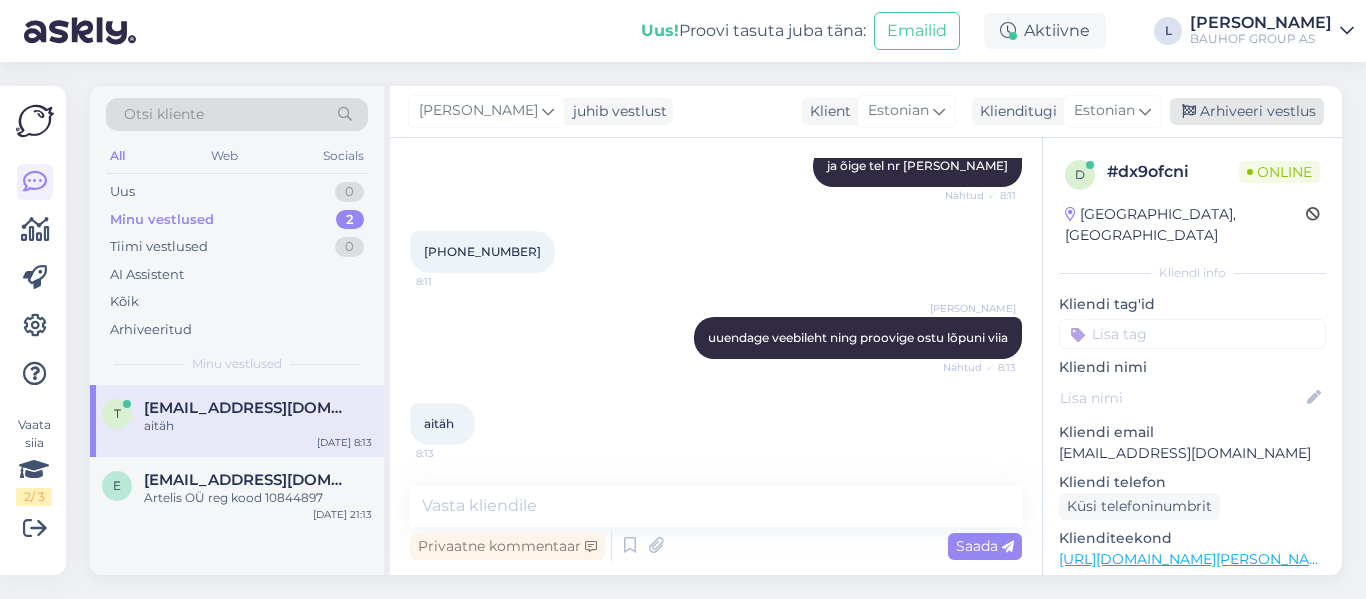 click on "Arhiveeri vestlus" at bounding box center (1247, 111) 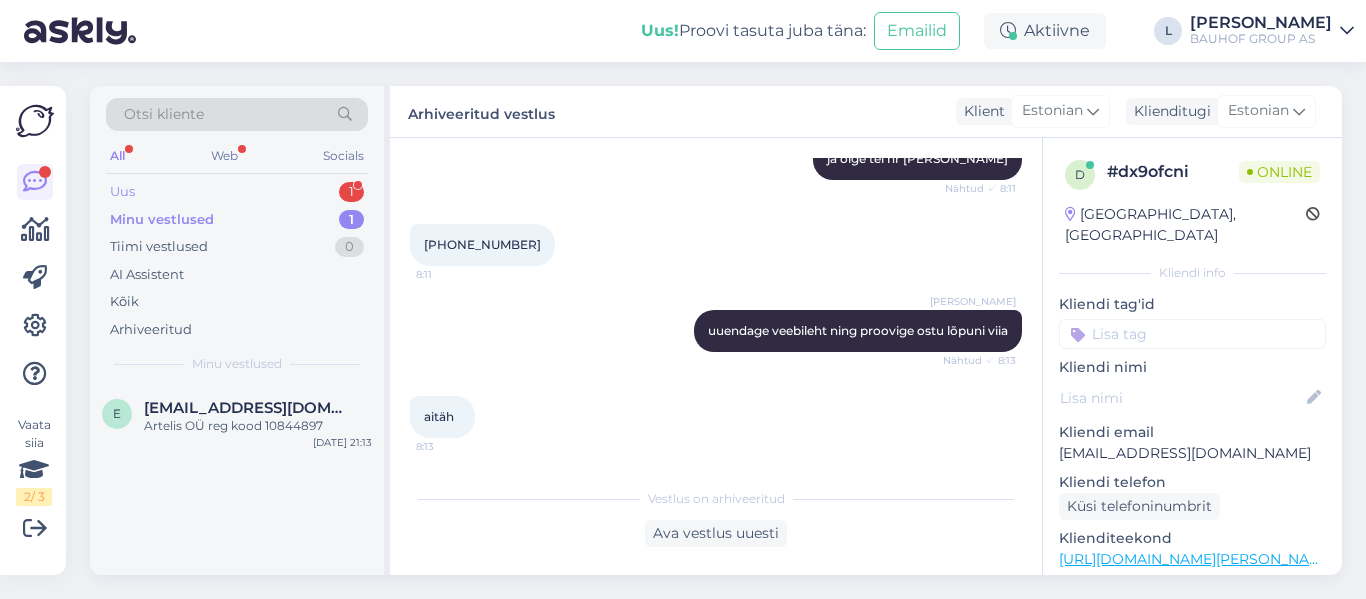 click on "Uus 1" at bounding box center [237, 192] 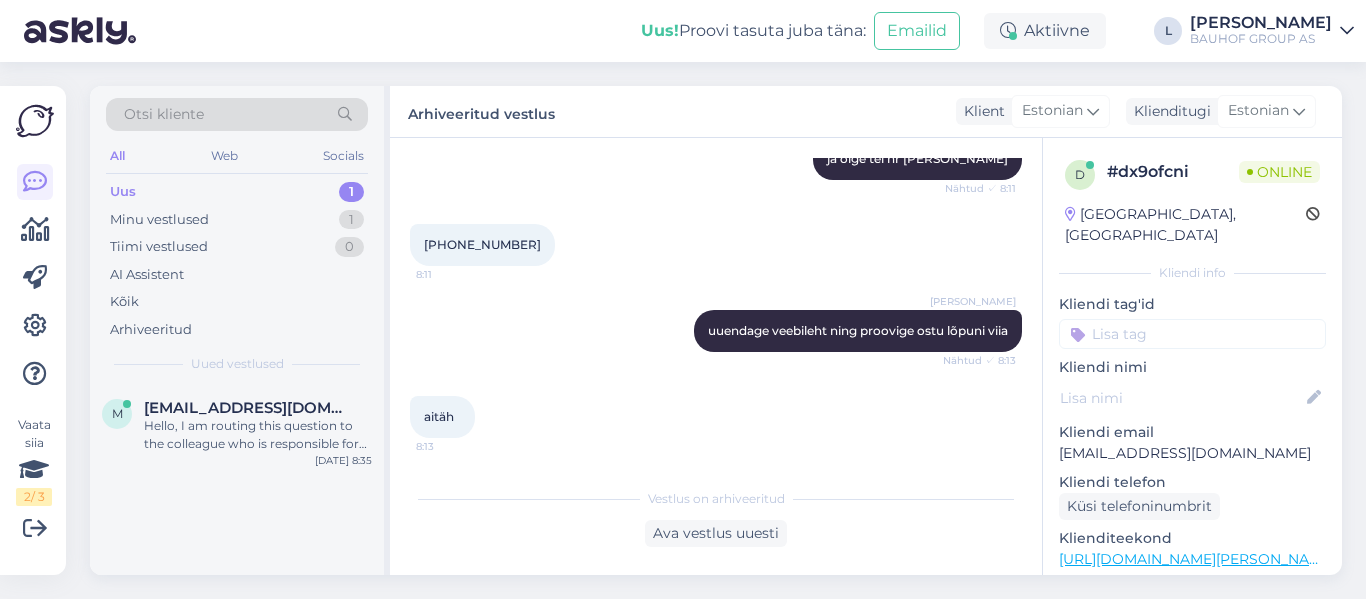 click on "Uus" at bounding box center (123, 192) 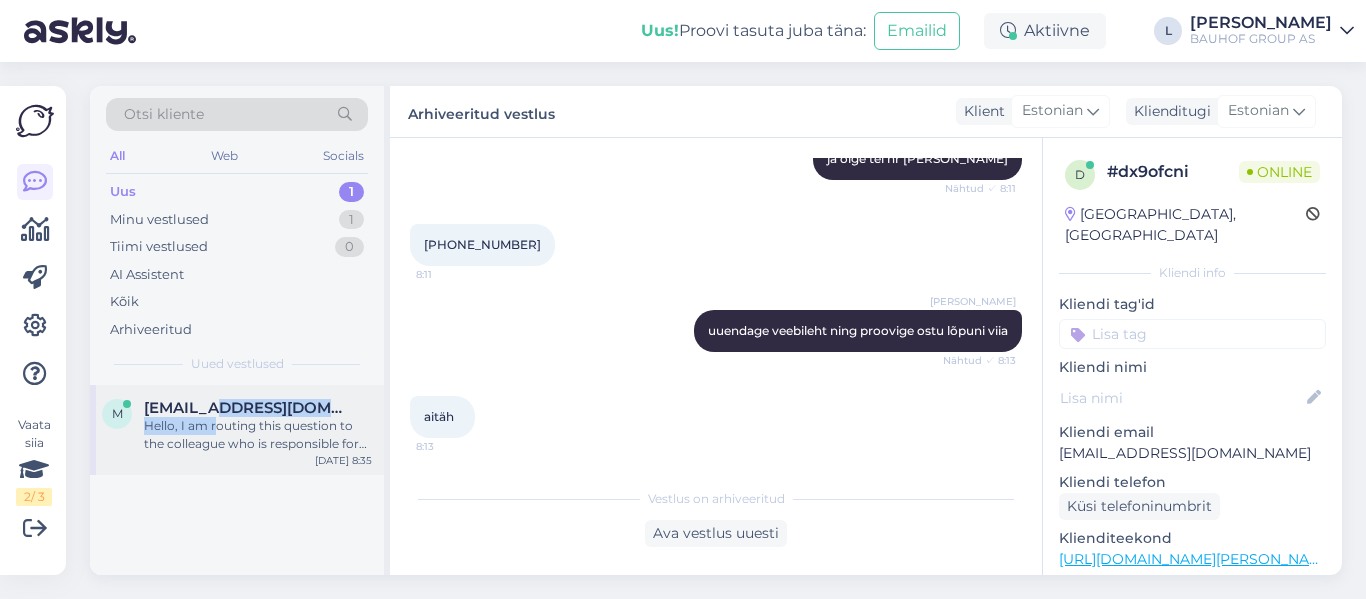 click on "mooraartur@gmail.com Hello, I am routing this question to the colleague who is responsible for this topic. The reply might take a bit. But it’ll be saved here for you to read later." at bounding box center [258, 426] 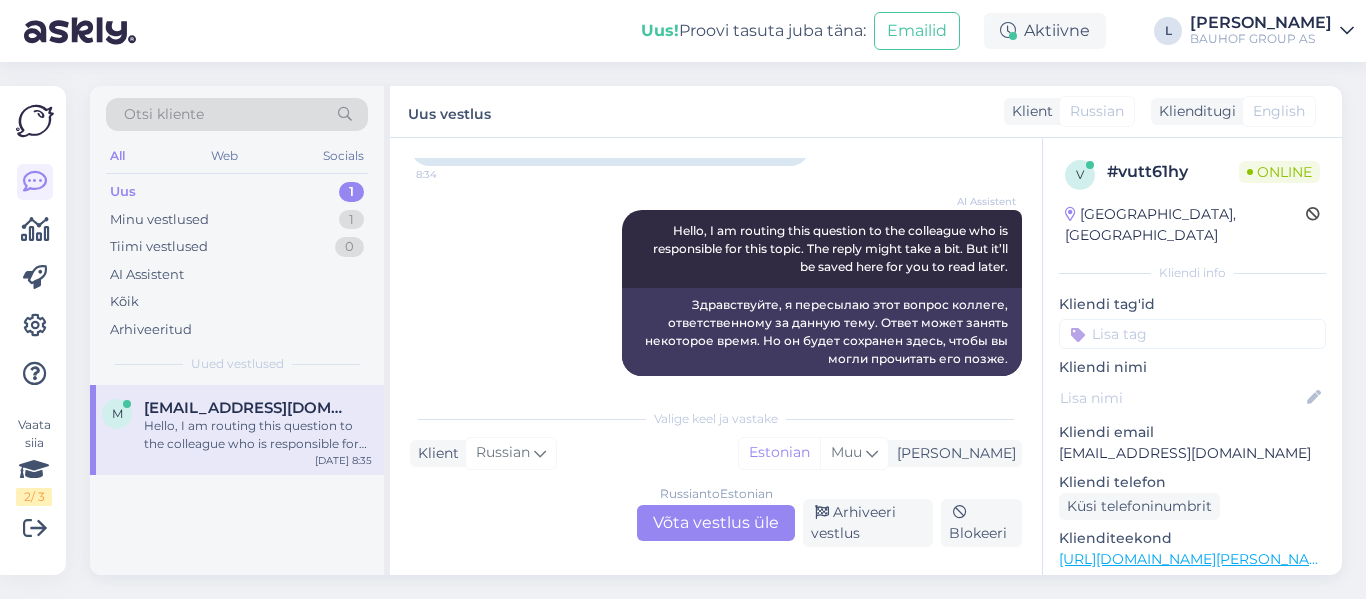 click on "Russian  to  Estonian Võta vestlus üle" at bounding box center (716, 523) 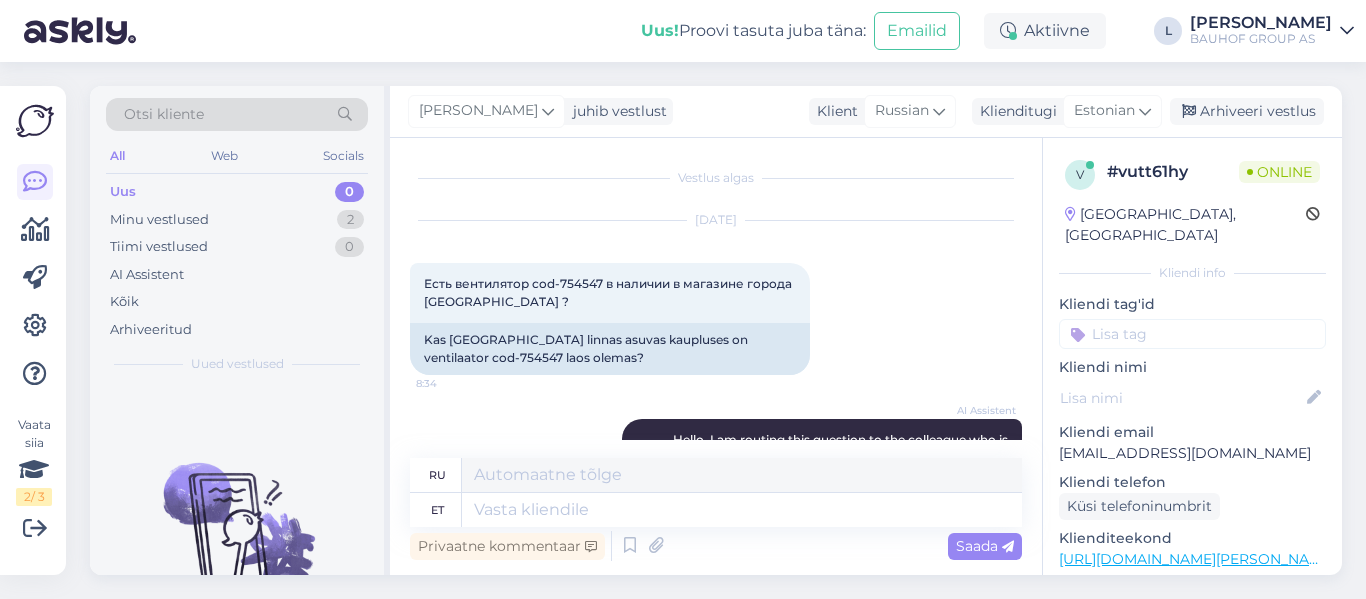 scroll, scrollTop: 0, scrollLeft: 0, axis: both 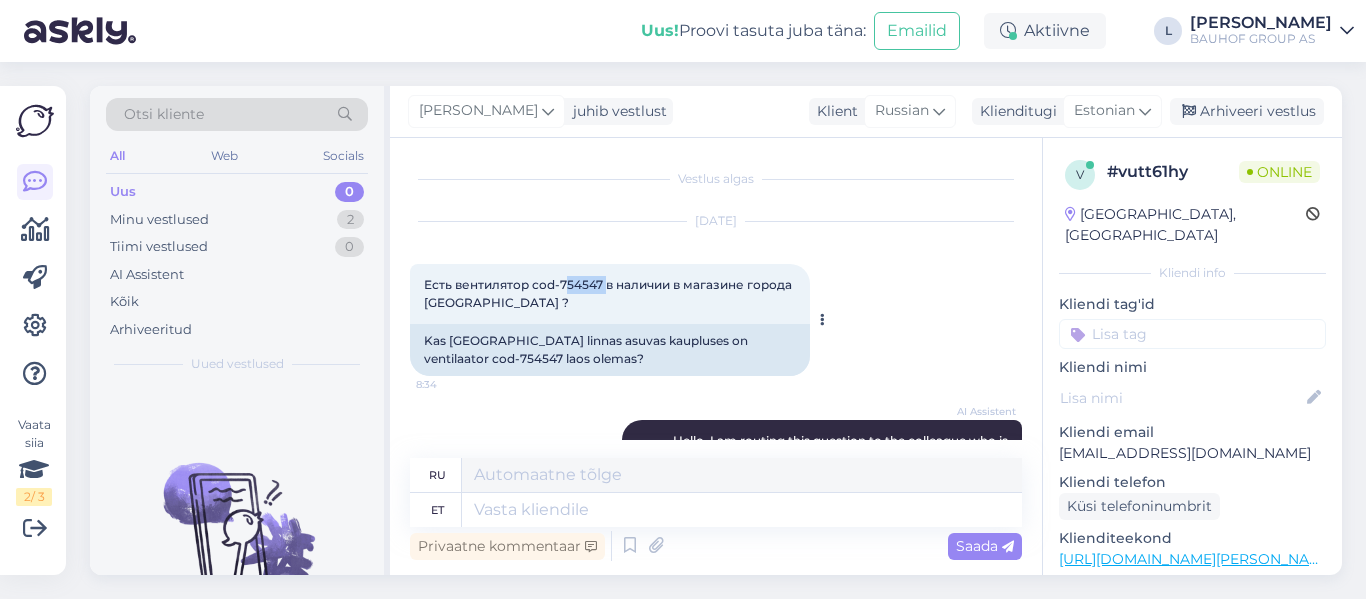 drag, startPoint x: 605, startPoint y: 284, endPoint x: 562, endPoint y: 277, distance: 43.56604 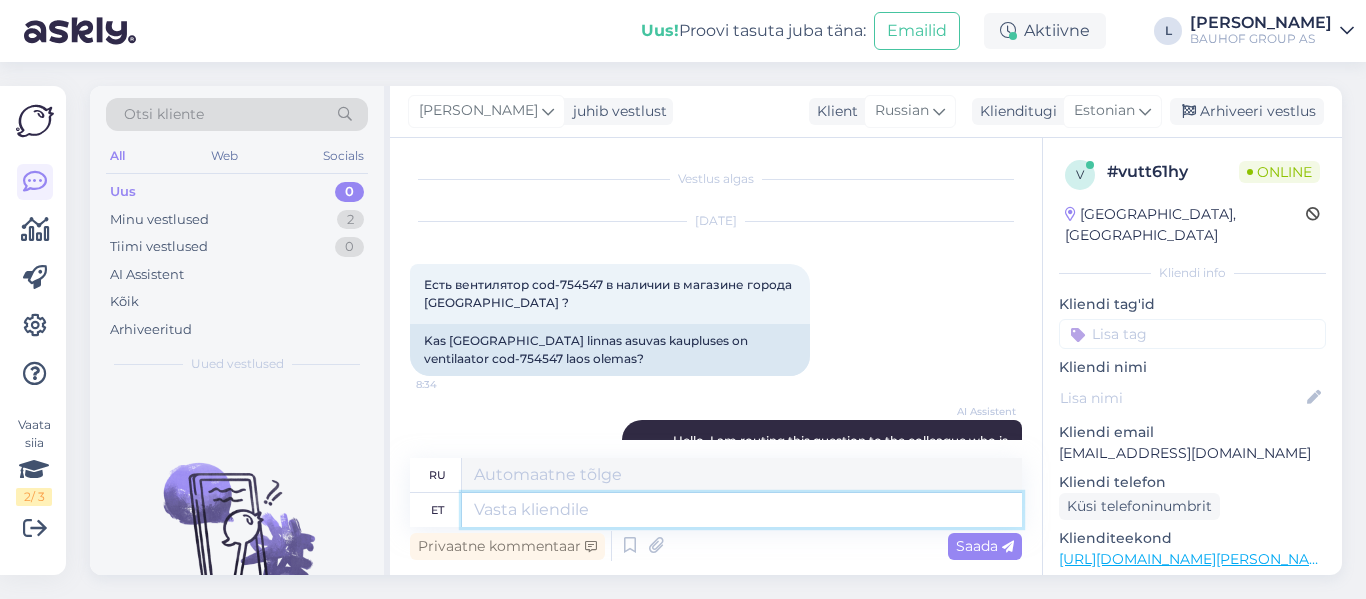 click at bounding box center (742, 510) 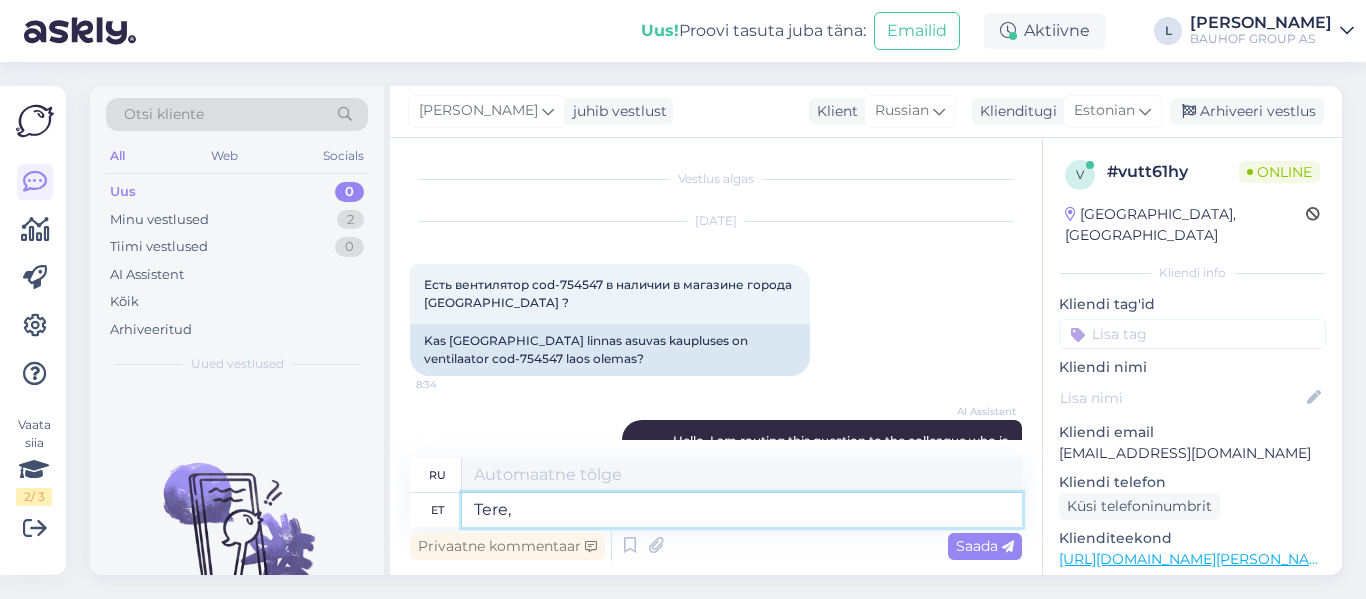 type on "Tere, j" 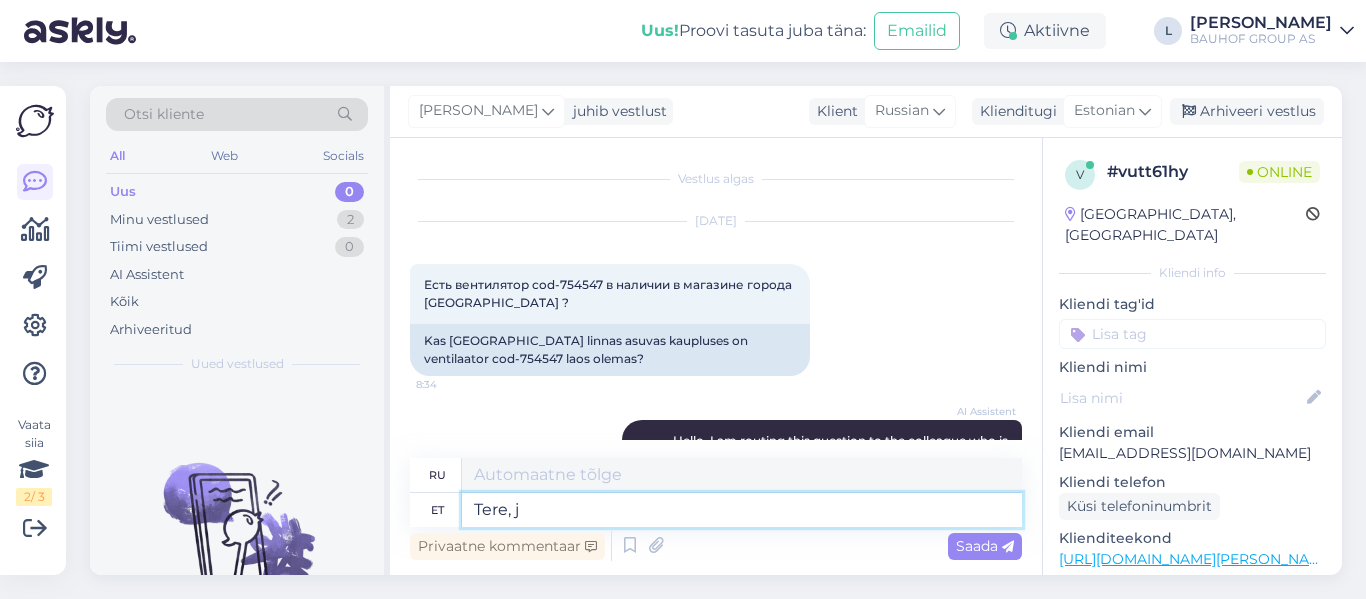 type on "Здравствуйте," 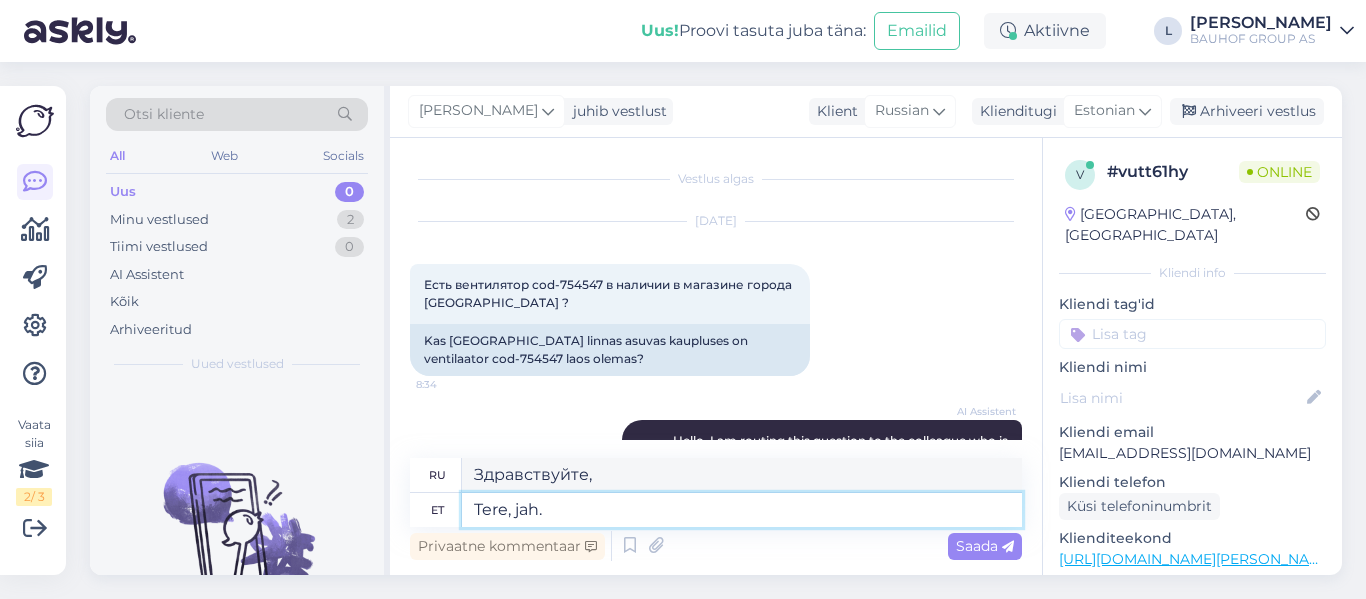 type on "Tere, jah." 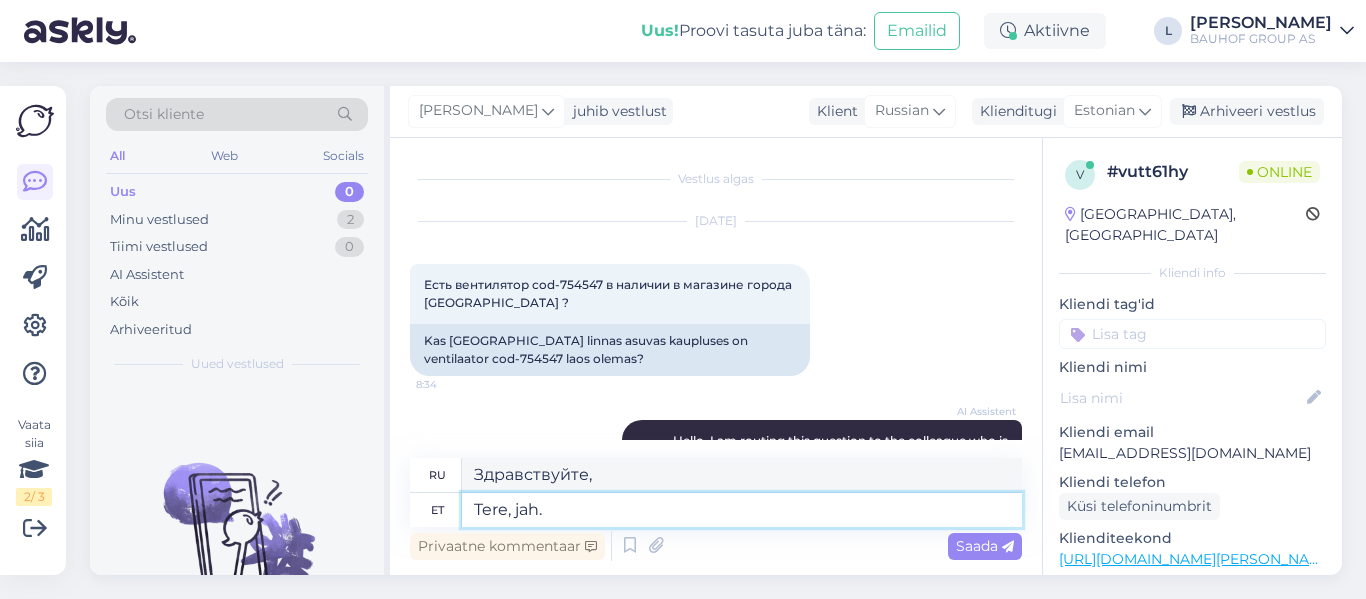 type on "Здравствуйте, да." 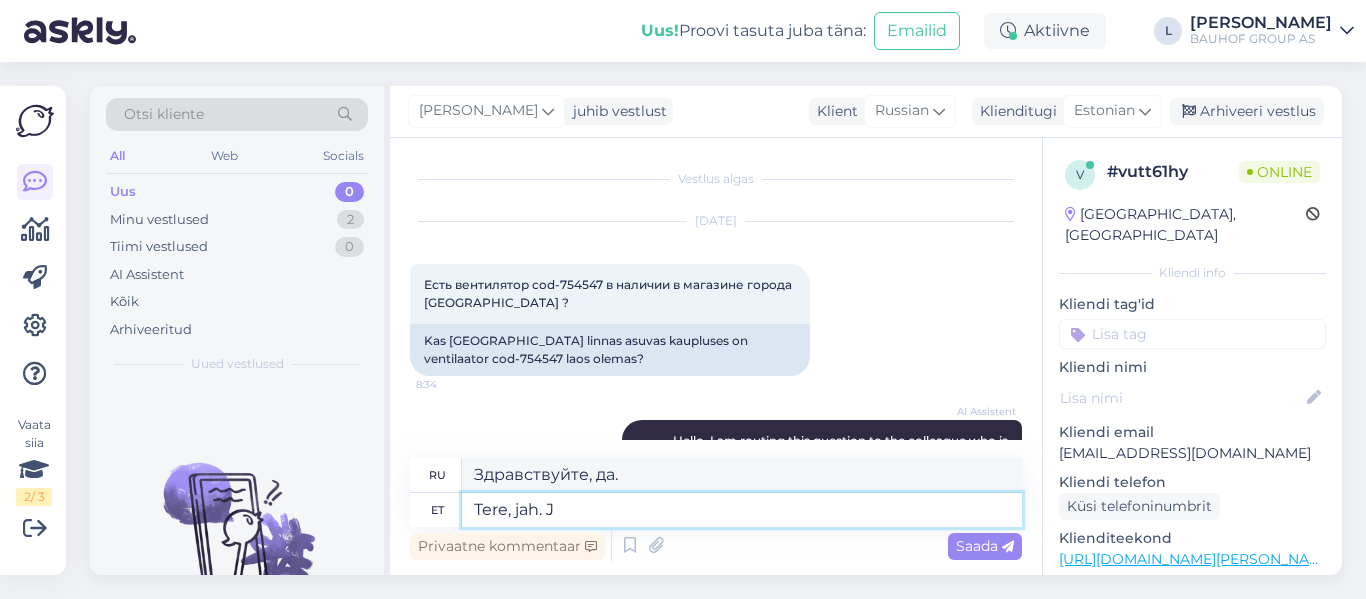 type on "Tere, jah. Jõ" 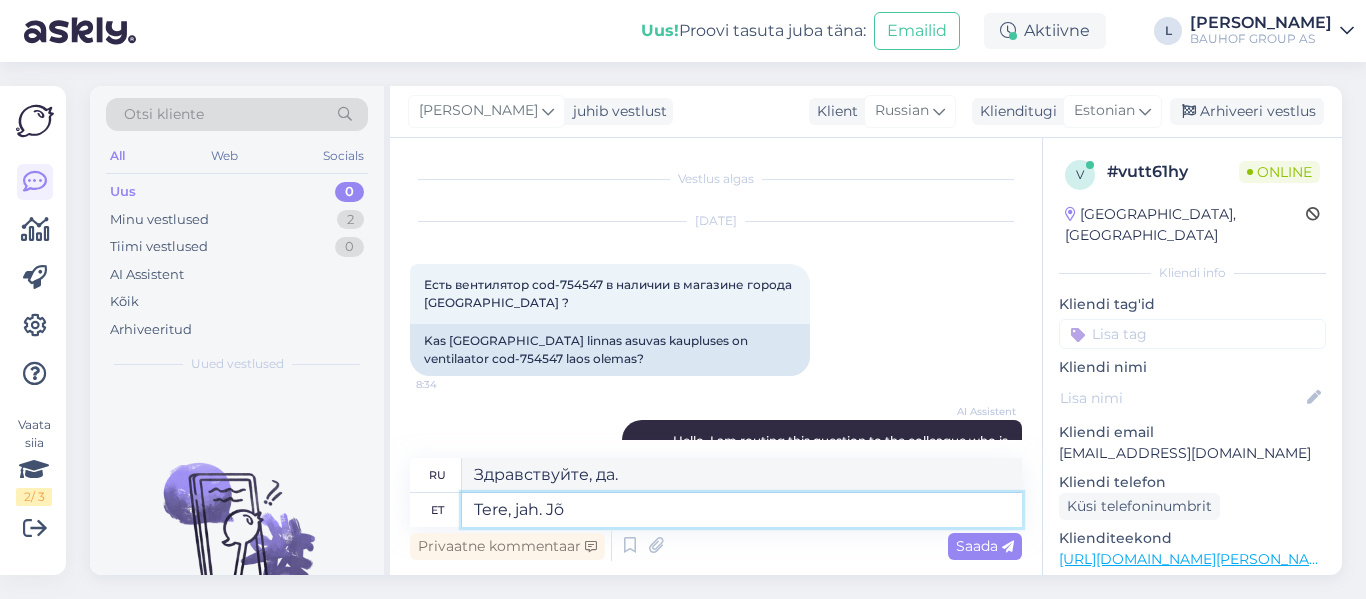 type on "Привет, да.  Сила. (или:  Привет, да.  Мощь.)" 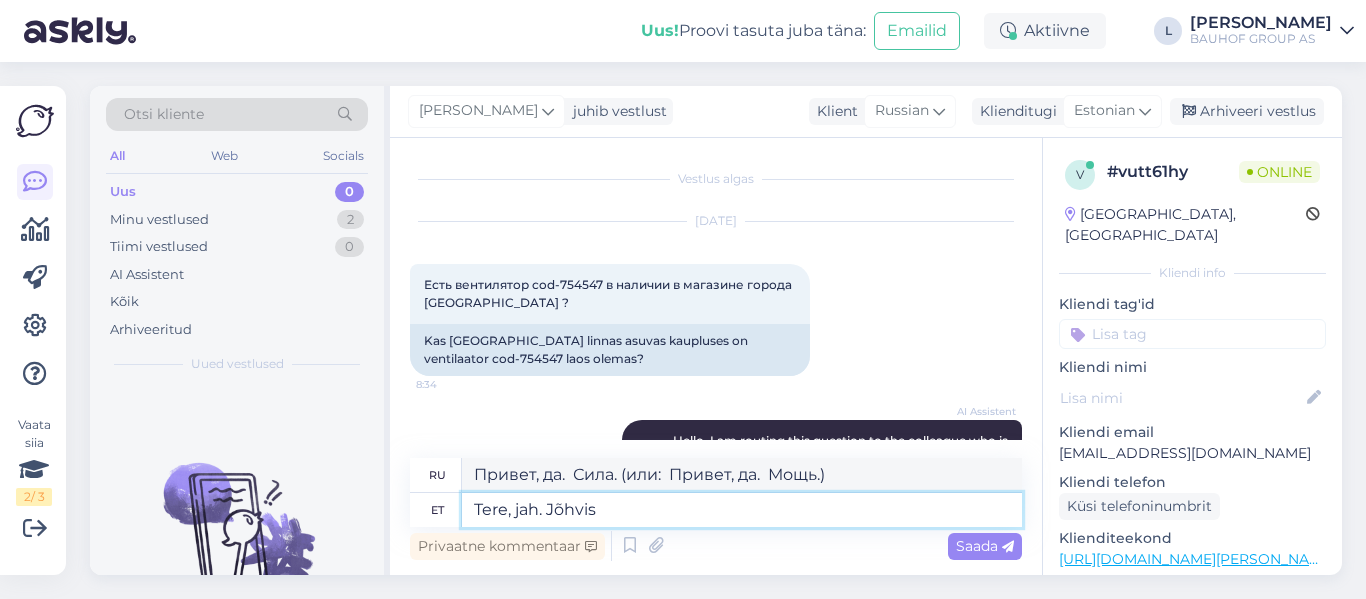 type on "Tere, jah. Jõhvis 1" 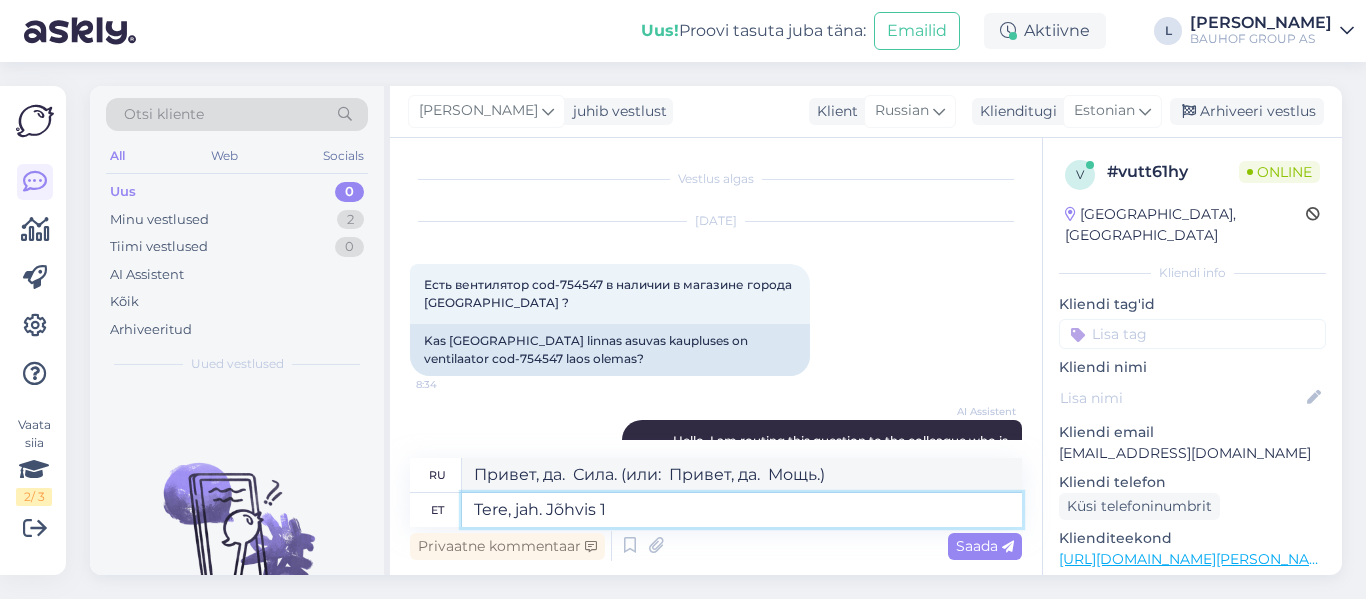 type on "Привет, да. В Йыхви." 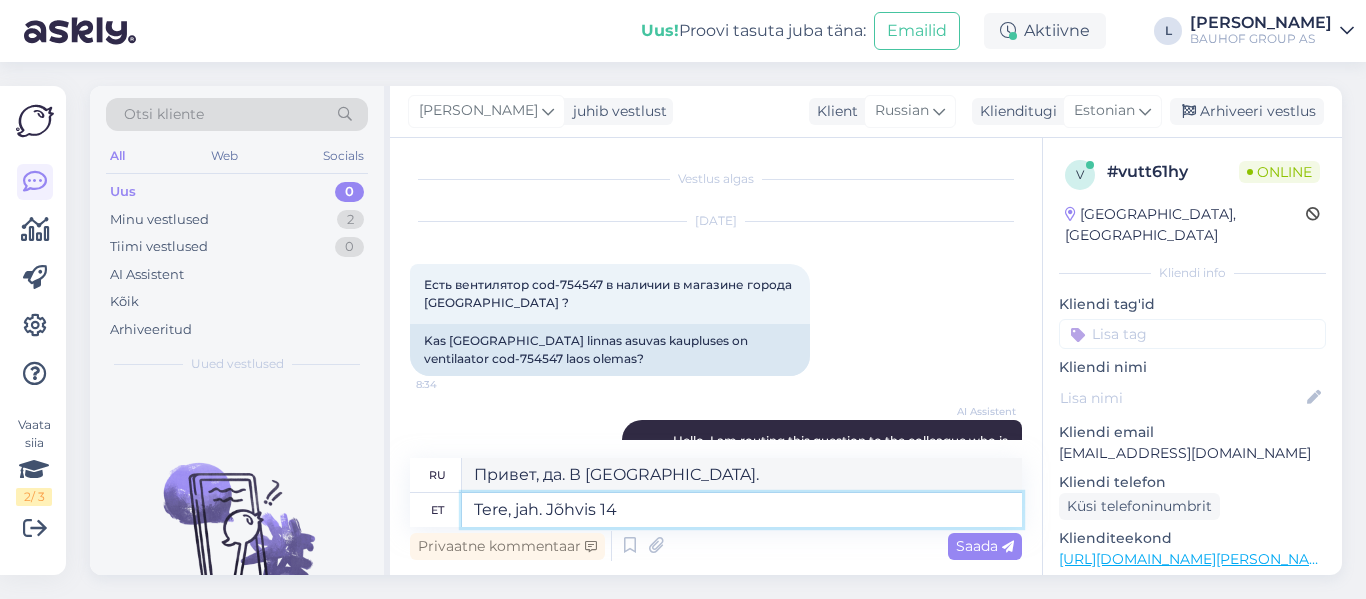 type on "Tere, jah. Jõhvis 14" 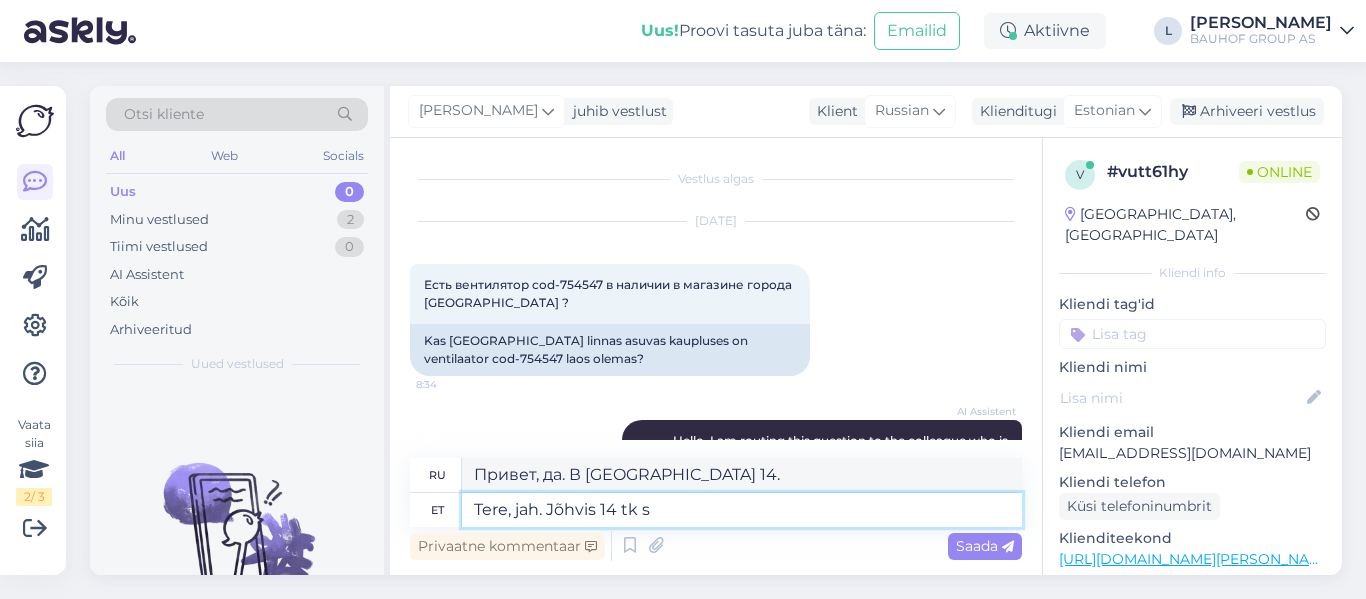 type on "Tere, jah. Jõhvis 14 tk sa" 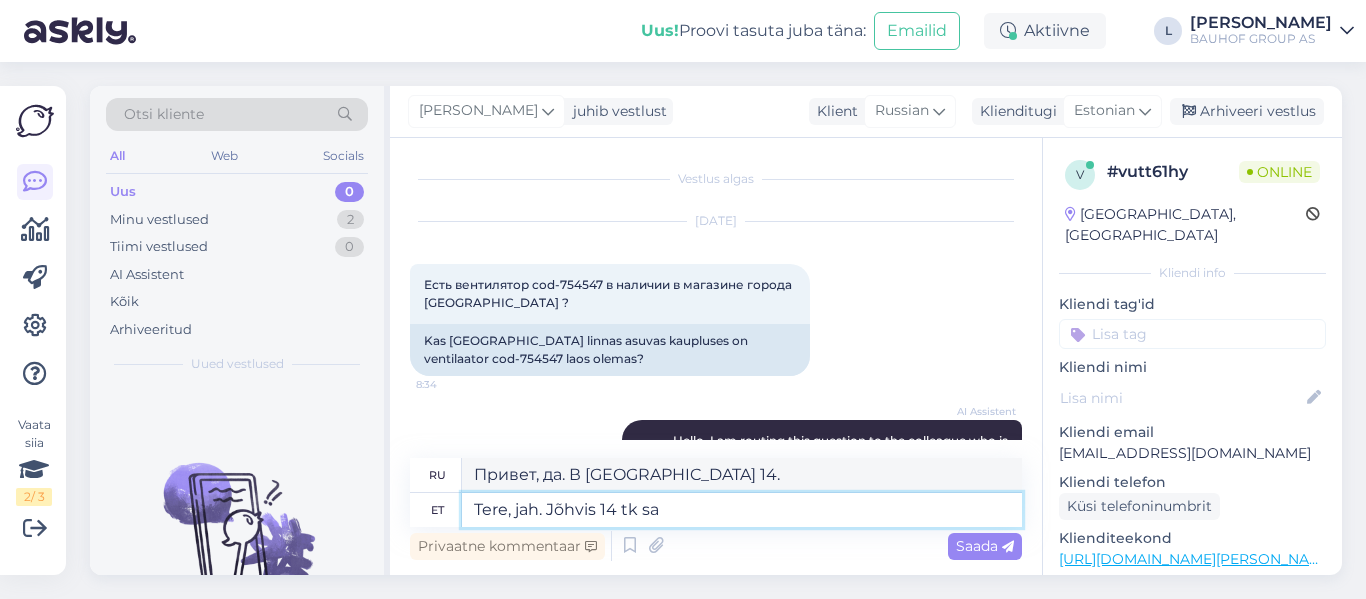 type on "Здравствуйте, да. В Йыхви 14 штук." 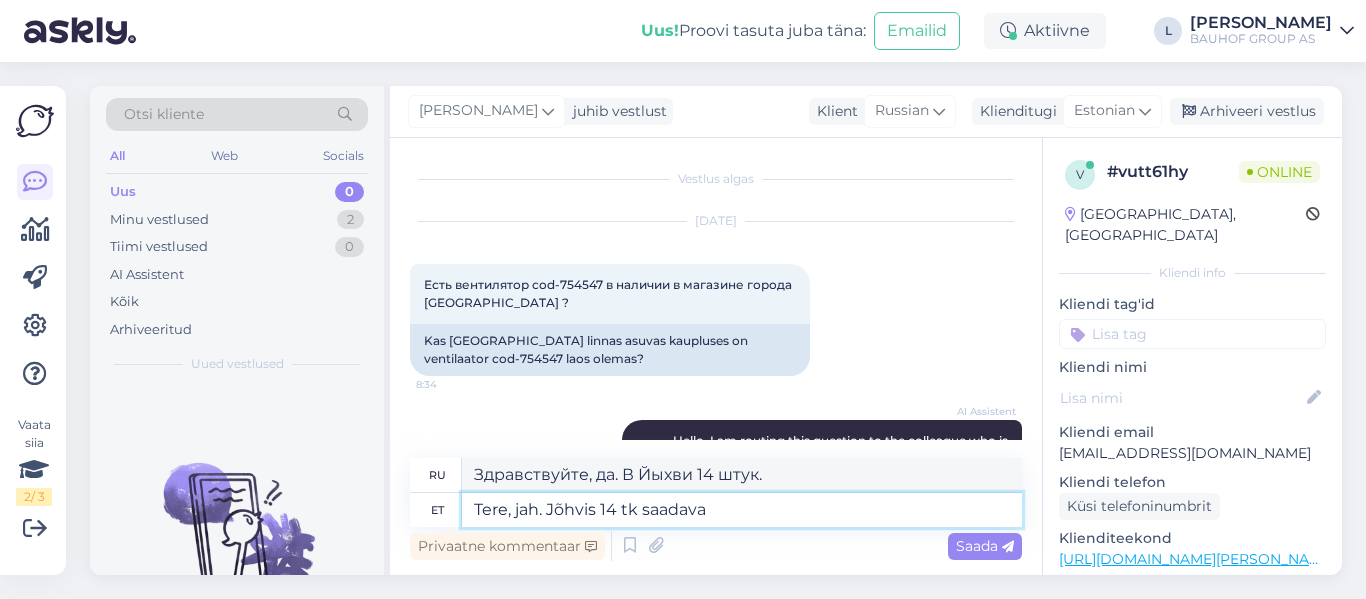 type on "Tere, jah. Jõhvis 14 tk saadaval" 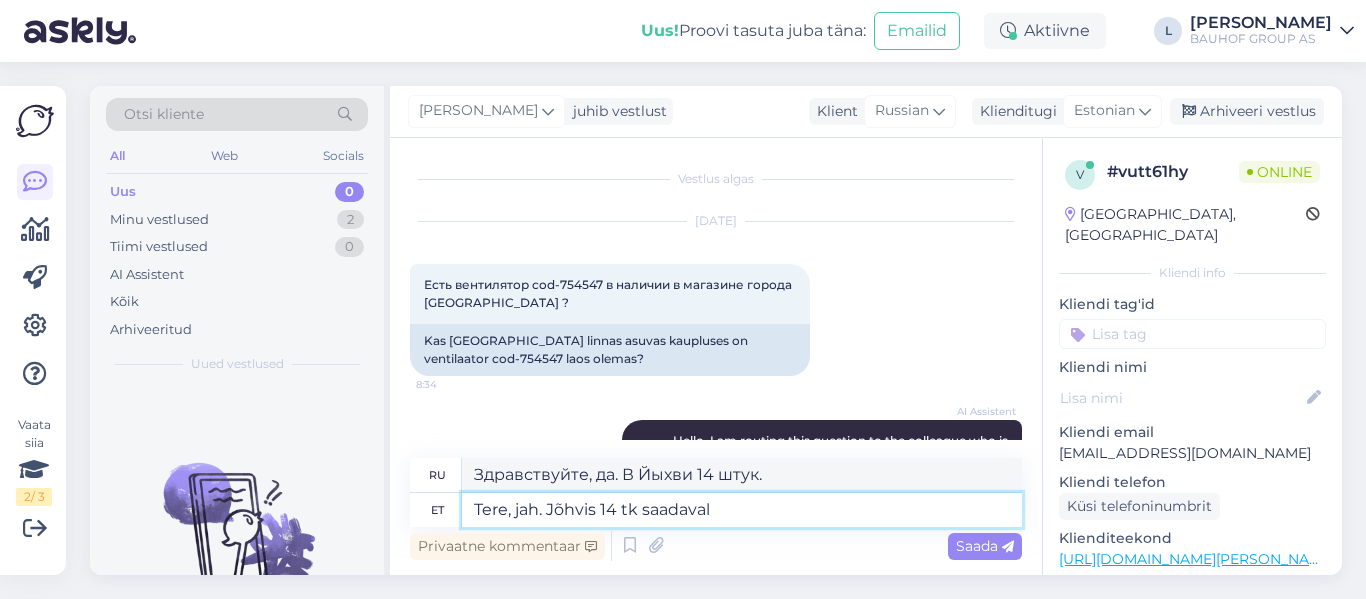 type on "Здравствуйте, да. В [GEOGRAPHIC_DATA] 14 штук в наличии." 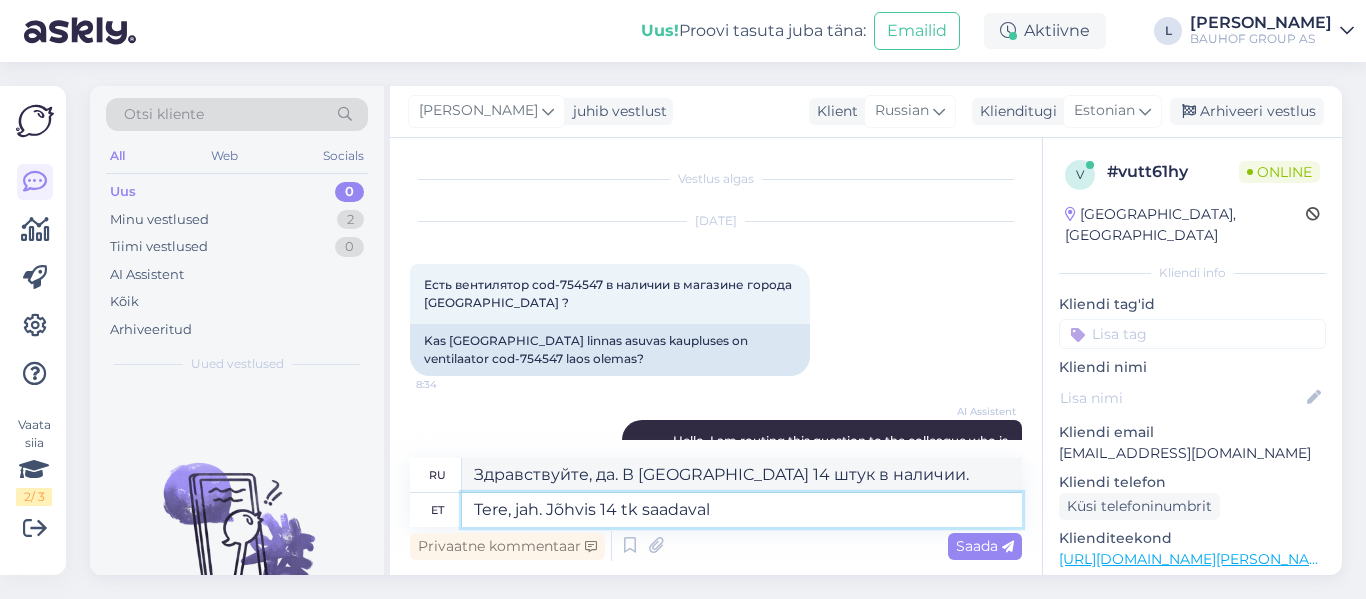 type 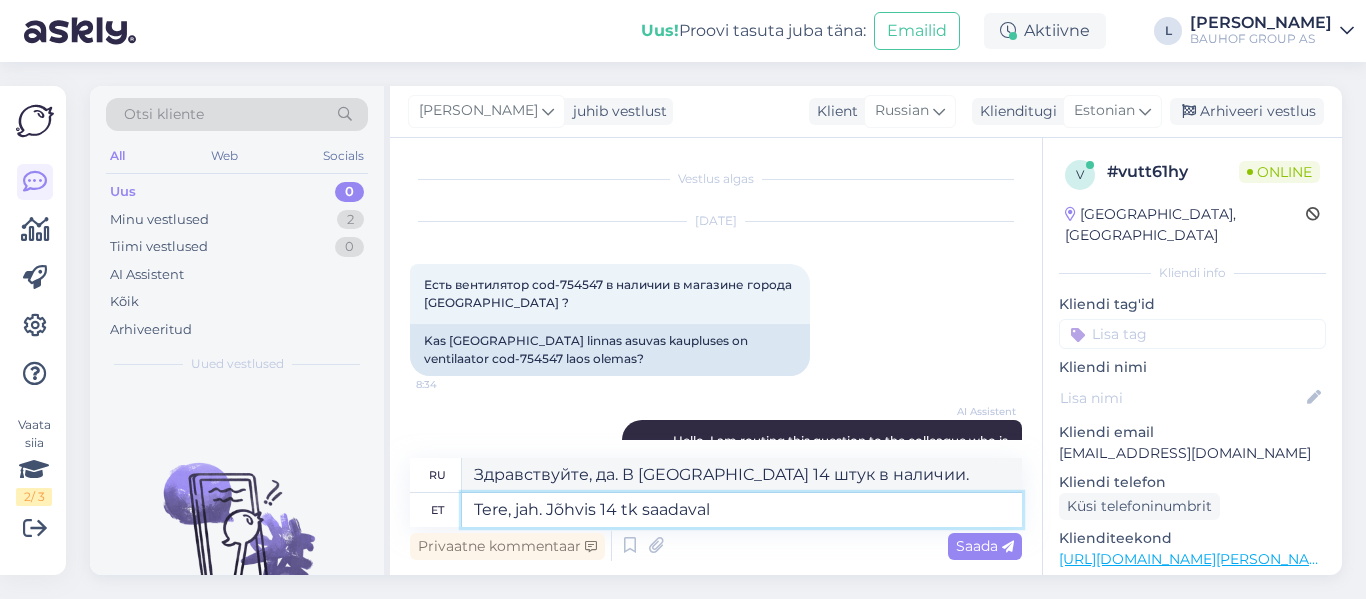 type 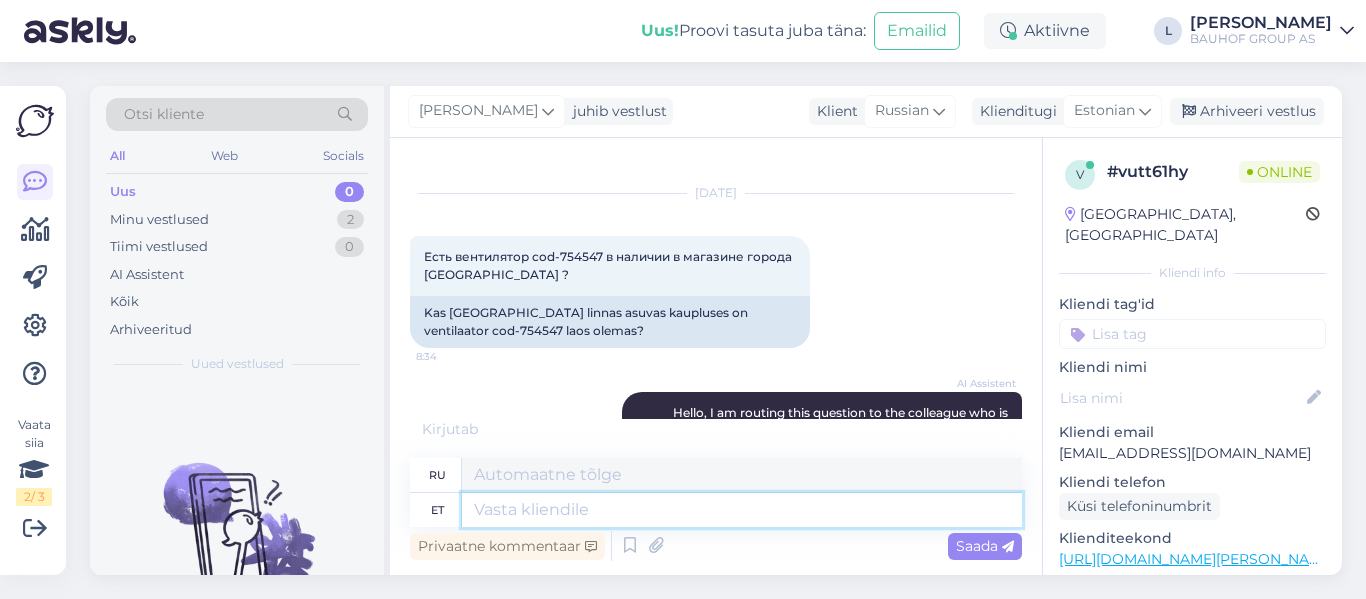 scroll, scrollTop: 0, scrollLeft: 0, axis: both 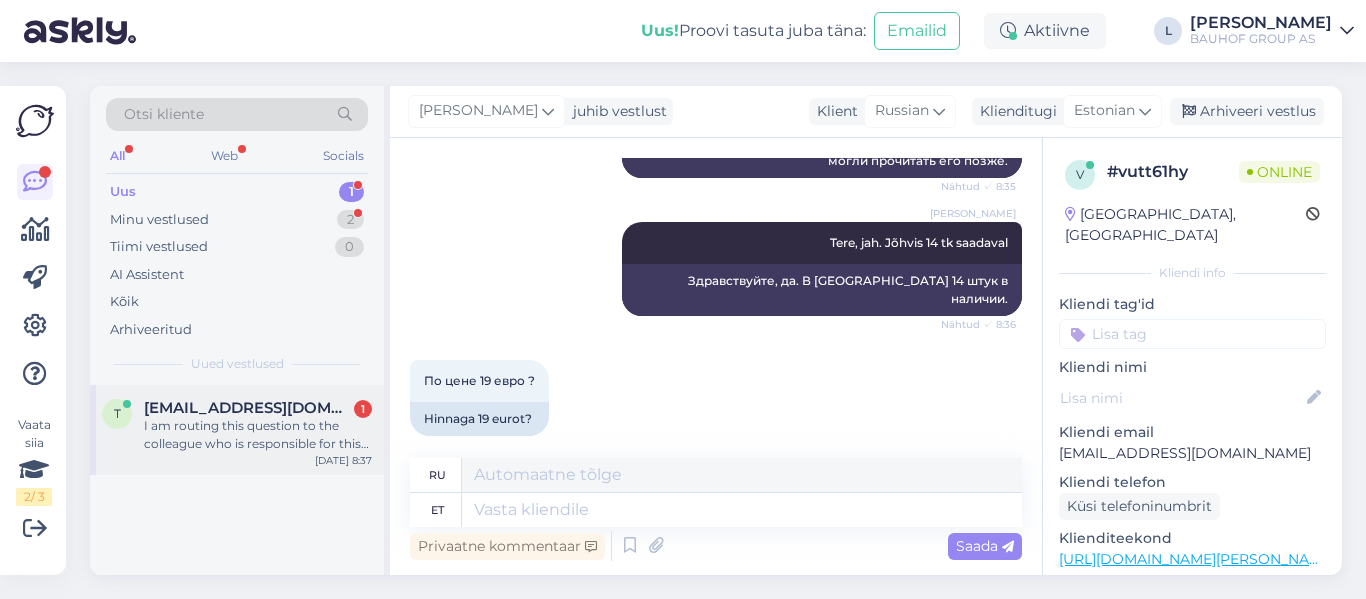 click on "I am routing this question to the colleague who is responsible for this topic. The reply might take a bit. But it’ll be saved here for you to read later." at bounding box center [258, 435] 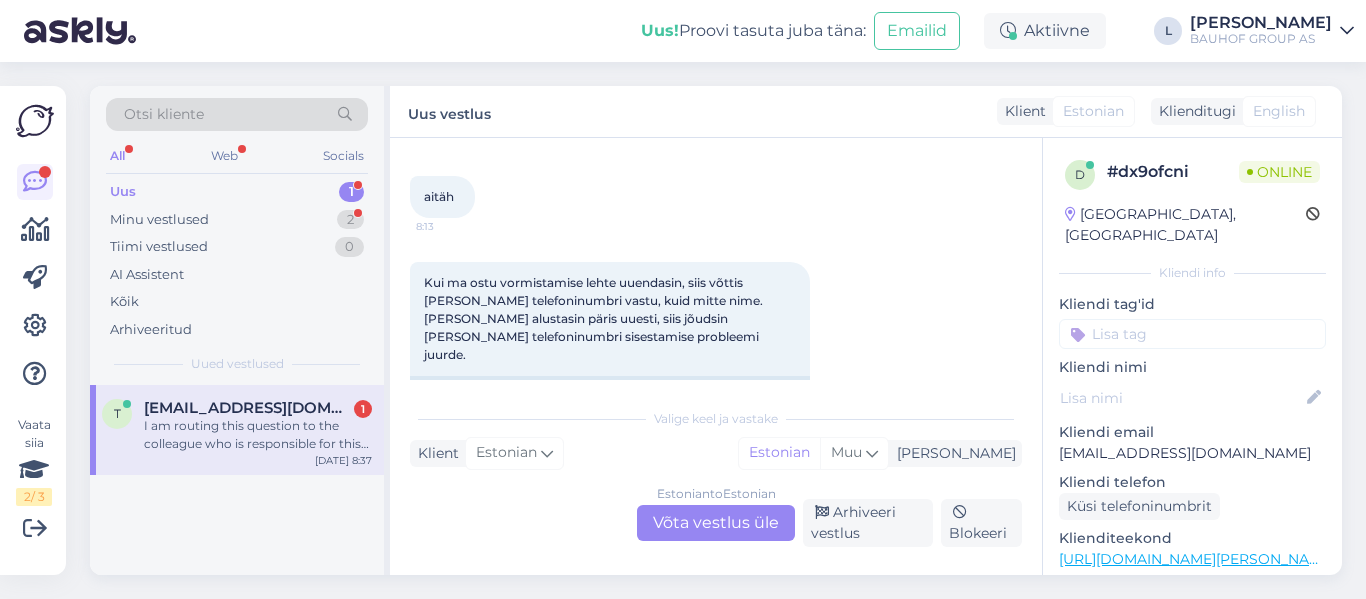 scroll, scrollTop: 1254, scrollLeft: 0, axis: vertical 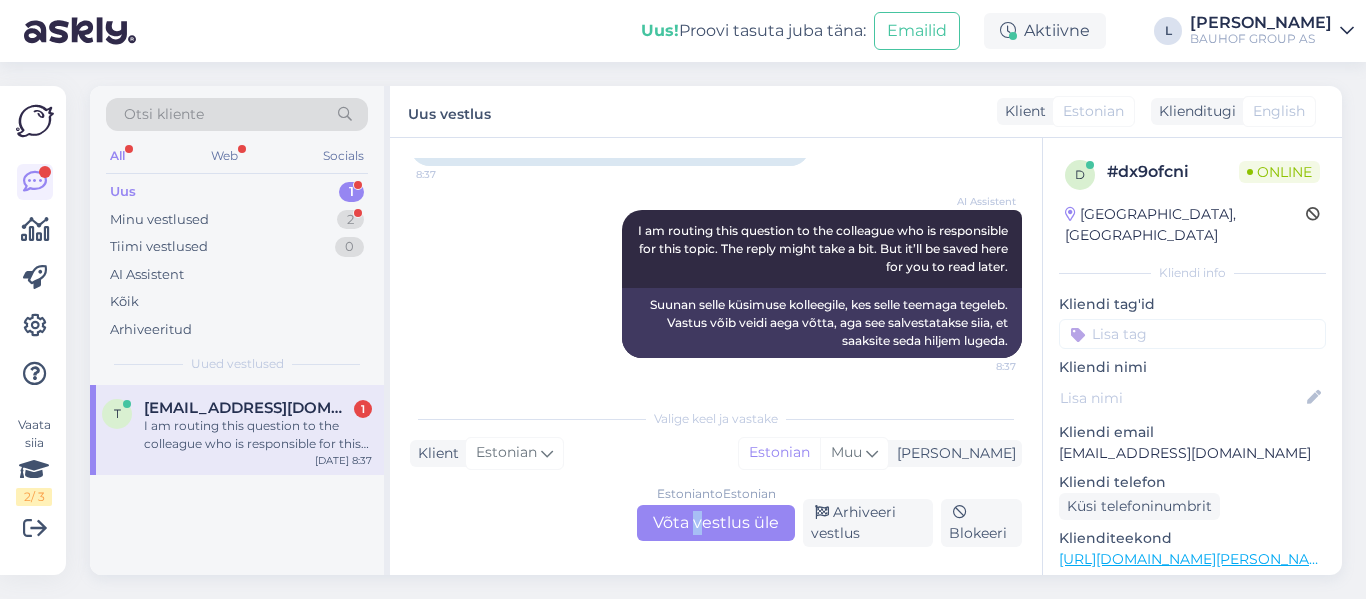 click on "Estonian  to  Estonian Võta vestlus üle" at bounding box center (716, 523) 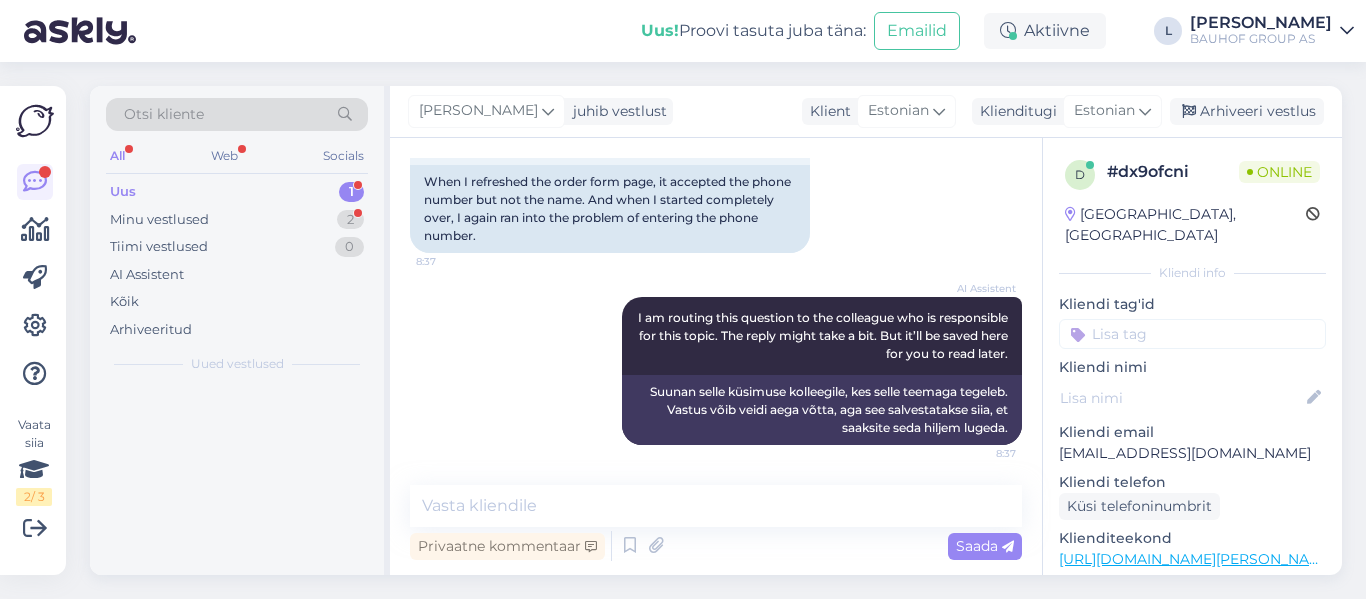 scroll, scrollTop: 1167, scrollLeft: 0, axis: vertical 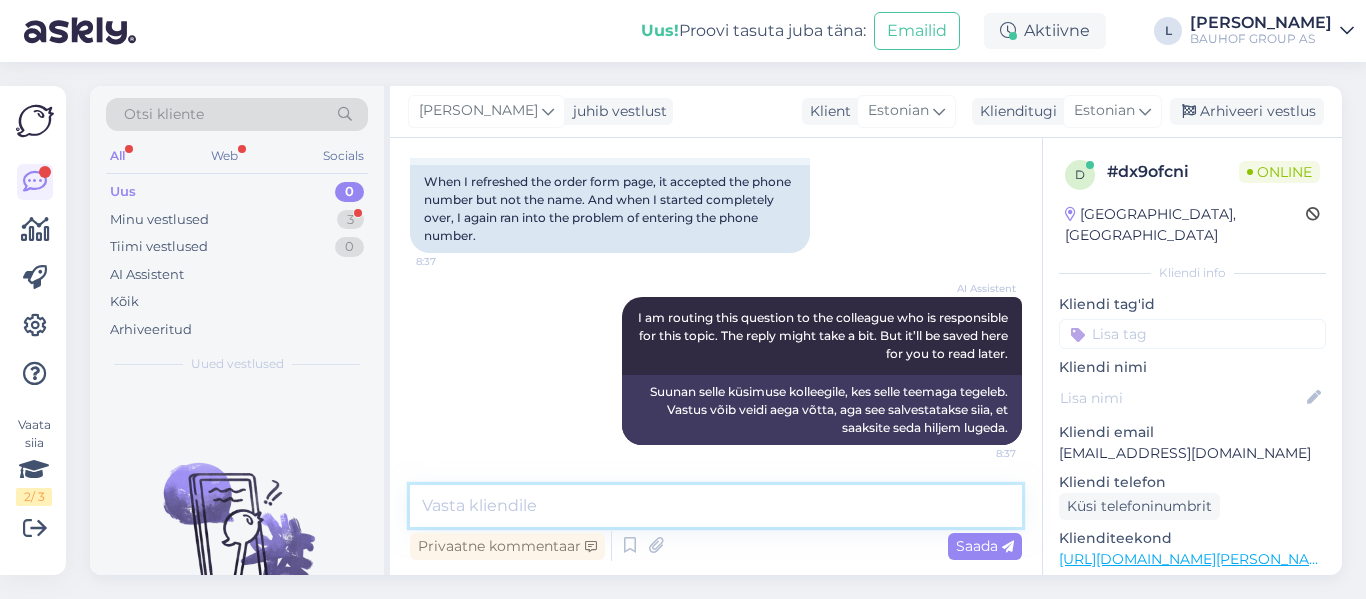 click at bounding box center (716, 506) 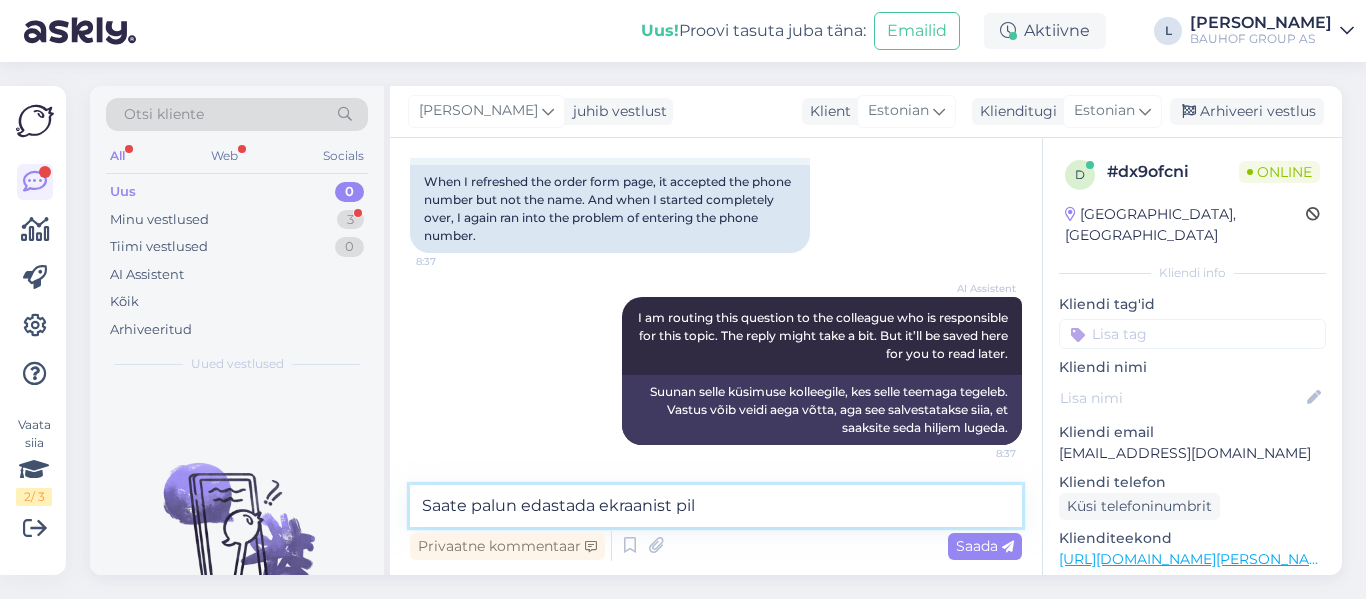 type on "Saate palun edastada ekraanist pilt" 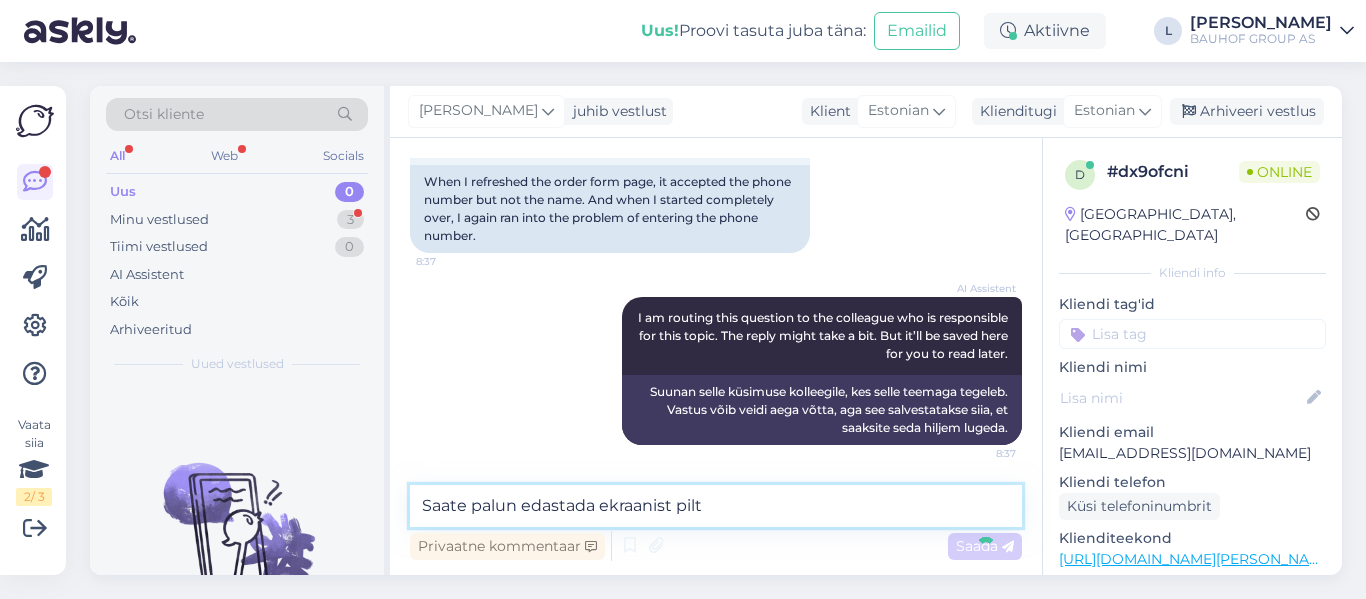 type 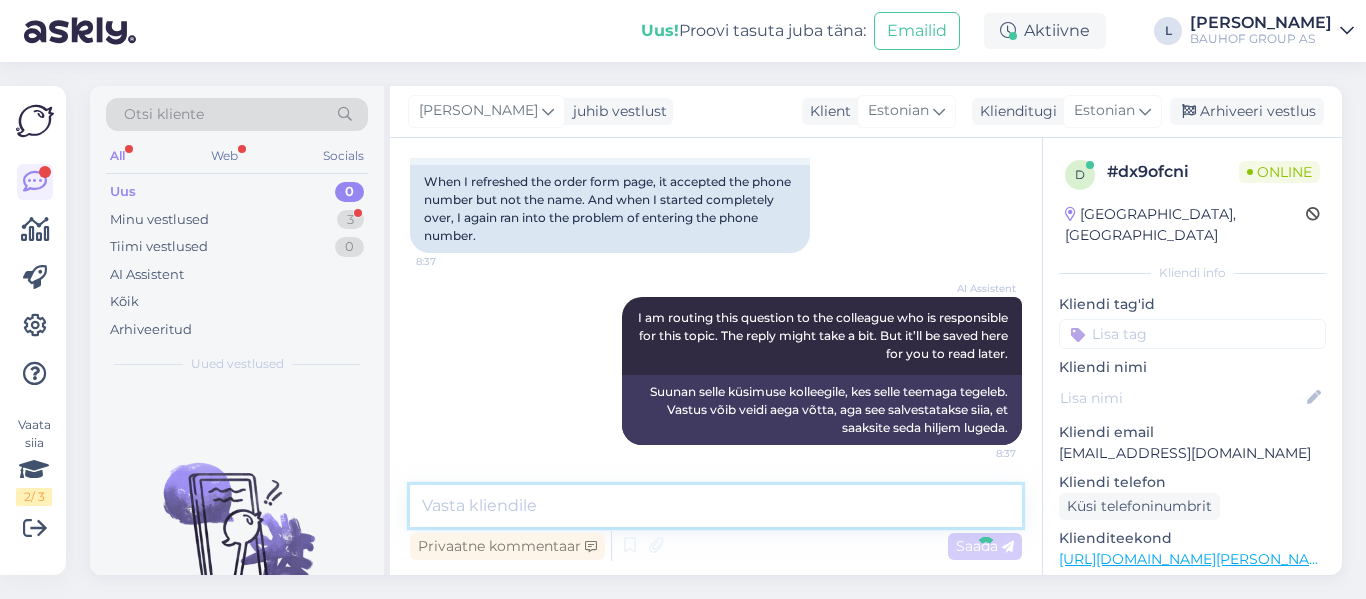 scroll, scrollTop: 1253, scrollLeft: 0, axis: vertical 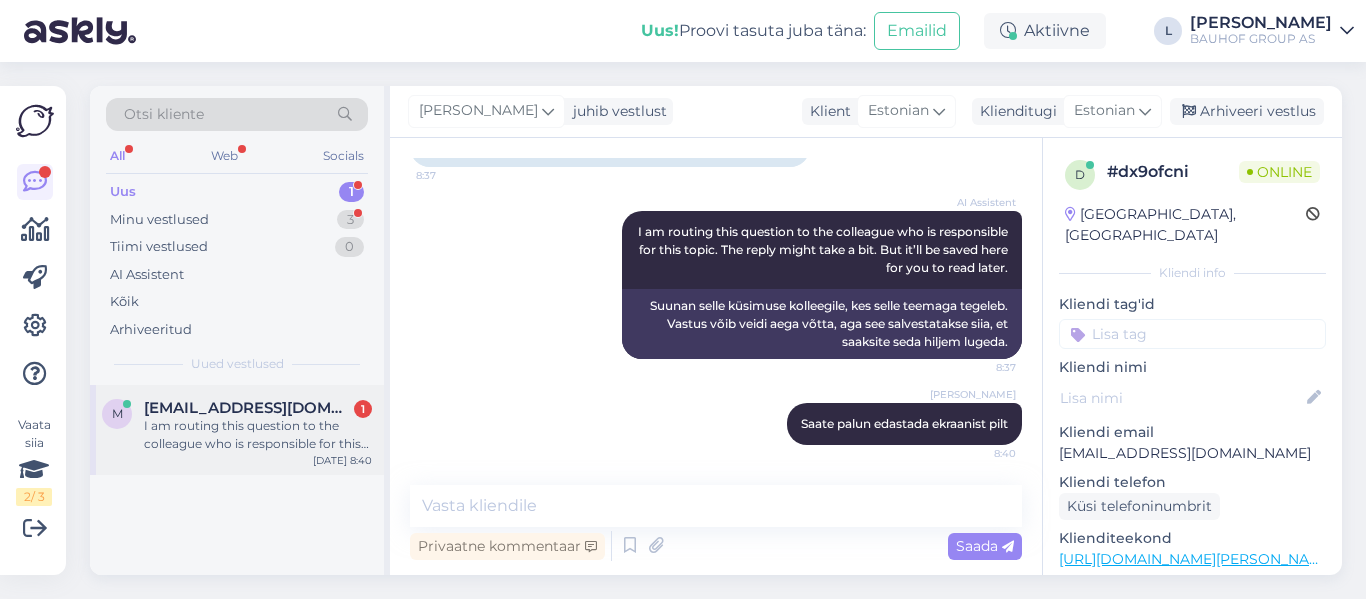 click on "merilyprigo2004@gmail.com" at bounding box center (248, 408) 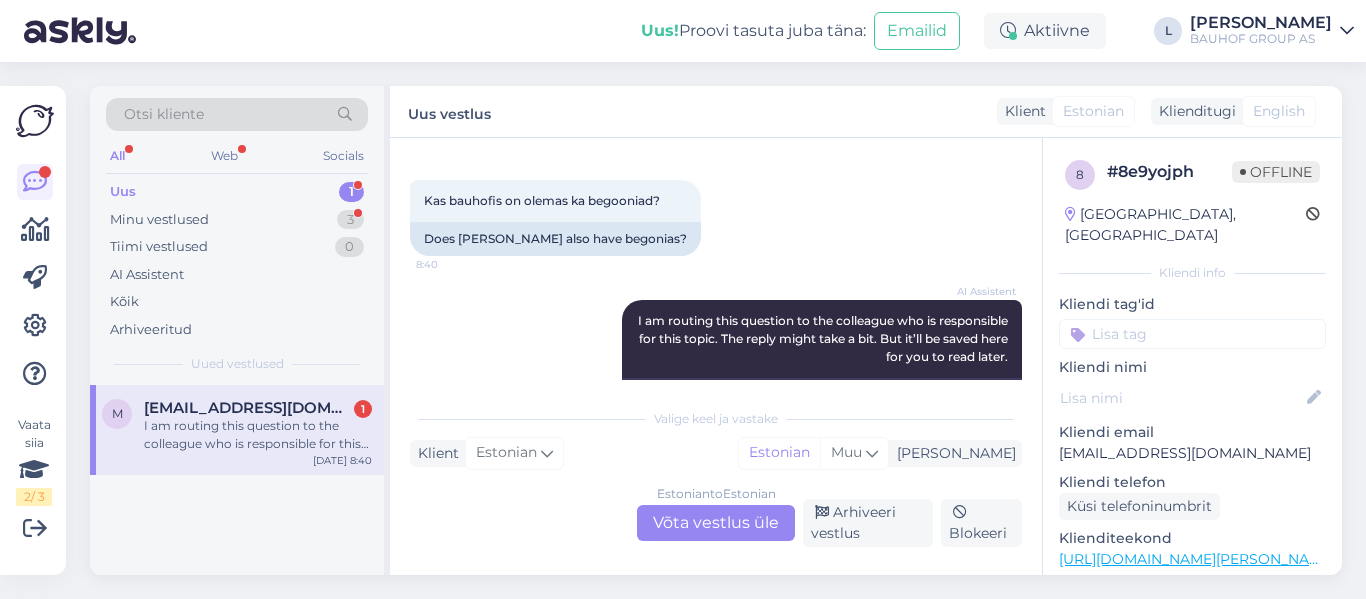 scroll, scrollTop: 414, scrollLeft: 0, axis: vertical 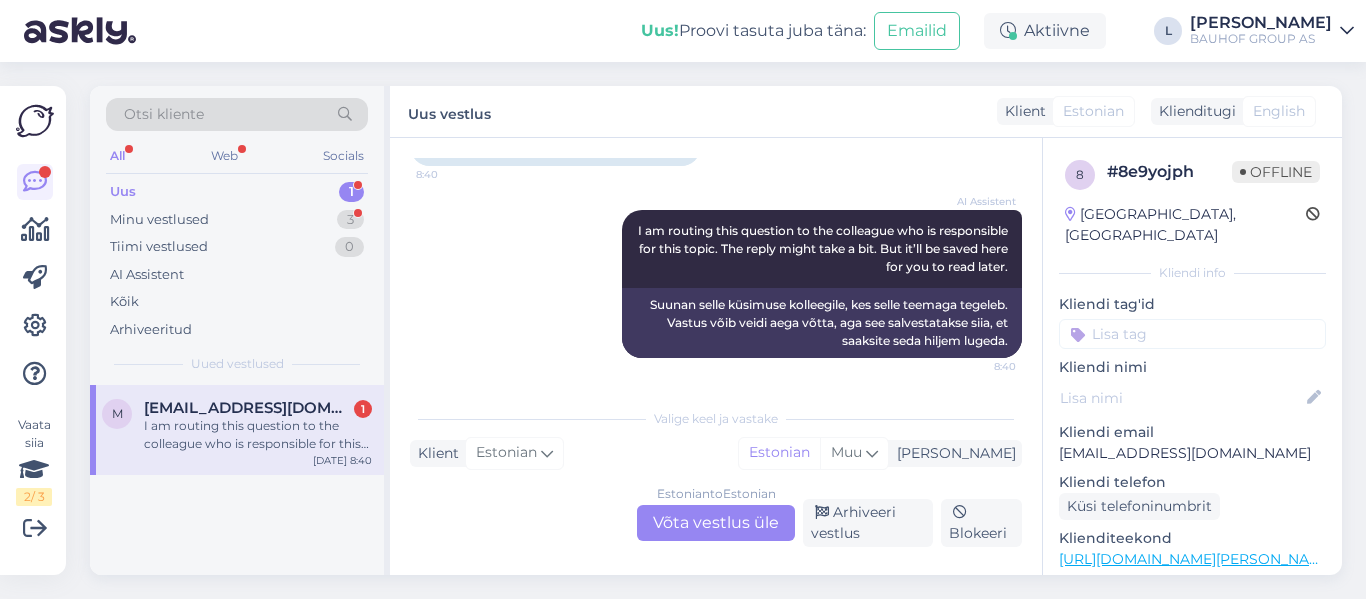 click on "Estonian  to  Estonian Võta vestlus üle" at bounding box center [716, 523] 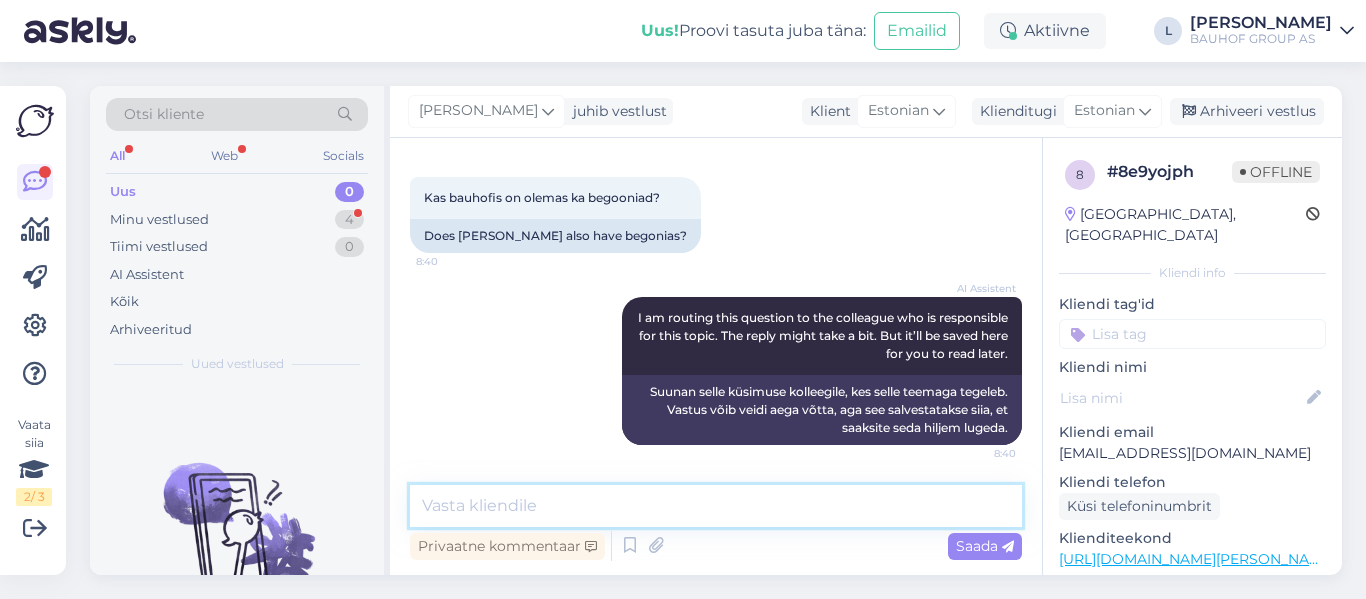 click at bounding box center [716, 506] 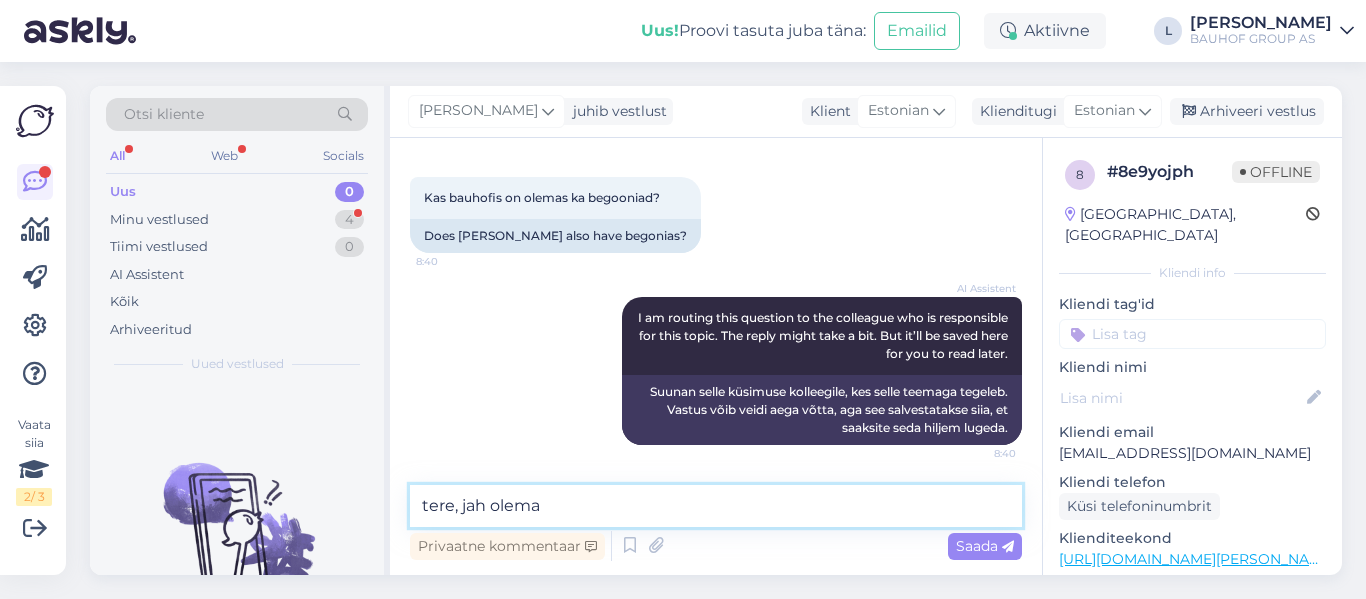 type on "tere, jah olemas" 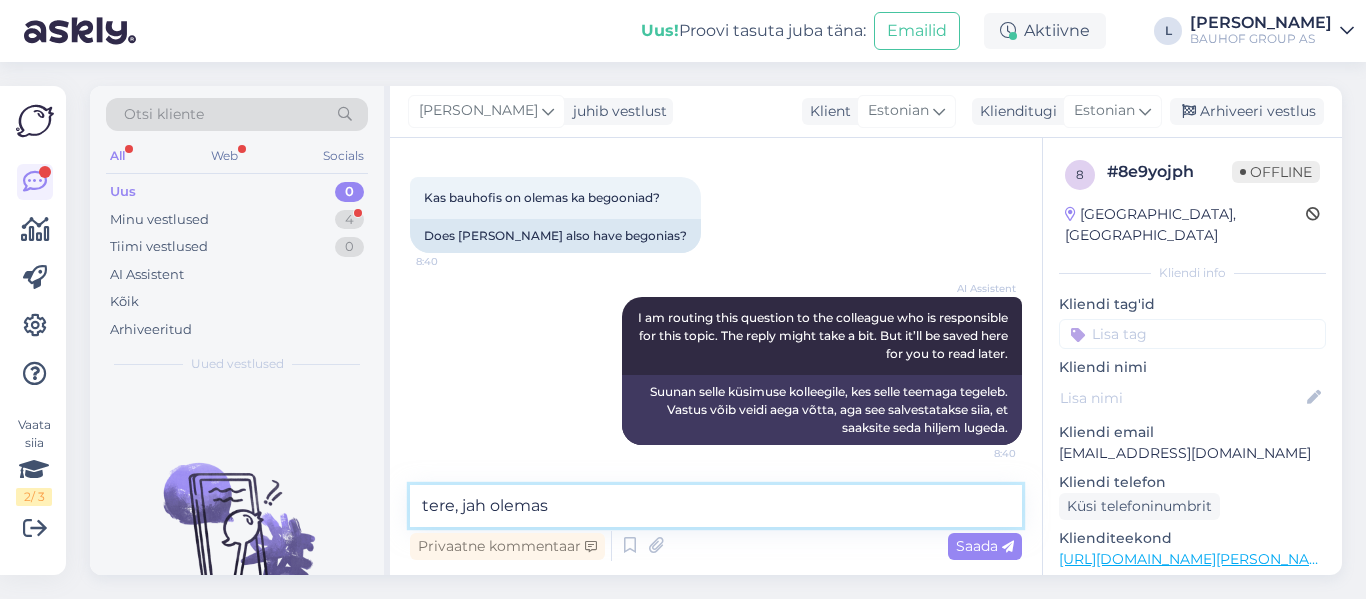 type 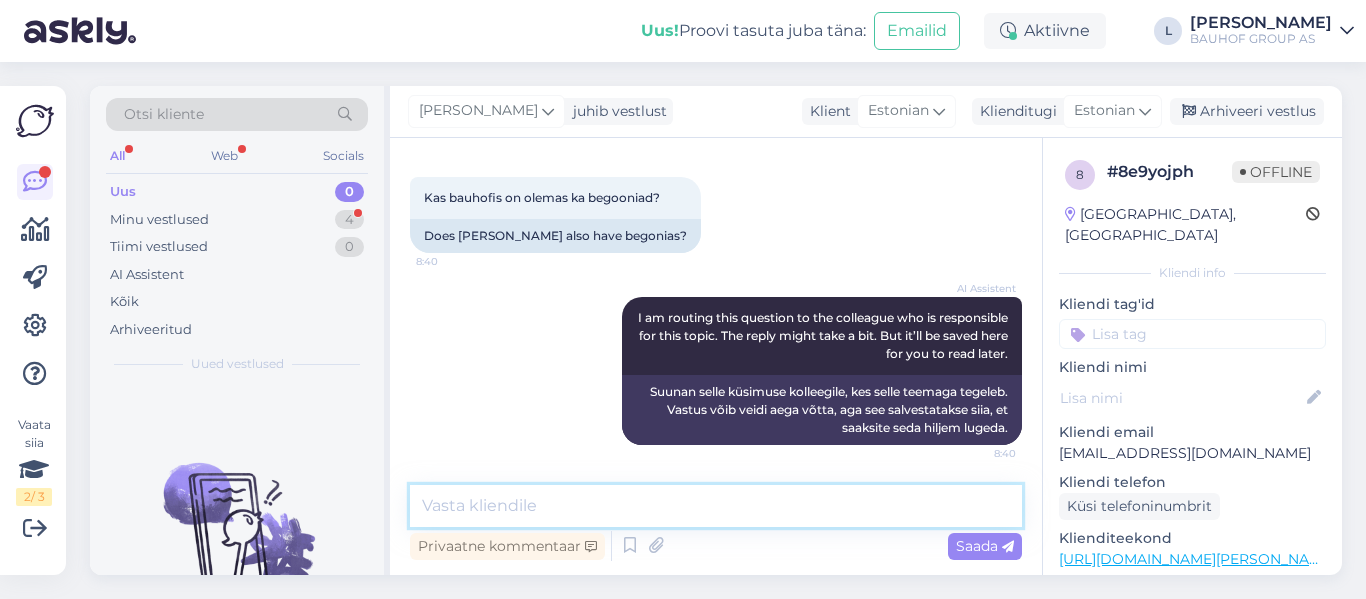 scroll, scrollTop: 413, scrollLeft: 0, axis: vertical 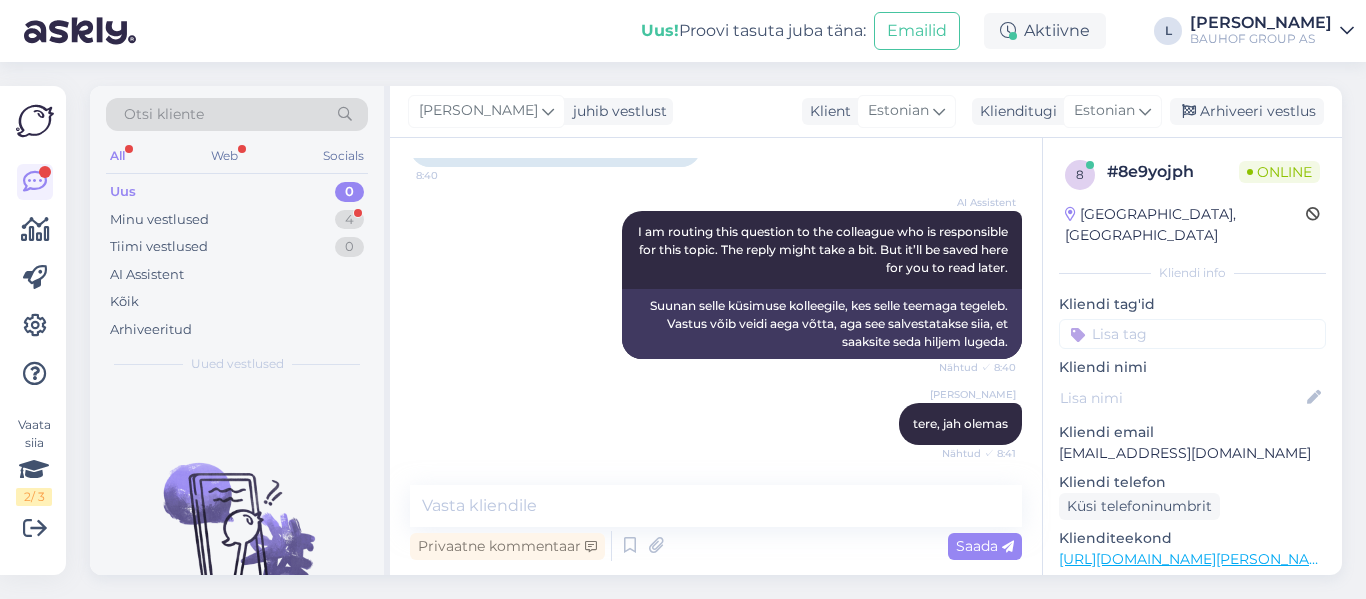 drag, startPoint x: 579, startPoint y: 457, endPoint x: 536, endPoint y: 452, distance: 43.289722 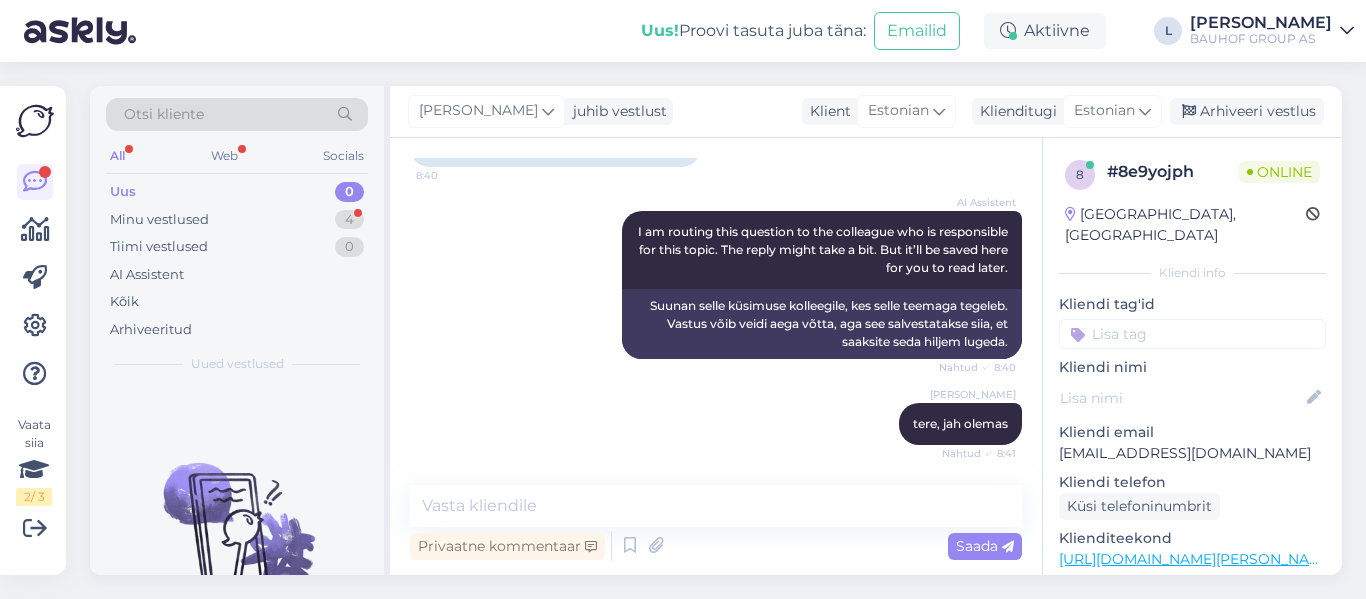 click on "Lilia tere, jah olemas Nähtud ✓ 8:41" at bounding box center [716, 424] 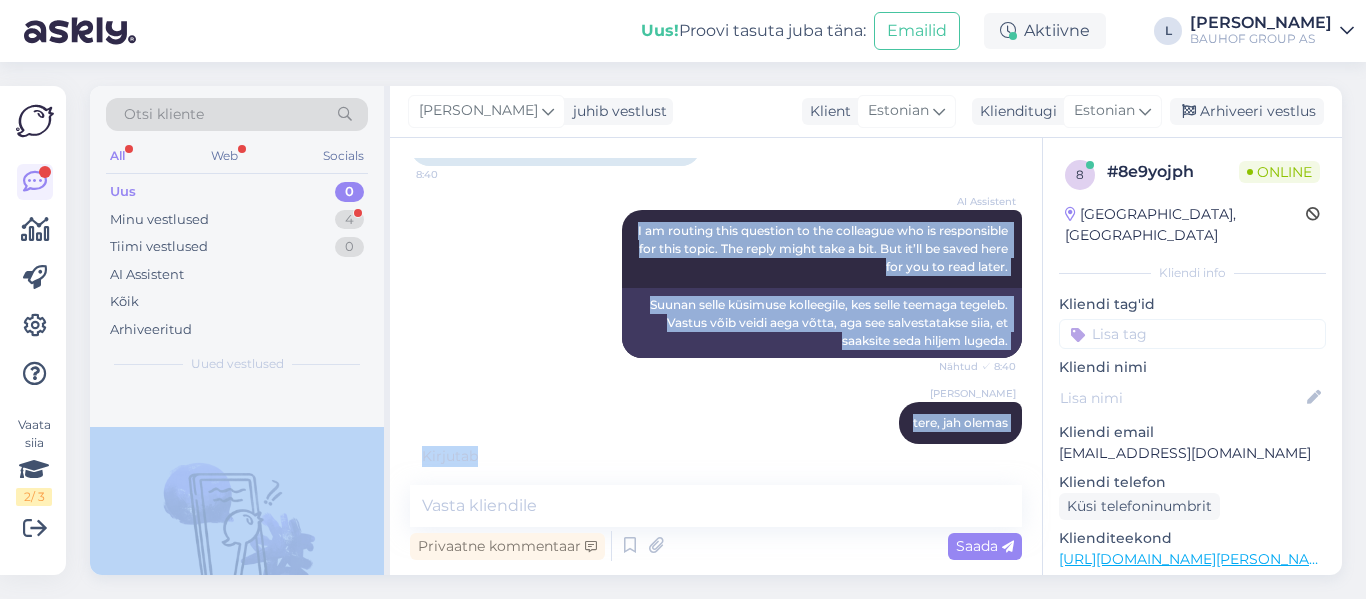 drag, startPoint x: 536, startPoint y: 452, endPoint x: 0, endPoint y: 537, distance: 542.6979 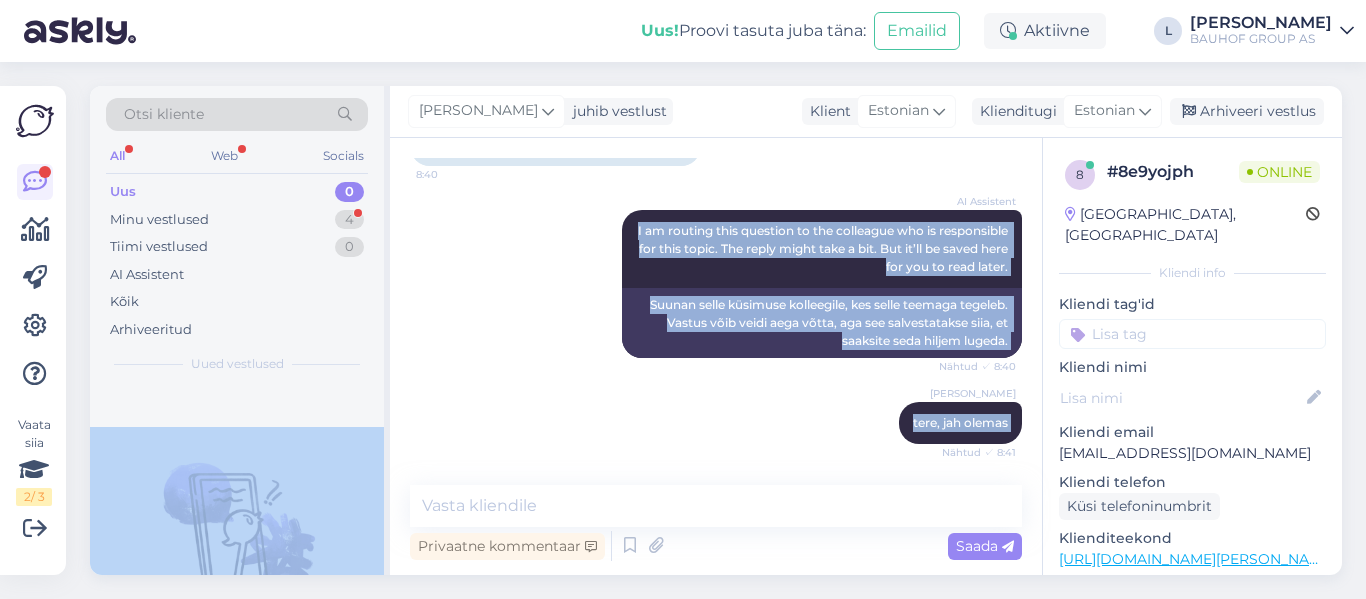 scroll, scrollTop: 499, scrollLeft: 0, axis: vertical 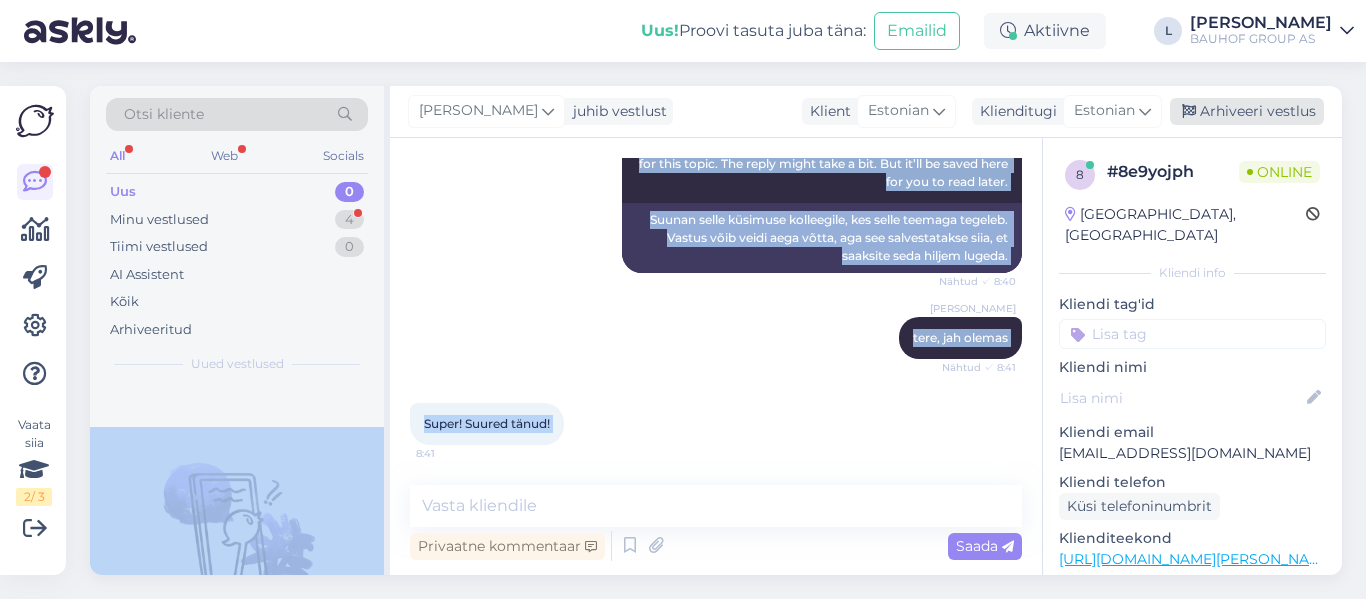click on "Arhiveeri vestlus" at bounding box center (1247, 111) 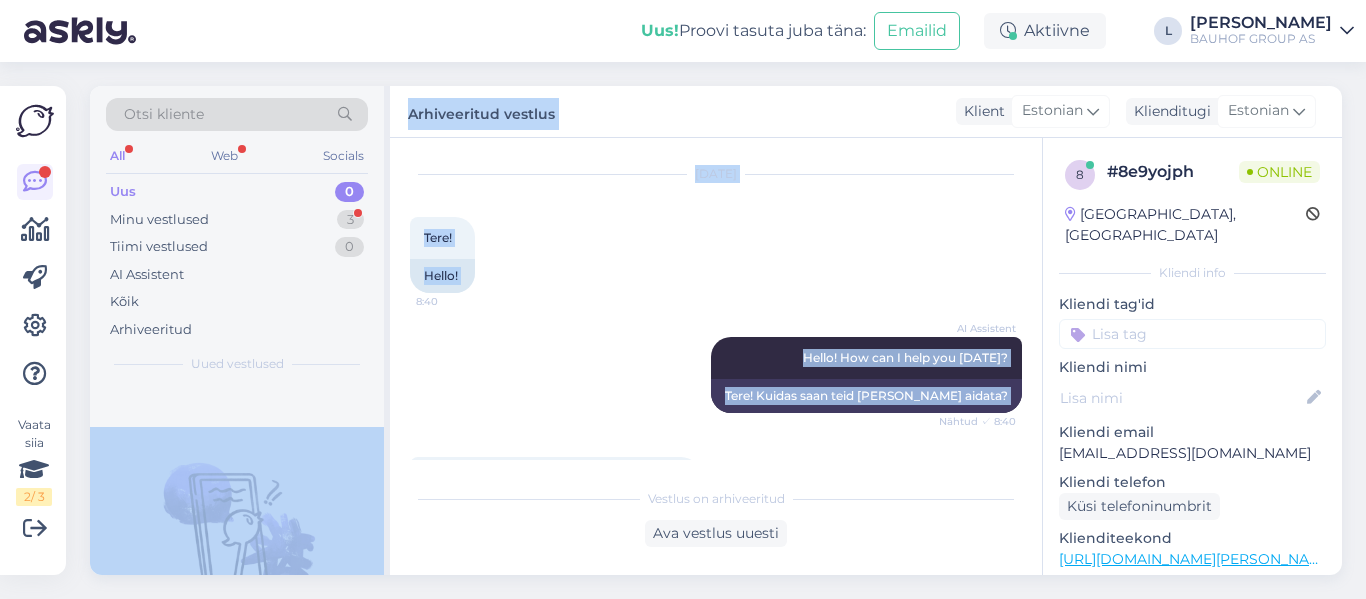 scroll, scrollTop: 0, scrollLeft: 0, axis: both 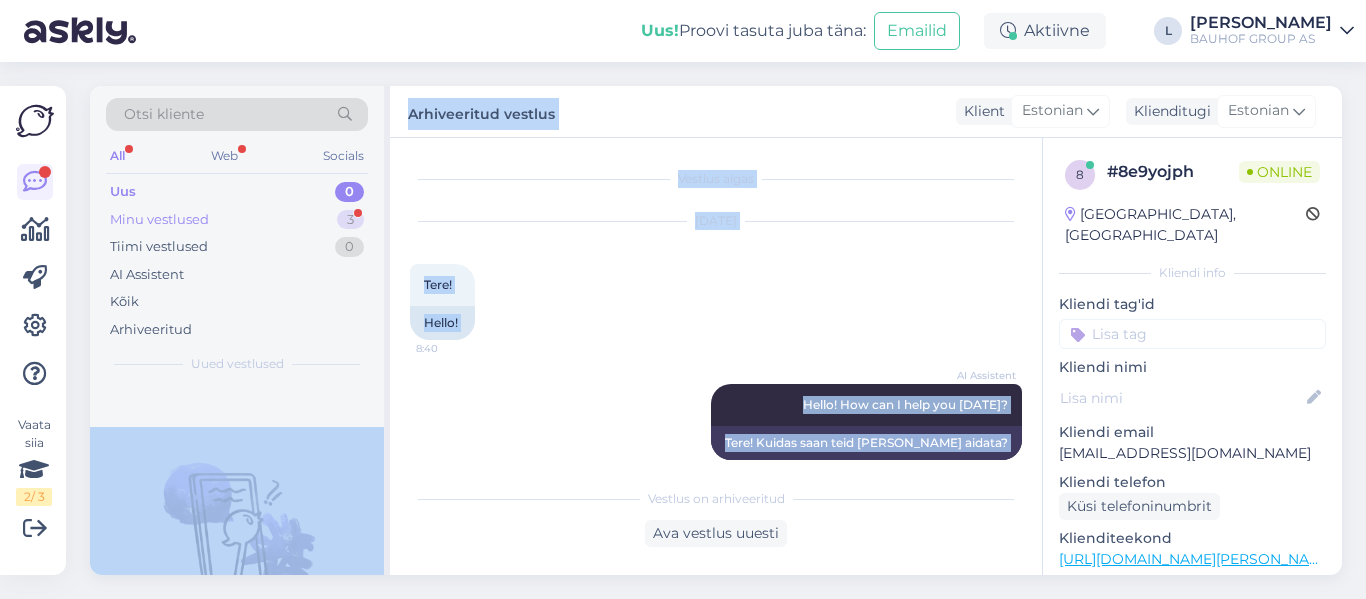 click on "Minu vestlused 3" at bounding box center [237, 220] 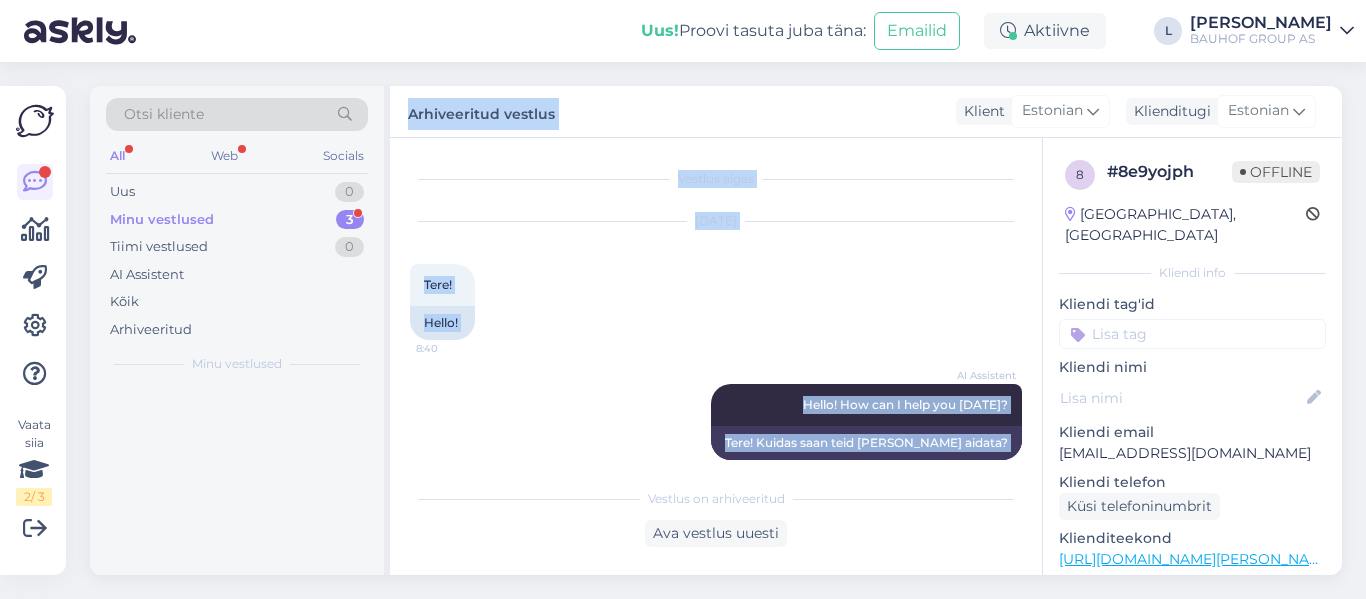 click on "Minu vestlused 3" at bounding box center (237, 220) 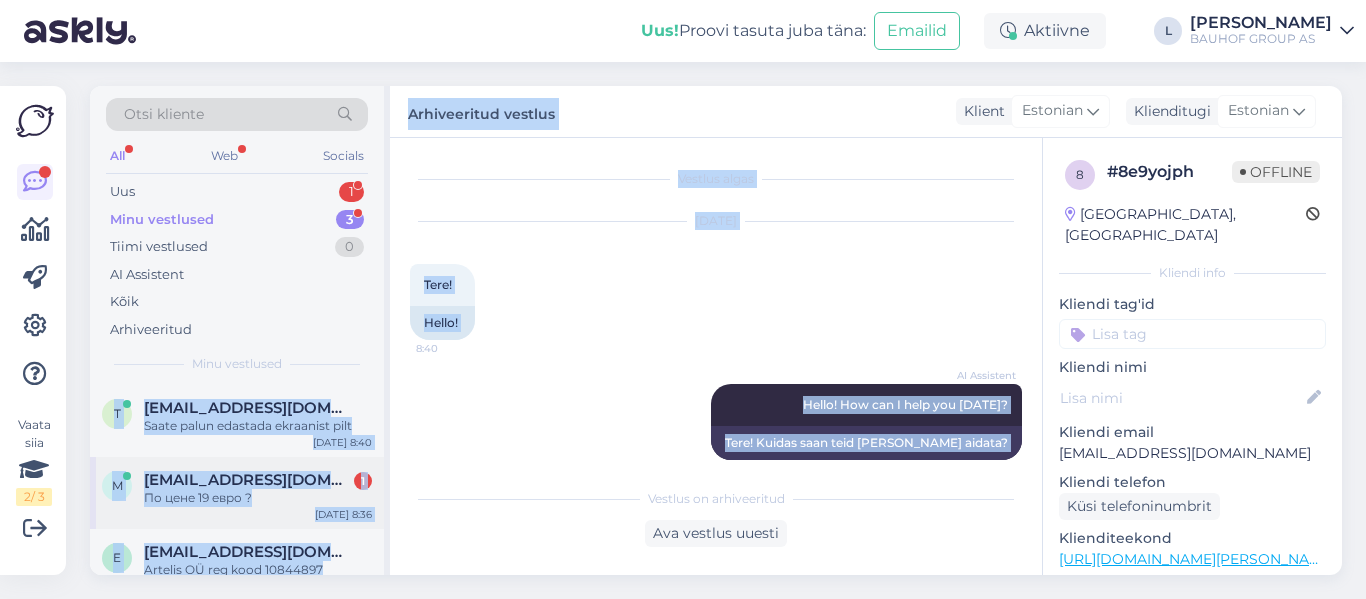 click on "m mooraartur@gmail.com 1 По цене 19 евро ? Jul 16 8:36" at bounding box center (237, 493) 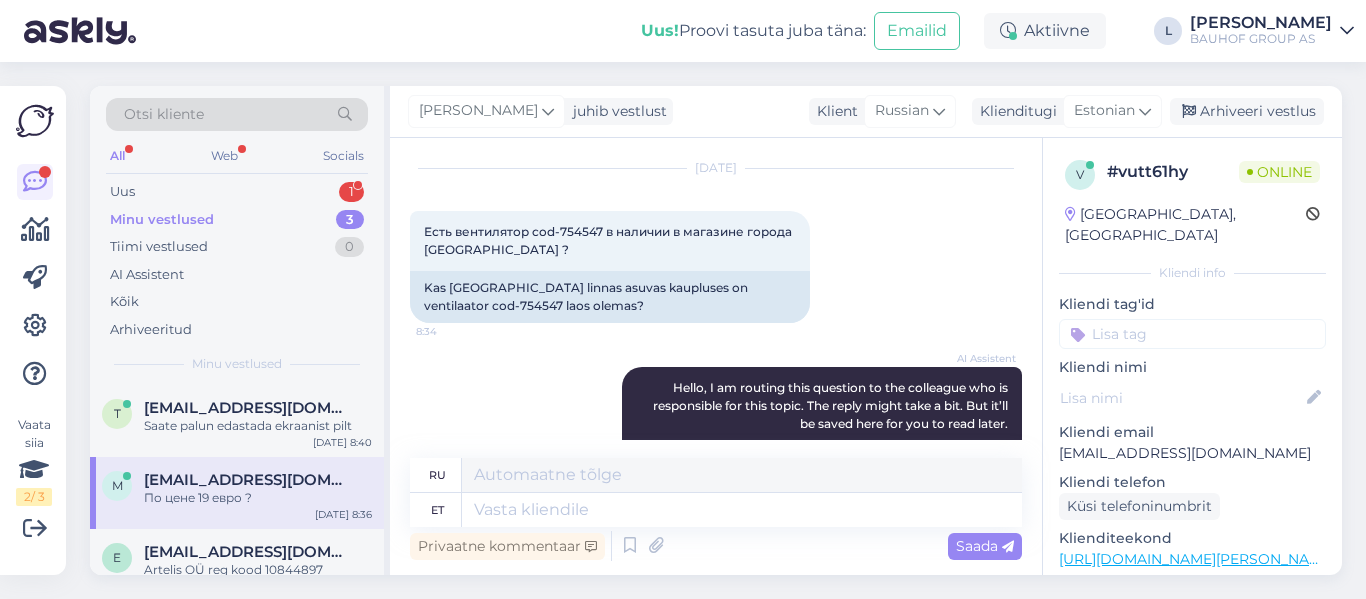 scroll, scrollTop: 8, scrollLeft: 0, axis: vertical 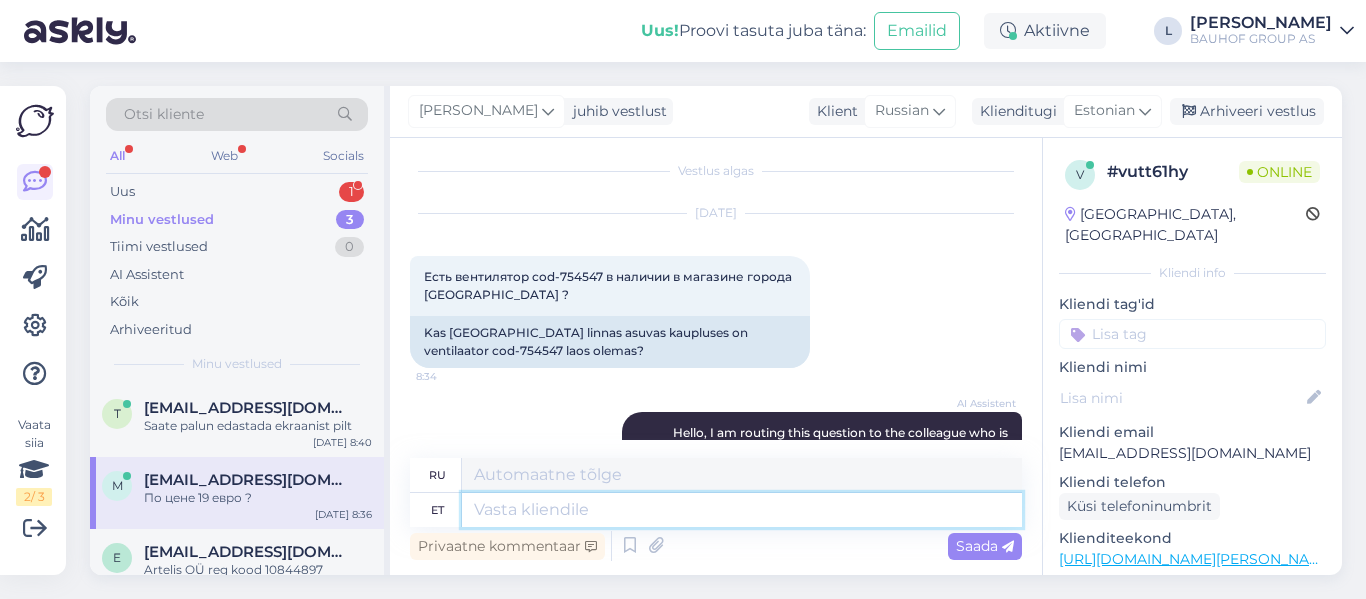 click at bounding box center [742, 510] 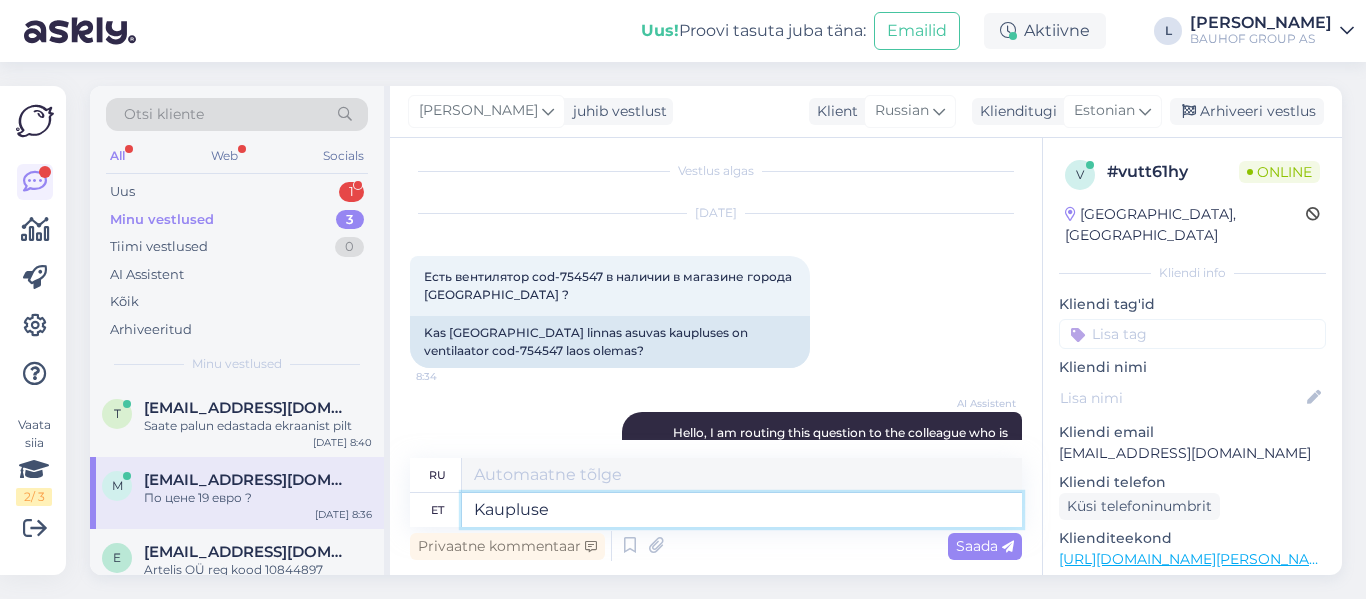type on "Kaupluse h" 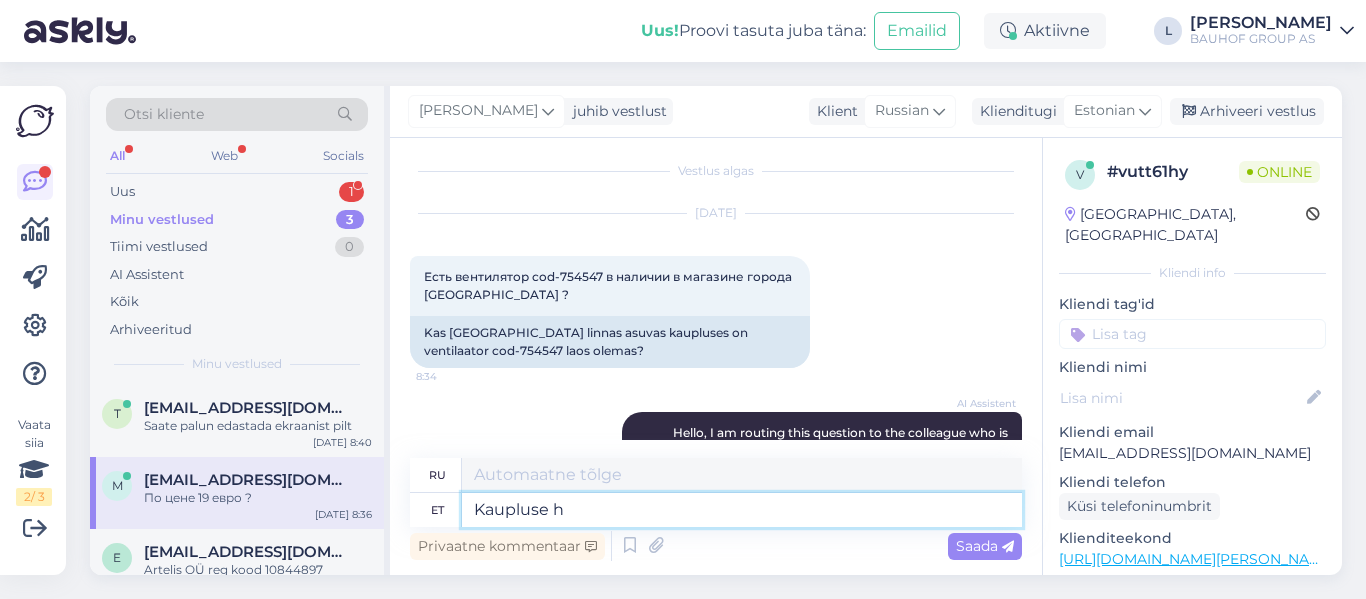 type on "Магазин" 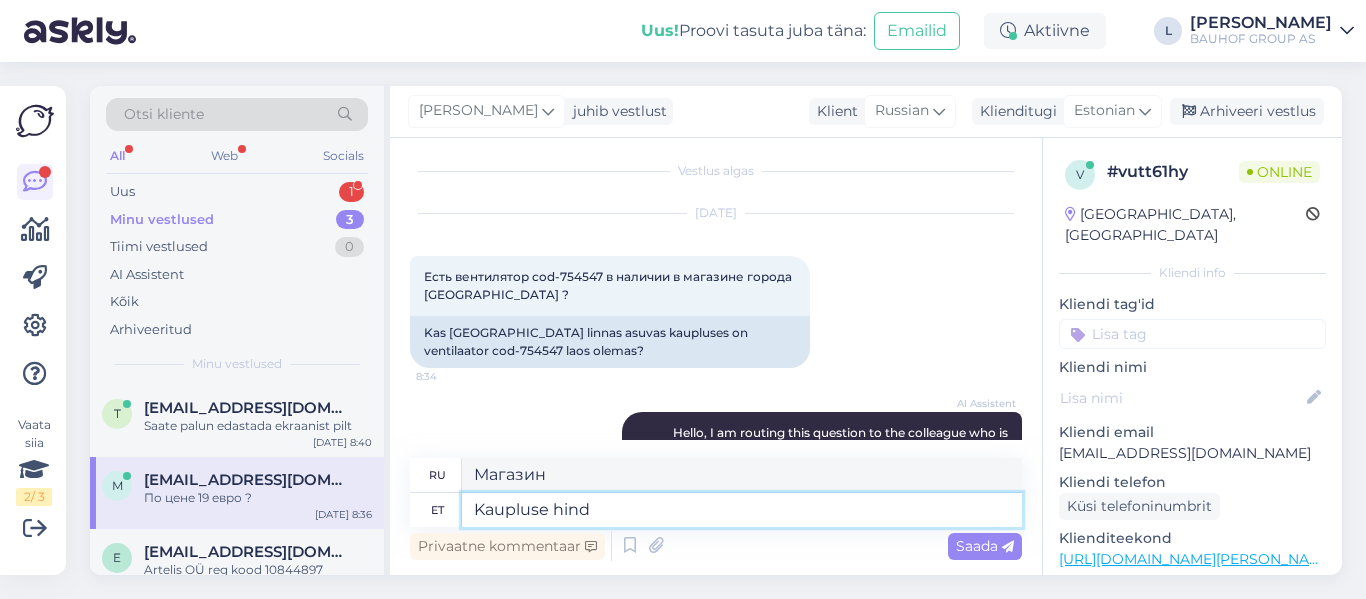 type on "Kaupluse hind" 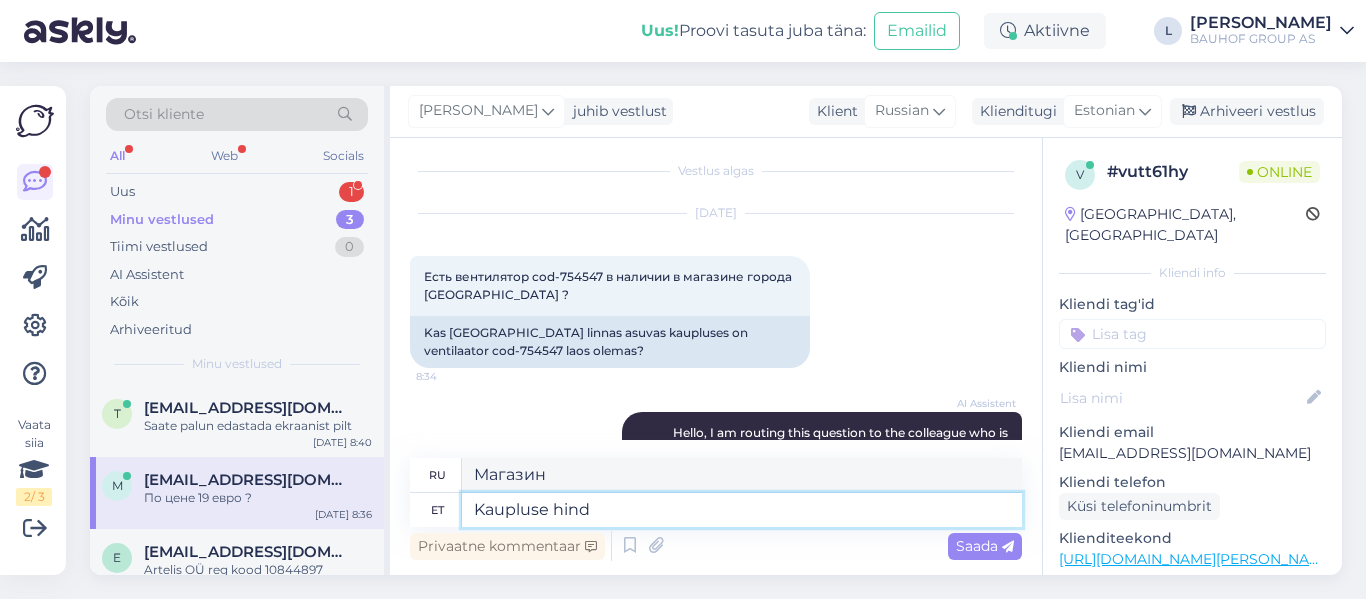 type on "Цена в магазине" 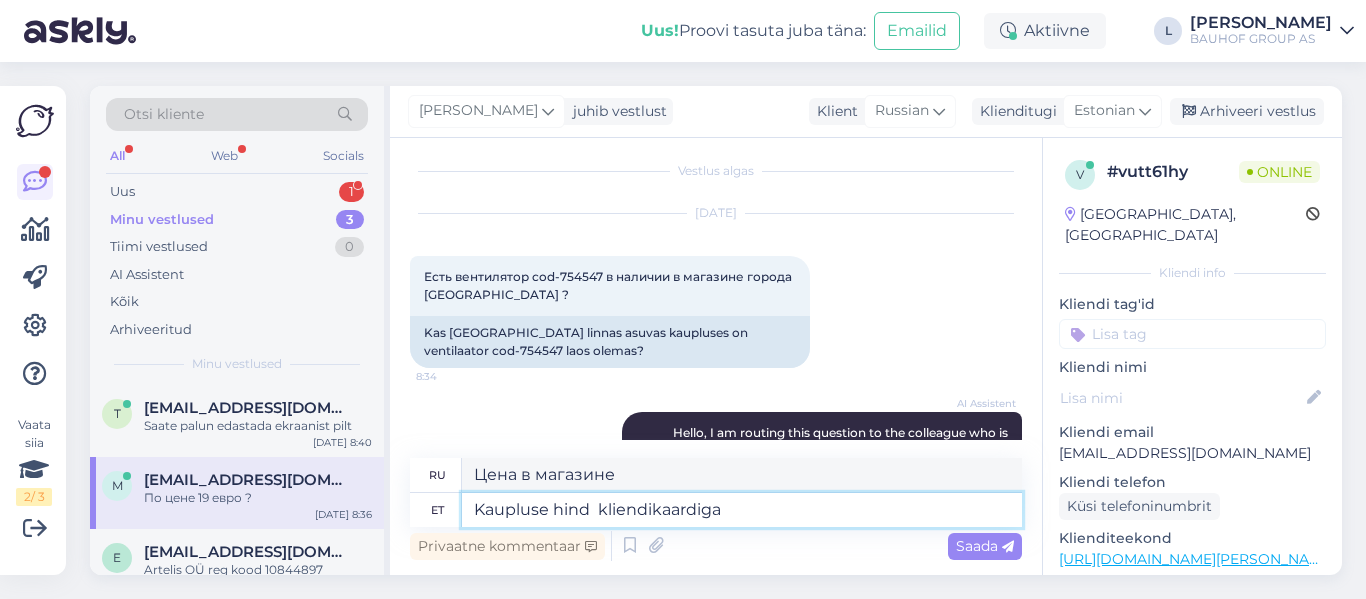paste on "23,49" 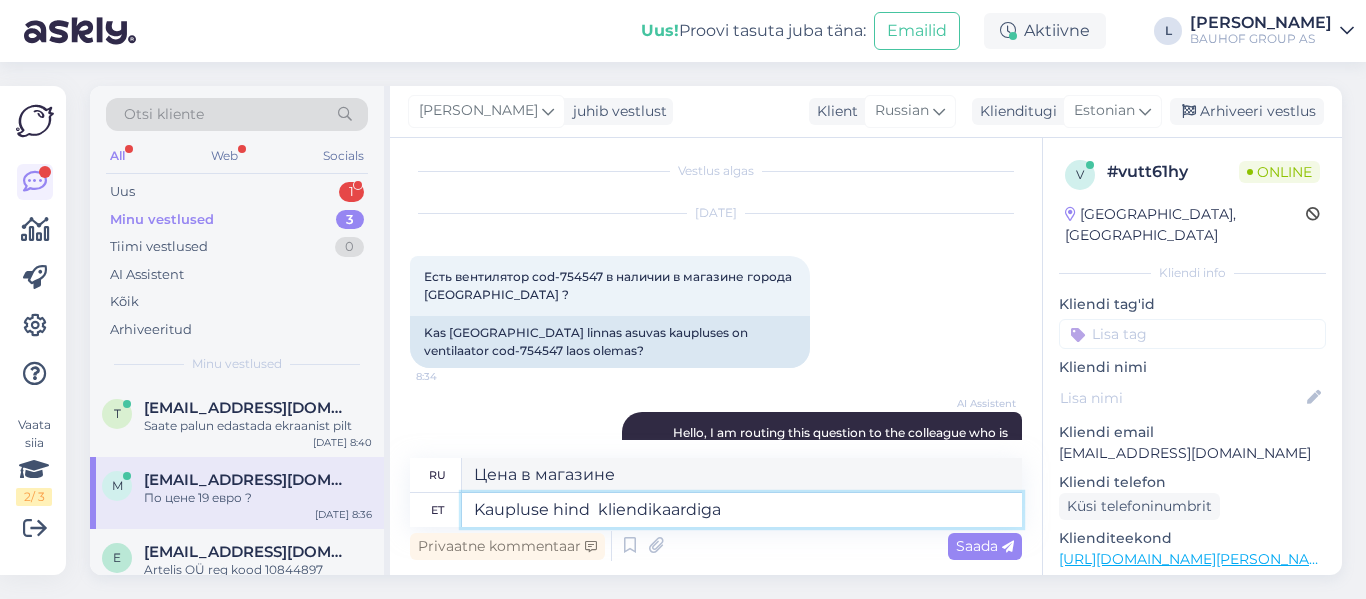 type on "Kaupluse hind  kliendikaardiga 23,49" 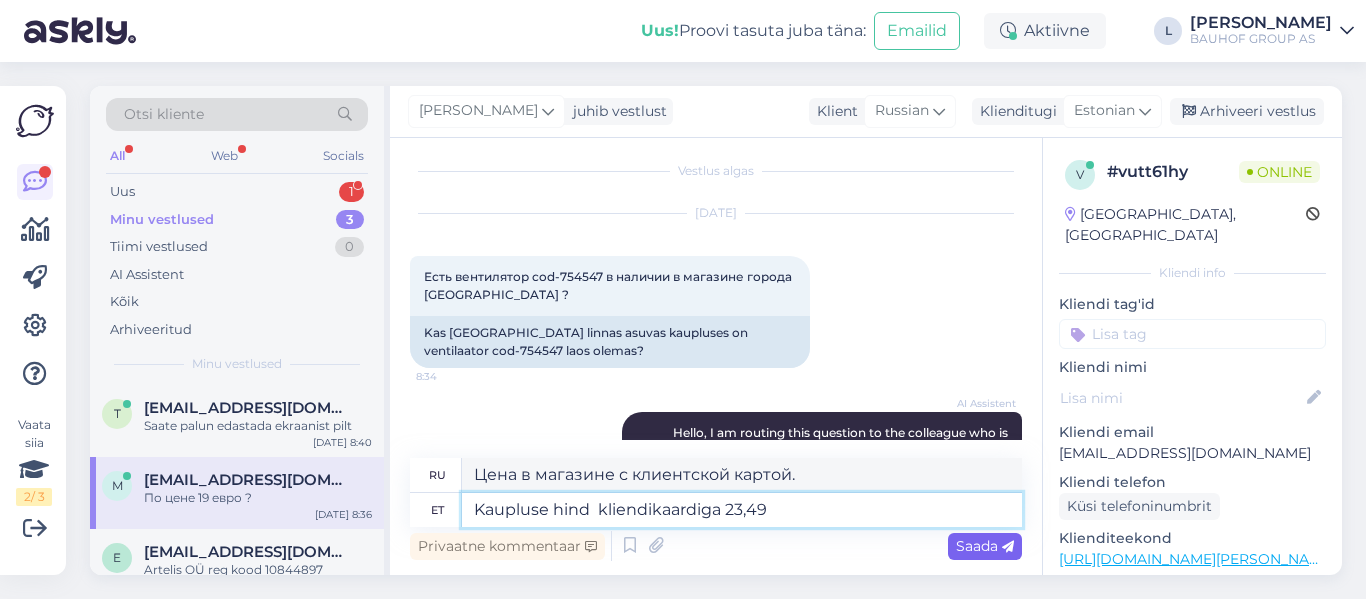 type on "Цена в магазине с клиентской картой: 23,49" 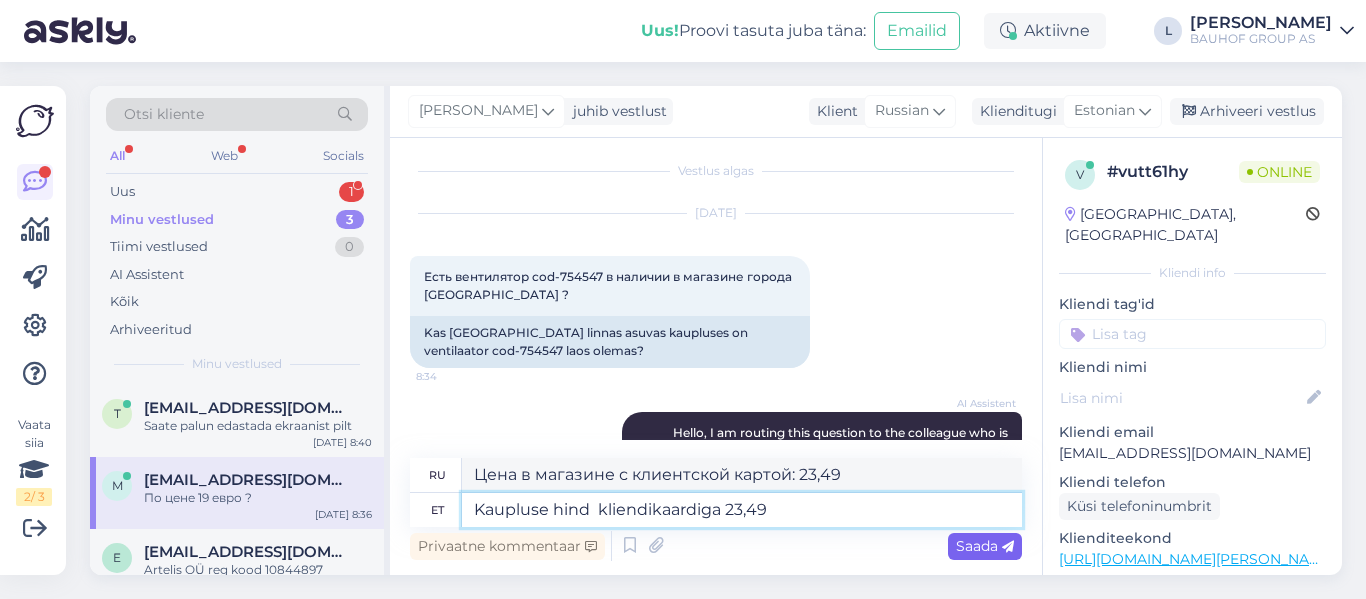 type on "Kaupluse hind  kliendikaardiga 23,49" 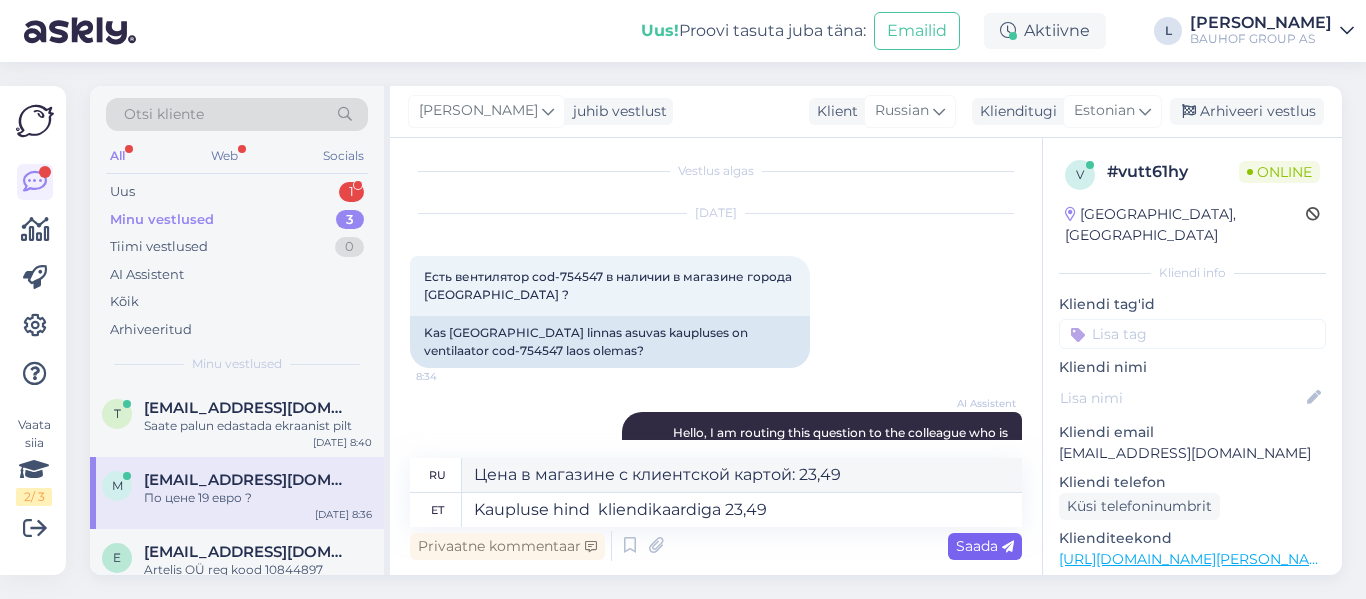 click on "Saada" at bounding box center [985, 546] 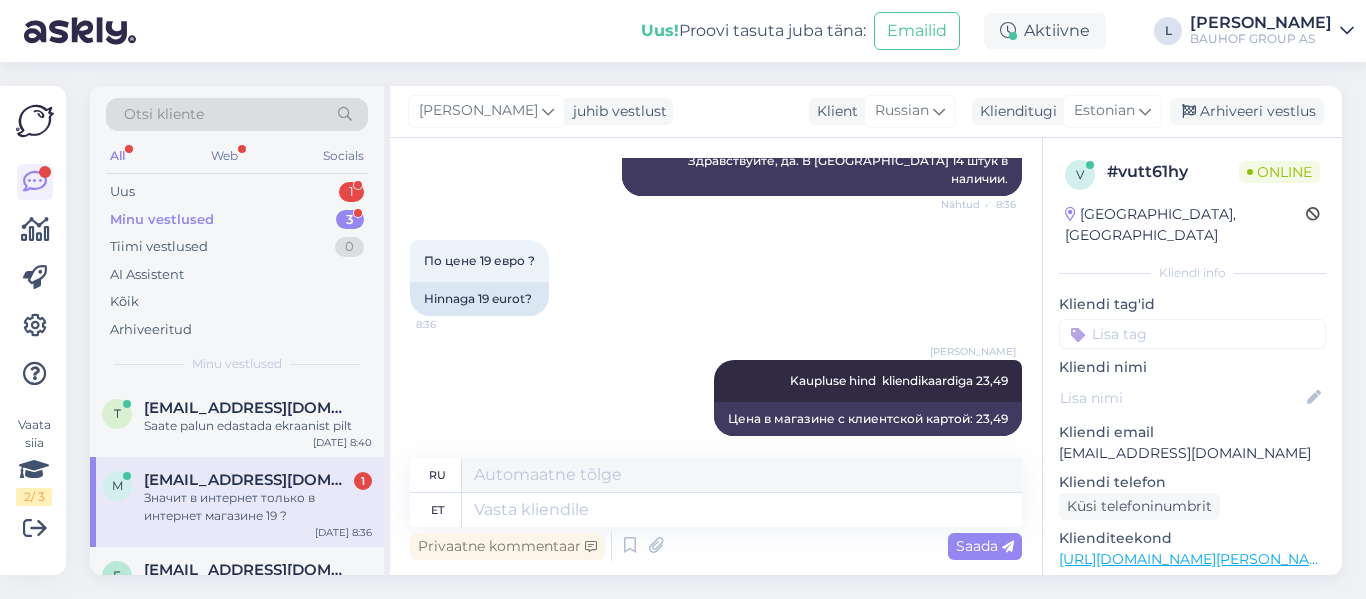 scroll, scrollTop: 666, scrollLeft: 0, axis: vertical 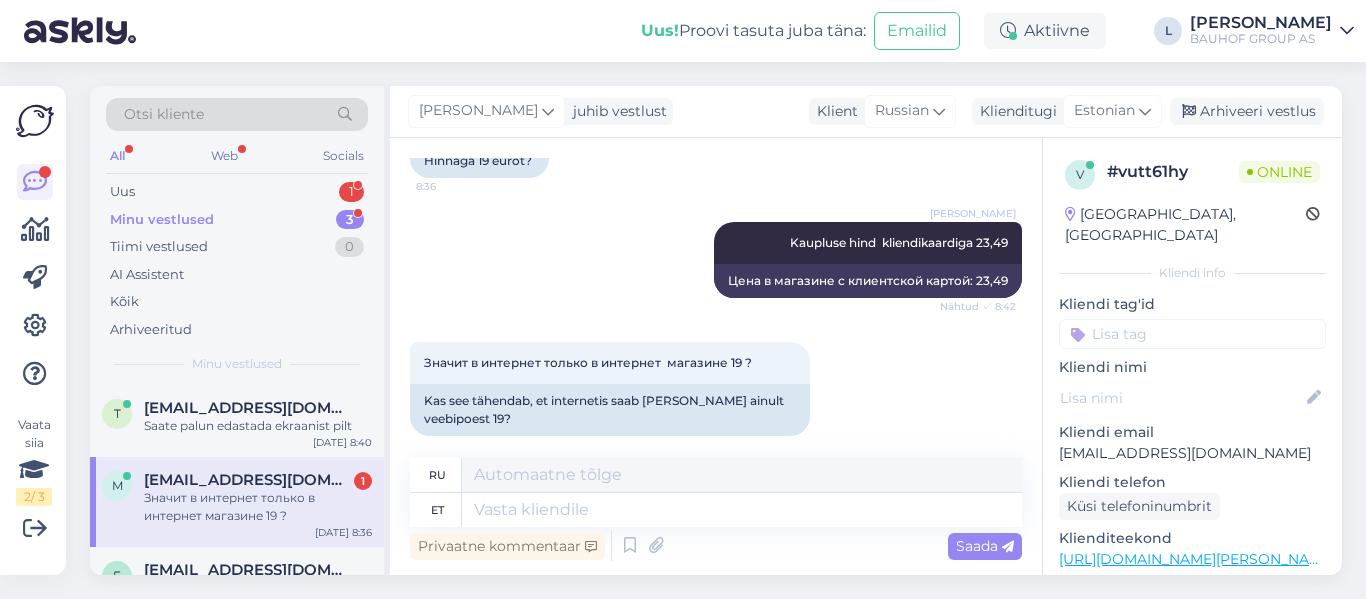 click on "Значит в интернет только в интернет  магазине 19 ?" at bounding box center [258, 507] 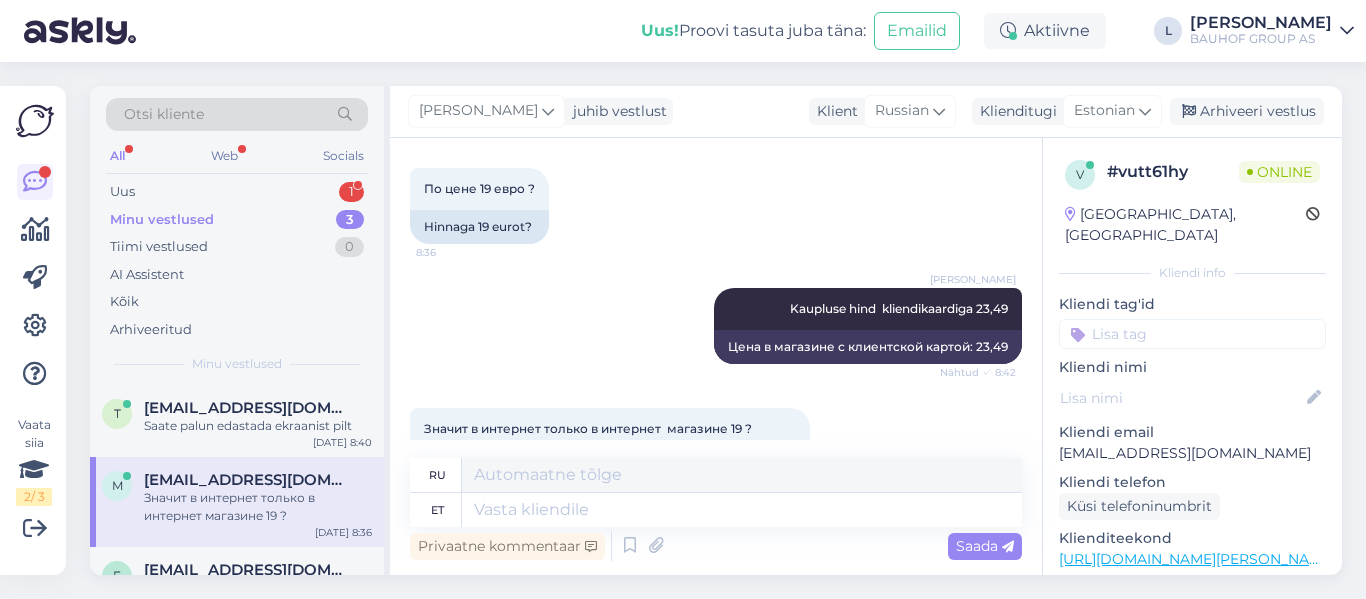 scroll, scrollTop: 666, scrollLeft: 0, axis: vertical 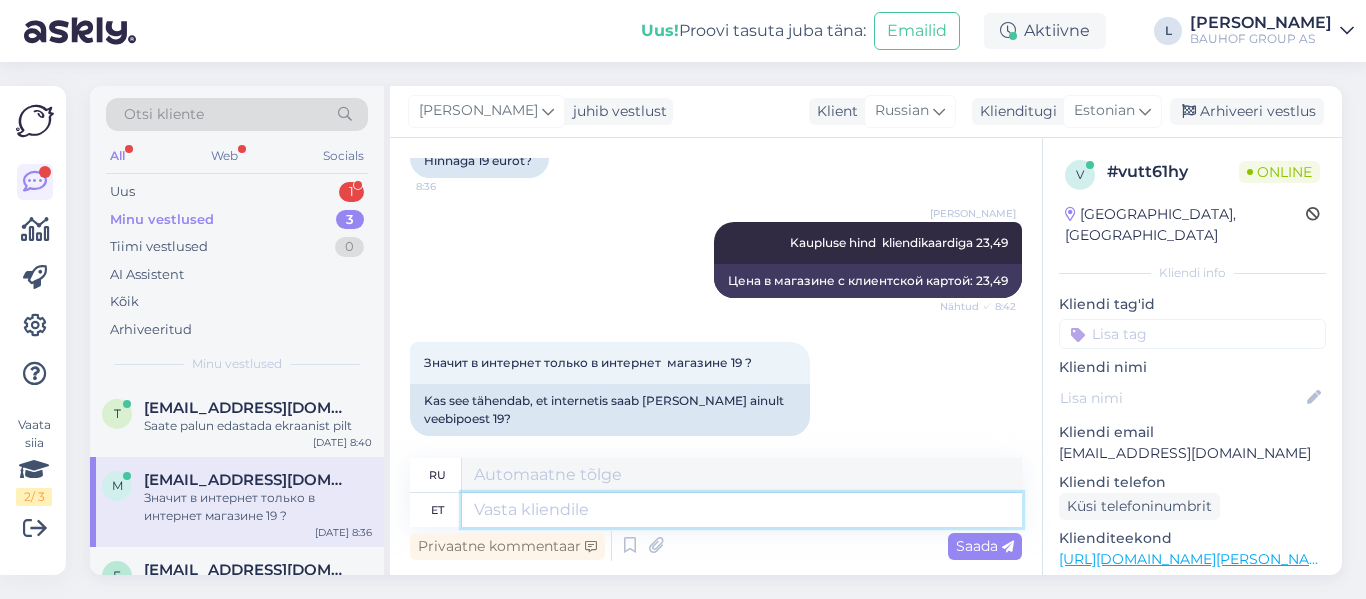 click at bounding box center [742, 510] 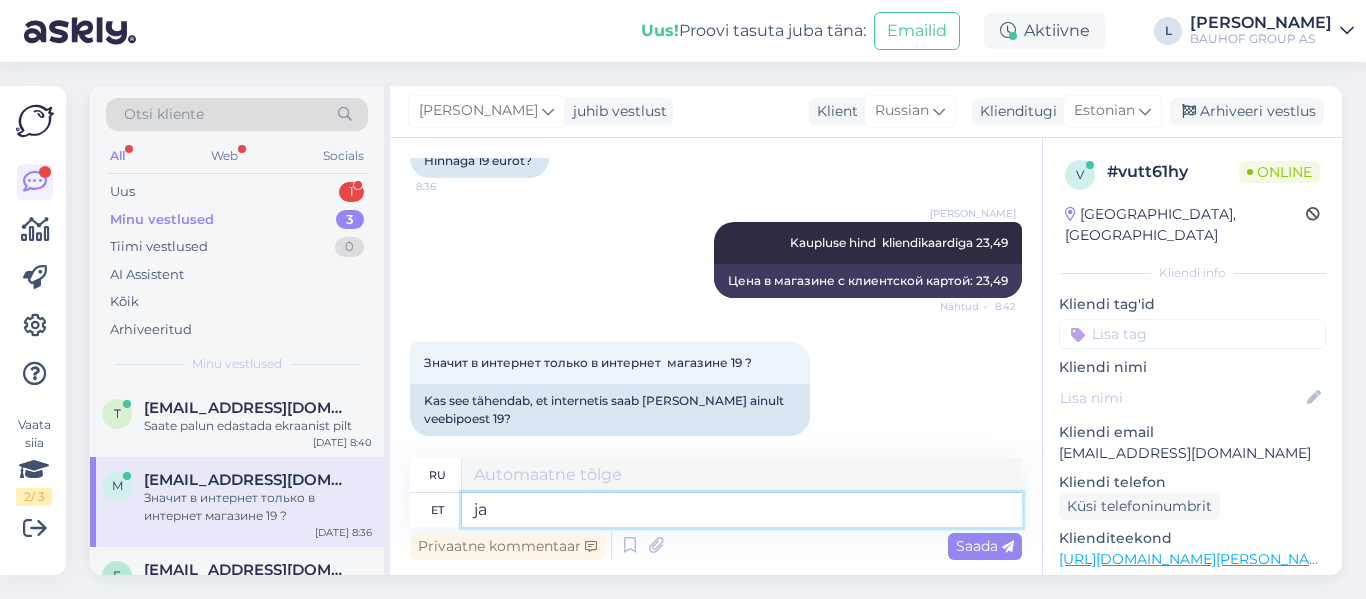 type on "jah" 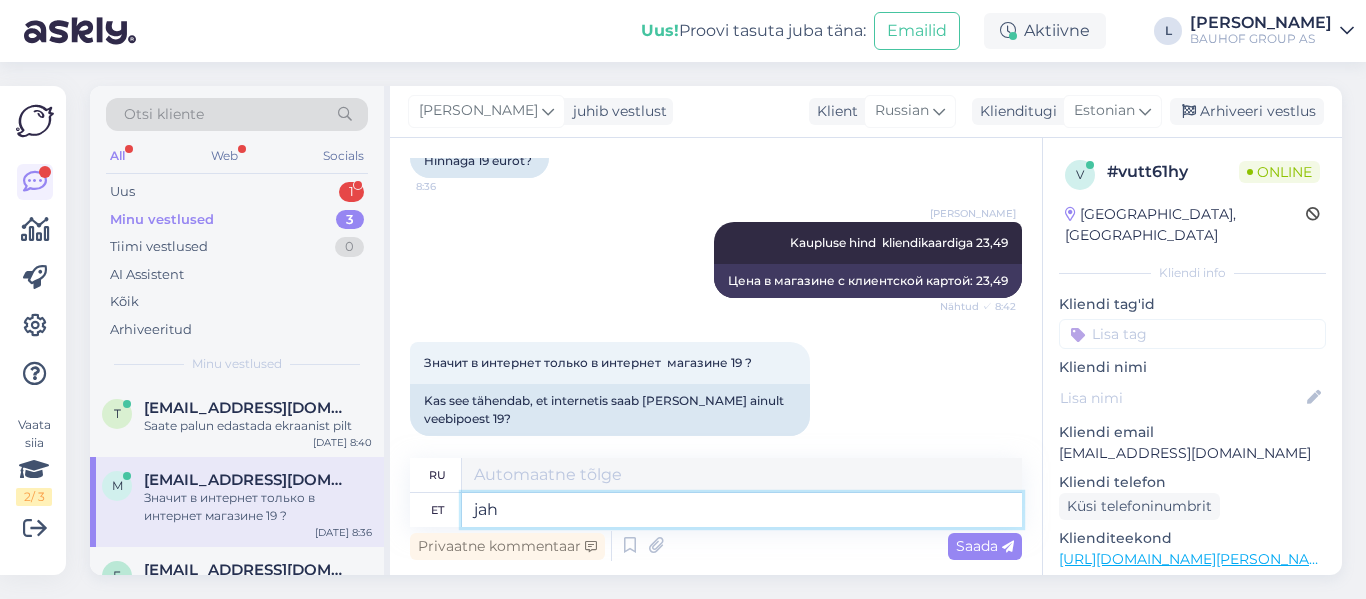type on "да" 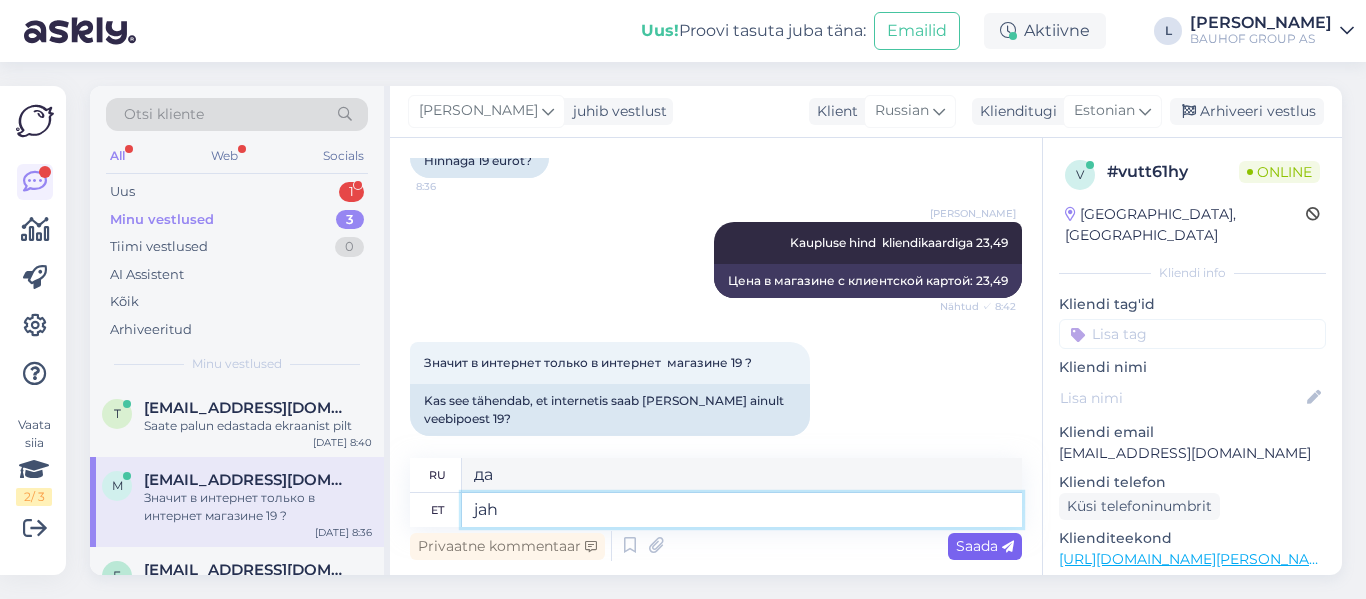 type on "jah" 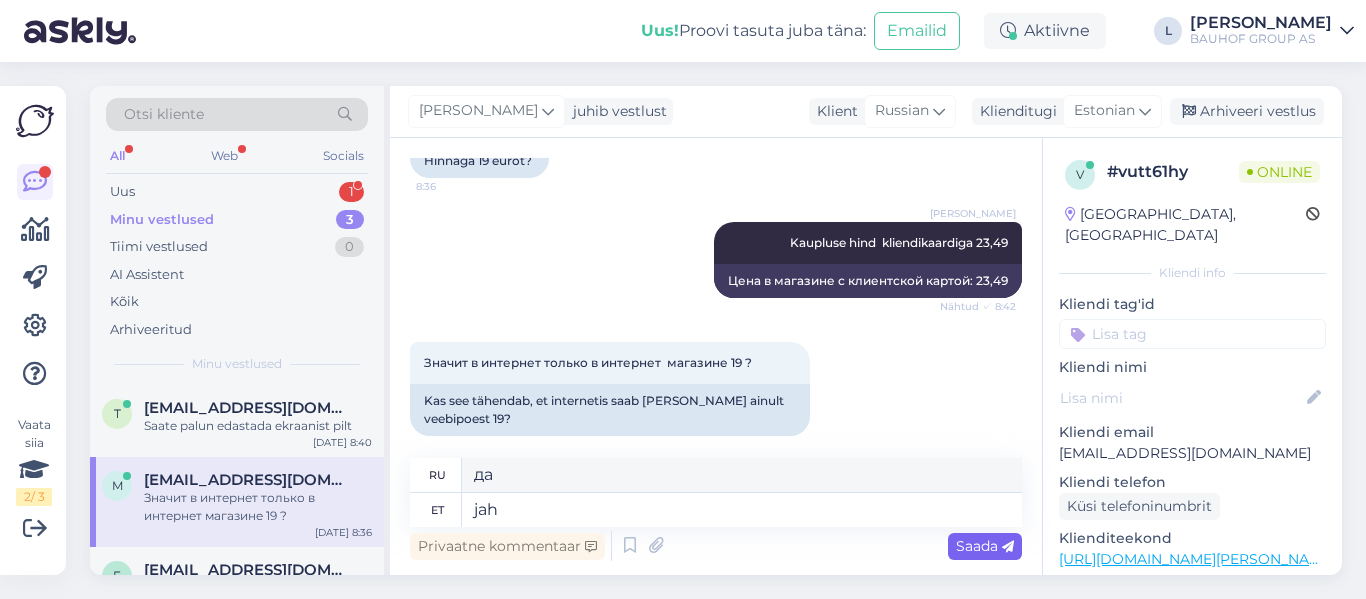 click on "Saada" at bounding box center [985, 546] 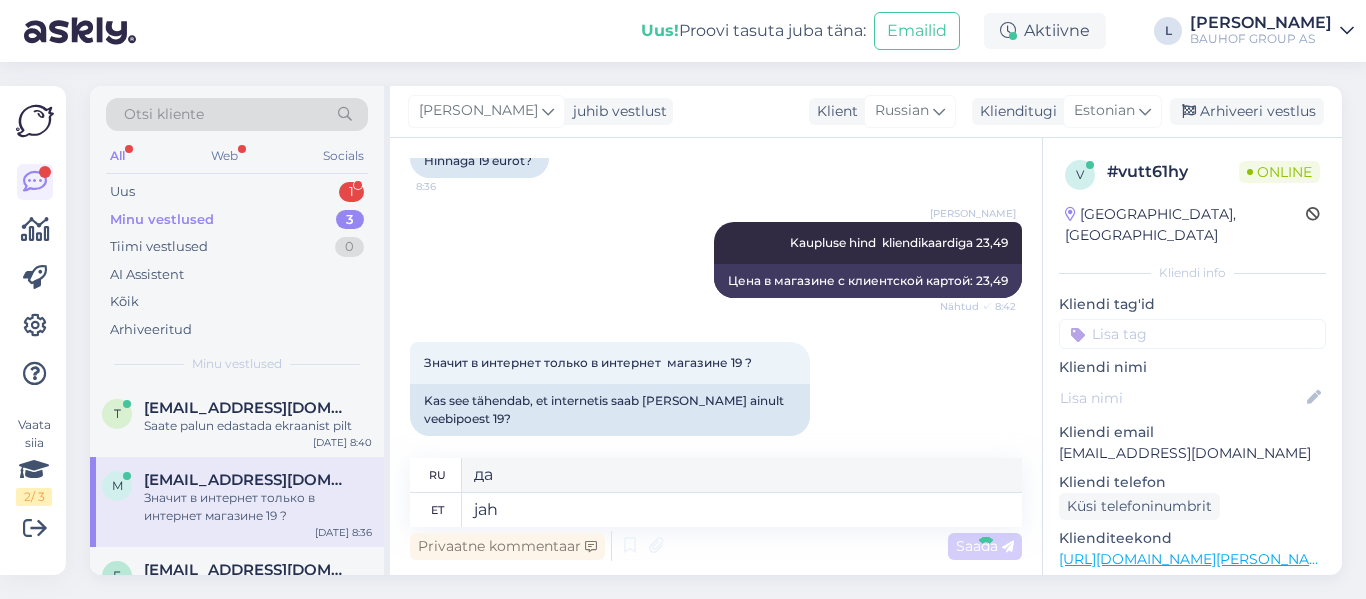 type 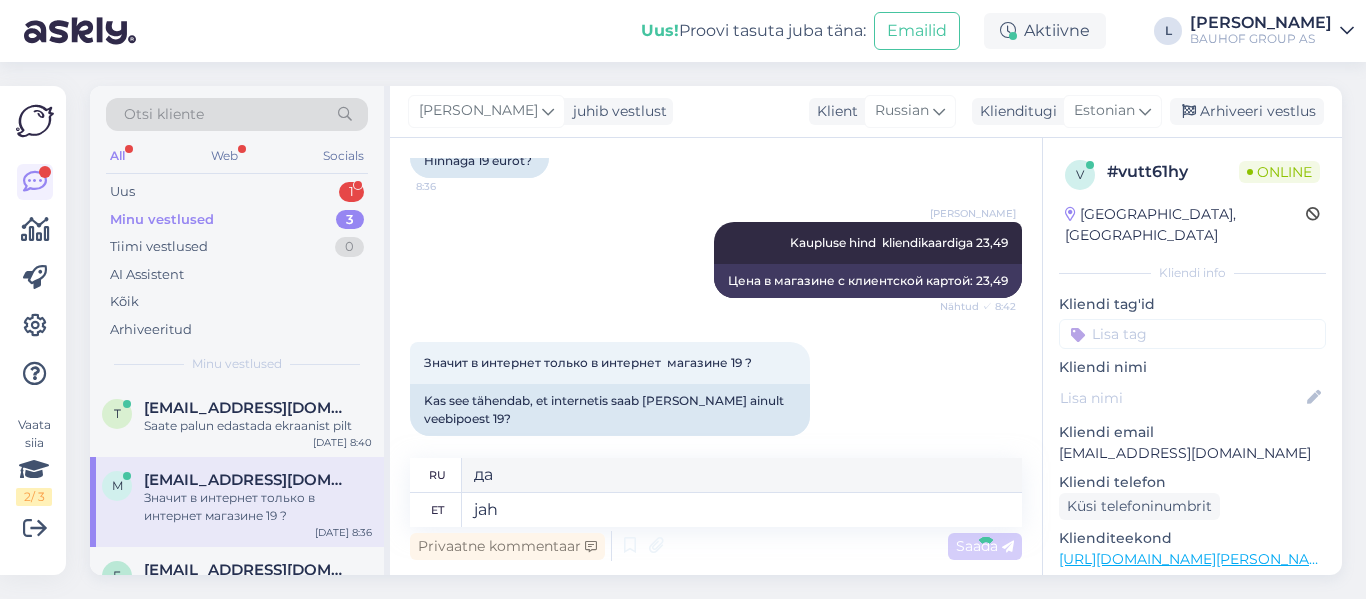 type 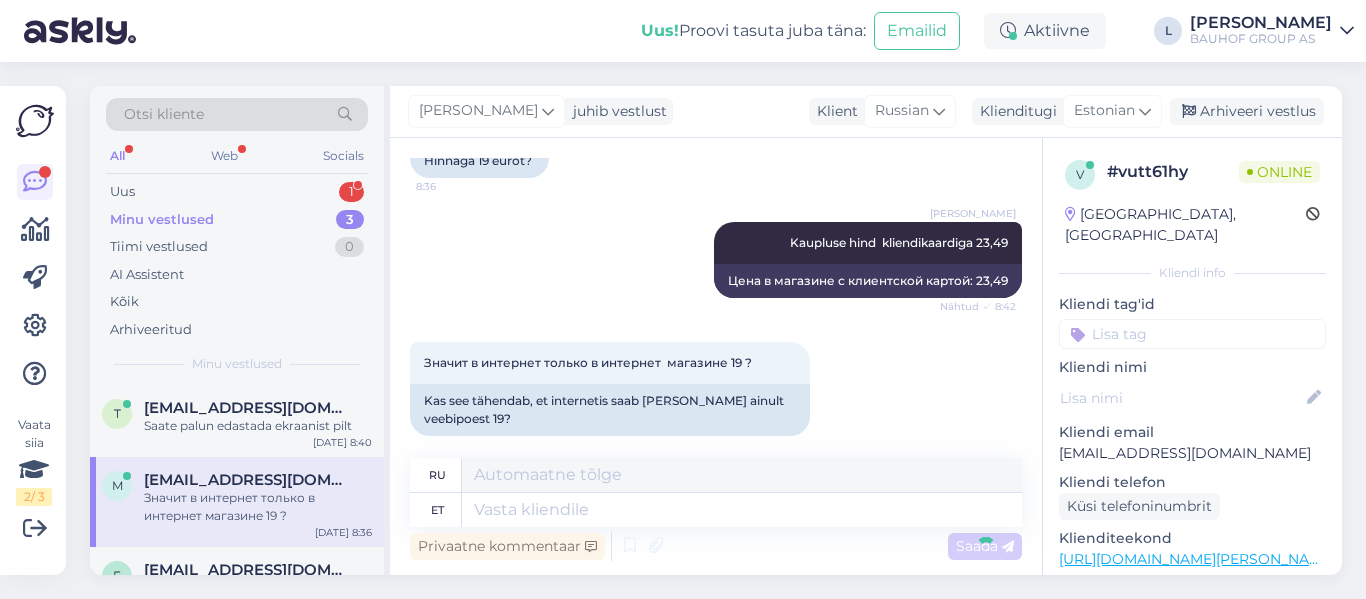 scroll, scrollTop: 786, scrollLeft: 0, axis: vertical 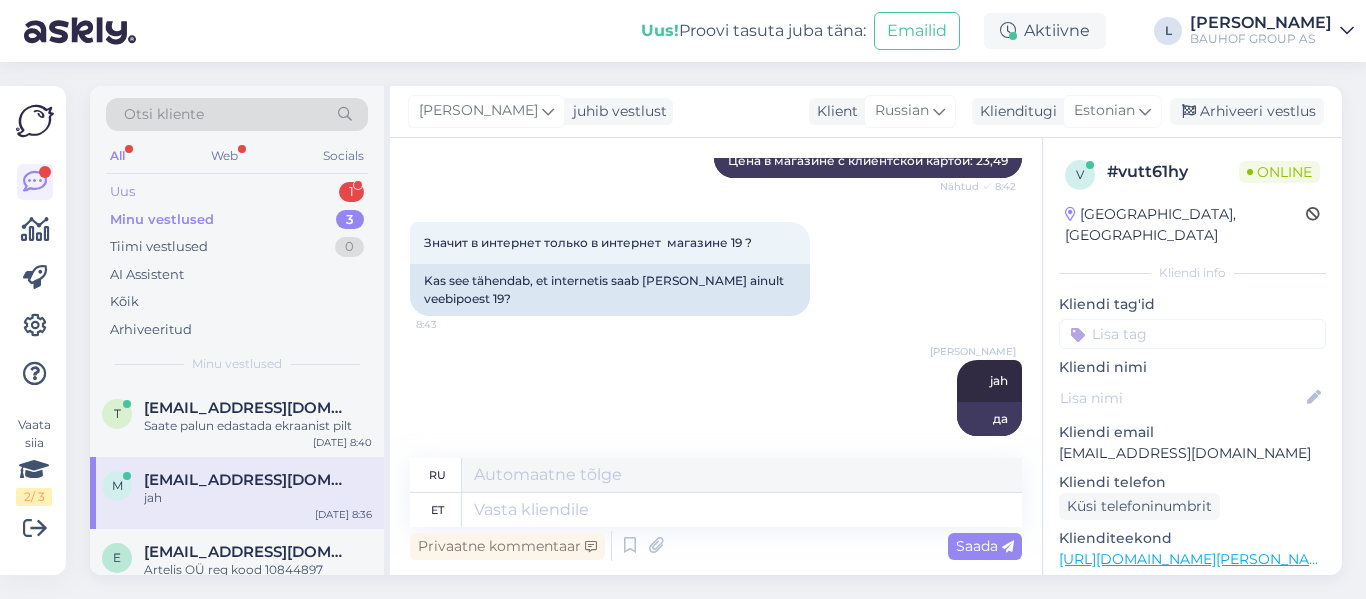 click on "Uus 1" at bounding box center (237, 192) 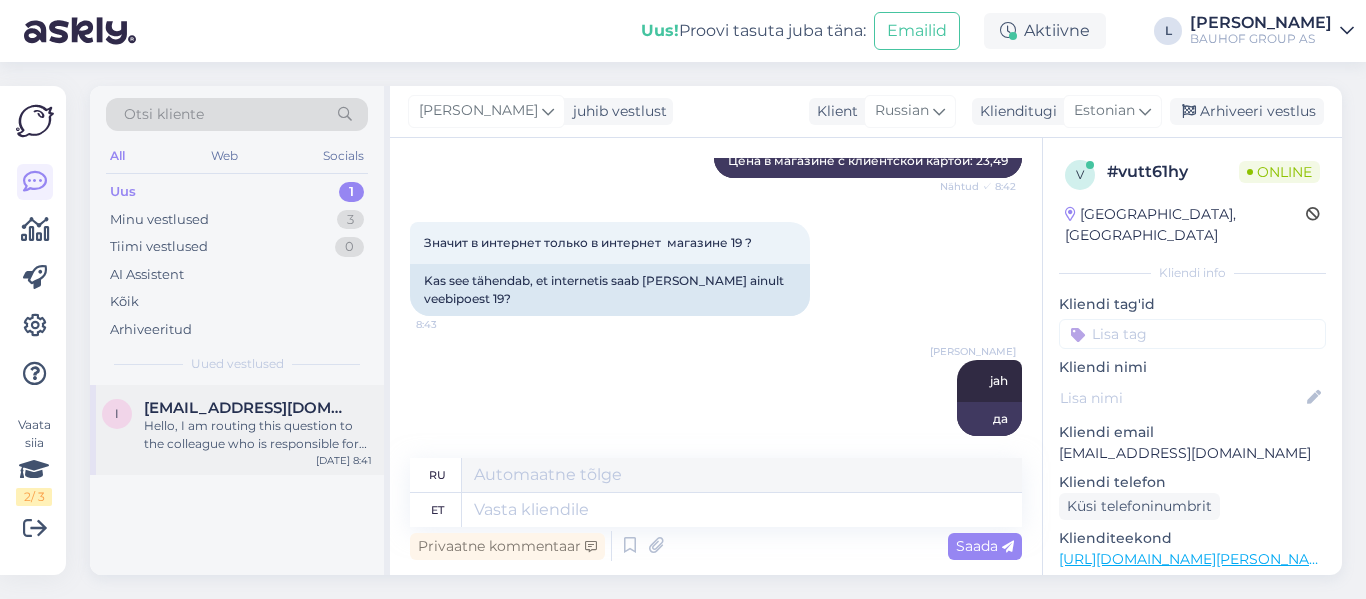 click on "illeamur@gmail.com" at bounding box center (248, 408) 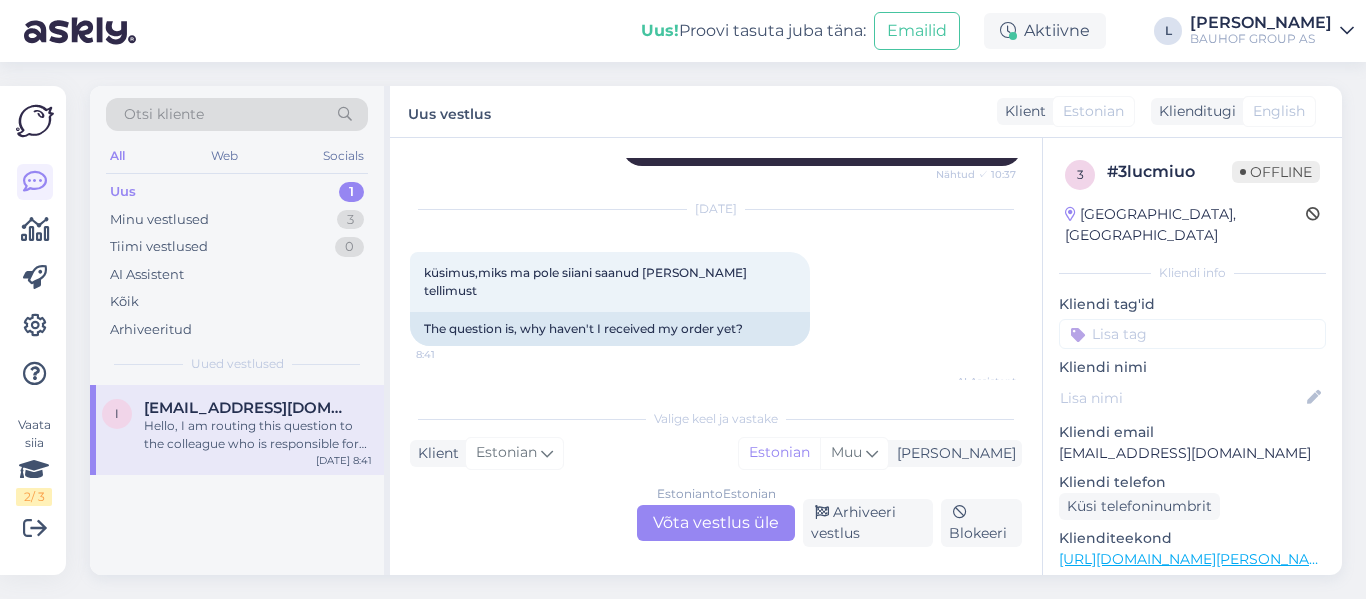 scroll, scrollTop: 468, scrollLeft: 0, axis: vertical 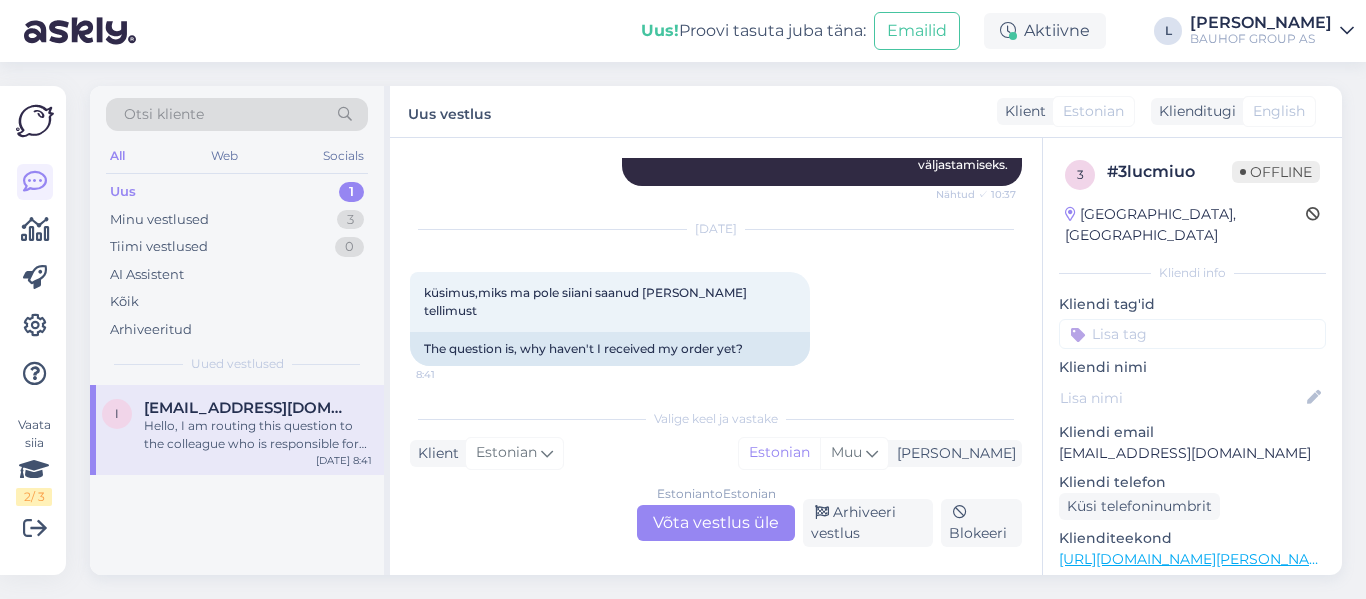 click on "Estonian  to  Estonian Võta vestlus üle" at bounding box center (716, 523) 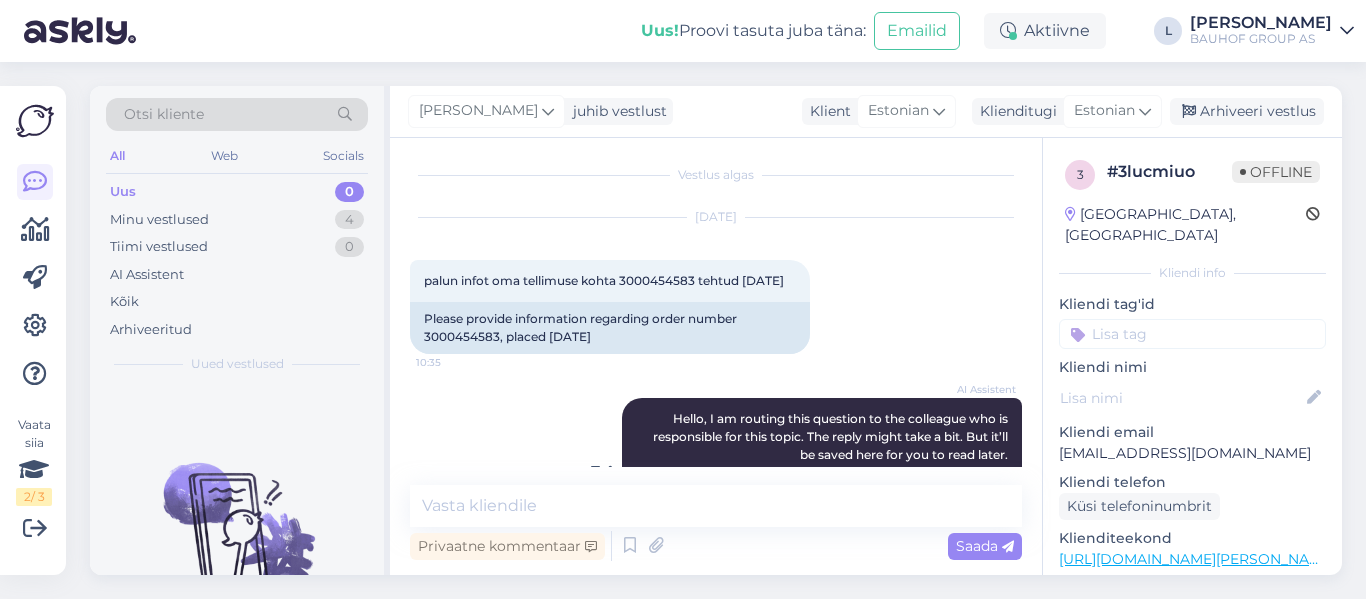 scroll, scrollTop: 0, scrollLeft: 0, axis: both 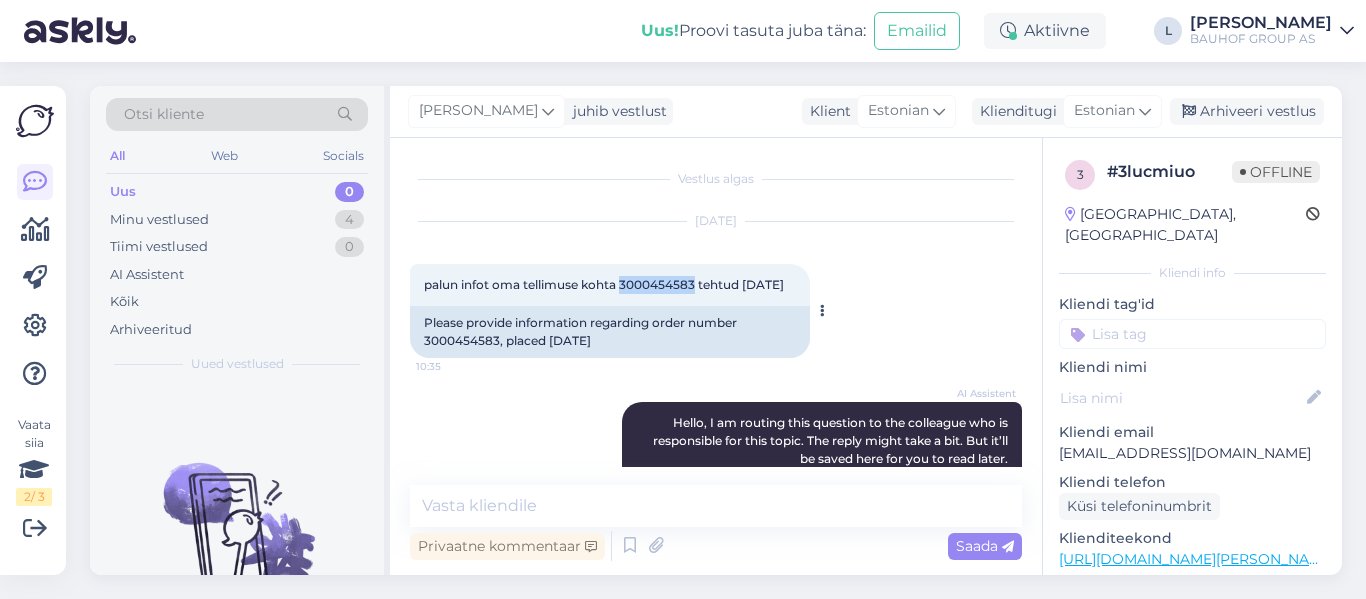 drag, startPoint x: 697, startPoint y: 287, endPoint x: 622, endPoint y: 284, distance: 75.059975 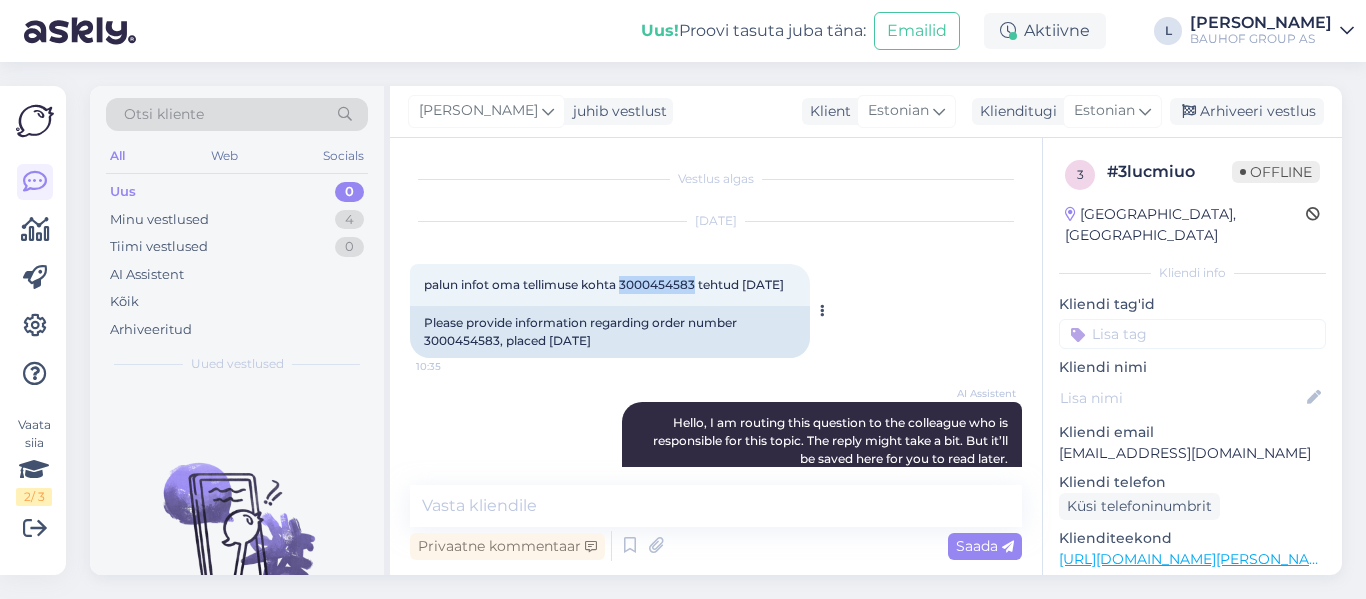 click on "palun infot oma tellimuse kohta 3000454583 tehtud 07.07.2025" at bounding box center (604, 284) 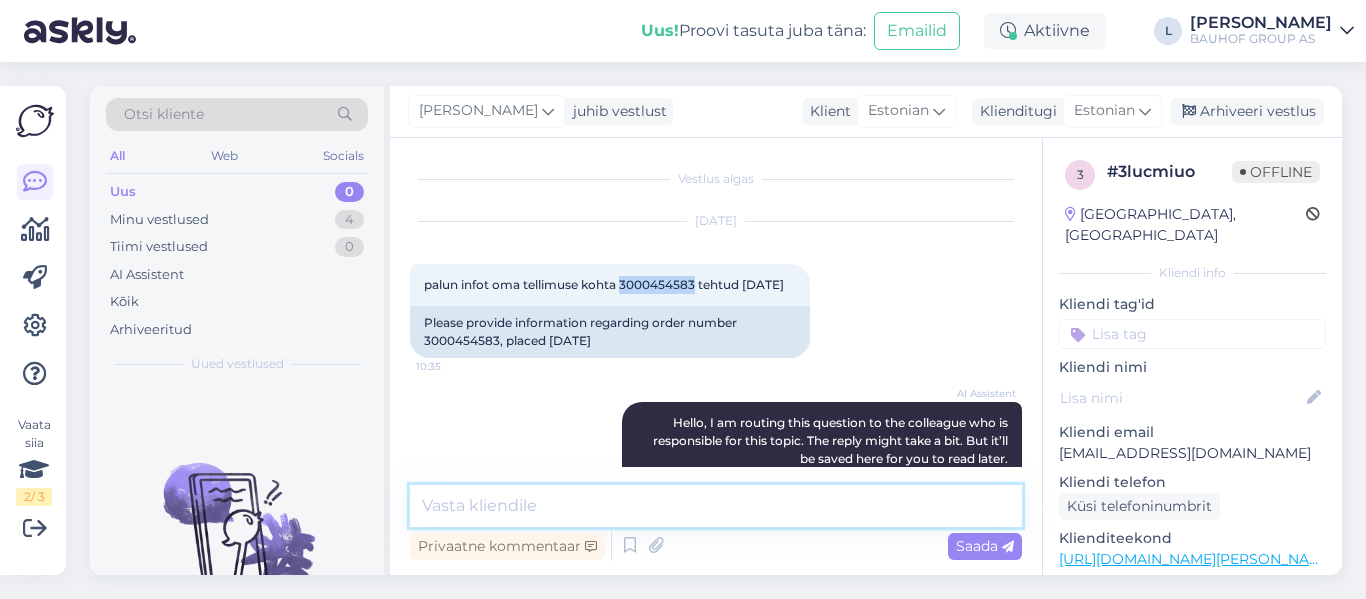 click at bounding box center [716, 506] 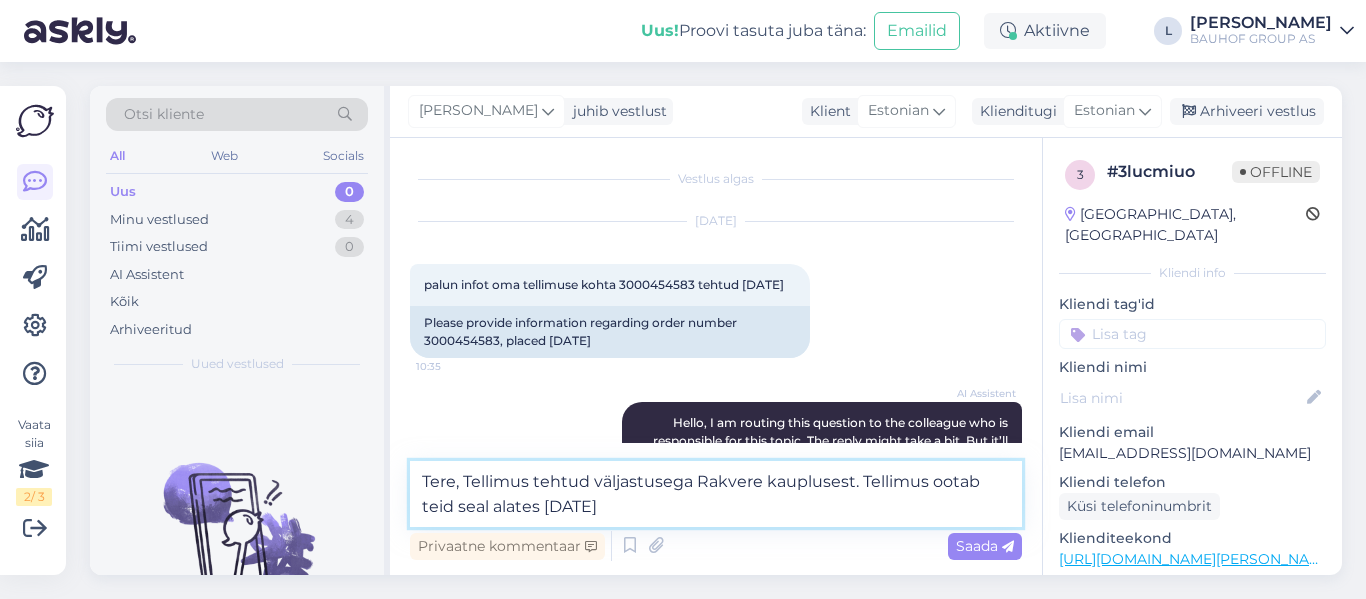 paste on "11:41:57" 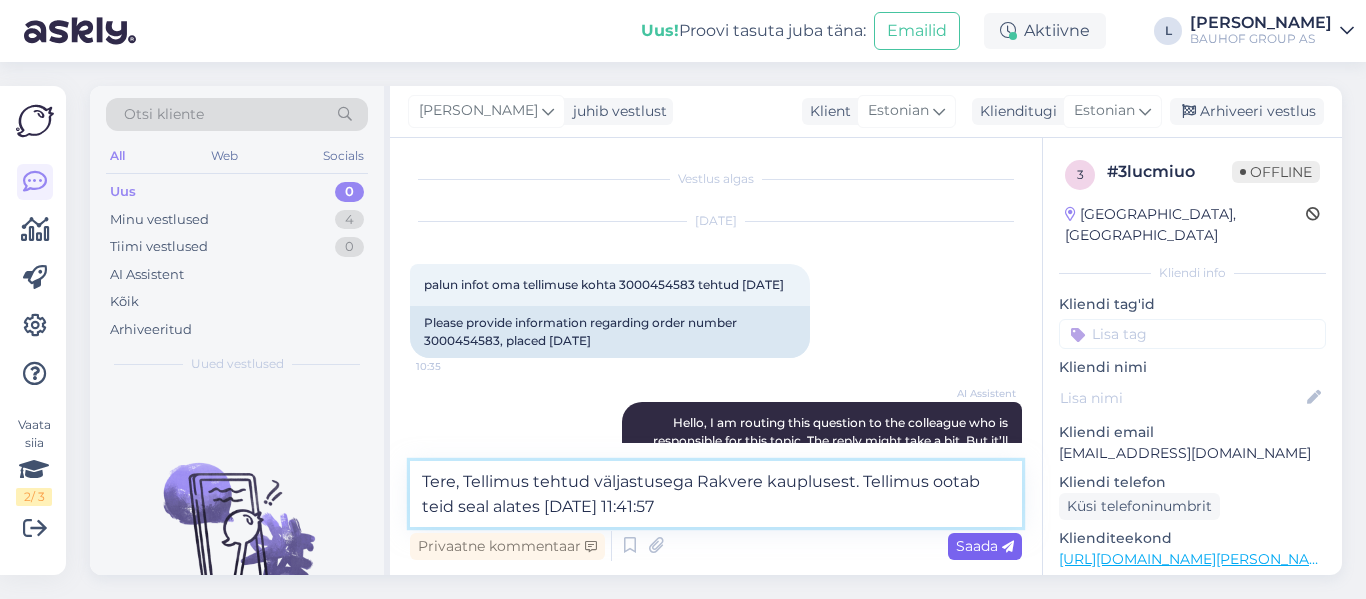 type on "Tere, Tellimus tehtud väljastusega Rakvere kauplusest. Tellimus ootab teid seal alates 7.07.2025 11:41:57" 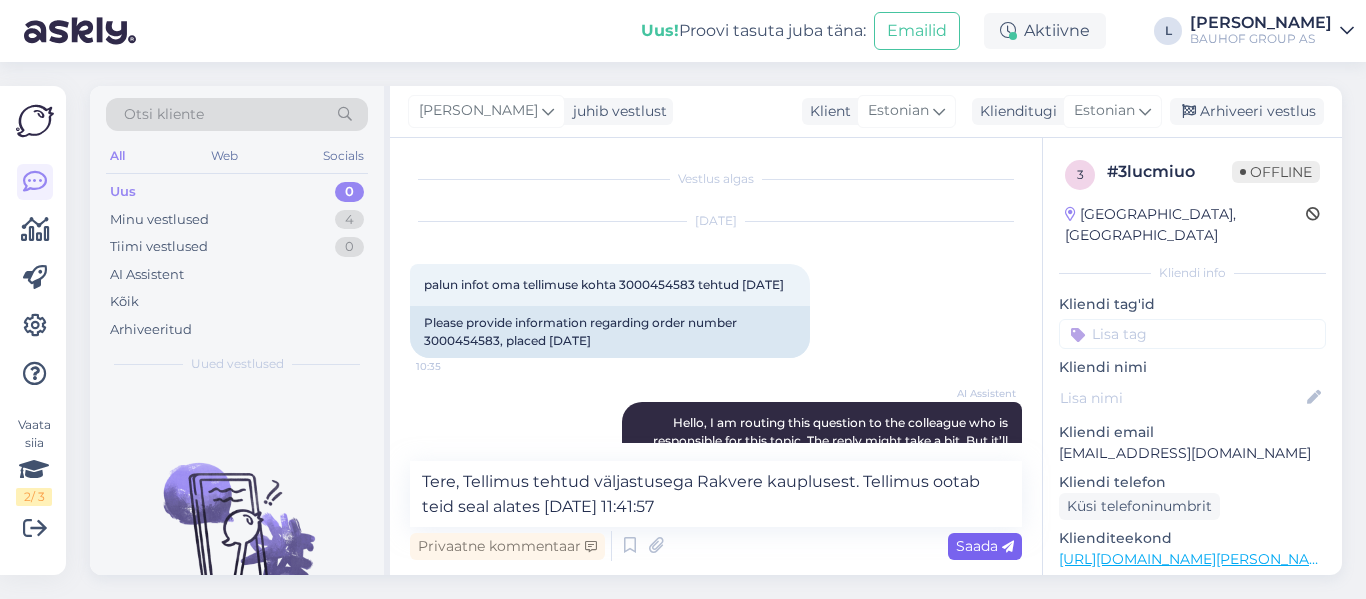 click at bounding box center [1008, 547] 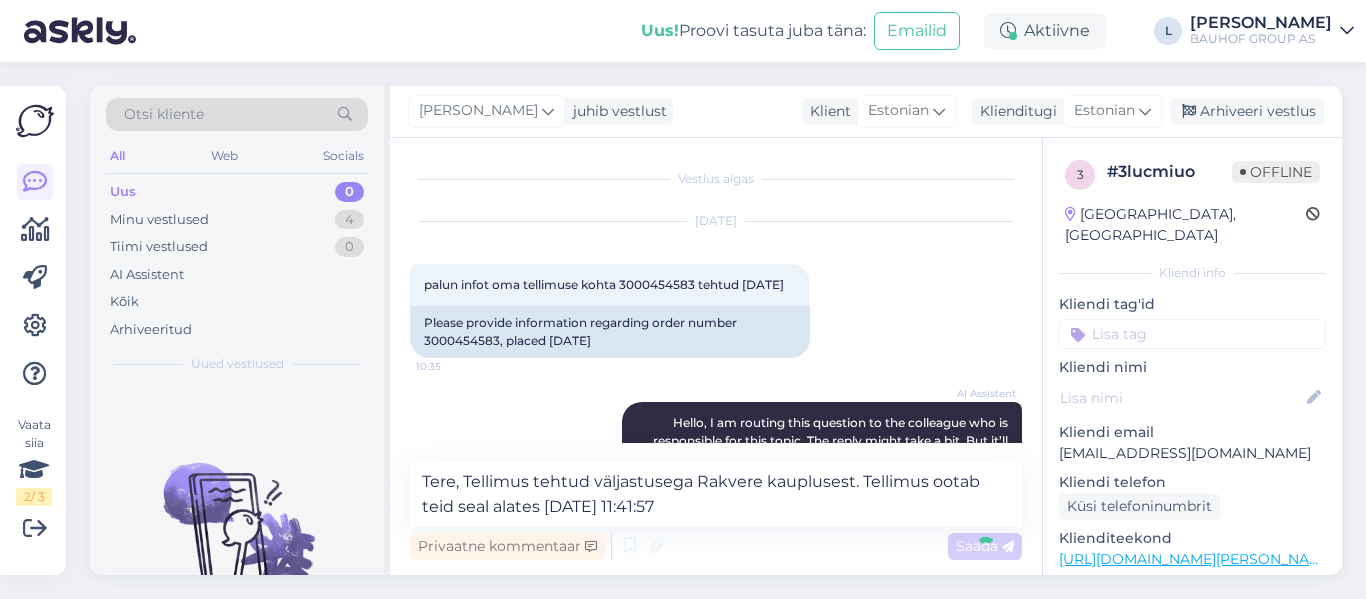 type 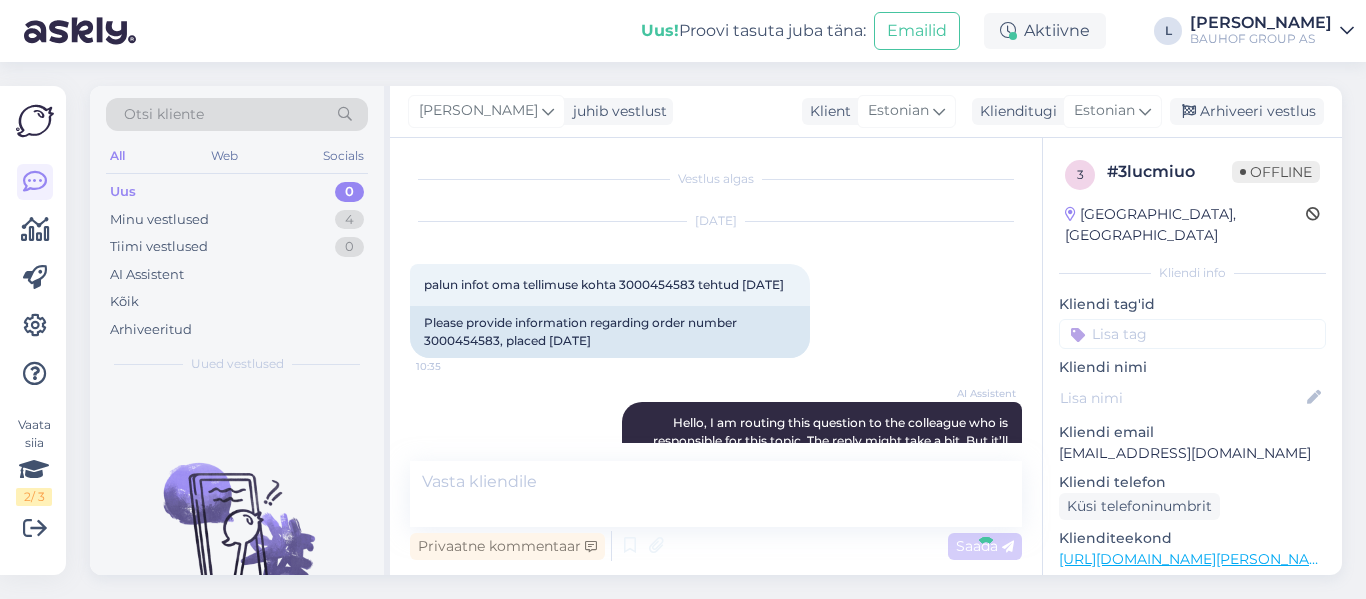 scroll, scrollTop: 685, scrollLeft: 0, axis: vertical 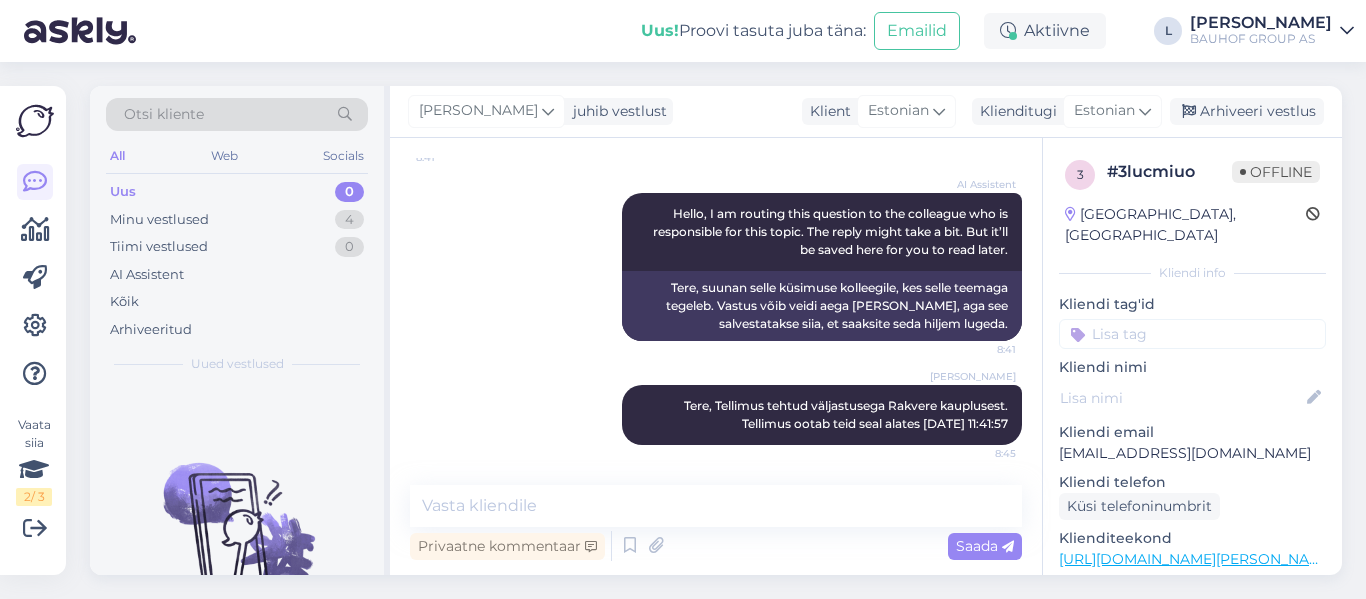 click on "Uued vestlused tulevad siia." at bounding box center [237, 480] 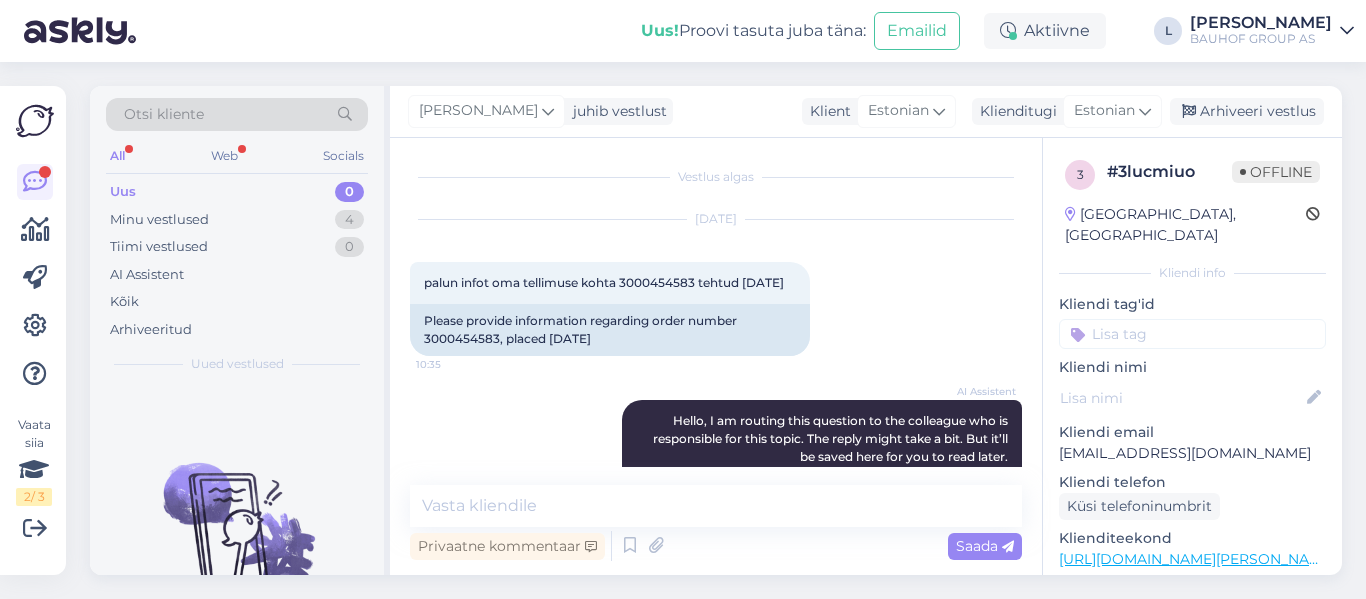 scroll, scrollTop: 0, scrollLeft: 0, axis: both 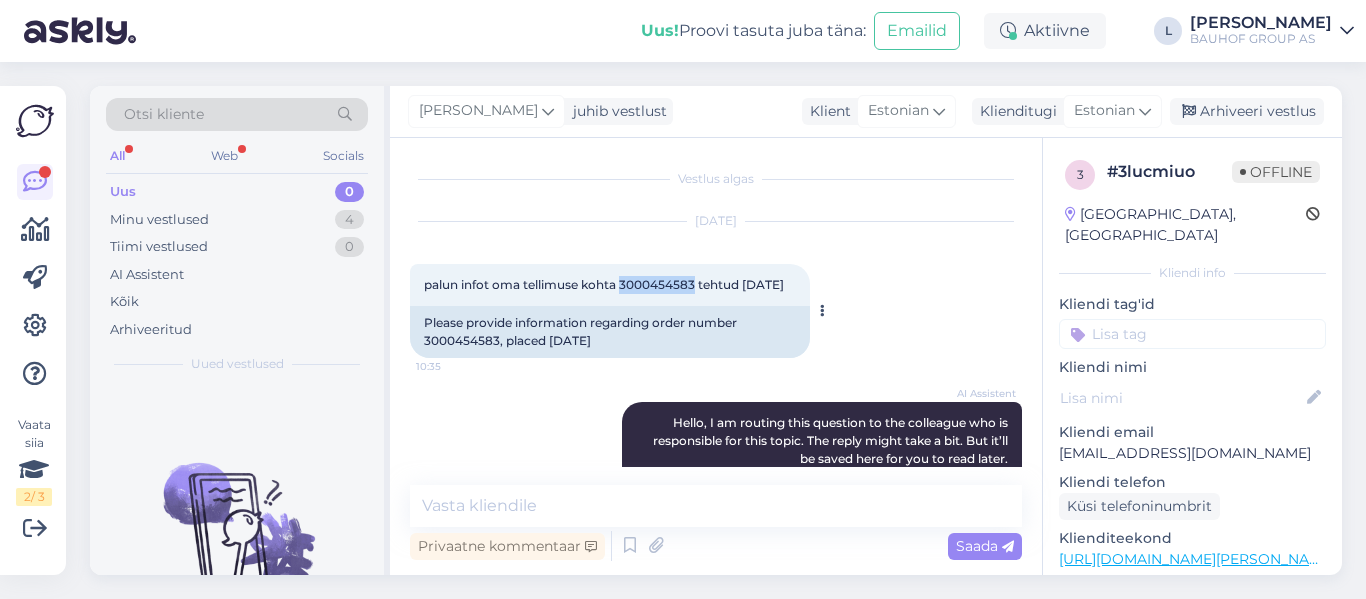 drag, startPoint x: 697, startPoint y: 278, endPoint x: 621, endPoint y: 275, distance: 76.05919 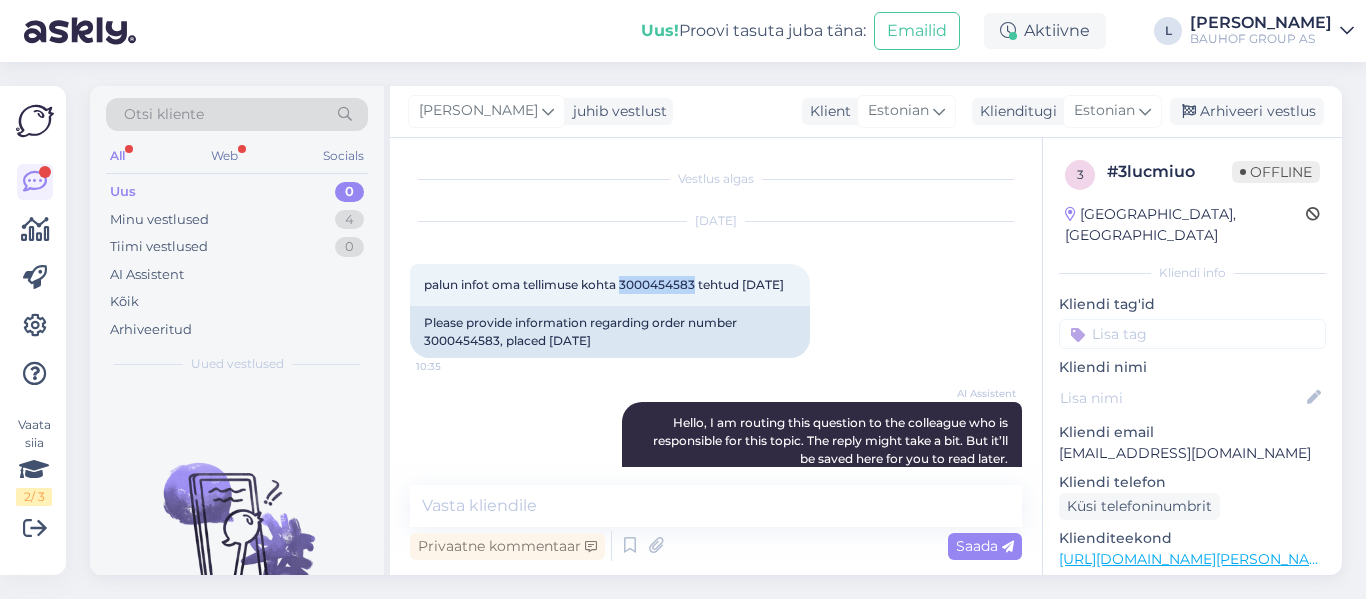 click on "Privaatne kommentaar Saada" at bounding box center (716, 546) 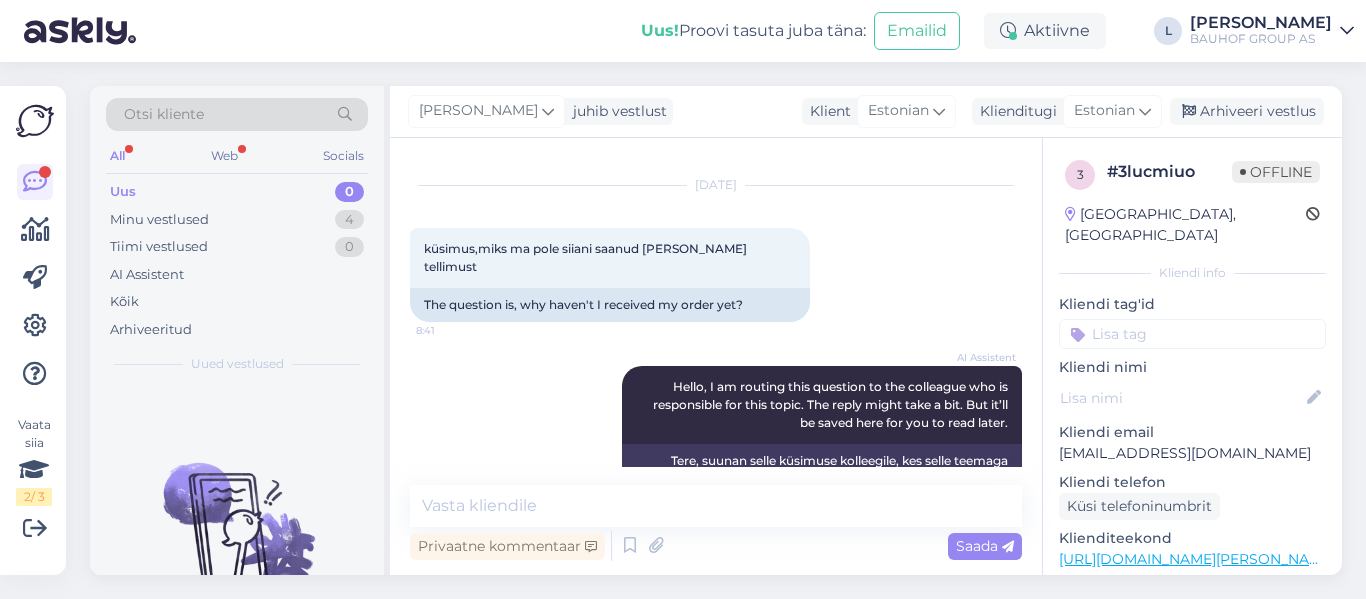 scroll, scrollTop: 685, scrollLeft: 0, axis: vertical 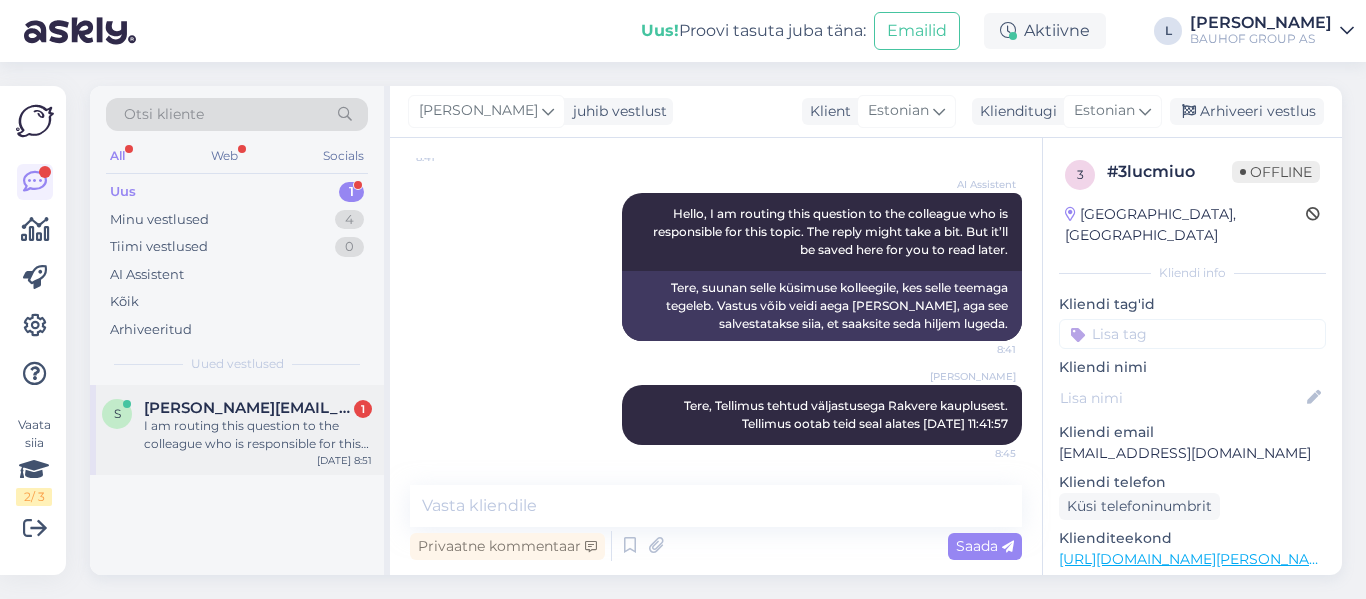 click on "s sergei.abashov@gmail.com 1 I am routing this question to the colleague who is responsible for this topic. The reply might take a bit. But it’ll be saved here for you to read later. Jul 16 8:51" at bounding box center (237, 430) 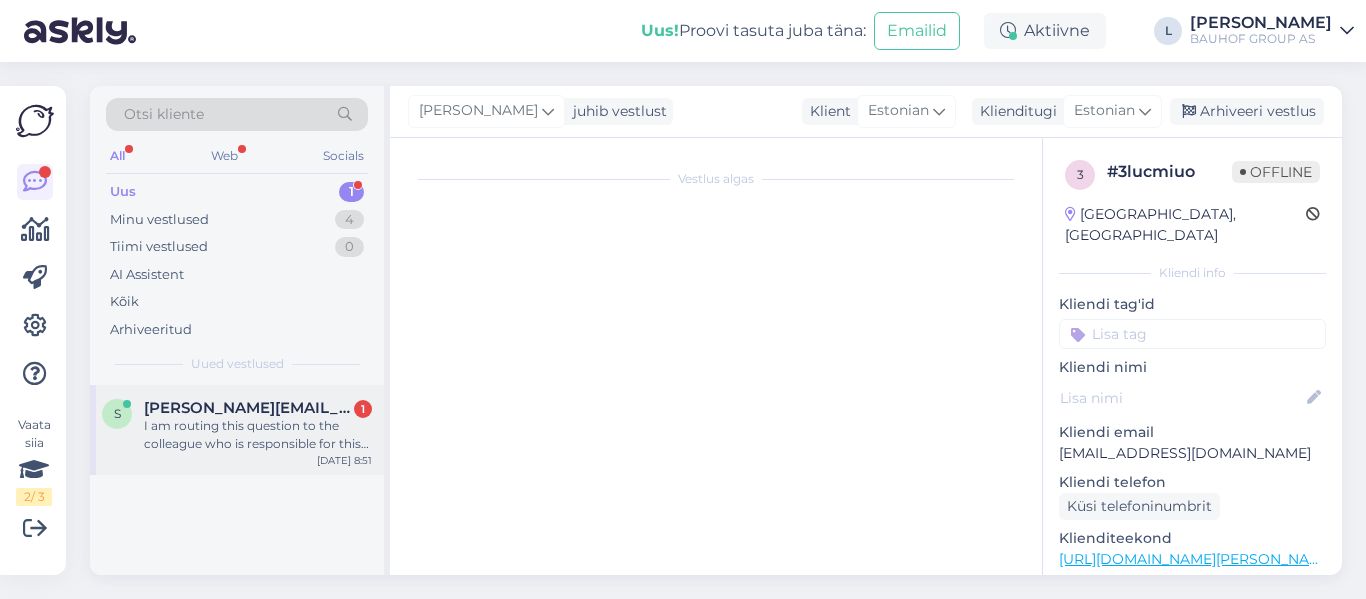 scroll, scrollTop: 324, scrollLeft: 0, axis: vertical 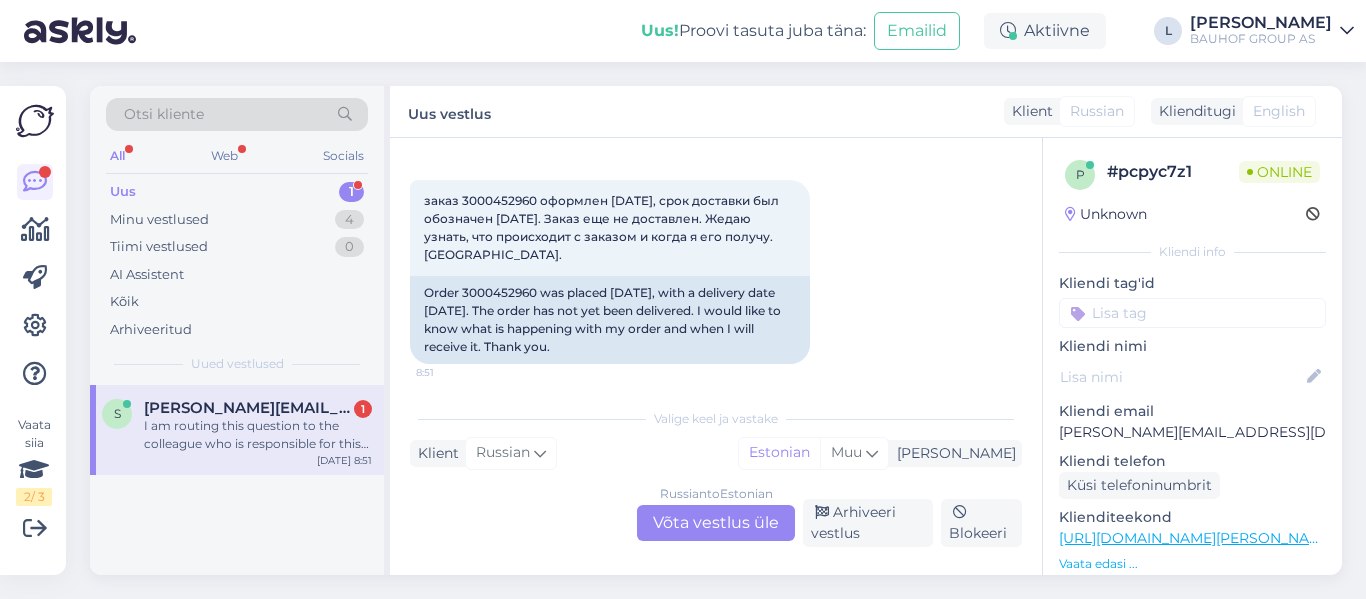 click on "I am routing this question to the colleague who is responsible for this topic. The reply might take a bit. But it’ll be saved here for you to read later." at bounding box center (258, 435) 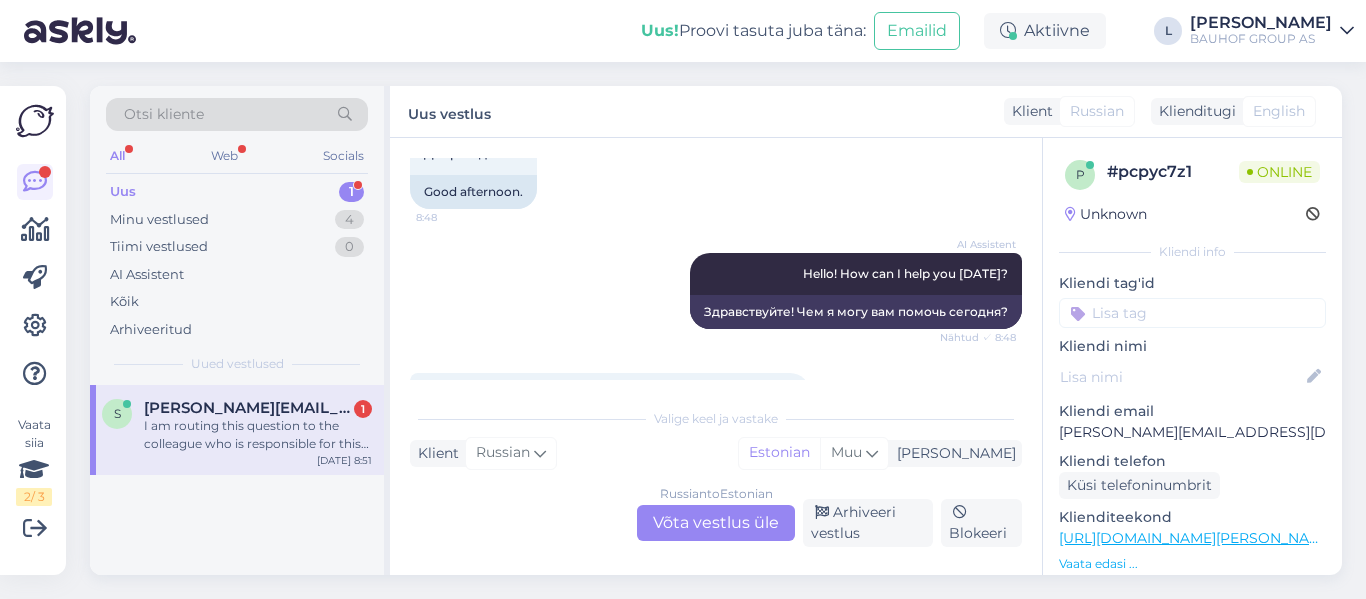 scroll, scrollTop: 240, scrollLeft: 0, axis: vertical 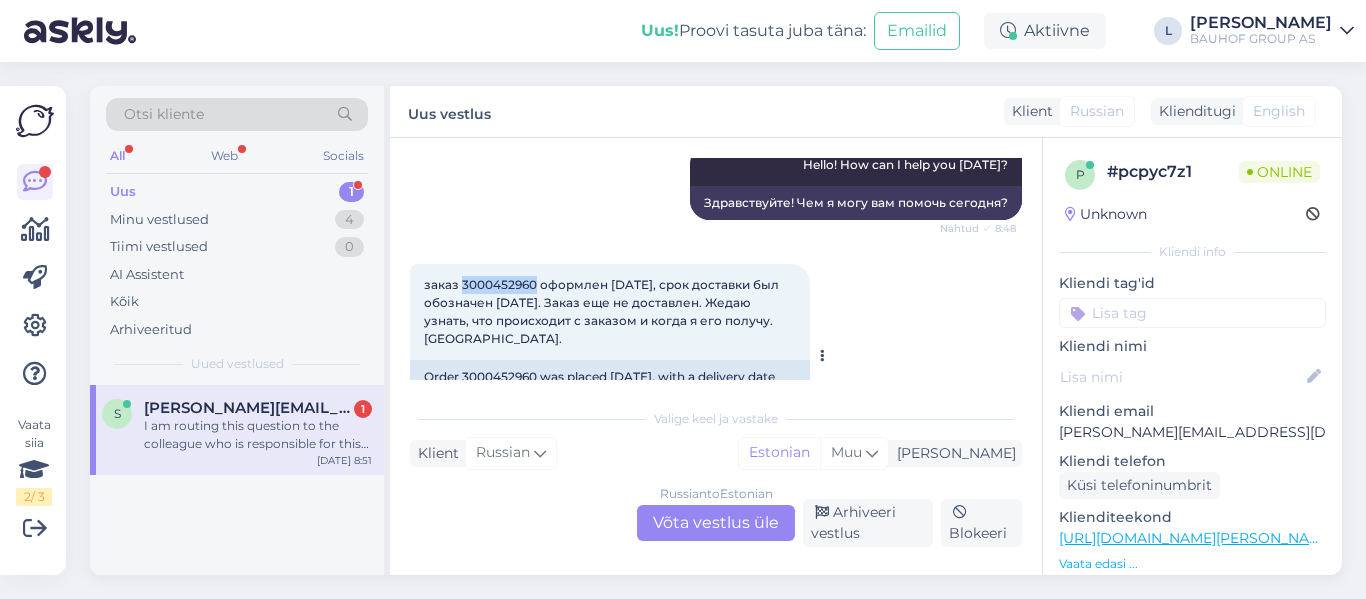drag, startPoint x: 538, startPoint y: 279, endPoint x: 460, endPoint y: 287, distance: 78.40918 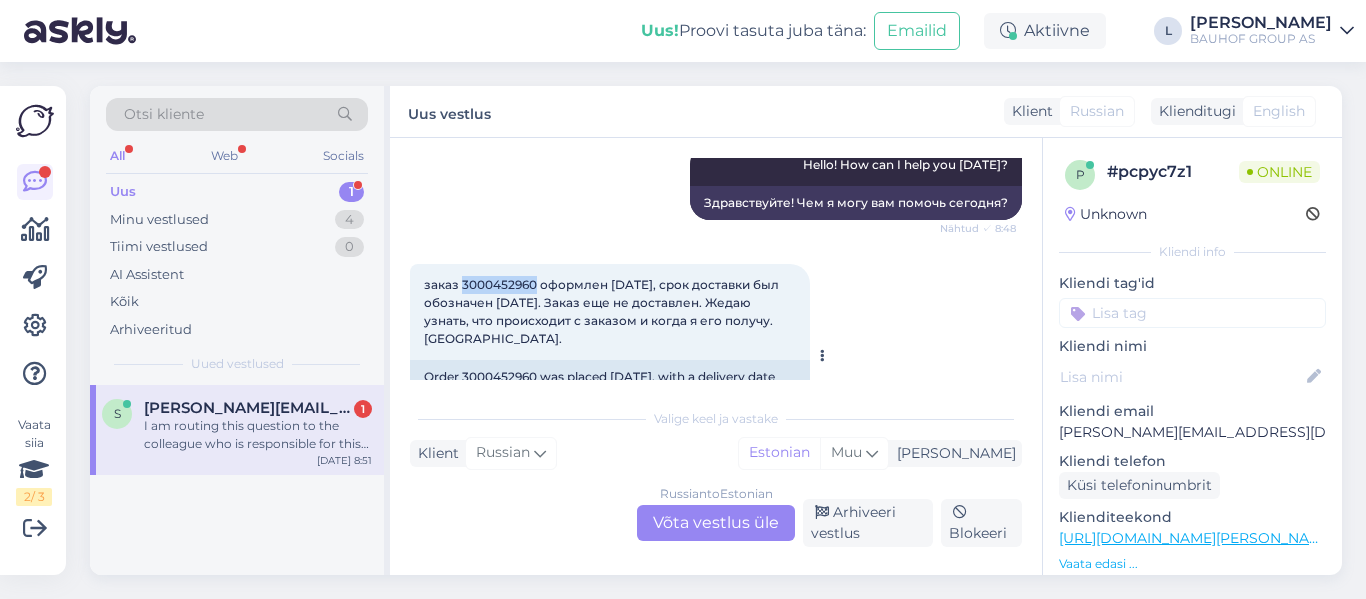 click on "заказ 3000452960 оформлен [DATE], срок доставки был обозначен [DATE]. Заказ еще не доставлен. Жедаю узнать, что происходит с заказом и когда я его получу. [GEOGRAPHIC_DATA]." at bounding box center (603, 311) 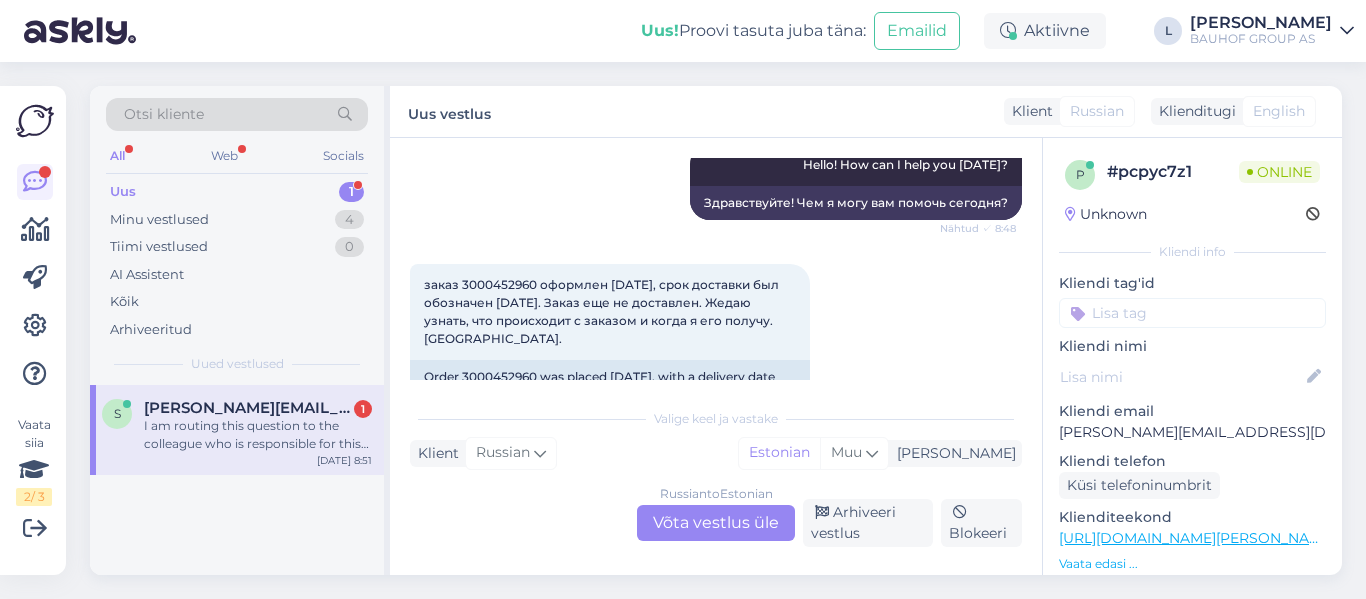click on "Russian  to  Estonian Võta vestlus üle" at bounding box center (716, 523) 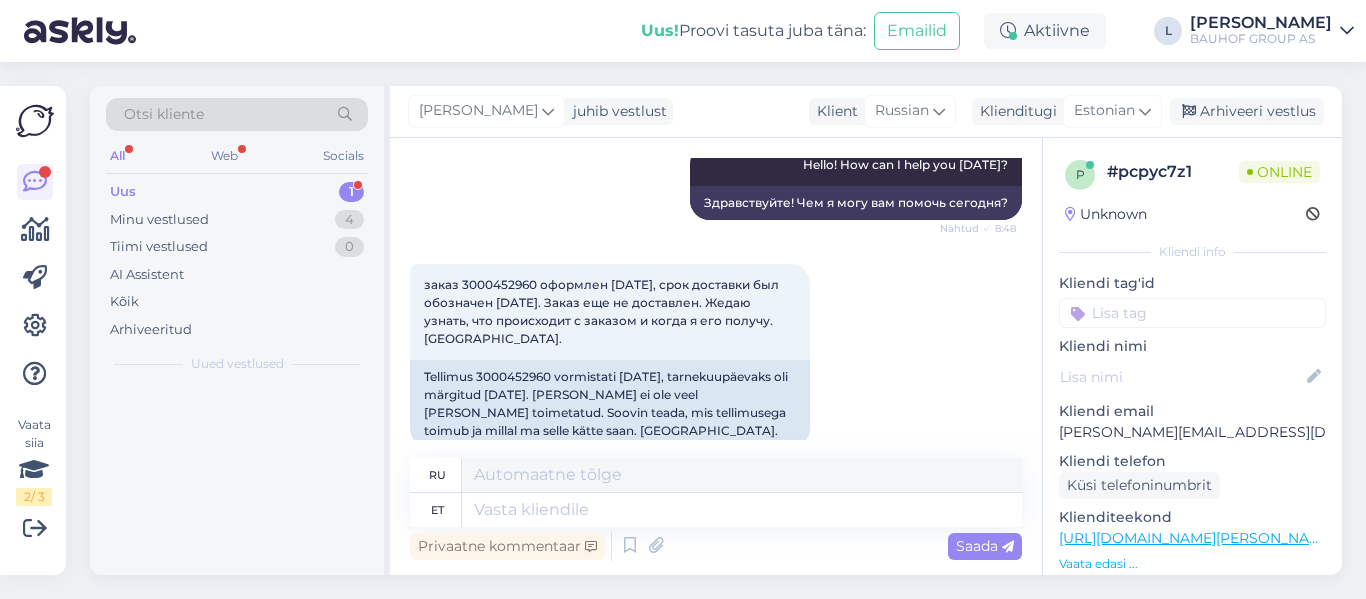 click on "Privaatne kommentaar Saada" at bounding box center (716, 546) 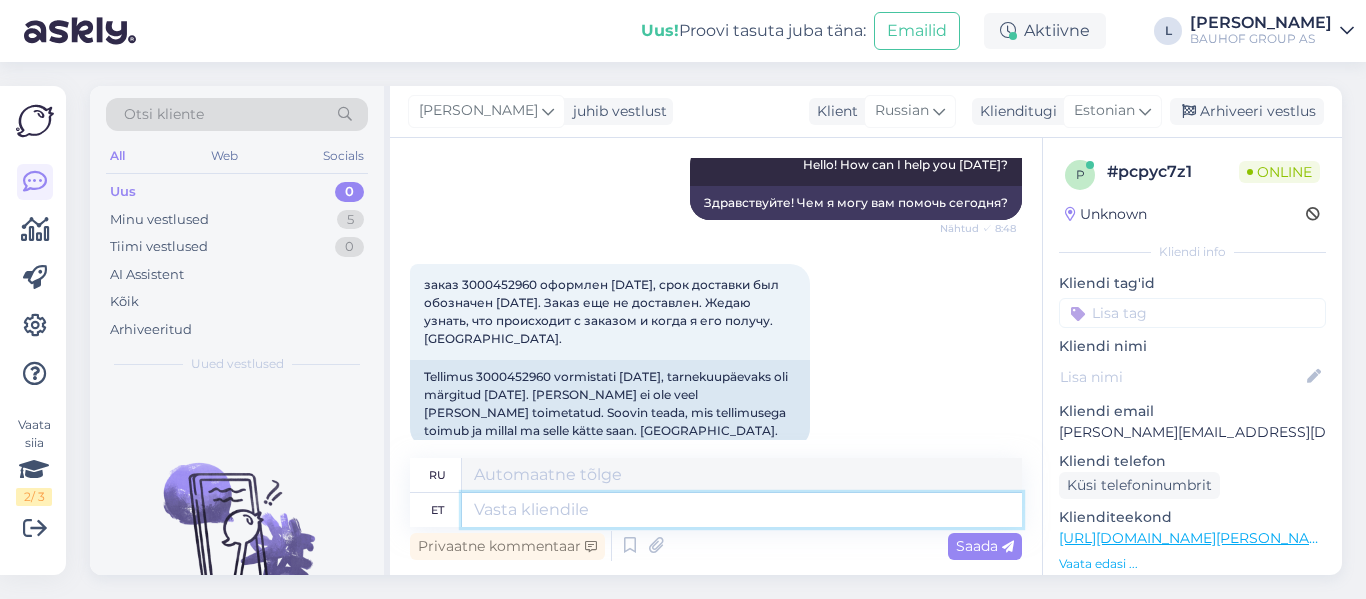 click at bounding box center (742, 510) 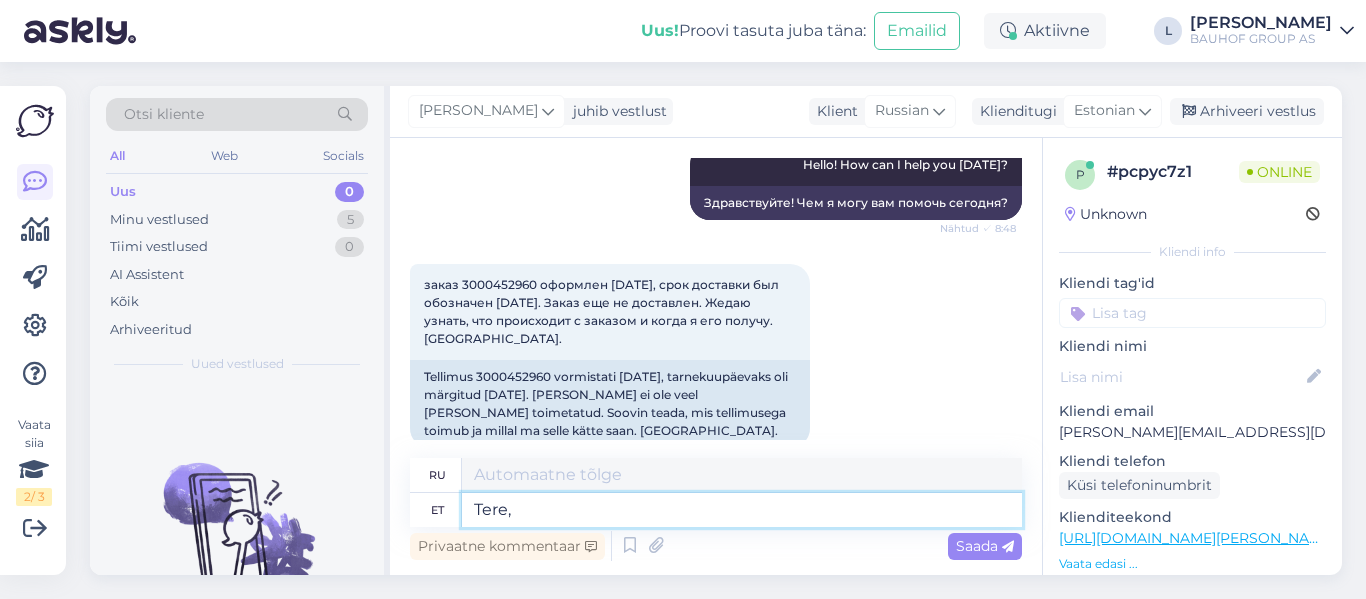 type on "Tere," 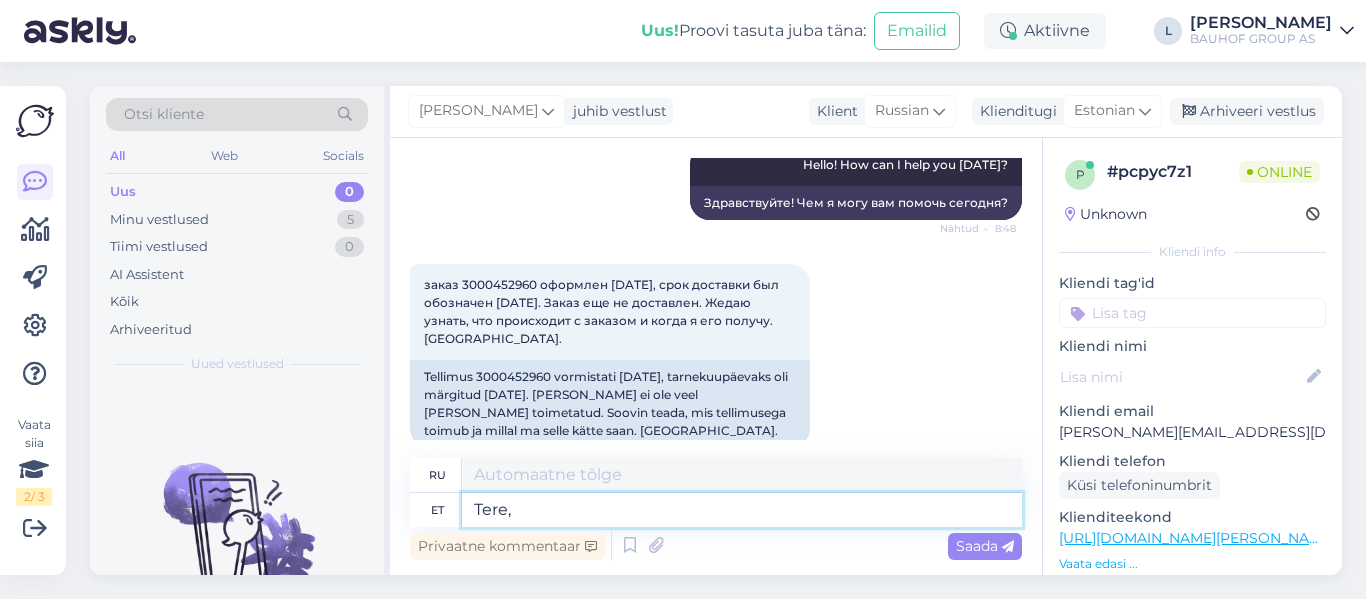 type on "Здравствуйте," 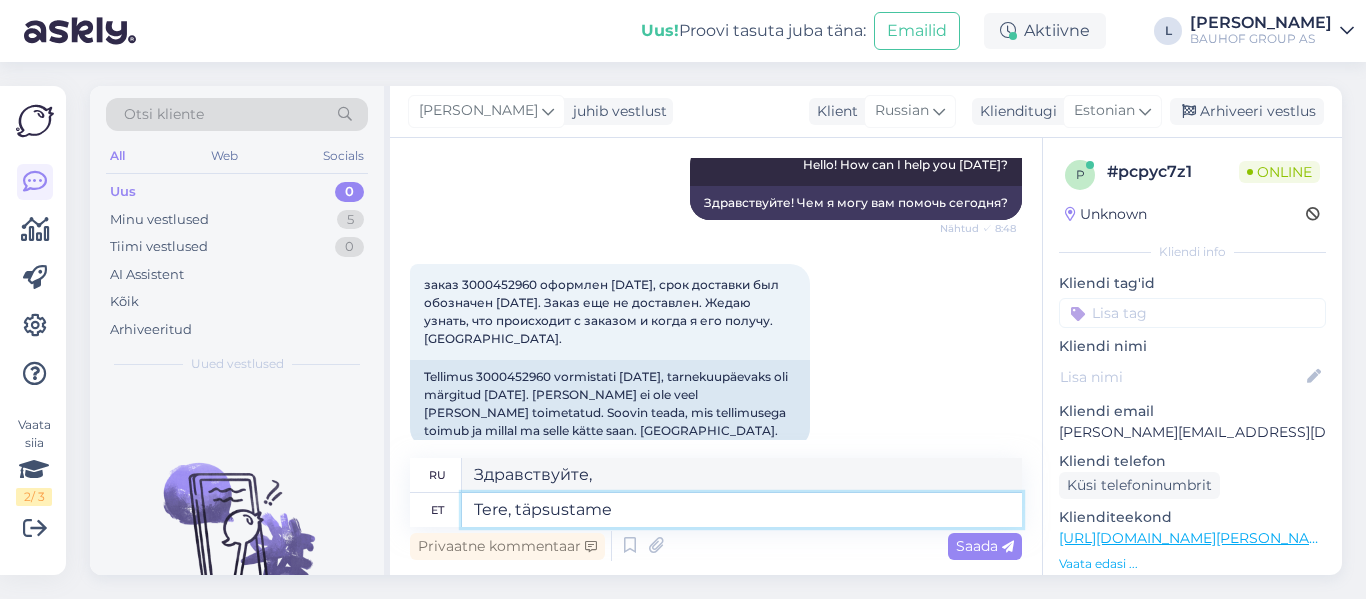 type on "Tere, täpsustame" 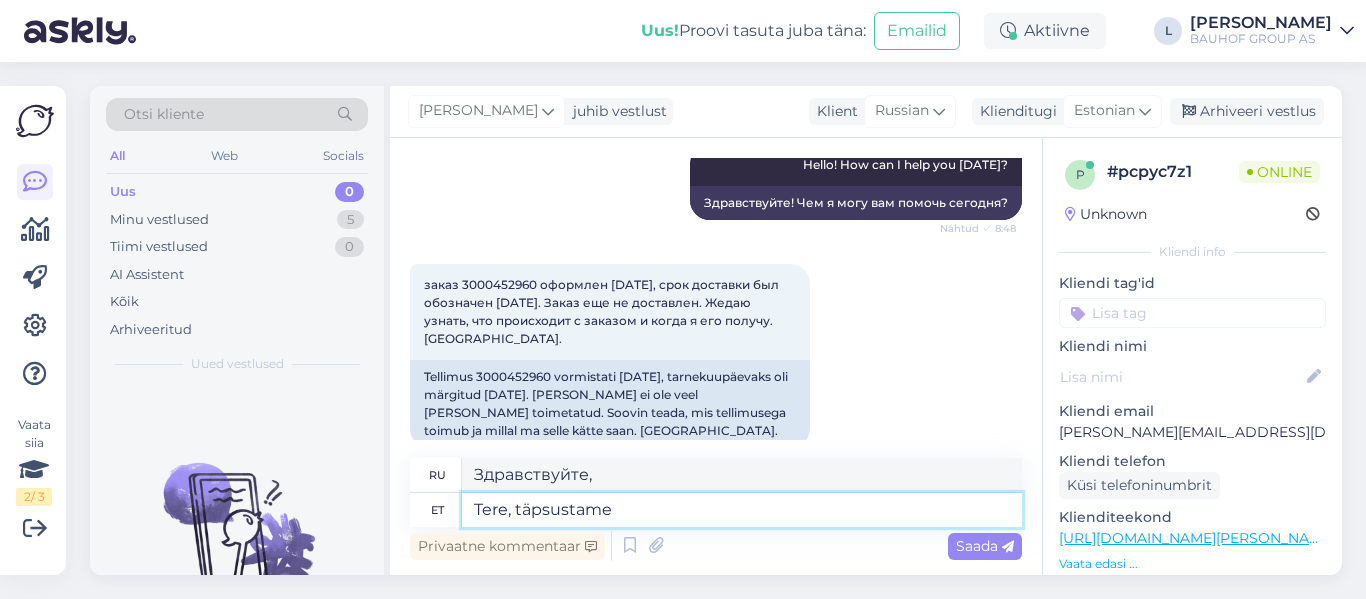 type on "Здравствуйте, давайте уточним." 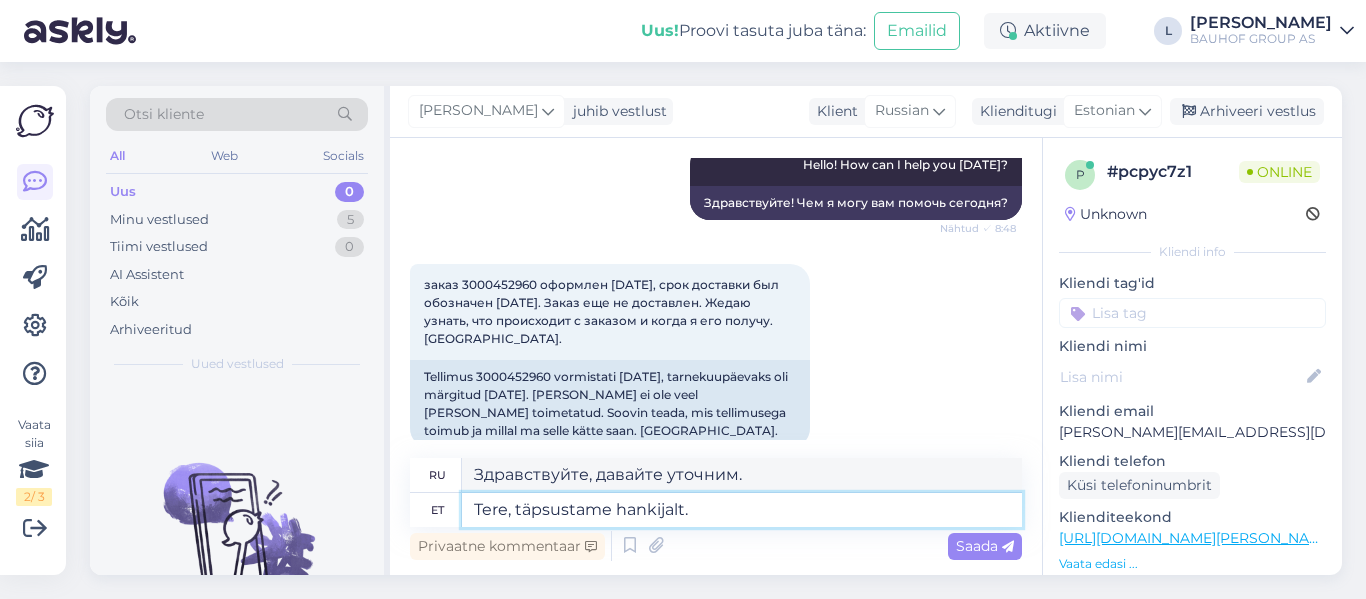 type on "Tere, täpsustame hankijalt." 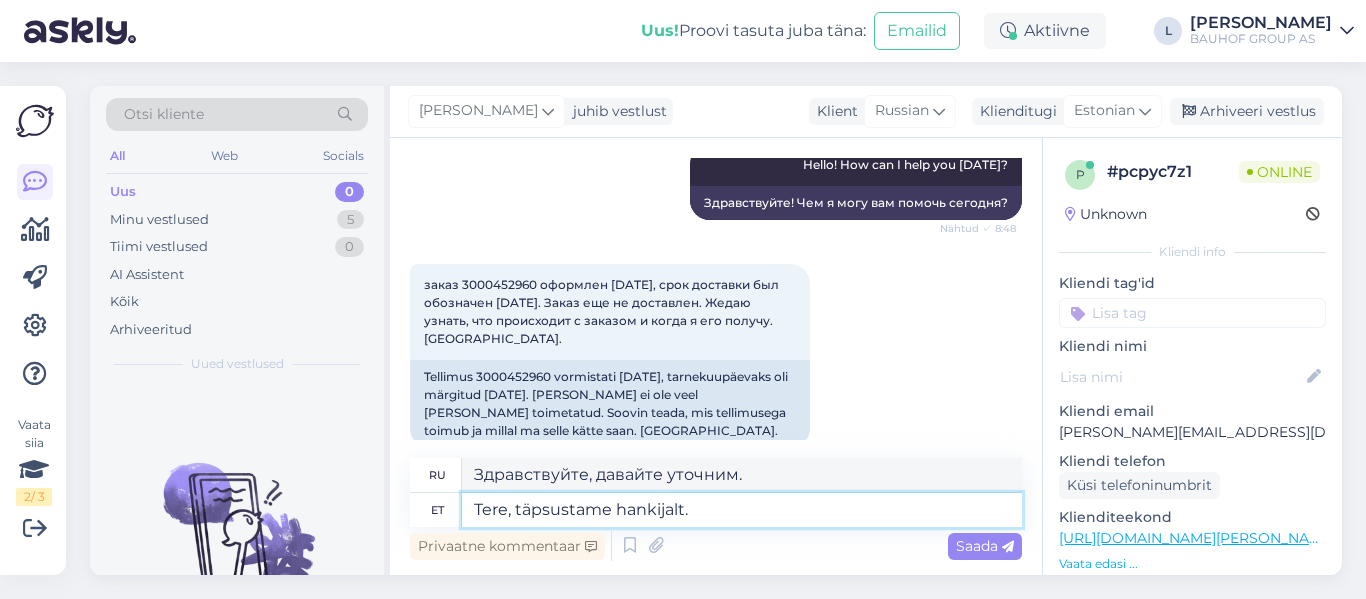 type on "Здравствуйте, уточним у поставщика." 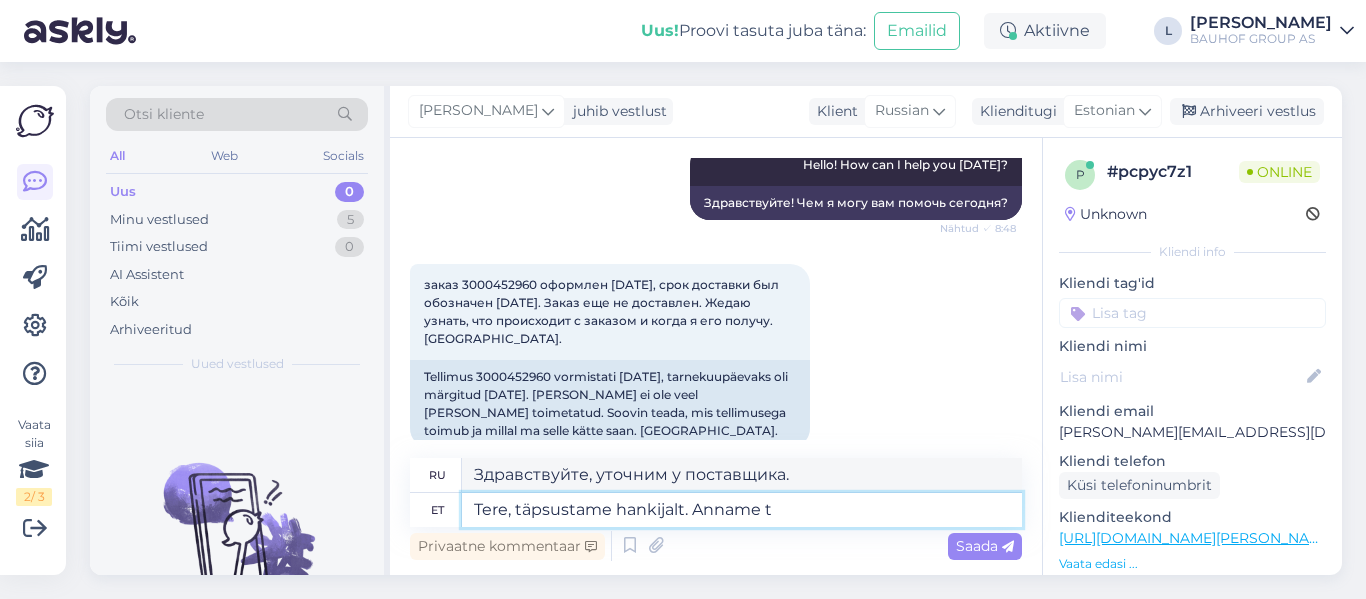 type on "Tere, täpsustame hankijalt. Anname ta" 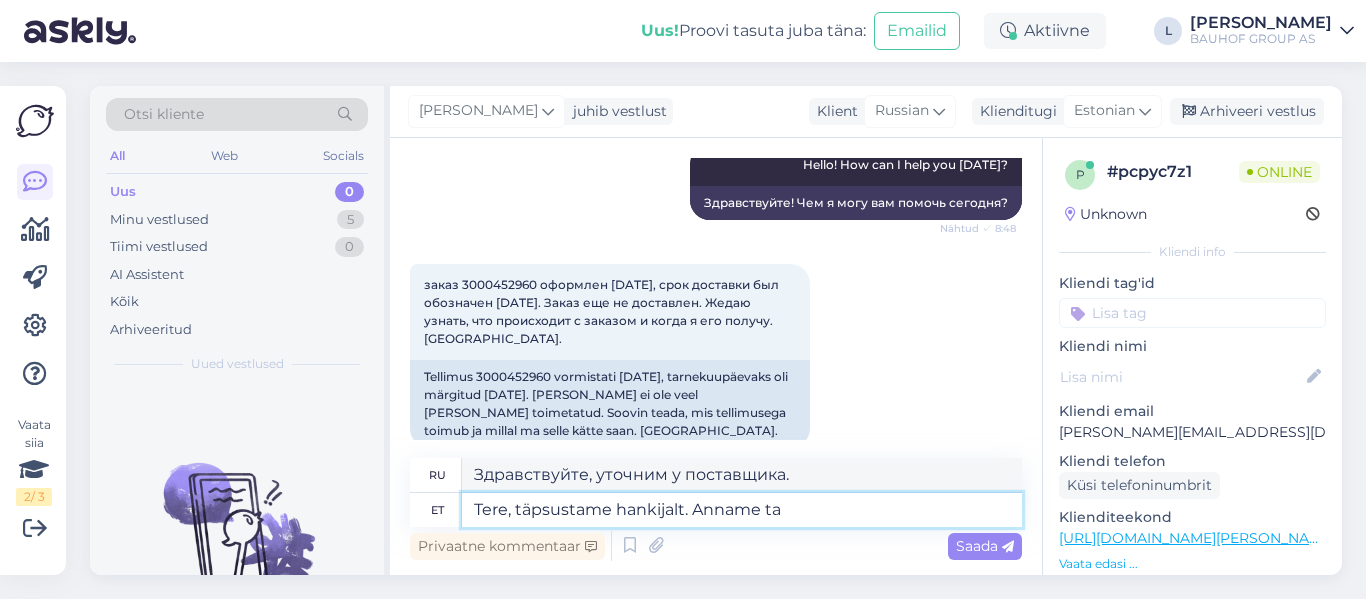 type on "Здравствуйте, уточним у поставщика. Сообщим." 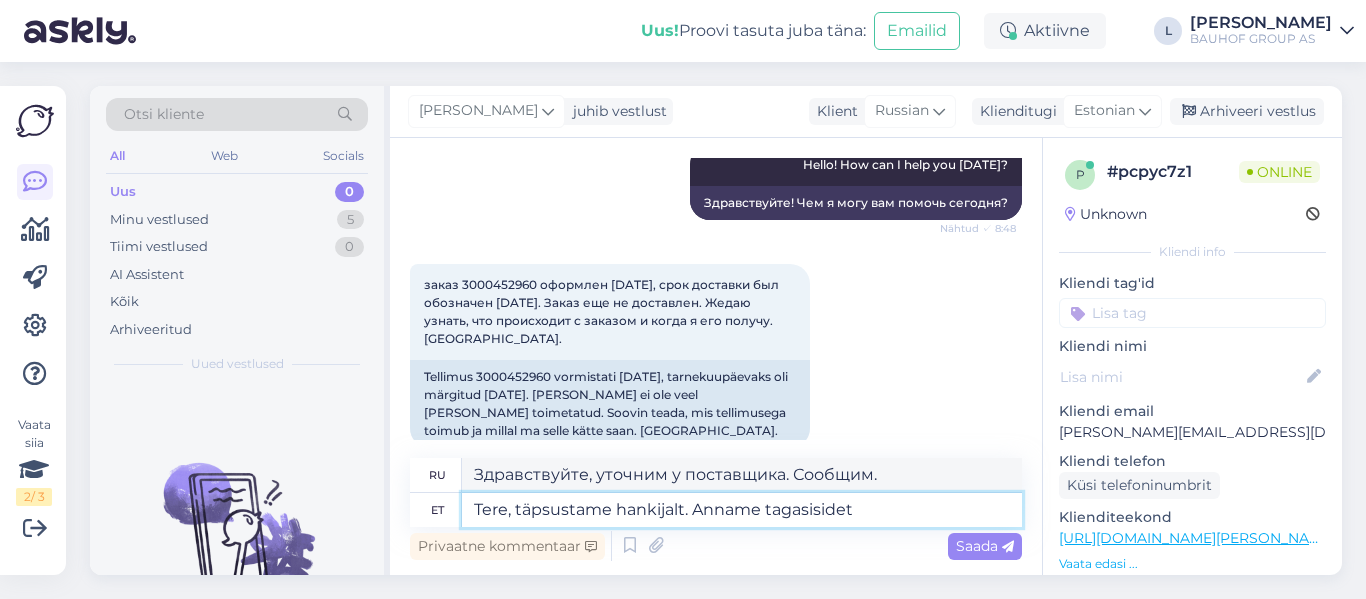 type on "Tere, täpsustame hankijalt. Anname tagasisidet e" 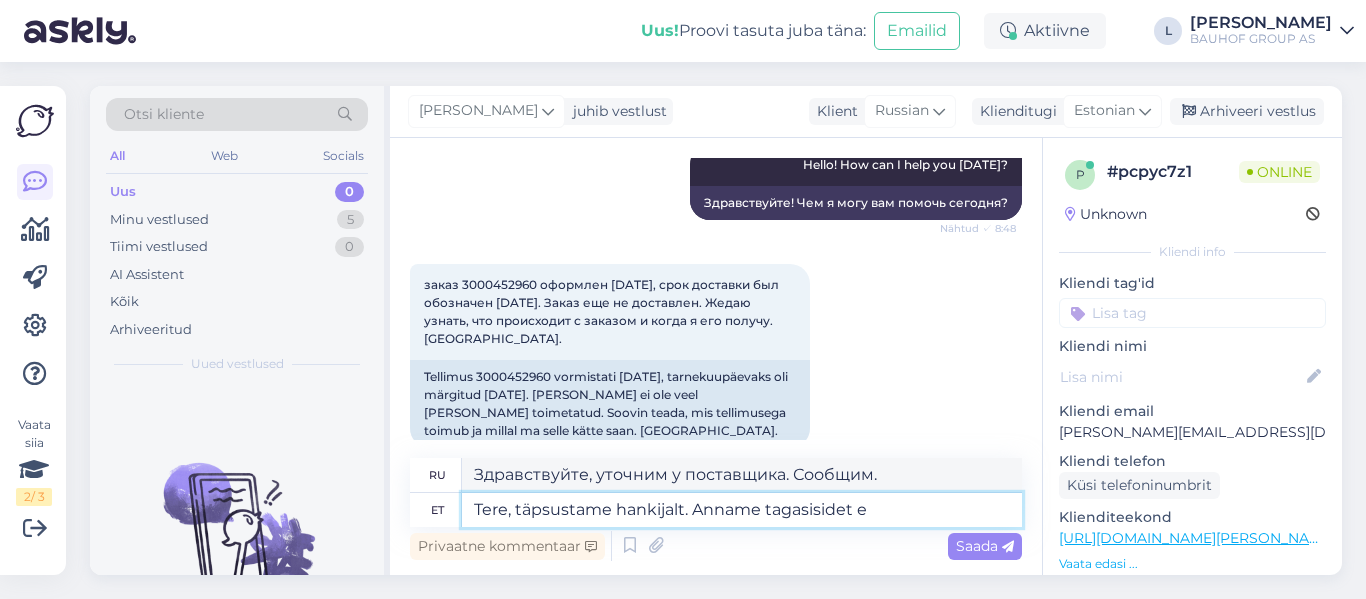 type on "Здравствуйте, уточняем у поставщика.  Дадим обратную связь." 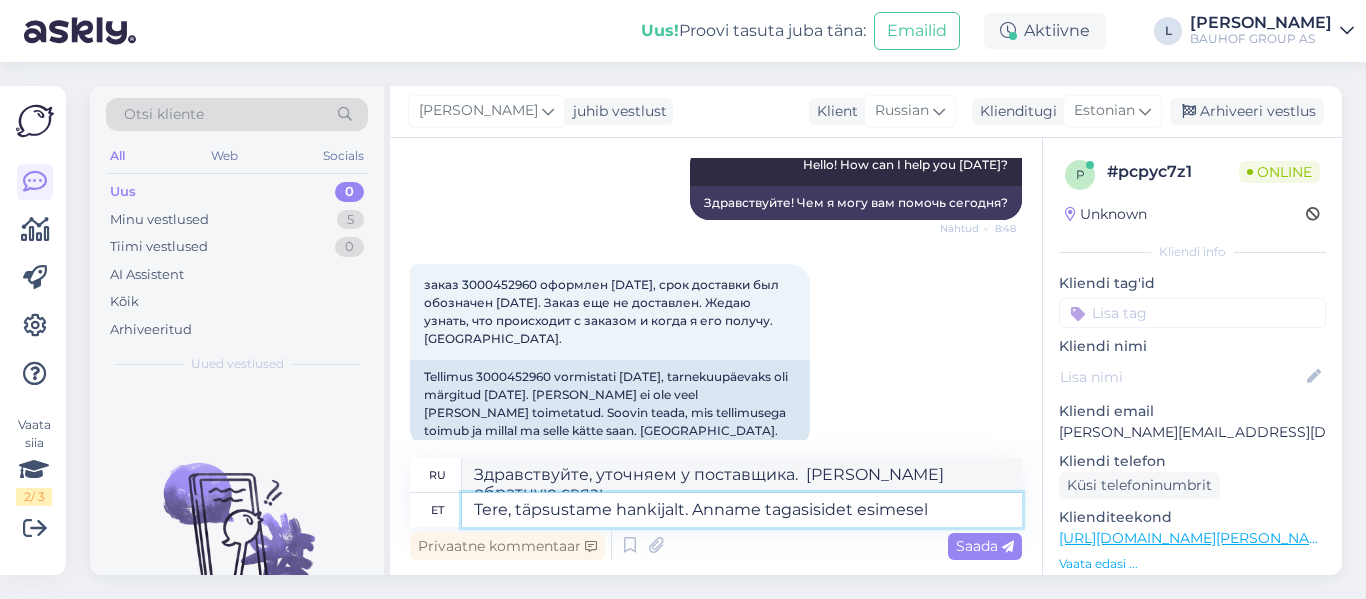 type on "Tere, täpsustame hankijalt. Anname tagasisidet esimesel v" 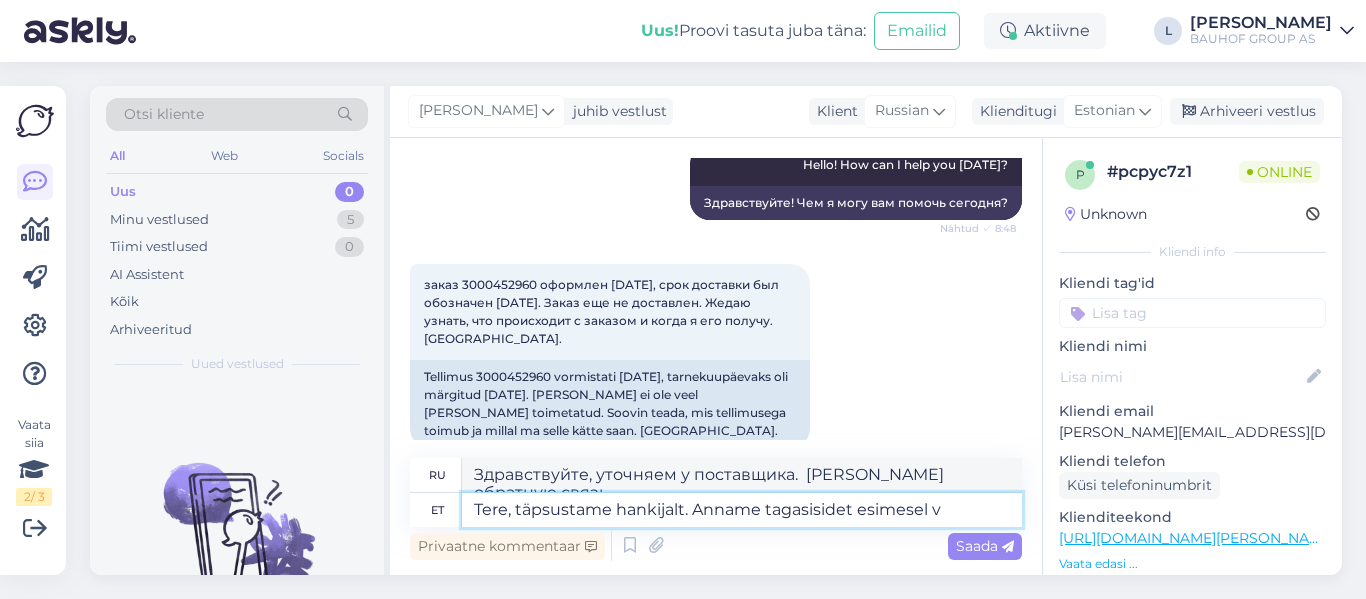 type on "Здравствуйте, уточняем у поставщика. Дадим обратную связь в ближайшее время." 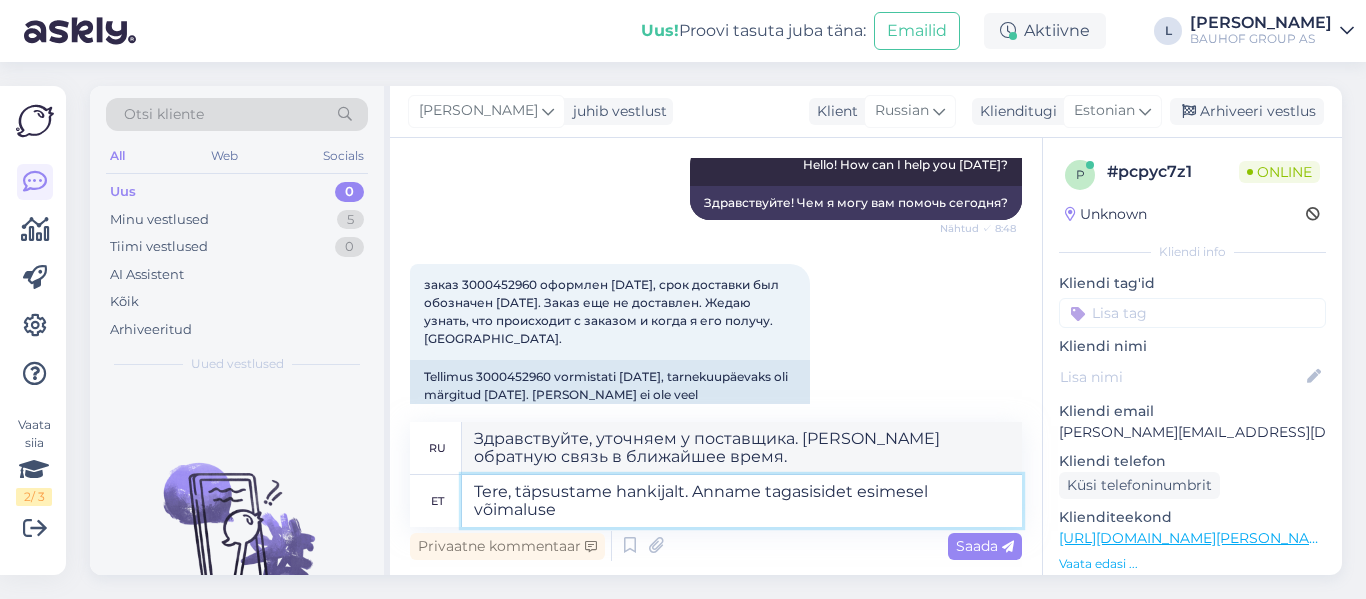 type on "Tere, täpsustame hankijalt. Anname tagasisidet esimesel võimalusel" 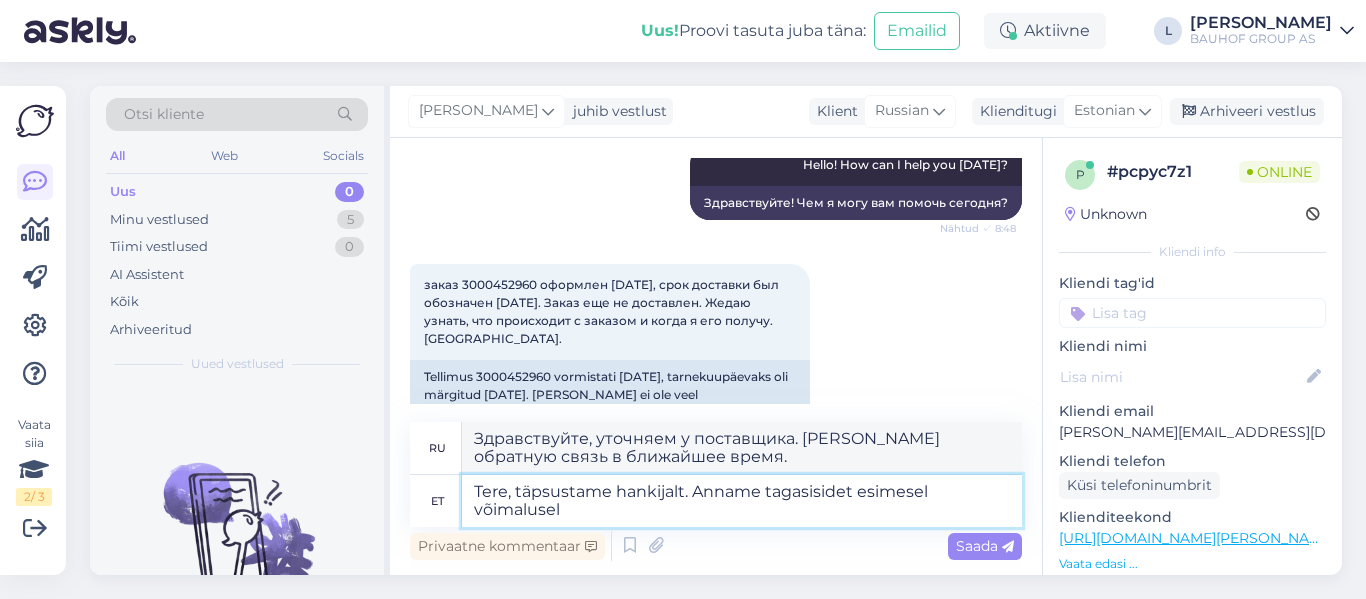 type on "Здравствуйте, уточняем у поставщика.  Ответ предоставим при первой возможности." 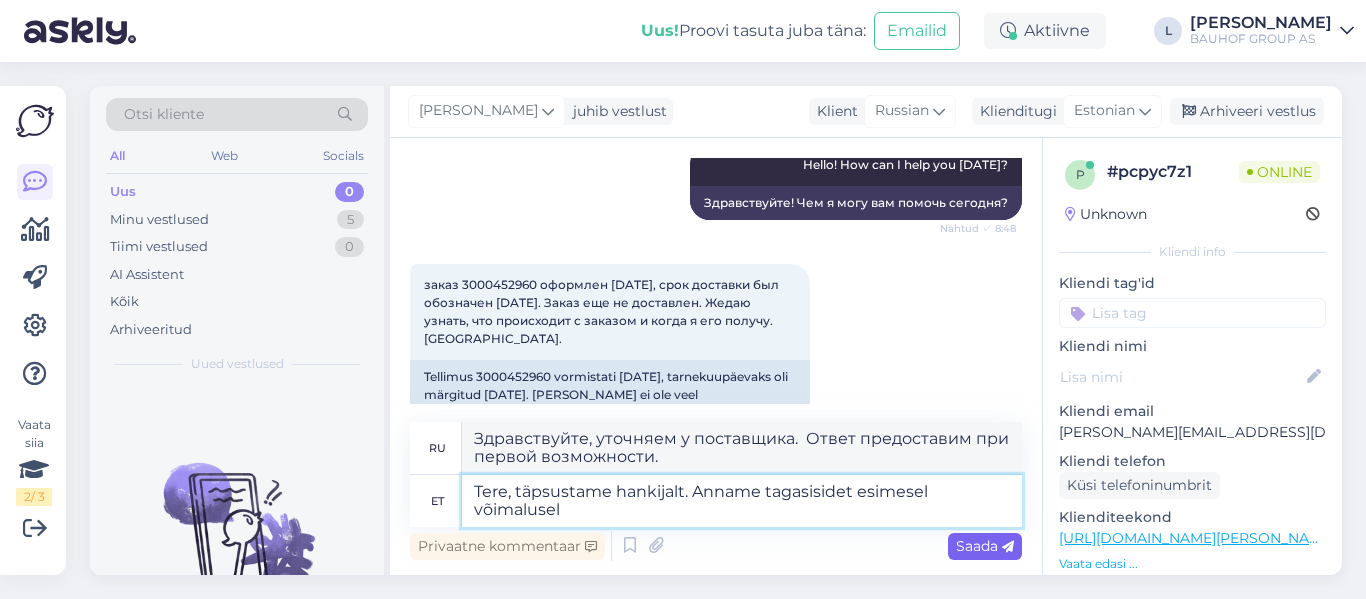 type on "Tere, täpsustame hankijalt. Anname tagasisidet esimesel võimalusel" 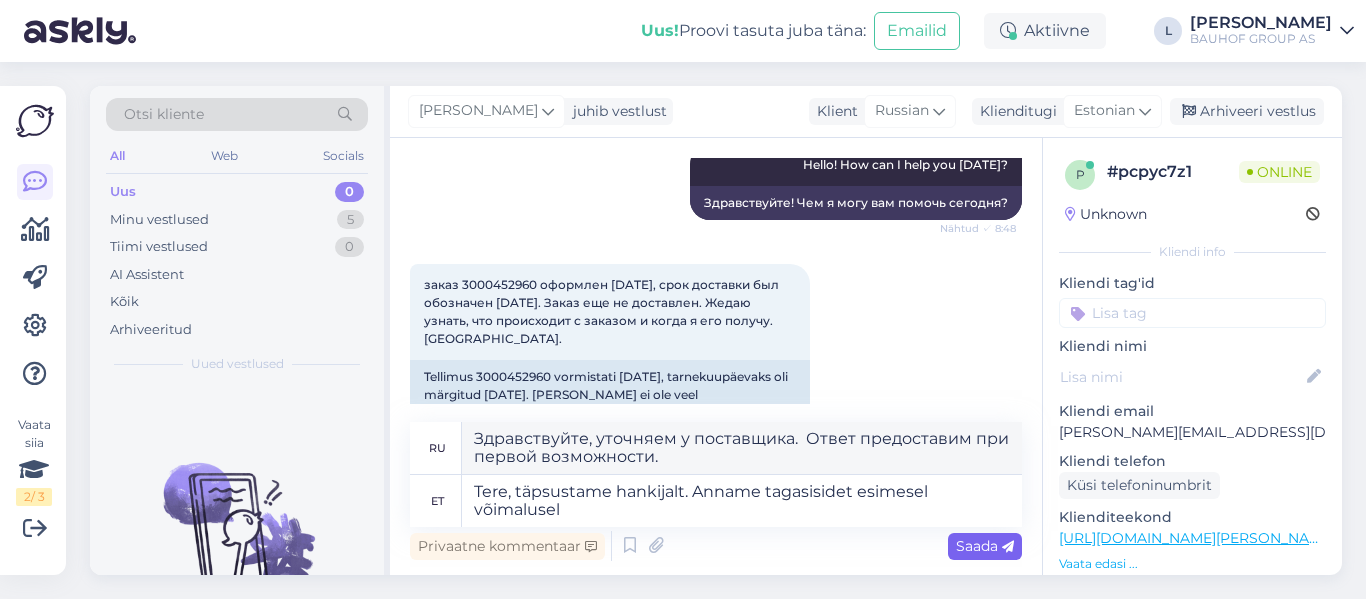 click on "Saada" at bounding box center [985, 546] 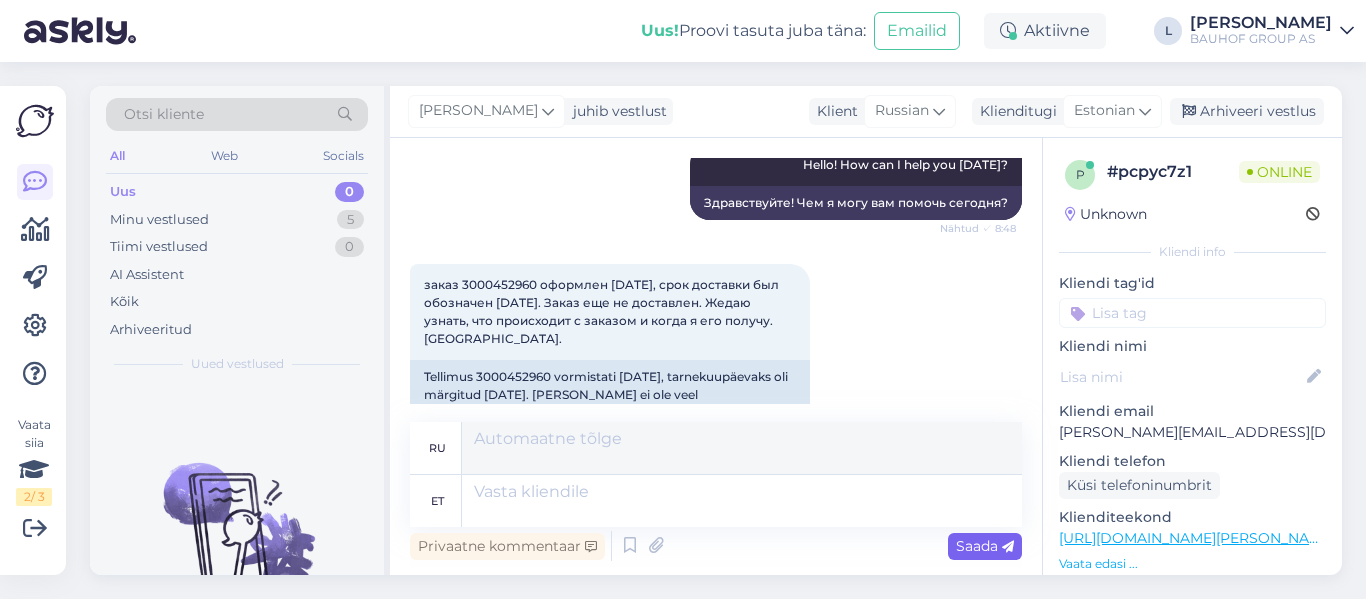 scroll, scrollTop: 636, scrollLeft: 0, axis: vertical 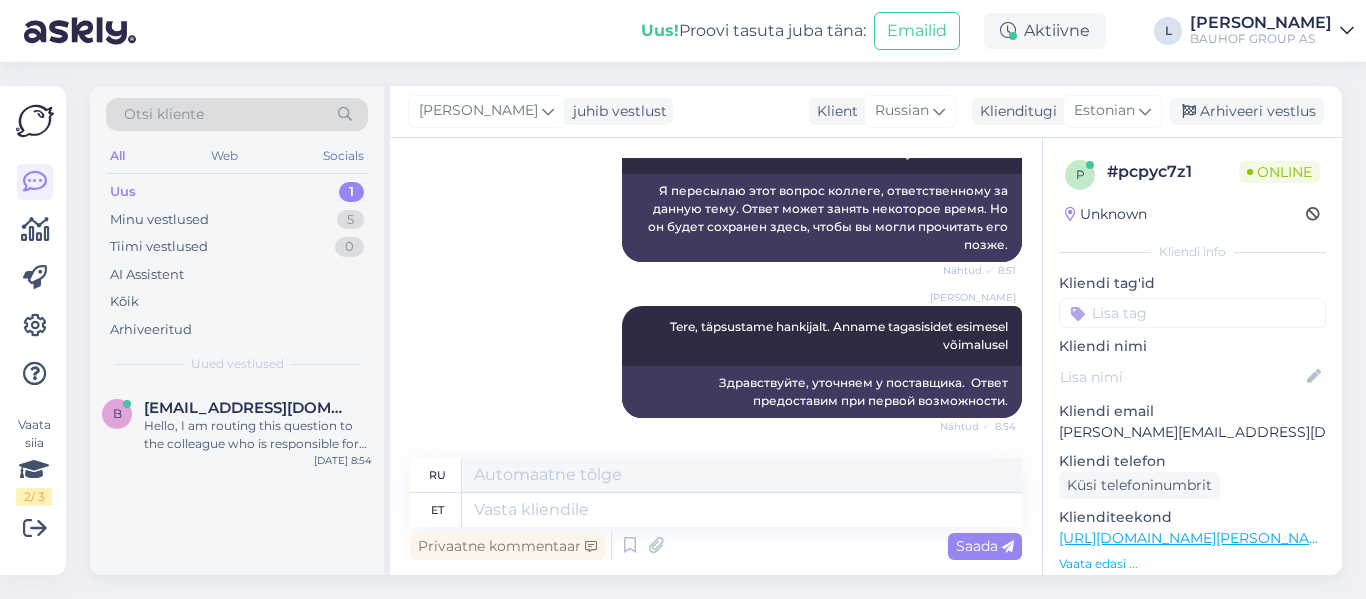 click on "Uus 1" at bounding box center [237, 192] 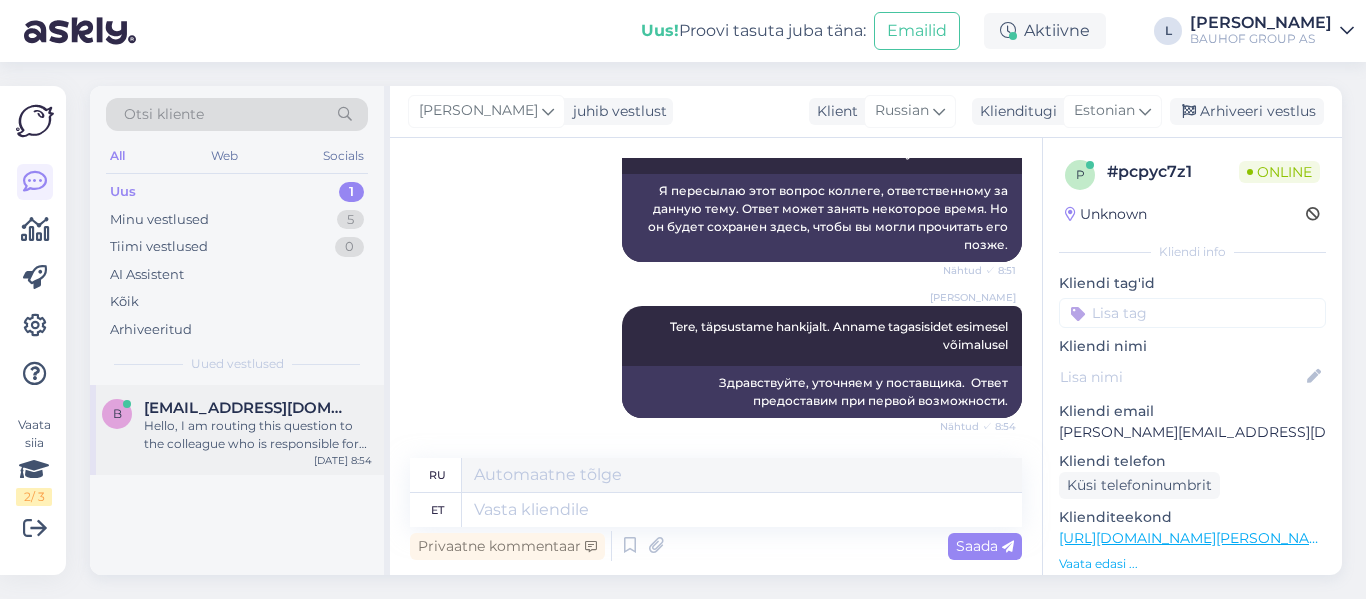 click on "Hello, I am routing this question to the colleague who is responsible for this topic. The reply might take a bit. But it’ll be saved here for you to read later." at bounding box center (258, 435) 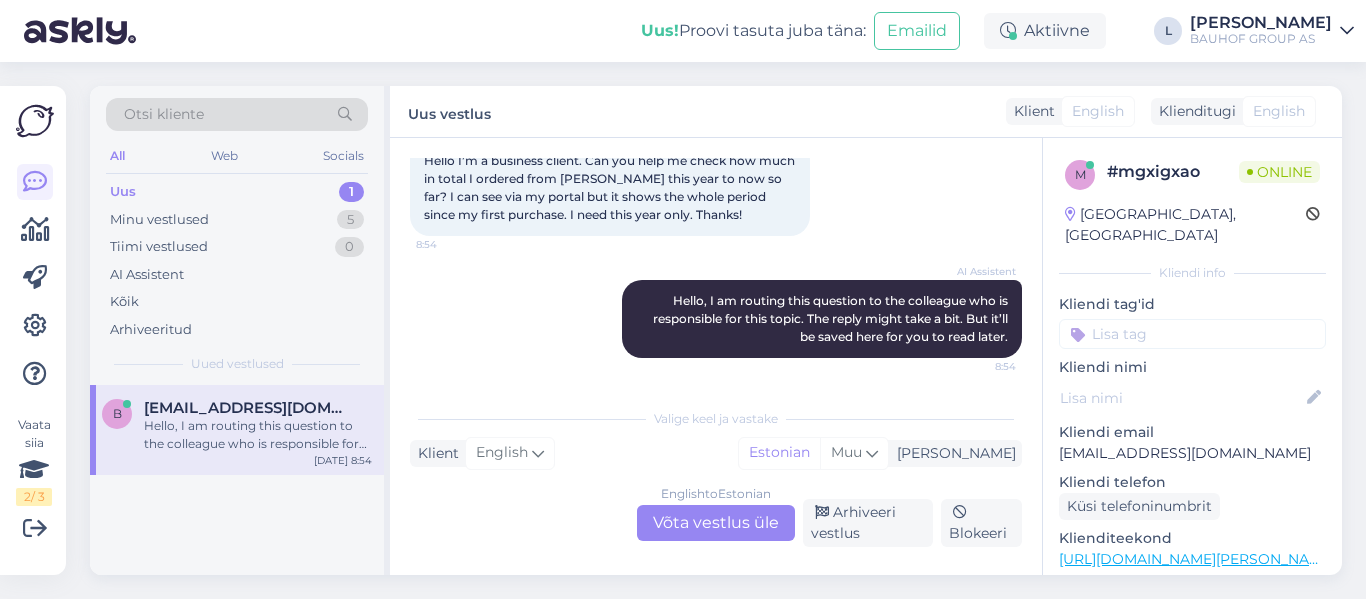 click on "English  to  Estonian Võta vestlus üle" at bounding box center [716, 523] 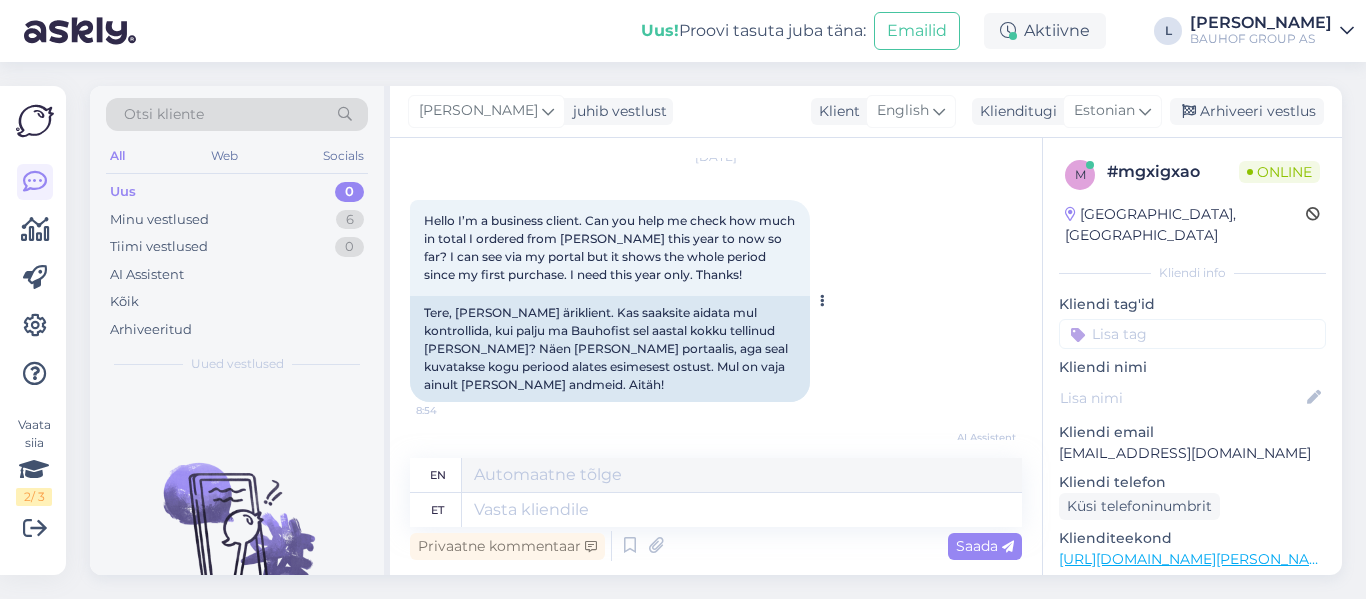 scroll, scrollTop: 0, scrollLeft: 0, axis: both 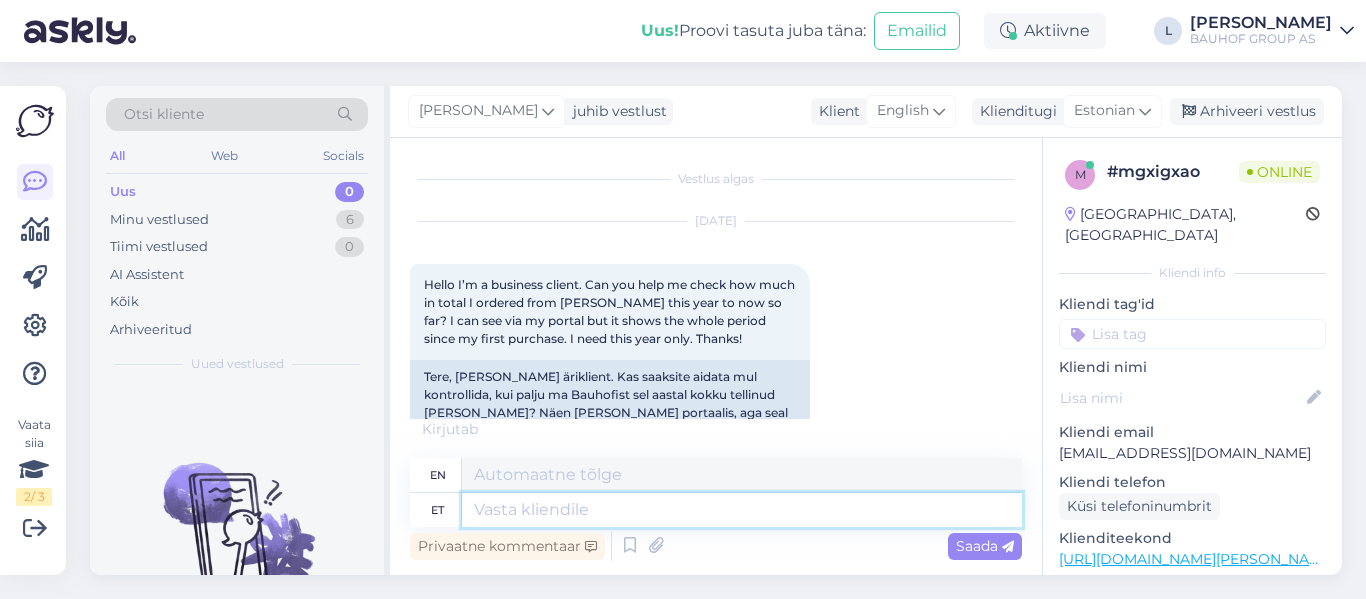 click at bounding box center [742, 510] 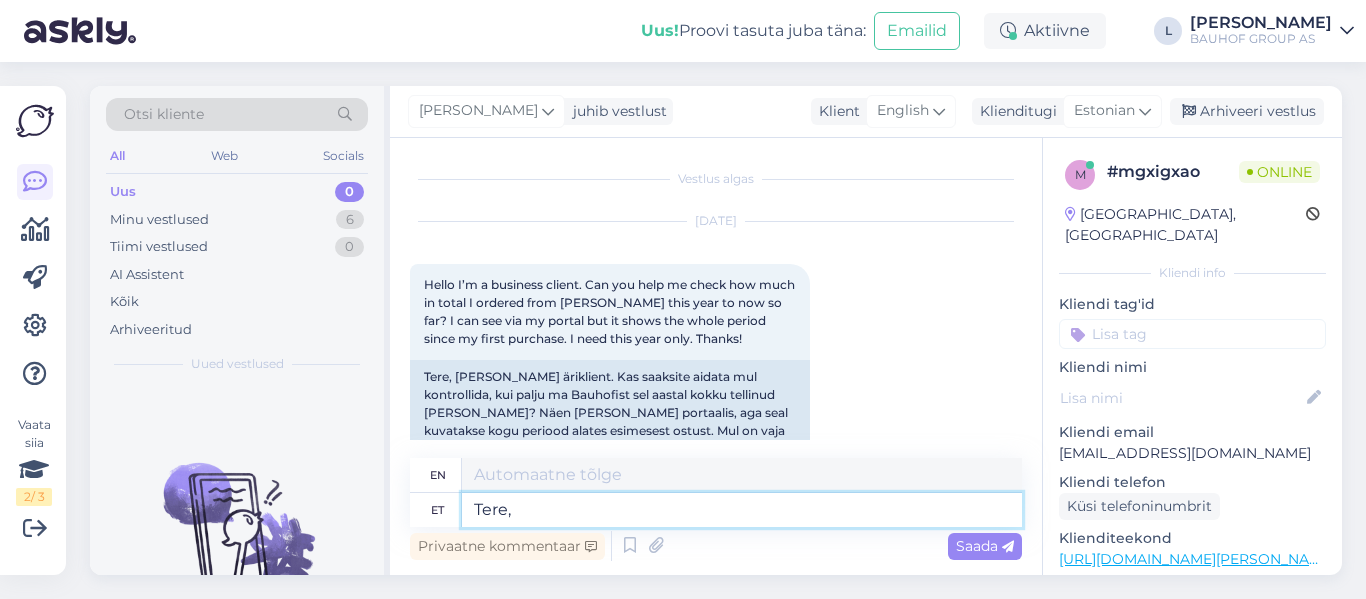 type on "Tere, k" 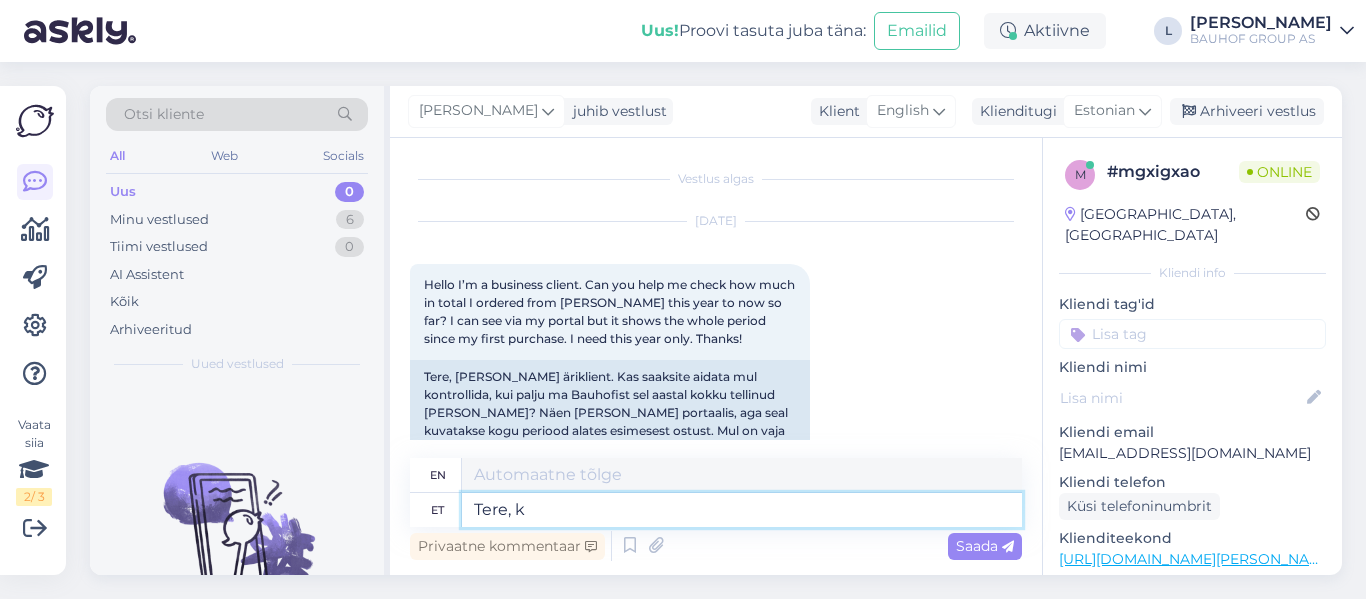 type on "Hello," 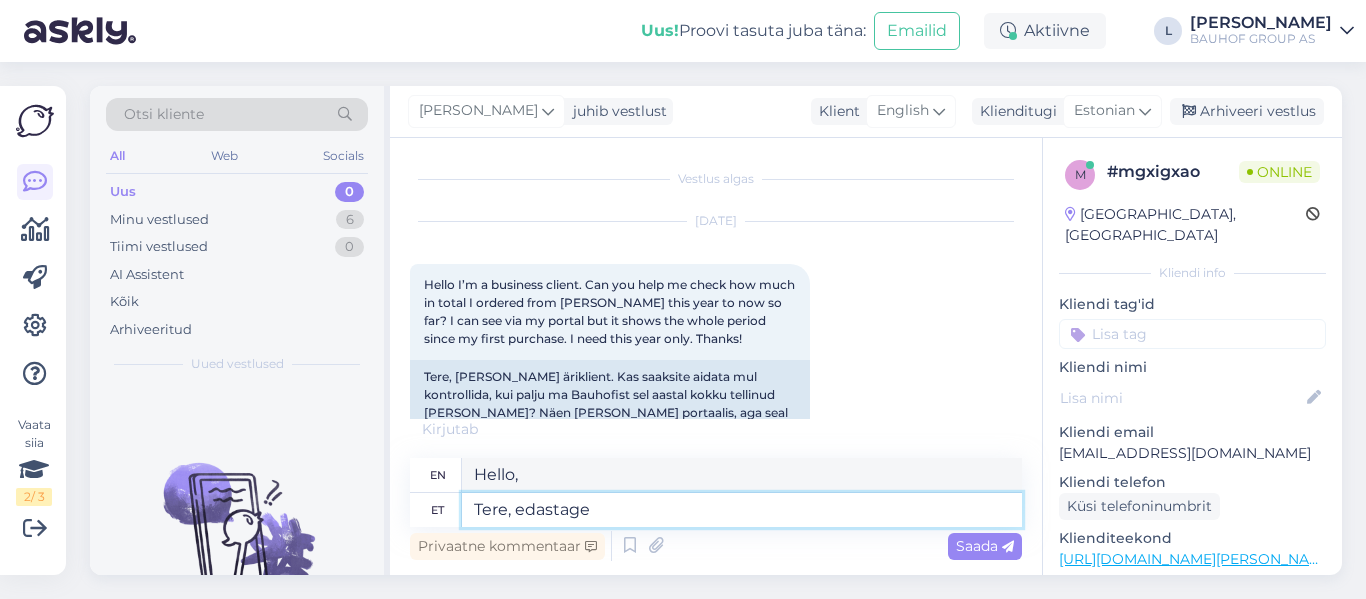 type on "Tere, edastage" 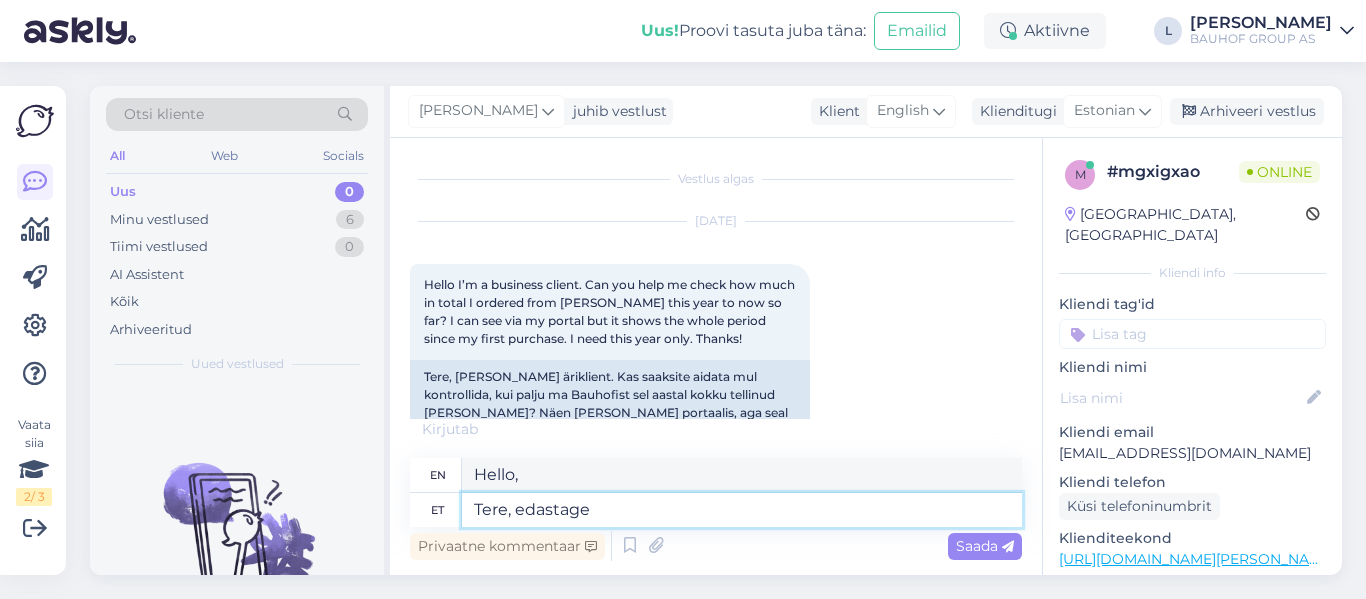 type on "Hello, please forward." 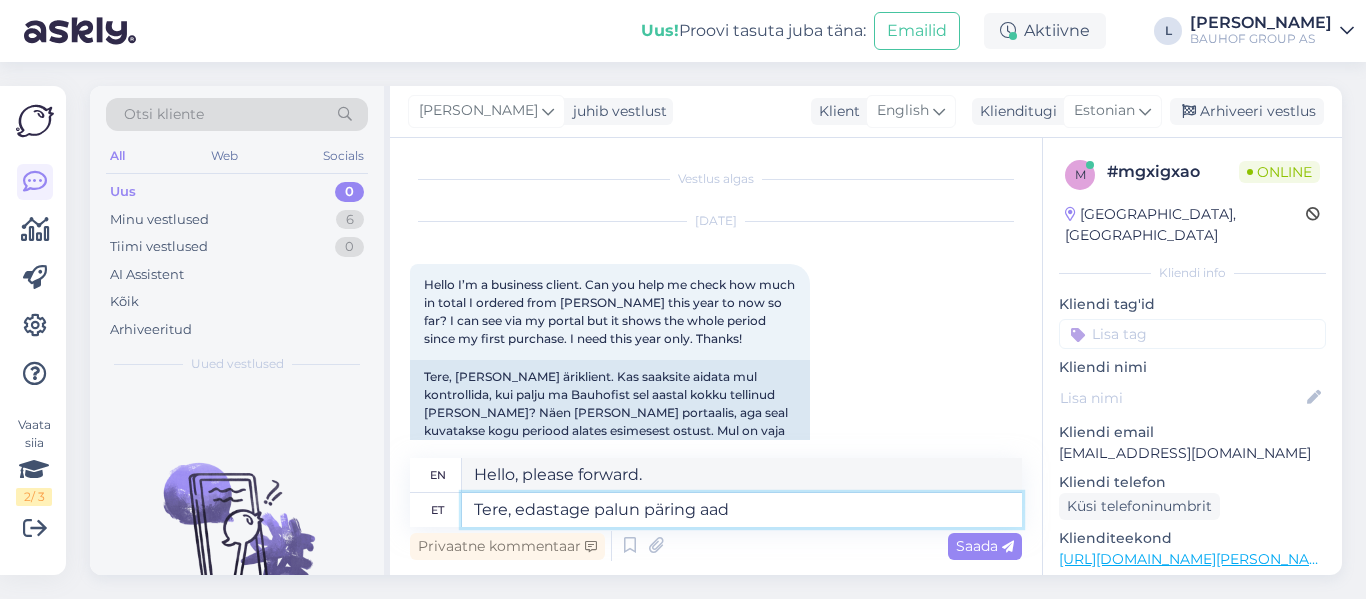 type on "Tere, edastage palun päring aadr" 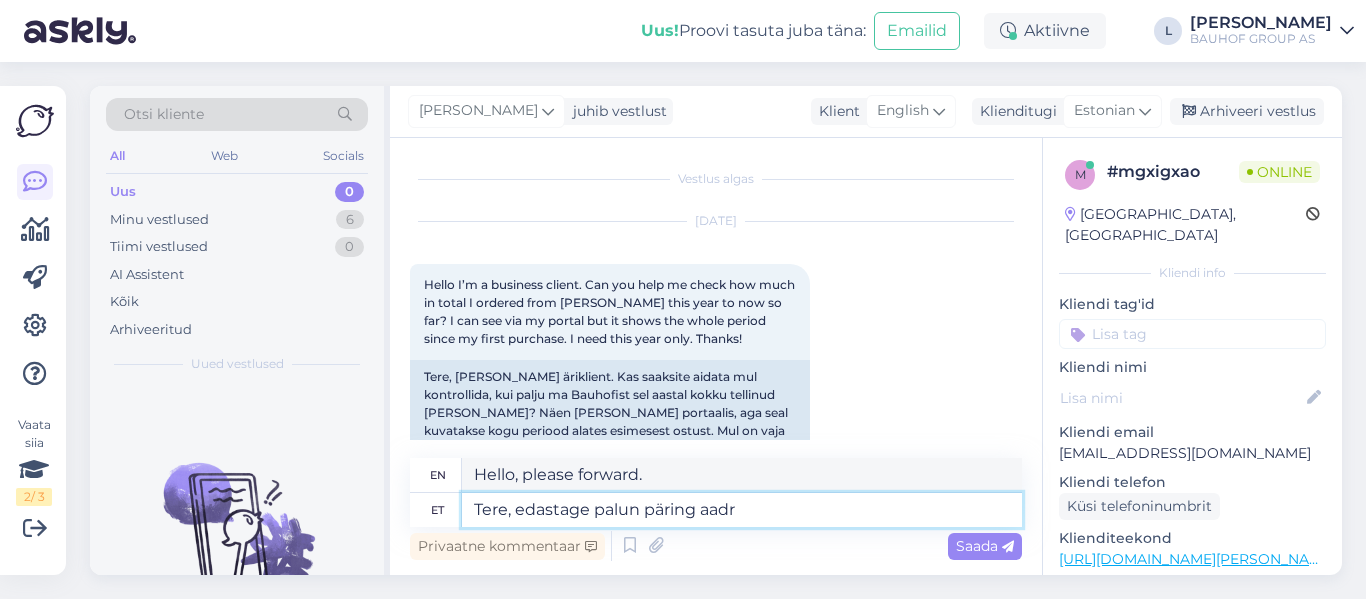 type on "Hello, please forward the request." 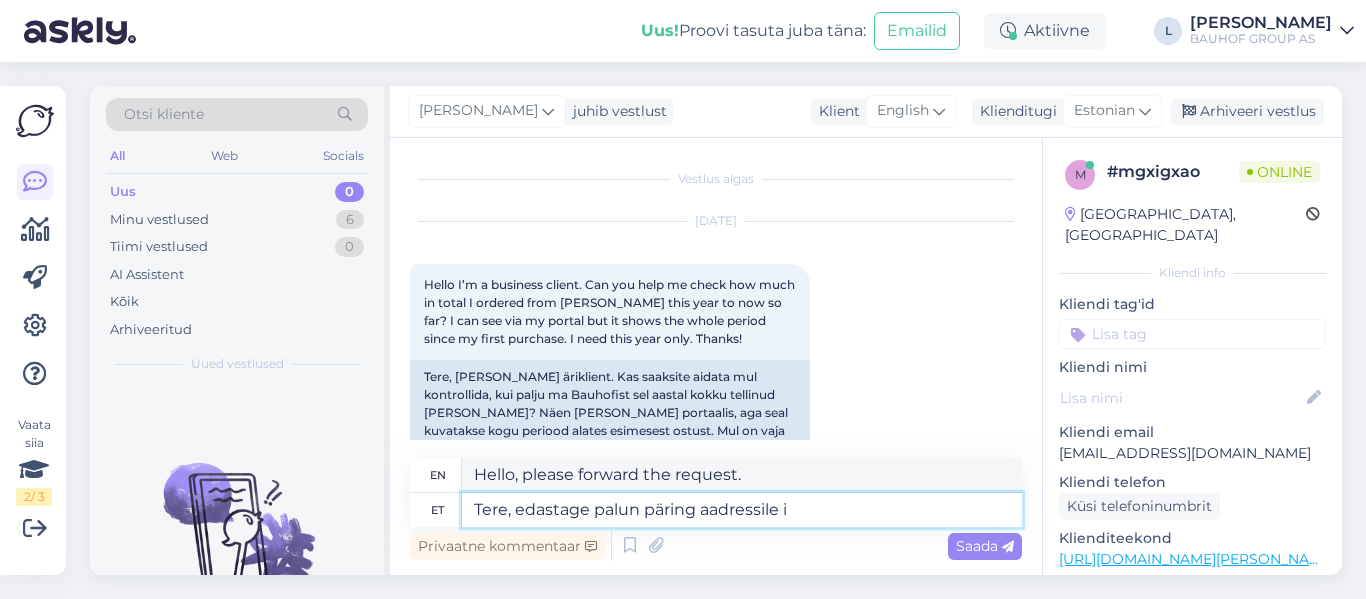 type on "Tere, edastage palun päring aadressile in" 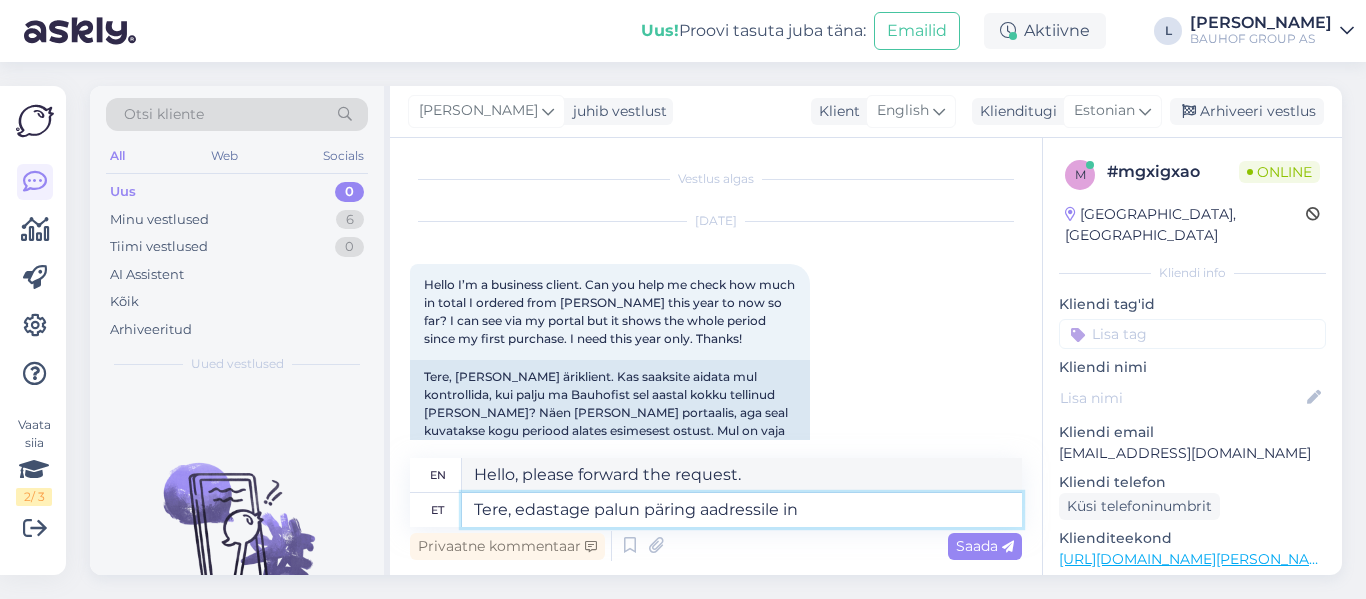 type on "Hello, please forward the request to the address:" 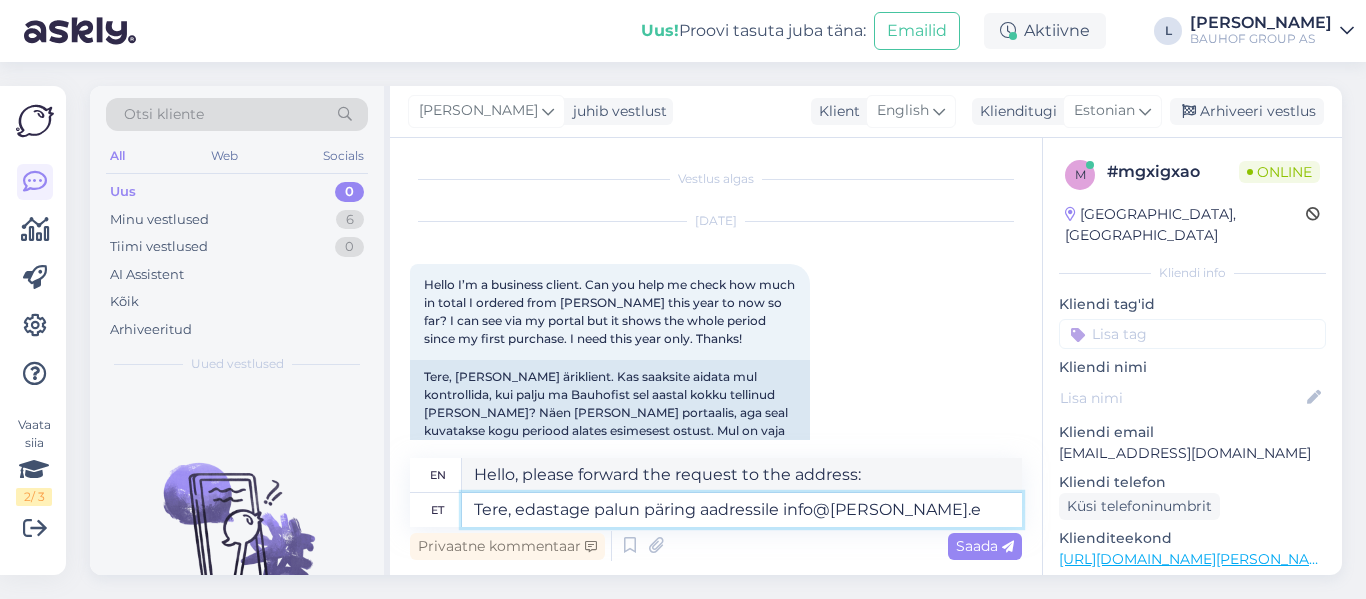 type on "Tere, edastage palun päring aadressile info@bauhof.ee" 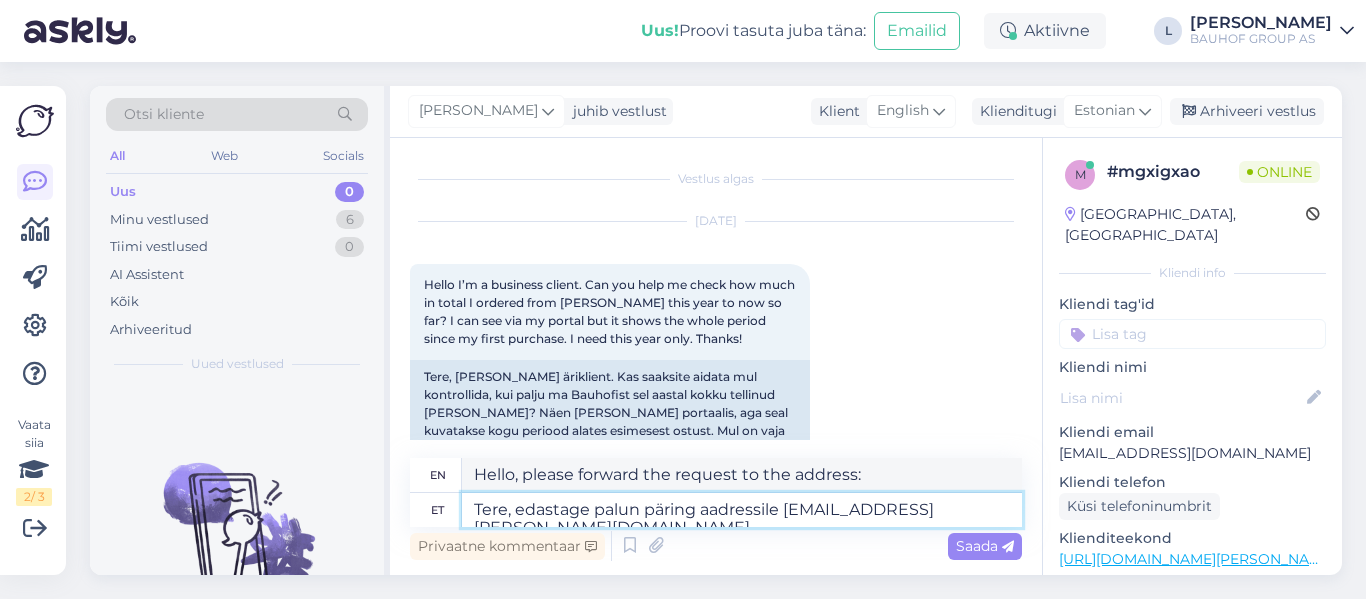 type on "Hello, please forward the inquiry to info@bauhof.ee" 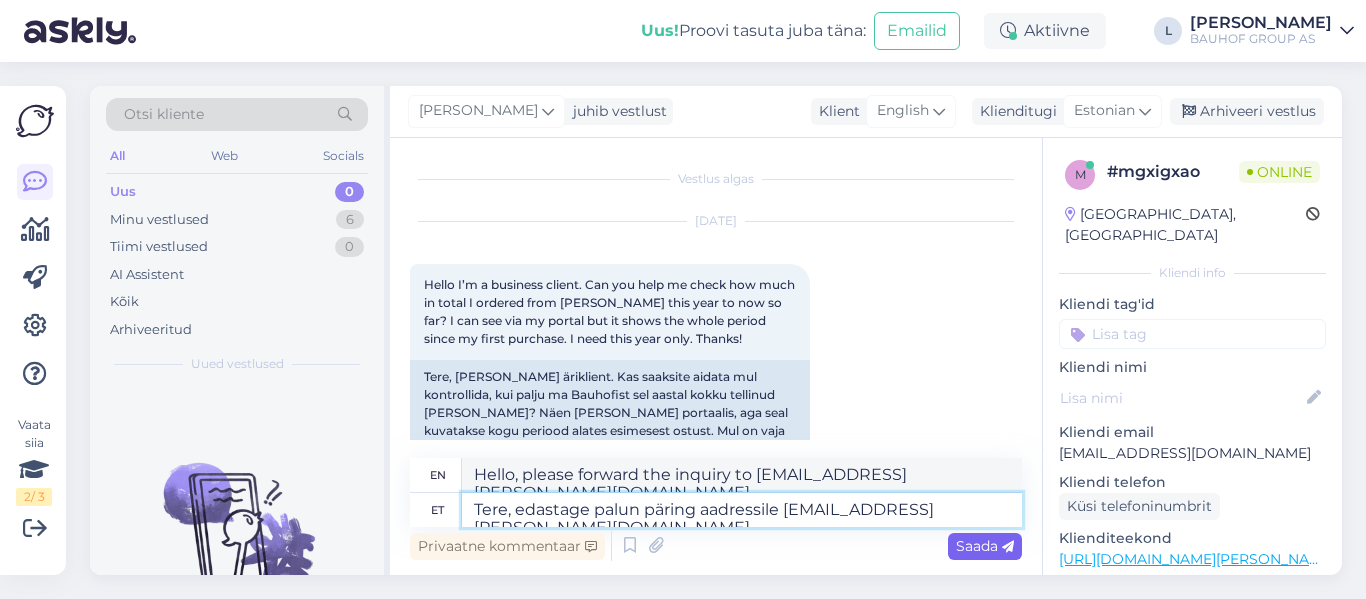 type on "Tere, edastage palun päring aadressile info@bauhof.ee" 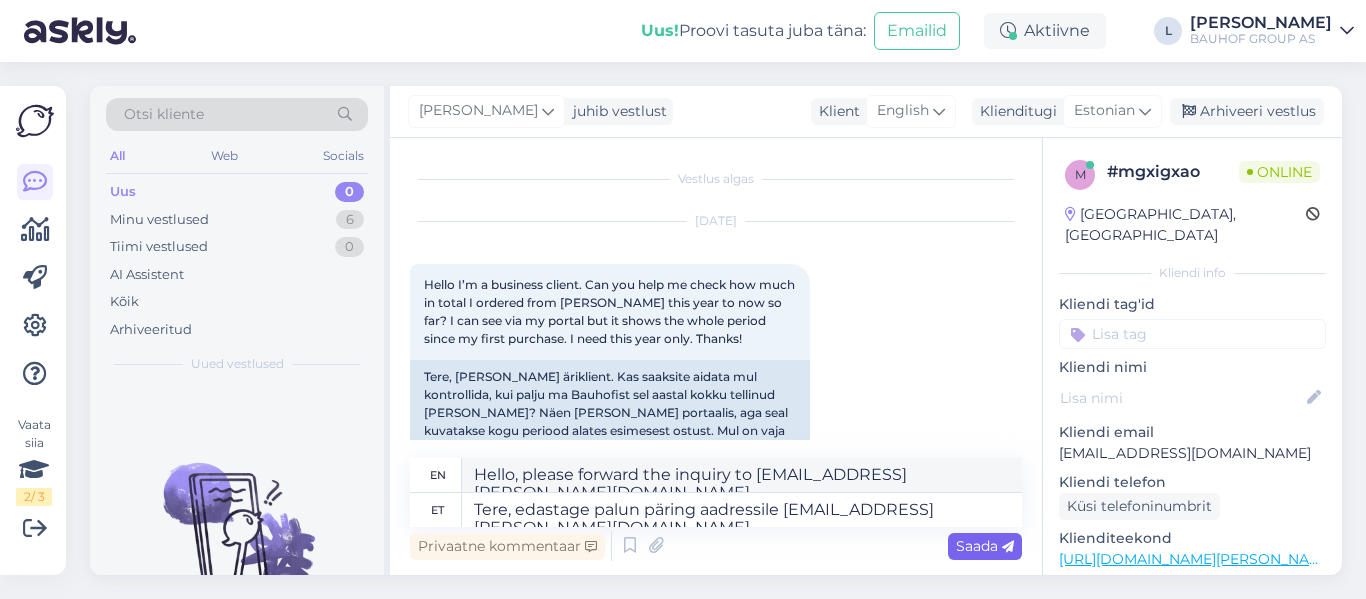click on "Saada" at bounding box center (985, 546) 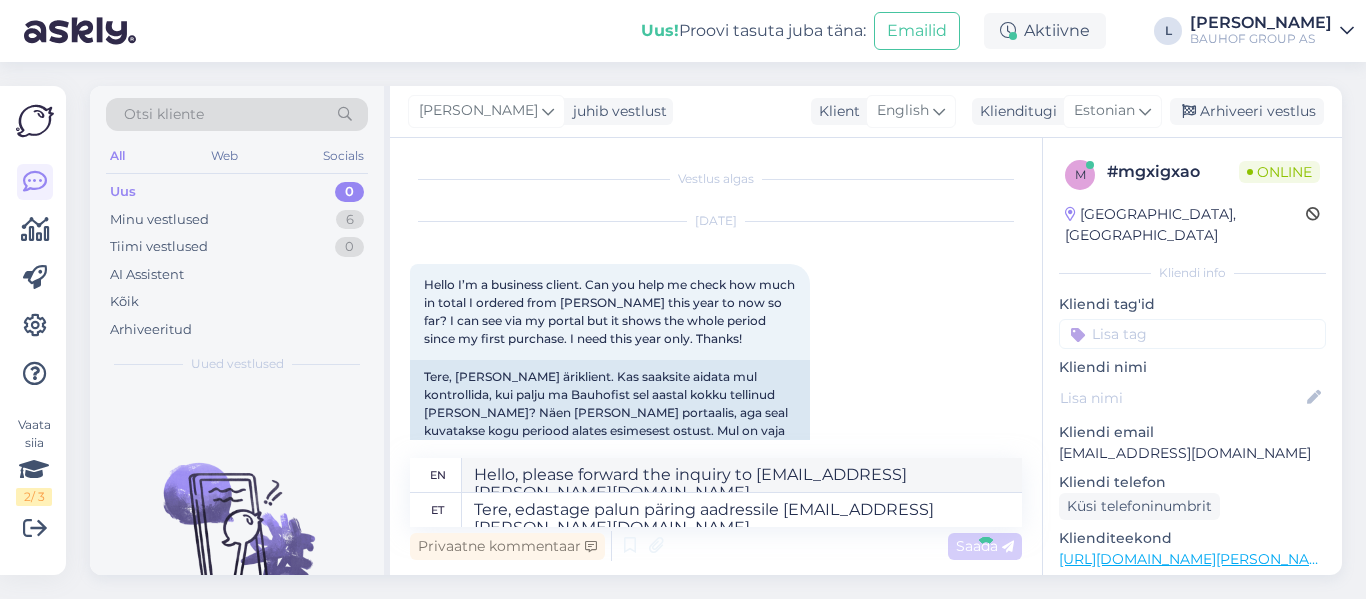 type 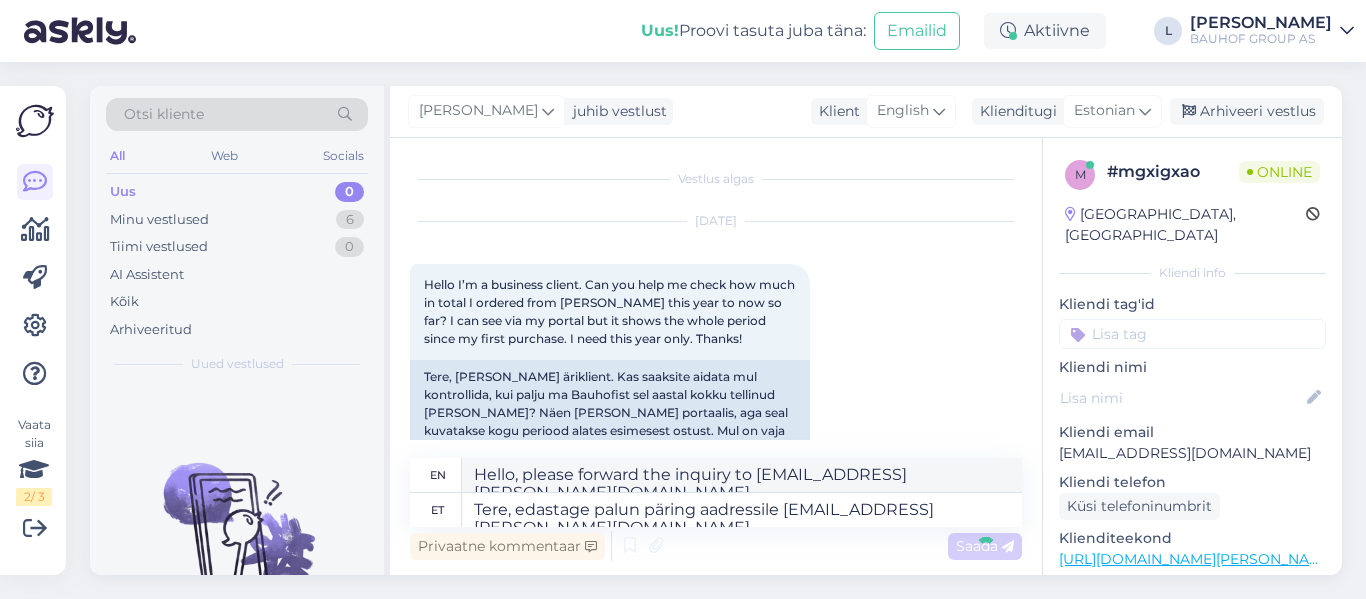 type 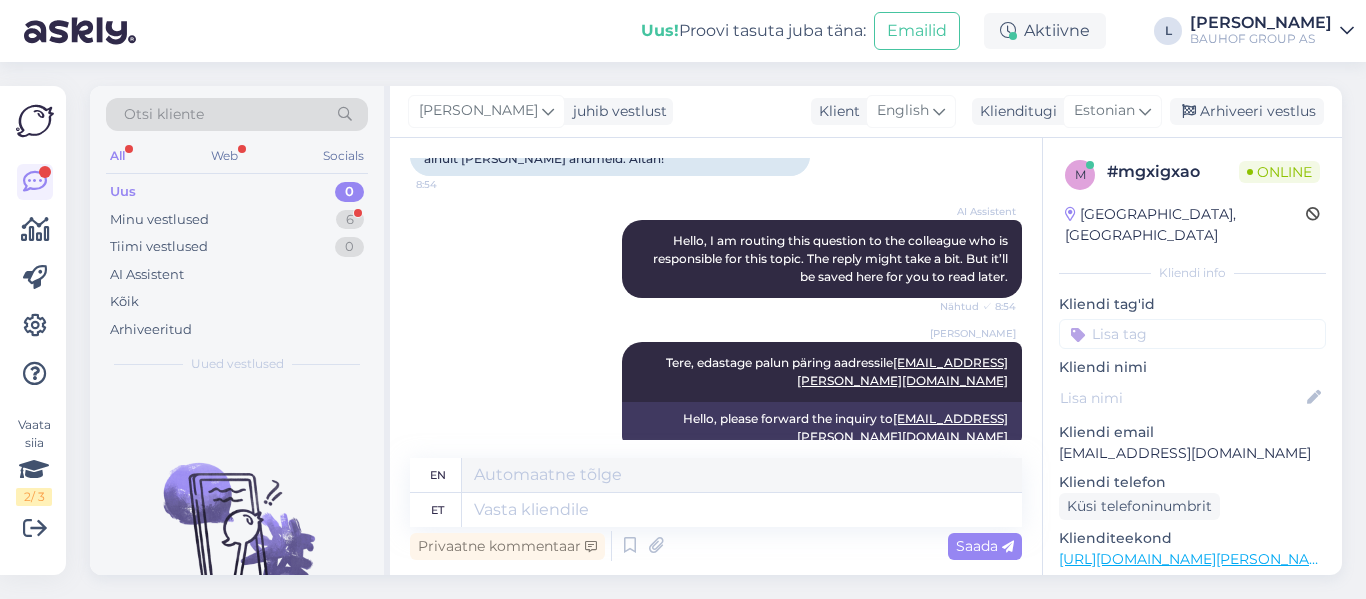 scroll, scrollTop: 410, scrollLeft: 0, axis: vertical 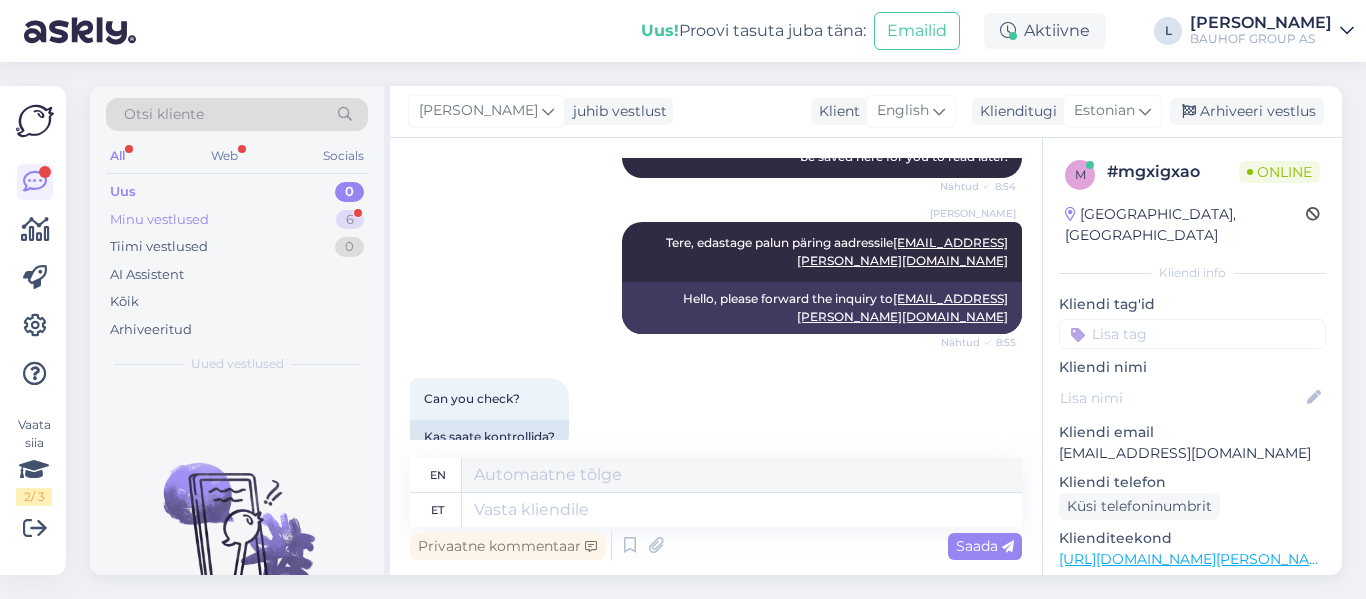 click on "Minu vestlused" at bounding box center [159, 220] 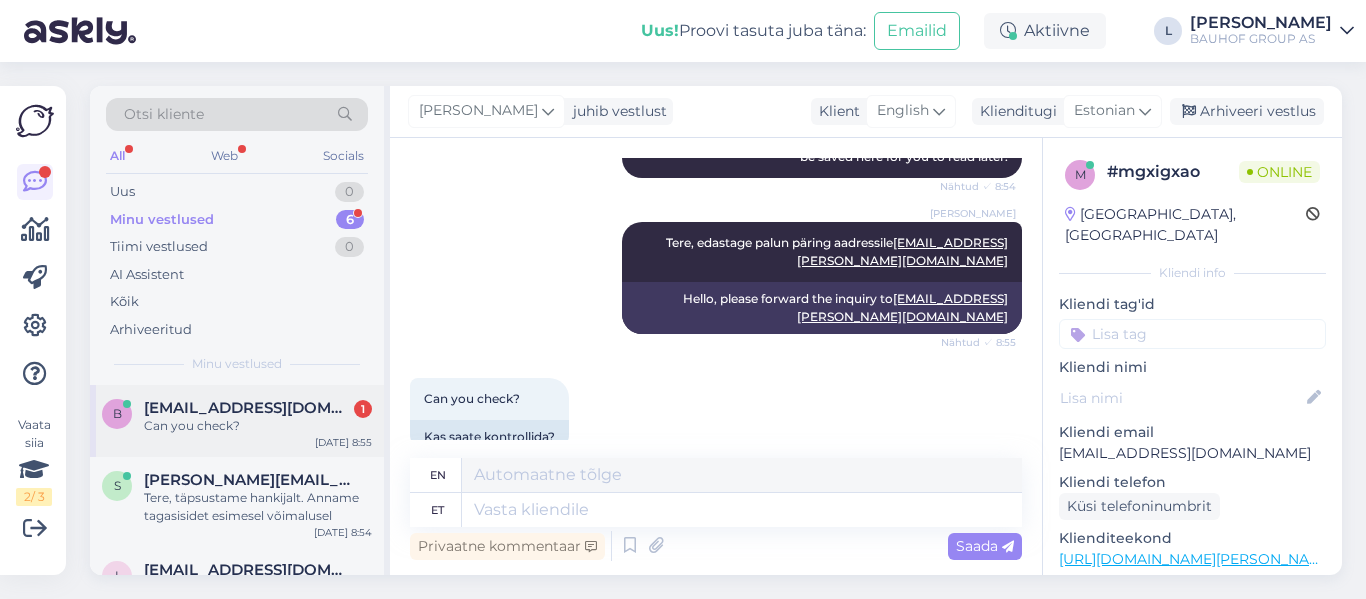 click on "bin.liu@emu.ee" at bounding box center (248, 408) 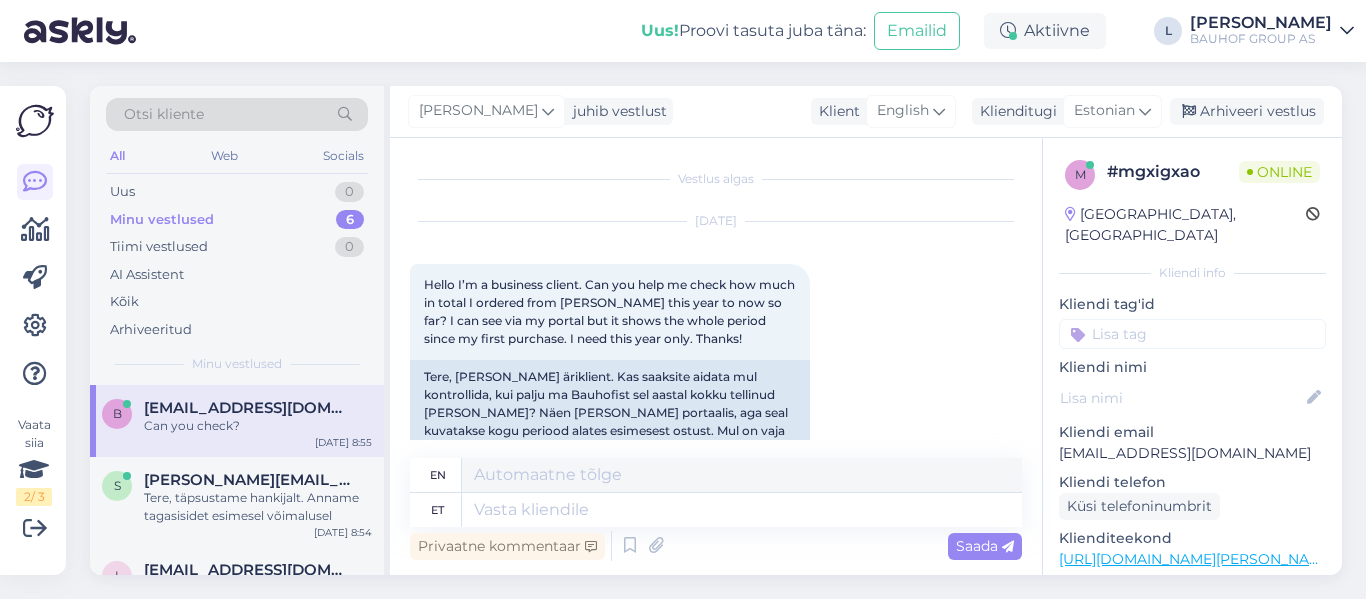scroll, scrollTop: 410, scrollLeft: 0, axis: vertical 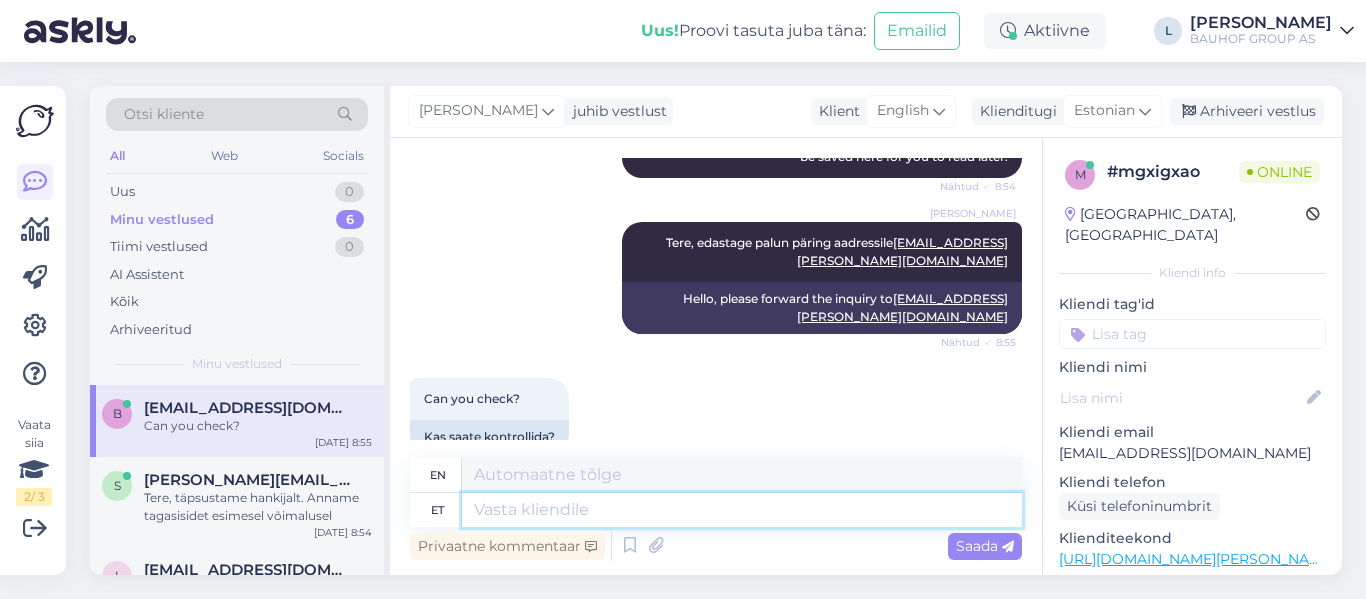 click at bounding box center [742, 510] 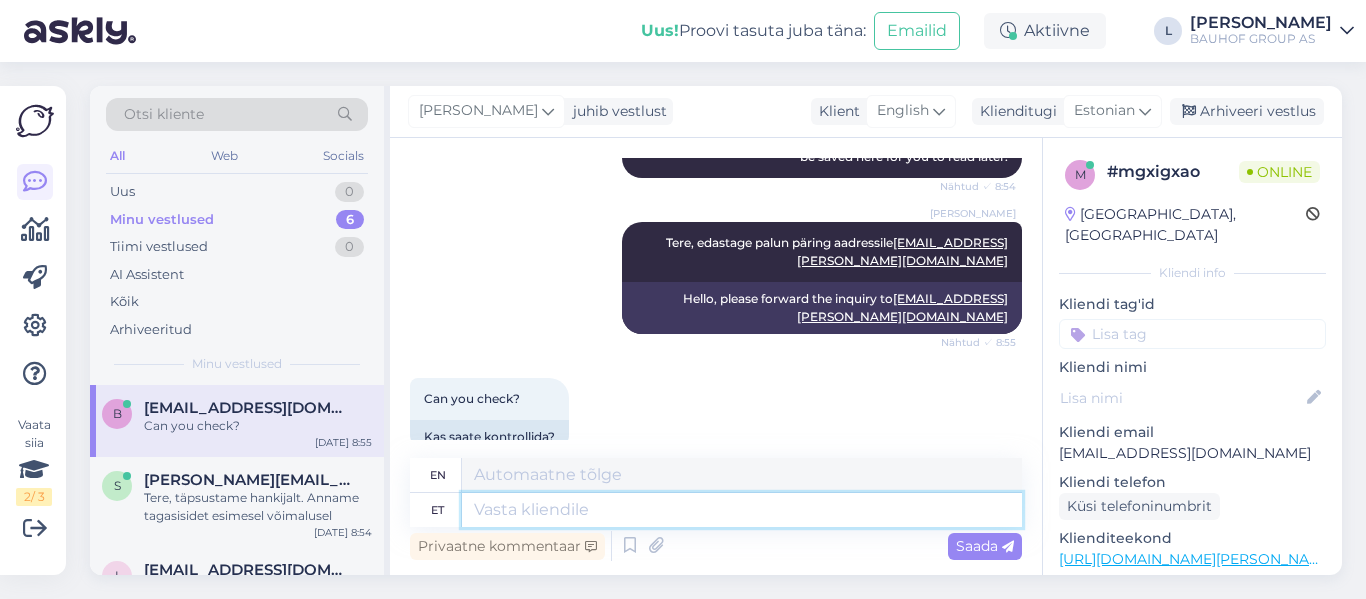 click at bounding box center (742, 510) 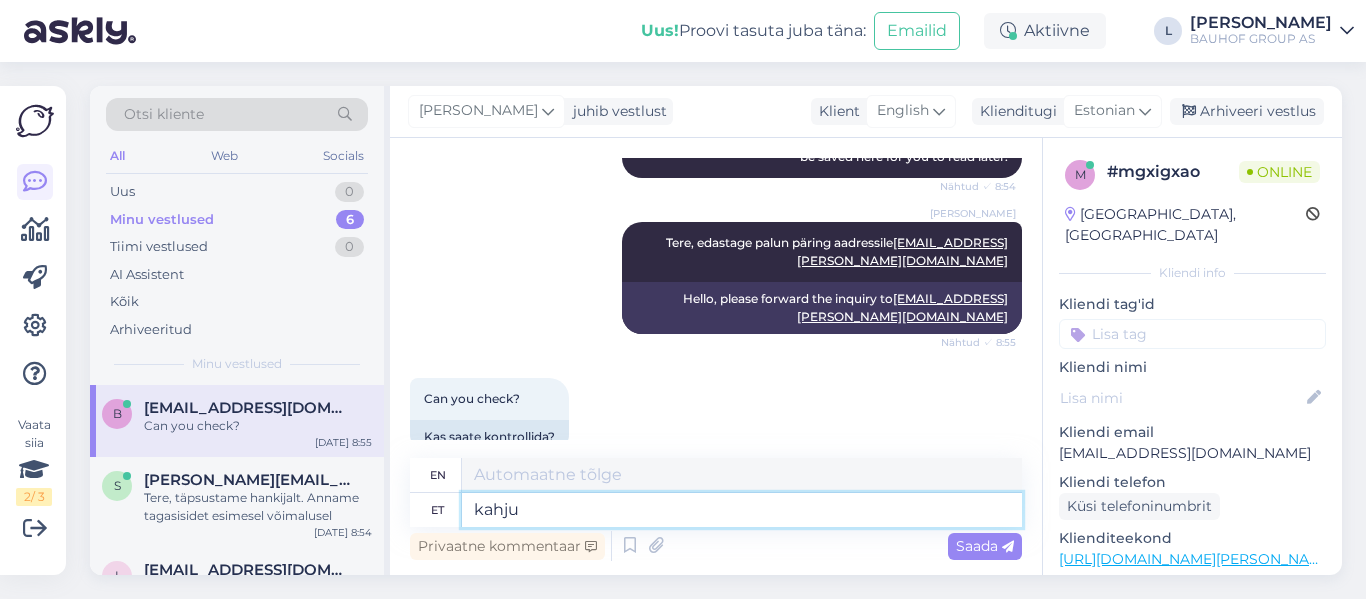 type on "kahjuk" 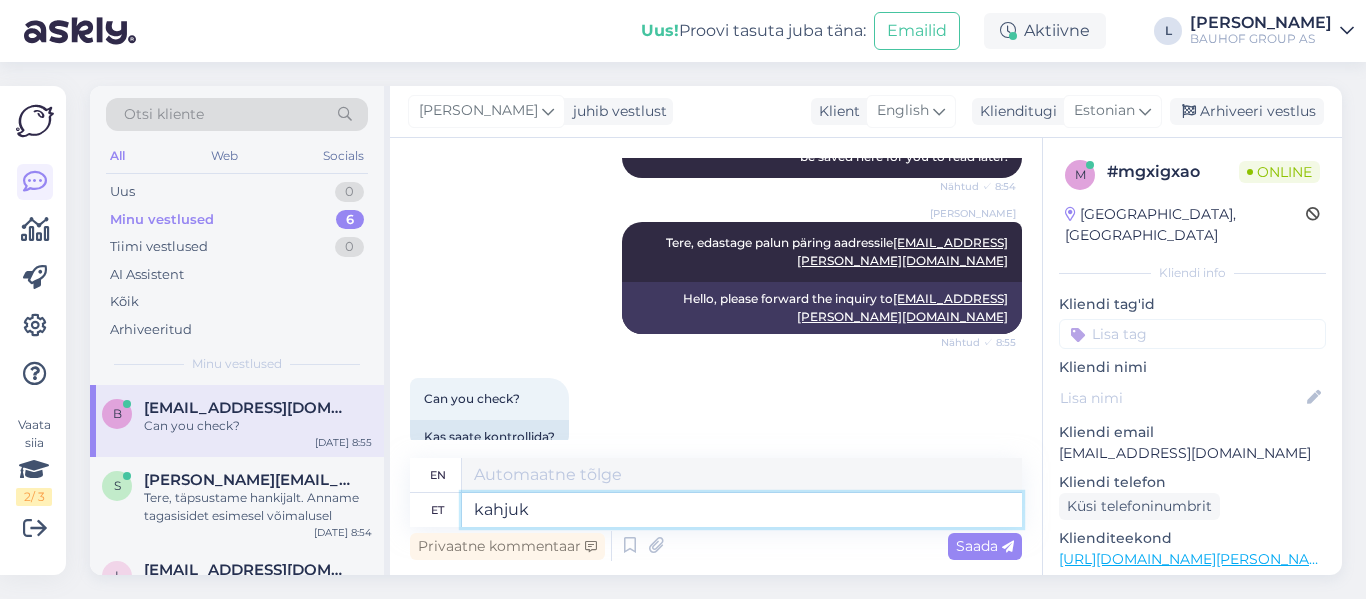 type on "damage" 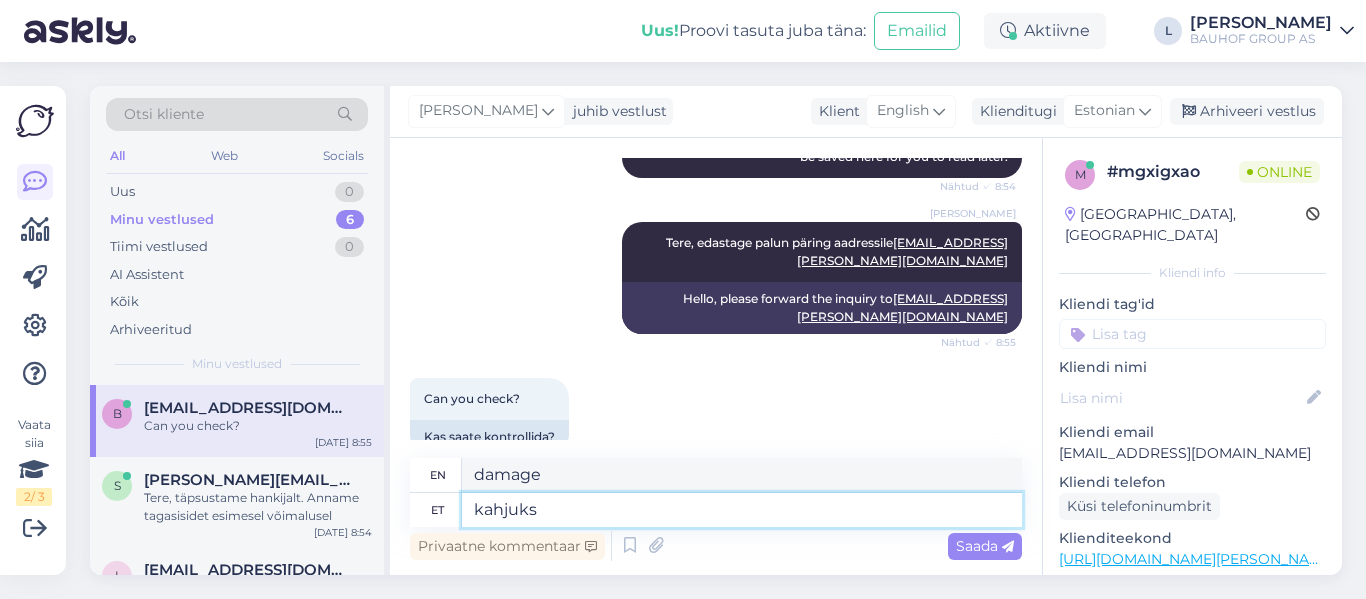 type on "kahjuks" 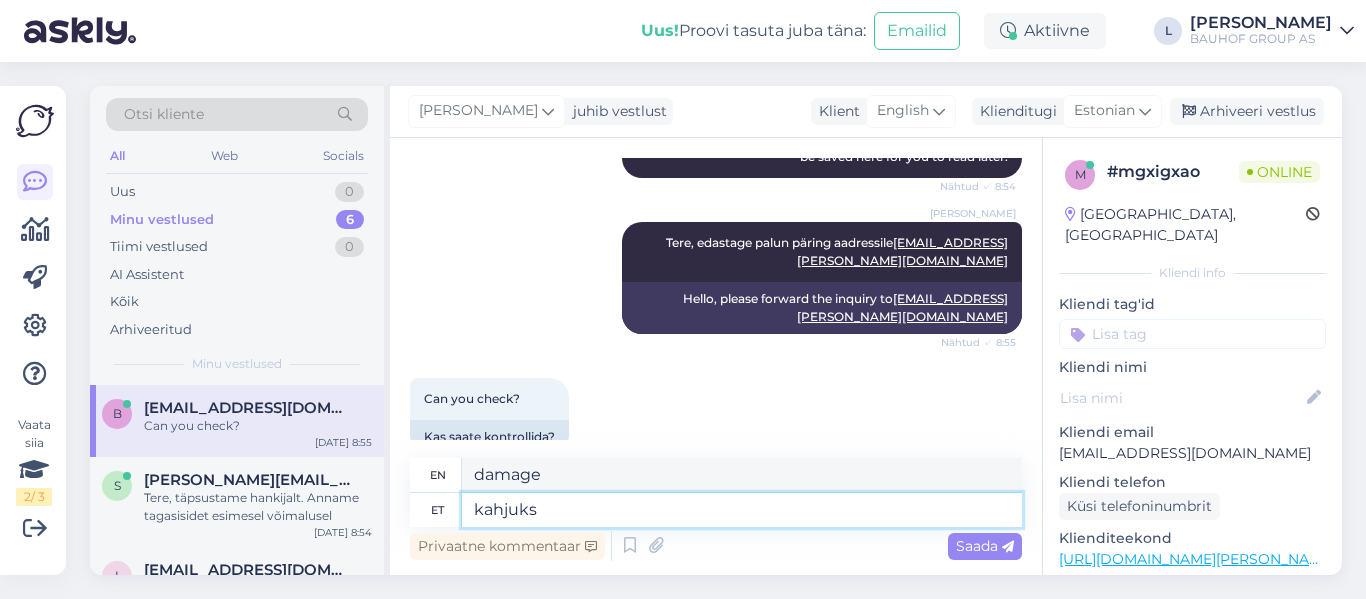 type on "Unfortunately" 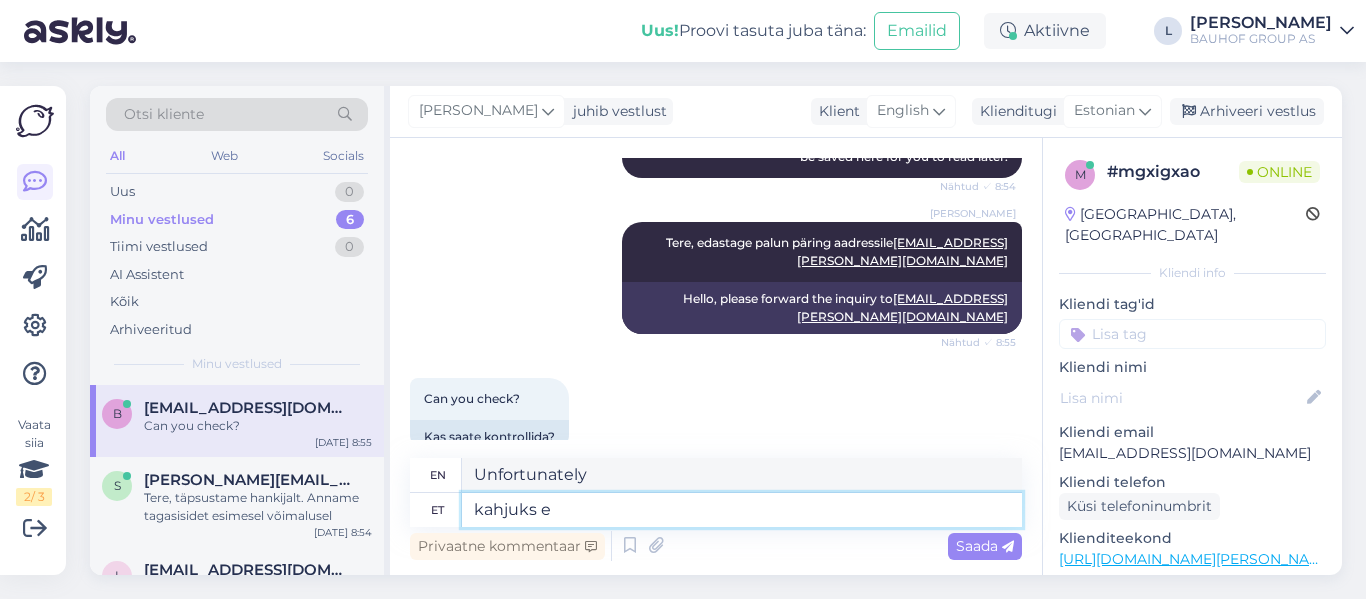 type on "kahjuks ei" 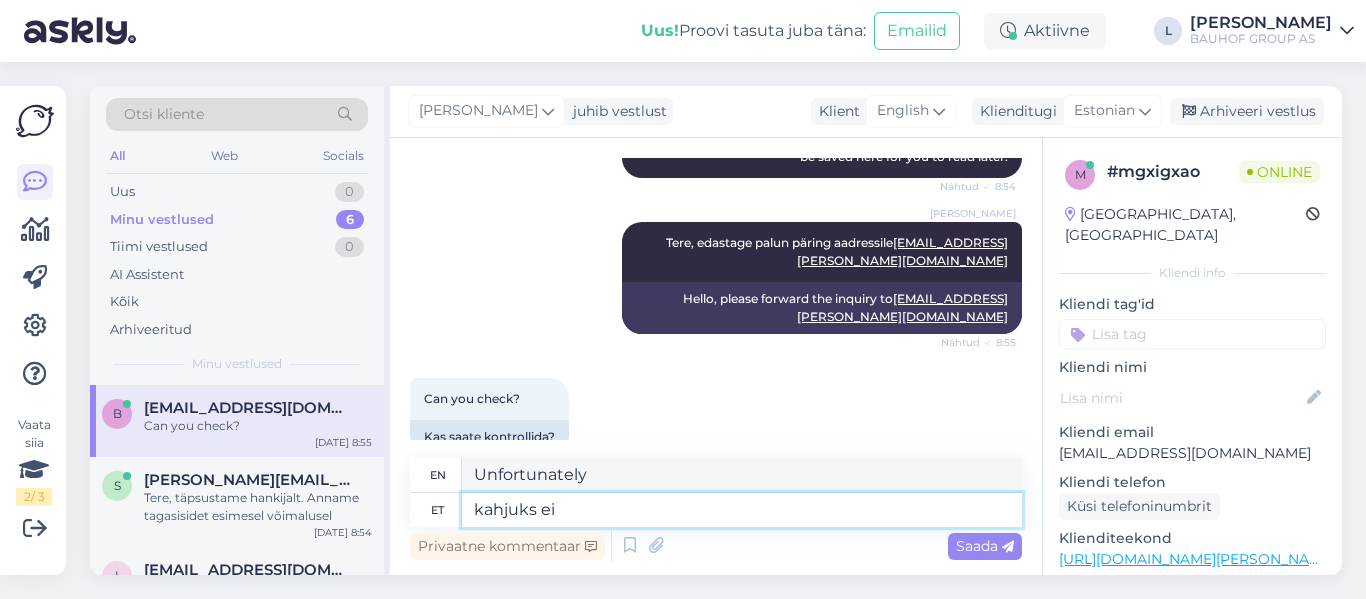 type on "Unfortunately not." 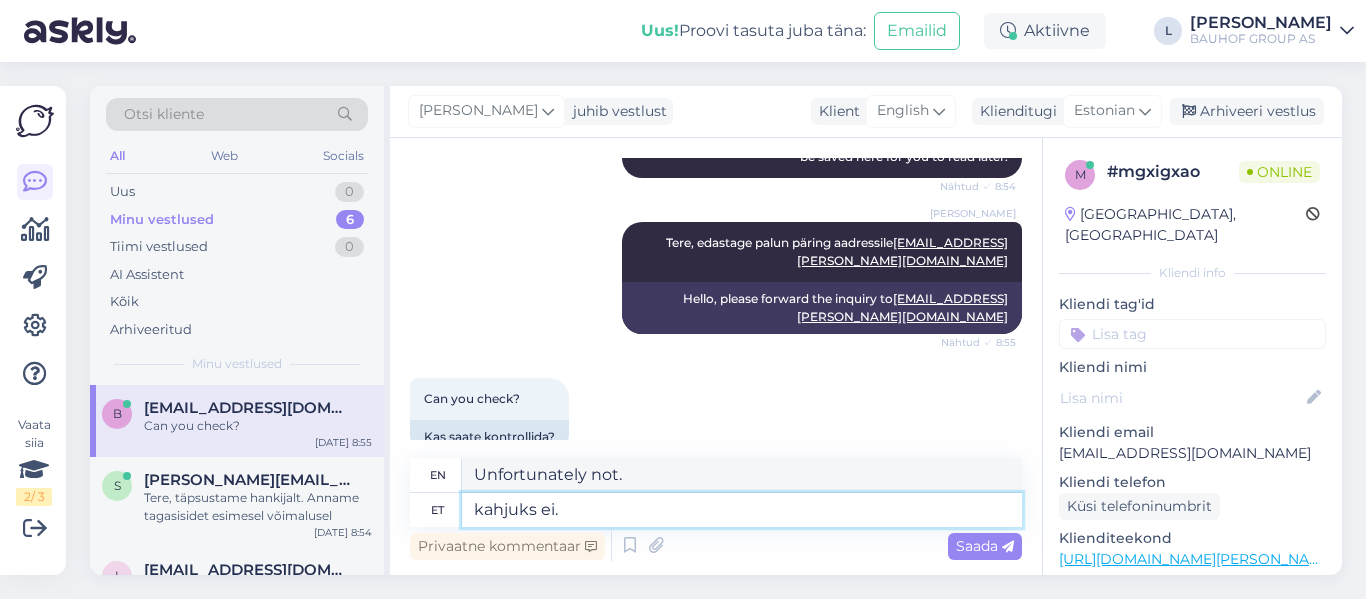 type on "kahjuks ei." 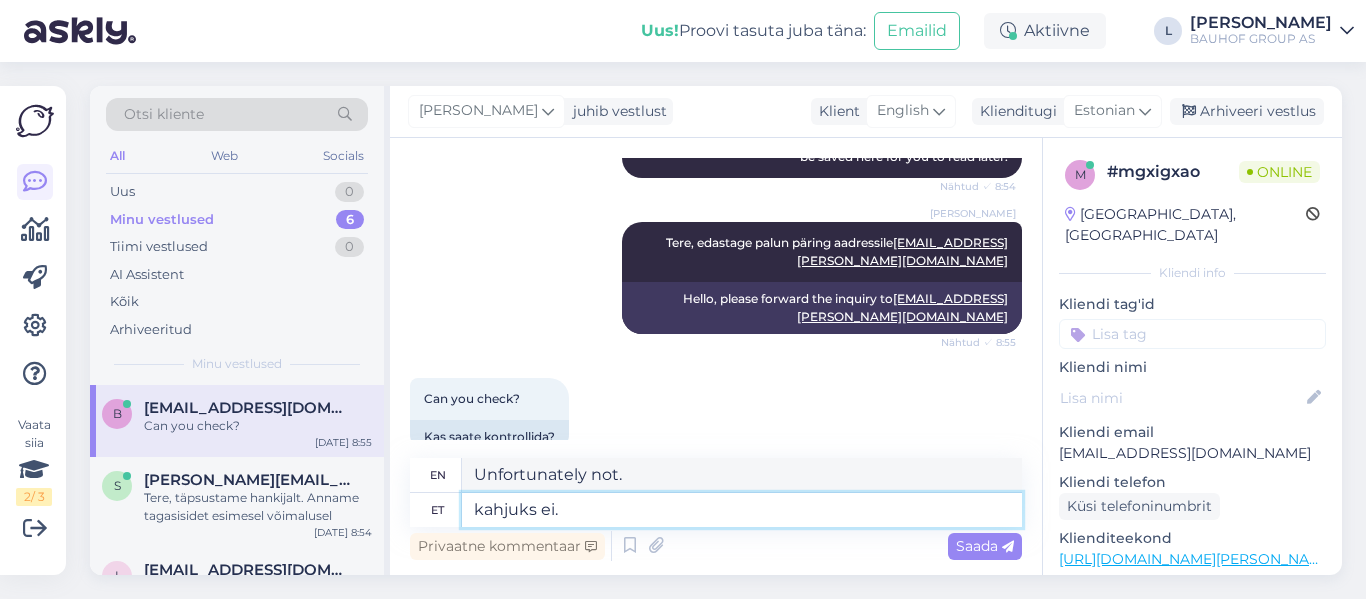 type on "Unfortunately, no." 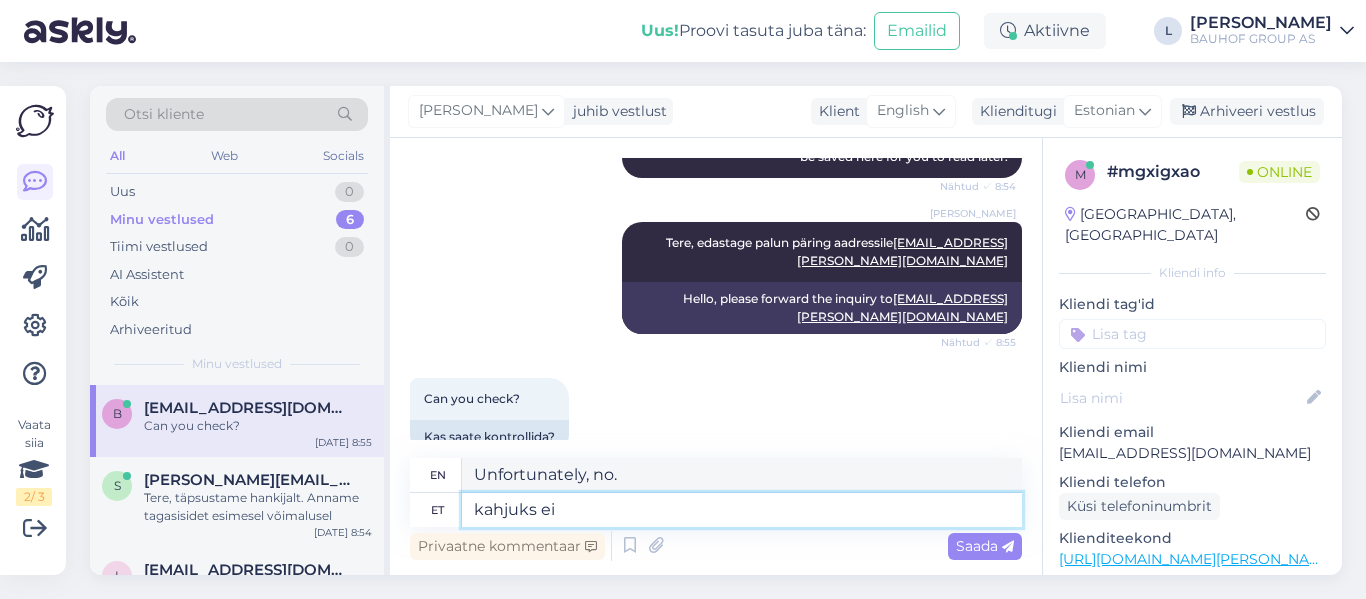 type on "kahjuks ei s" 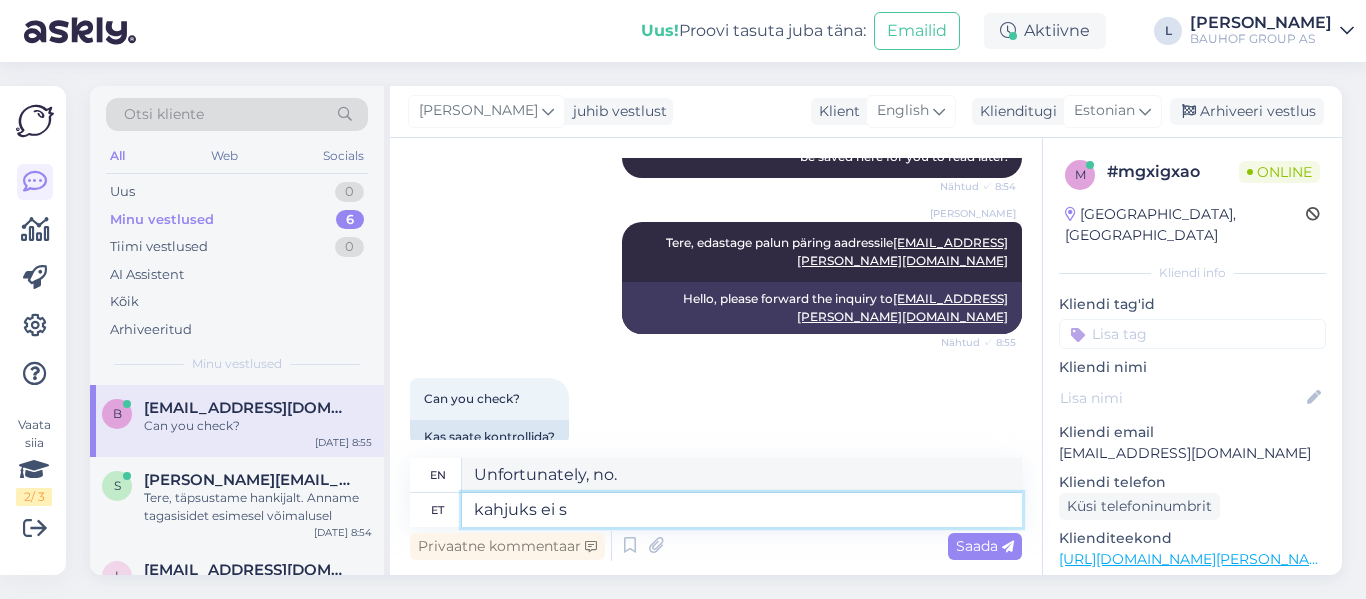 type on "Unfortunately not." 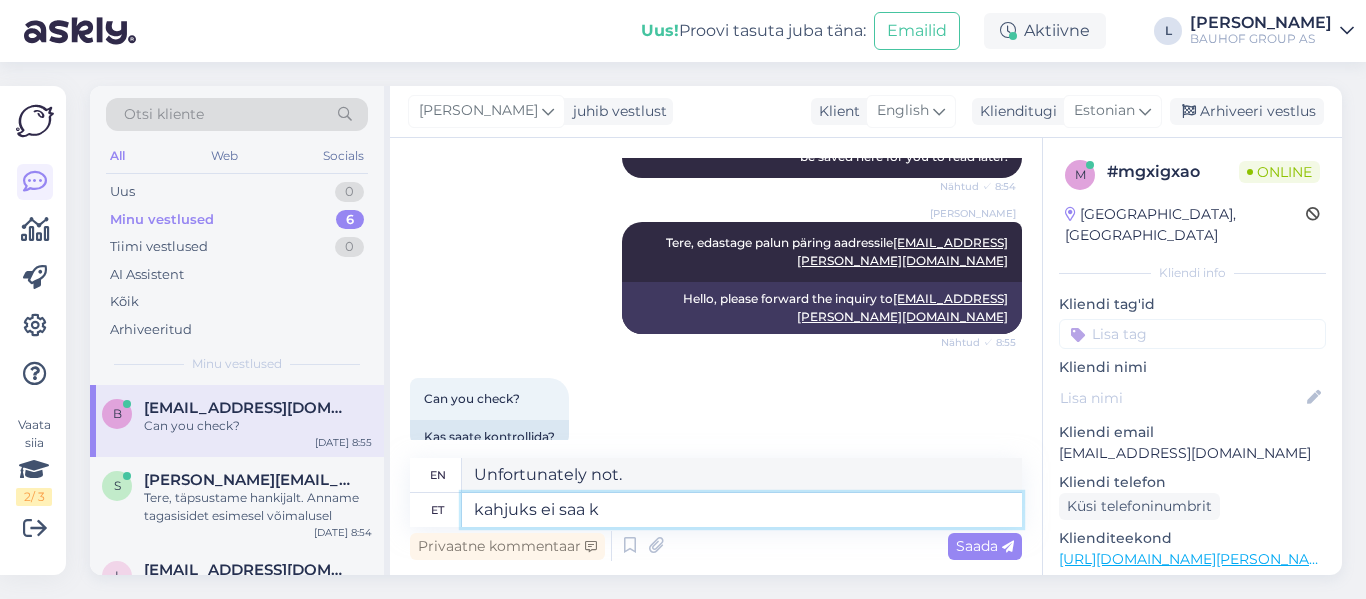 type on "kahjuks ei saa ko" 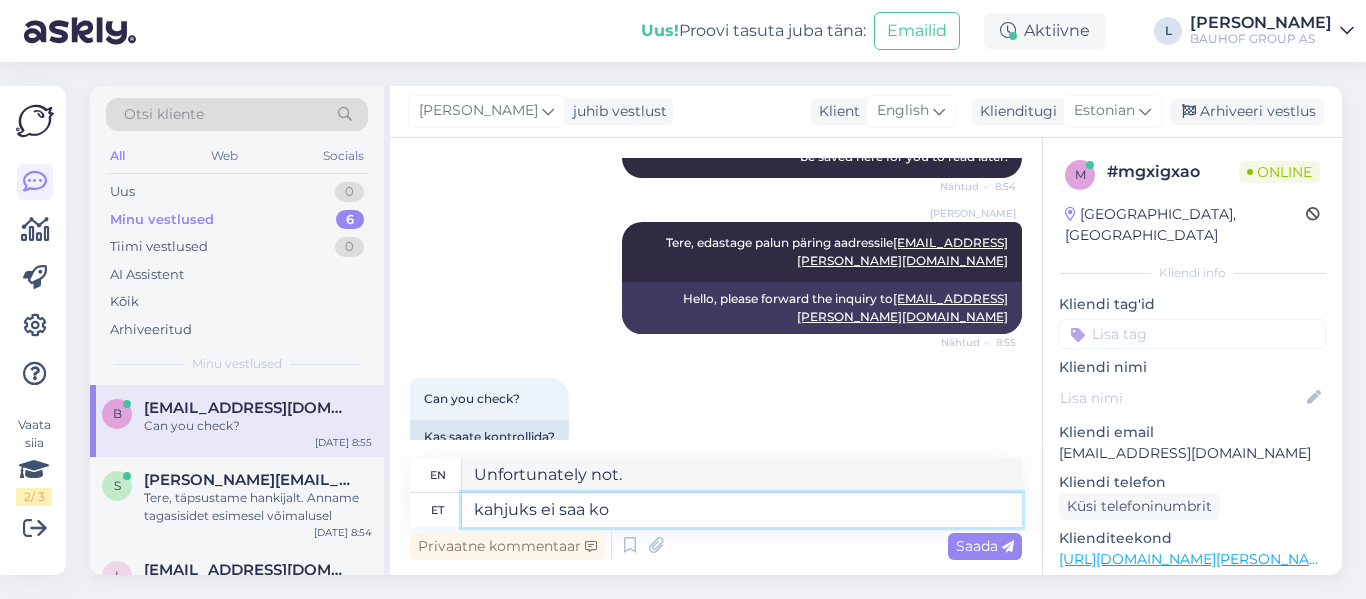 type on "Unfortunately, I can't." 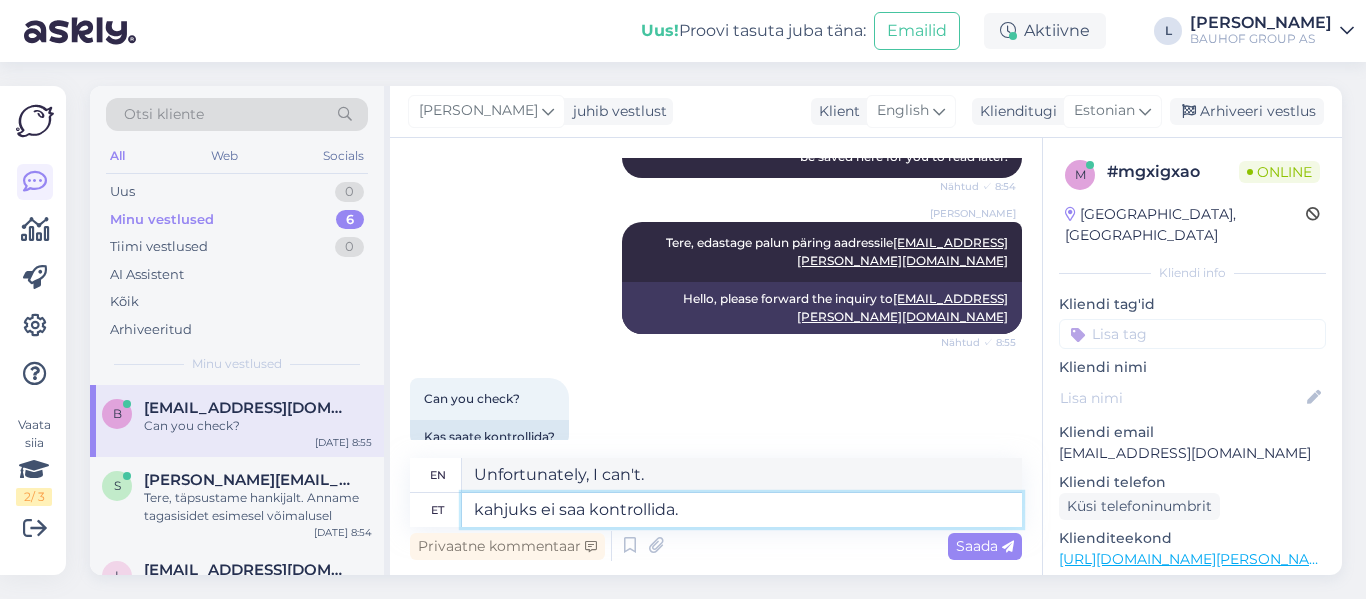 type on "kahjuks ei saa kontrollida." 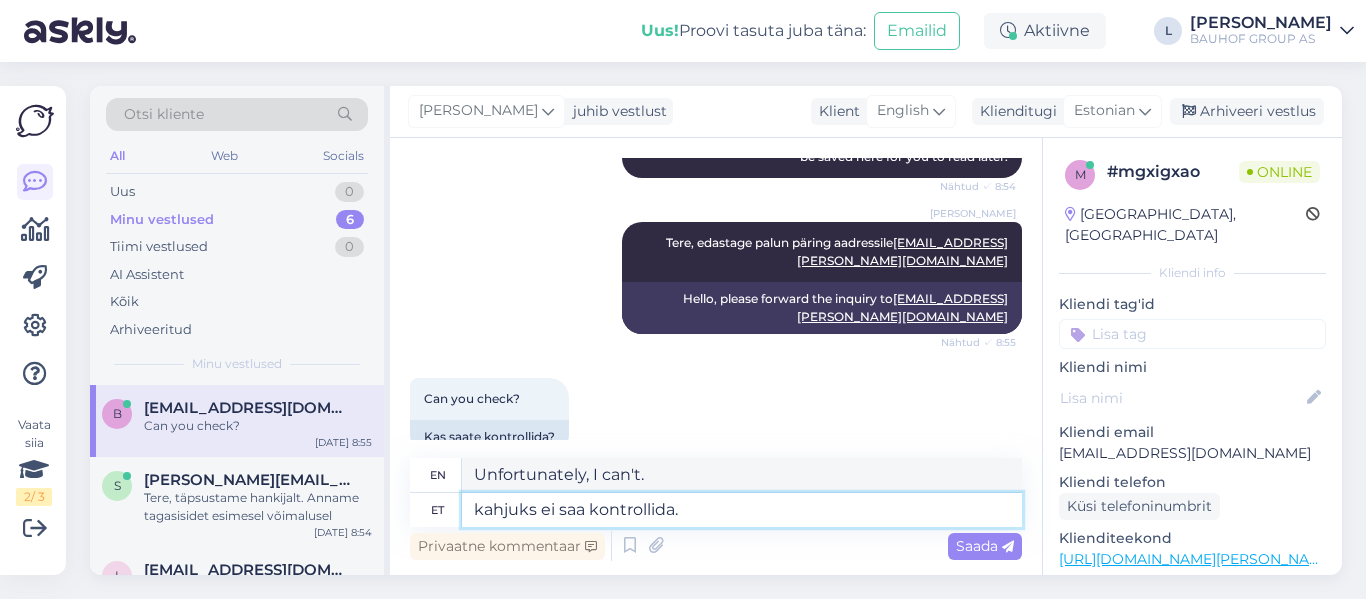 type on "Unfortunately, it cannot be verified." 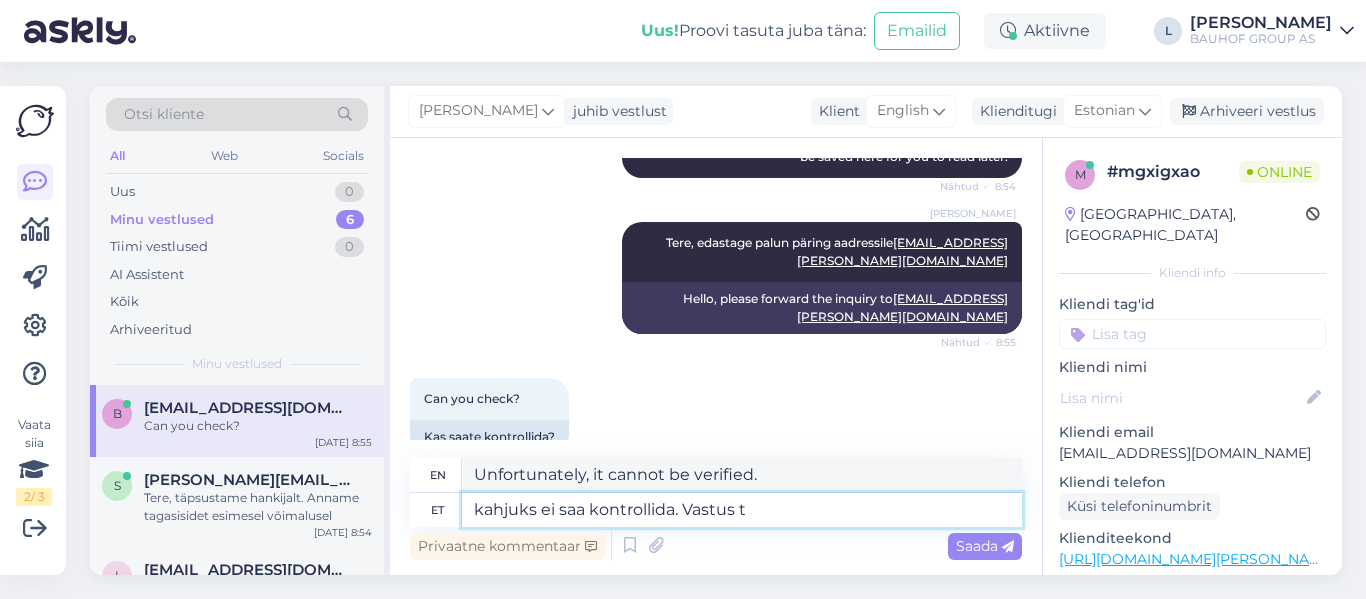type on "kahjuks ei saa kontrollida. Vastus ta" 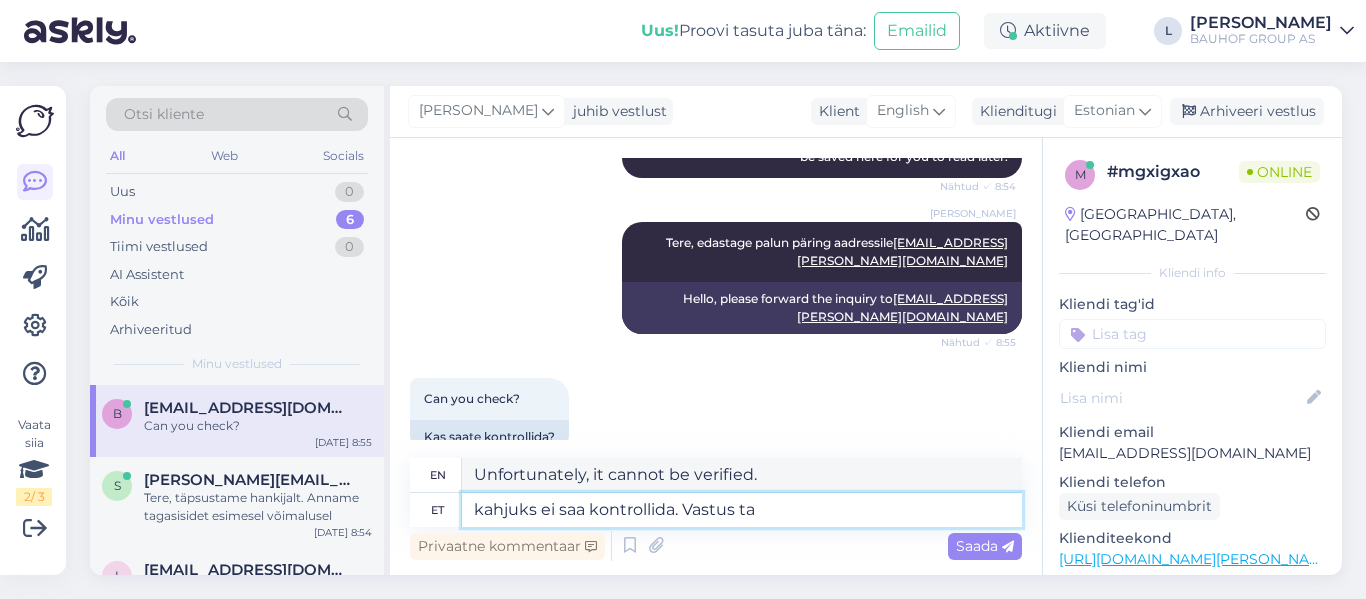 type on "Unfortunately, I cannot verify.  Answer." 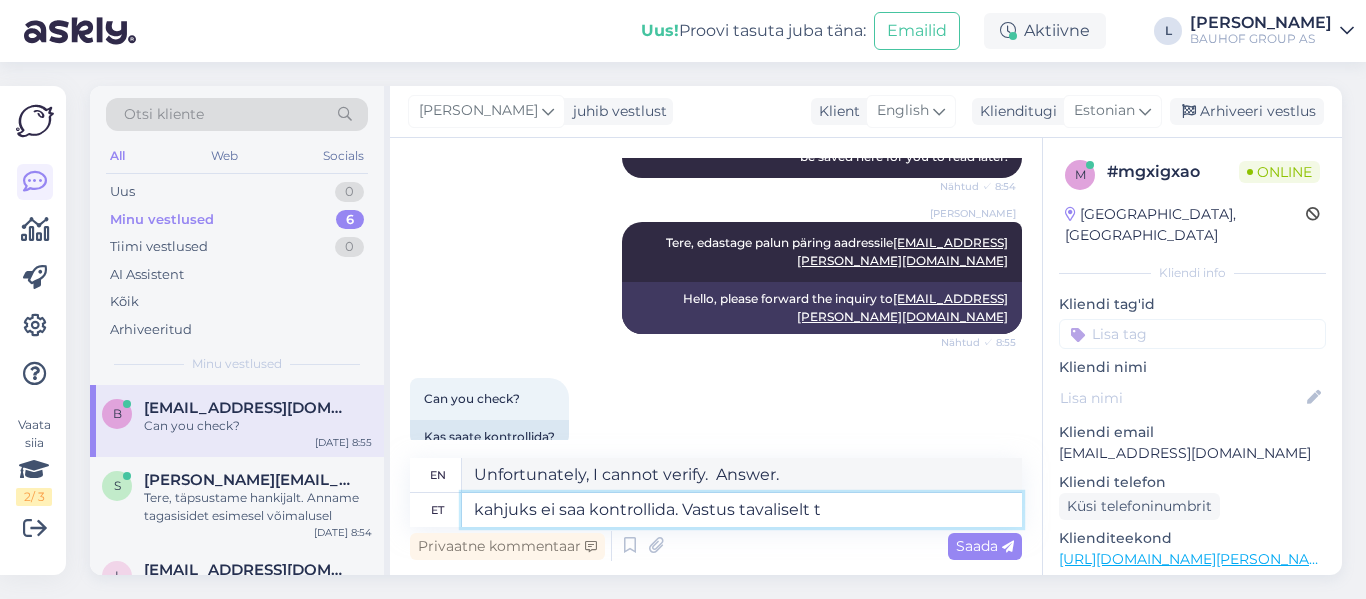 type on "kahjuks ei saa kontrollida. Vastus tavaliselt tu" 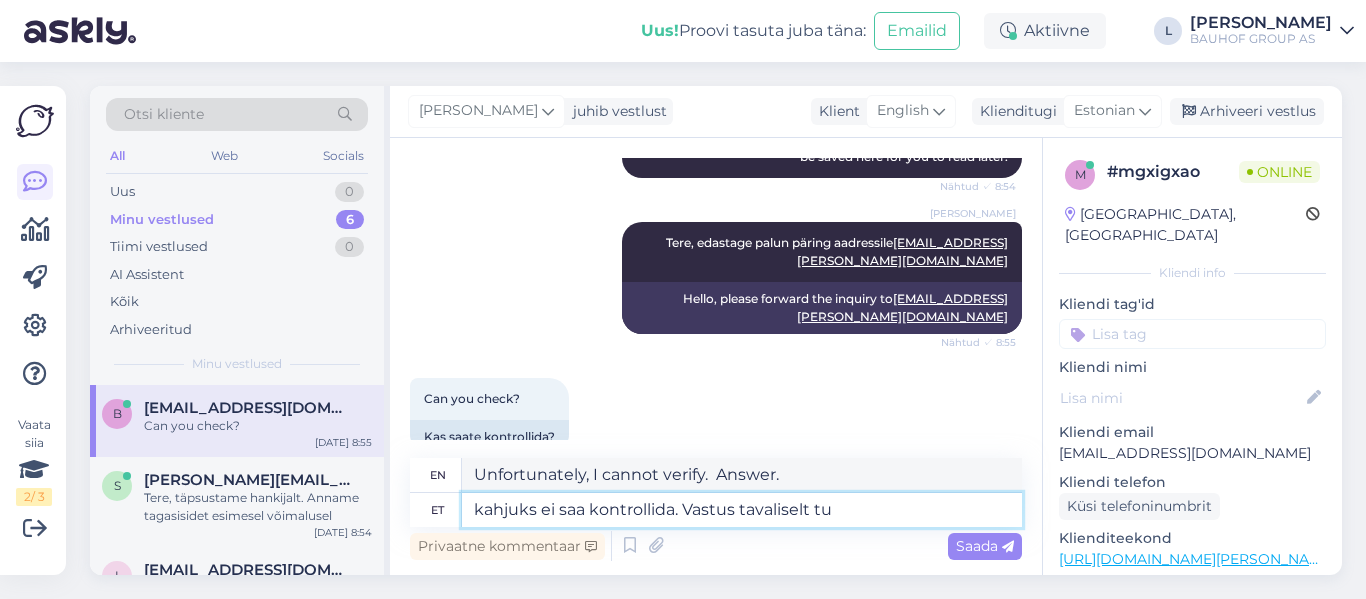 type on "Unfortunately, I cannot verify. The answer is usually..." 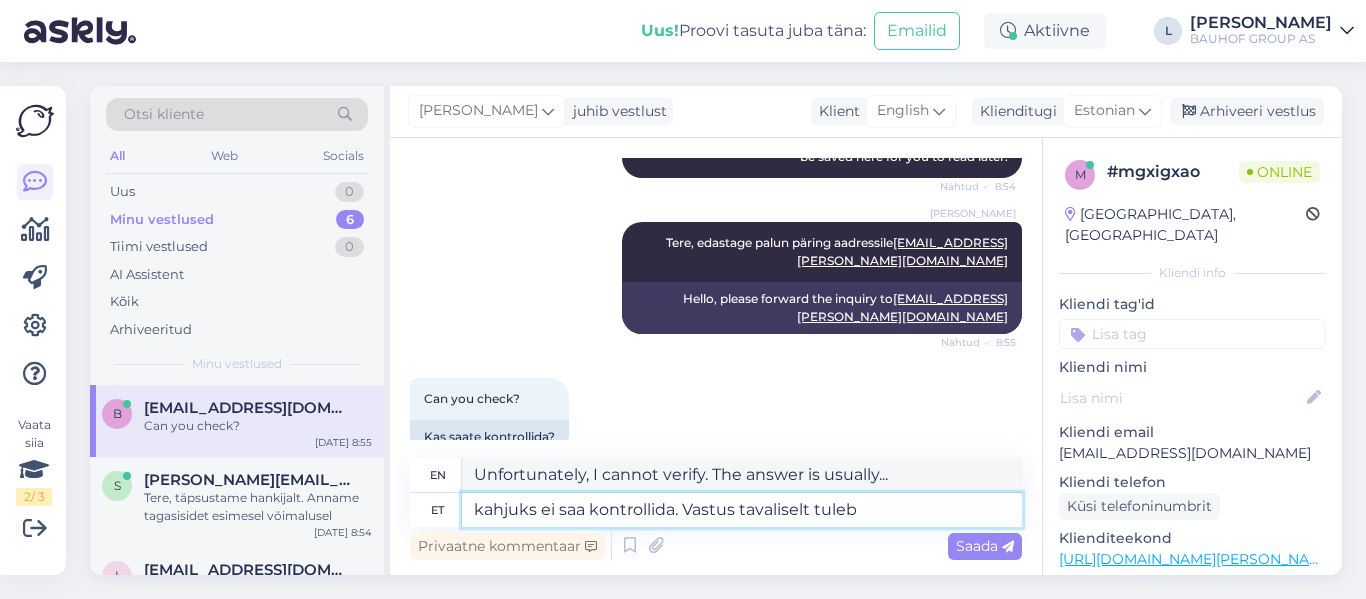 type on "kahjuks ei saa kontrollida. Vastus tavaliselt tuleb t" 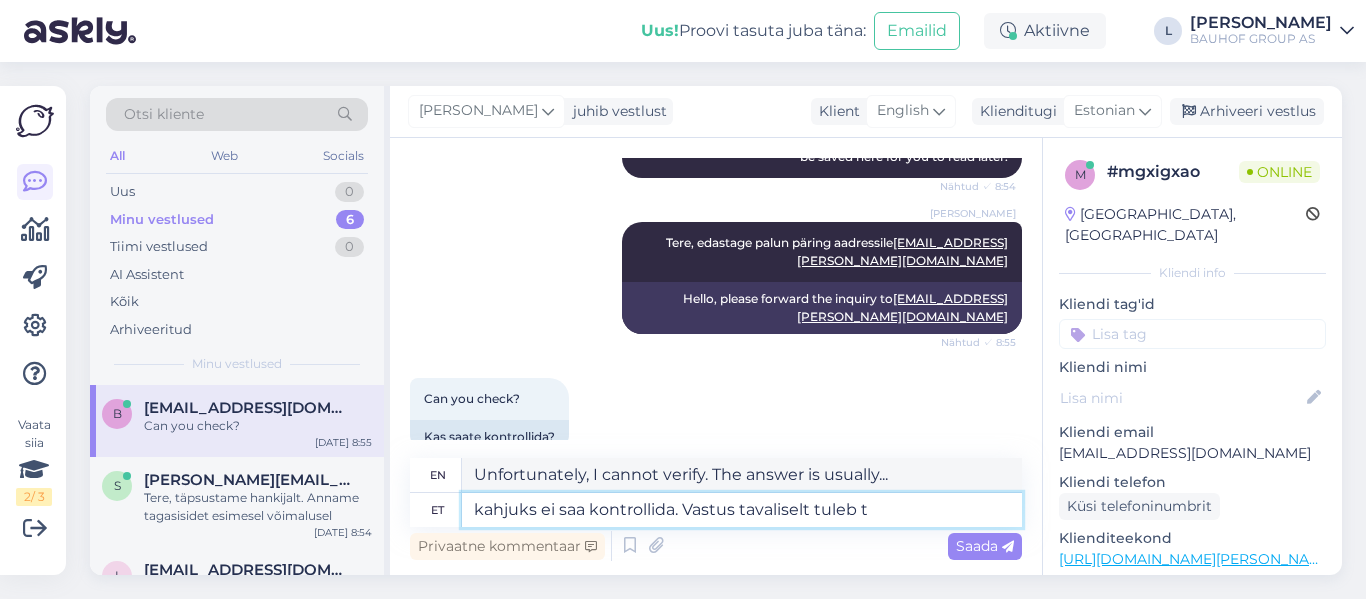 type on "Unfortunately, I can't check.  The answer usually comes..." 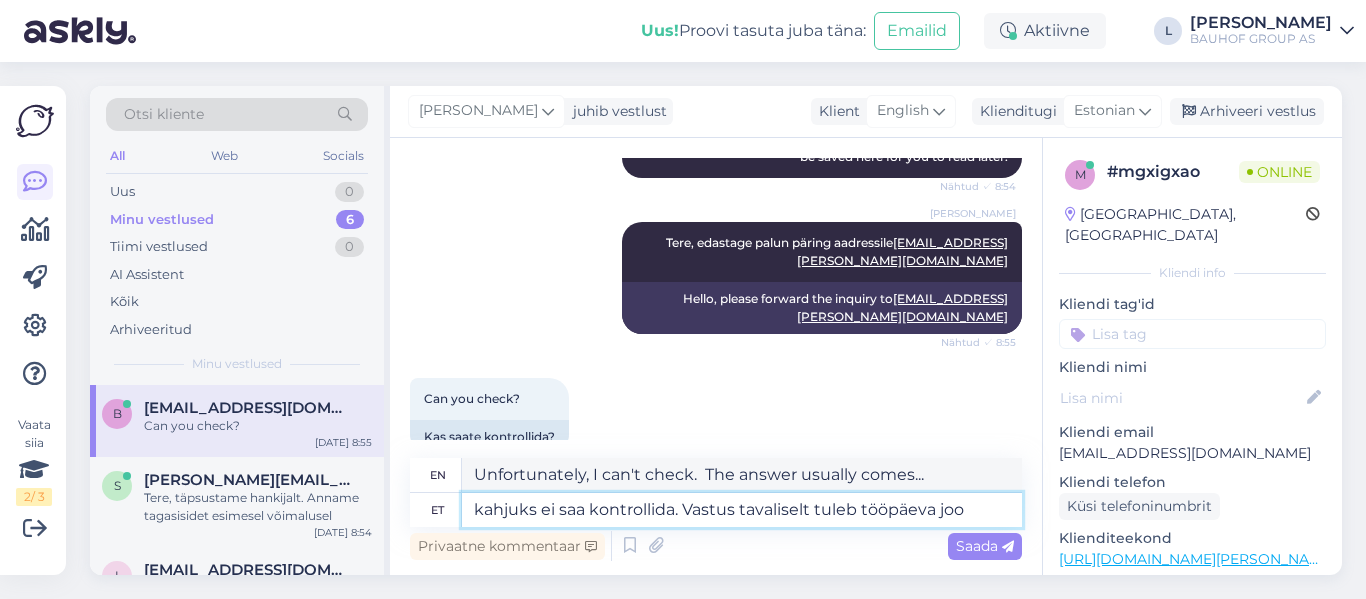 type on "kahjuks ei saa kontrollida. Vastus tavaliselt tuleb tööpäeva jook" 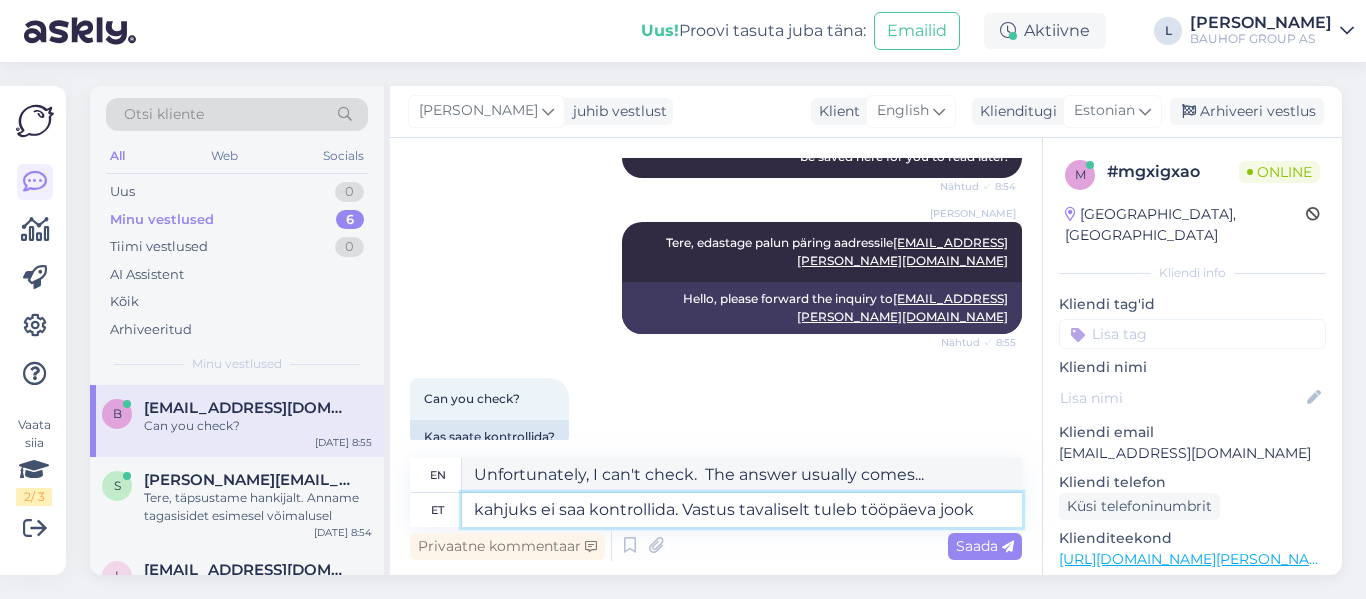 type on "Unfortunately, I can't check.  The response usually arrives on a business day." 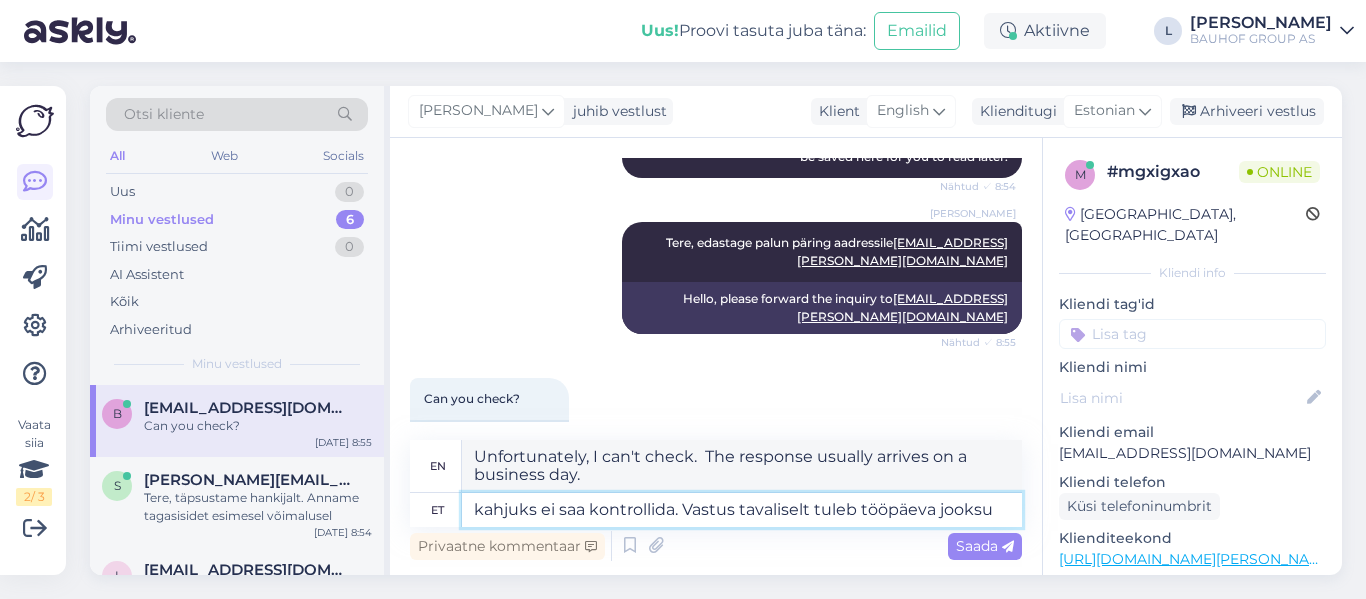 type on "kahjuks ei saa kontrollida. Vastus tavaliselt tuleb tööpäeva jooksul" 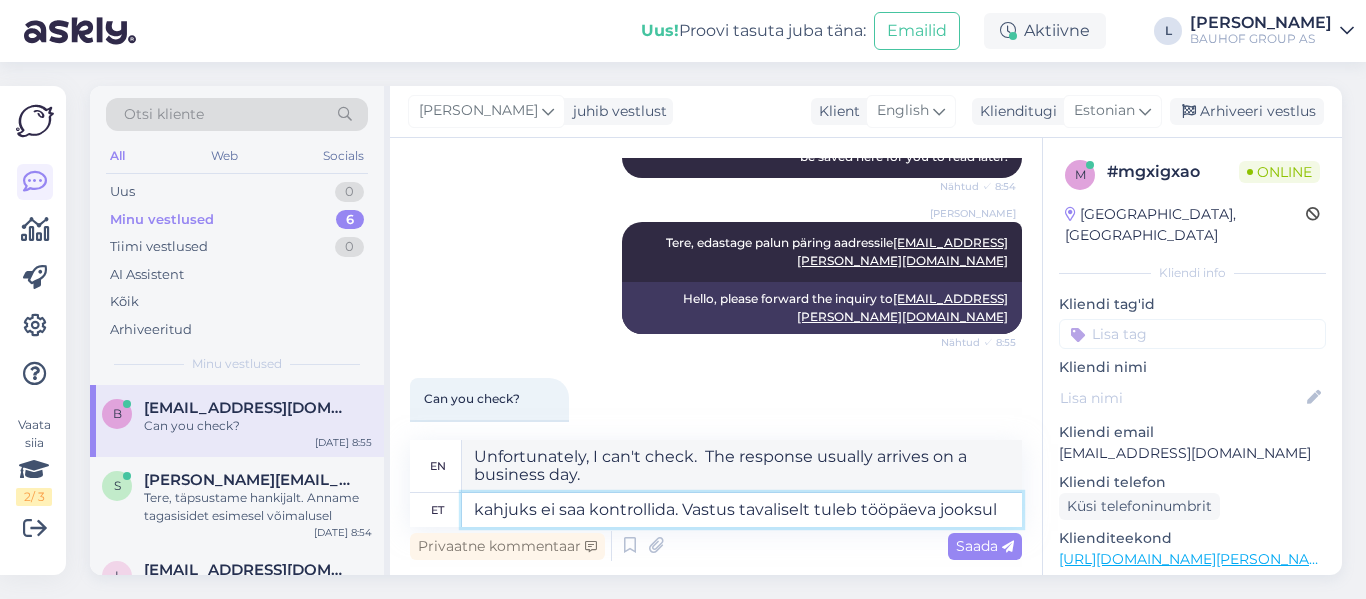 type on "Unfortunately, I cannot check.  A response usually arrives within one business day." 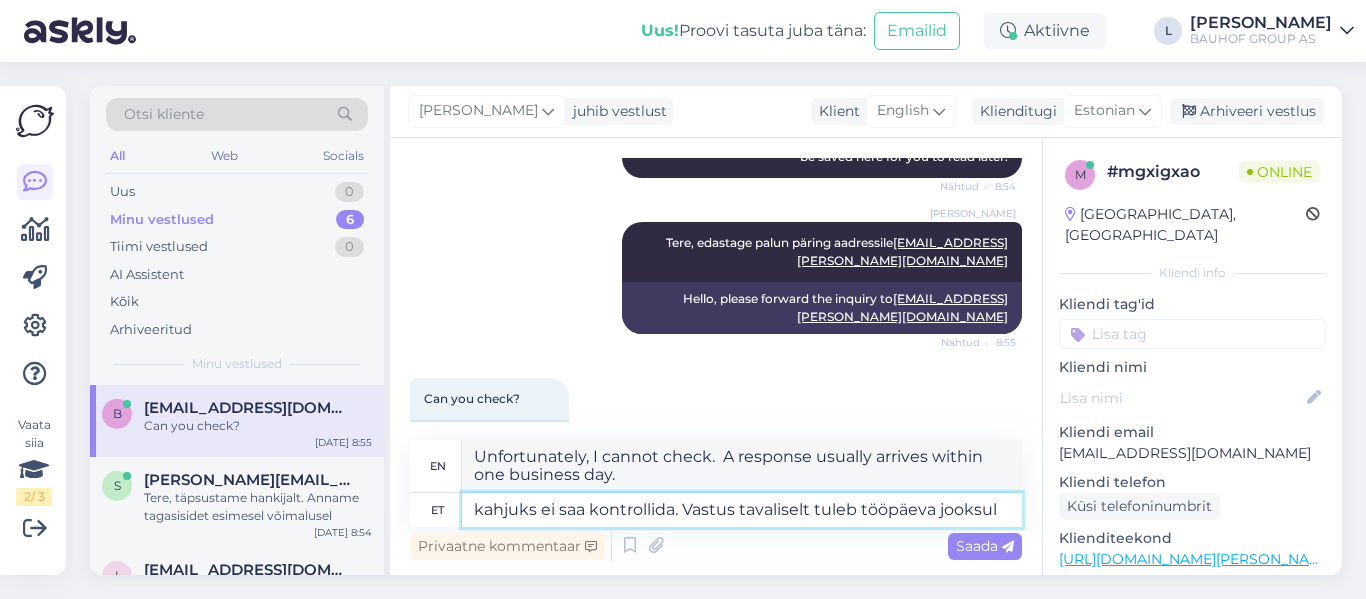 type 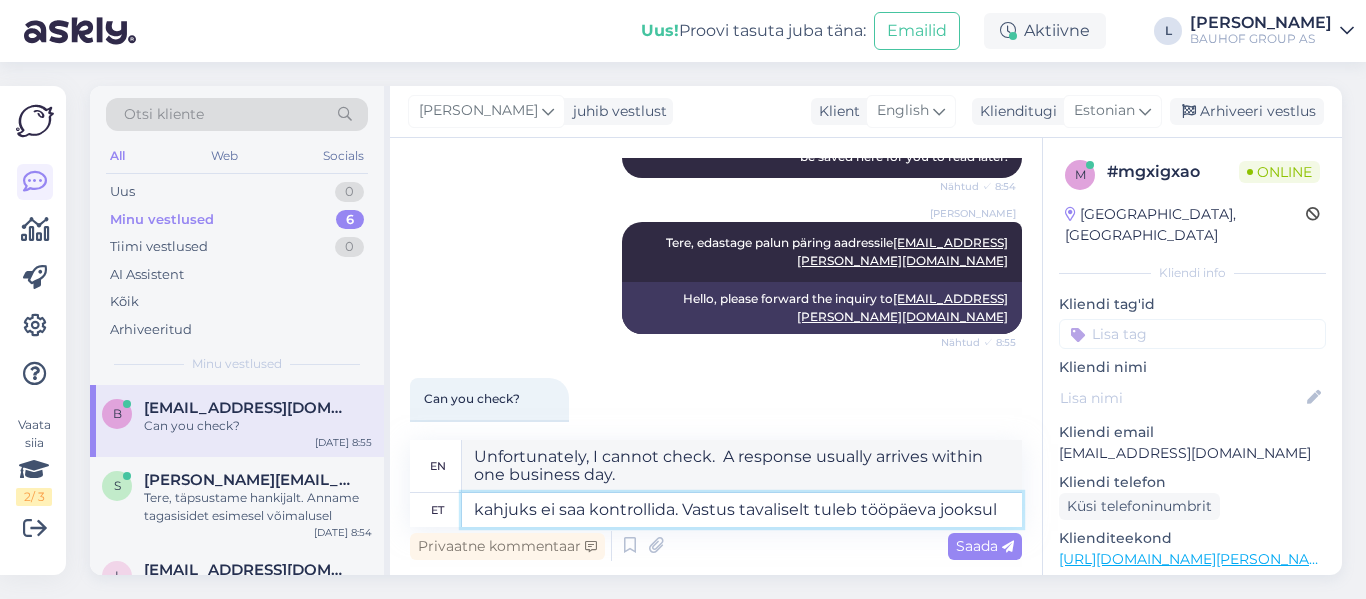 type 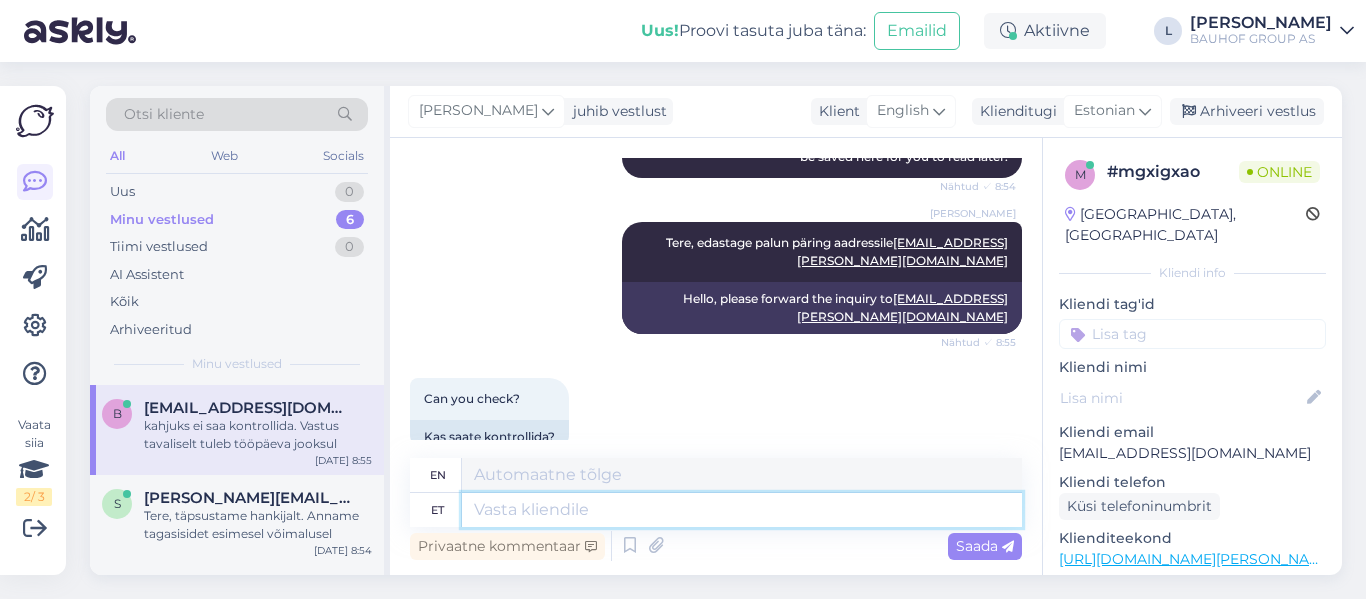 scroll, scrollTop: 566, scrollLeft: 0, axis: vertical 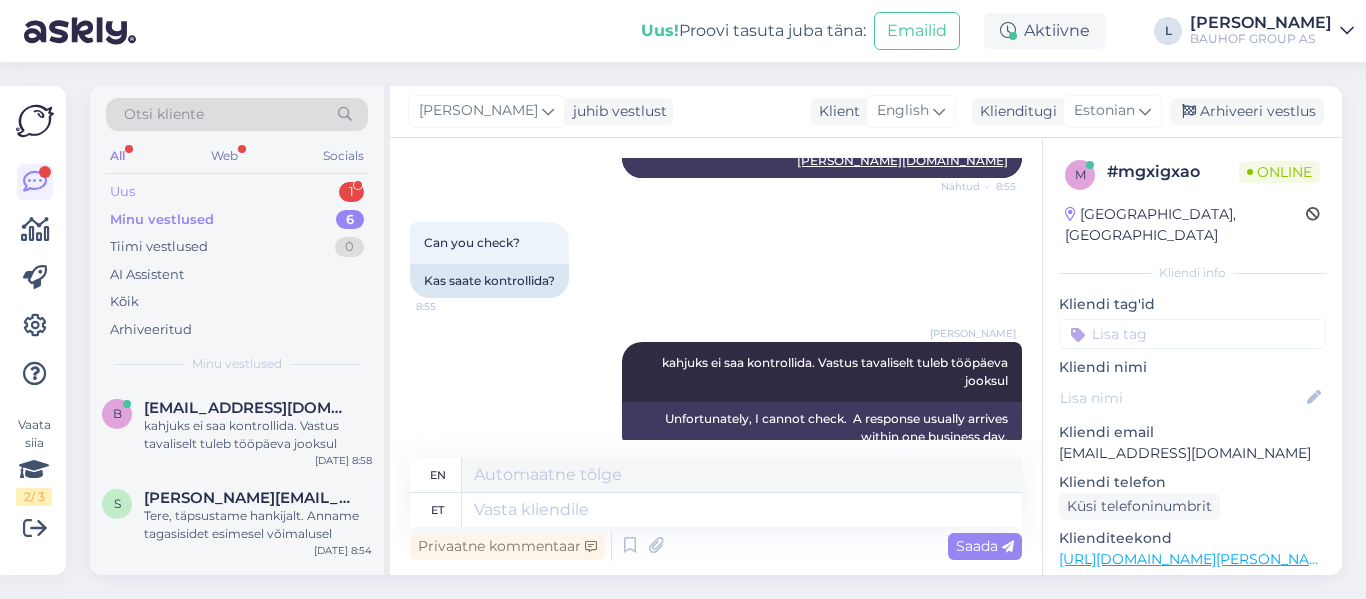click on "Uus 1" at bounding box center [237, 192] 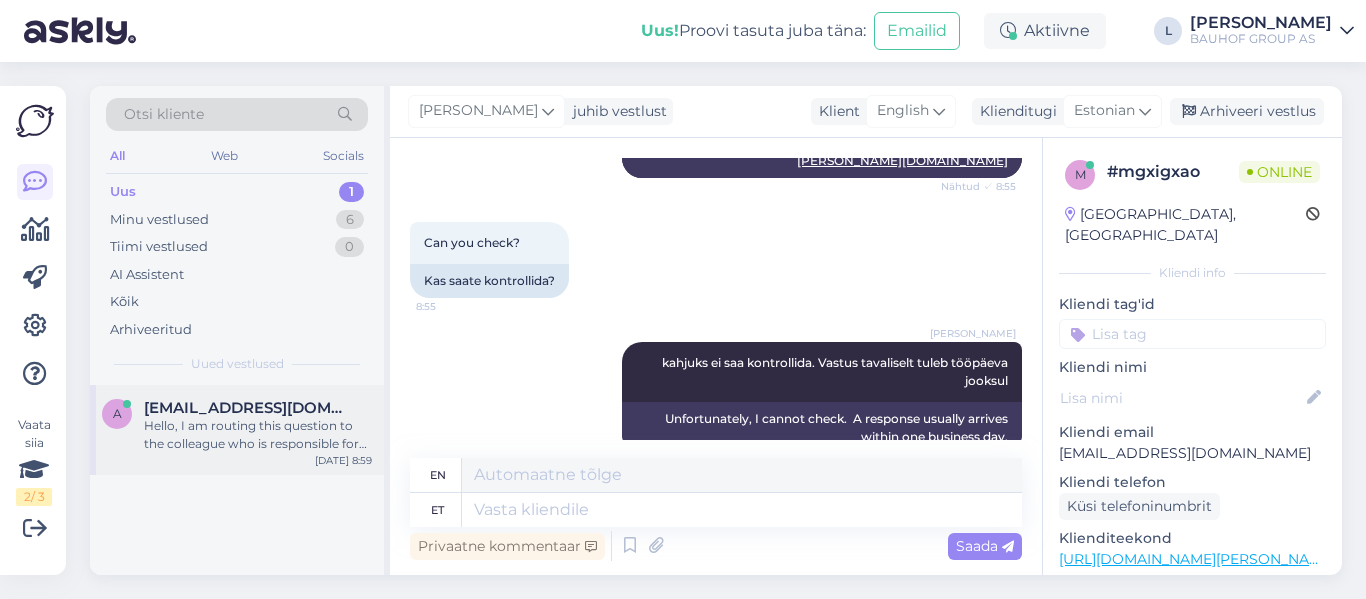 click on "Hello, I am routing this question to the colleague who is responsible for this topic. The reply might take a bit. But it’ll be saved here for you to read later." at bounding box center (258, 435) 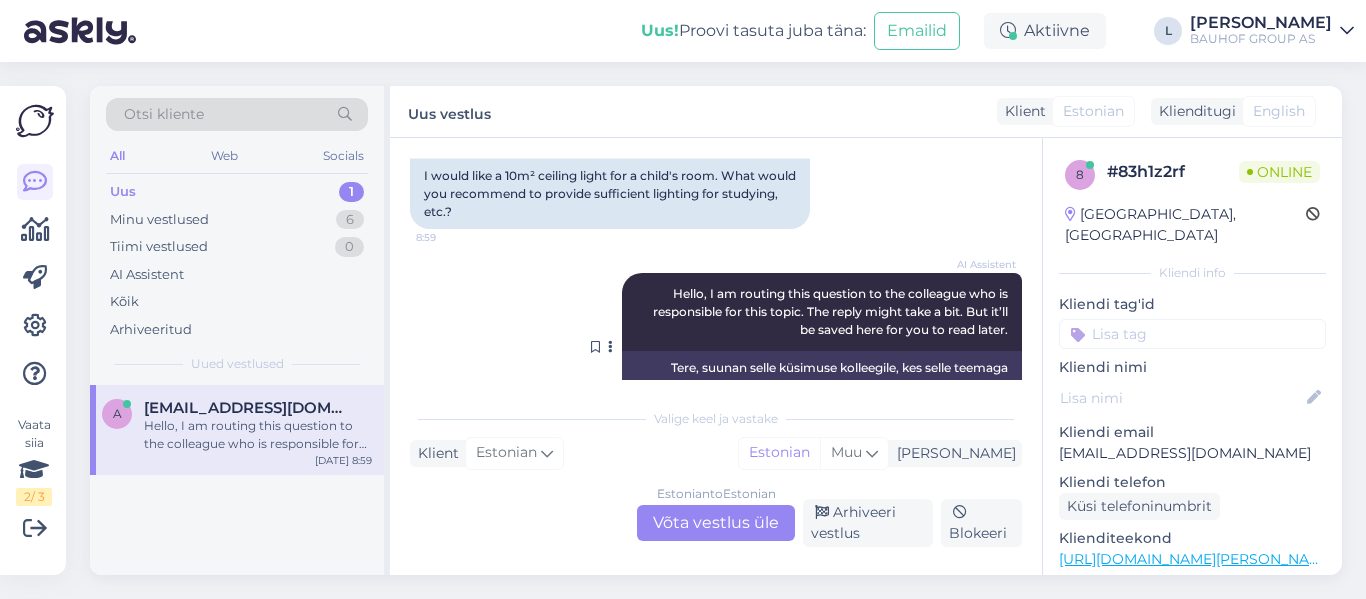 scroll, scrollTop: 28, scrollLeft: 0, axis: vertical 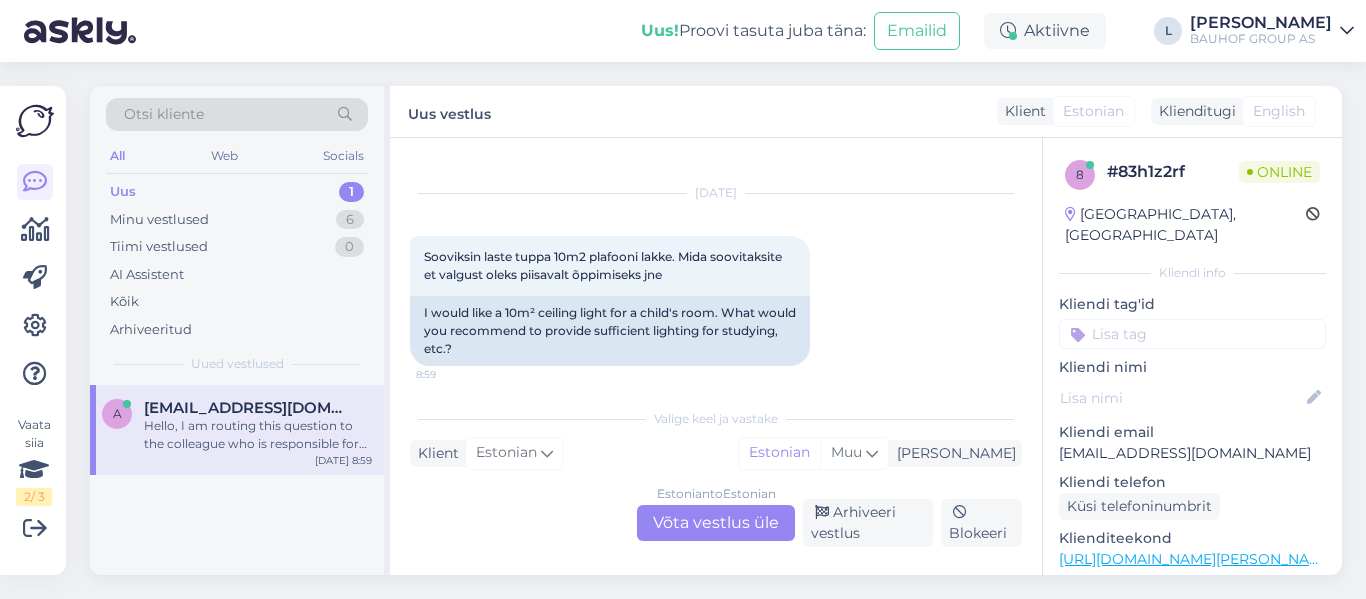 click on "Estonian  to  Estonian Võta vestlus üle" at bounding box center [716, 523] 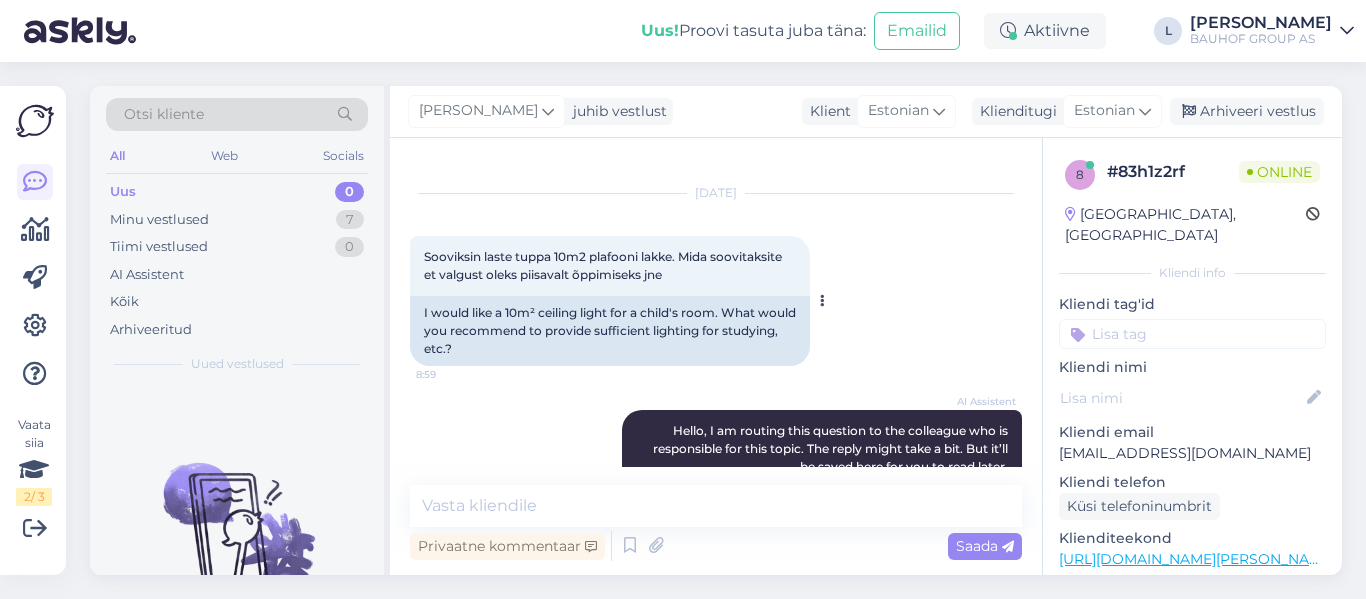 click on "Sooviksin laste tuppa 10m2 plafooni lakke. Mida soovitaksite et valgust oleks piisavalt õppimiseks jne 8:59" at bounding box center (610, 266) 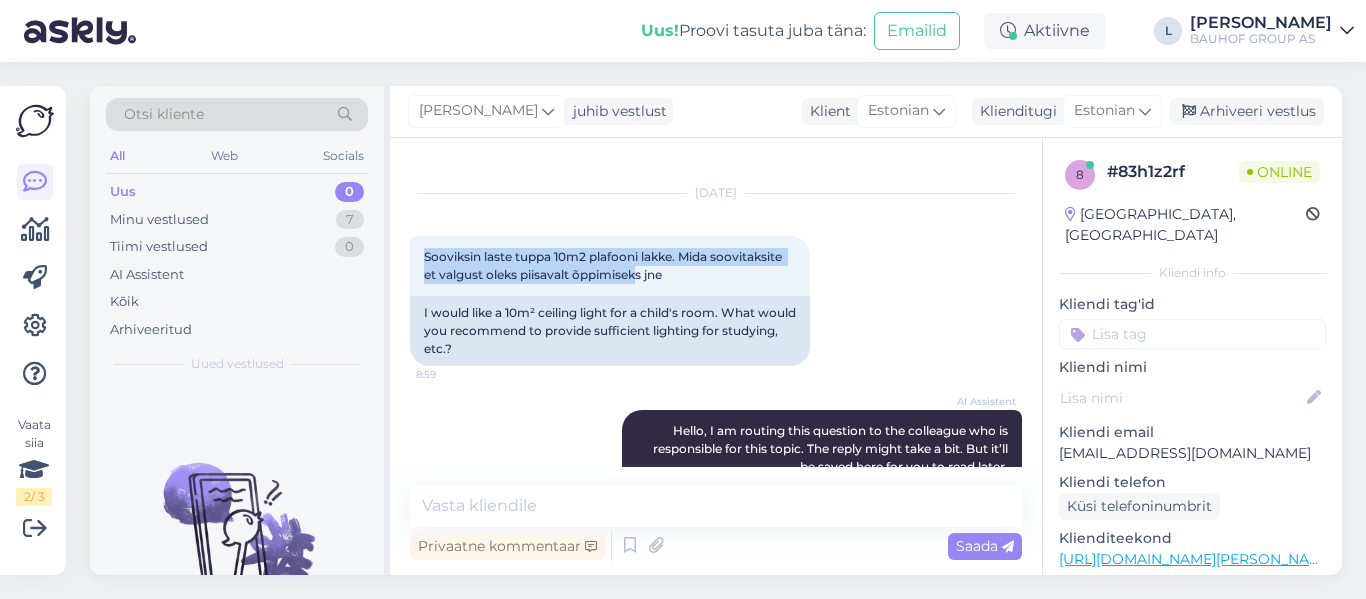 drag, startPoint x: 640, startPoint y: 276, endPoint x: 404, endPoint y: 261, distance: 236.47621 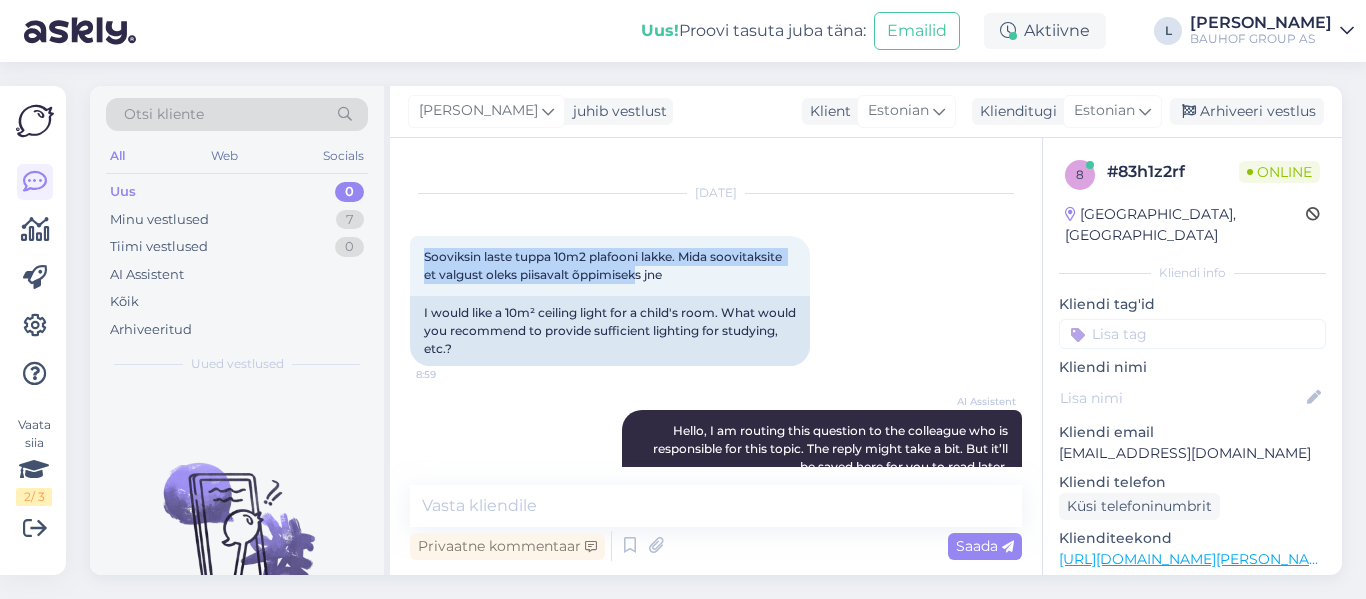 click on "Vestlus algas Jul 16 2025 Sooviksin laste tuppa 10m2 plafooni lakke. Mida soovitaksite et valgust oleks piisavalt õppimiseks jne 8:59  I would like a 10m² ceiling light for a child's room. What would you recommend to provide sufficient lighting for studying, etc.? AI Assistent Hello, I am routing this question to the colleague who is responsible for this topic. The reply might take a bit. But it’ll be saved here for you to read later. 8:59  Tere, suunan selle küsimuse kolleegile, kes selle teemaga tegeleb. Vastus võib veidi aega võtta, aga see salvestatakse siia, et saaksite seda hiljem lugeda. Privaatne kommentaar Saada" at bounding box center [716, 356] 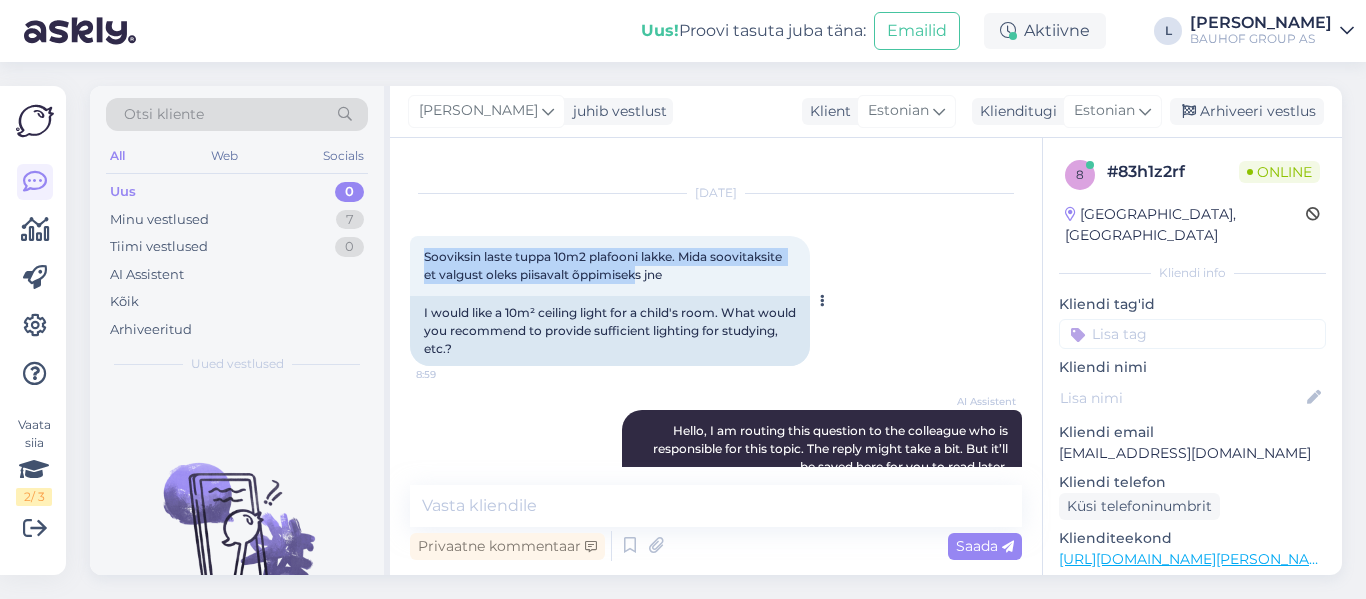 copy on "Sooviksin laste tuppa 10m2 plafooni lakke. Mida soovitaksite et valgust oleks piisavalt õppimisek" 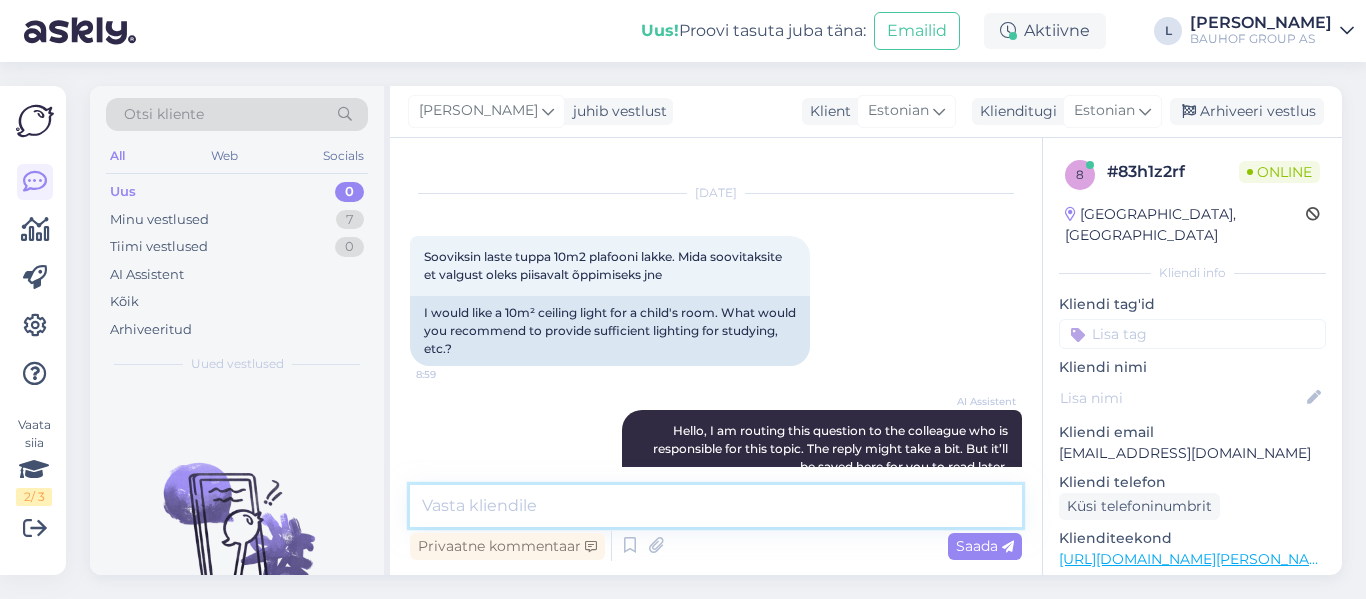 click at bounding box center [716, 506] 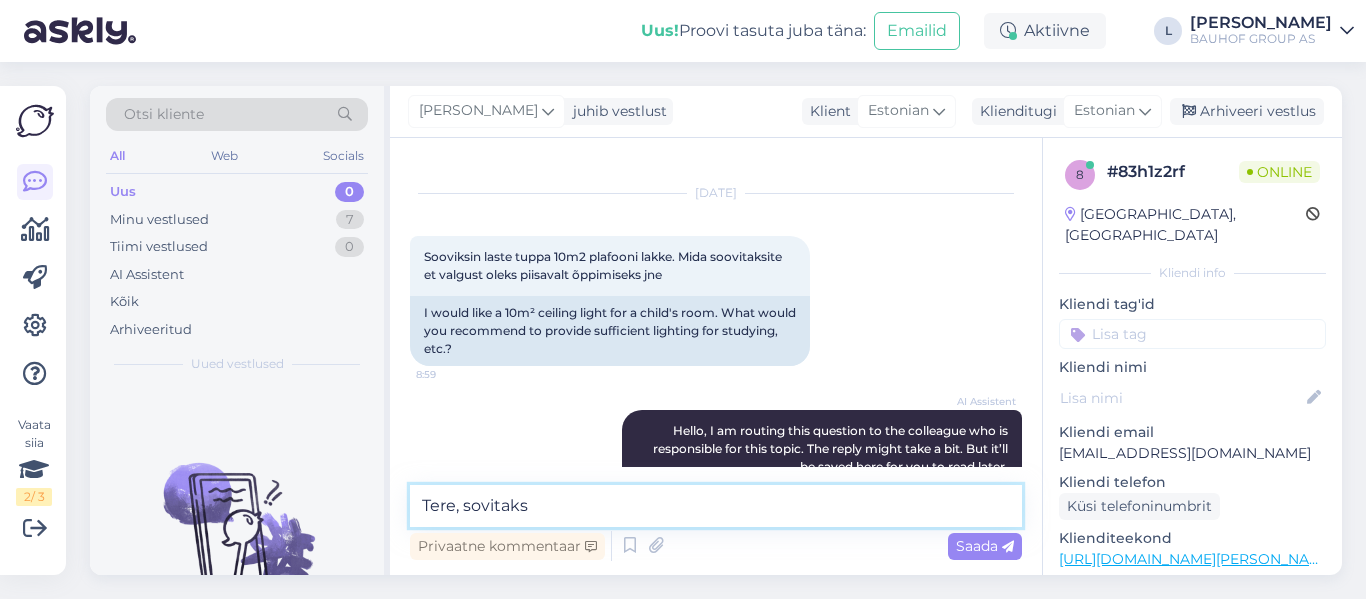 paste on "[URL][DOMAIN_NAME][PERSON_NAME]" 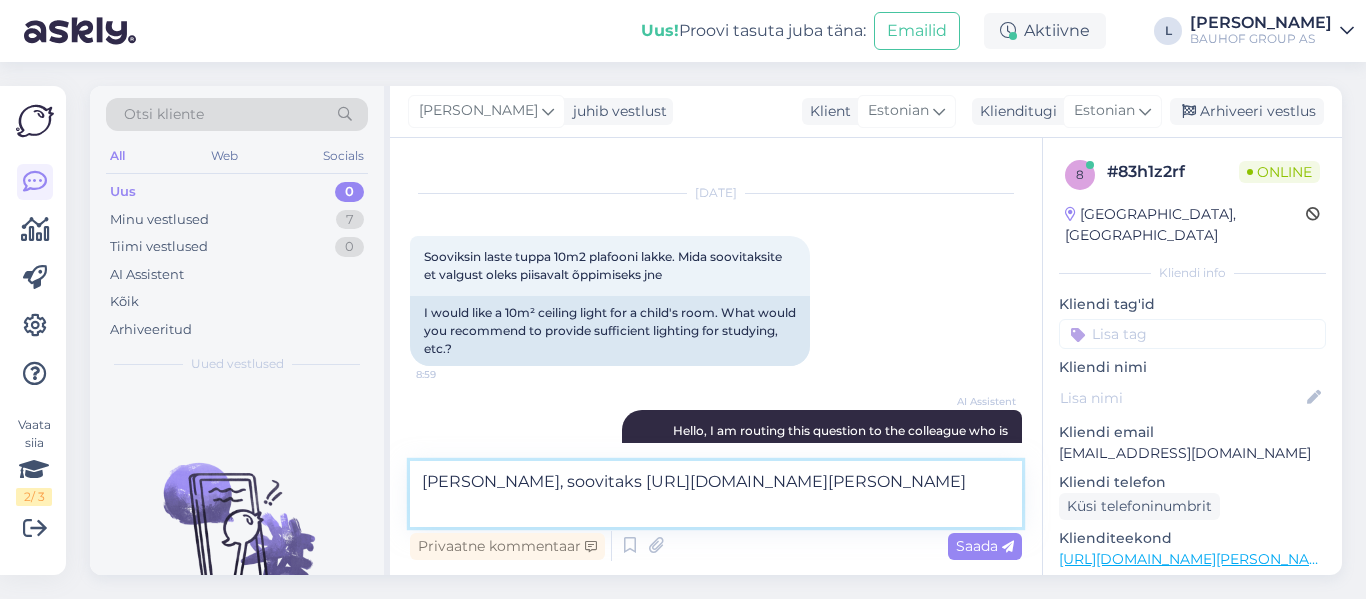 click on "Tere, soovitaks https://www.bauhof.ee/et/p/704818/vannitoavalgusti-eglo-fueva5-20w-led-2400lm-3000k-ip44-valge" at bounding box center [716, 494] 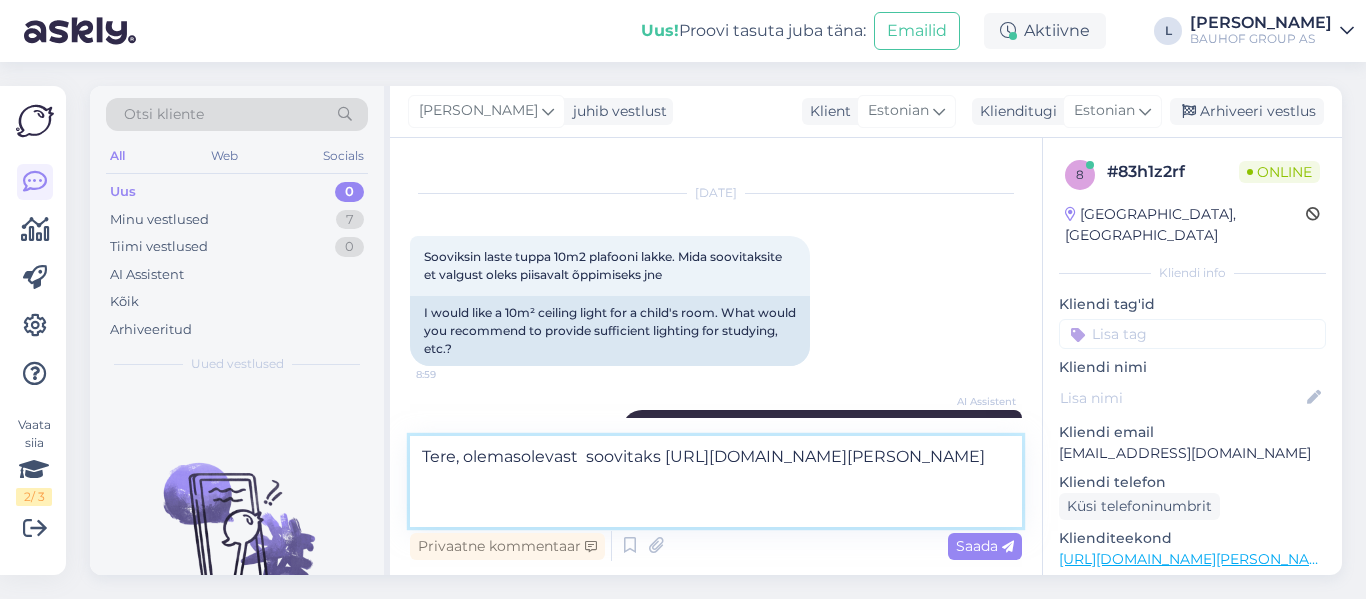 click on "Tere, olemasolevast  soovitaks https://www.bauhof.ee/et/p/704818/vannitoavalgusti-eglo-fueva5-20w-led-2400lm-3000k-ip44-valge" at bounding box center [716, 481] 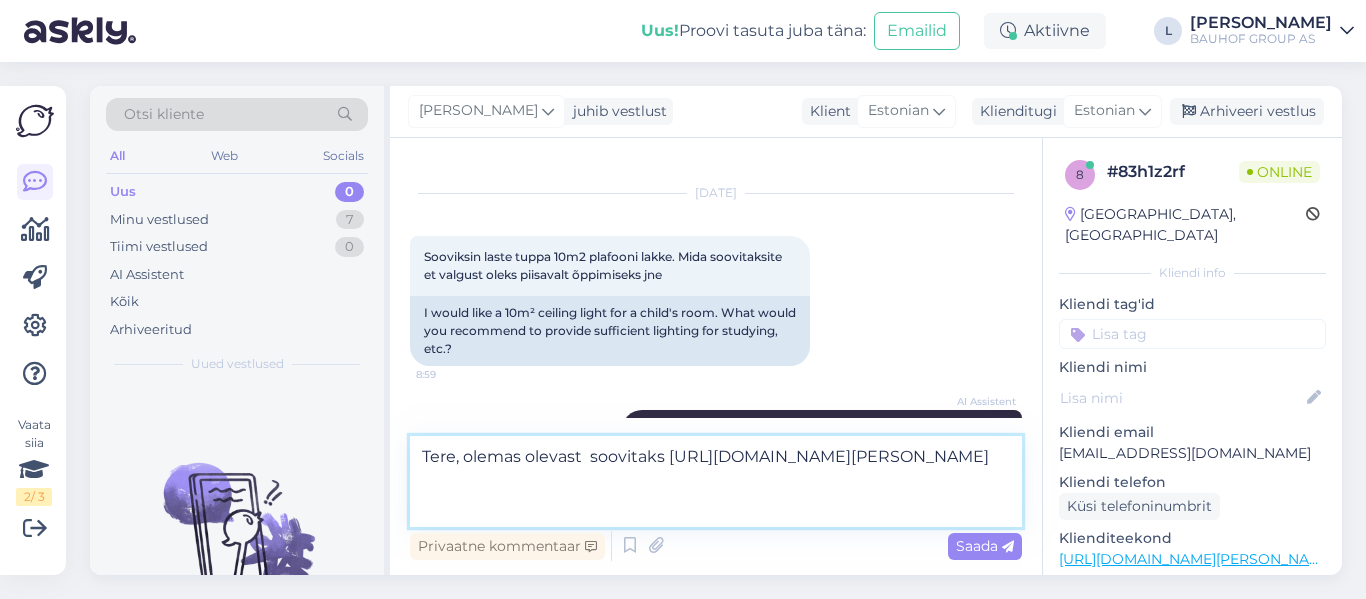 click on "Tere, olemas olevast  soovitaks https://www.bauhof.ee/et/p/704818/vannitoavalgusti-eglo-fueva5-20w-led-2400lm-3000k-ip44-valge" at bounding box center (716, 481) 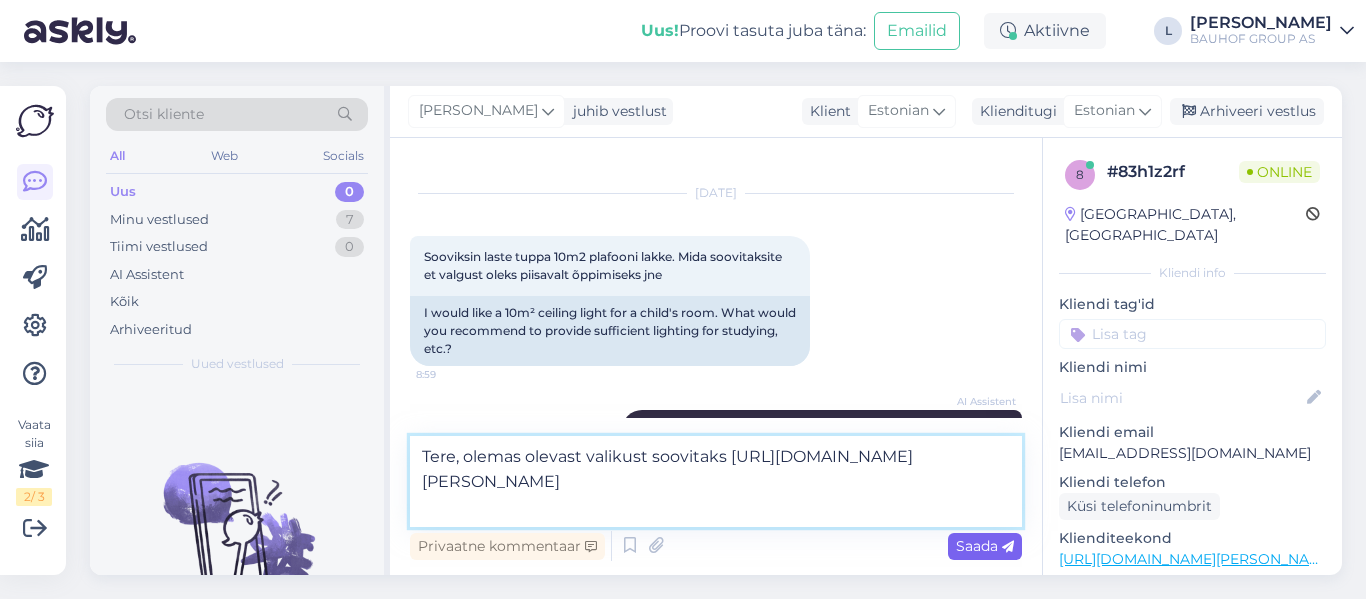 type on "Tere, olemas olevast valikust soovitaks https://www.bauhof.ee/et/p/704818/vannitoavalgusti-eglo-fueva5-20w-led-2400lm-3000k-ip44-valge" 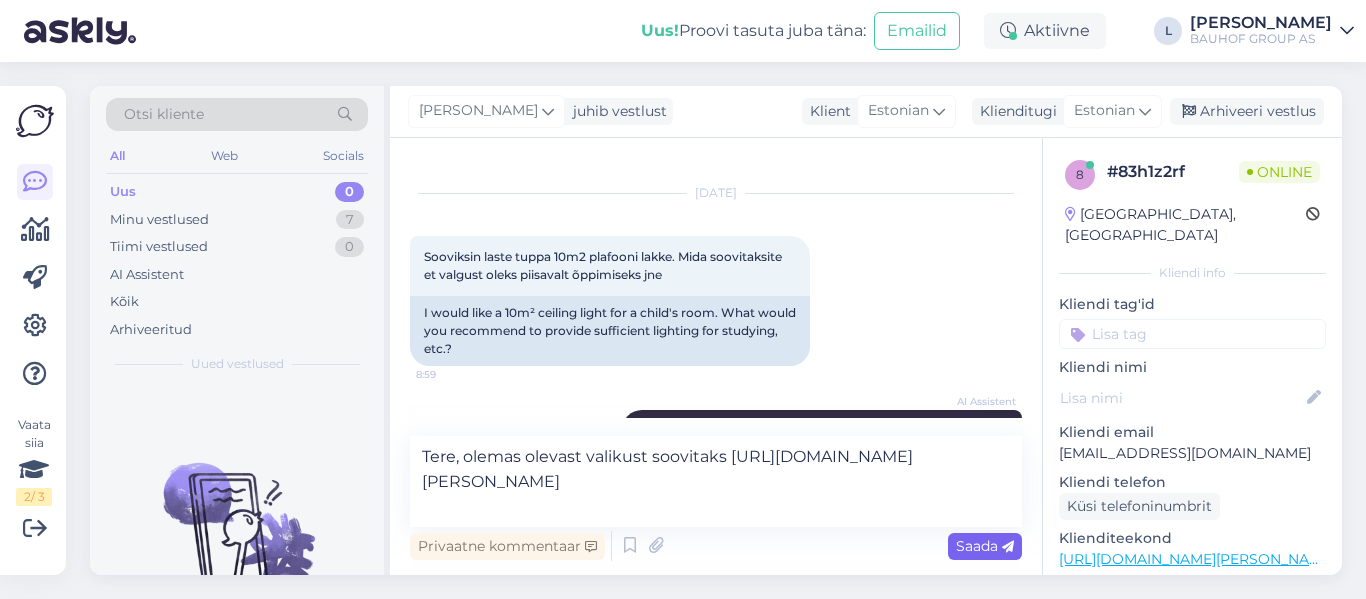 click on "Saada" at bounding box center [985, 546] 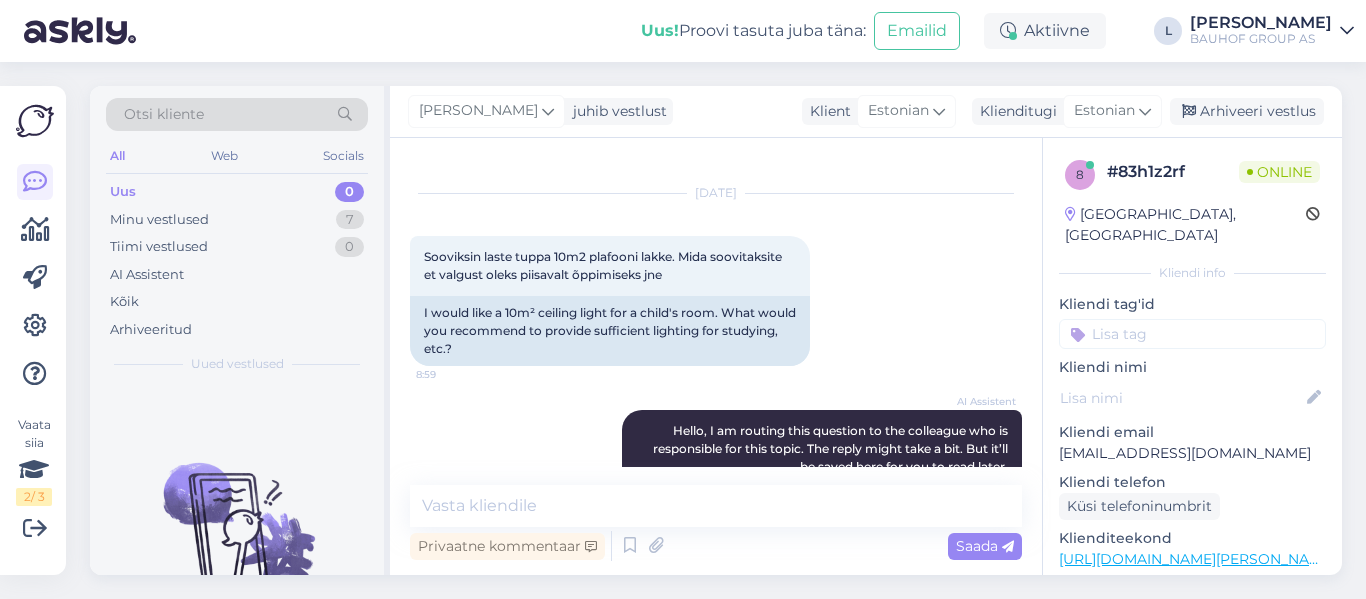 scroll, scrollTop: 263, scrollLeft: 0, axis: vertical 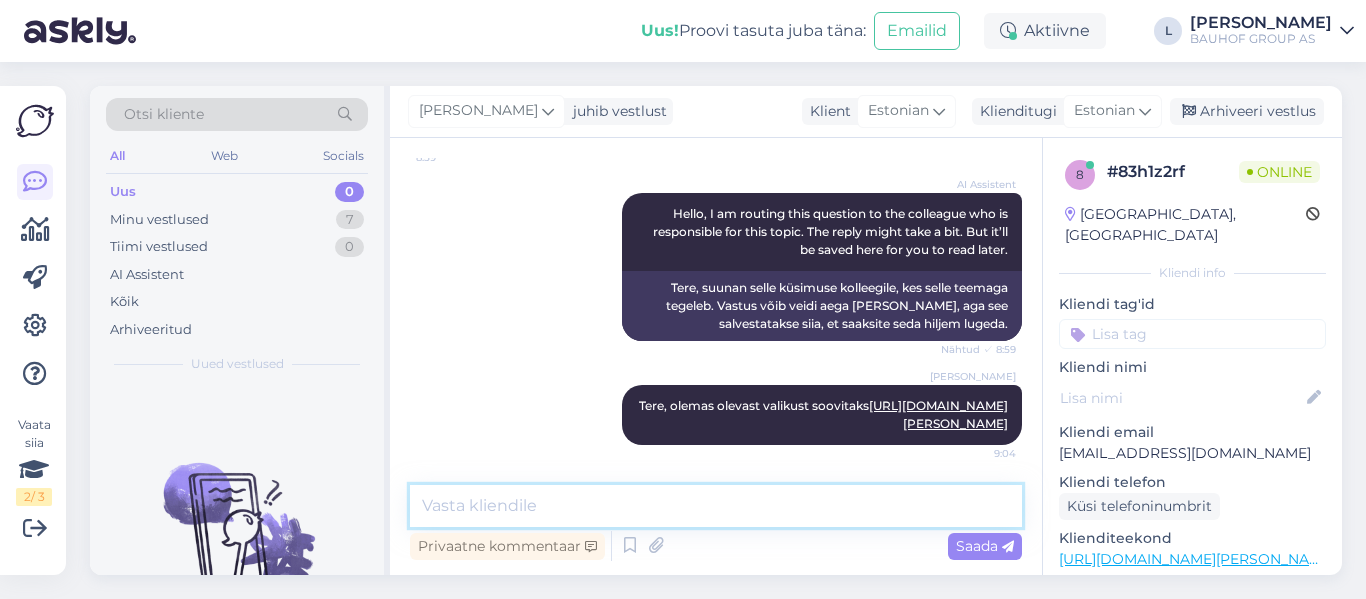 click at bounding box center [716, 506] 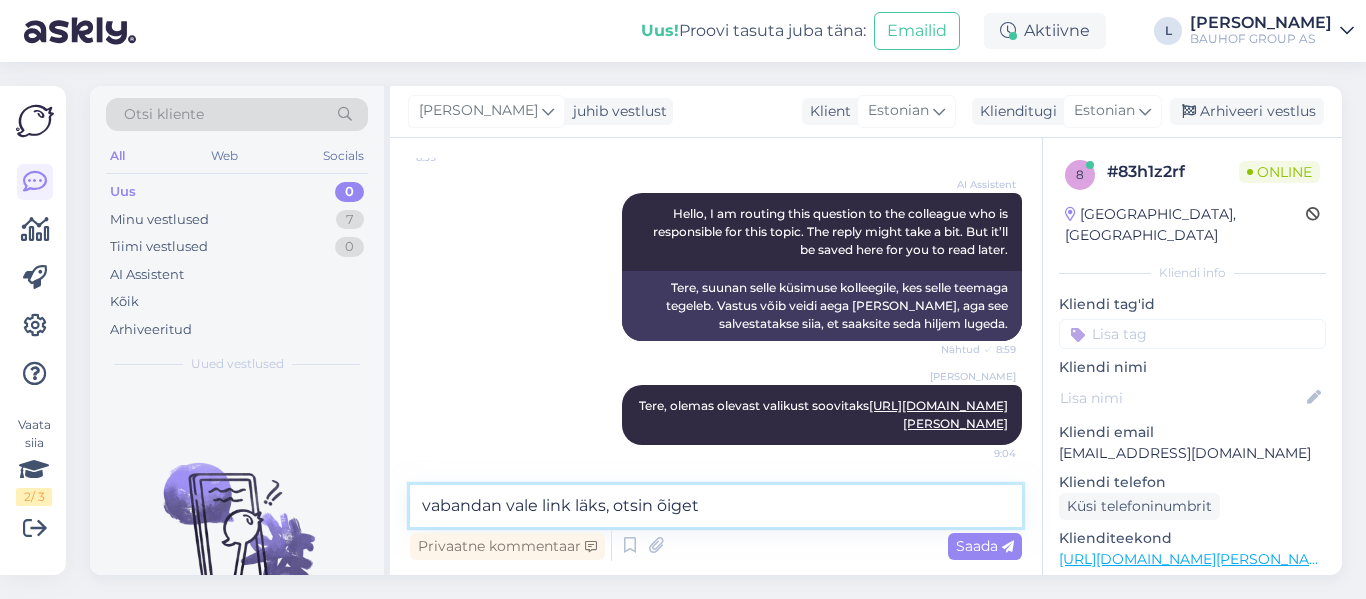 type on "vabandan vale link läks, otsin õiget" 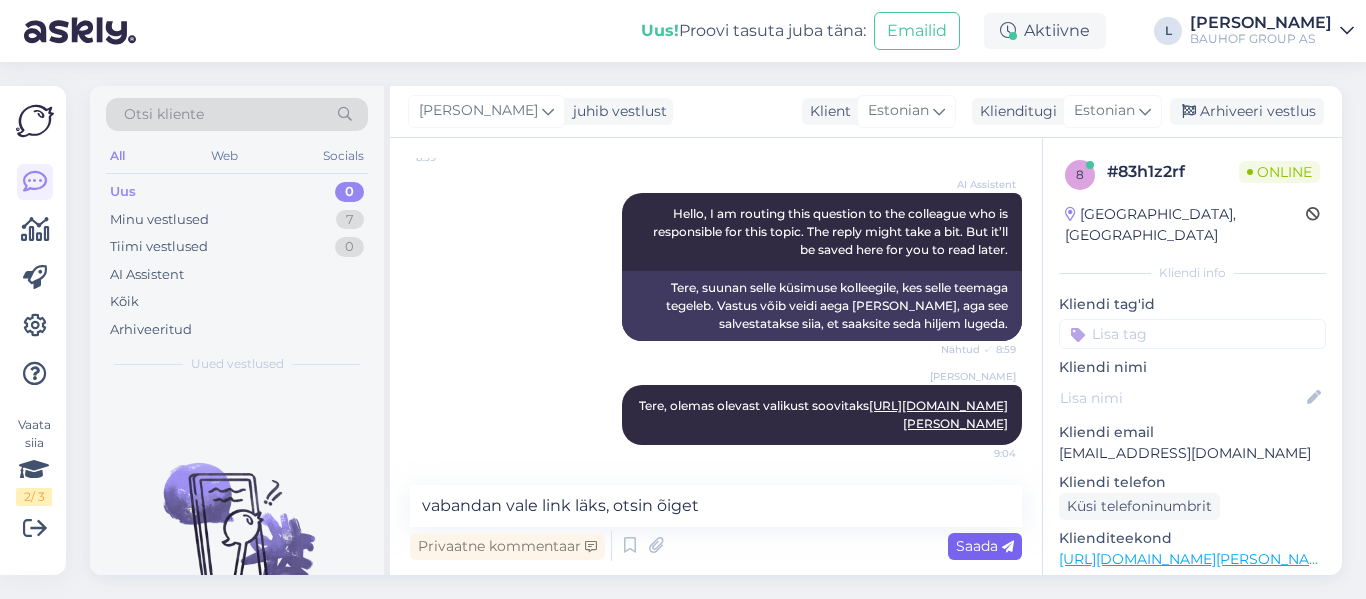 click on "Saada" at bounding box center [985, 546] 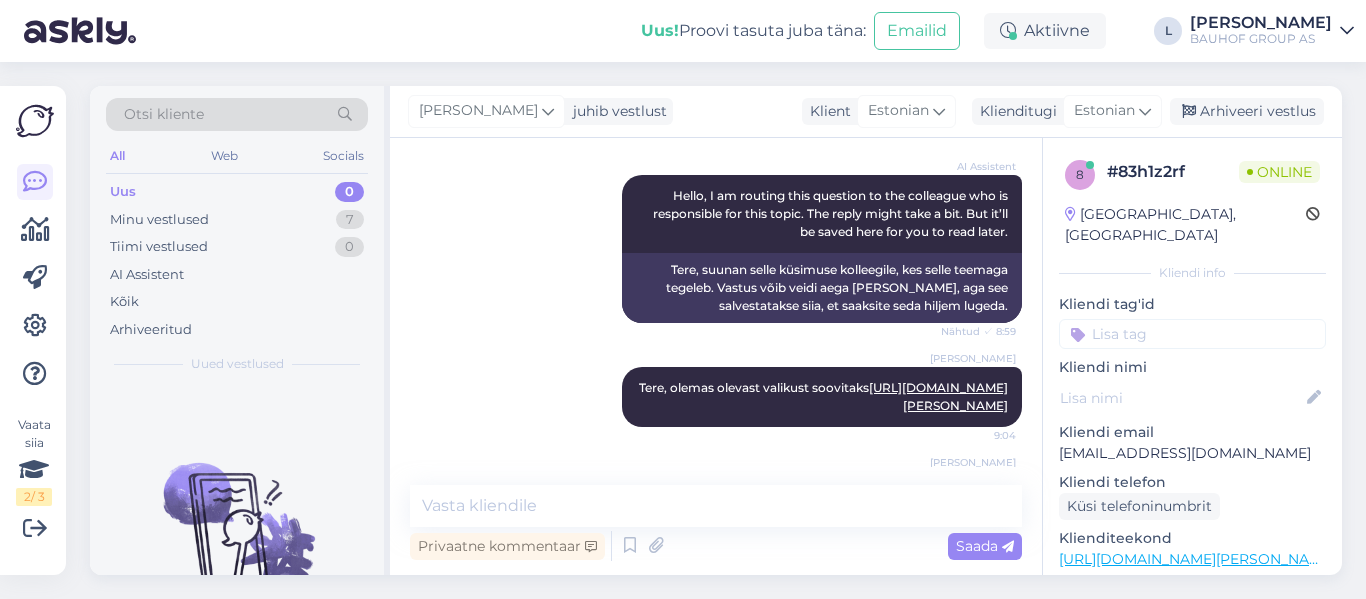 scroll, scrollTop: 349, scrollLeft: 0, axis: vertical 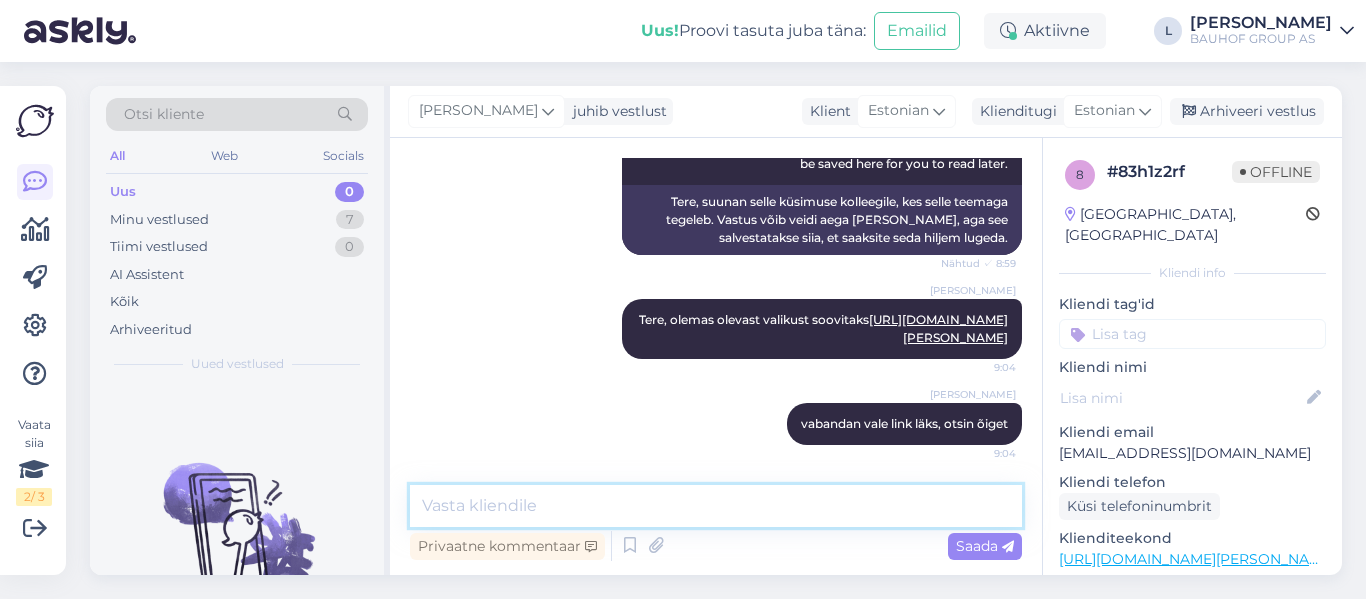 click at bounding box center [716, 506] 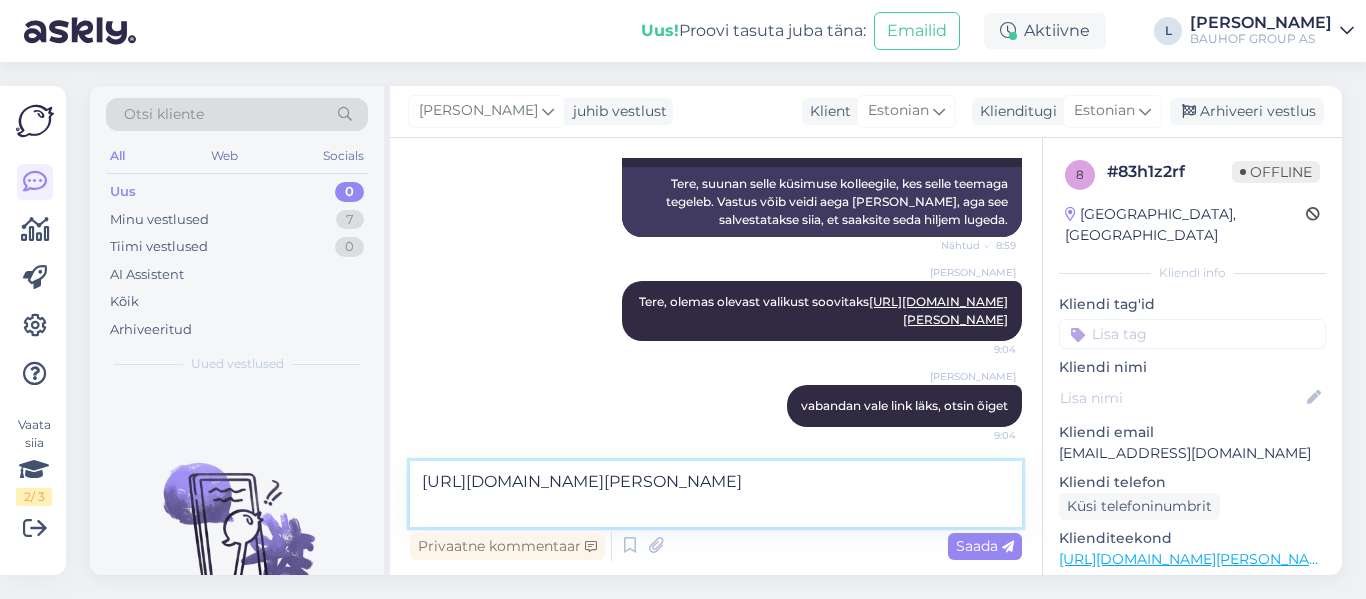 type on "[URL][DOMAIN_NAME][PERSON_NAME]" 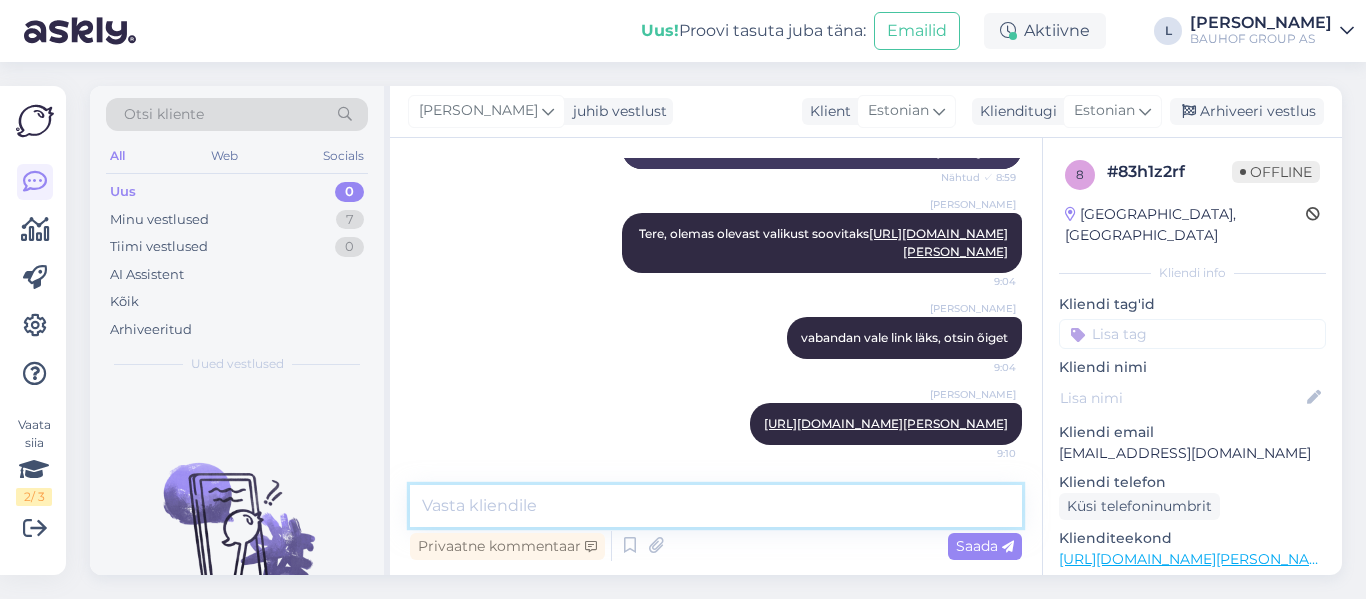 paste on "[URL][DOMAIN_NAME][PERSON_NAME][PERSON_NAME]" 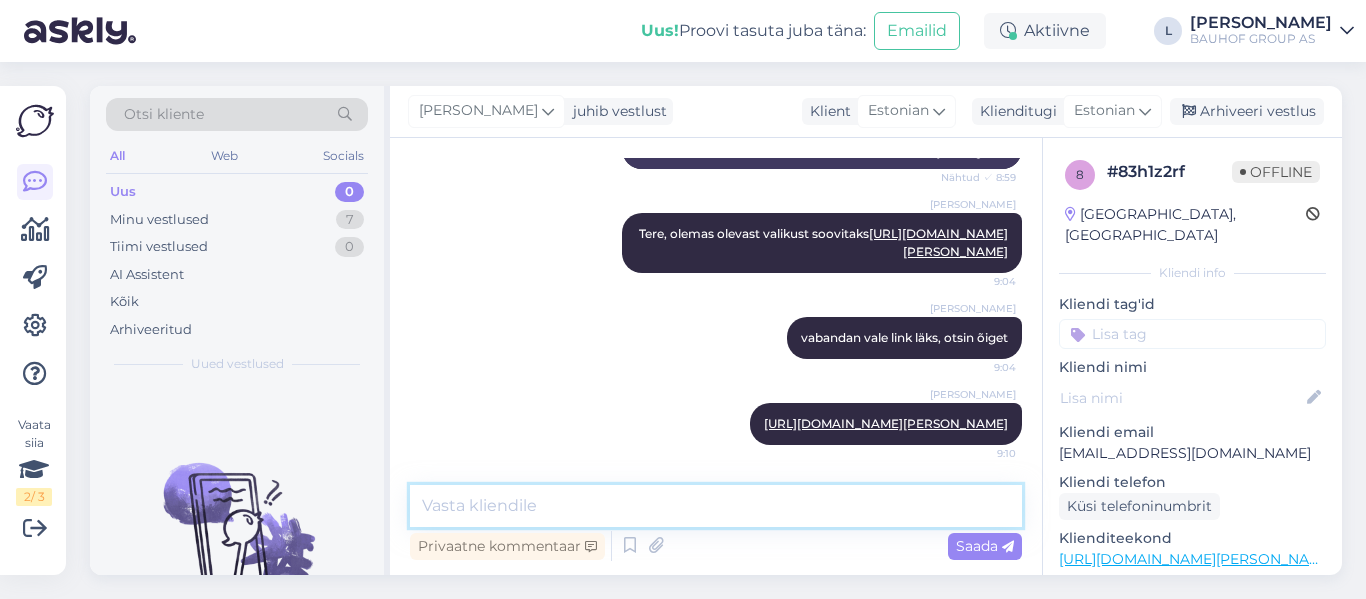 type on "[URL][DOMAIN_NAME][PERSON_NAME][PERSON_NAME]" 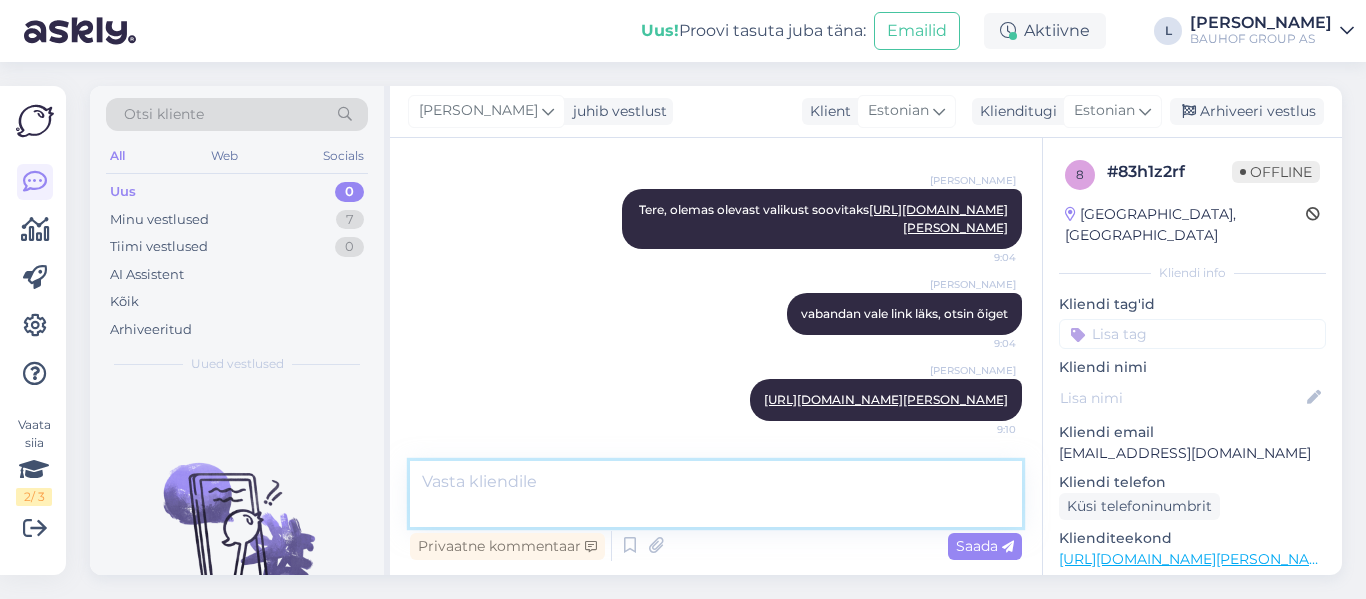 scroll, scrollTop: 557, scrollLeft: 0, axis: vertical 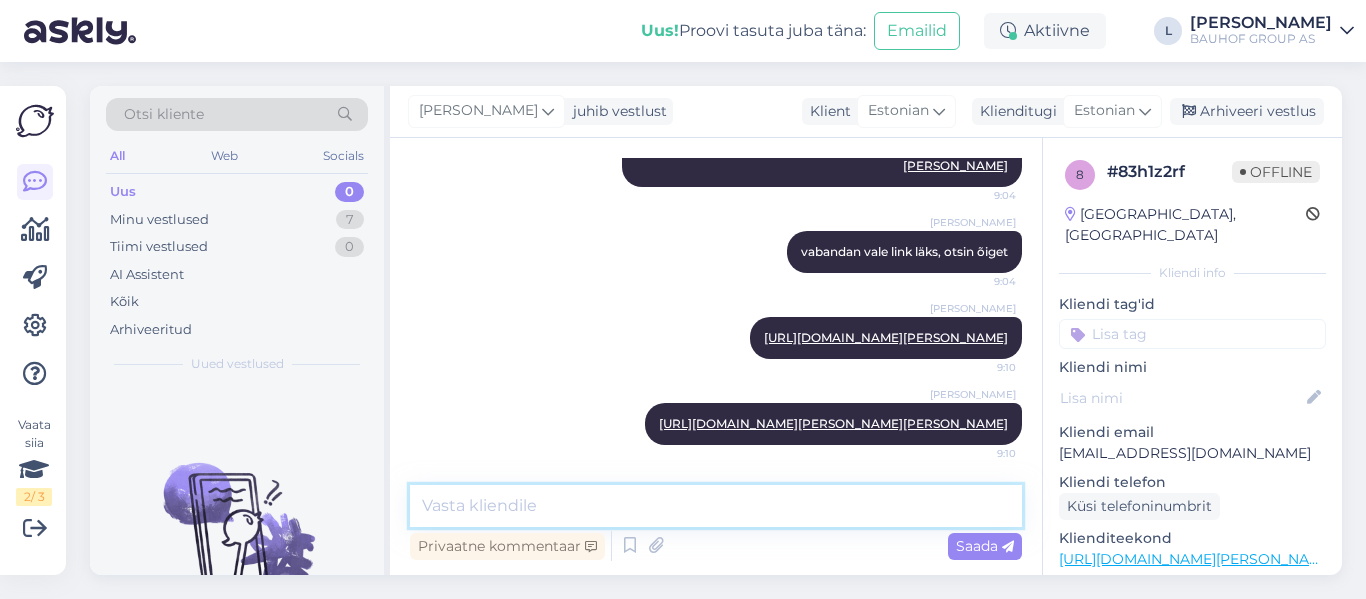 click at bounding box center (716, 506) 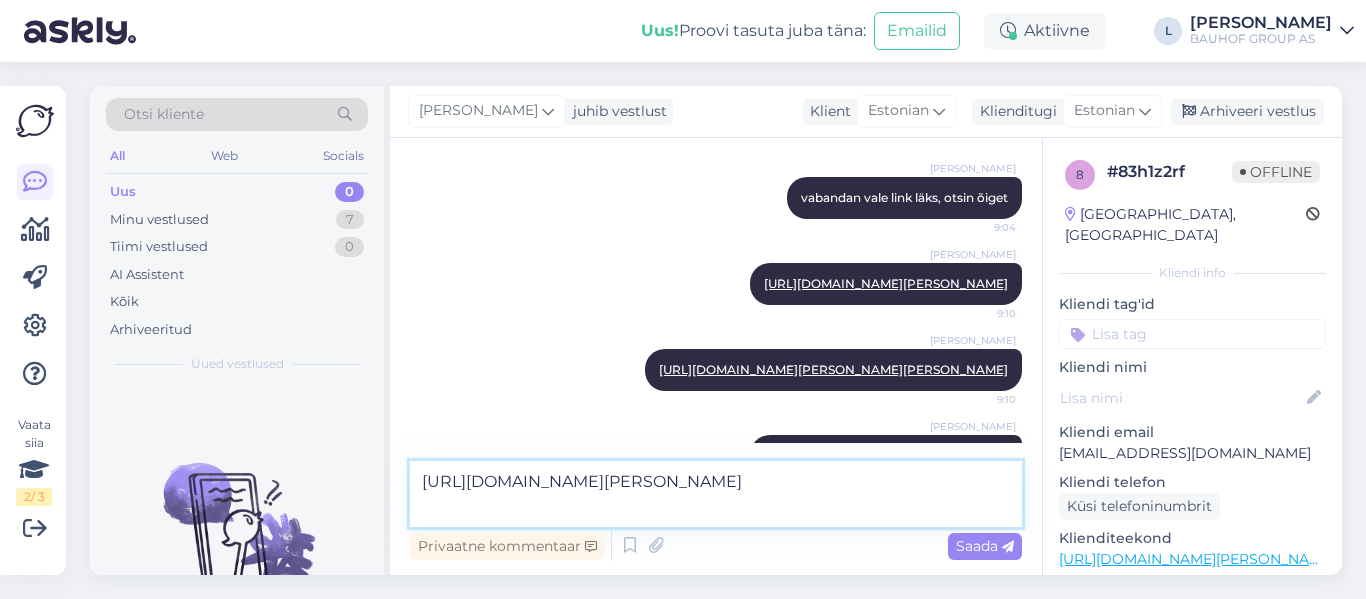 type 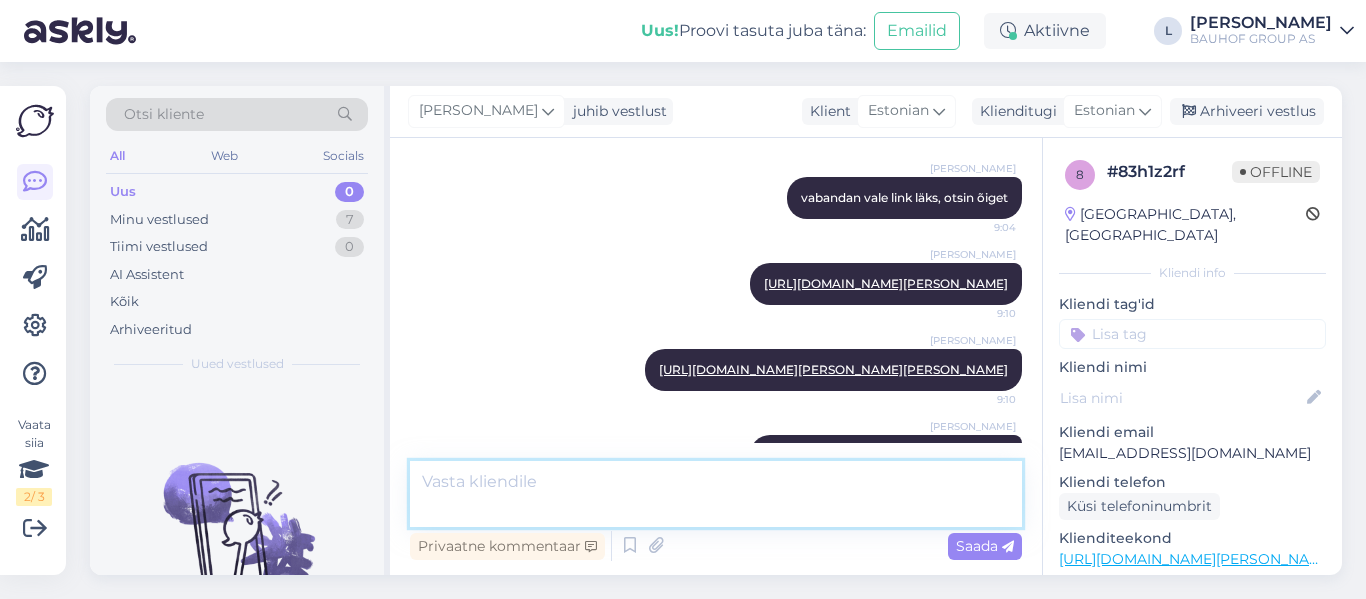 scroll, scrollTop: 661, scrollLeft: 0, axis: vertical 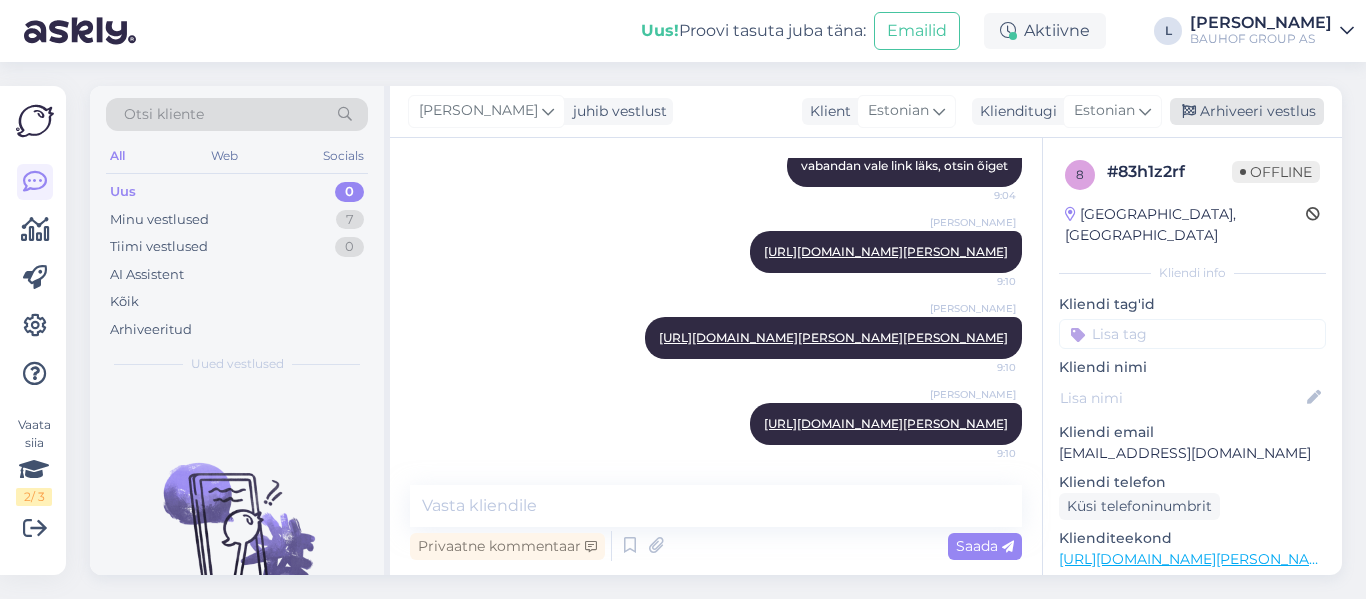 click on "Arhiveeri vestlus" at bounding box center (1247, 111) 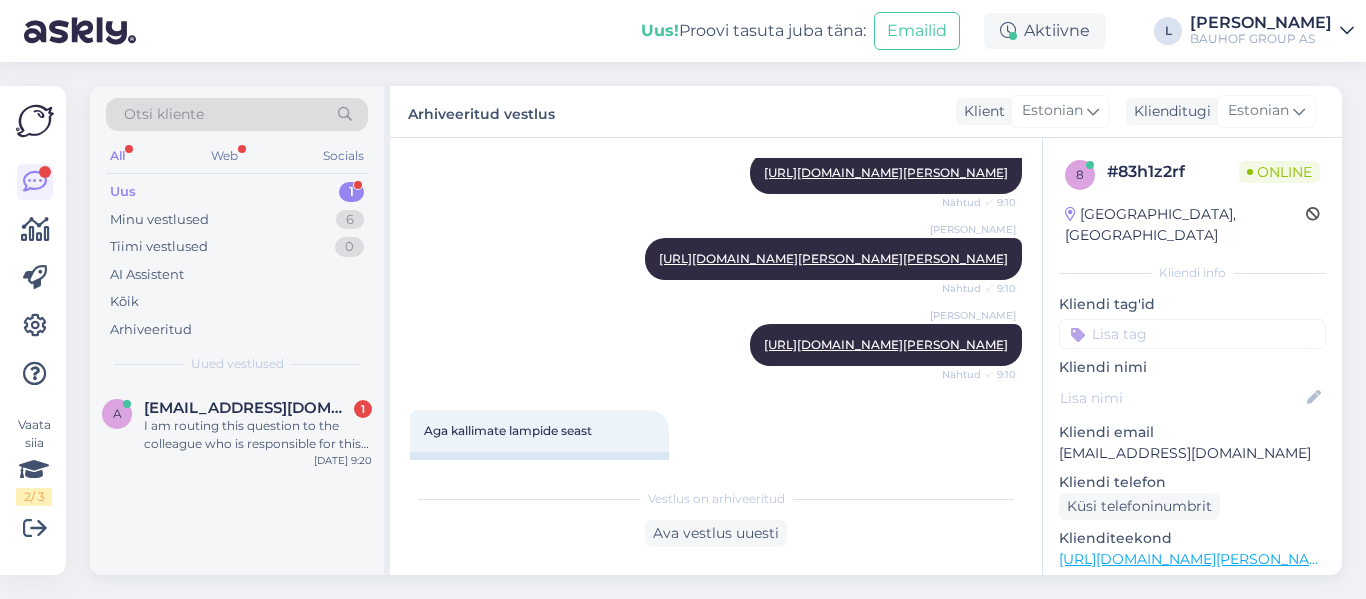 scroll, scrollTop: 980, scrollLeft: 0, axis: vertical 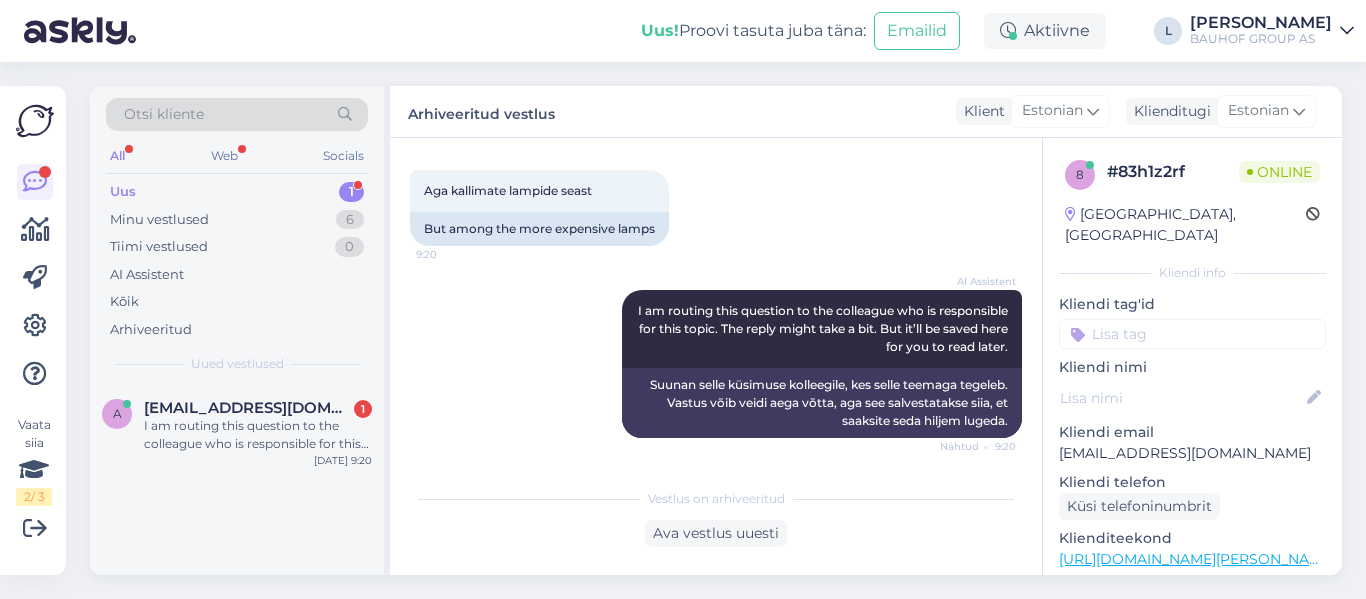 click on "Uus 1" at bounding box center (237, 192) 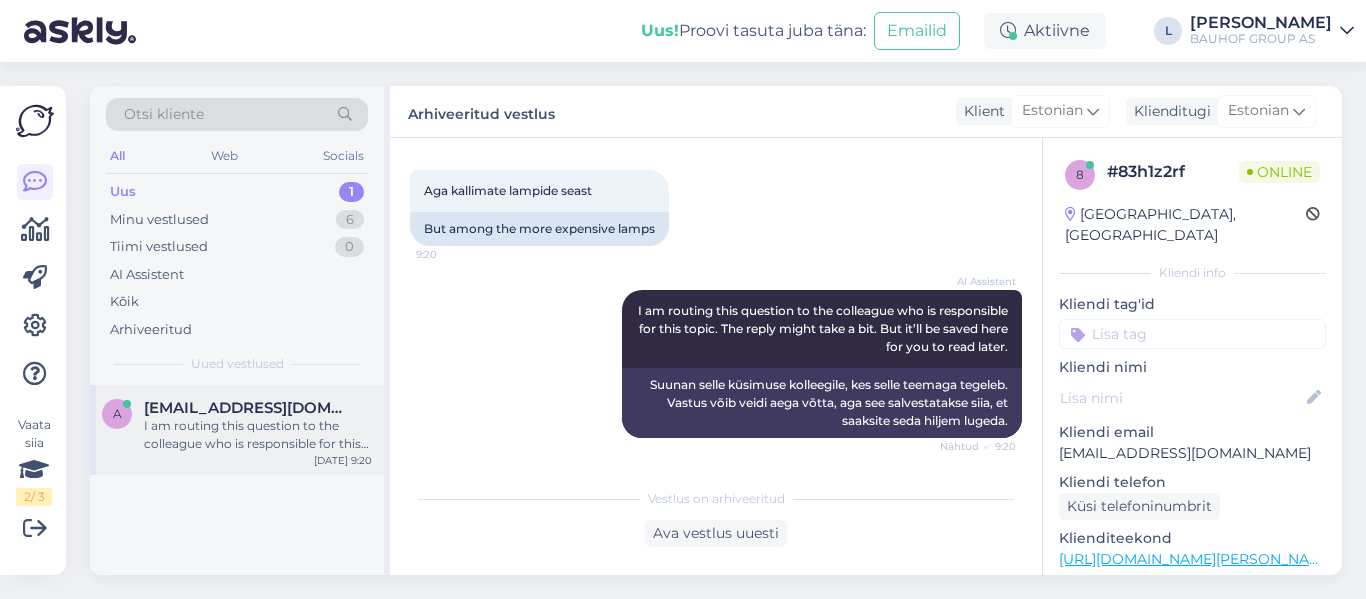 click on "I am routing this question to the colleague who is responsible for this topic. The reply might take a bit. But it’ll be saved here for you to read later." at bounding box center (258, 435) 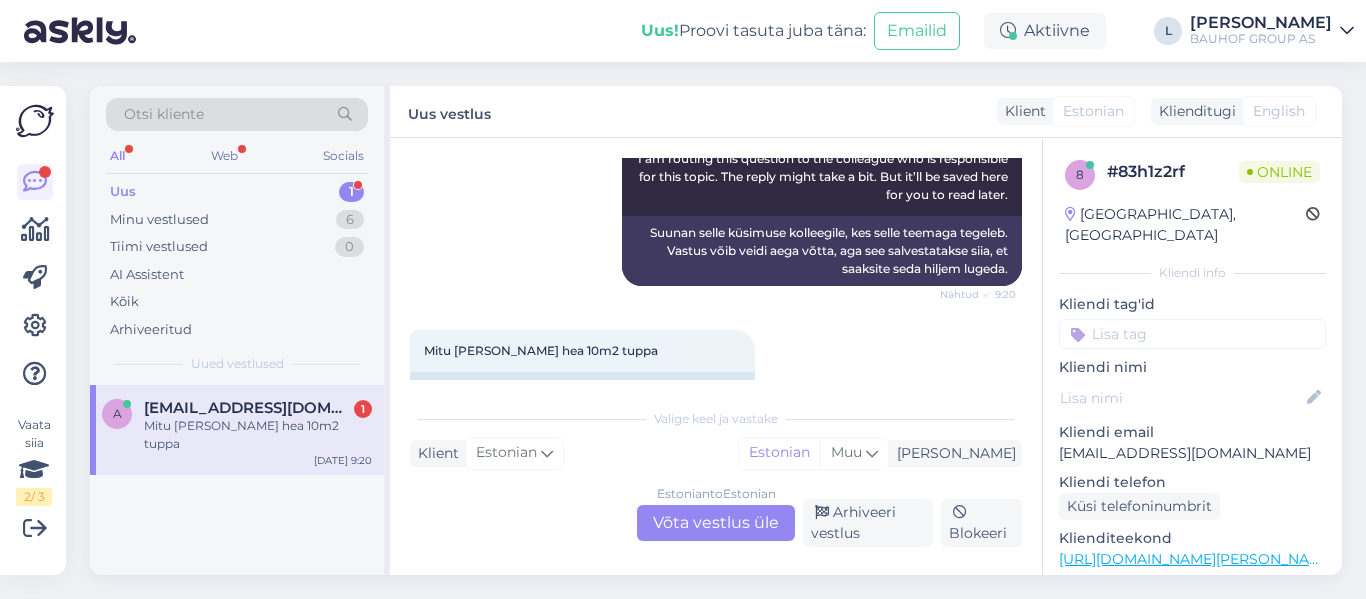 scroll, scrollTop: 1180, scrollLeft: 0, axis: vertical 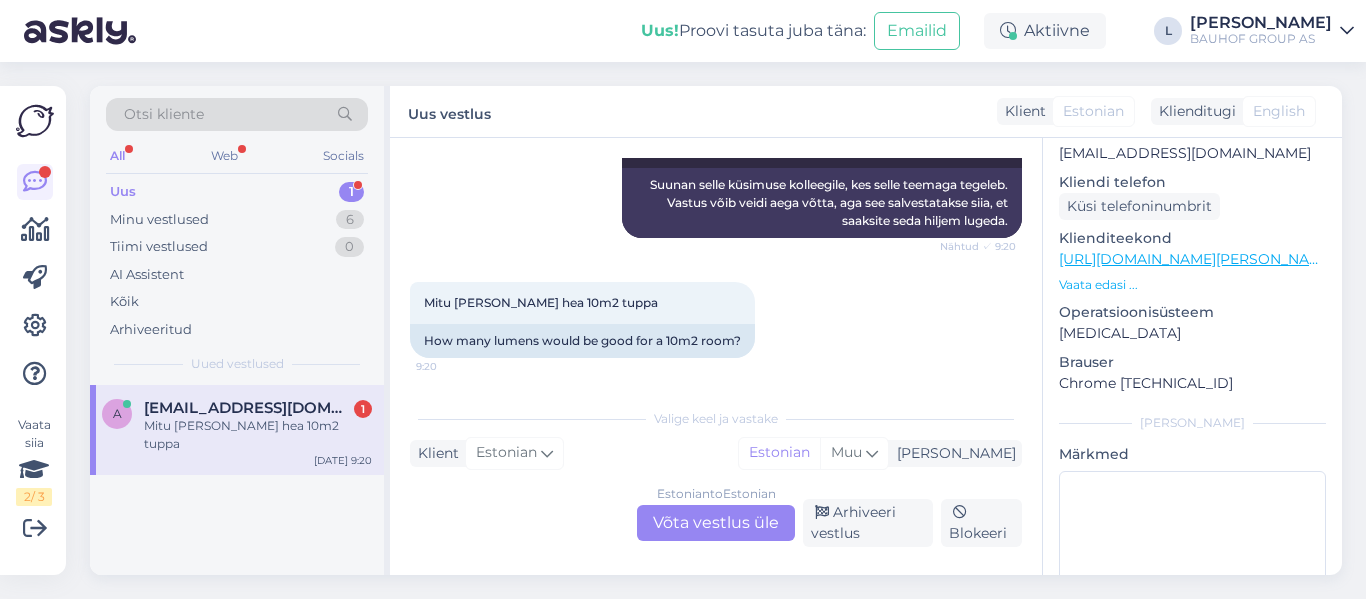 click on "Estonian  to  Estonian Võta vestlus üle" at bounding box center [716, 523] 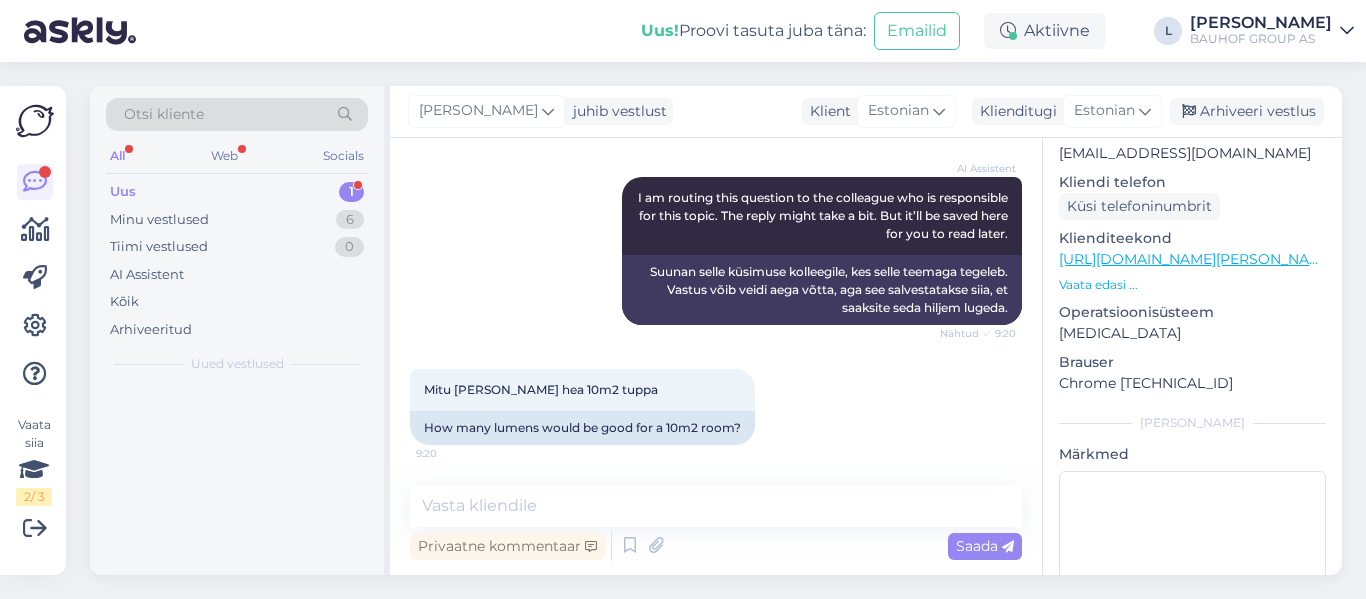 scroll, scrollTop: 1093, scrollLeft: 0, axis: vertical 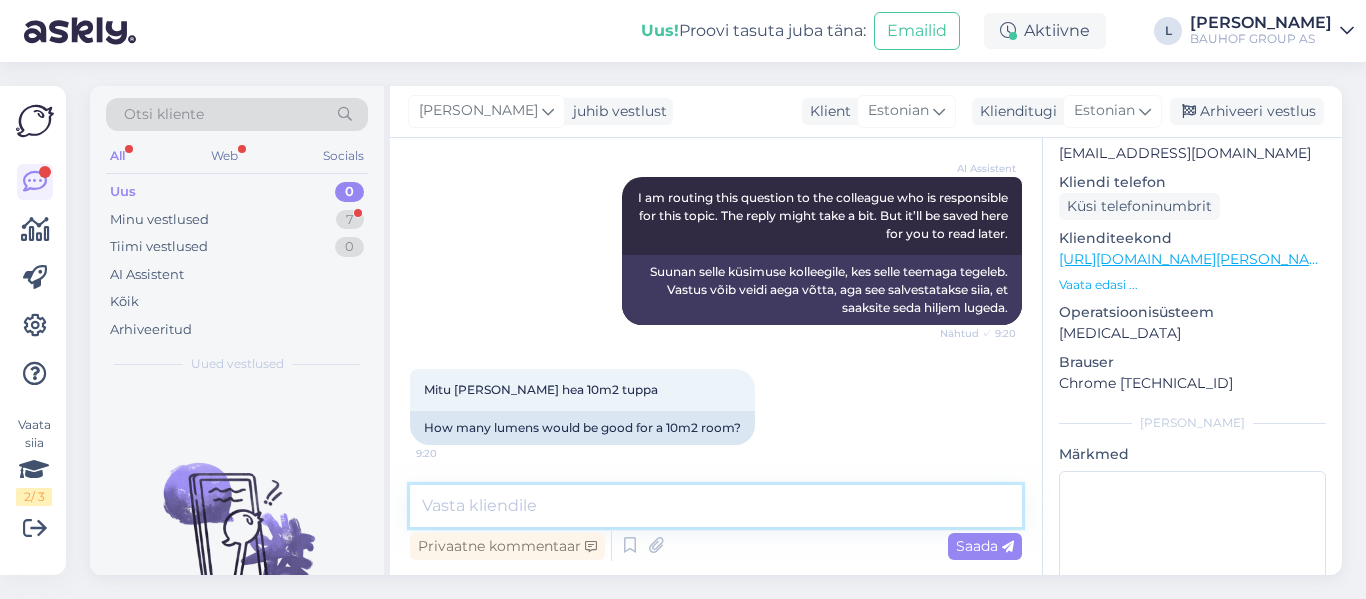 click at bounding box center [716, 506] 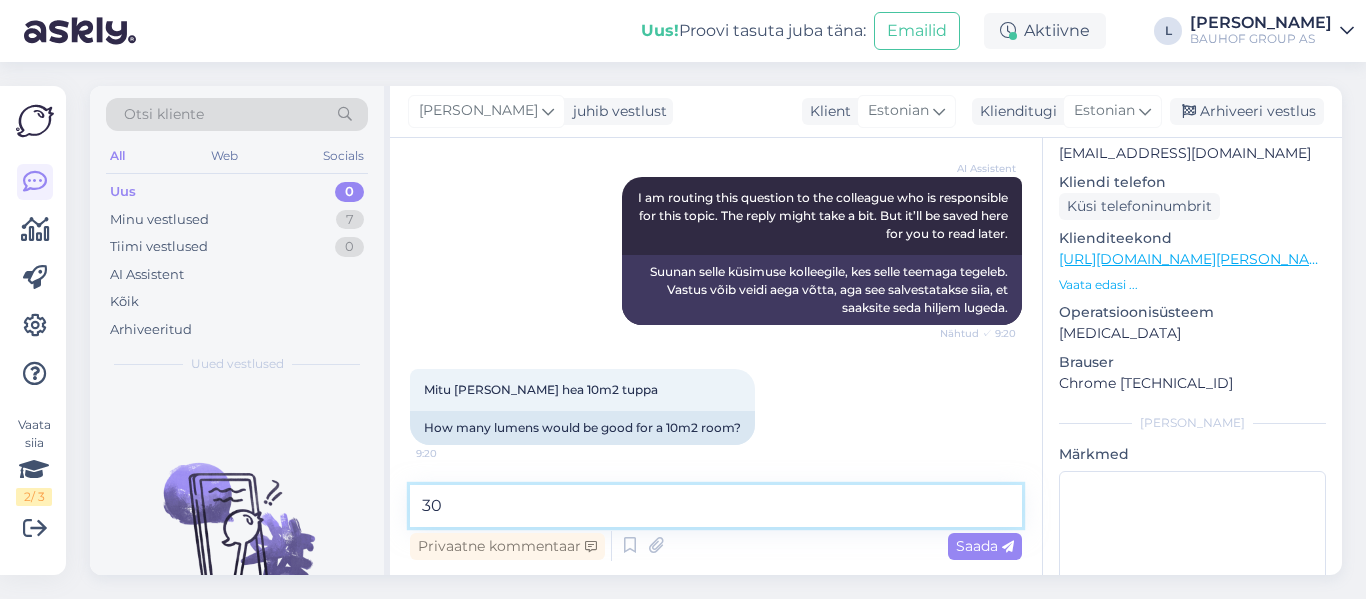type on "3" 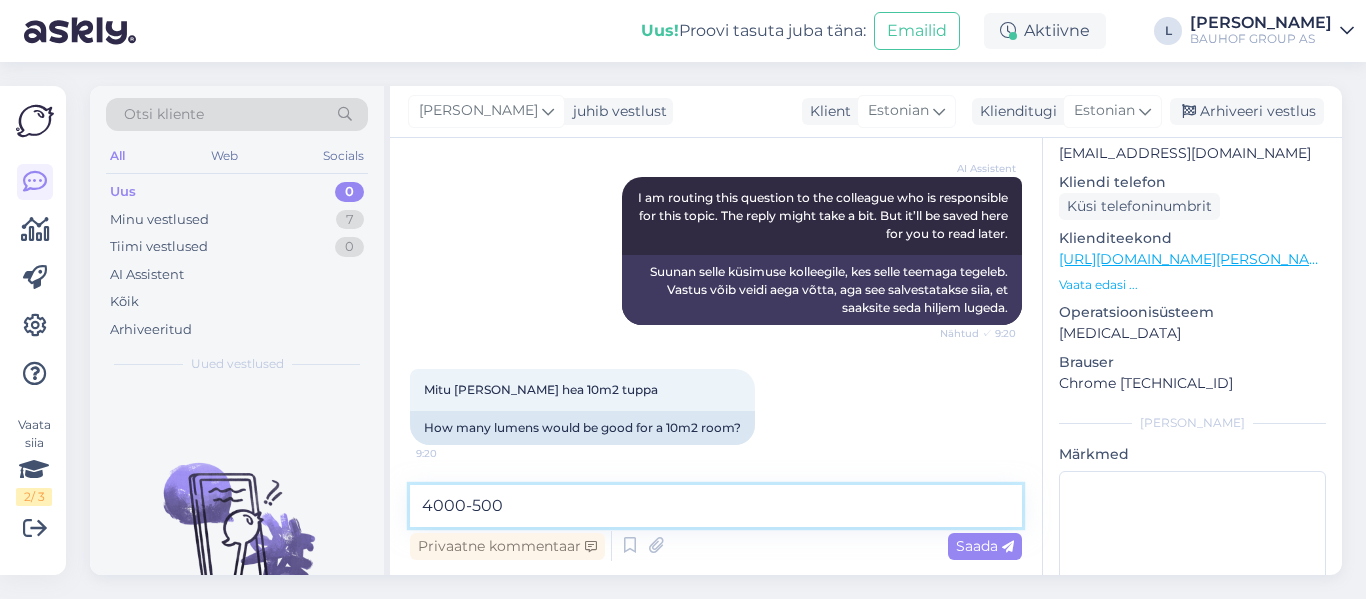 type on "4000-5000" 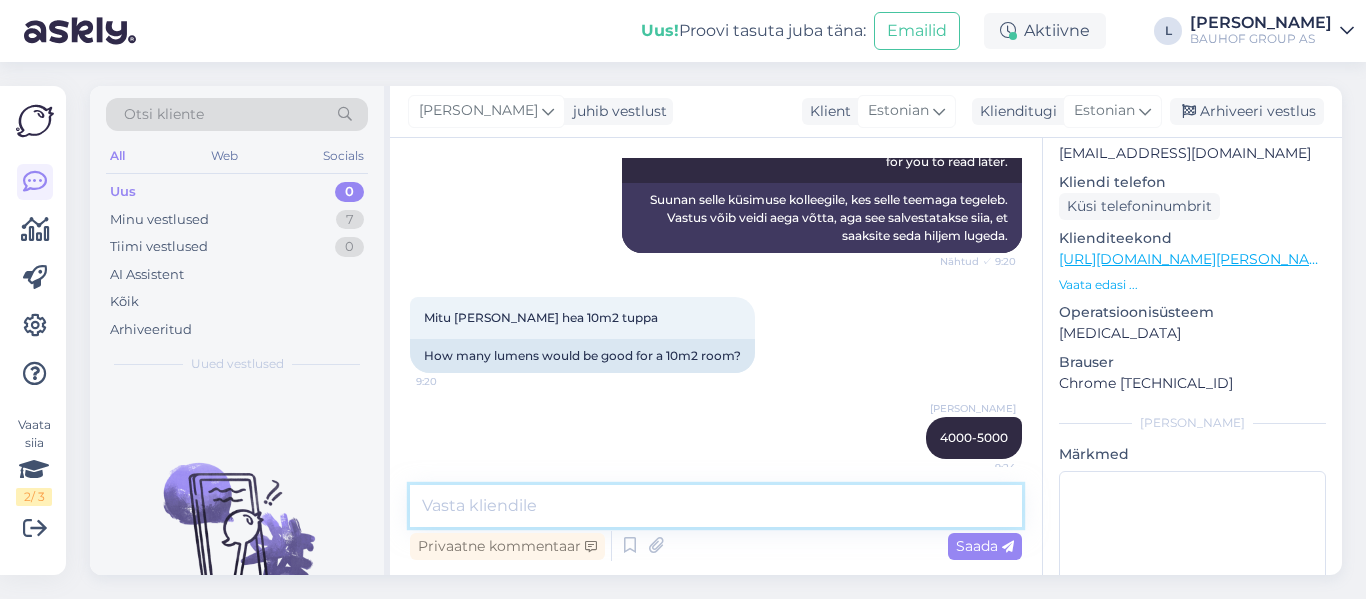 scroll, scrollTop: 1179, scrollLeft: 0, axis: vertical 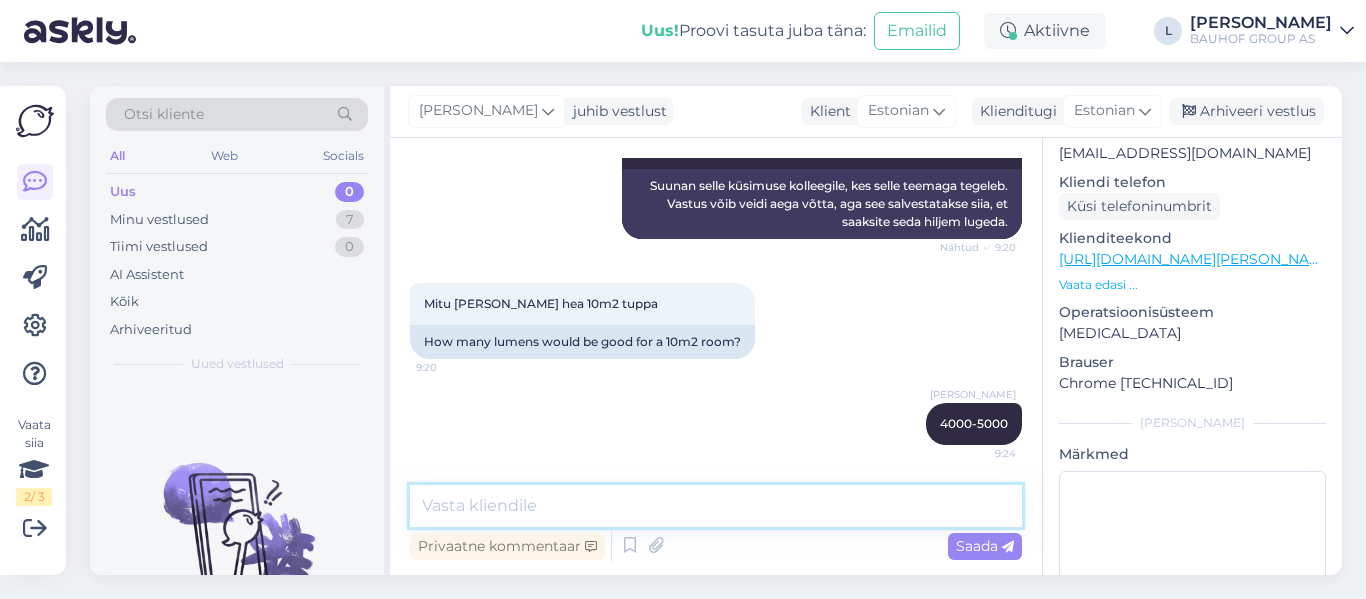 paste on "Värvitemperatuur: 4000 K – neutraalne valge" 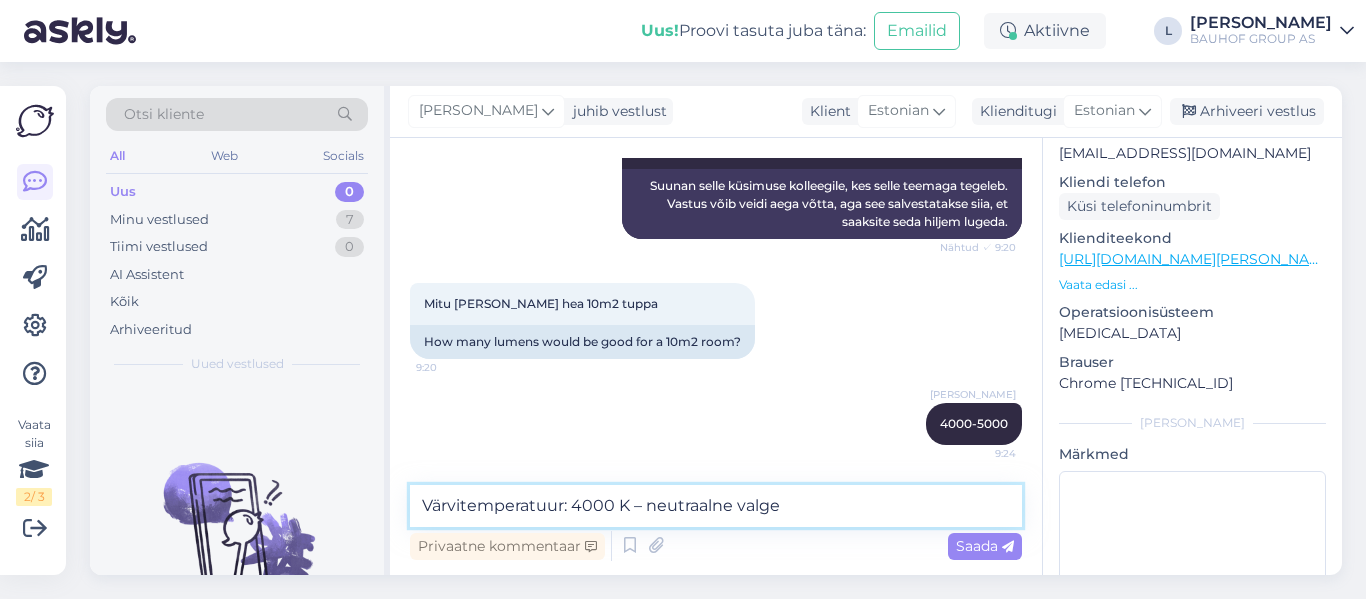 click on "Värvitemperatuur: 4000 K – neutraalne valge" at bounding box center [716, 506] 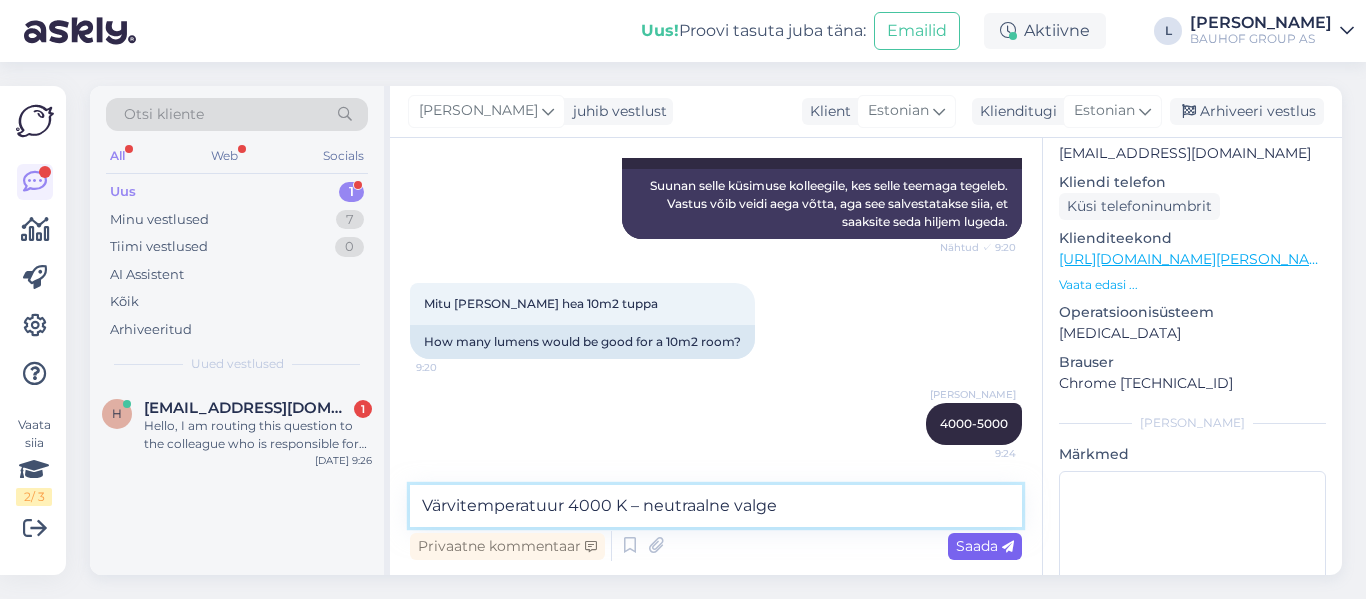 type on "Värvitemperatuur 4000 K – neutraalne valge" 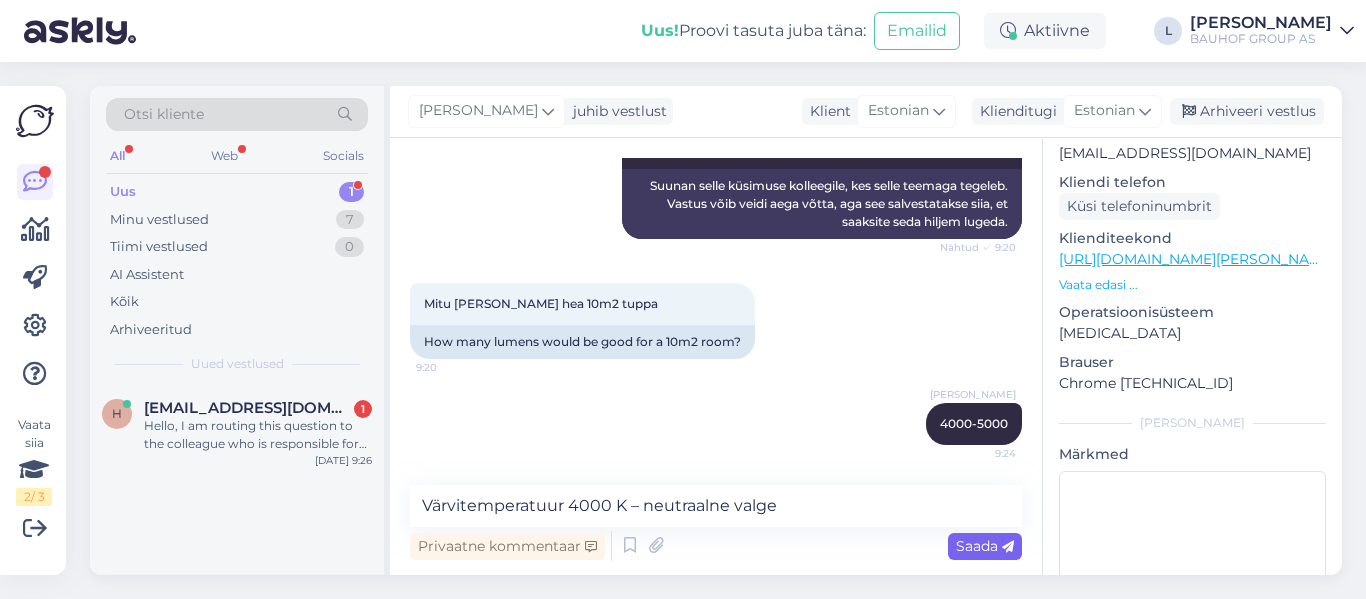click on "Saada" at bounding box center (985, 546) 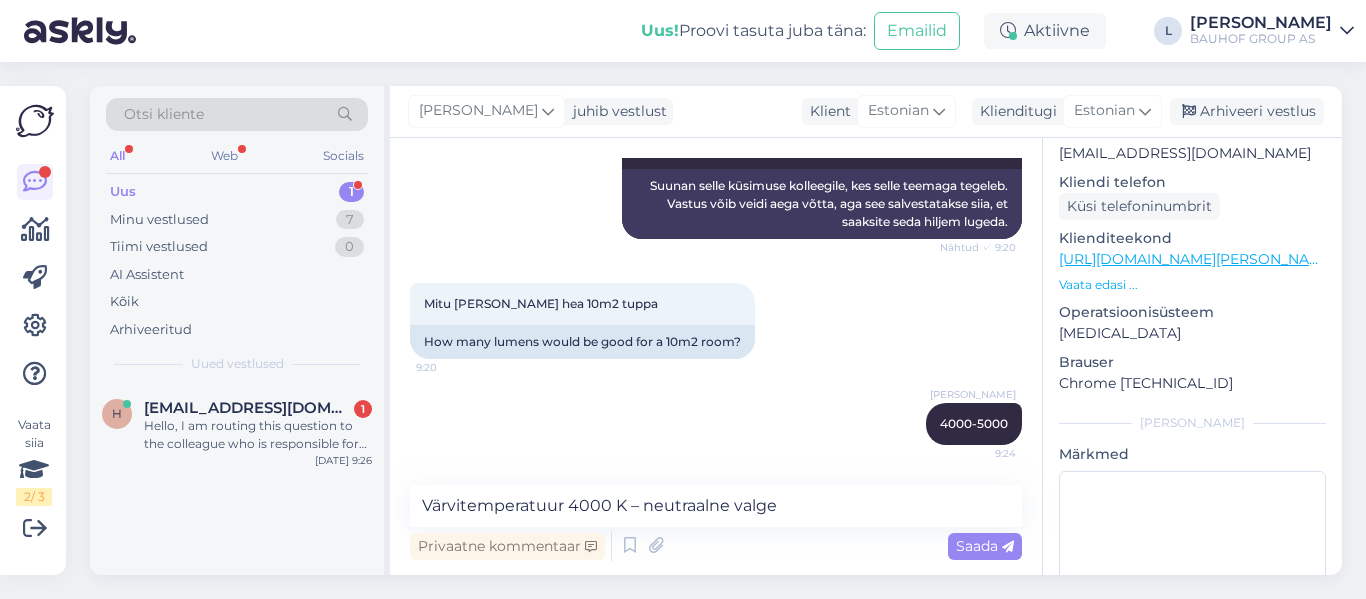 type 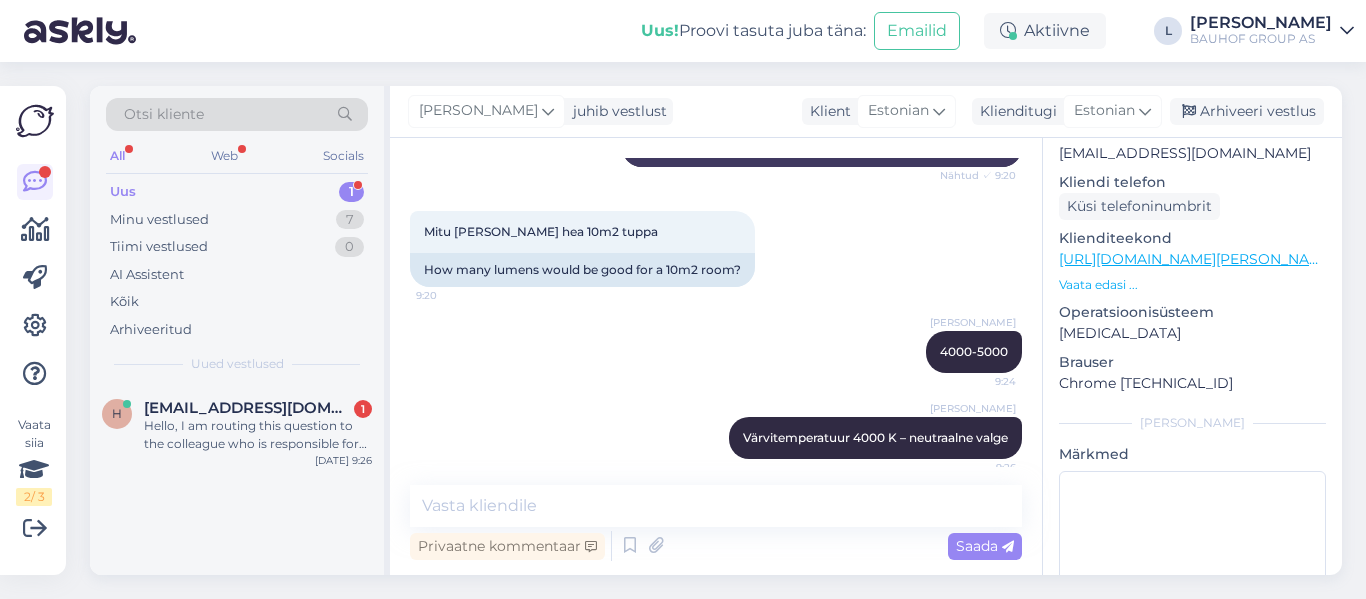 scroll, scrollTop: 1265, scrollLeft: 0, axis: vertical 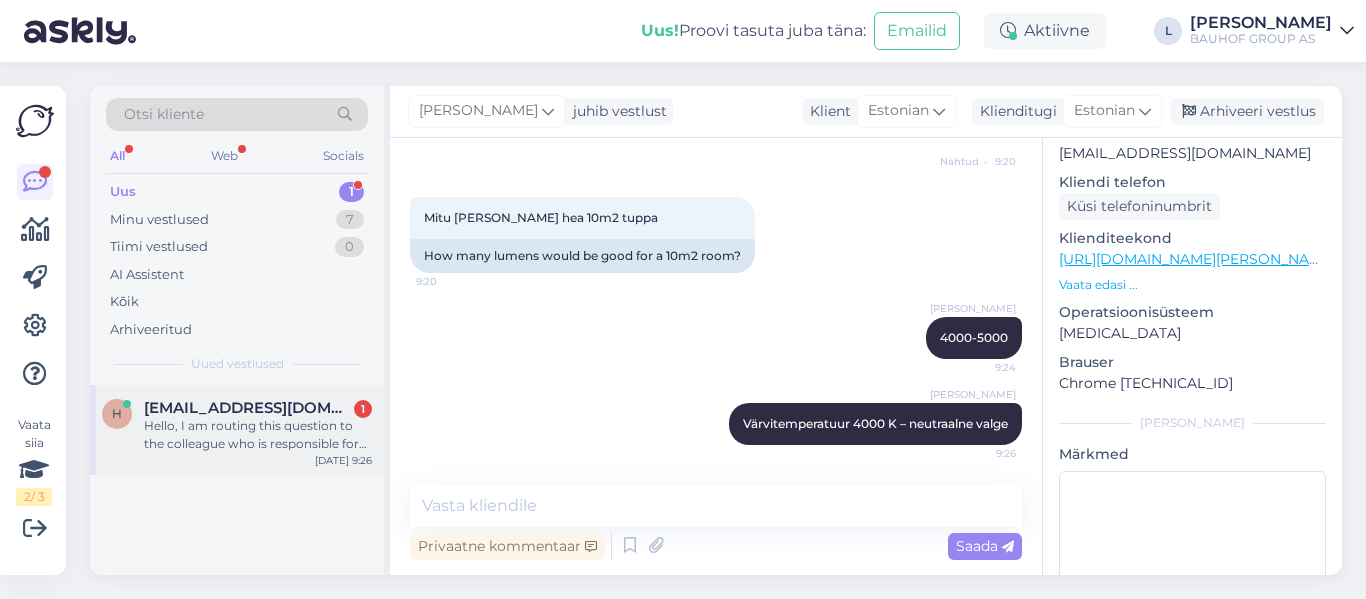 click on "Hello, I am routing this question to the colleague who is responsible for this topic. The reply might take a bit. But it’ll be saved here for you to read later." at bounding box center (258, 435) 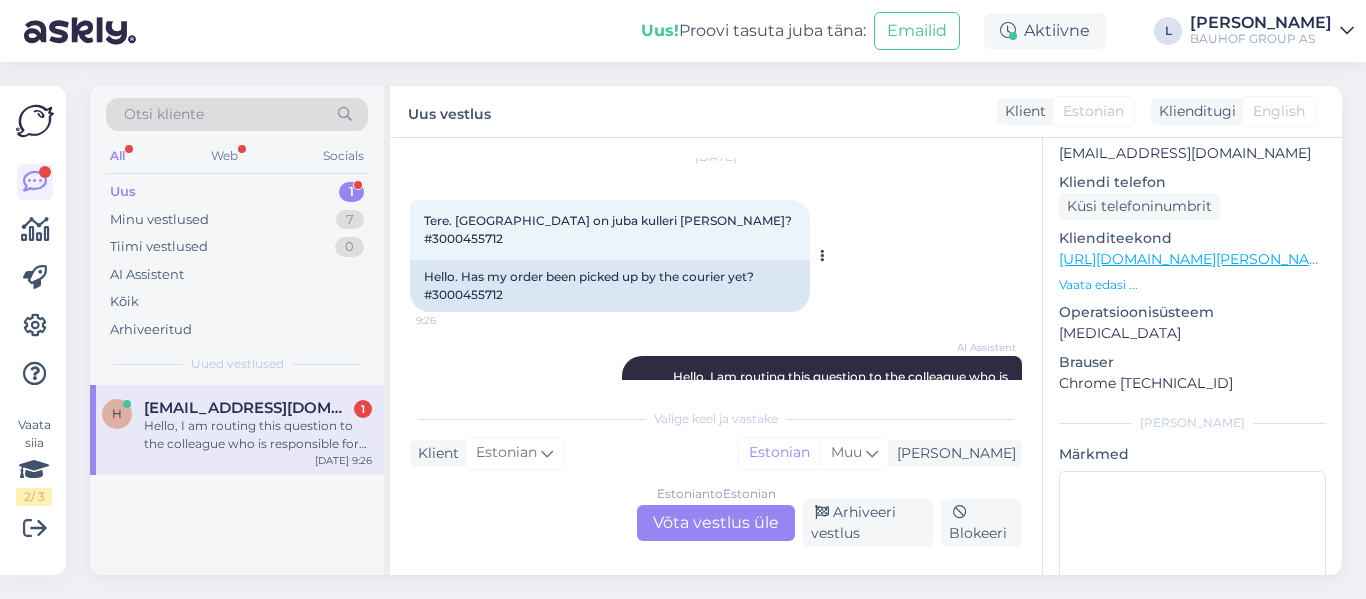 scroll, scrollTop: 100, scrollLeft: 0, axis: vertical 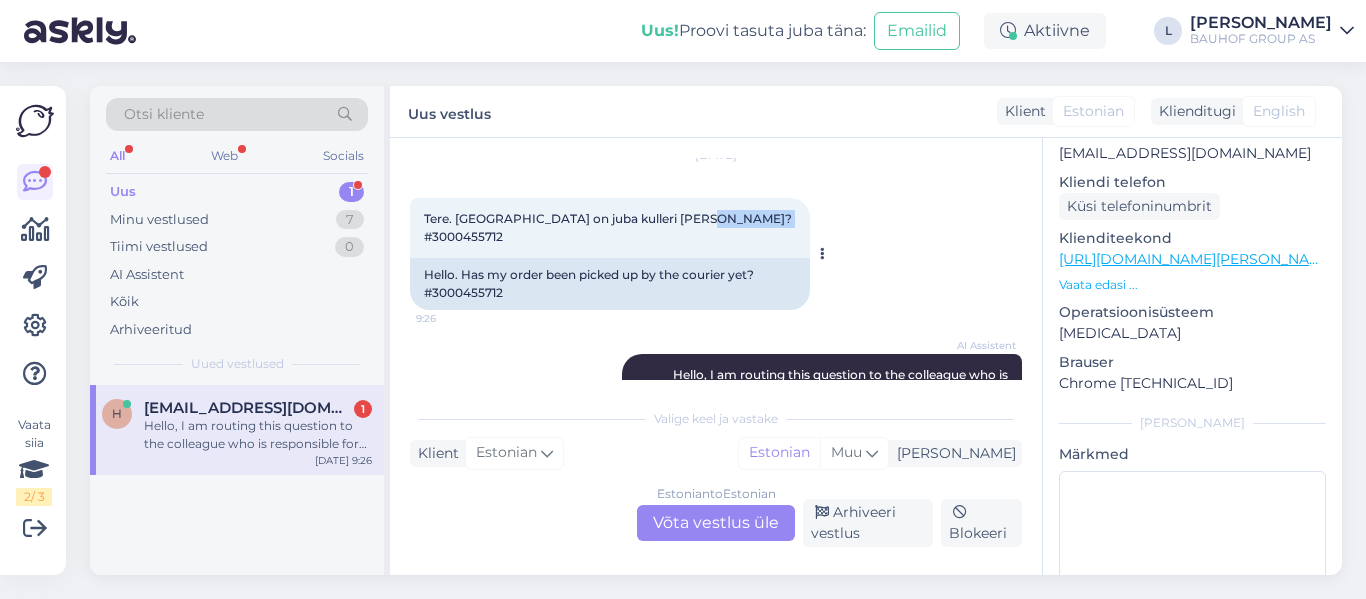 drag, startPoint x: 763, startPoint y: 181, endPoint x: 694, endPoint y: 218, distance: 78.29432 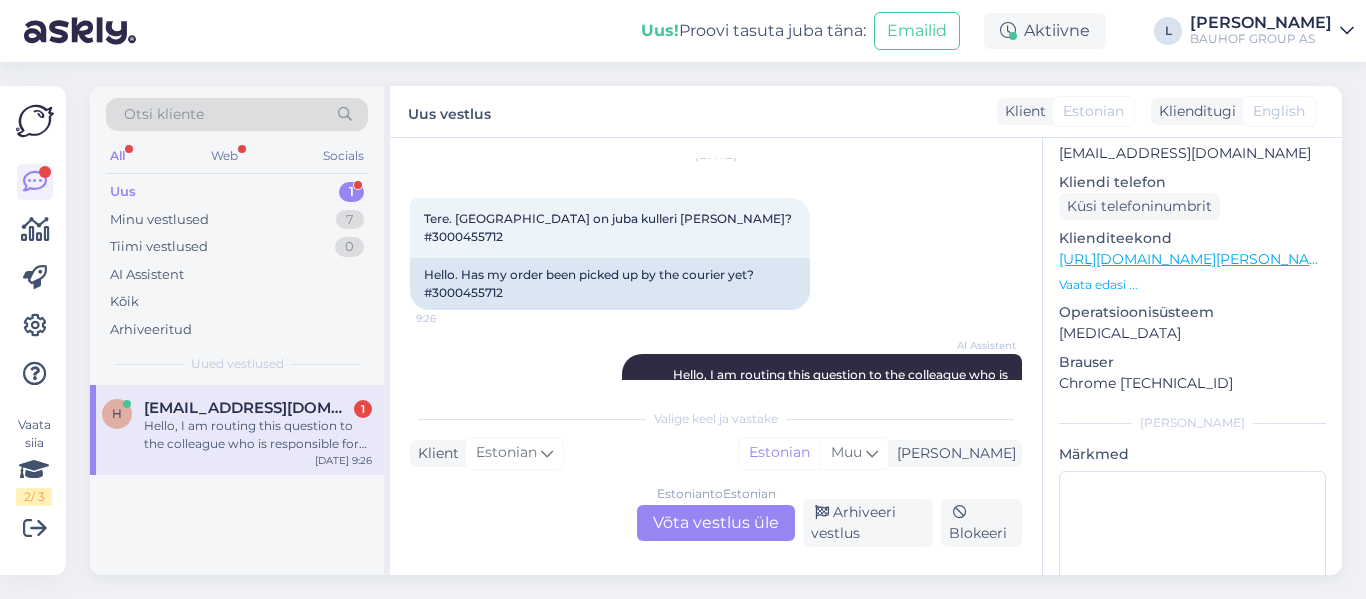 click on "Estonian  to  Estonian Võta vestlus üle" at bounding box center (716, 523) 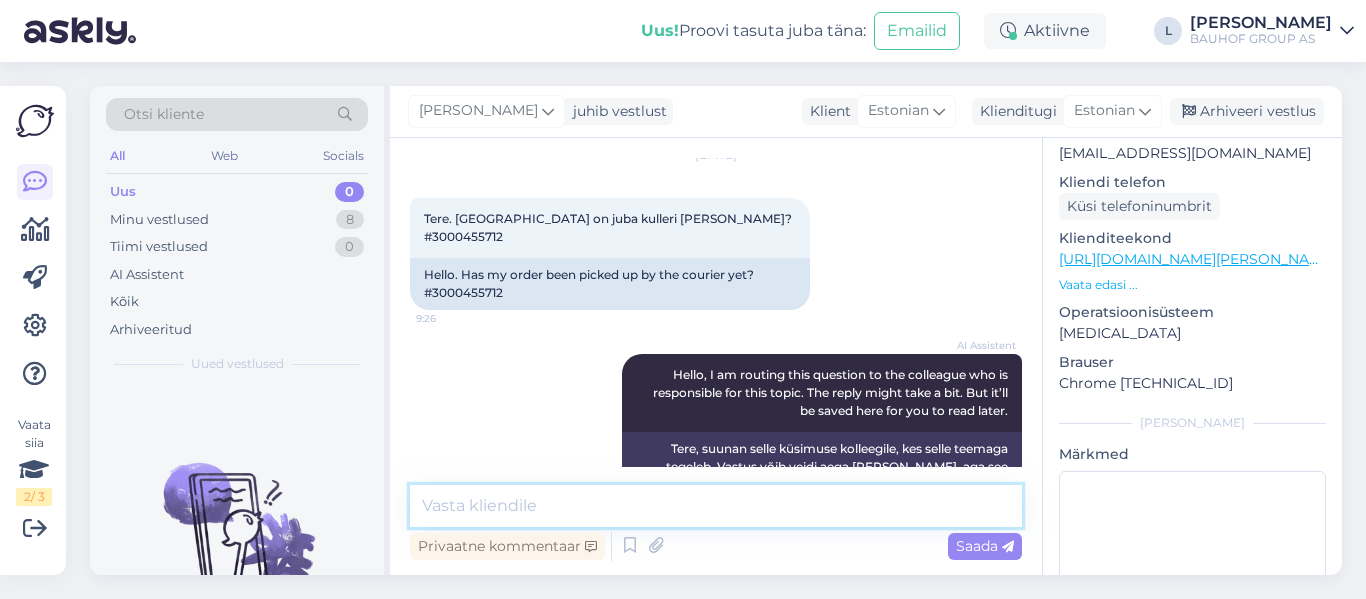 click at bounding box center [716, 506] 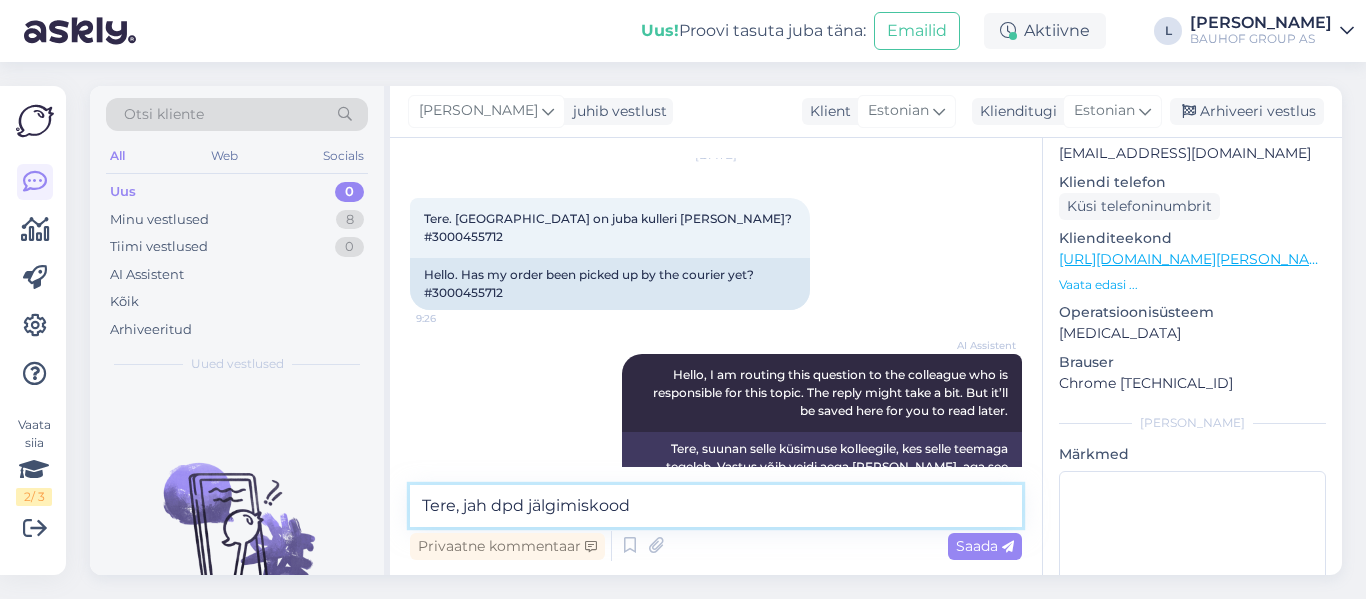 paste on "05605524337338" 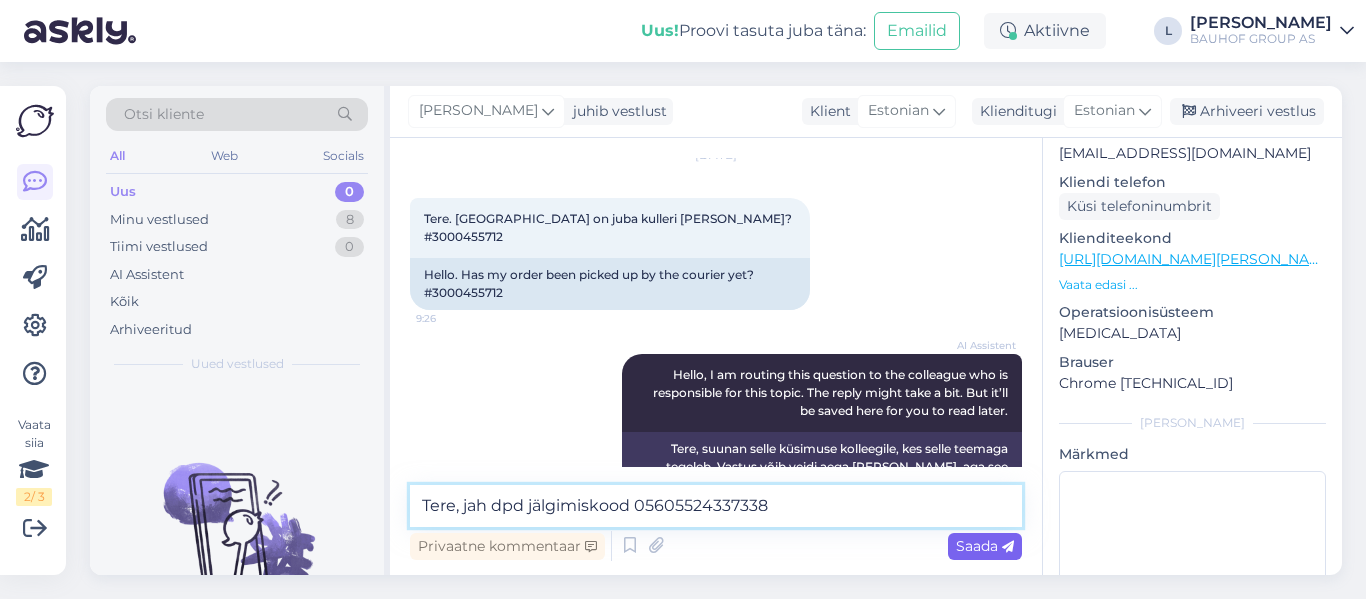 type on "Tere, jah dpd jälgimiskood 05605524337338" 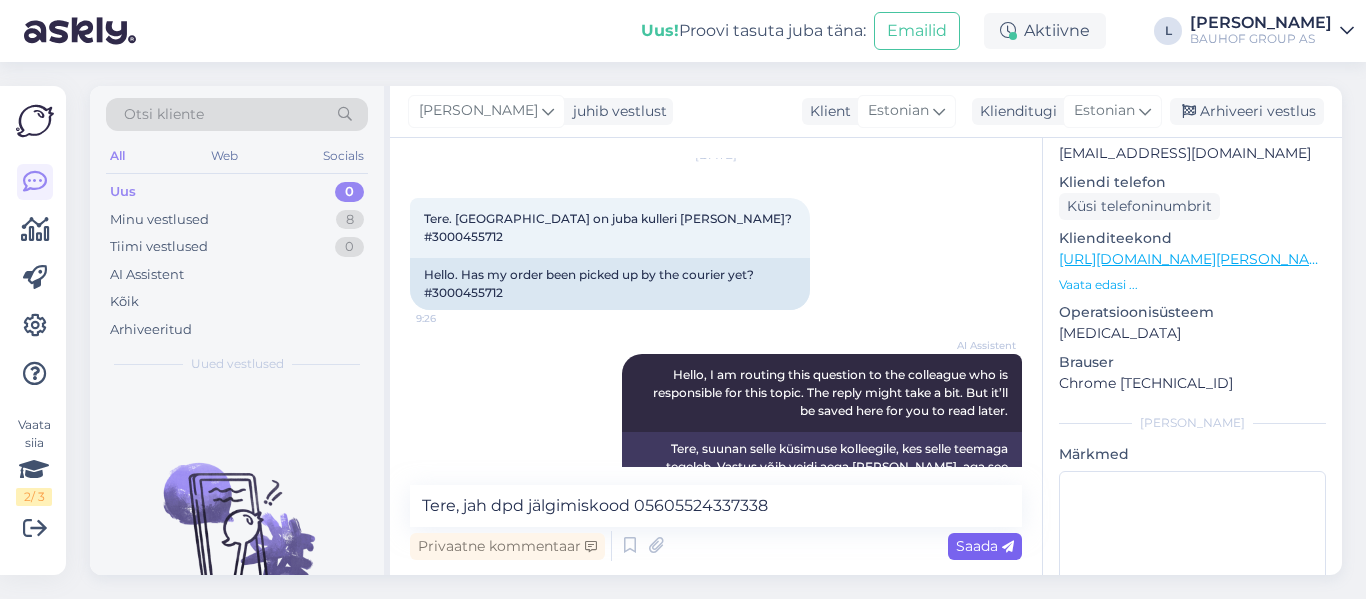 click at bounding box center (1008, 547) 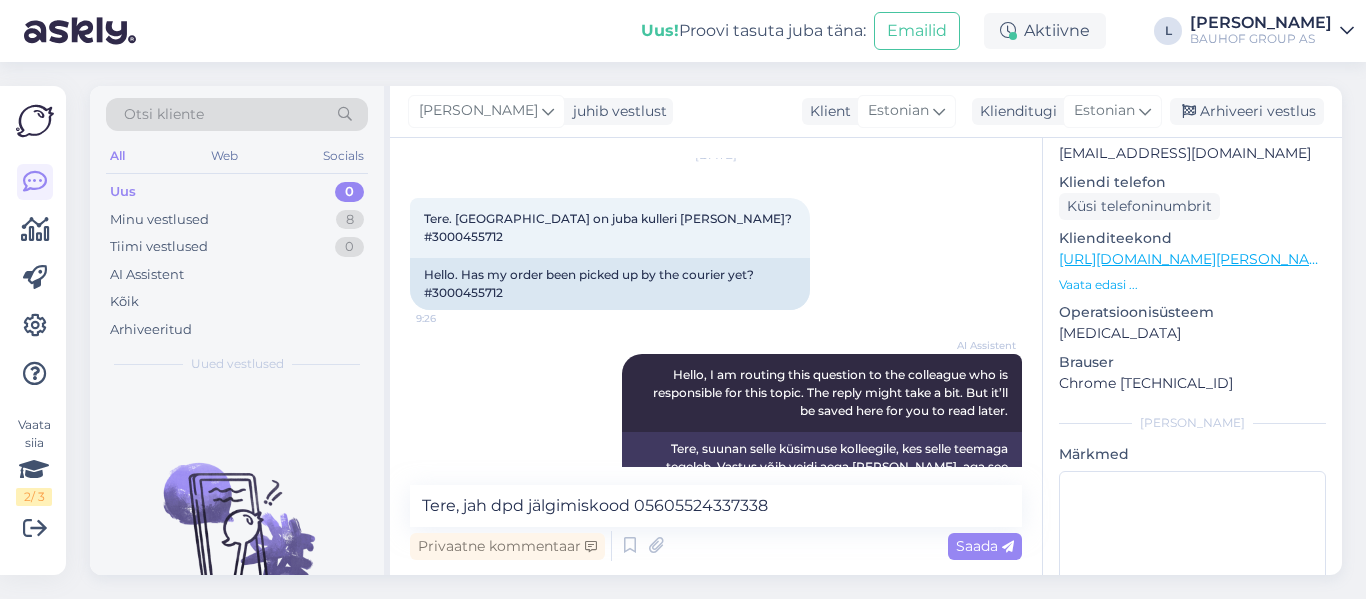 type 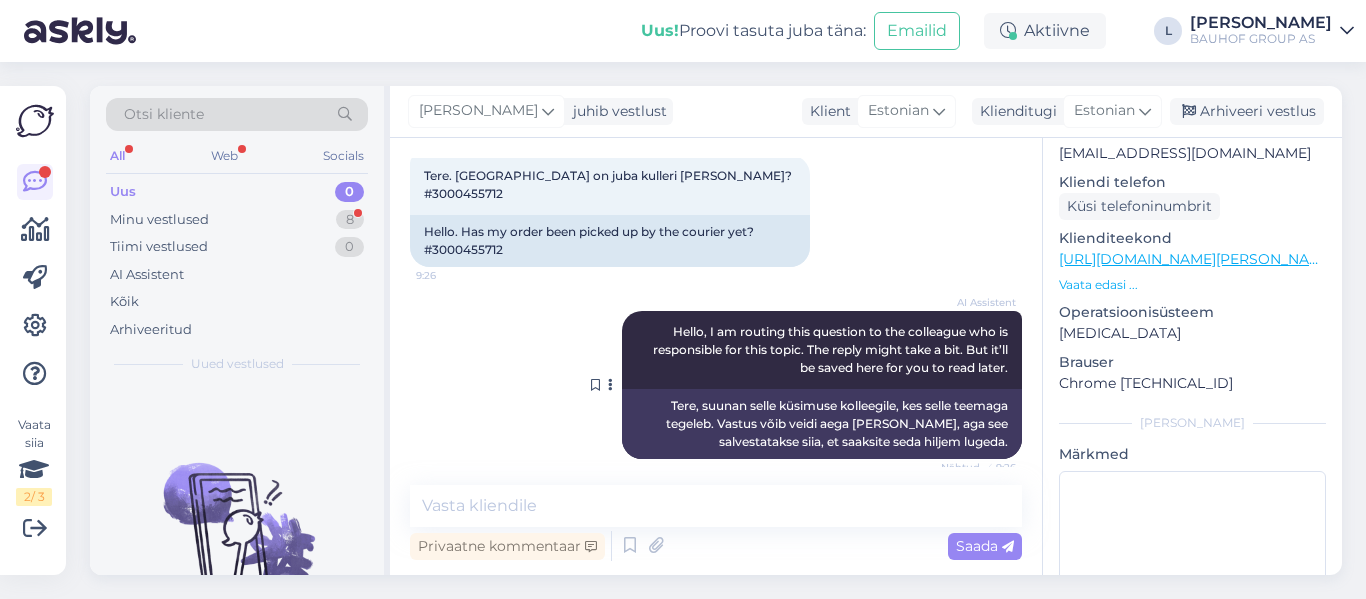 scroll, scrollTop: 277, scrollLeft: 0, axis: vertical 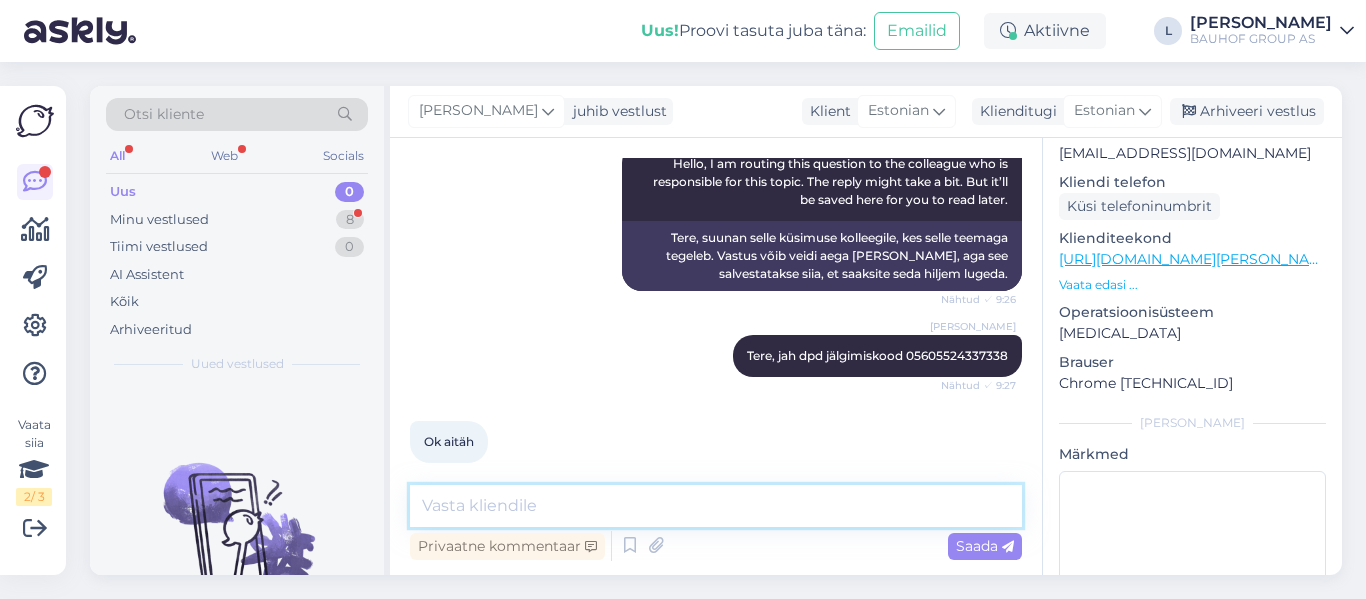 click at bounding box center [716, 506] 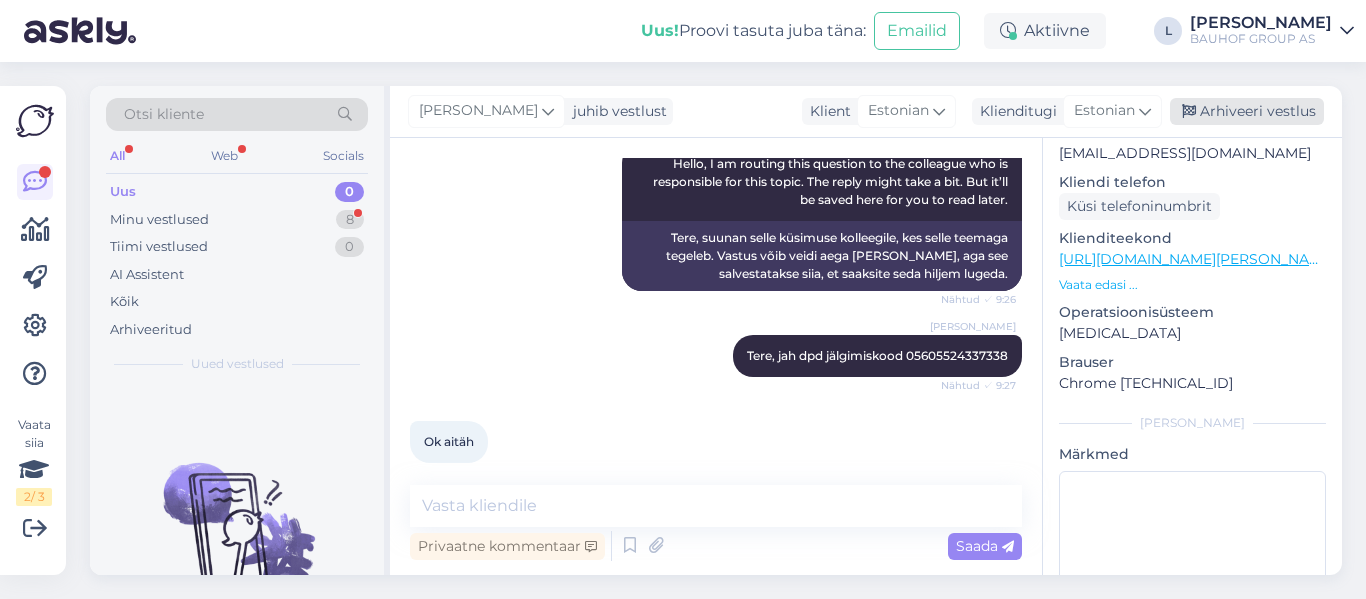 click on "Arhiveeri vestlus" at bounding box center (1247, 111) 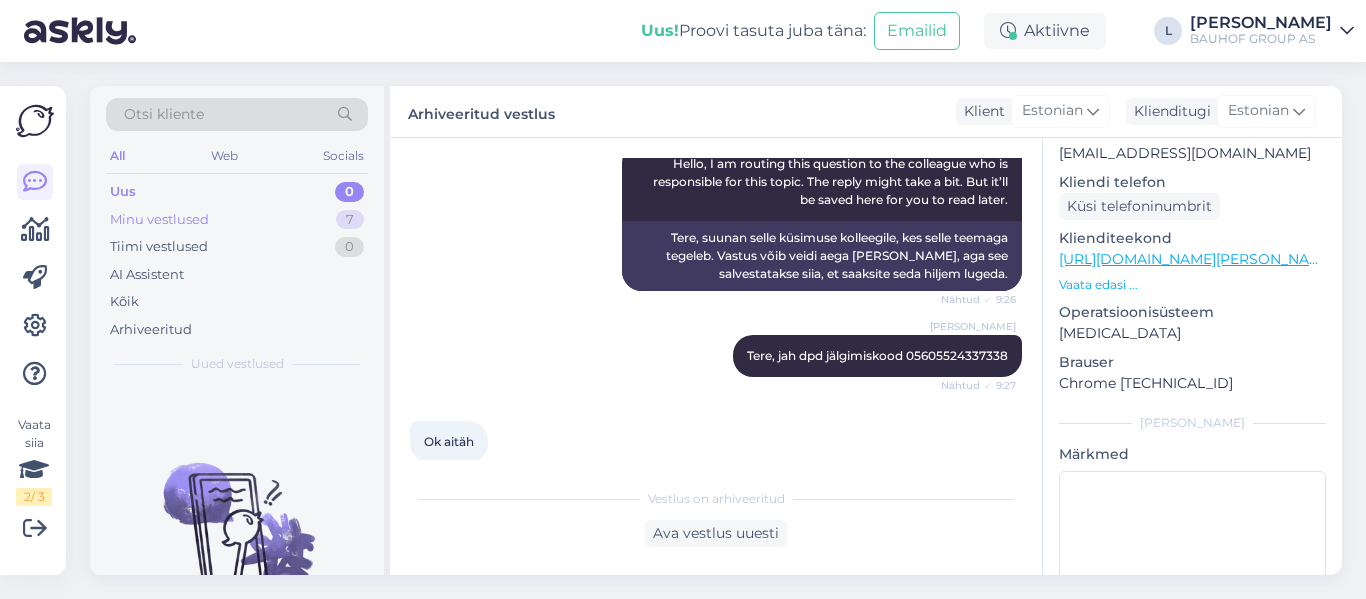 click on "Minu vestlused 7" at bounding box center (237, 220) 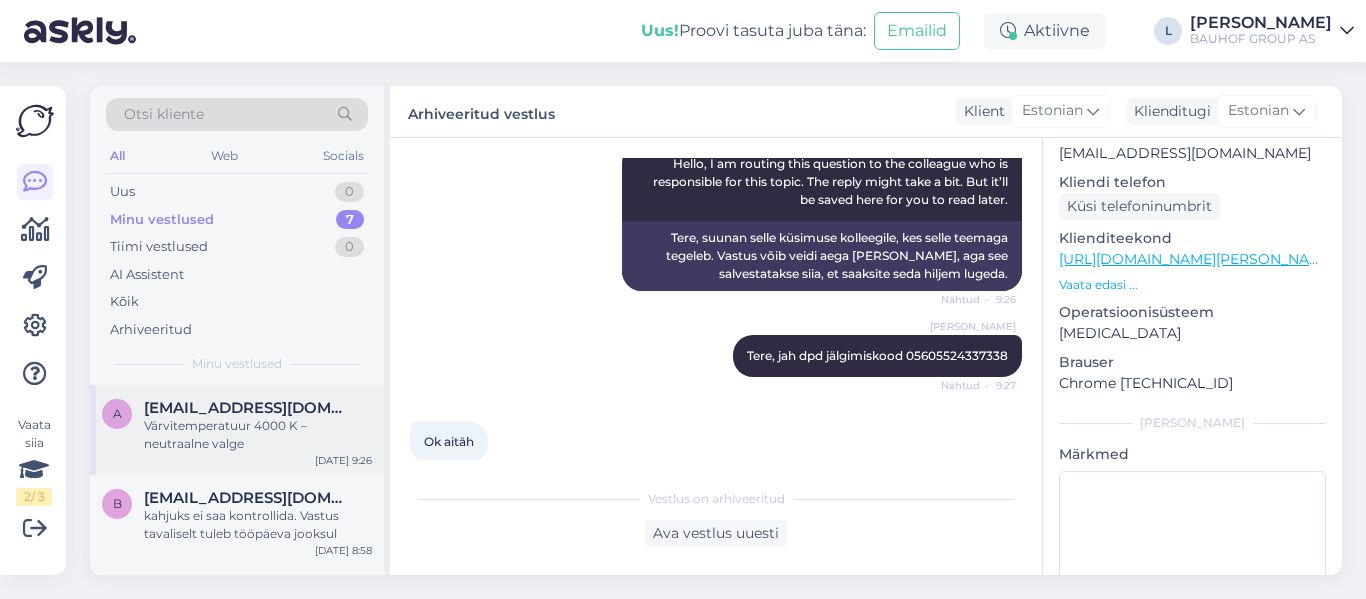 click on "Värvitemperatuur 4000 K – neutraalne valge" at bounding box center (258, 435) 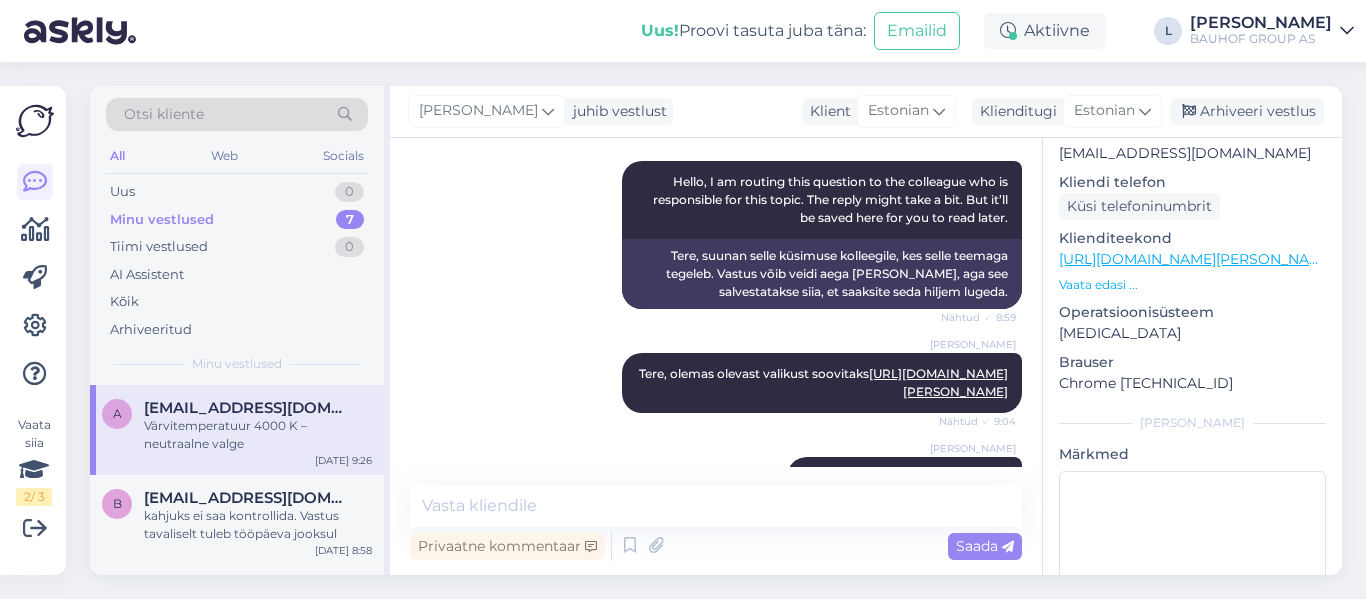 scroll, scrollTop: 1265, scrollLeft: 0, axis: vertical 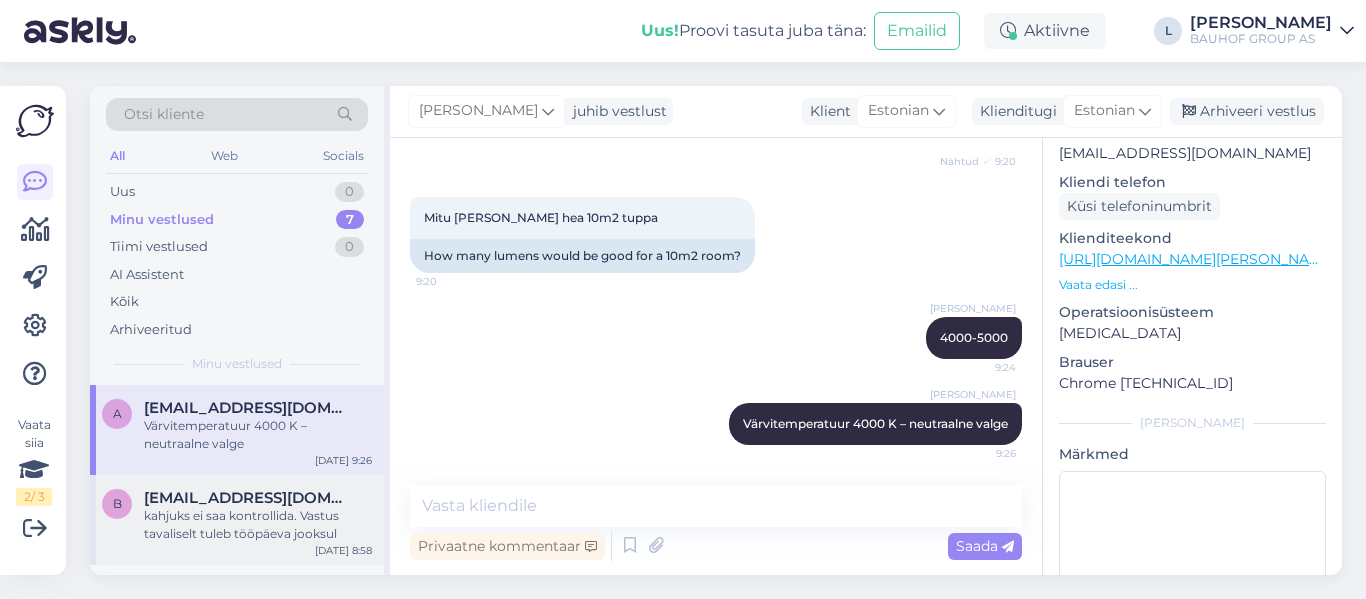 click on "kahjuks ei saa kontrollida. Vastus tavaliselt tuleb tööpäeva jooksul" at bounding box center (258, 525) 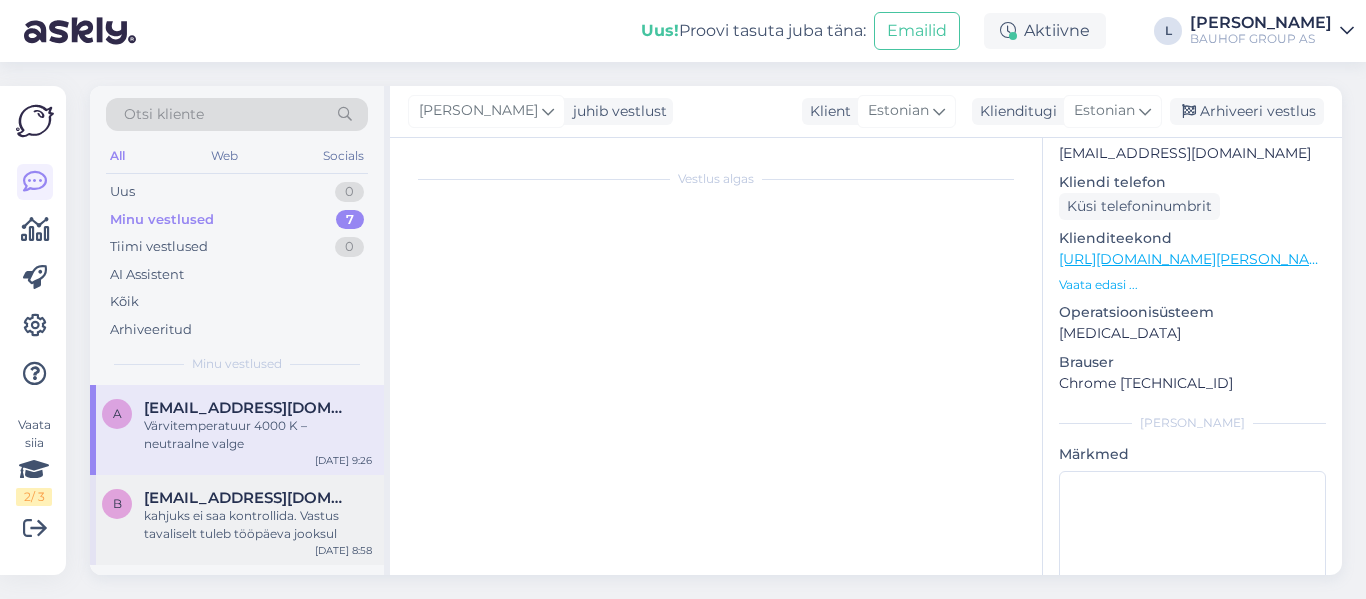 scroll, scrollTop: 566, scrollLeft: 0, axis: vertical 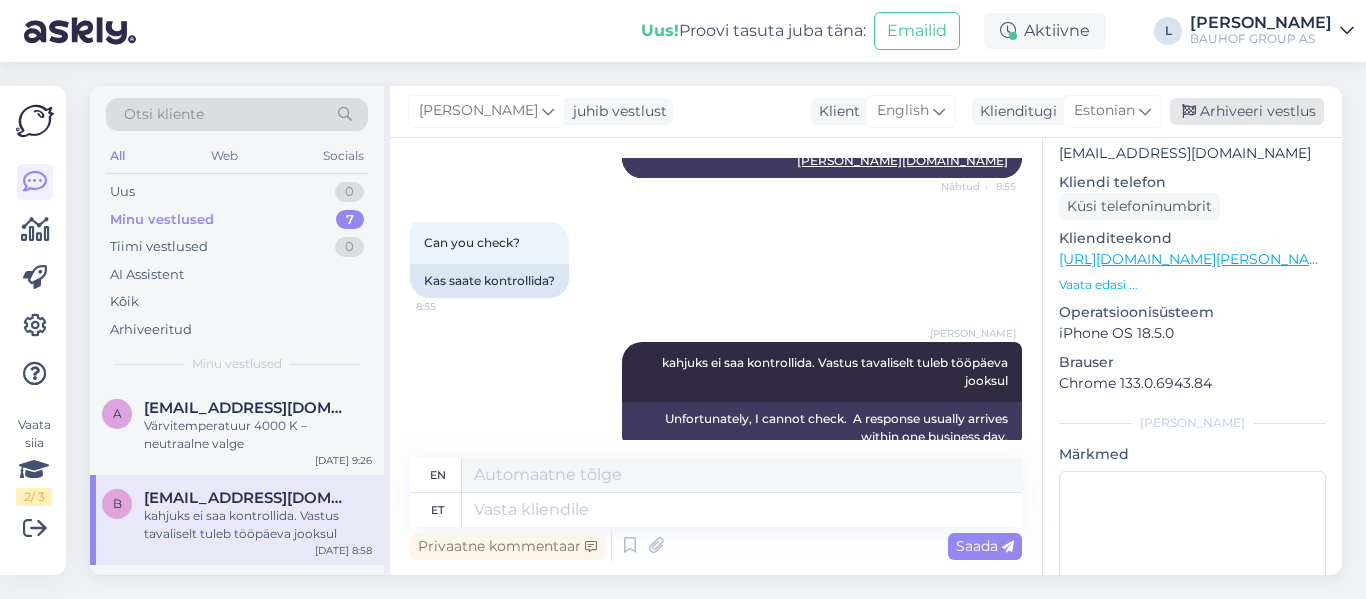 click on "Arhiveeri vestlus" at bounding box center [1247, 111] 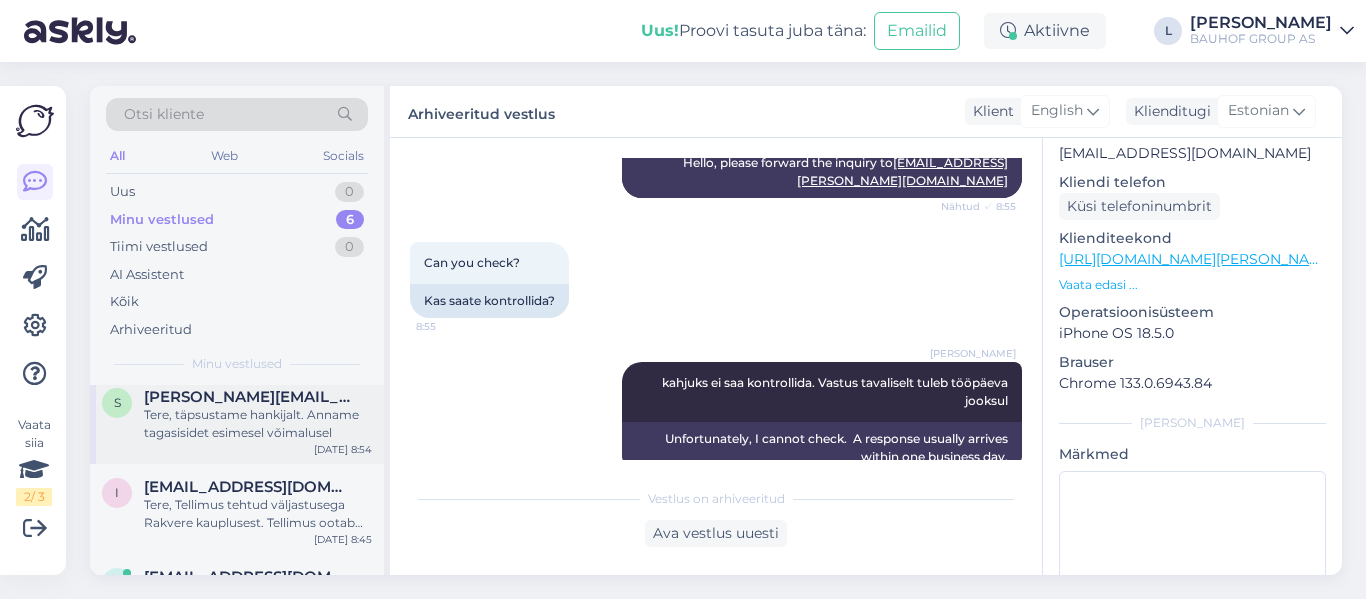 scroll, scrollTop: 100, scrollLeft: 0, axis: vertical 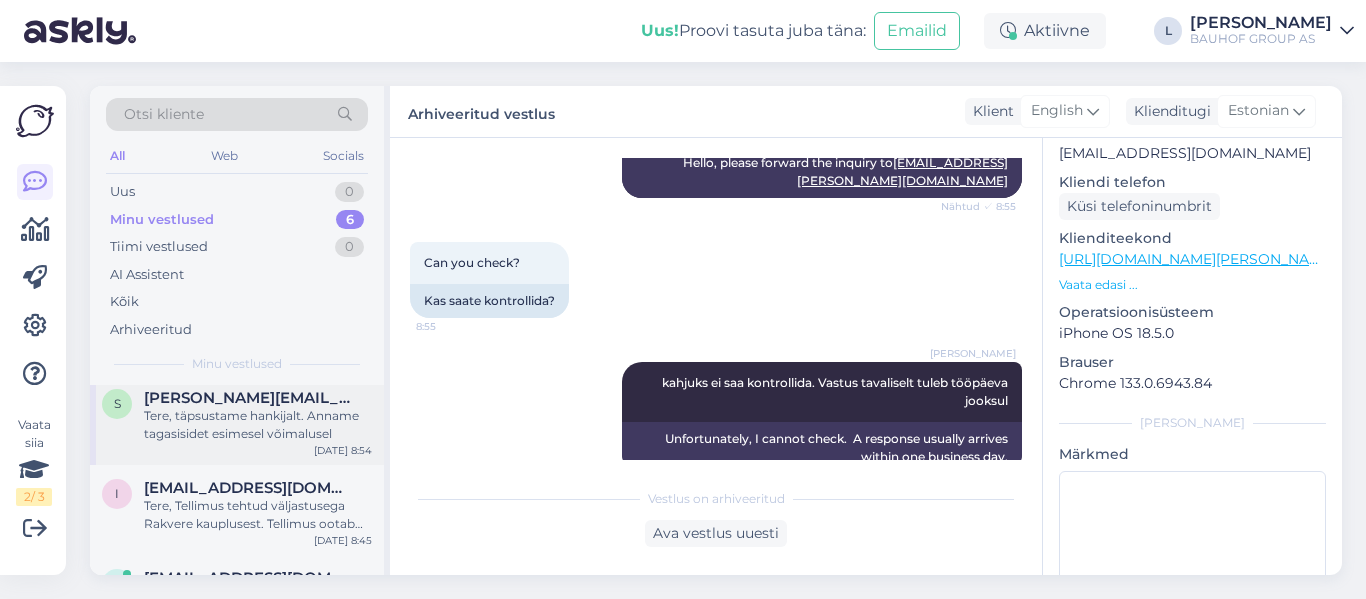 click on "Tere, täpsustame hankijalt. Anname tagasisidet esimesel võimalusel" at bounding box center [258, 425] 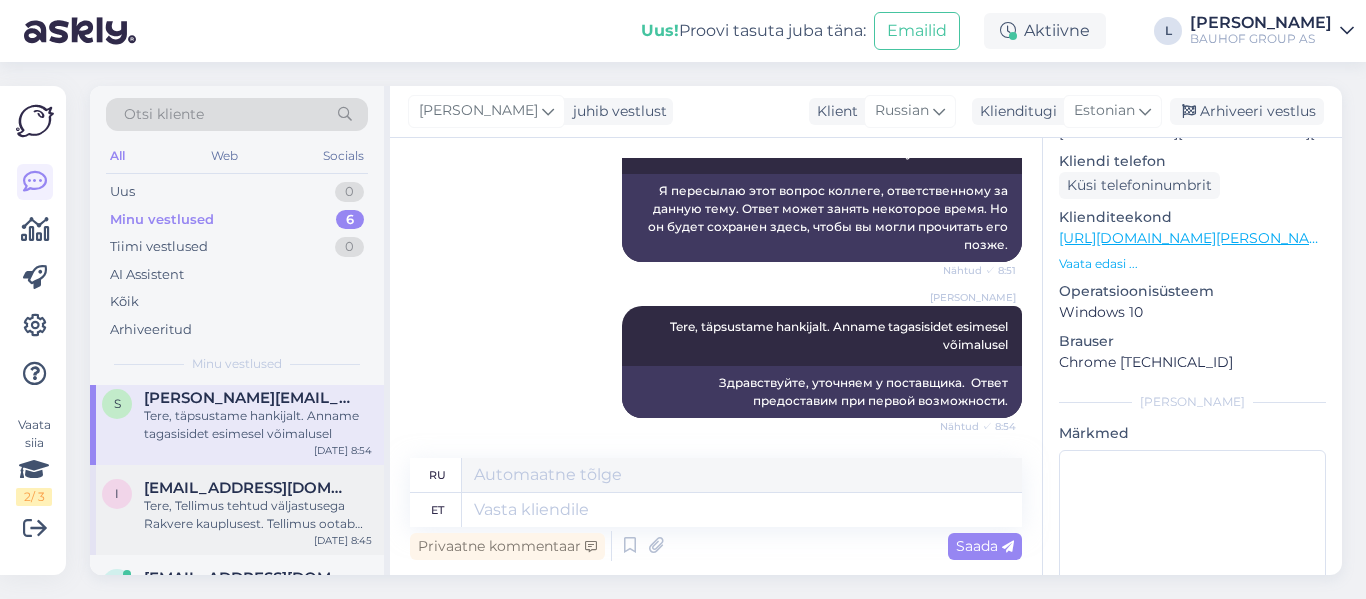 click on "illeamur@gmail.com" at bounding box center [248, 488] 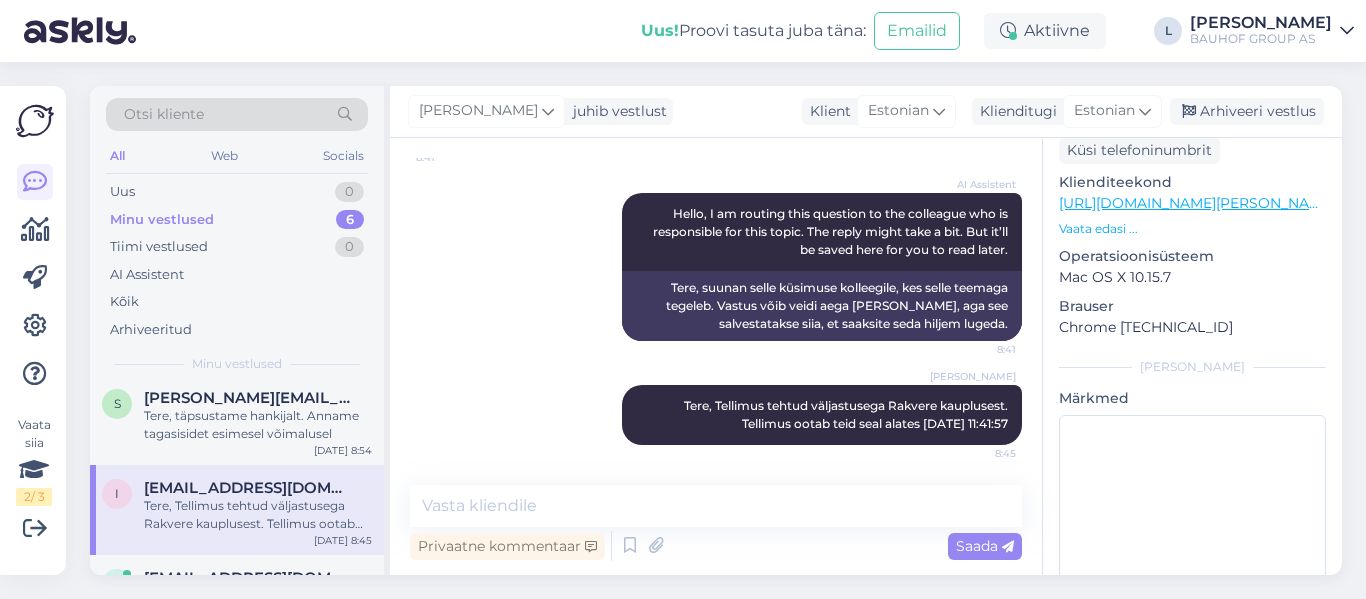 scroll, scrollTop: 385, scrollLeft: 0, axis: vertical 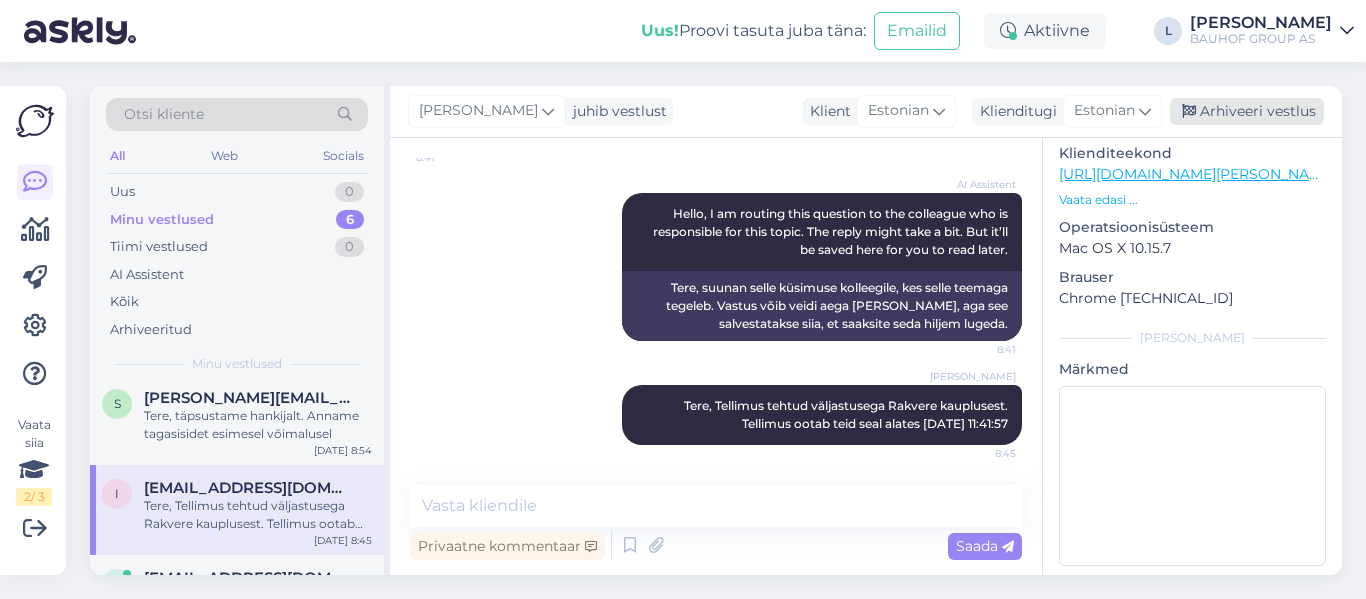 click on "Arhiveeri vestlus" at bounding box center (1247, 111) 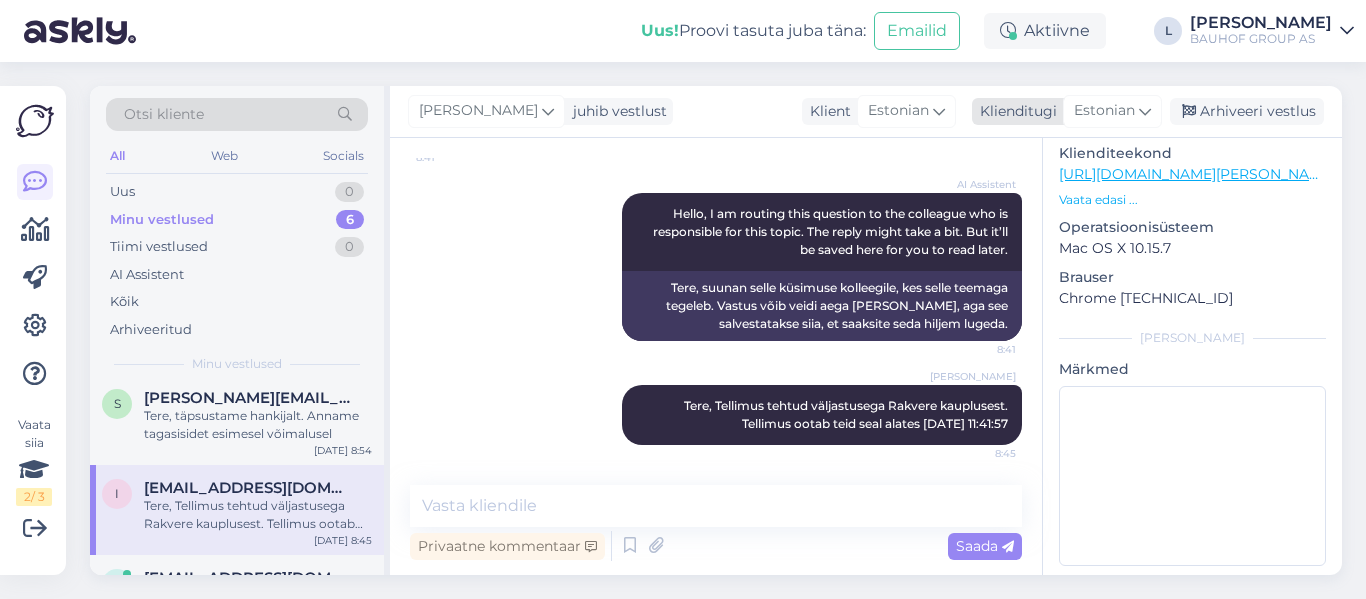 scroll, scrollTop: 0, scrollLeft: 0, axis: both 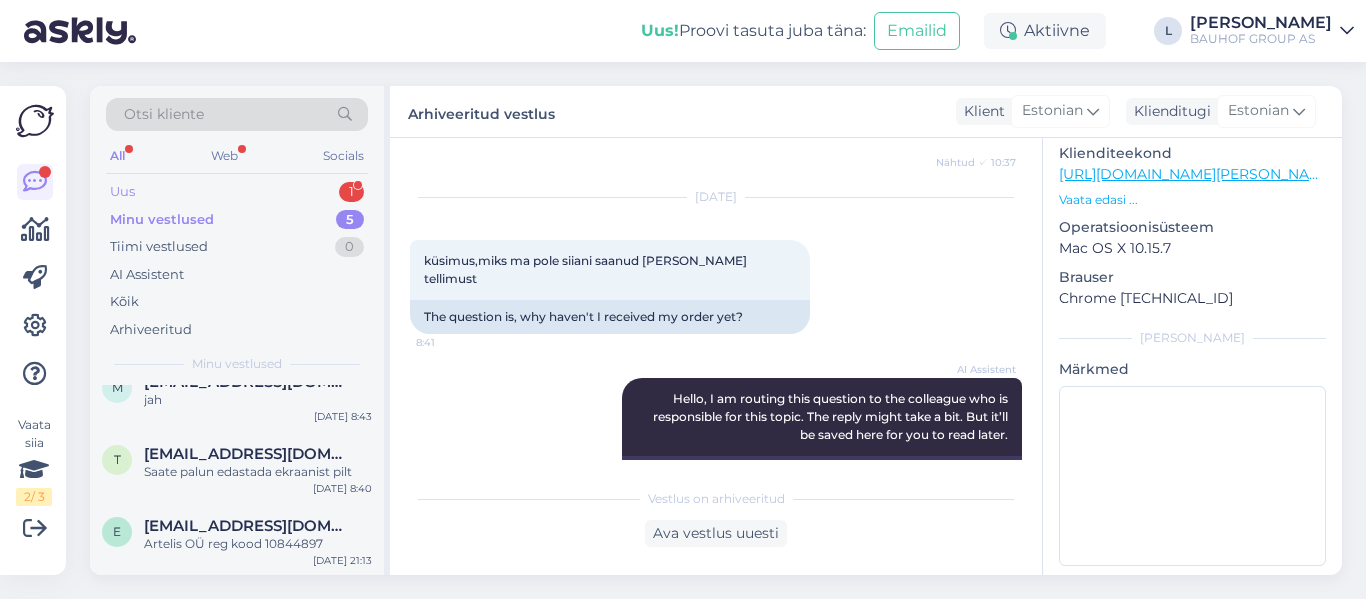 click on "Uus 1" at bounding box center (237, 192) 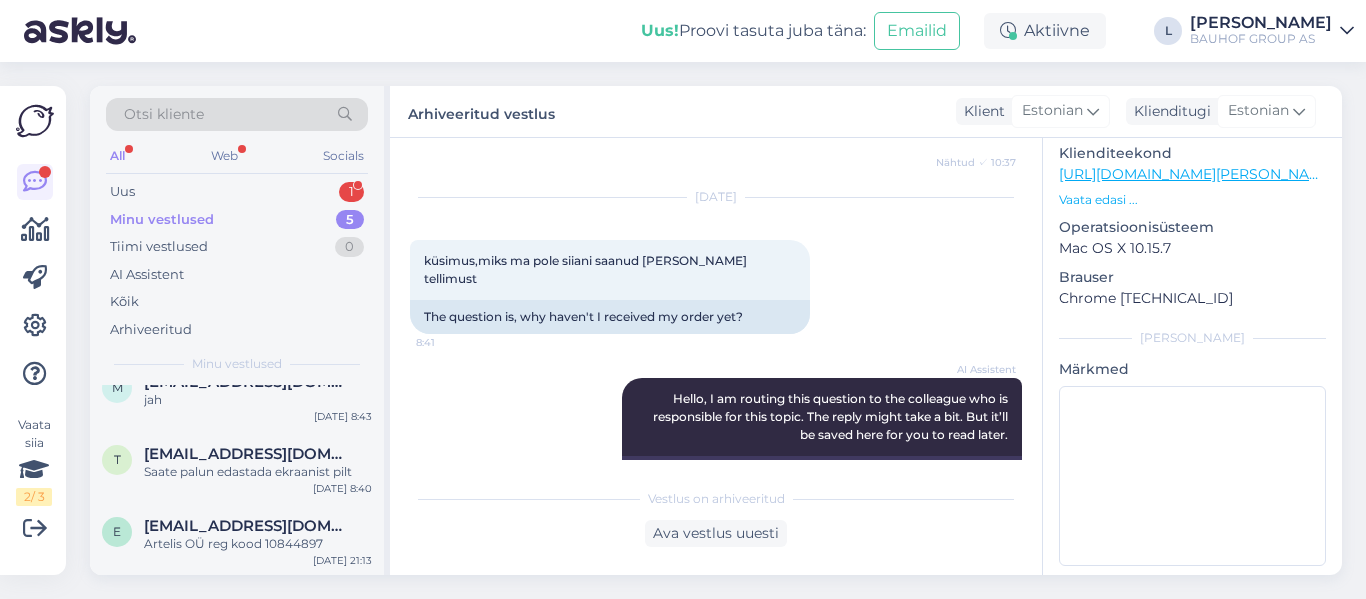 scroll, scrollTop: 0, scrollLeft: 0, axis: both 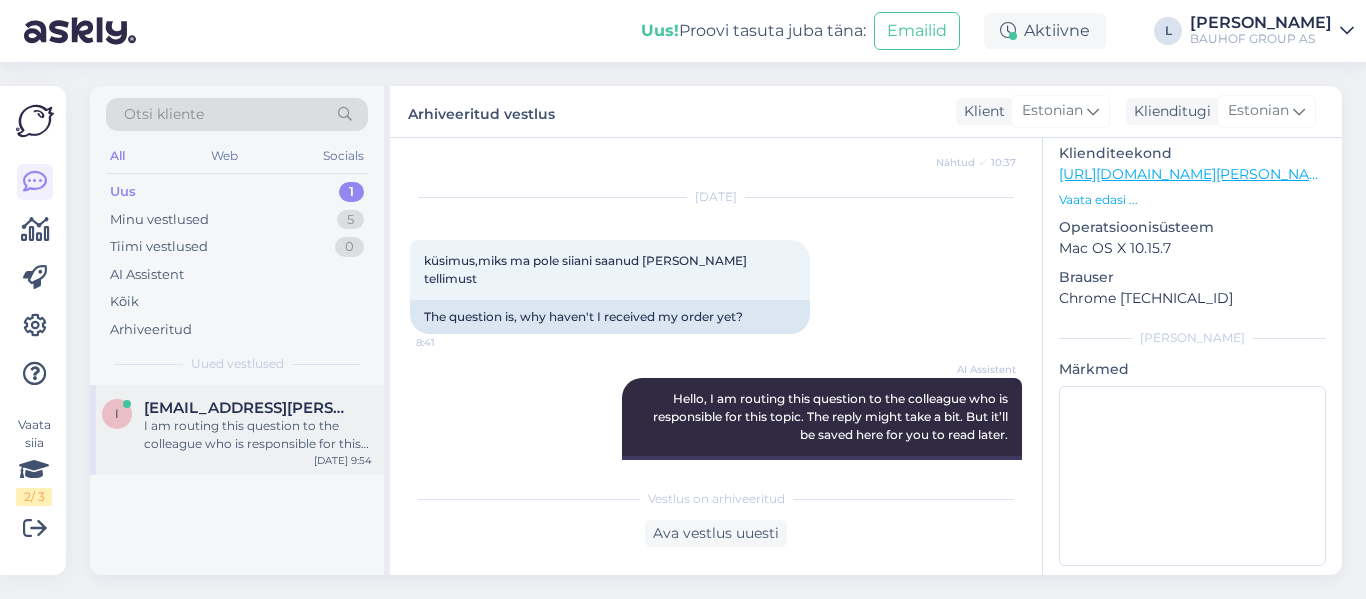 click on "inga.sammal@gmail.com" at bounding box center [248, 408] 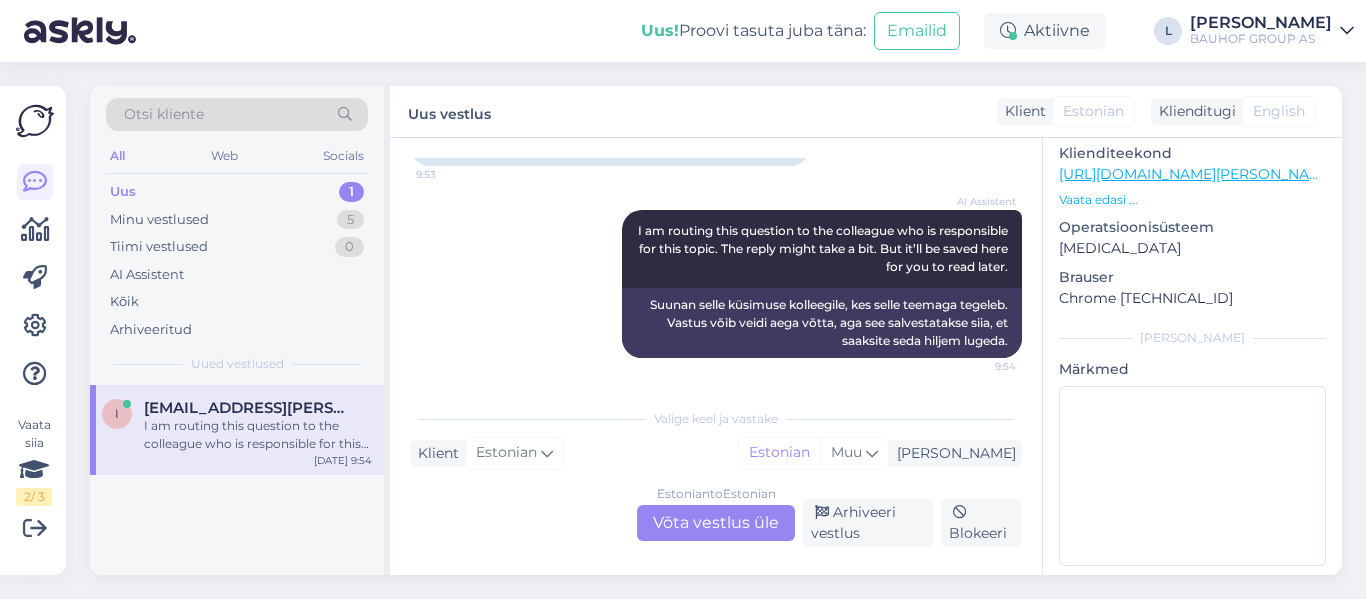 click on "Estonian  to  Estonian Võta vestlus üle" at bounding box center (716, 523) 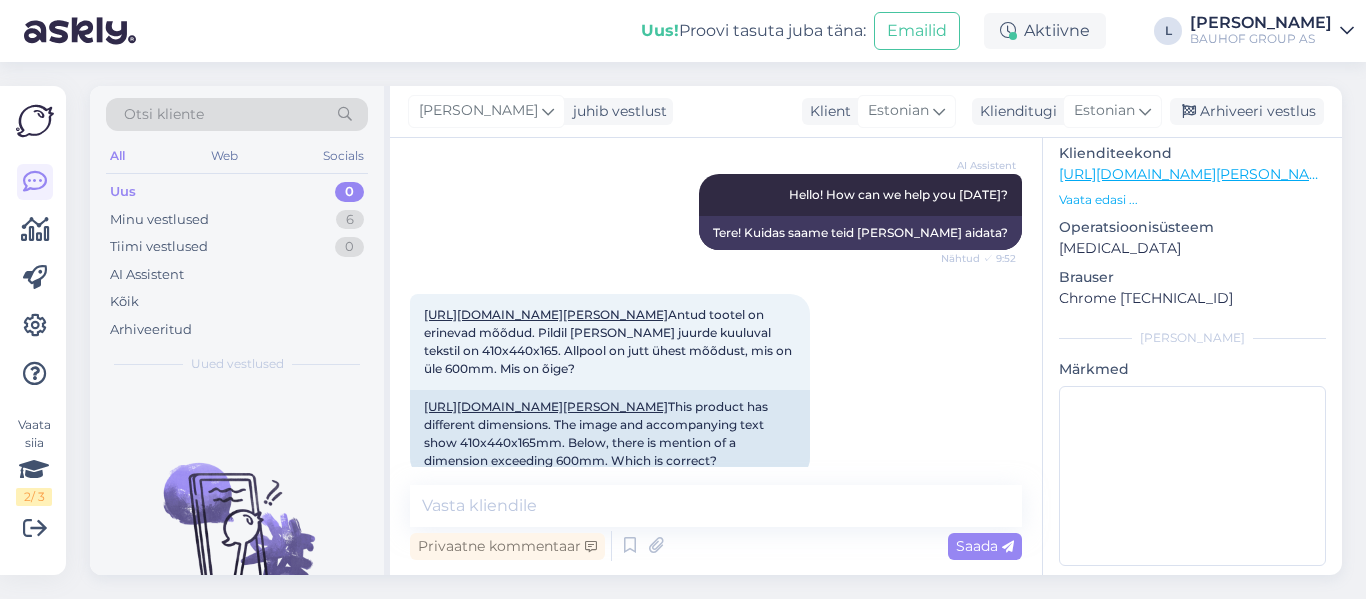 scroll, scrollTop: 300, scrollLeft: 0, axis: vertical 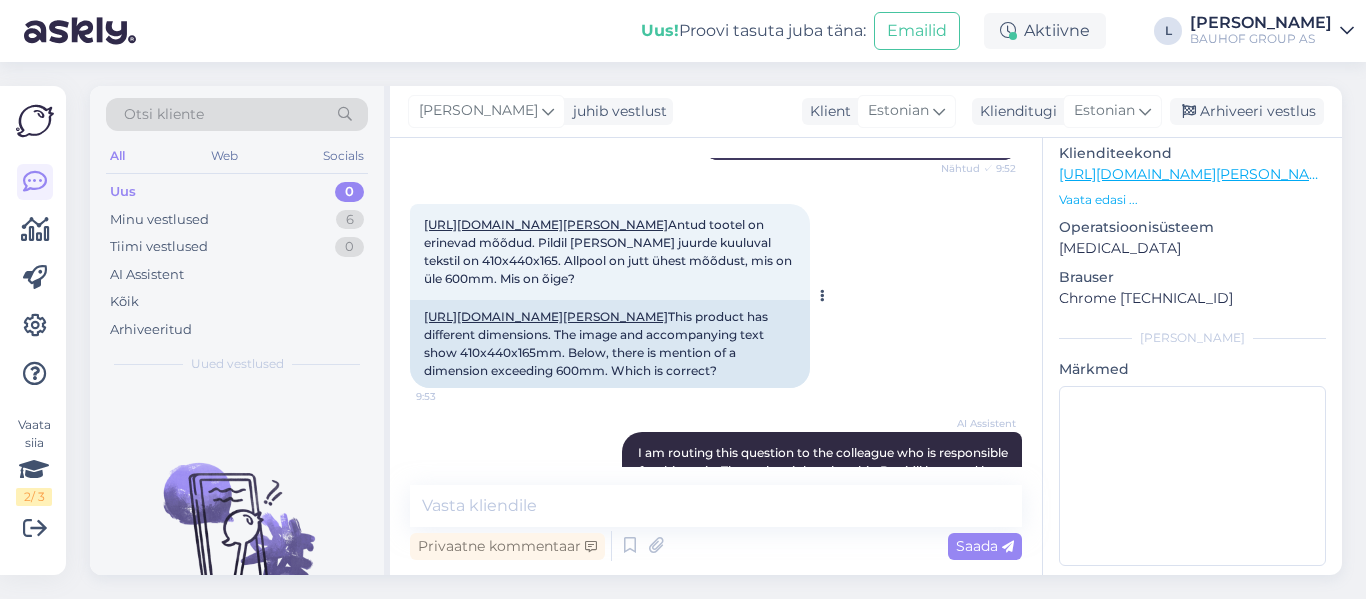 click on "https://www.bauhof.ee/et/p/596670/roostevaba-valamu-deante-mercato-410x440x165mm-satin  Antud tootel on erinevad mõõdud. Pildil ja selle juurde kuuluval tekstil on 410x440x165. Allpool on jutt ühest mõõdust, mis on üle 600mm. Mis on õige?  9:53" at bounding box center [610, 252] 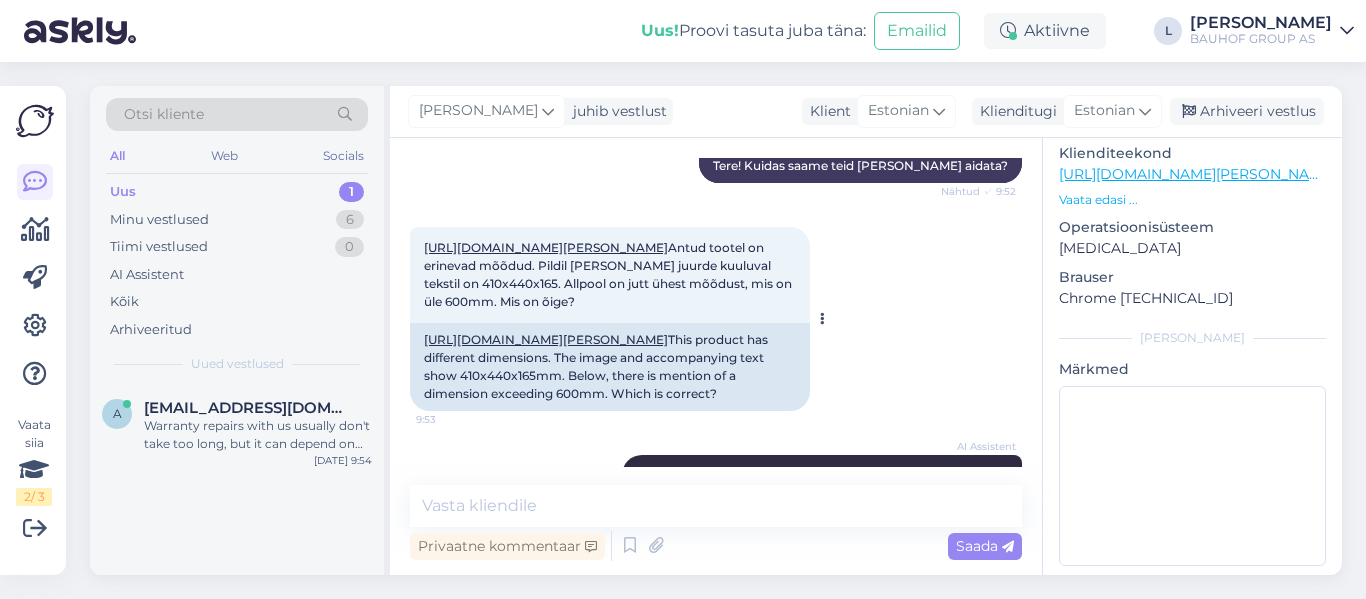 scroll, scrollTop: 271, scrollLeft: 0, axis: vertical 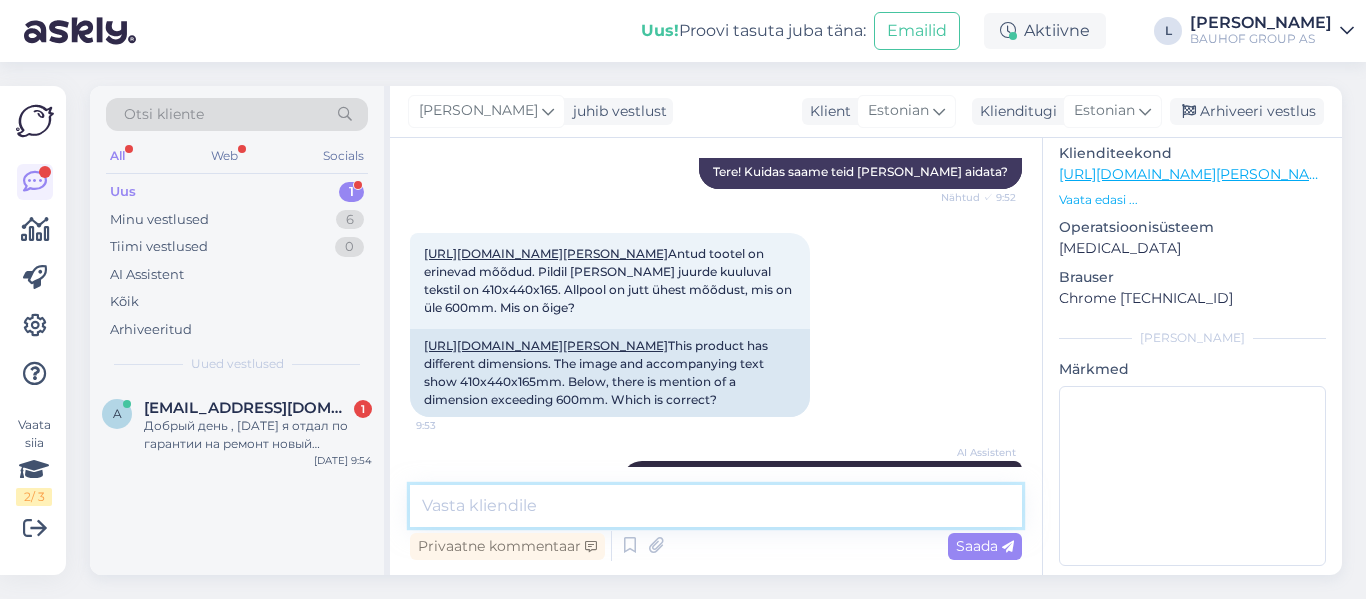 click at bounding box center [716, 506] 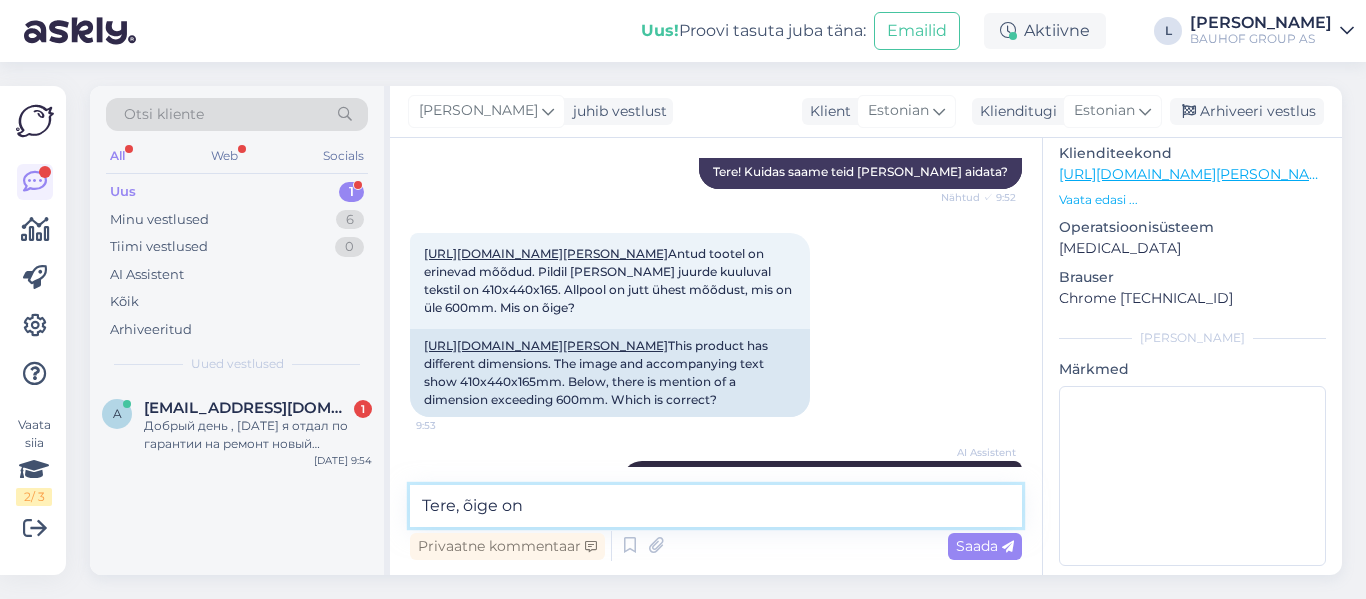 paste on "410X440X165MM" 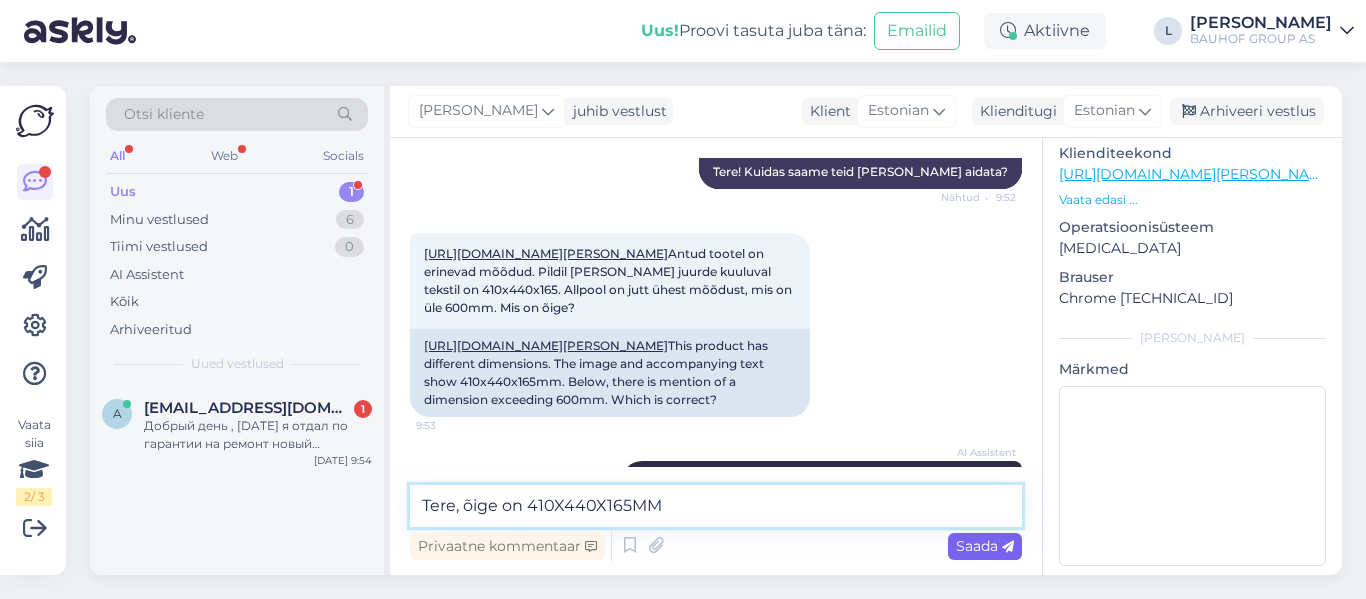 type on "Tere, õige on 410X440X165MM" 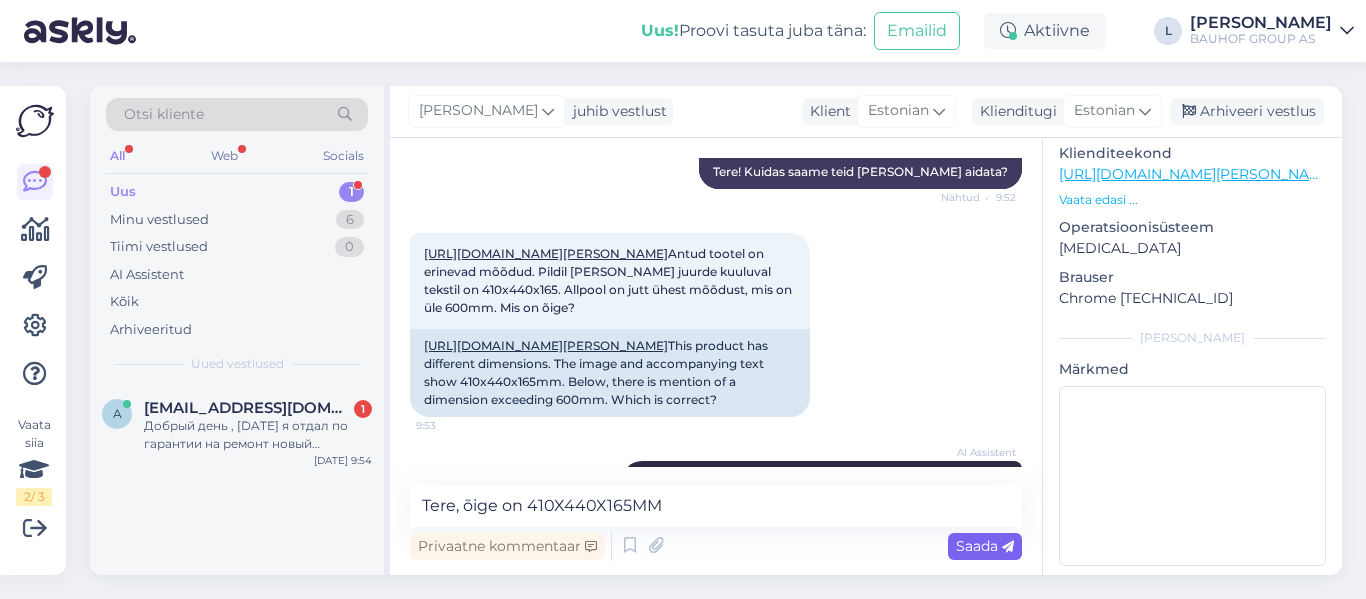 click on "Saada" at bounding box center [985, 546] 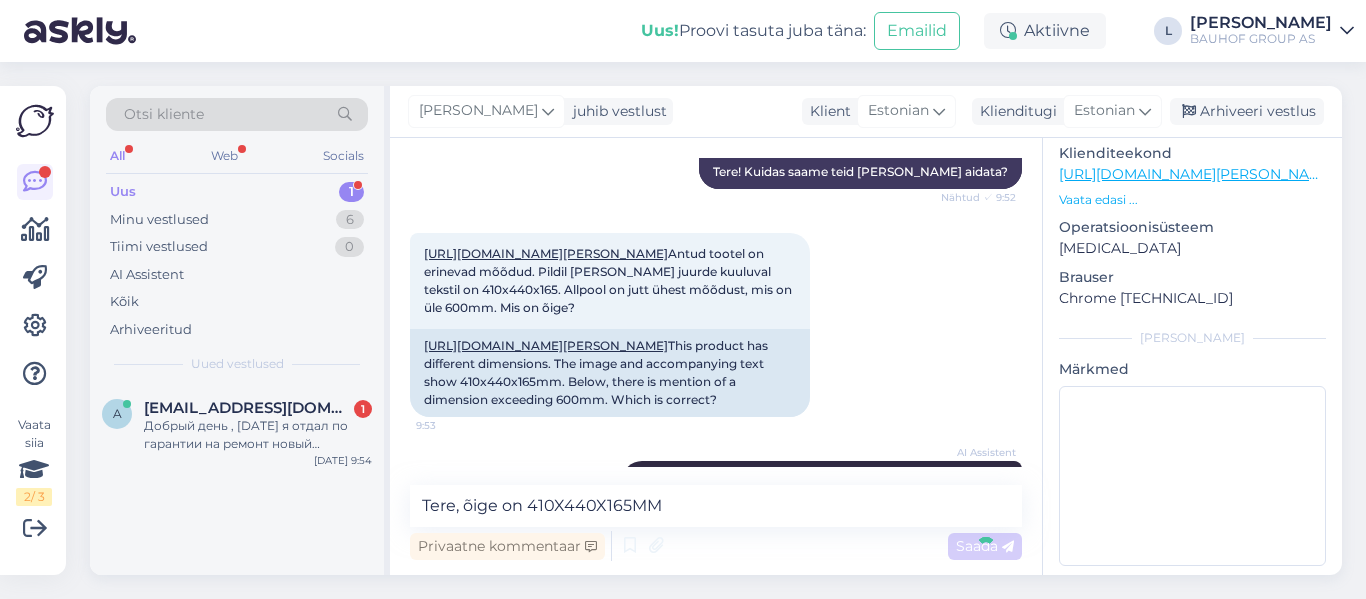 type 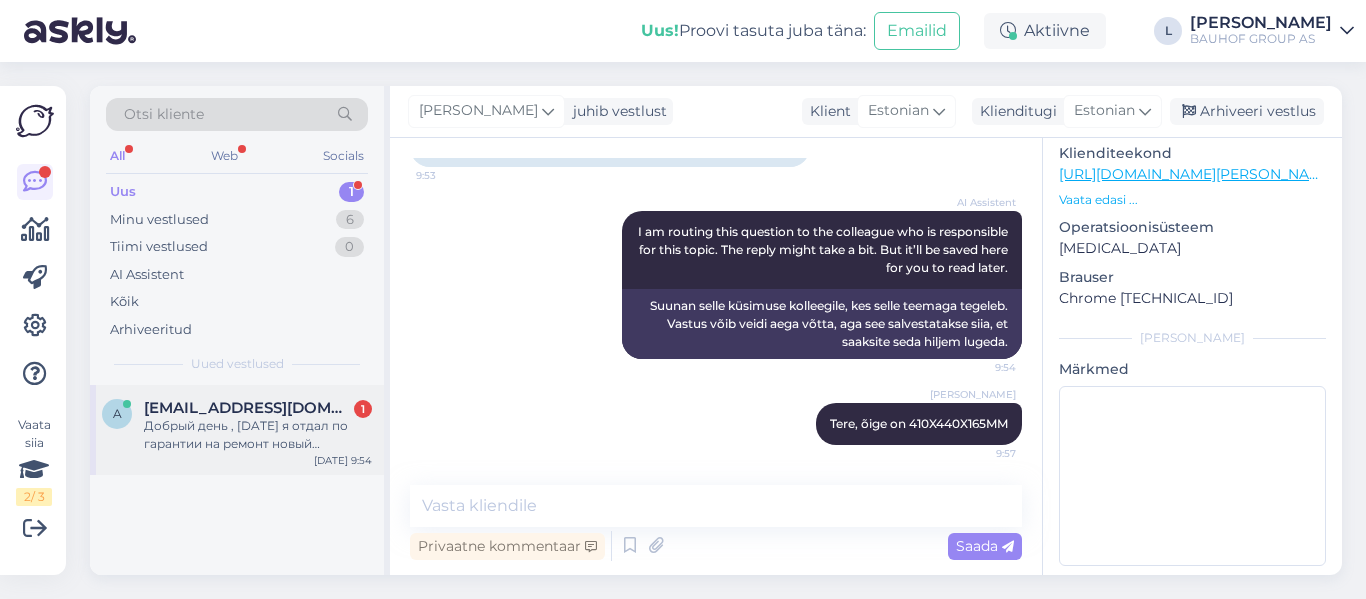 click on "Добрый день , [DATE] я отдал по гарантии на ремонт новый триммер. Как долго может идти ремонт ?" at bounding box center (258, 435) 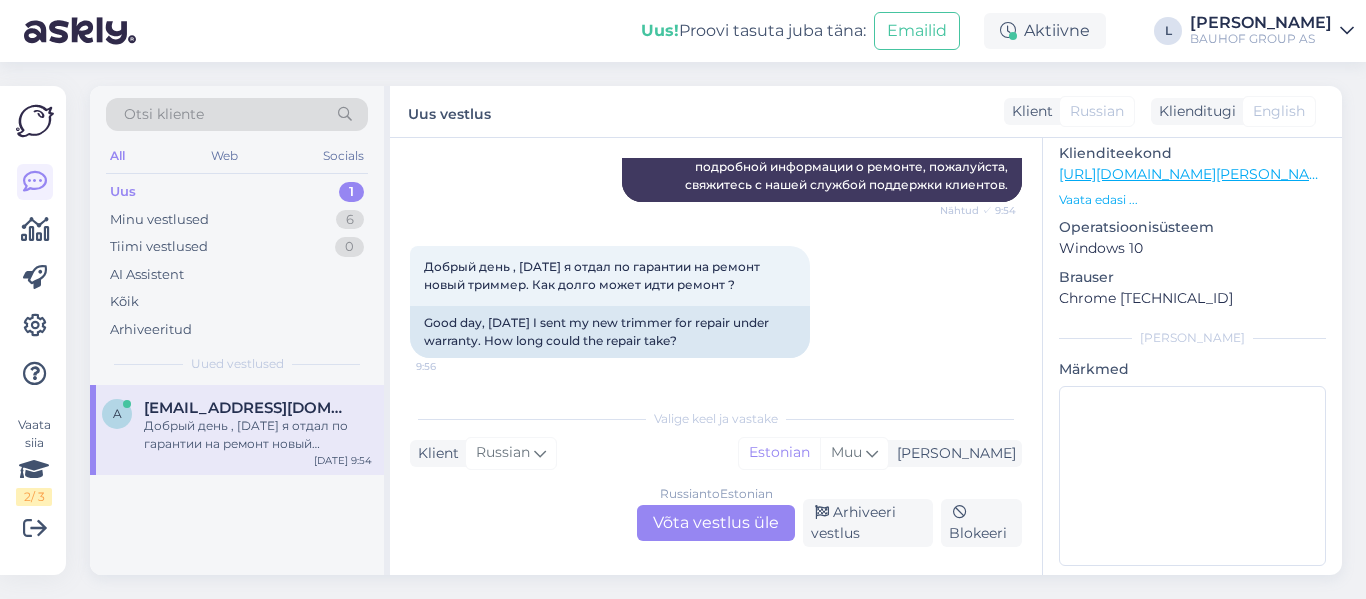 scroll, scrollTop: 240, scrollLeft: 0, axis: vertical 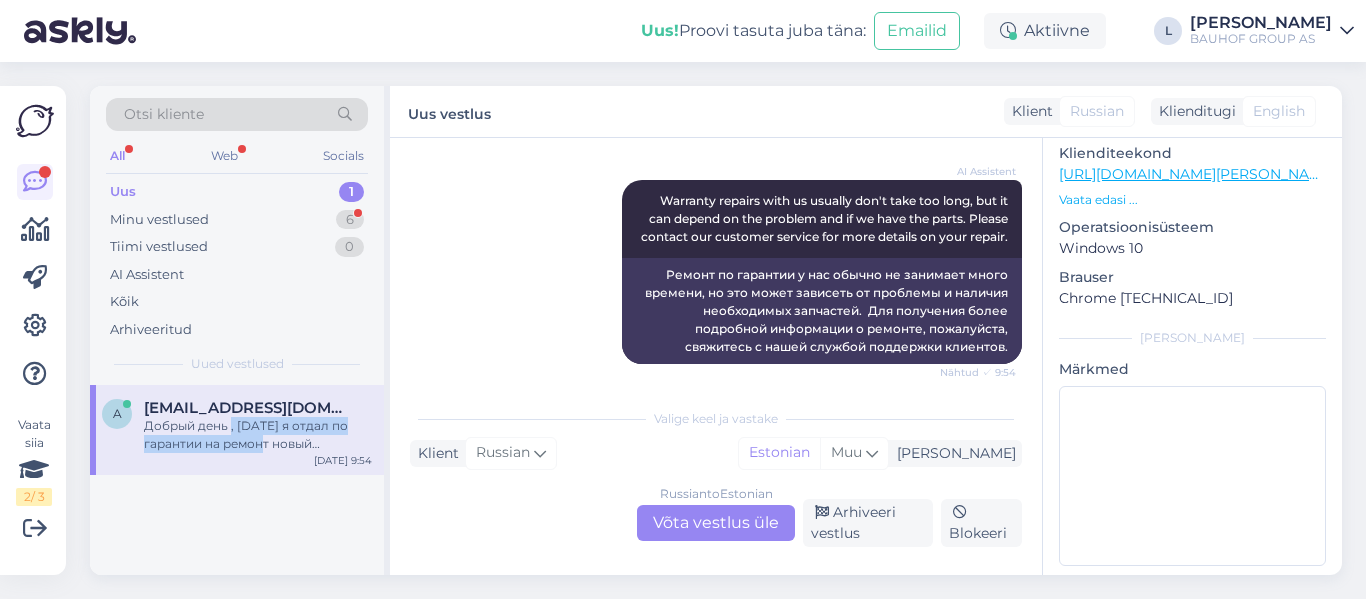 drag, startPoint x: 231, startPoint y: 434, endPoint x: 242, endPoint y: 431, distance: 11.401754 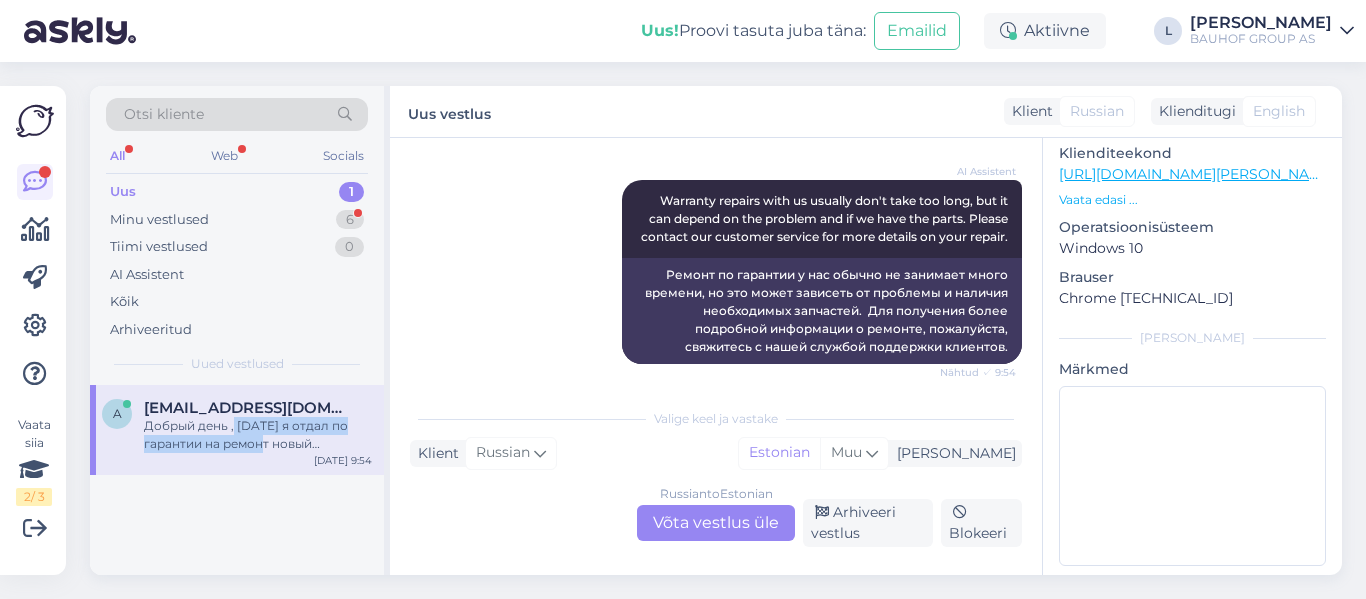 scroll, scrollTop: 0, scrollLeft: 0, axis: both 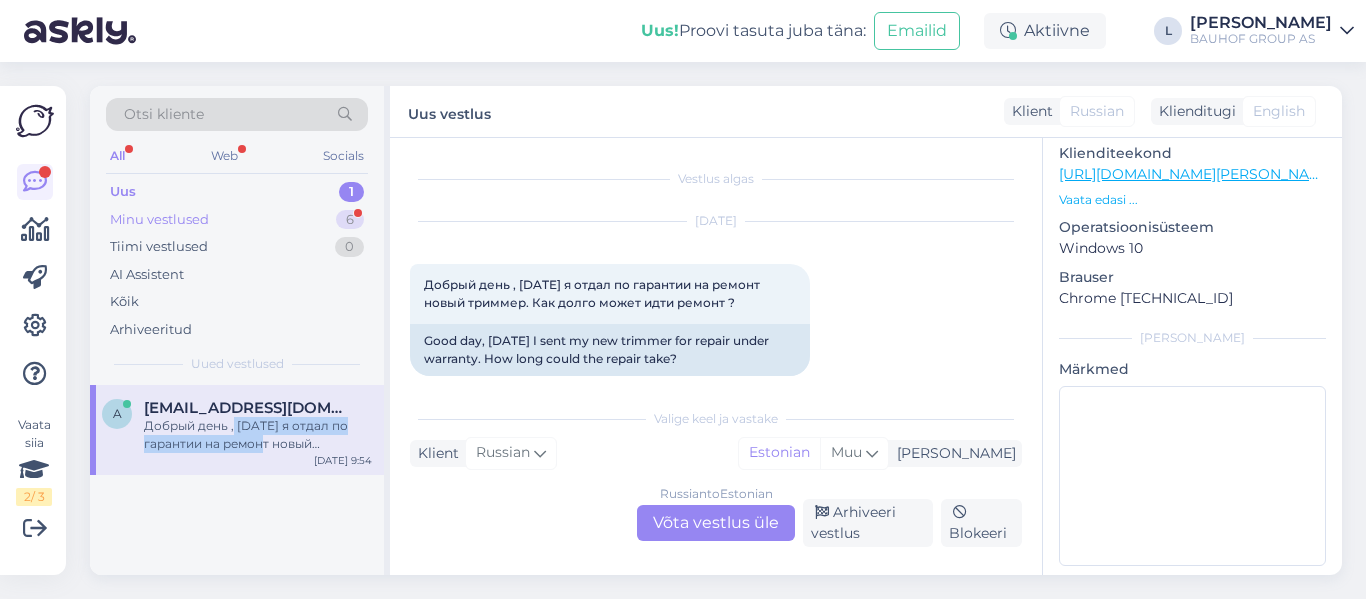 click on "Minu vestlused 6" at bounding box center [237, 220] 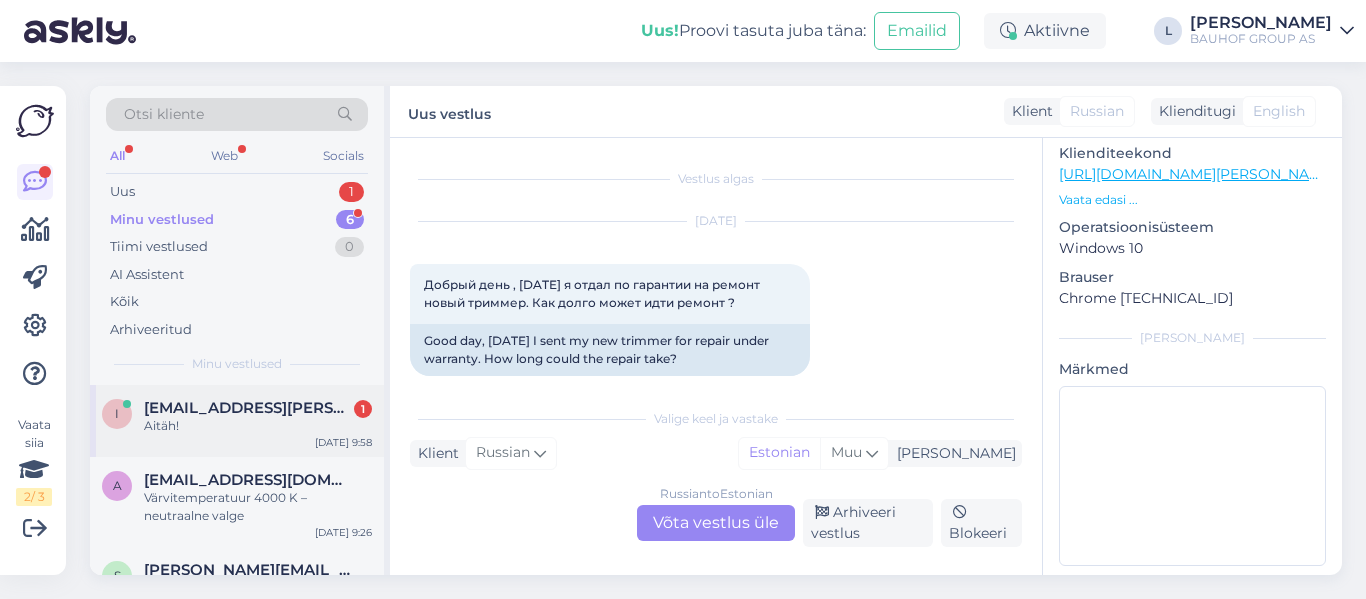 click on "inga.sammal@gmail.com" at bounding box center (248, 408) 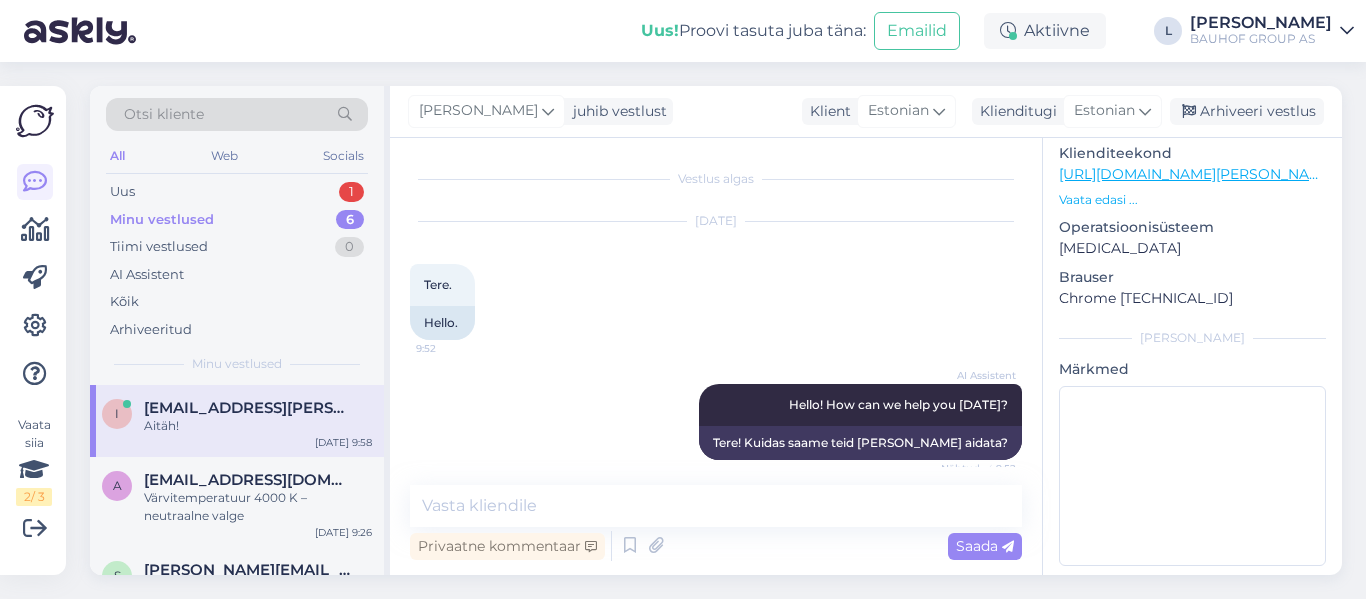 scroll, scrollTop: 643, scrollLeft: 0, axis: vertical 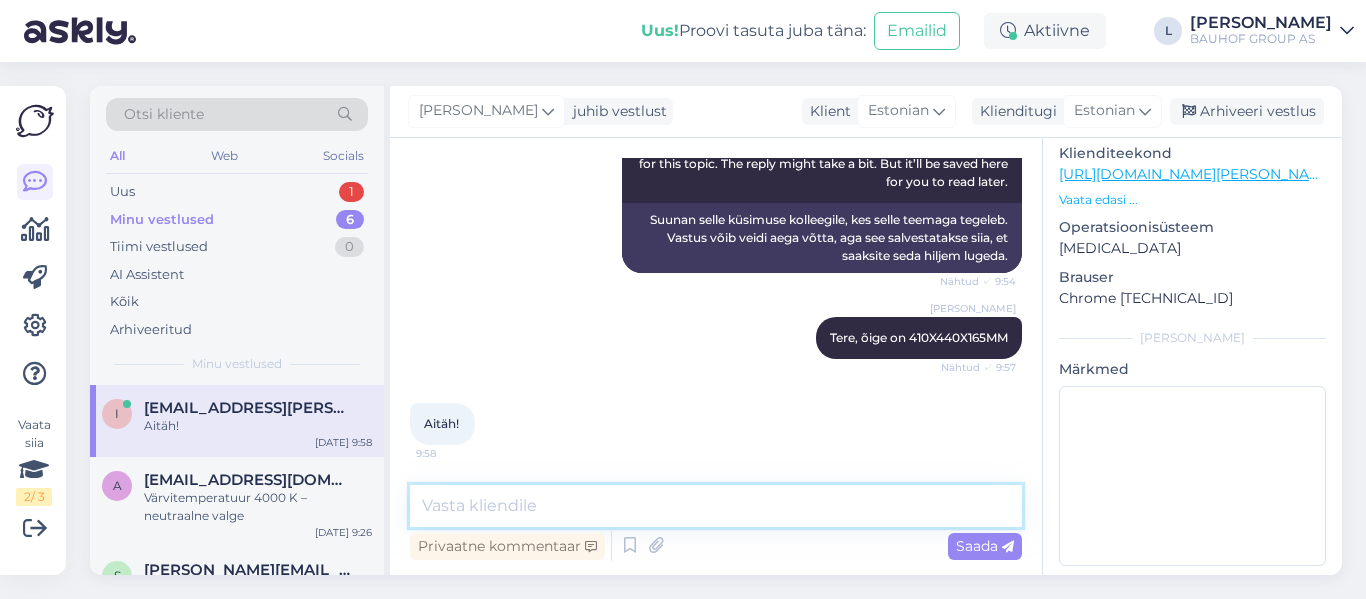 click at bounding box center [716, 506] 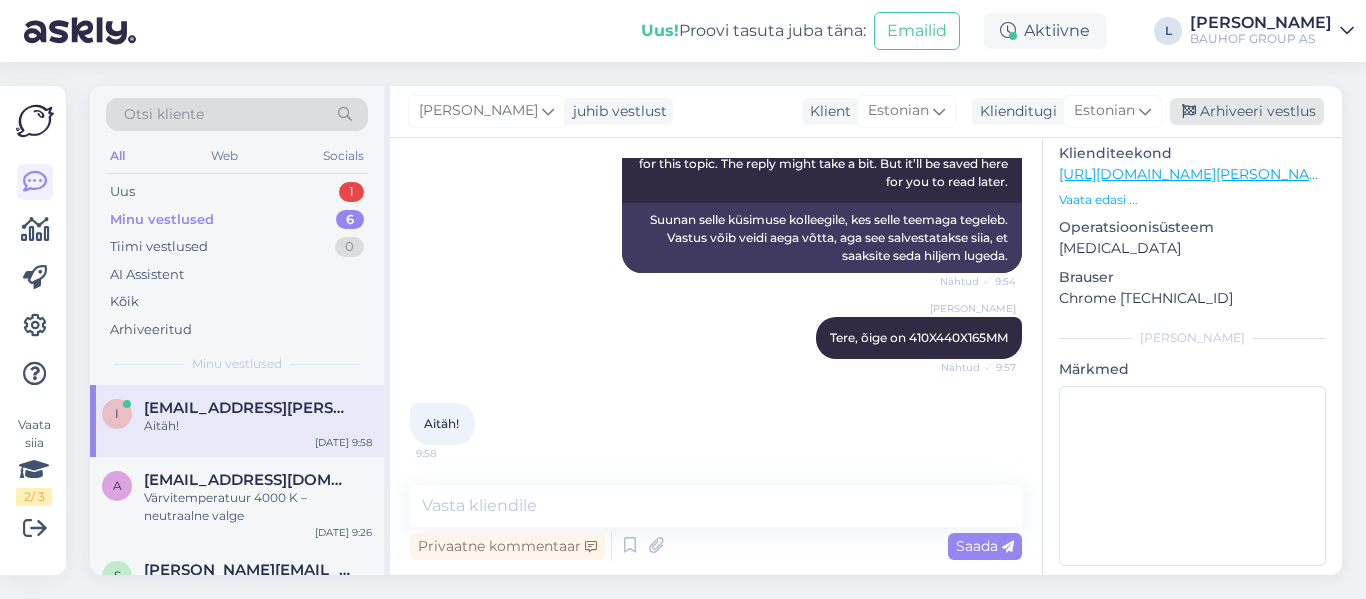 click on "Arhiveeri vestlus" at bounding box center [1247, 111] 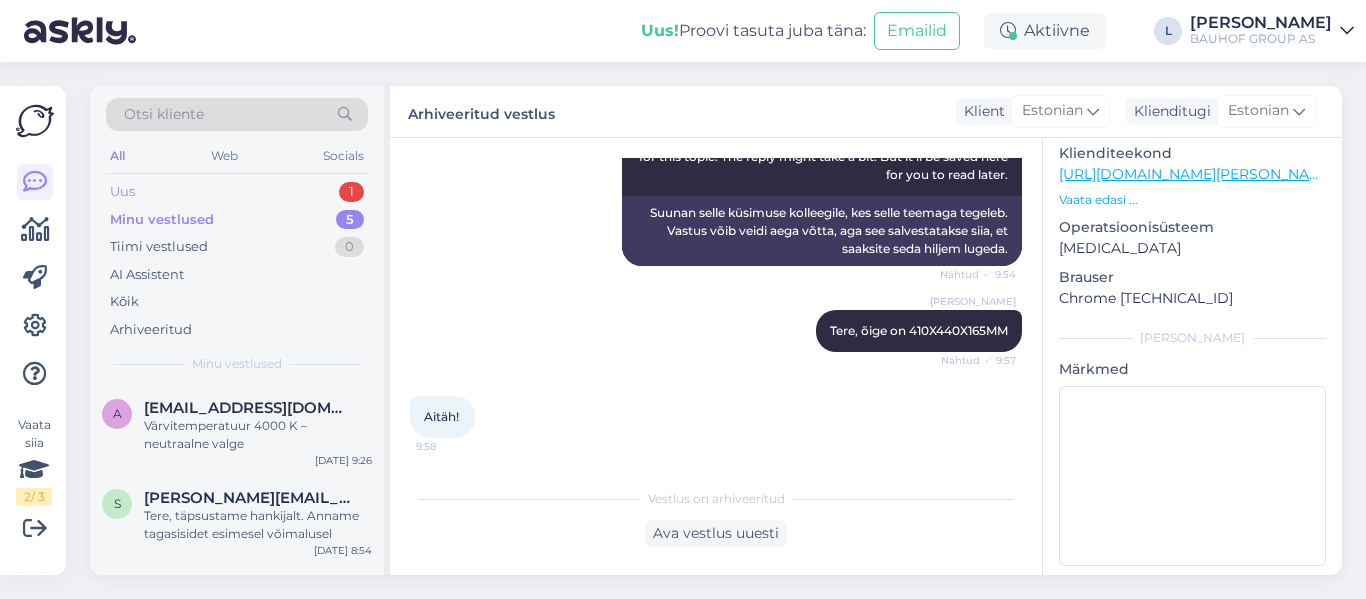 click on "Uus 1" at bounding box center [237, 192] 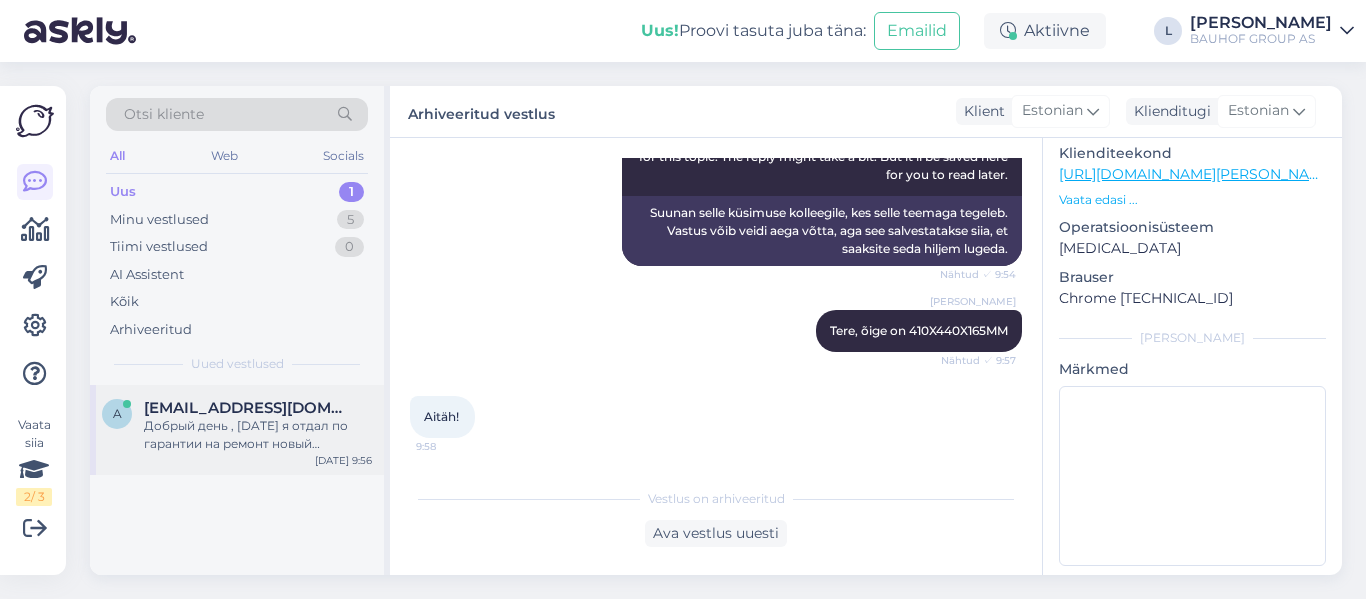 click on "Добрый день , [DATE] я отдал по гарантии на ремонт новый триммер. Как долго может идти ремонт ?" at bounding box center (258, 435) 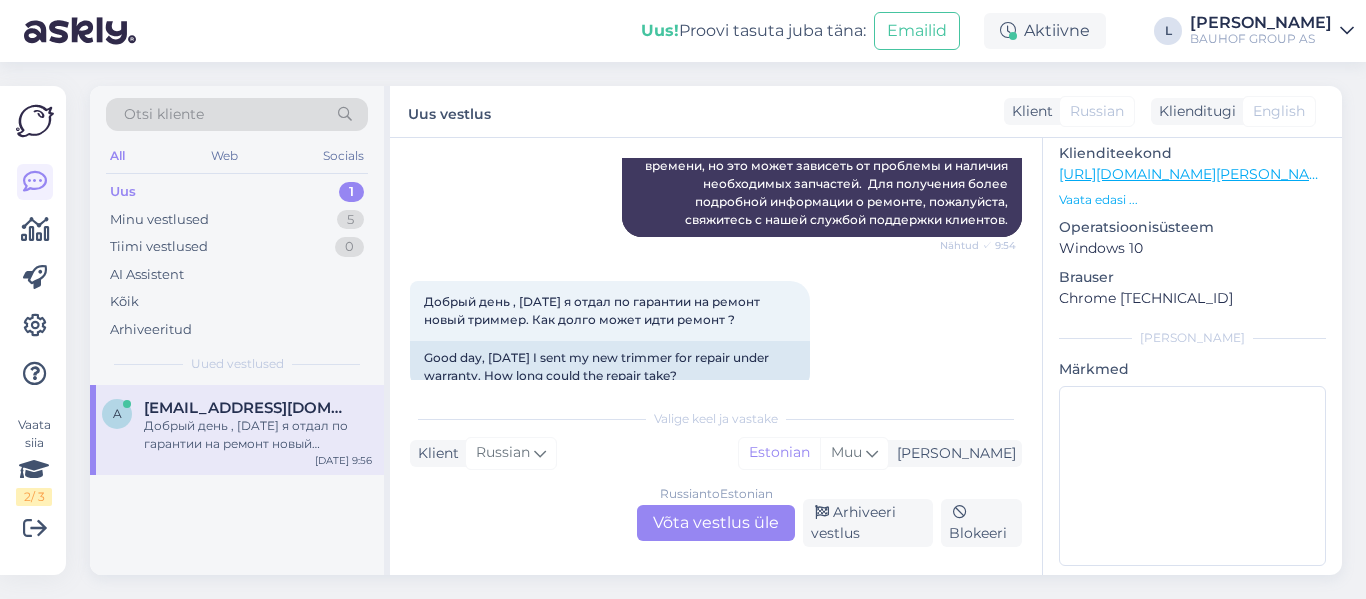 scroll, scrollTop: 402, scrollLeft: 0, axis: vertical 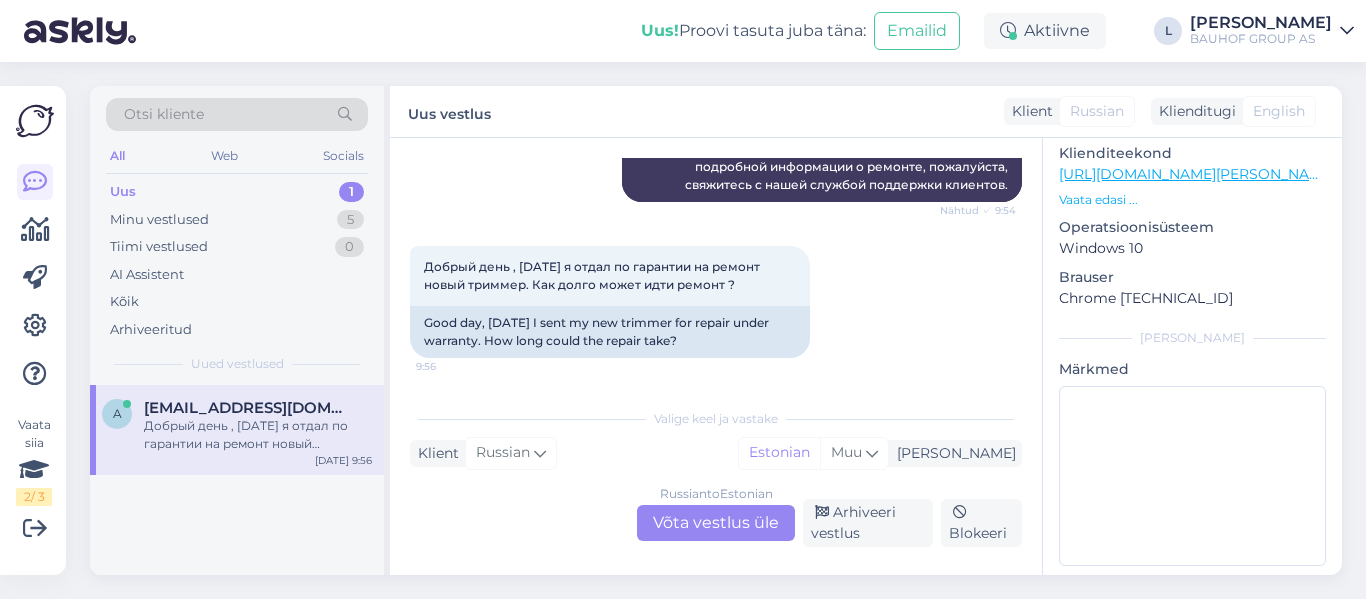 click on "Russian  to  Estonian Võta vestlus üle" at bounding box center [716, 523] 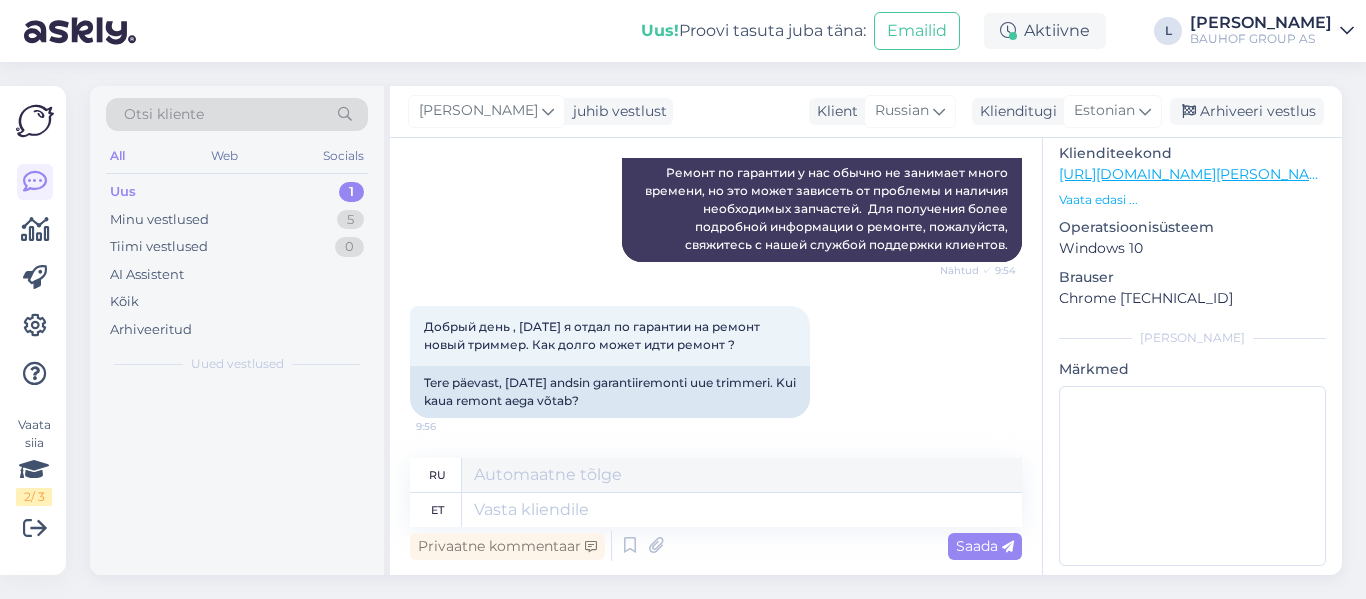 scroll, scrollTop: 342, scrollLeft: 0, axis: vertical 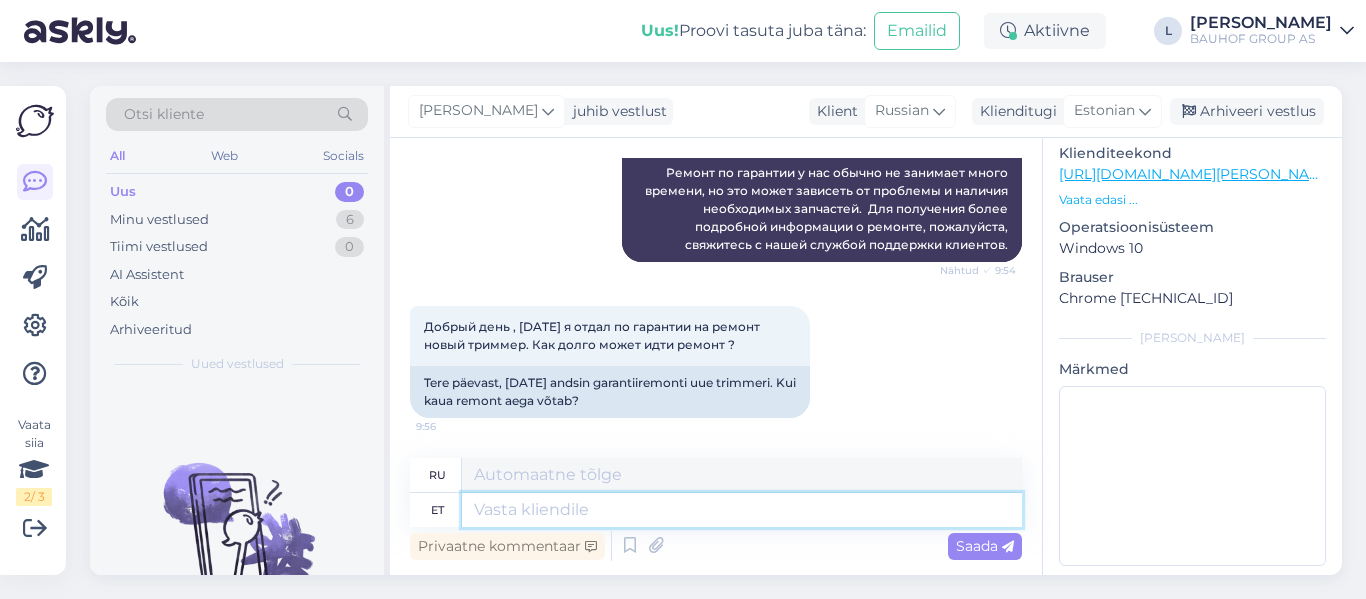 click at bounding box center (742, 510) 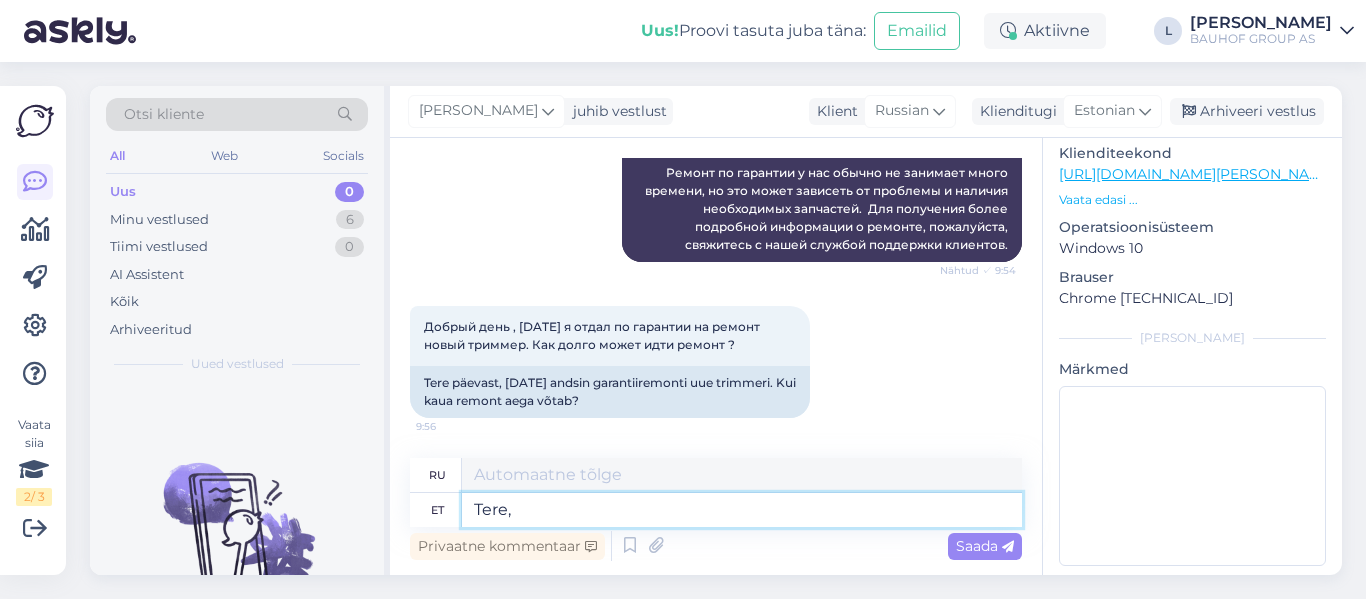 type on "Tere," 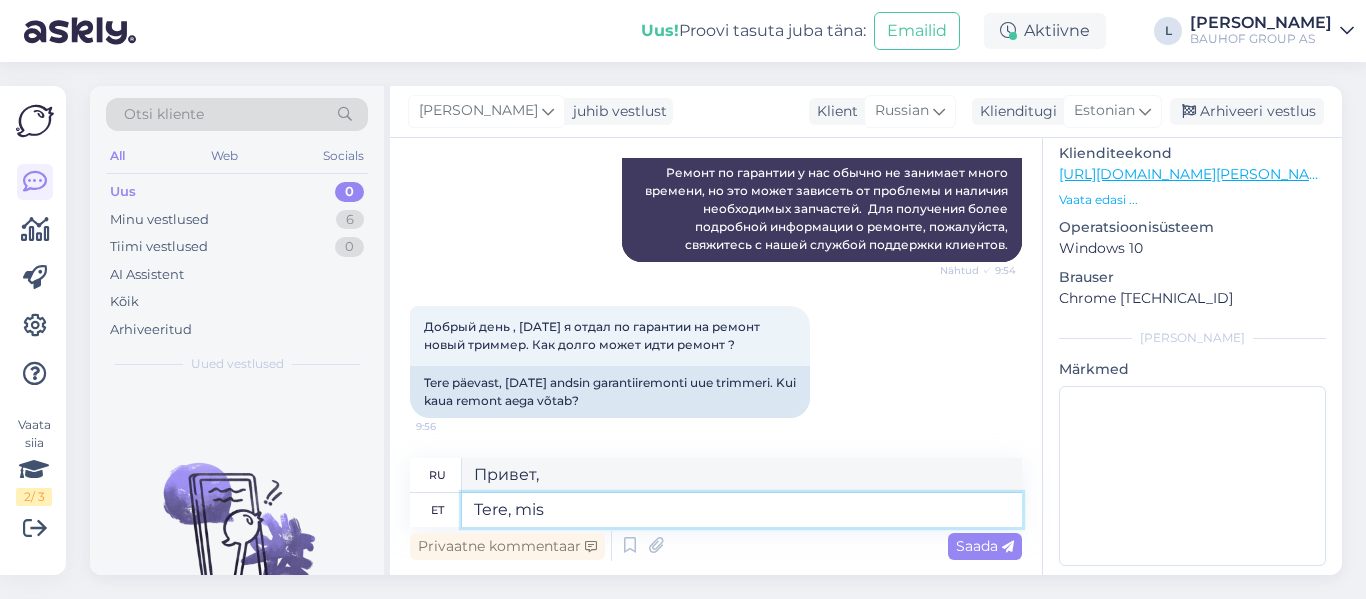 type on "Tere, mis" 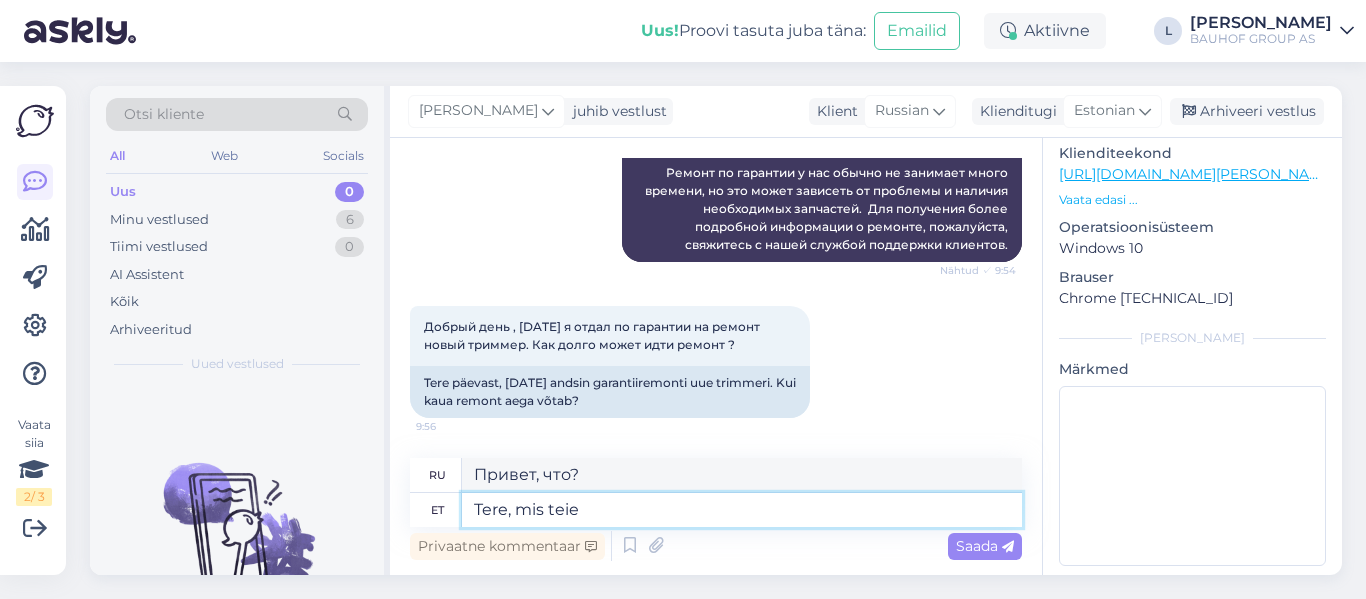 type on "Tere, mis teie" 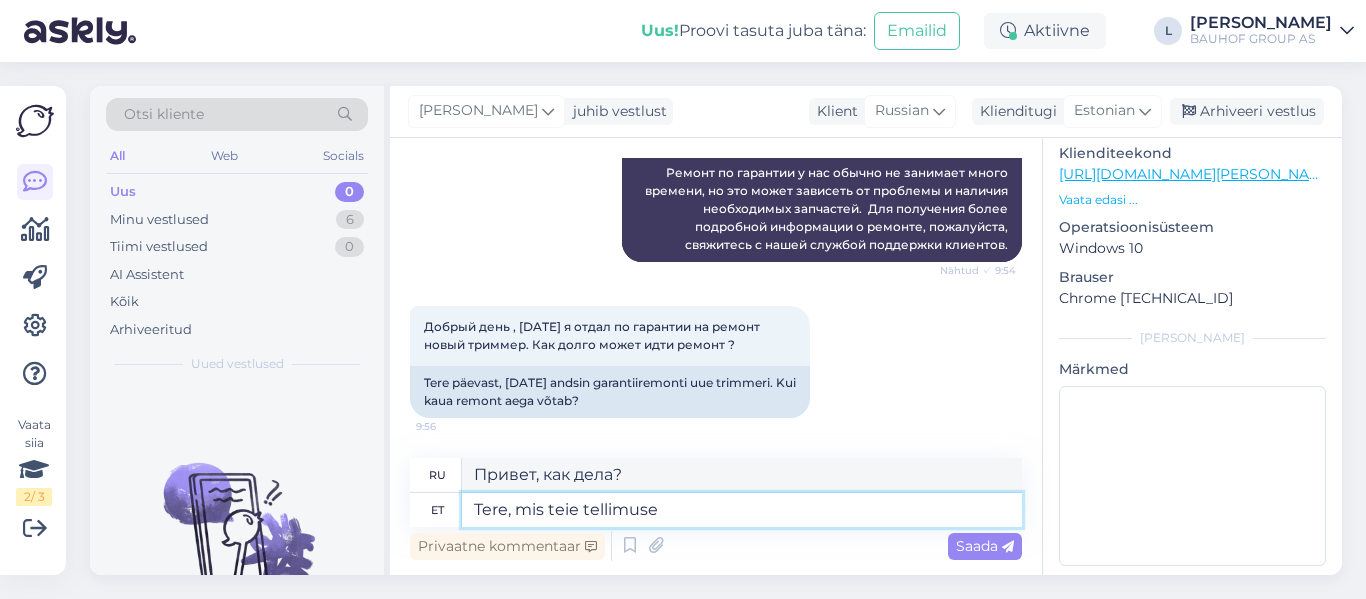 type on "Tere, mis teie tellimuse n" 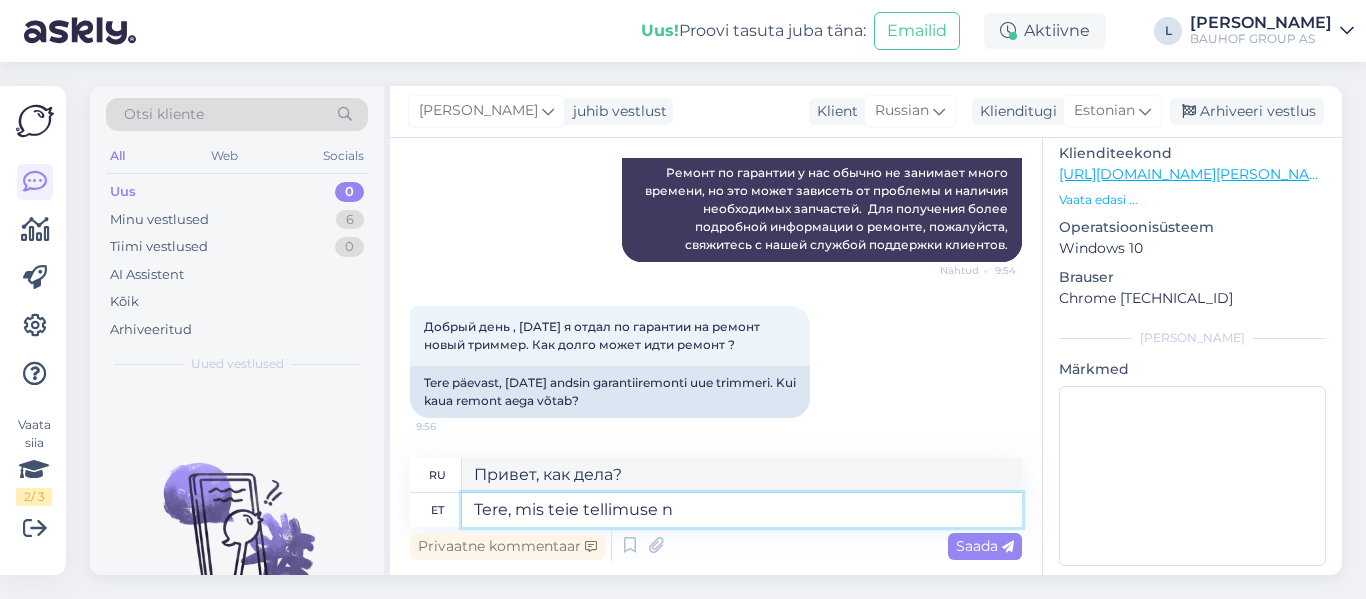 type on "Здравствуйте, какой у вас заказ?" 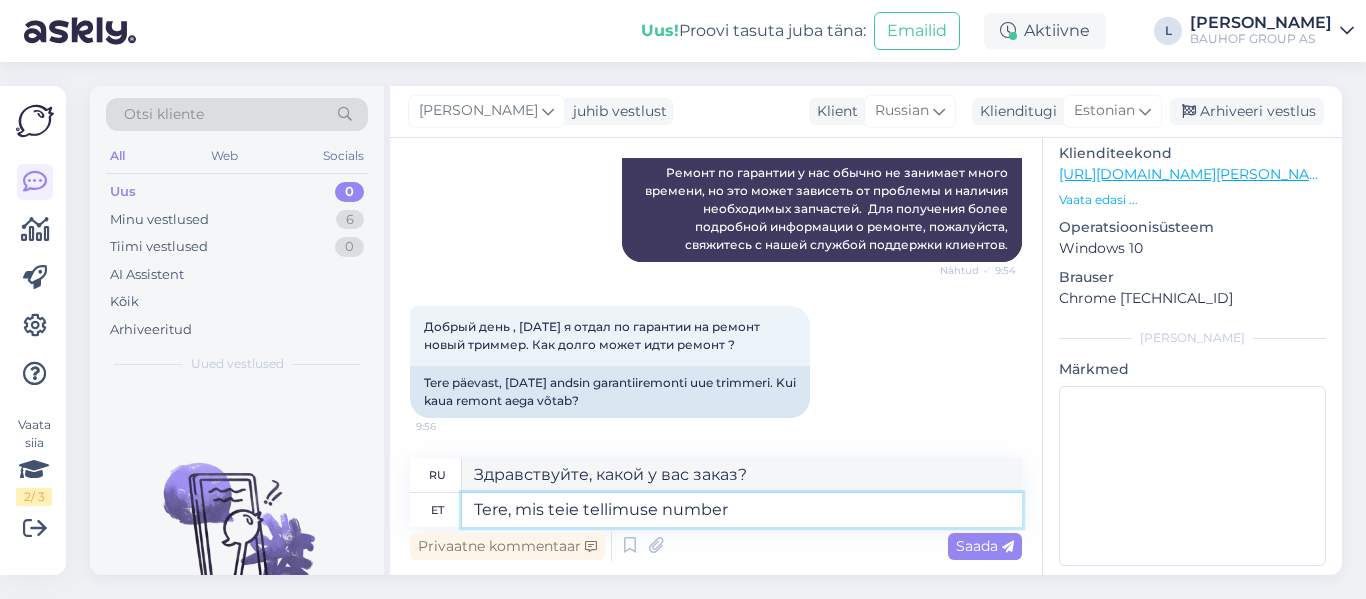 type on "Tere, mis teie tellimuse number" 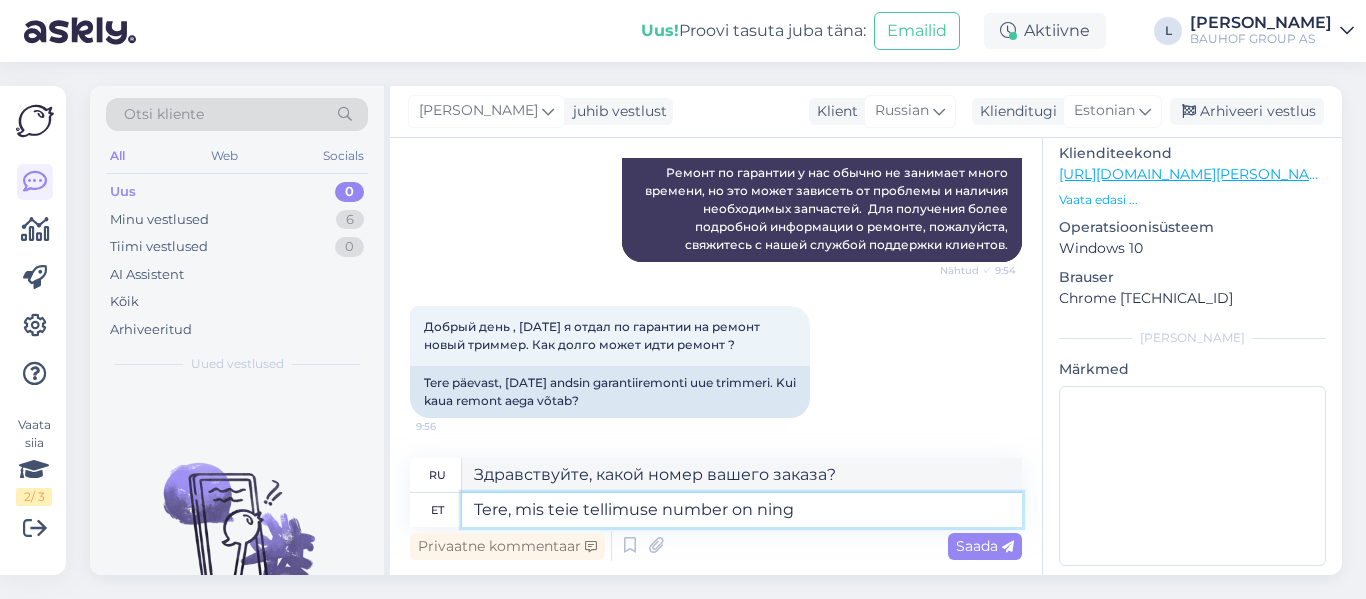 type on "Tere, mis teie tellimuse number on ning" 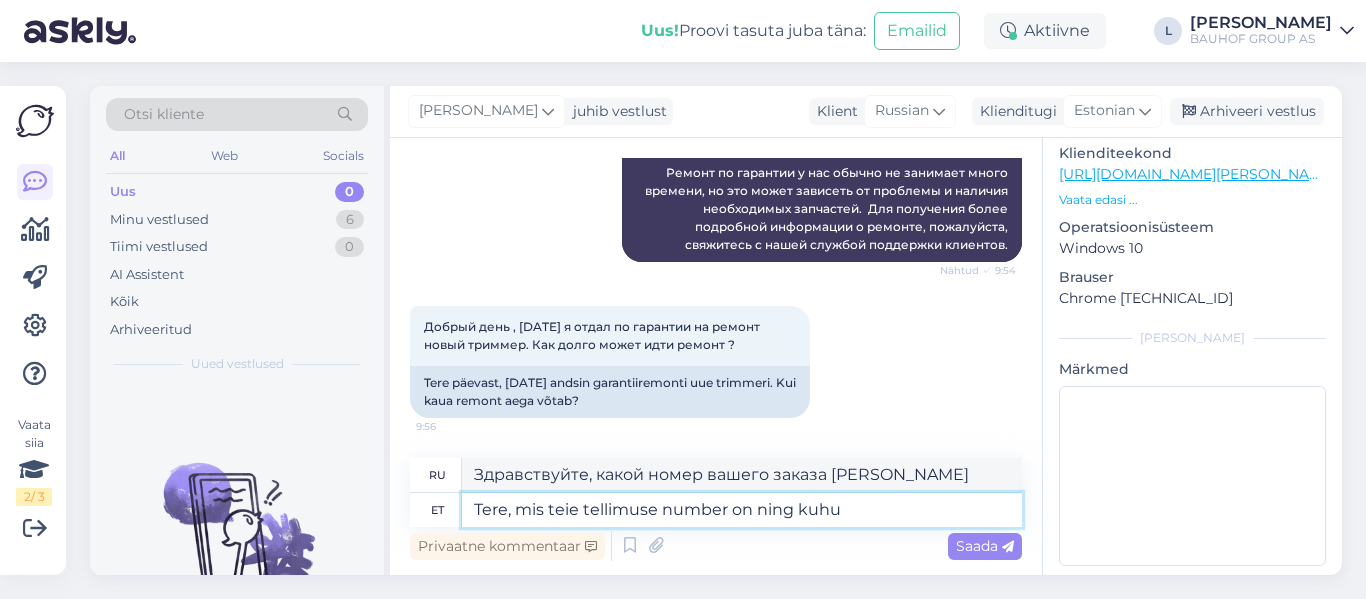 type on "Tere, mis teie tellimuse number on ning kuhu" 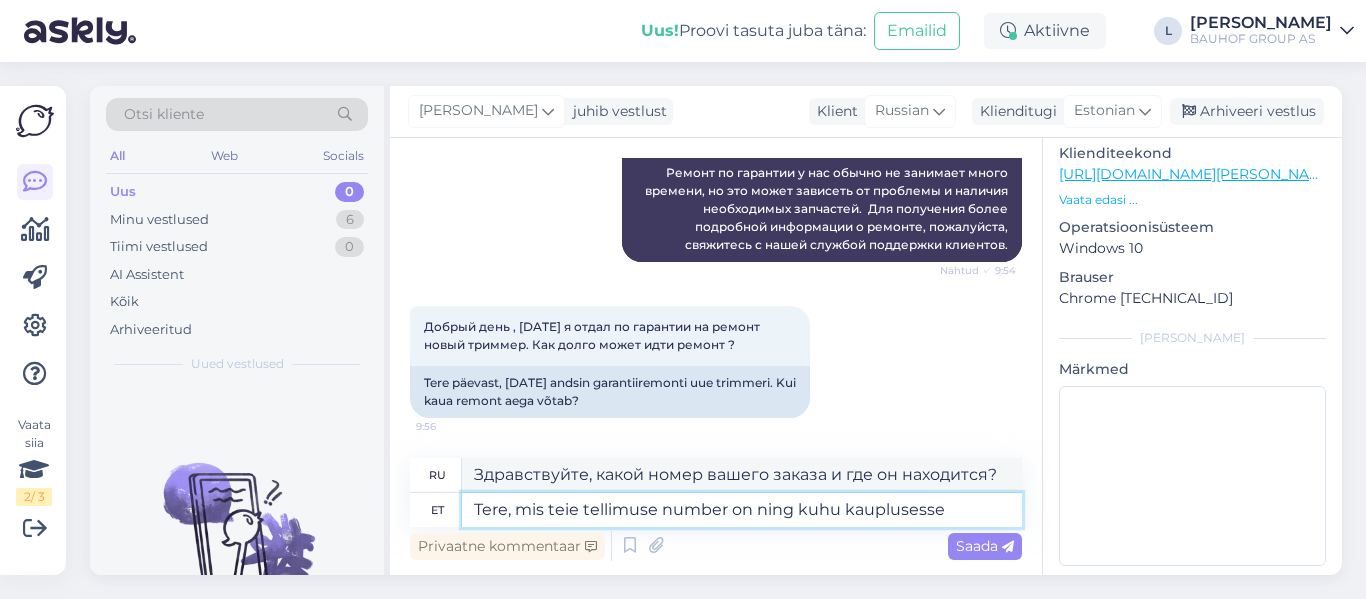 type on "Tere, mis teie tellimuse number on ning kuhu kauplusesse" 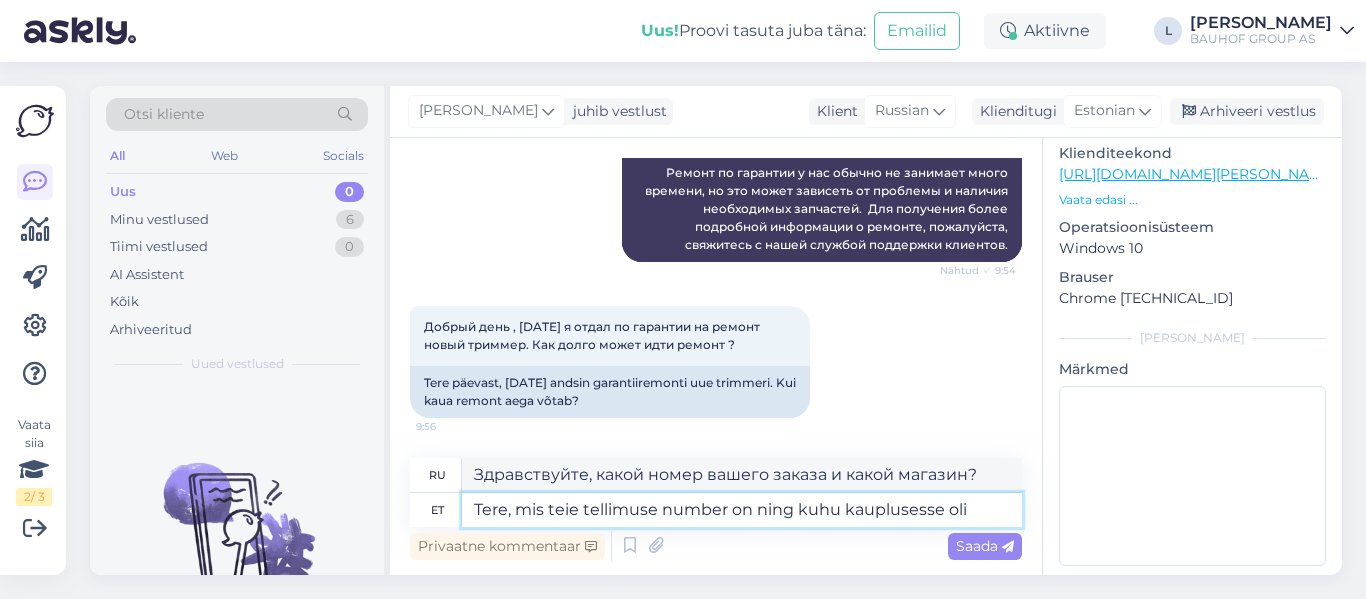 type on "Tere, mis teie tellimuse number on ning kuhu kauplusesse oli" 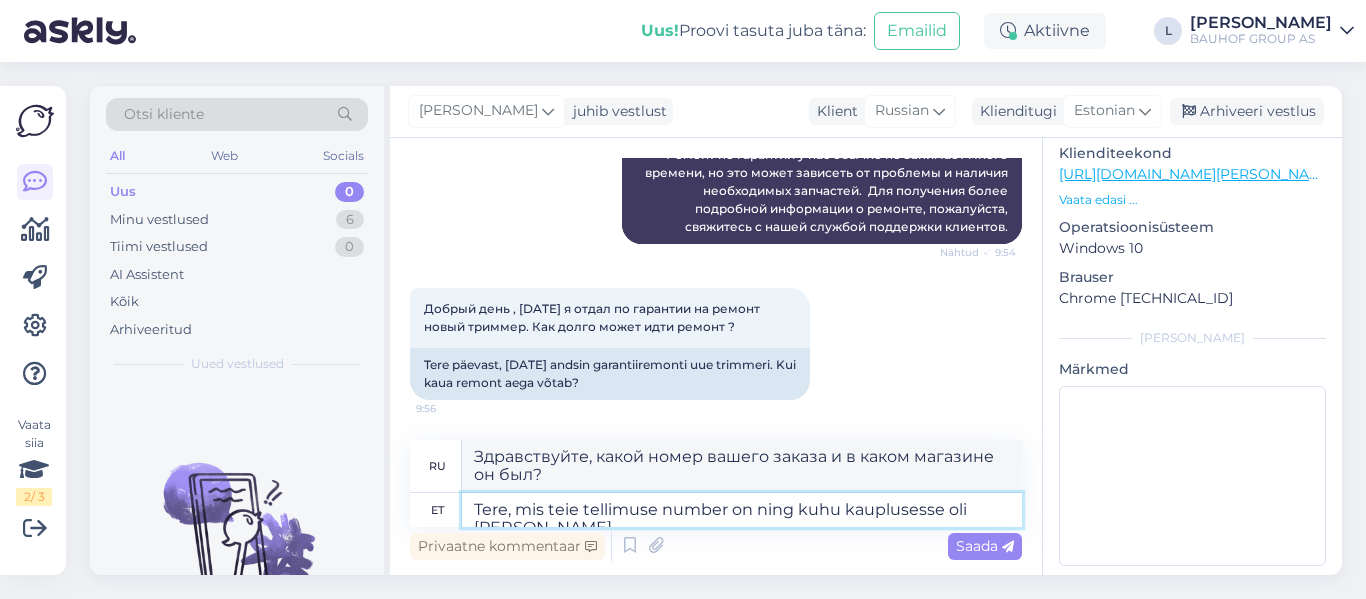 scroll, scrollTop: 378, scrollLeft: 0, axis: vertical 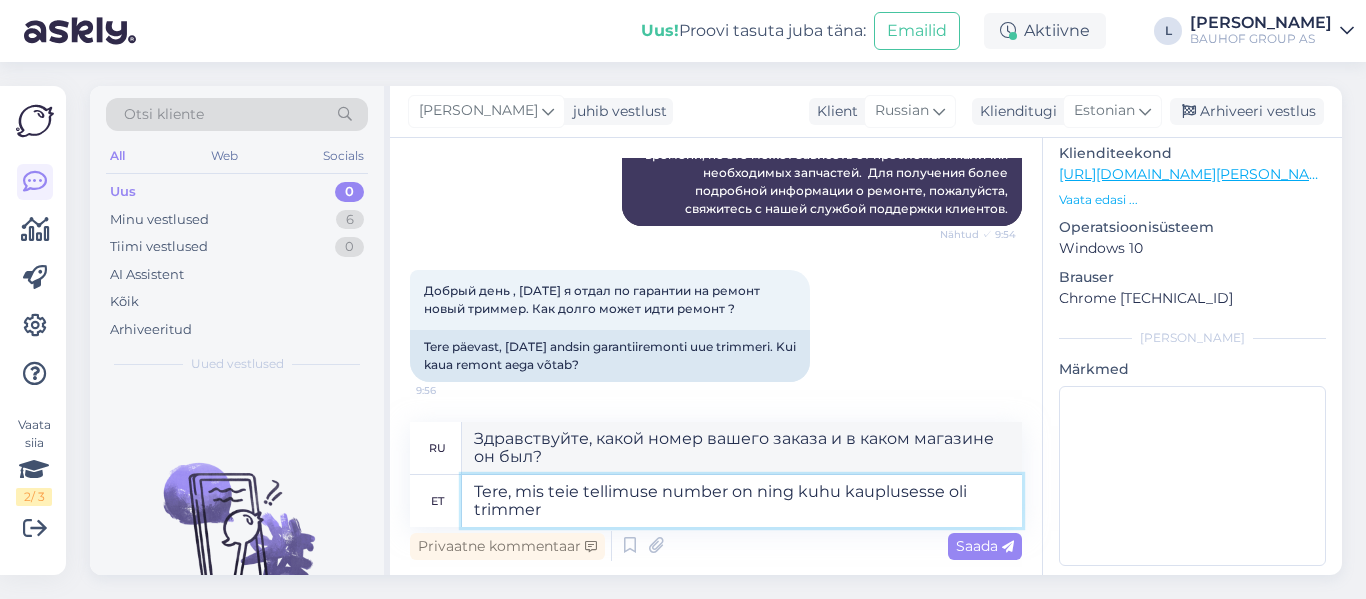 type on "Tere, mis teie tellimuse number on ning kuhu kauplusesse oli trimmer v" 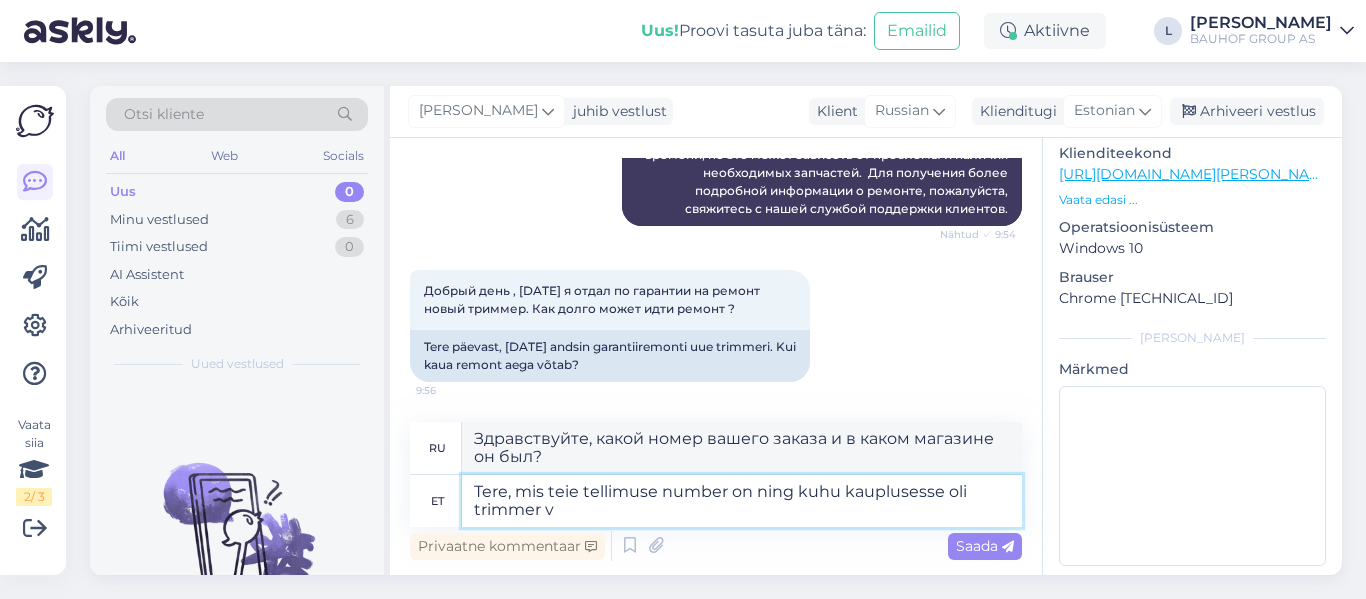 type on "Здравствуйте, какой номер вашего заказа и в каком магазине вы приобрели триммер?" 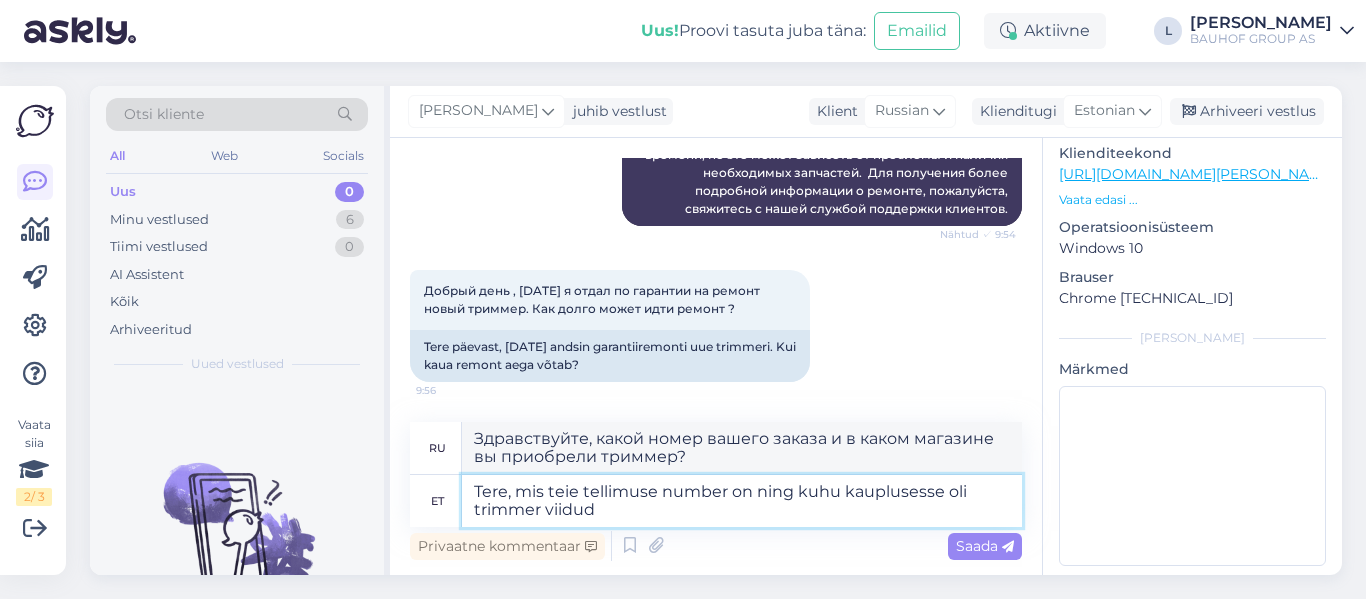 type on "Tere, mis teie tellimuse number on ning kuhu kauplusesse oli trimmer viidud?" 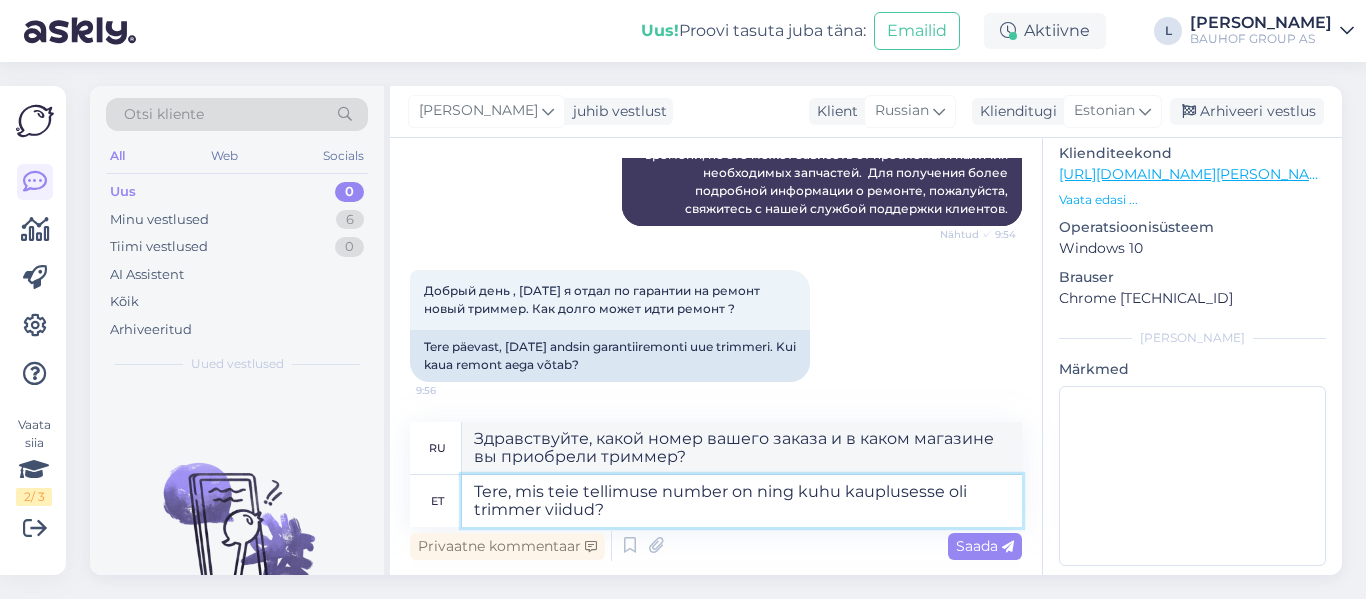 type on "Здравствуйте, какой номер вашего заказа и в какой магазин был отвезен триммер?" 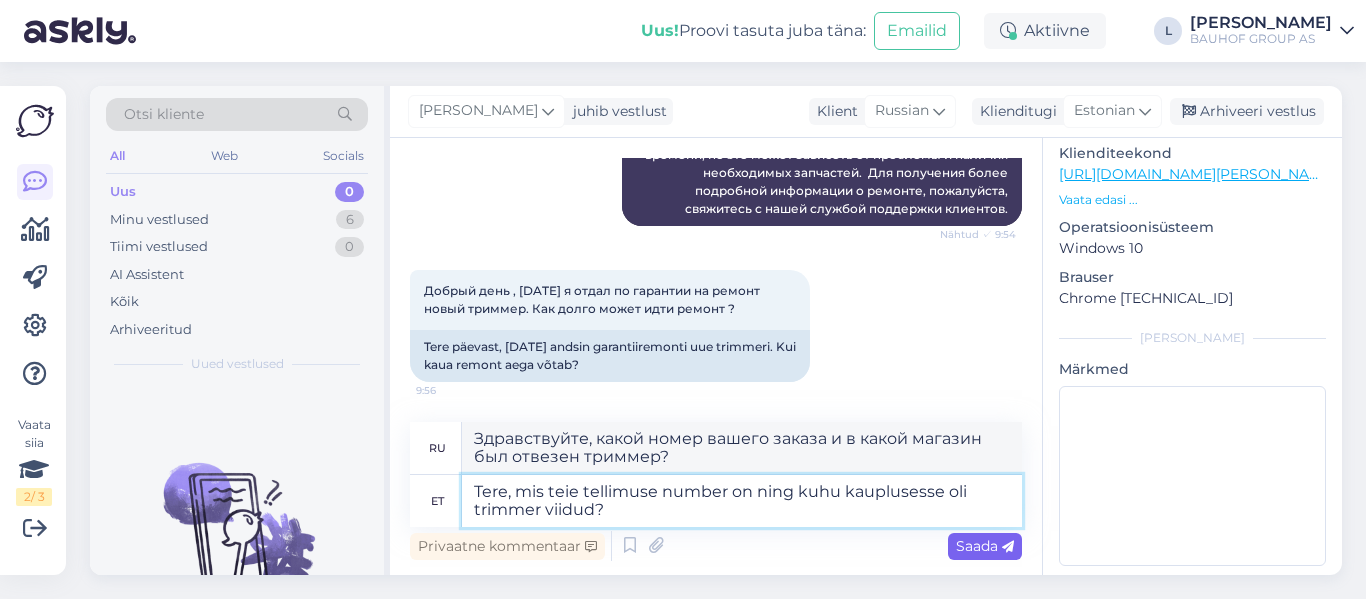 type on "Tere, mis teie tellimuse number on ning kuhu kauplusesse oli trimmer viidud?" 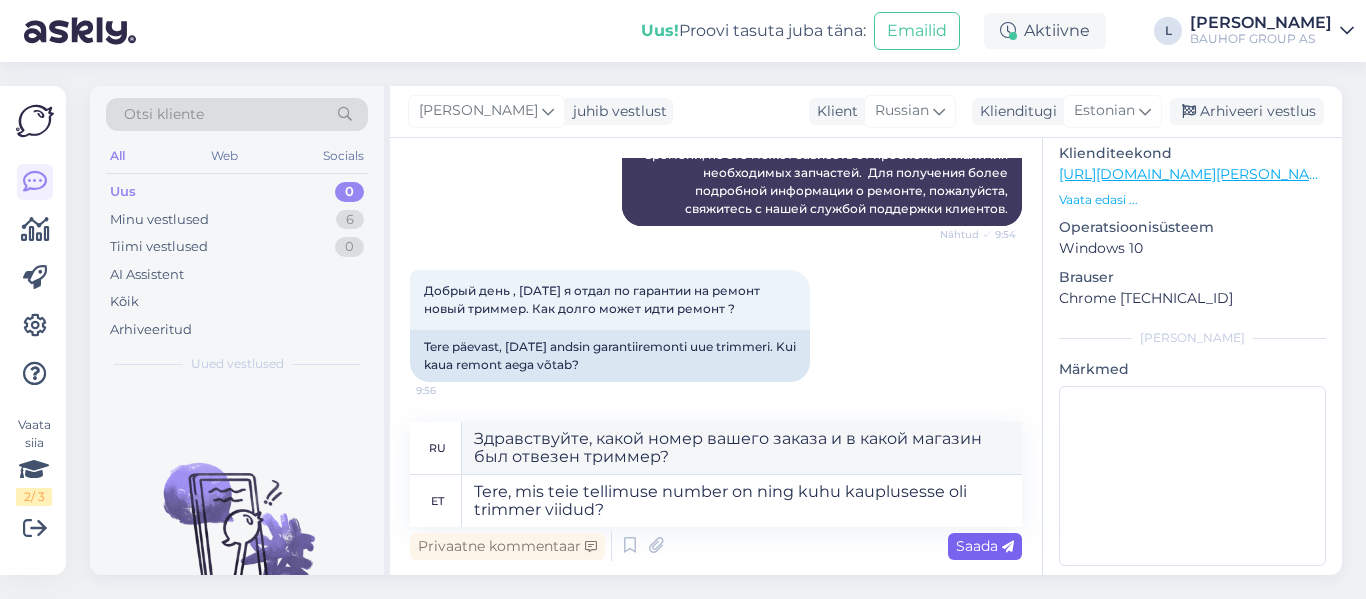 click on "Saada" at bounding box center [985, 546] 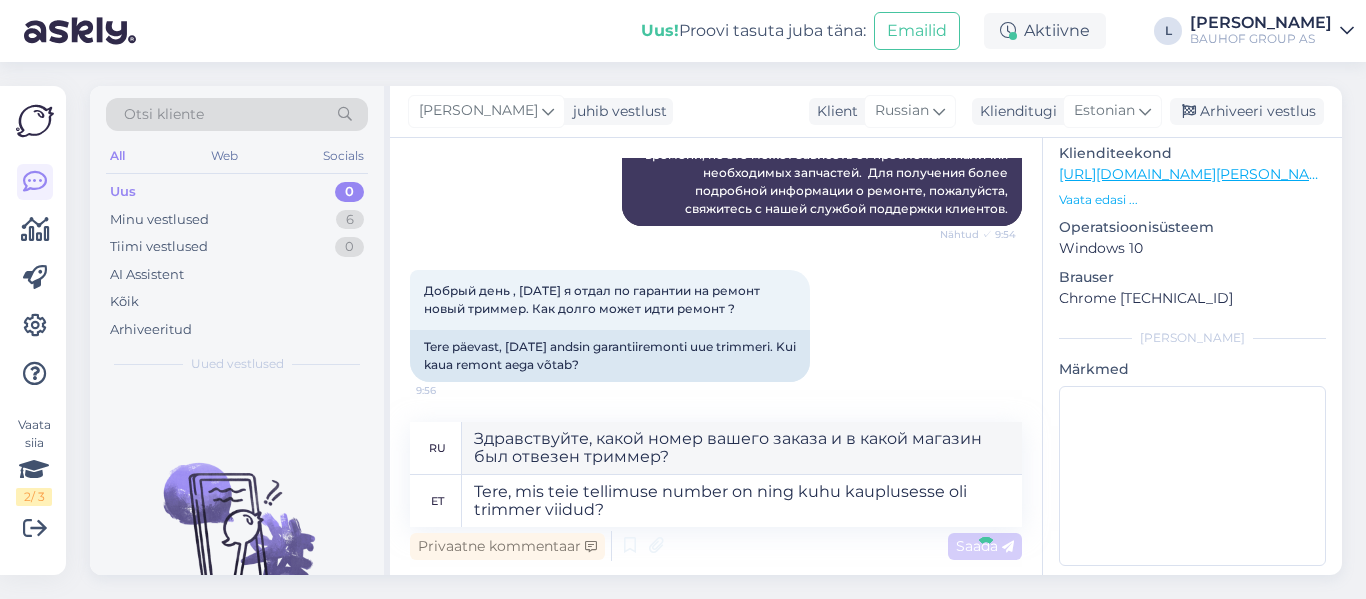 type 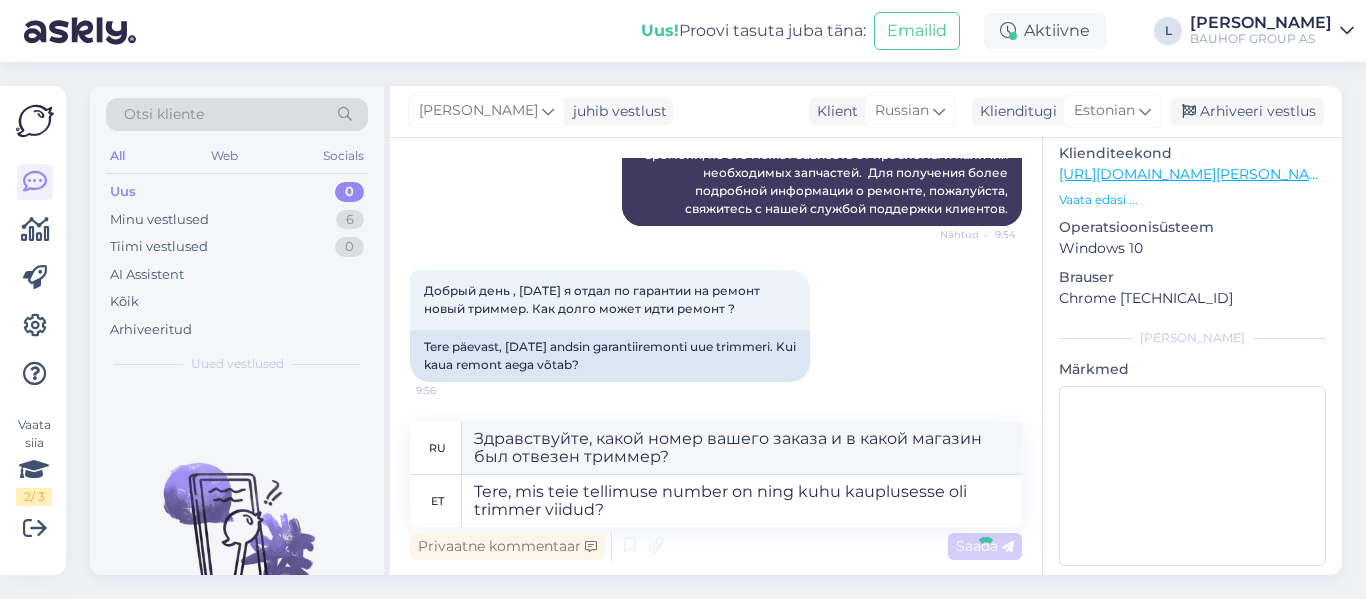 type 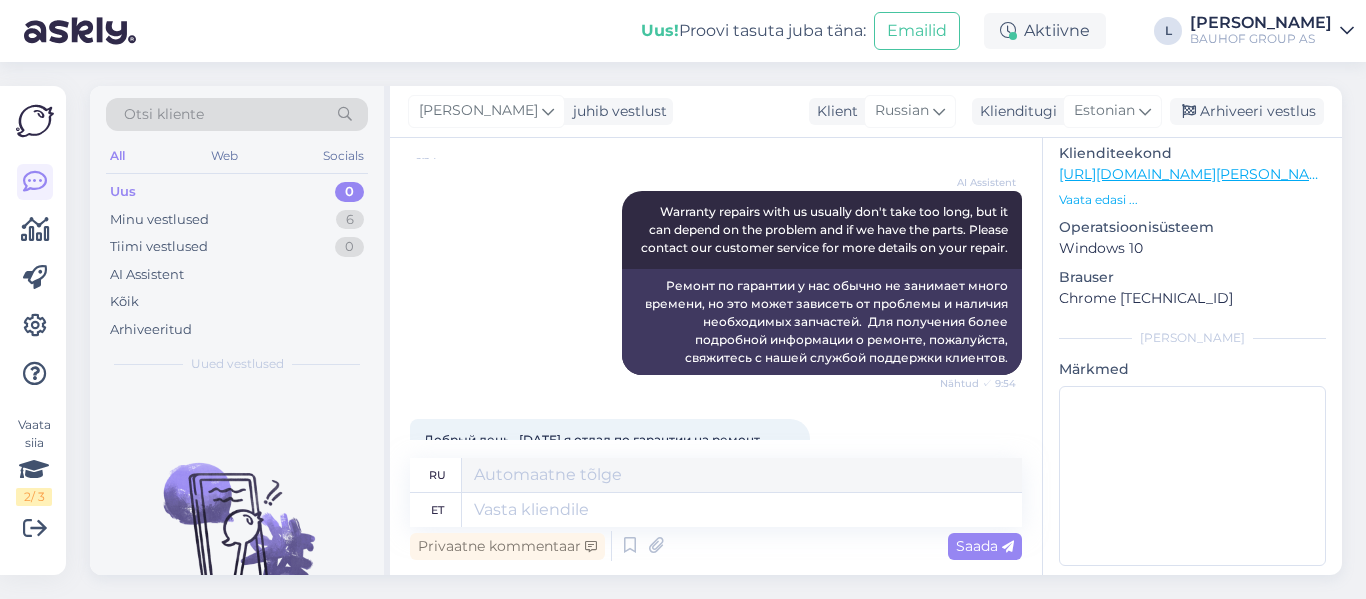 scroll, scrollTop: 498, scrollLeft: 0, axis: vertical 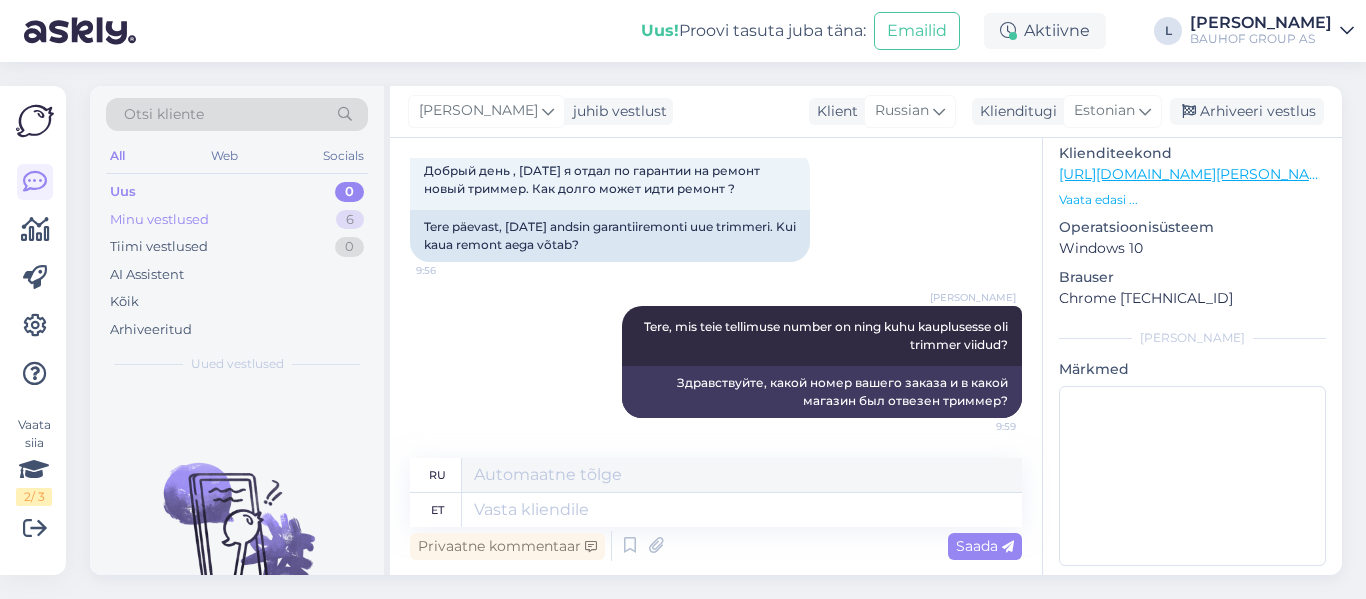 click on "Minu vestlused" at bounding box center [159, 220] 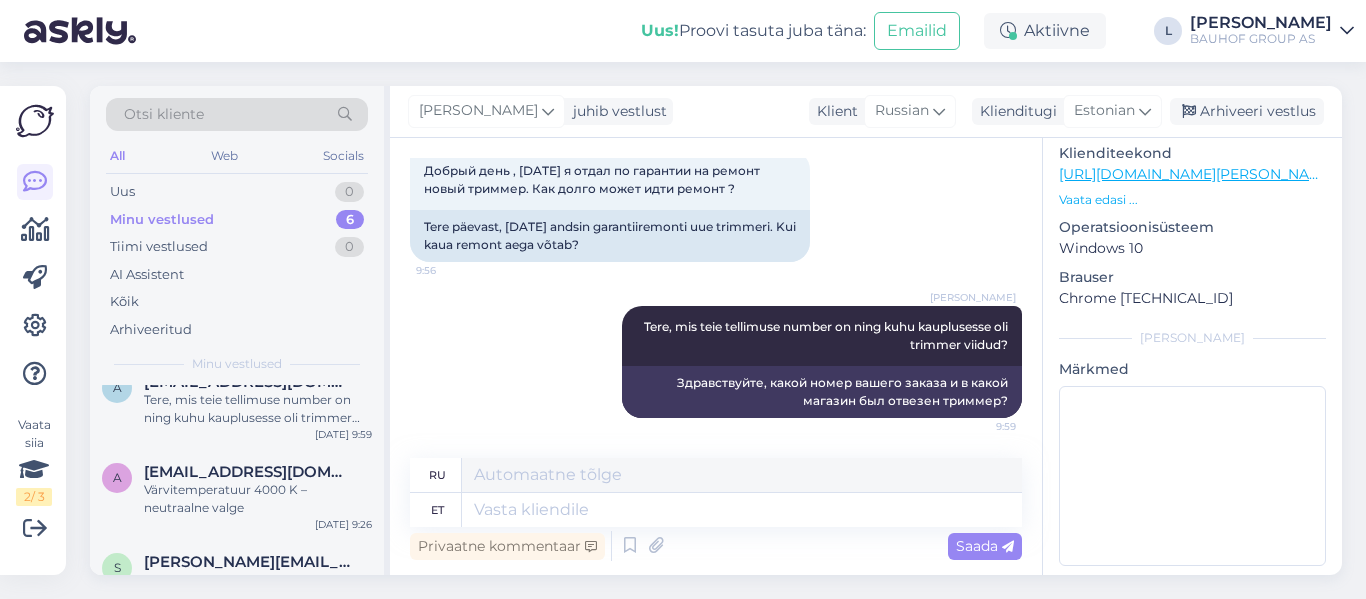 scroll, scrollTop: 0, scrollLeft: 0, axis: both 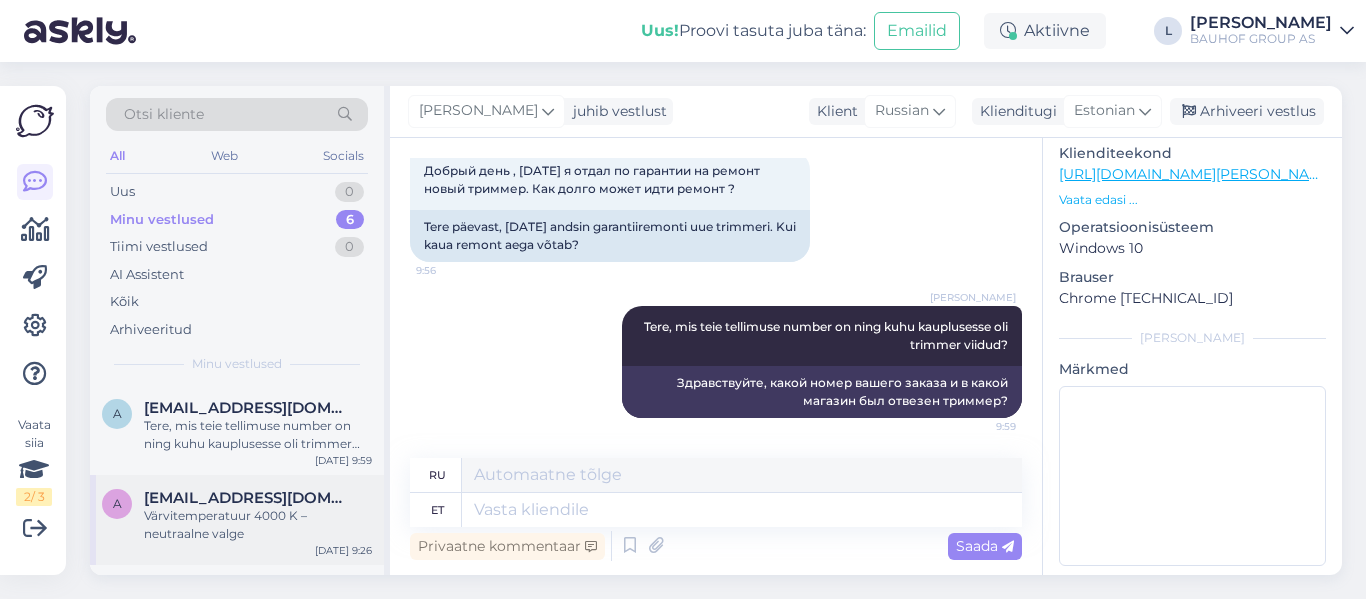 click on "[EMAIL_ADDRESS][DOMAIN_NAME]" at bounding box center [248, 498] 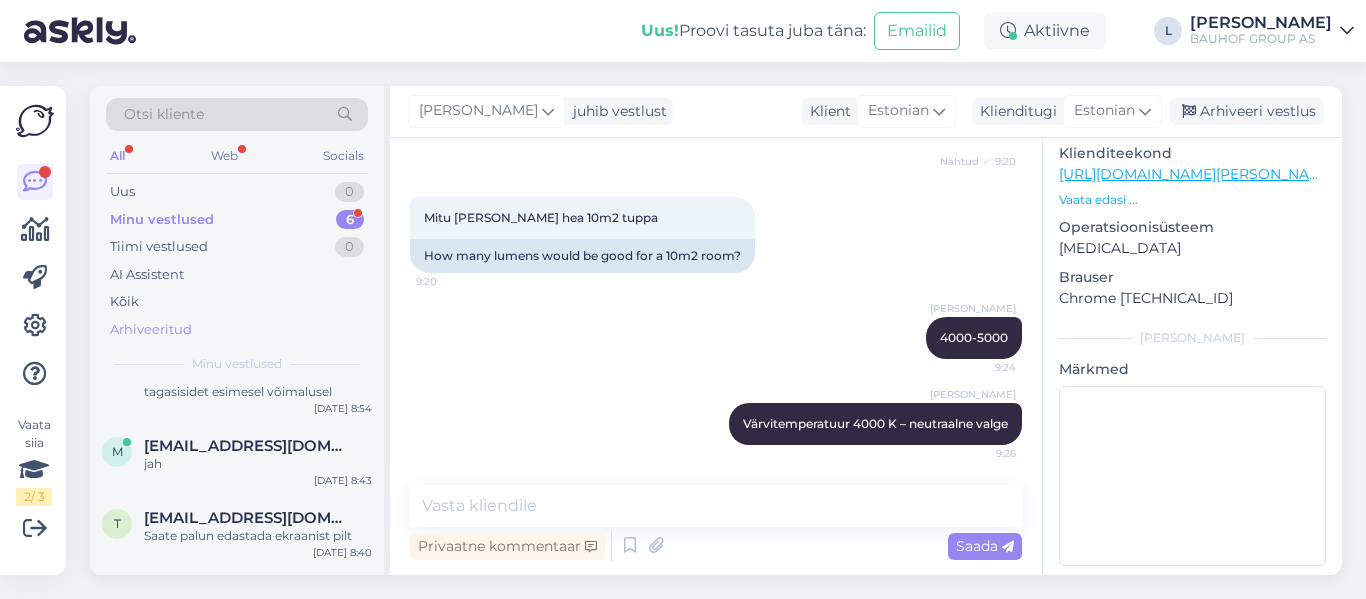 scroll, scrollTop: 178, scrollLeft: 0, axis: vertical 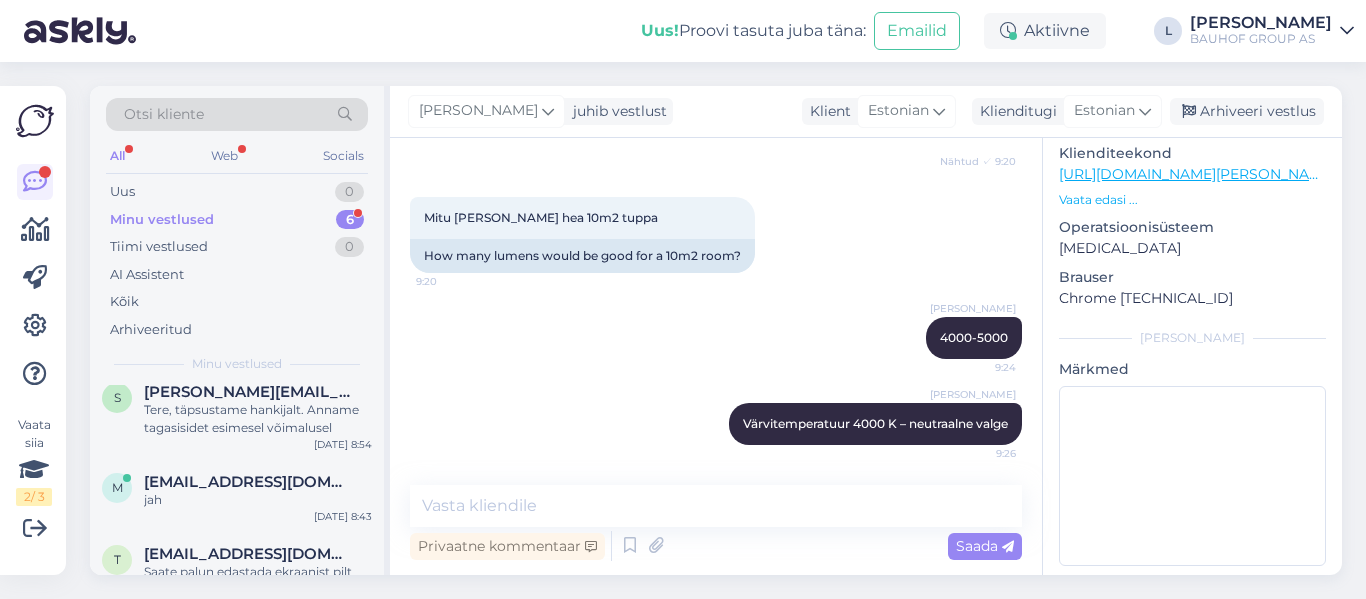 click on "Minu vestlused" at bounding box center (162, 220) 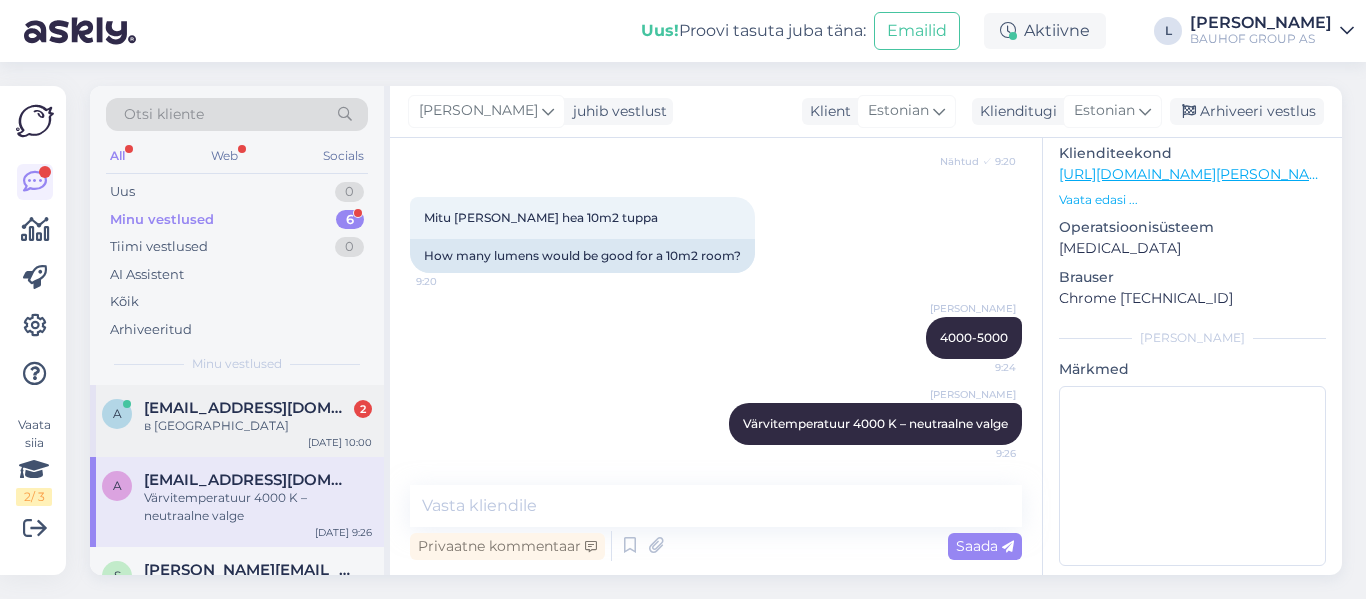 click on "в [GEOGRAPHIC_DATA]" at bounding box center (258, 426) 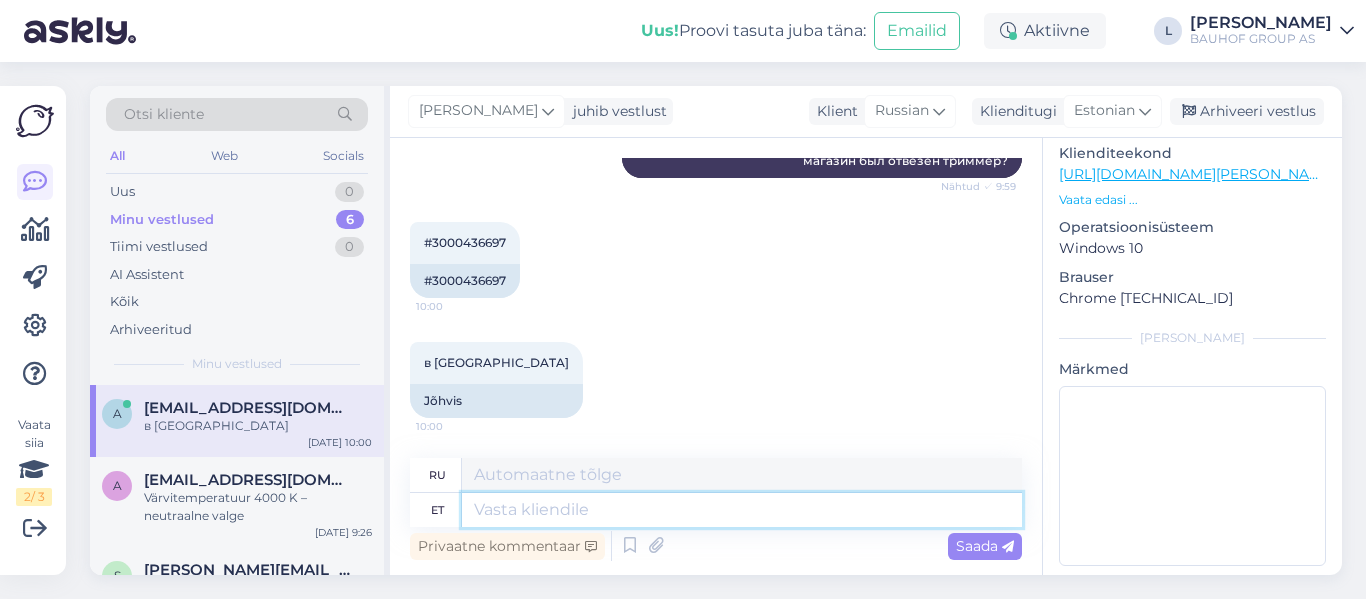 click at bounding box center [742, 510] 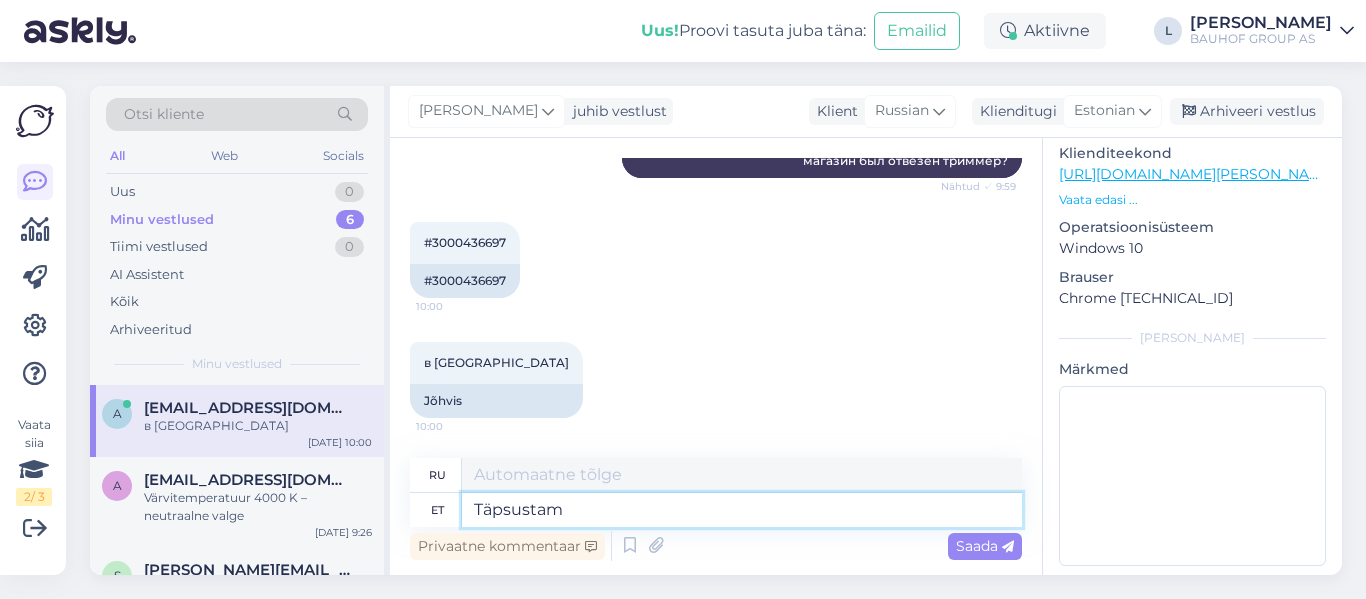 type on "Täpsustame" 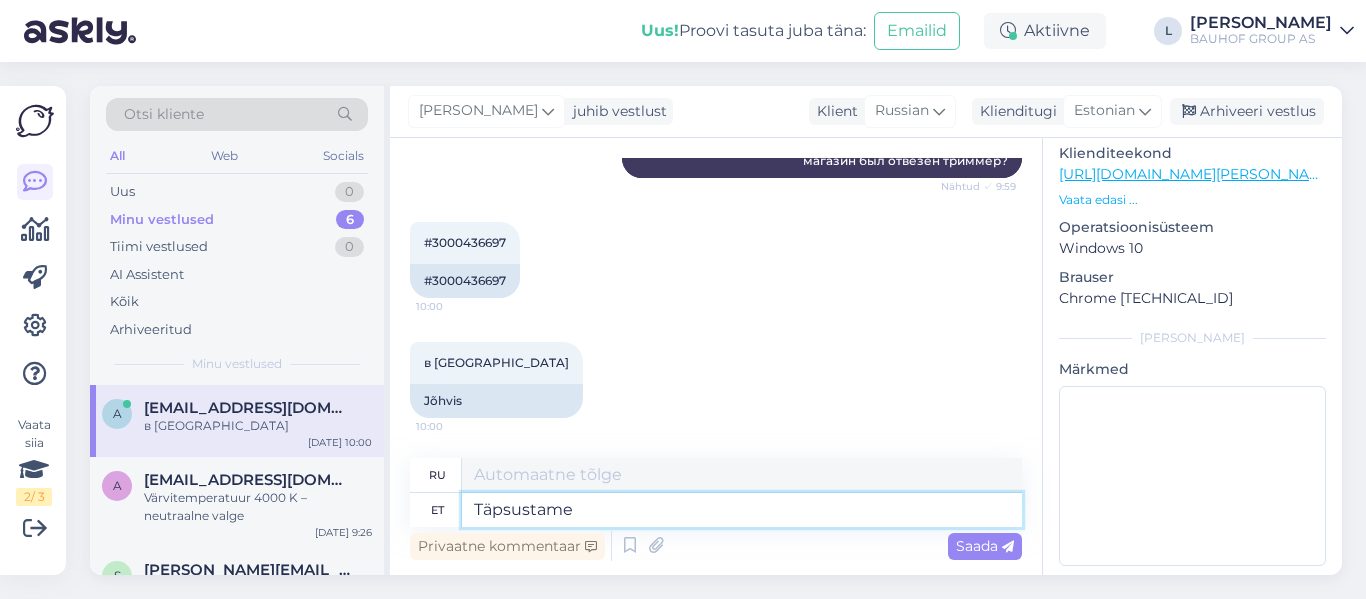 type on "Давайте проясним" 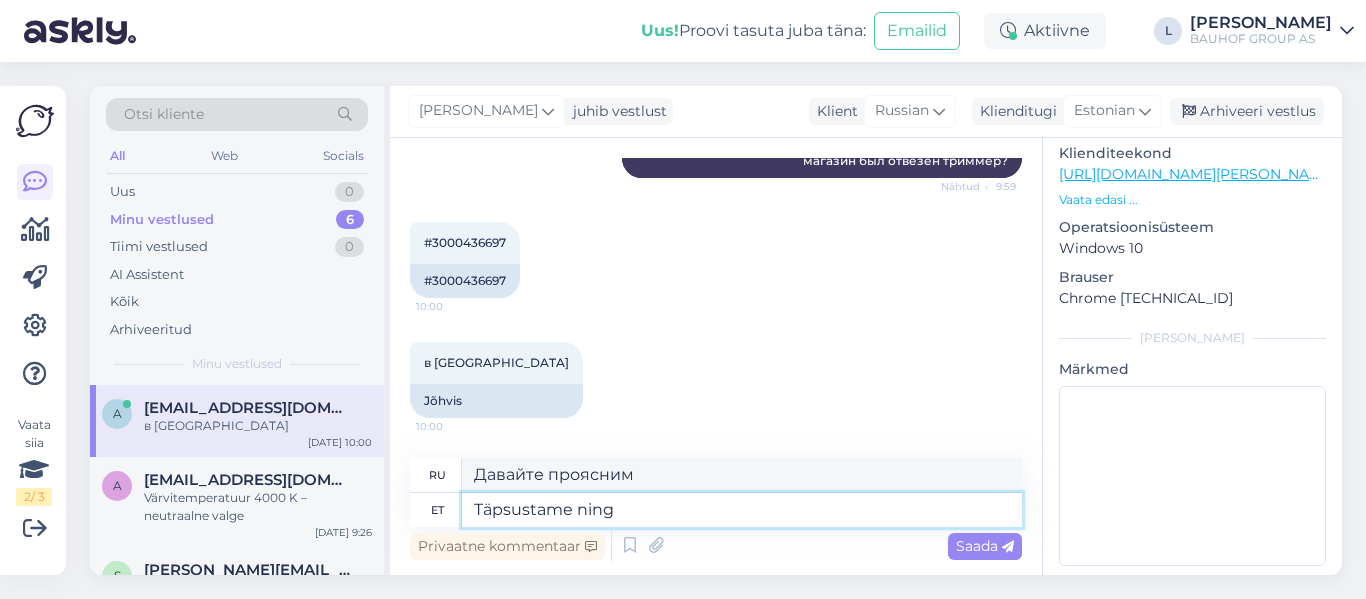 type on "Täpsustame ning" 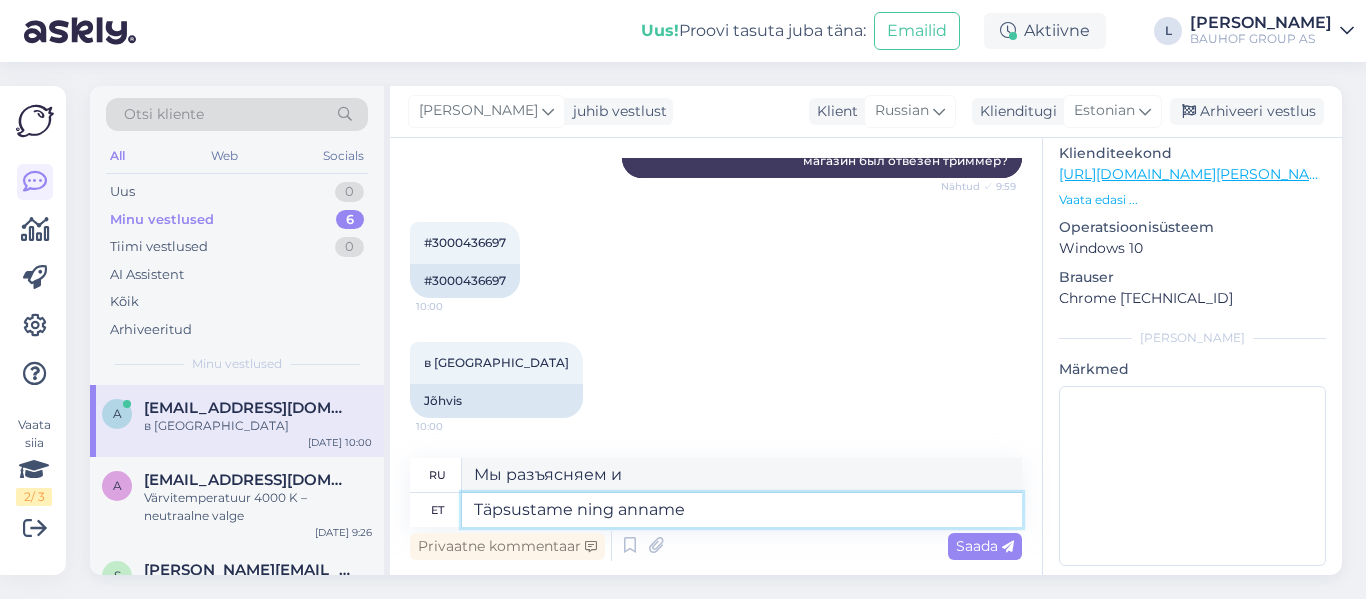 type on "Täpsustame ning anname t" 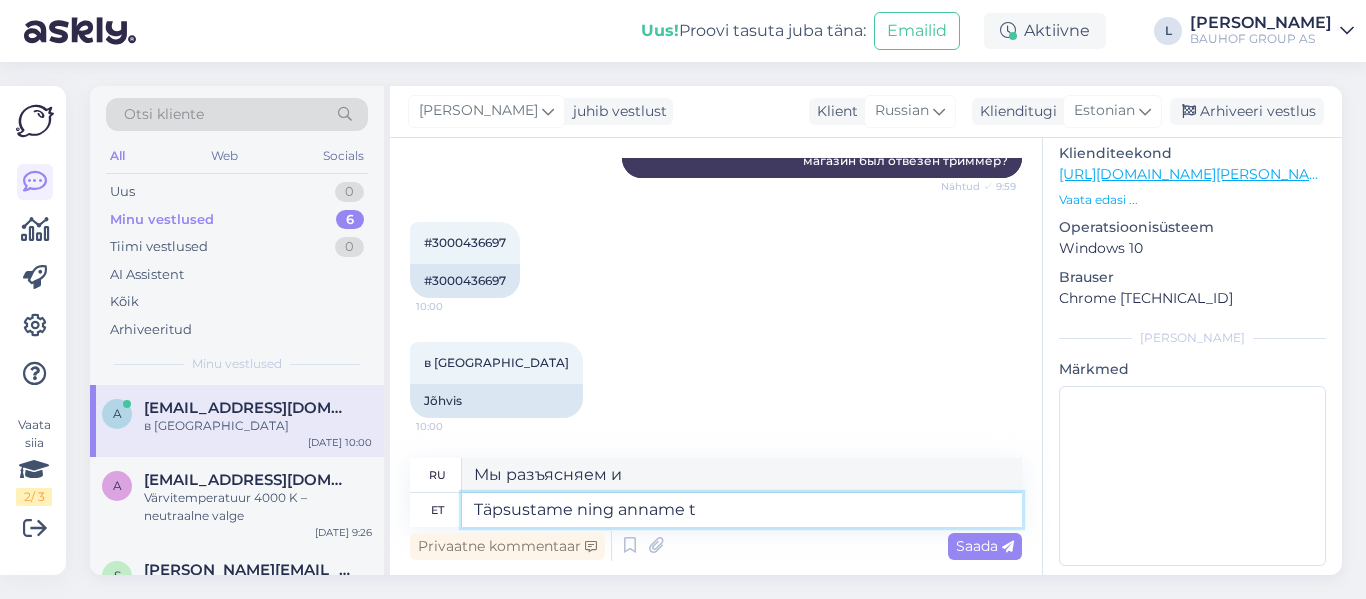 type on "Мы разъясняем и предоставляем" 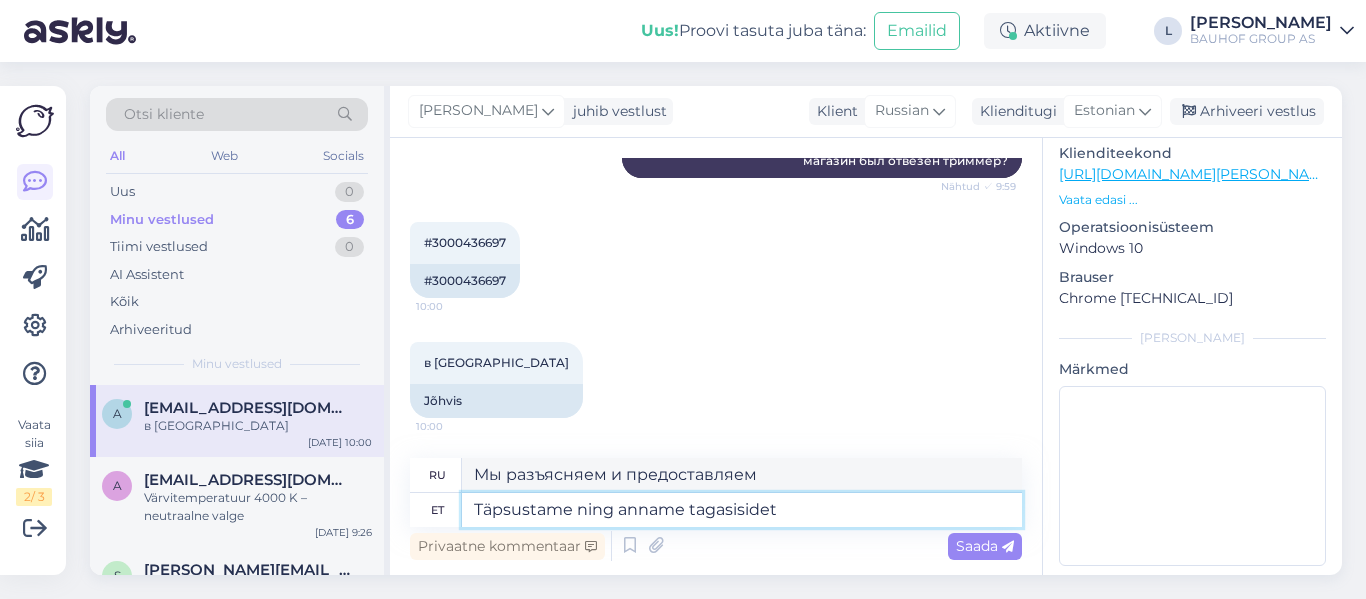 type on "Täpsustame ning anname tagasisidet" 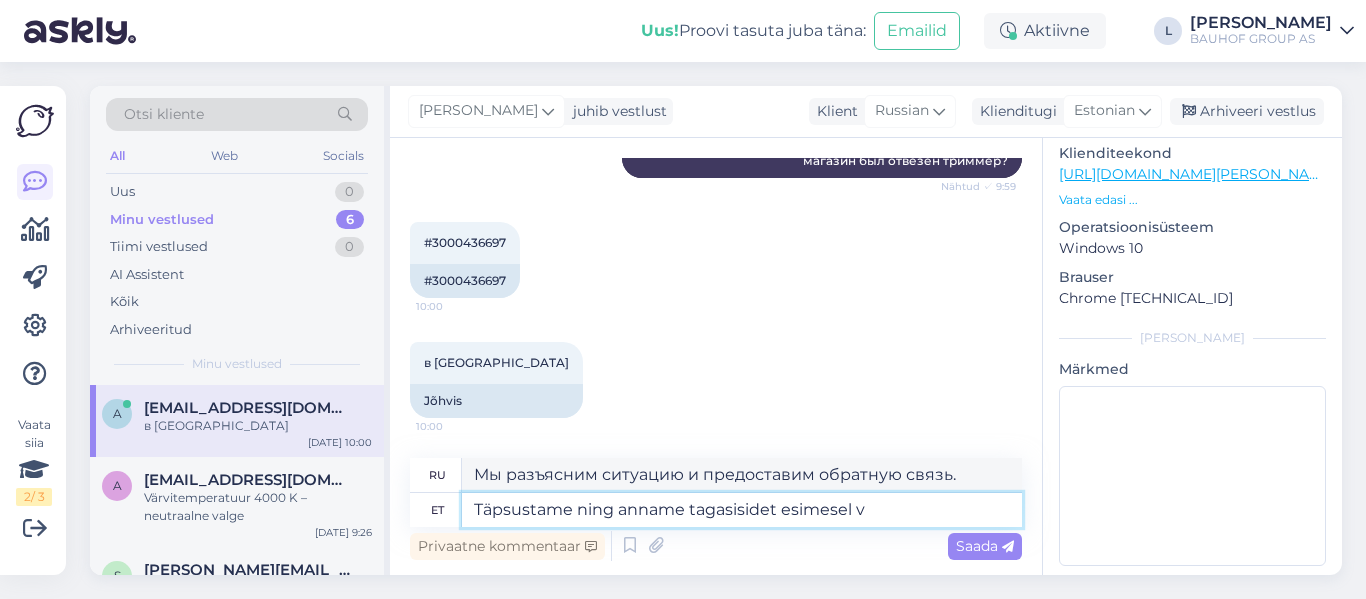 type on "Täpsustame ning anname tagasisidet esimesel võ" 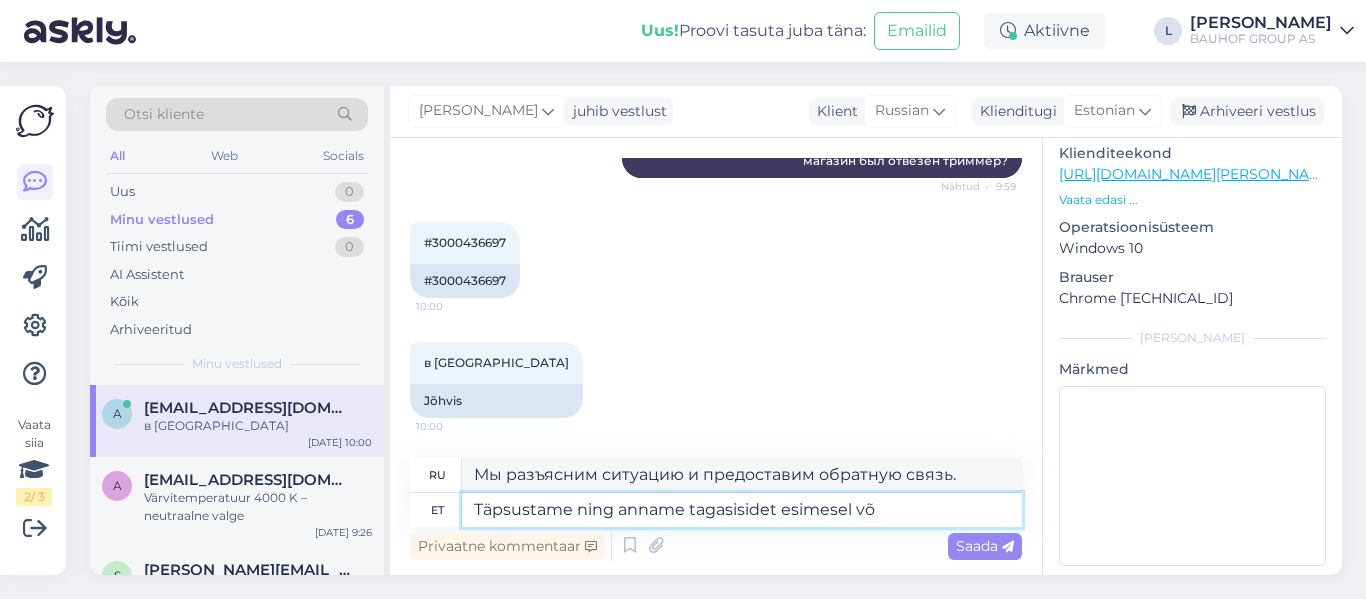 type on "Мы уточним и предоставим обратную связь по первому вопросу." 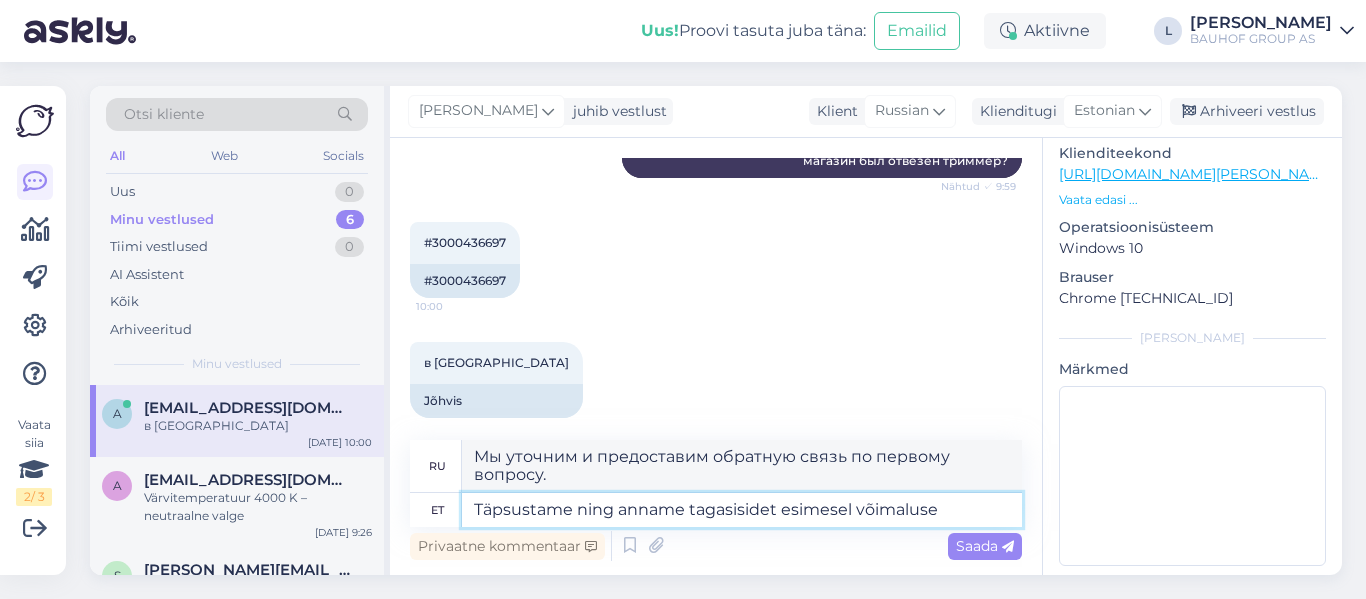 type on "Täpsustame ning anname tagasisidet esimesel võimalusel" 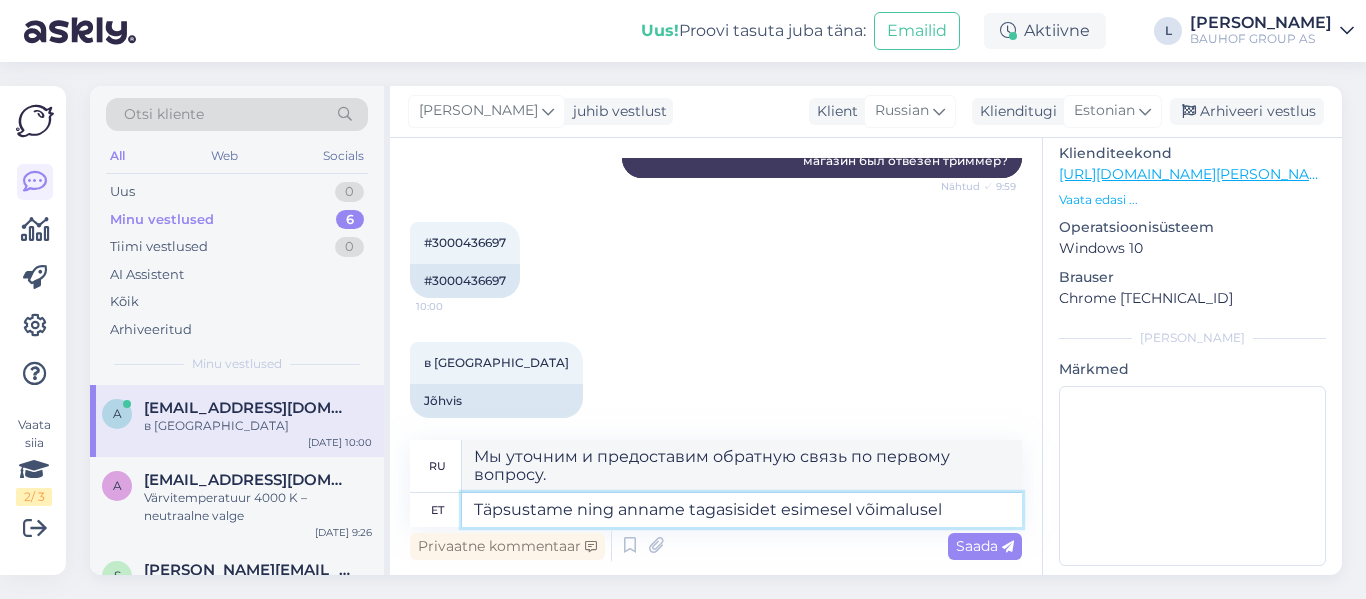 type on "Мы разъясним ситуацию и предоставим обратную связь как можно скорее." 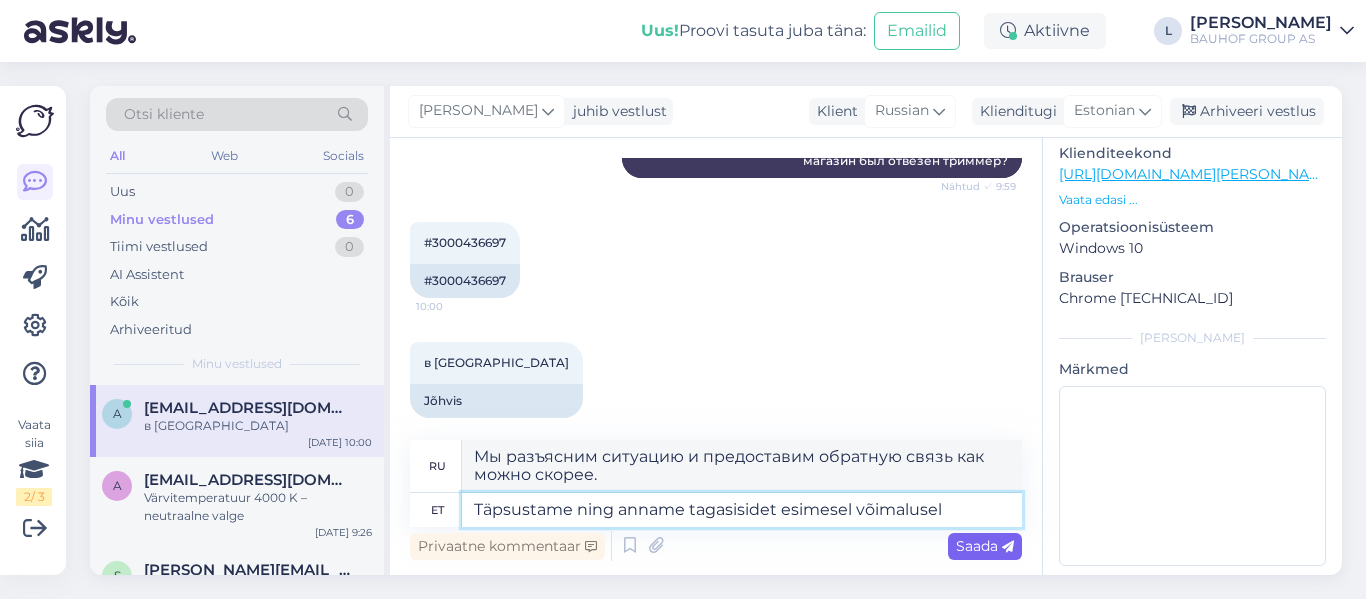 type on "Täpsustame ning anname tagasisidet esimesel võimalusel" 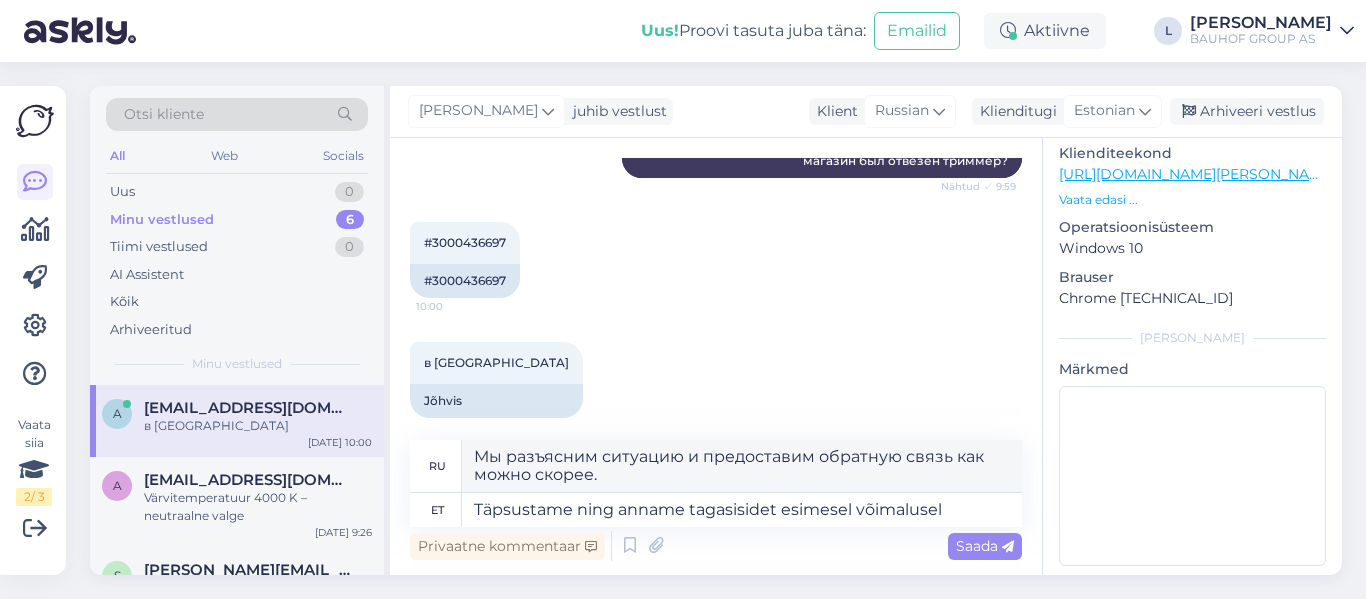 click on "Saada" at bounding box center (985, 546) 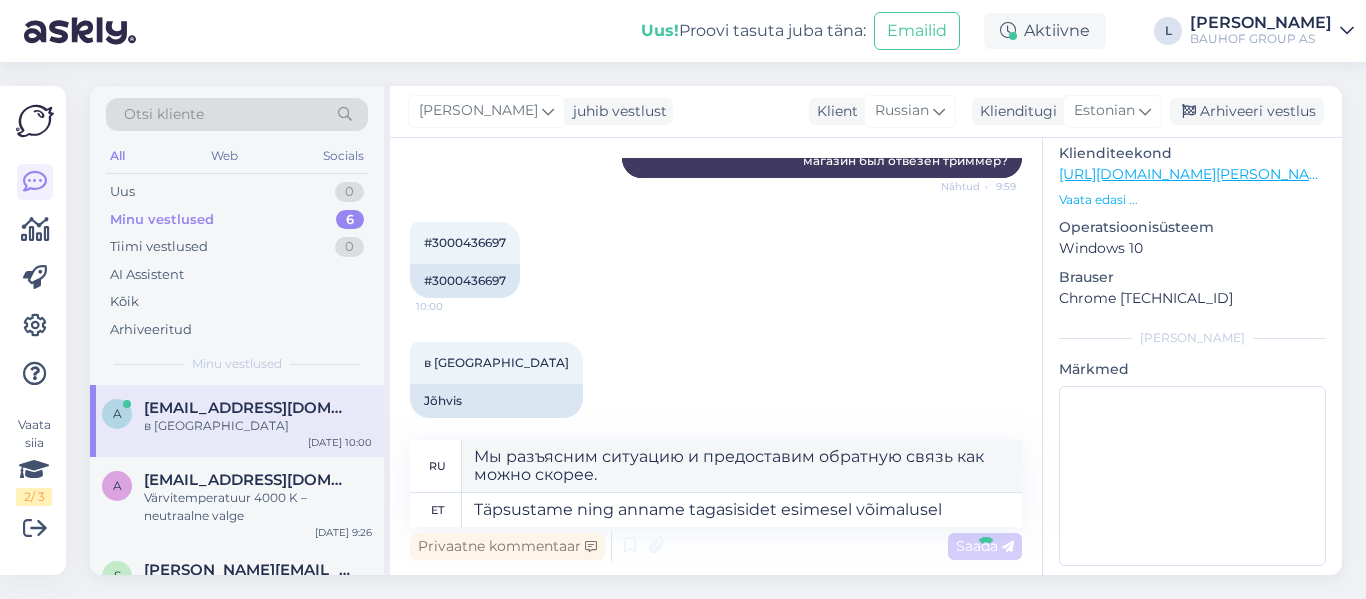 type 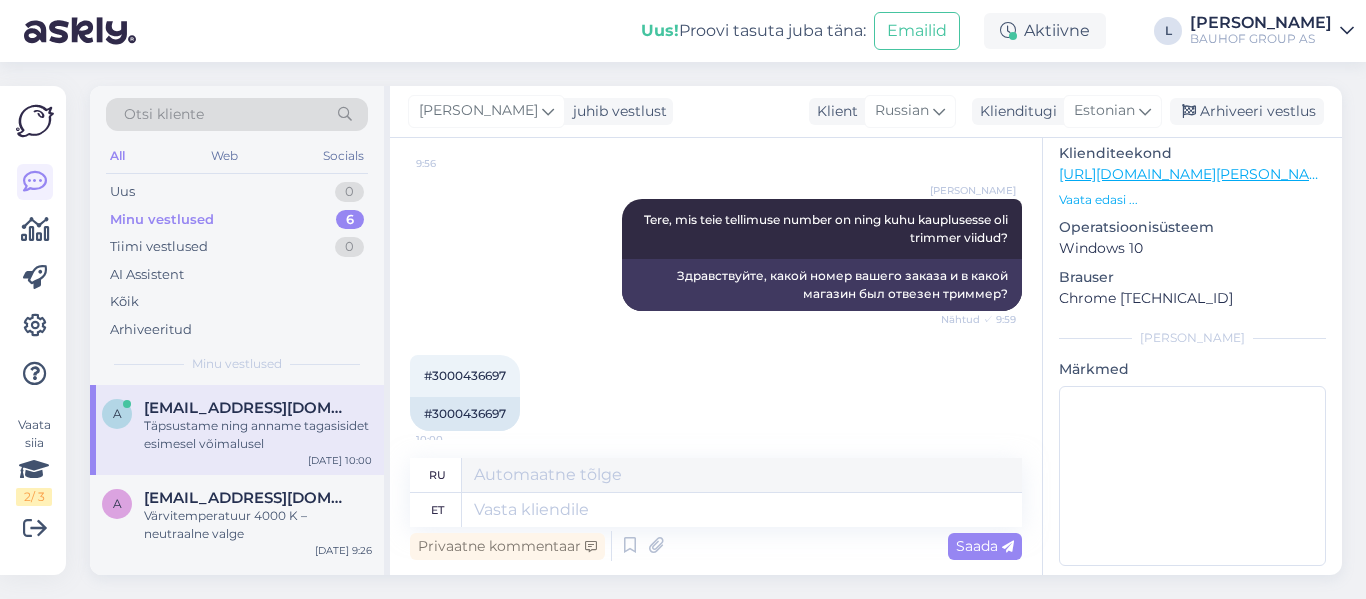 scroll, scrollTop: 576, scrollLeft: 0, axis: vertical 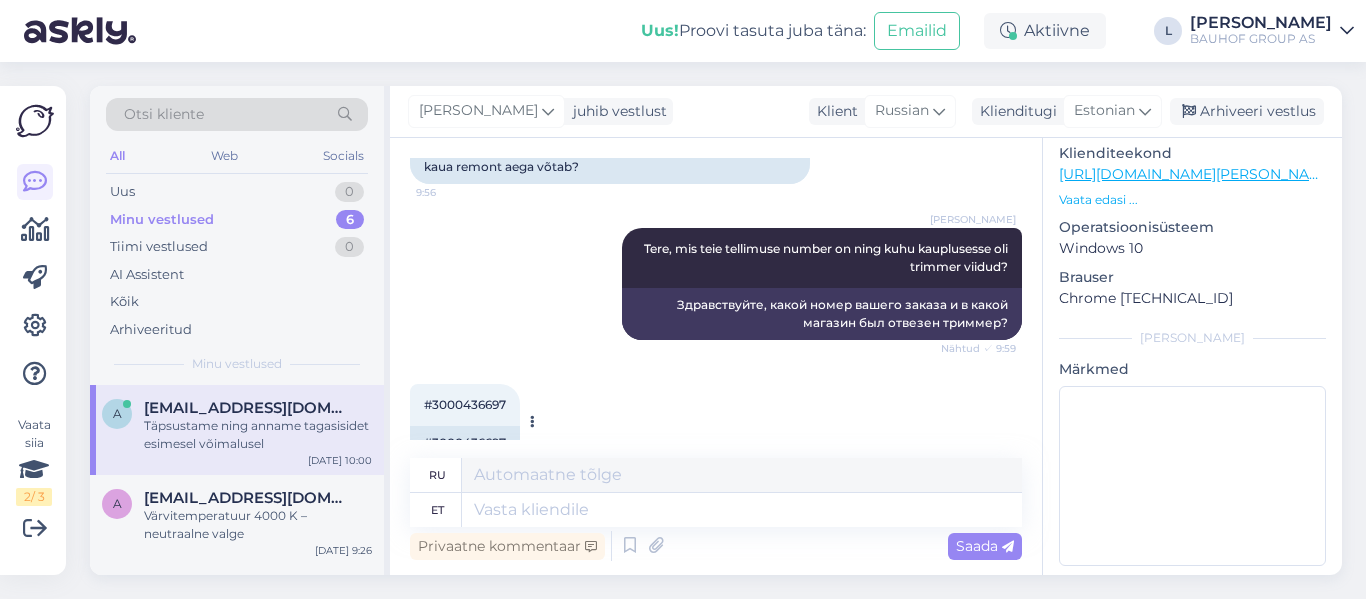 drag, startPoint x: 509, startPoint y: 398, endPoint x: 433, endPoint y: 396, distance: 76.02631 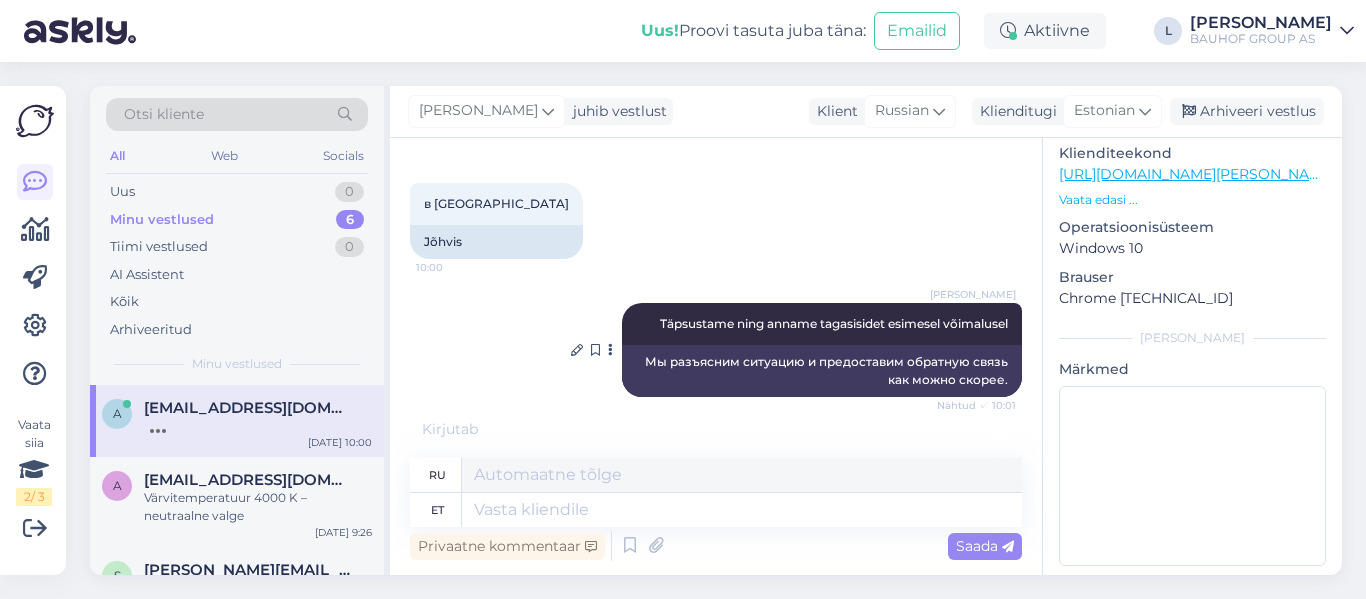 scroll, scrollTop: 996, scrollLeft: 0, axis: vertical 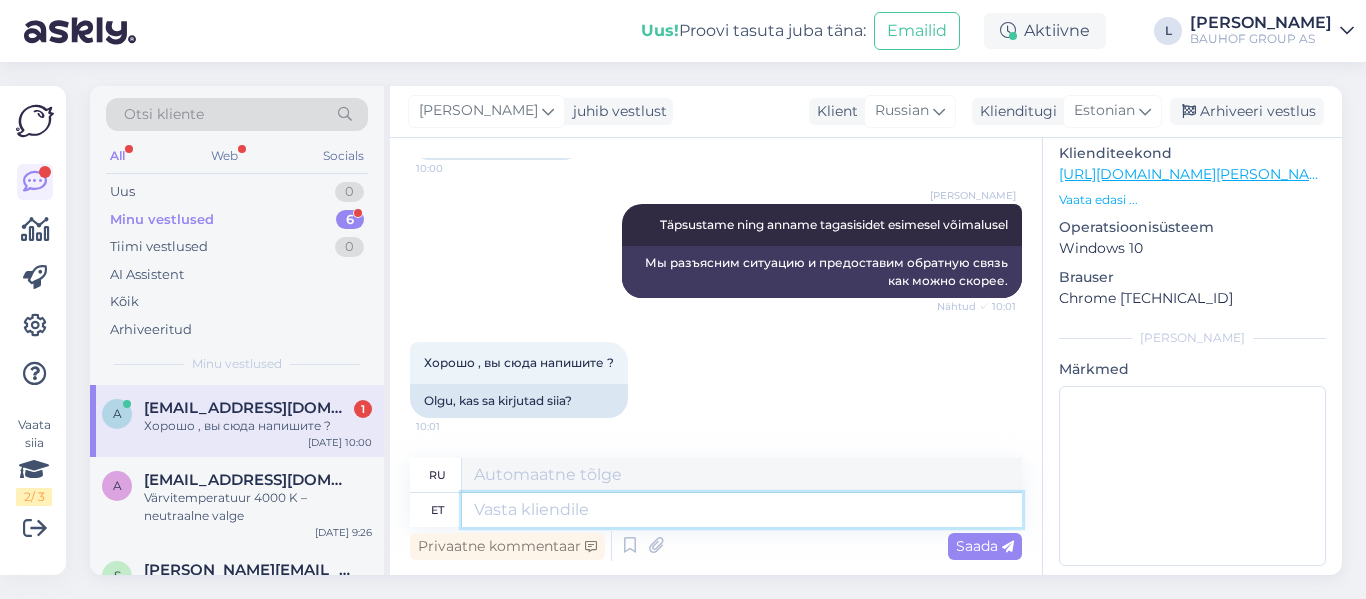click at bounding box center (742, 510) 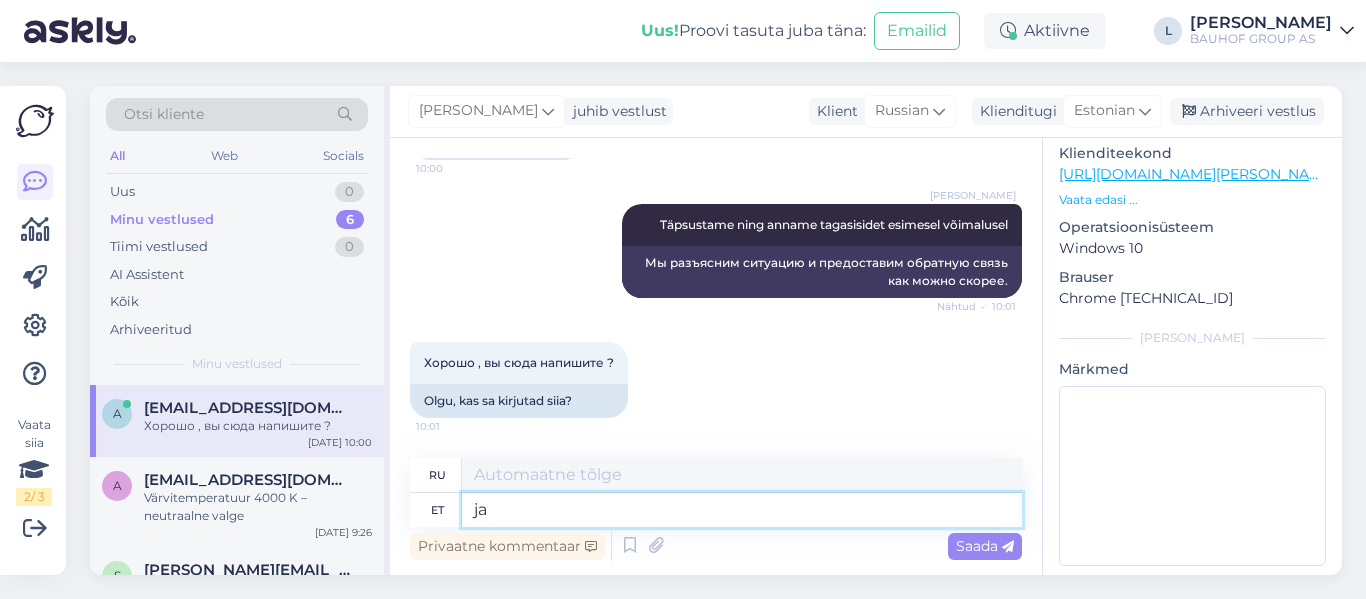 type on "jah" 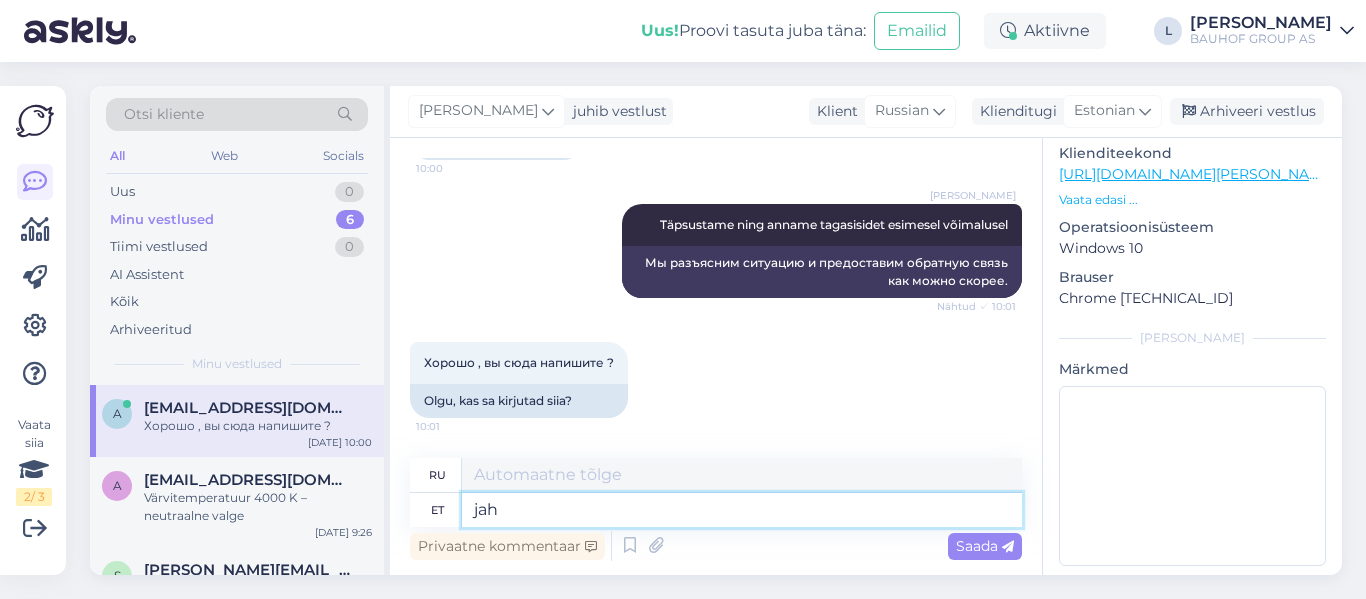 type on "да" 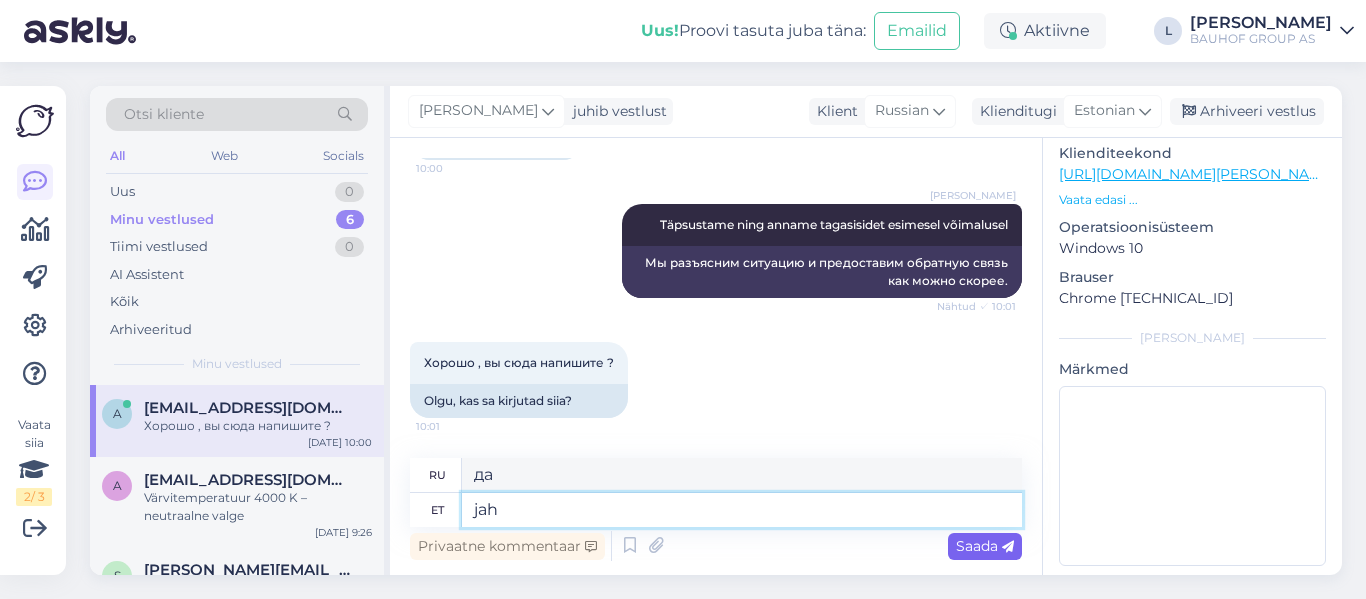 type on "jah" 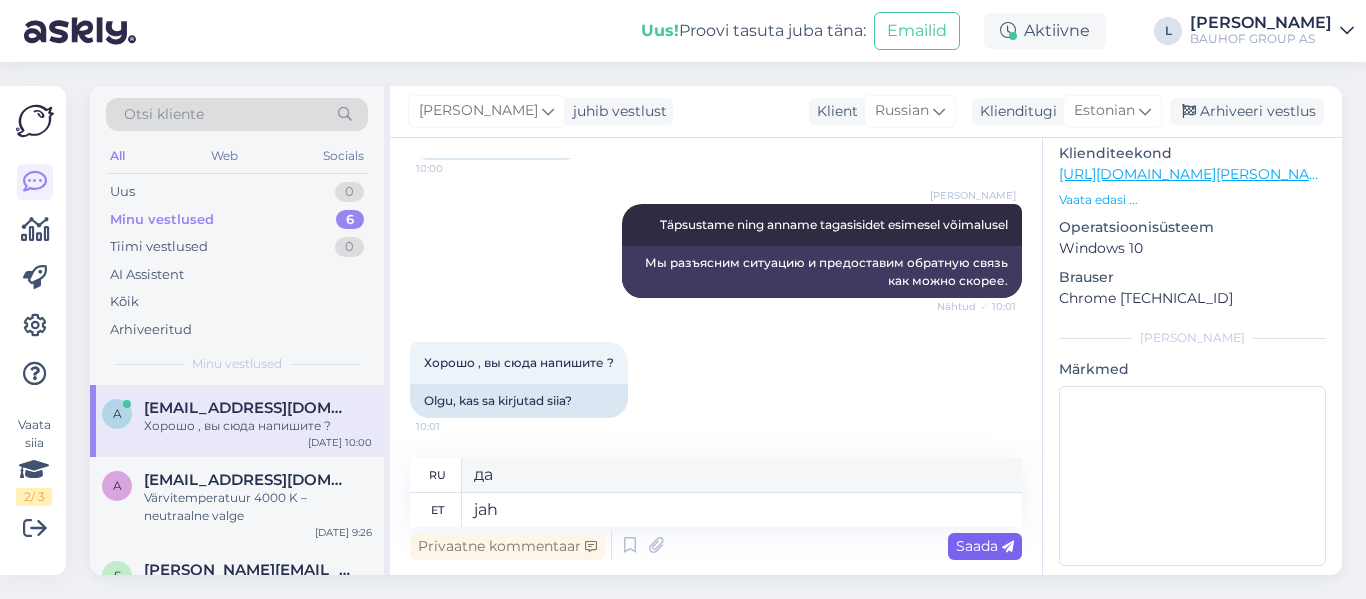 click on "Saada" at bounding box center [985, 546] 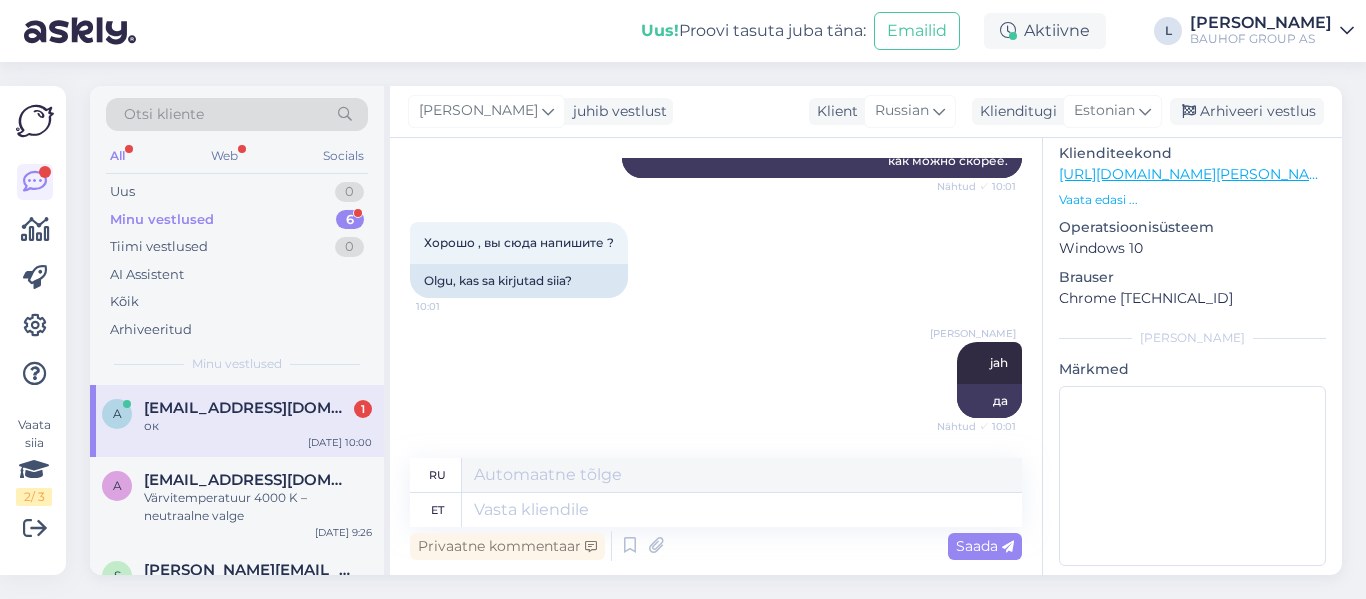 scroll, scrollTop: 1236, scrollLeft: 0, axis: vertical 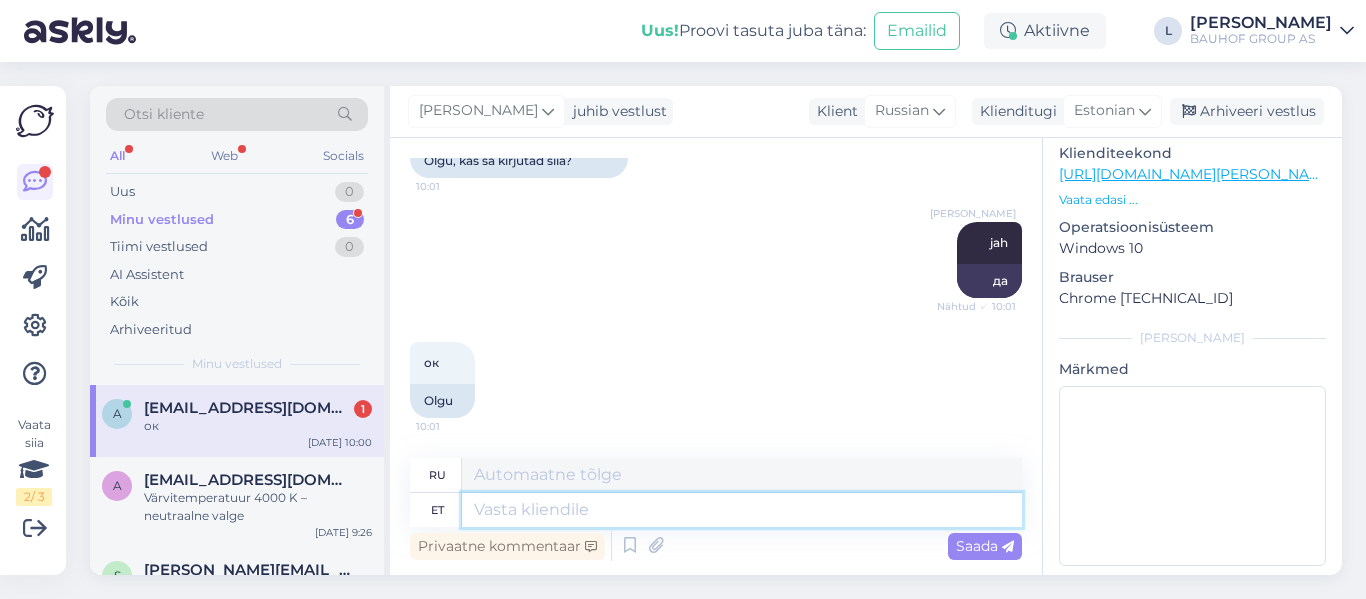 click at bounding box center [742, 510] 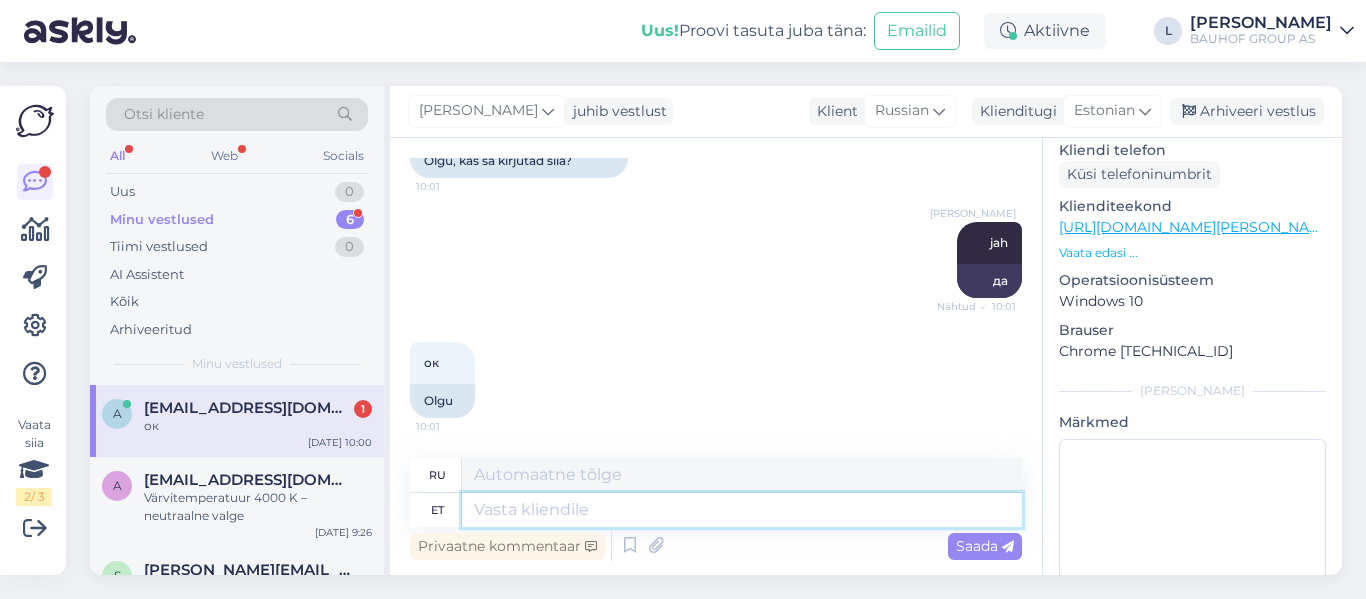 scroll, scrollTop: 185, scrollLeft: 0, axis: vertical 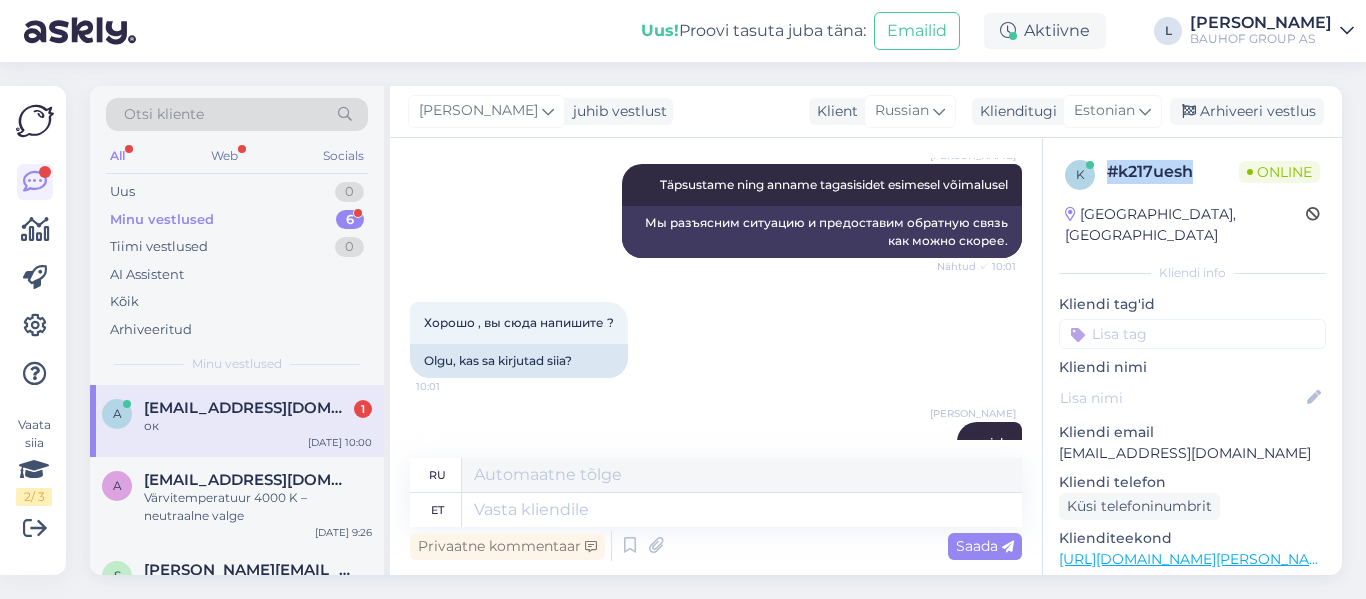 drag, startPoint x: 1193, startPoint y: 170, endPoint x: 1112, endPoint y: 175, distance: 81.154175 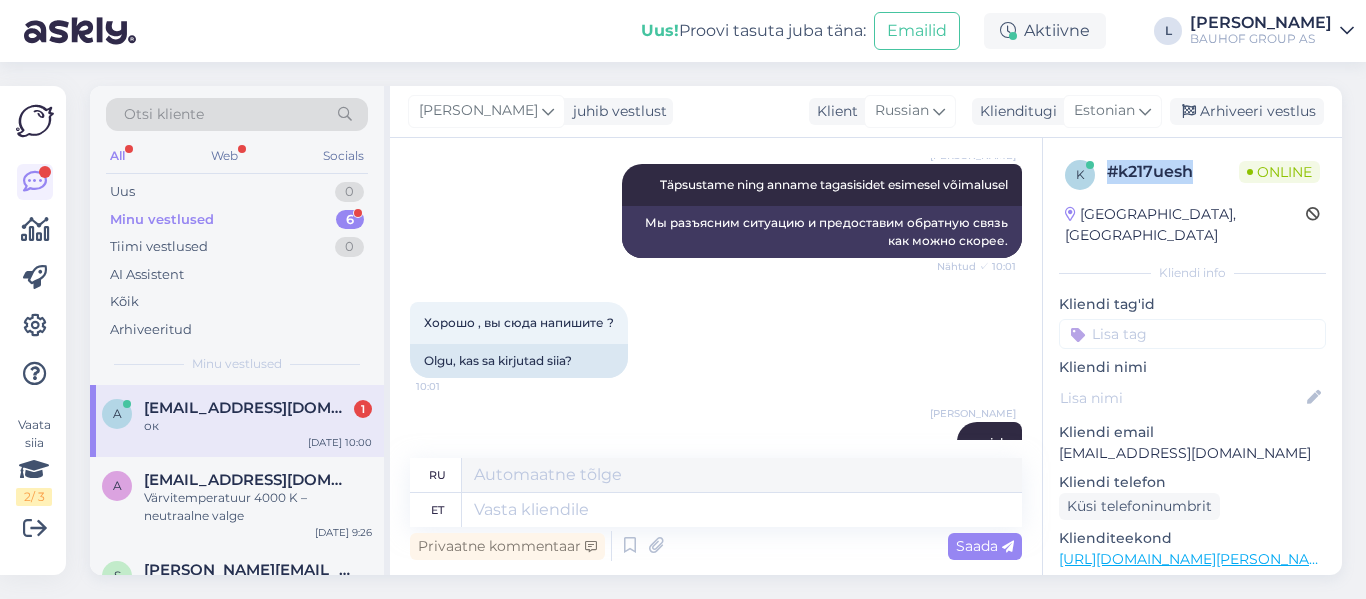 click on "# k217uesh" at bounding box center (1173, 172) 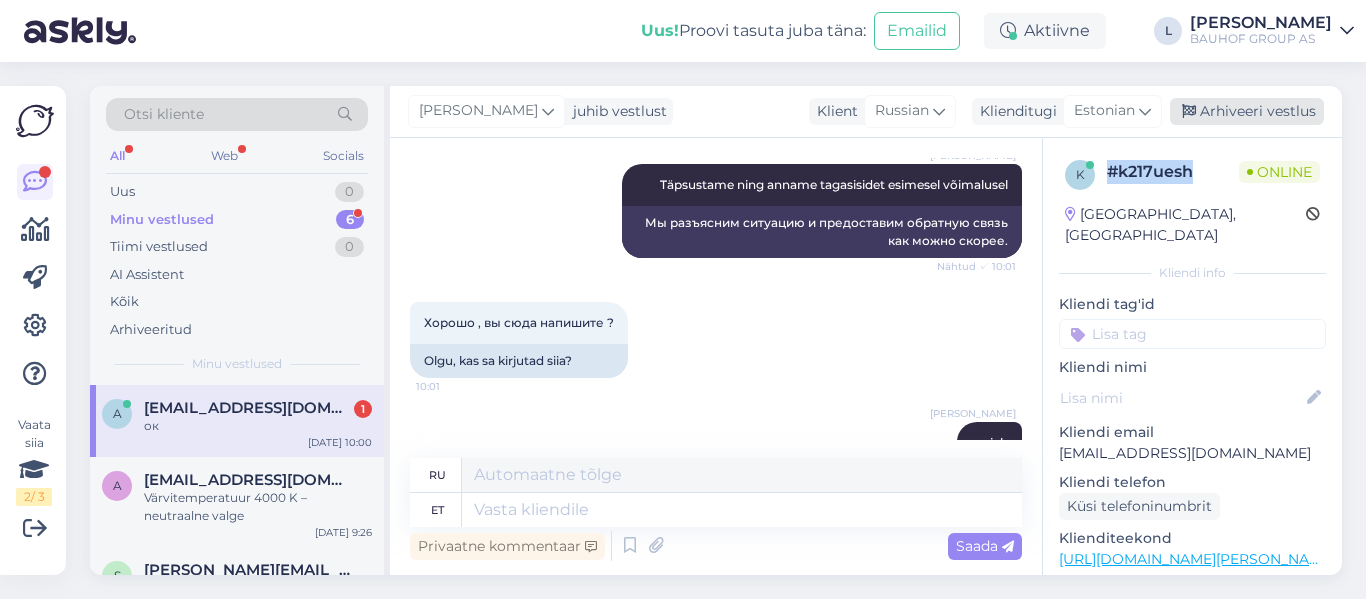 click on "Arhiveeri vestlus" at bounding box center [1247, 111] 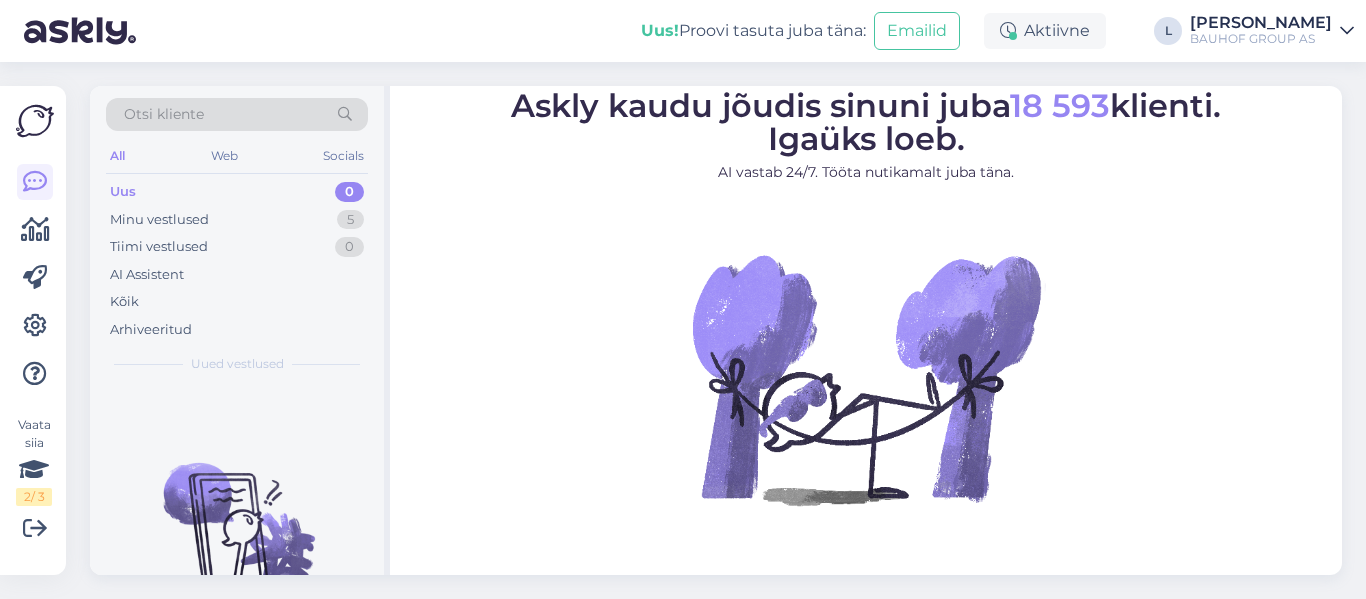 scroll, scrollTop: 0, scrollLeft: 0, axis: both 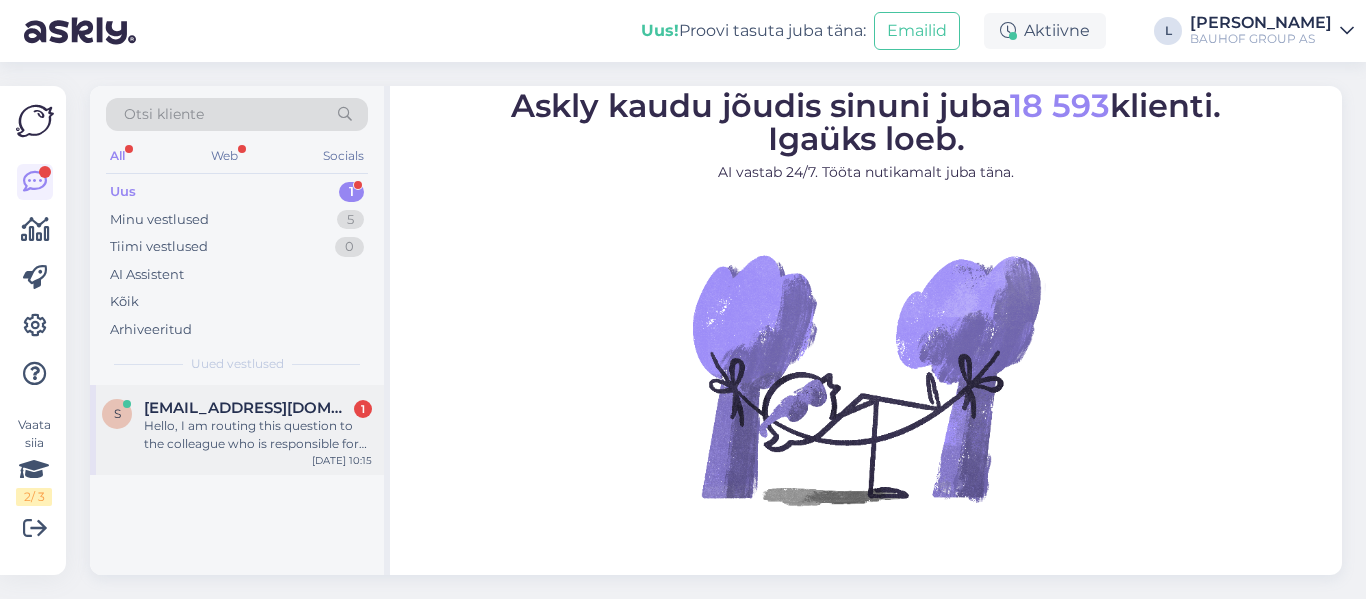 drag, startPoint x: 184, startPoint y: 428, endPoint x: 255, endPoint y: 432, distance: 71.11259 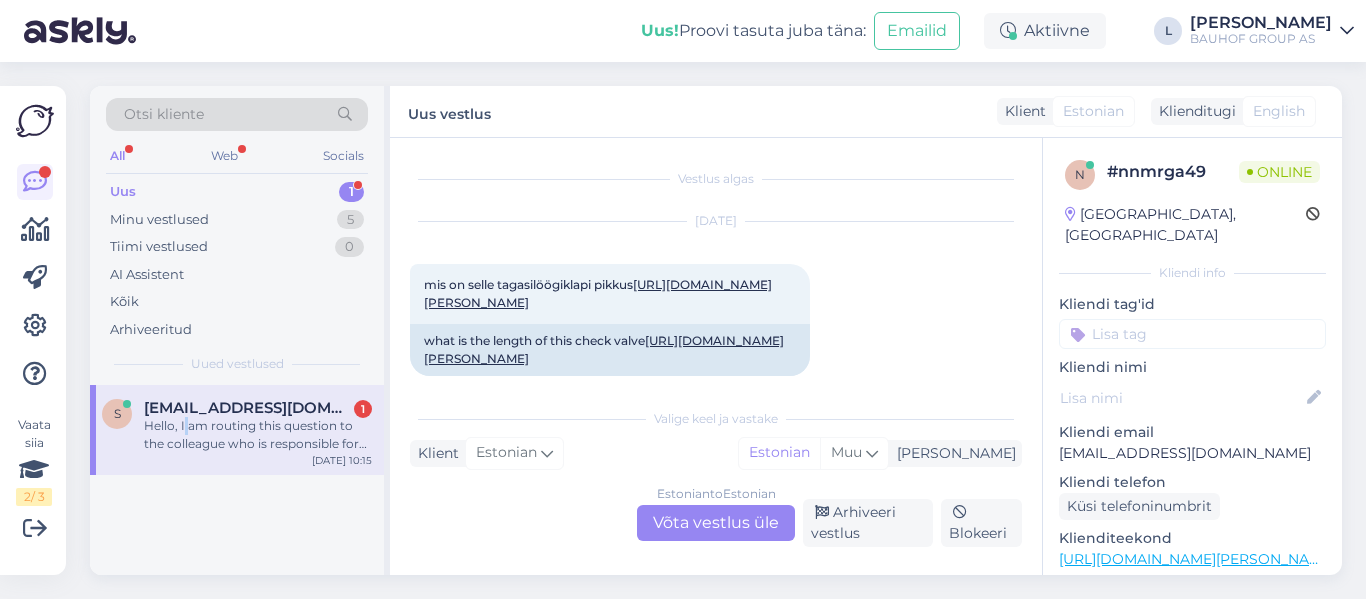 scroll, scrollTop: 42, scrollLeft: 0, axis: vertical 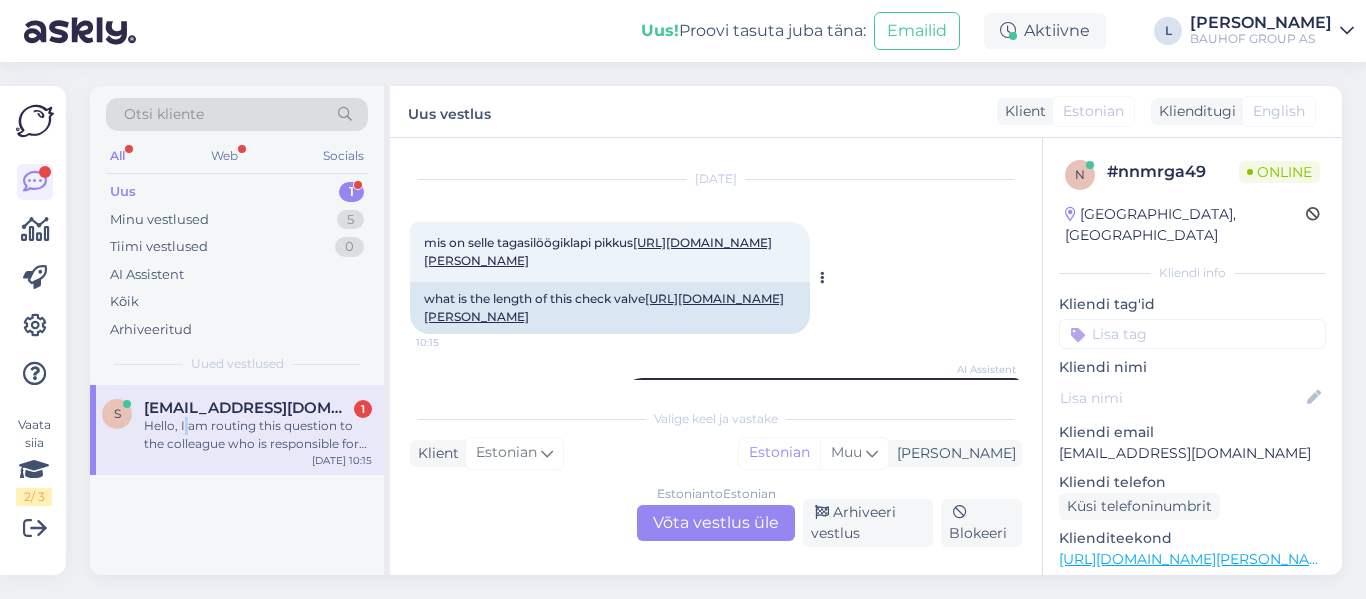 click on "[URL][DOMAIN_NAME][PERSON_NAME]" at bounding box center (598, 251) 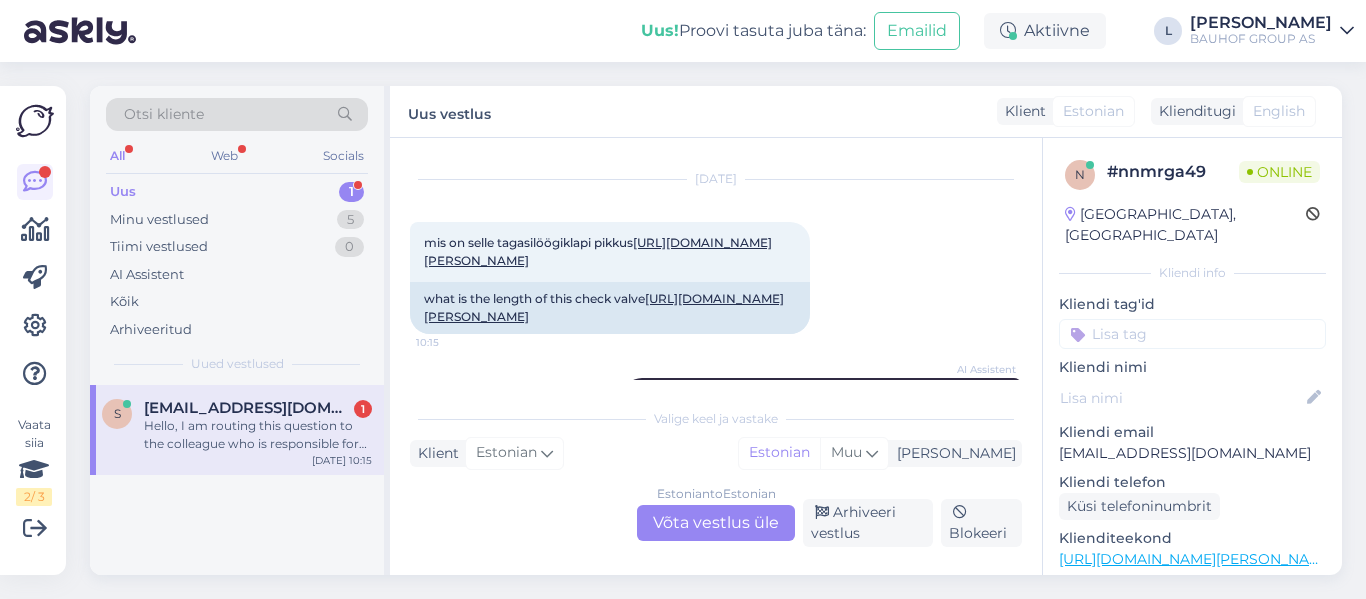 click on "Estonian  to  Estonian Võta vestlus üle" at bounding box center (716, 523) 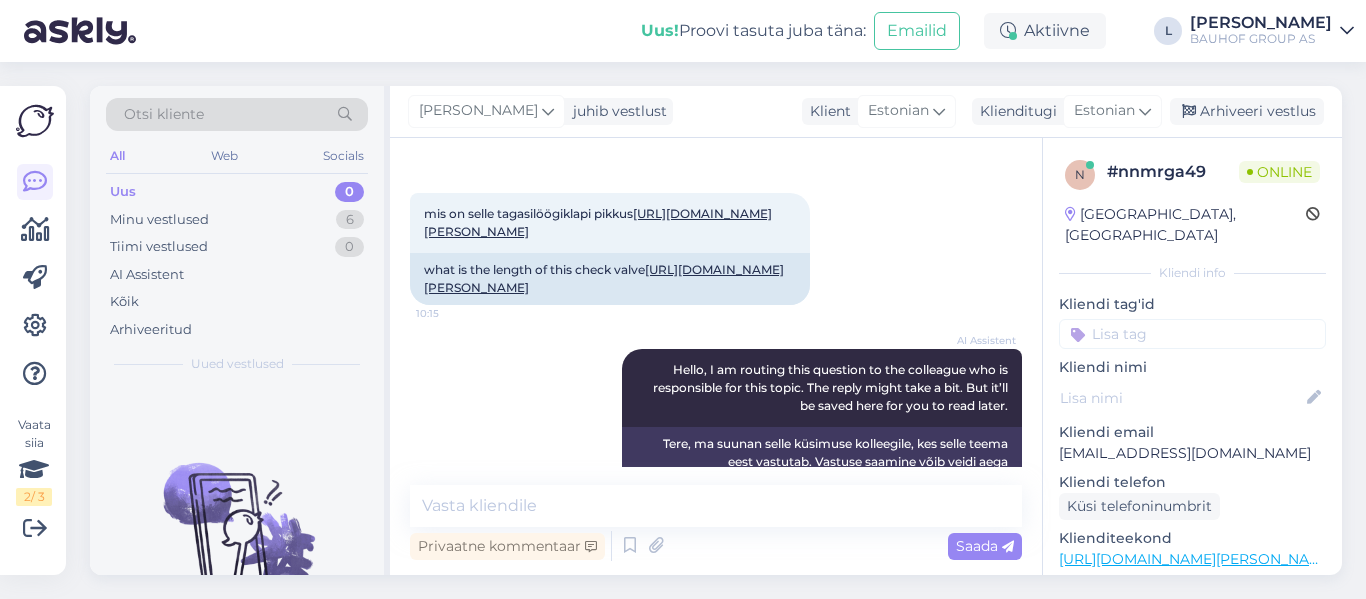 scroll, scrollTop: 159, scrollLeft: 0, axis: vertical 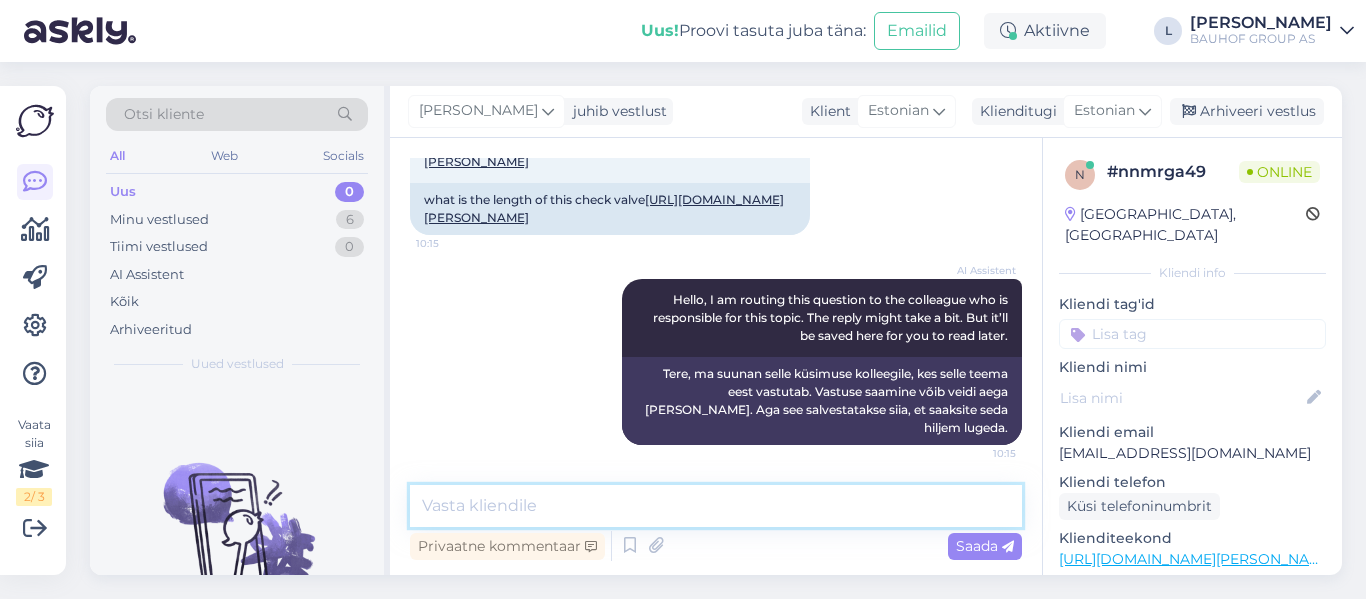 click at bounding box center (716, 506) 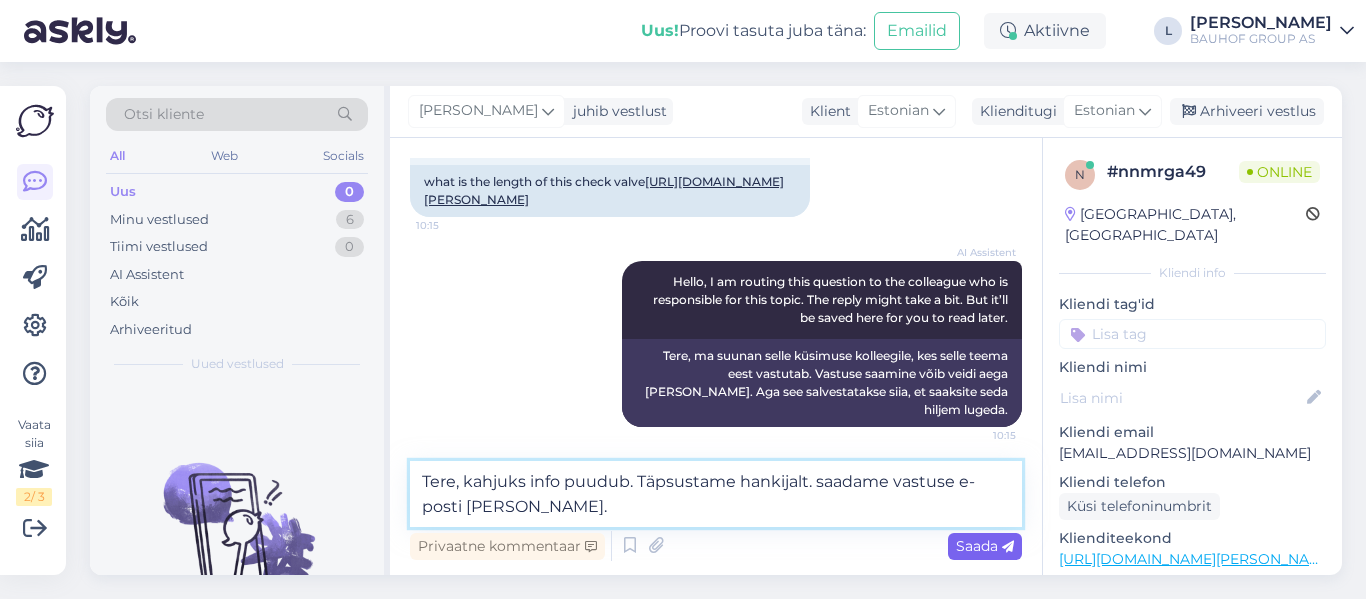 type on "Tere, kahjuks info puudub. Täpsustame hankijalt. saadame vastuse e-posti [PERSON_NAME]." 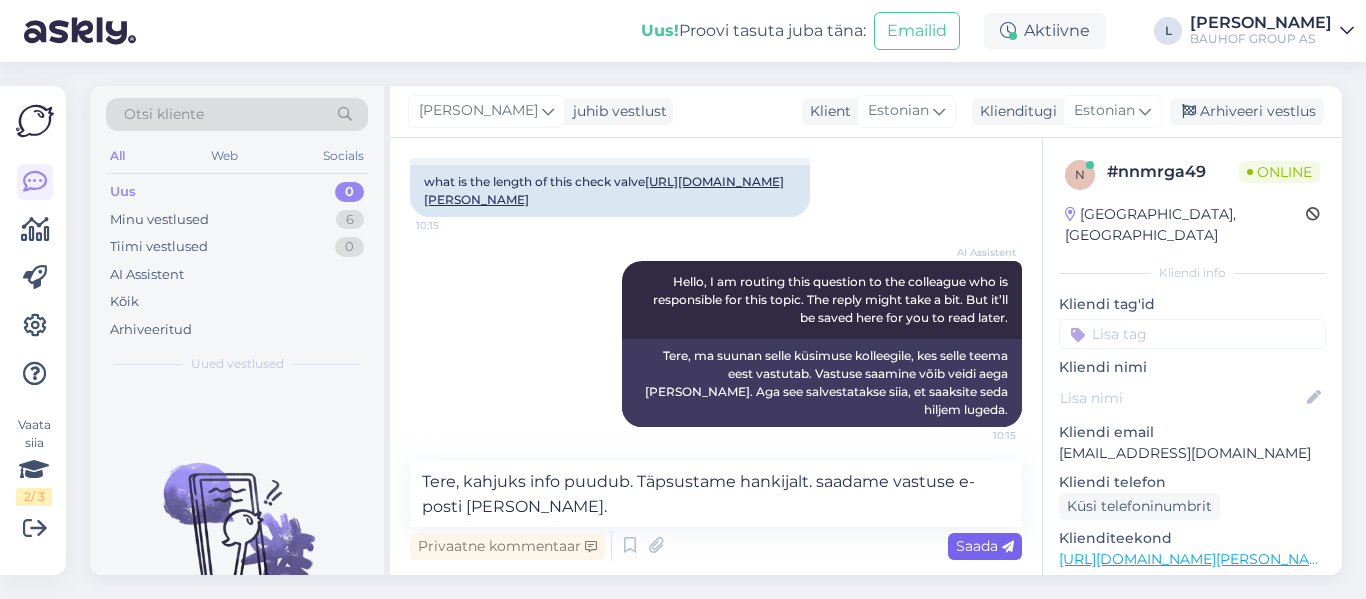 click on "Saada" at bounding box center (985, 546) 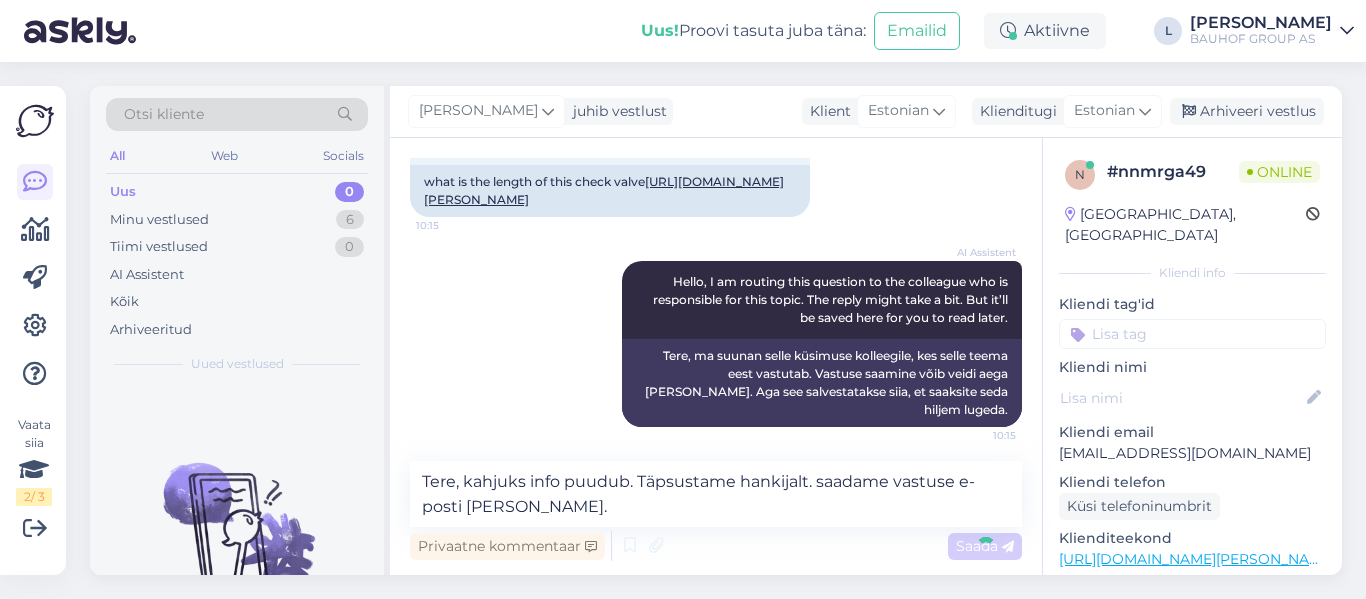 type 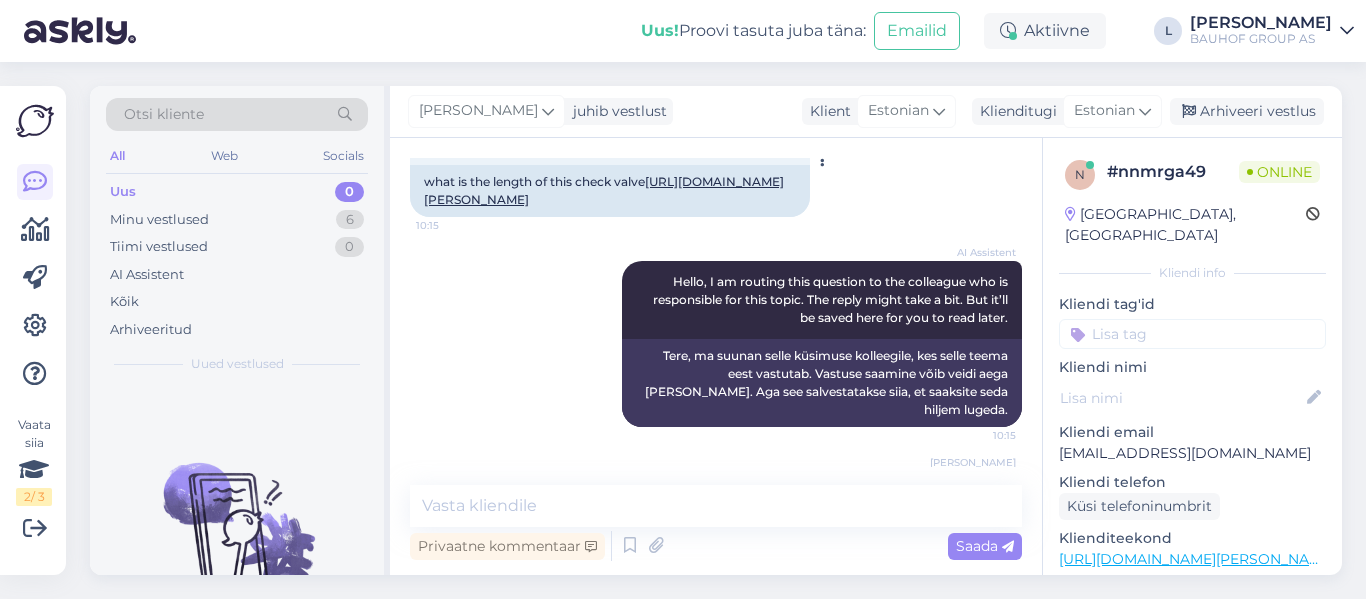 scroll, scrollTop: 63, scrollLeft: 0, axis: vertical 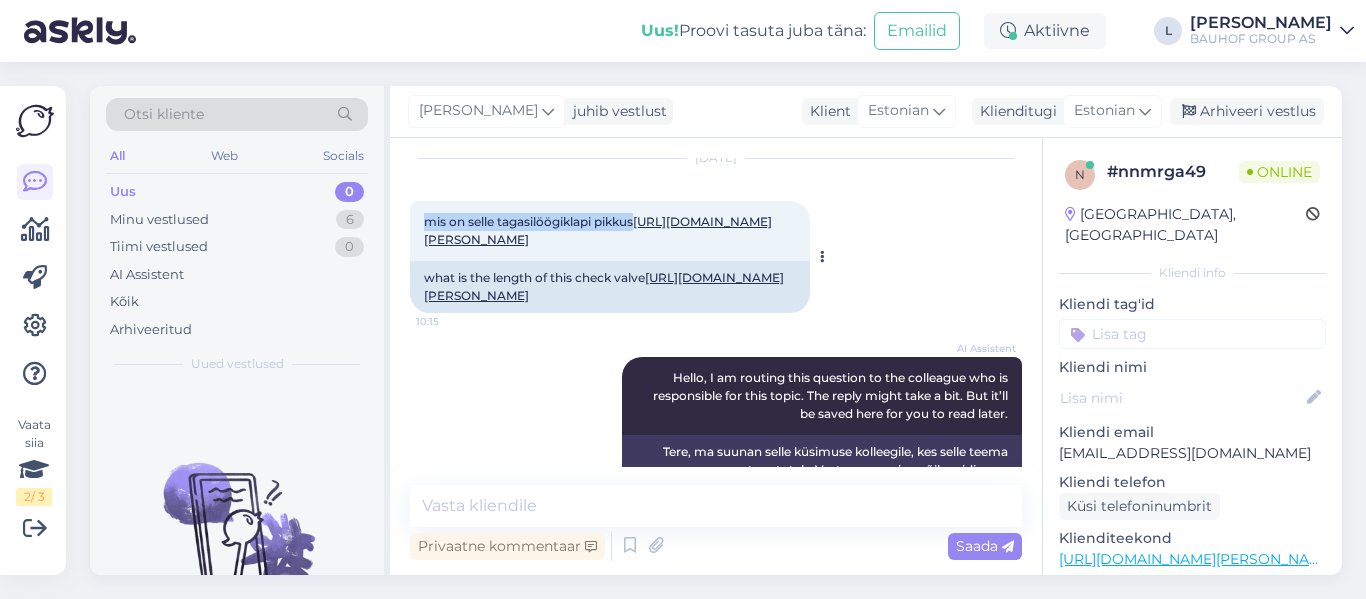 drag, startPoint x: 653, startPoint y: 221, endPoint x: 410, endPoint y: 228, distance: 243.1008 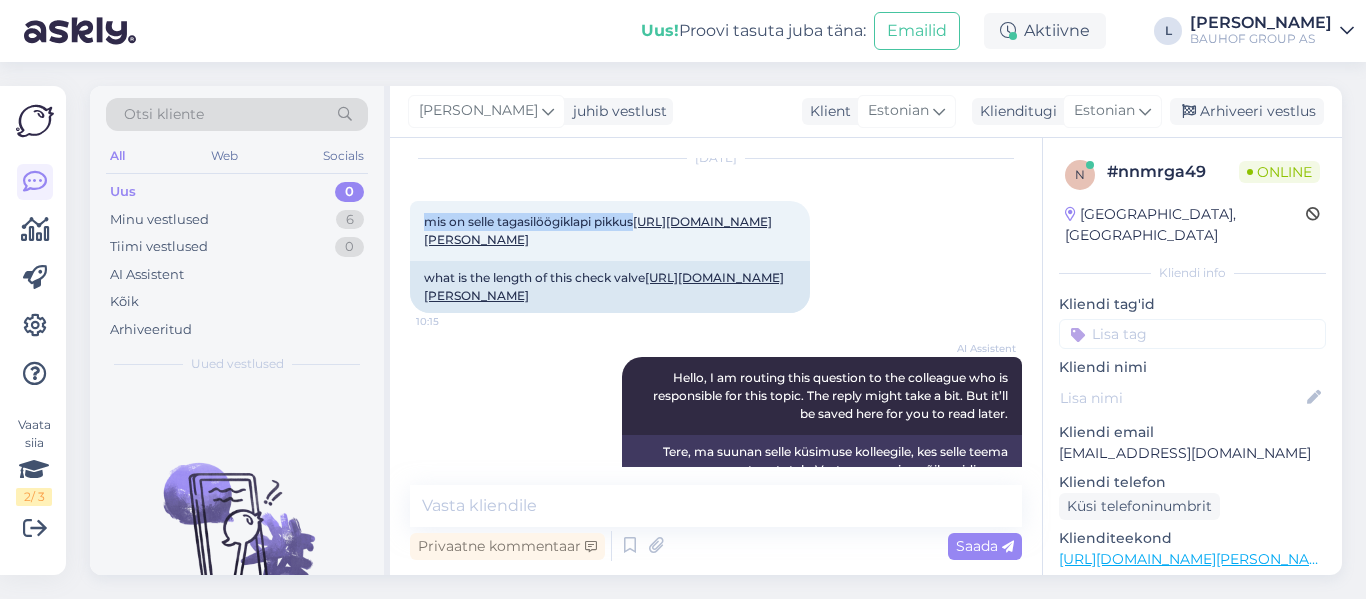 copy on "mis on selle tagasilöögiklapi pikkus" 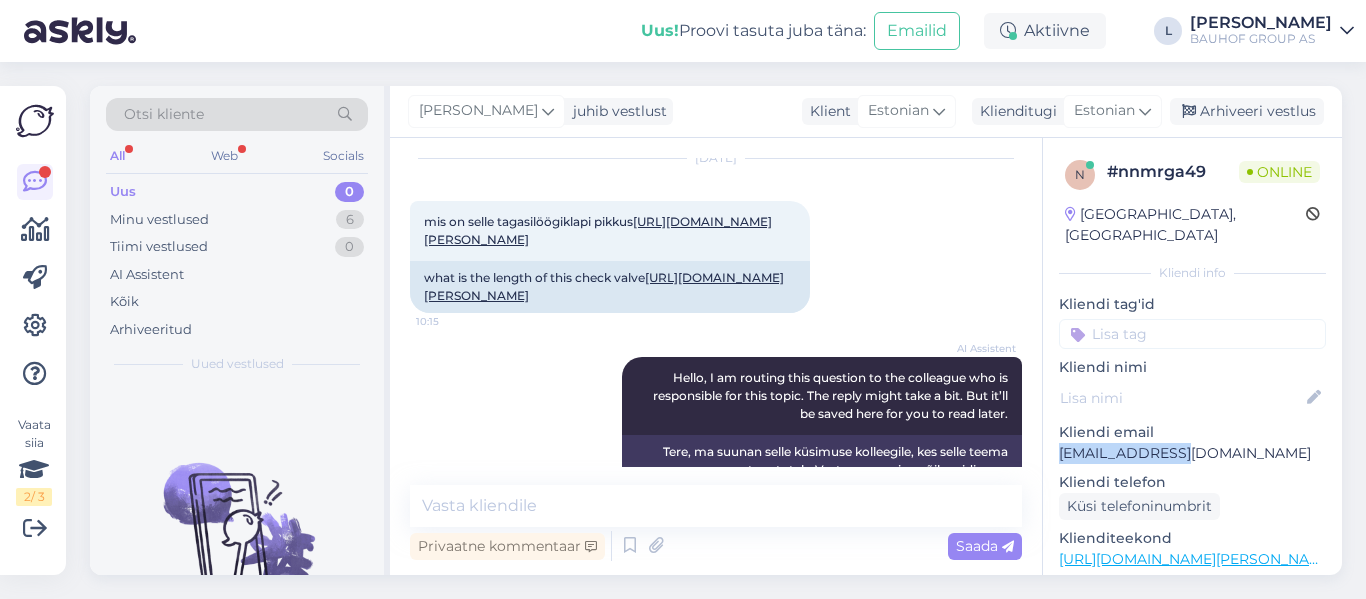 drag, startPoint x: 1194, startPoint y: 435, endPoint x: 1059, endPoint y: 436, distance: 135.00371 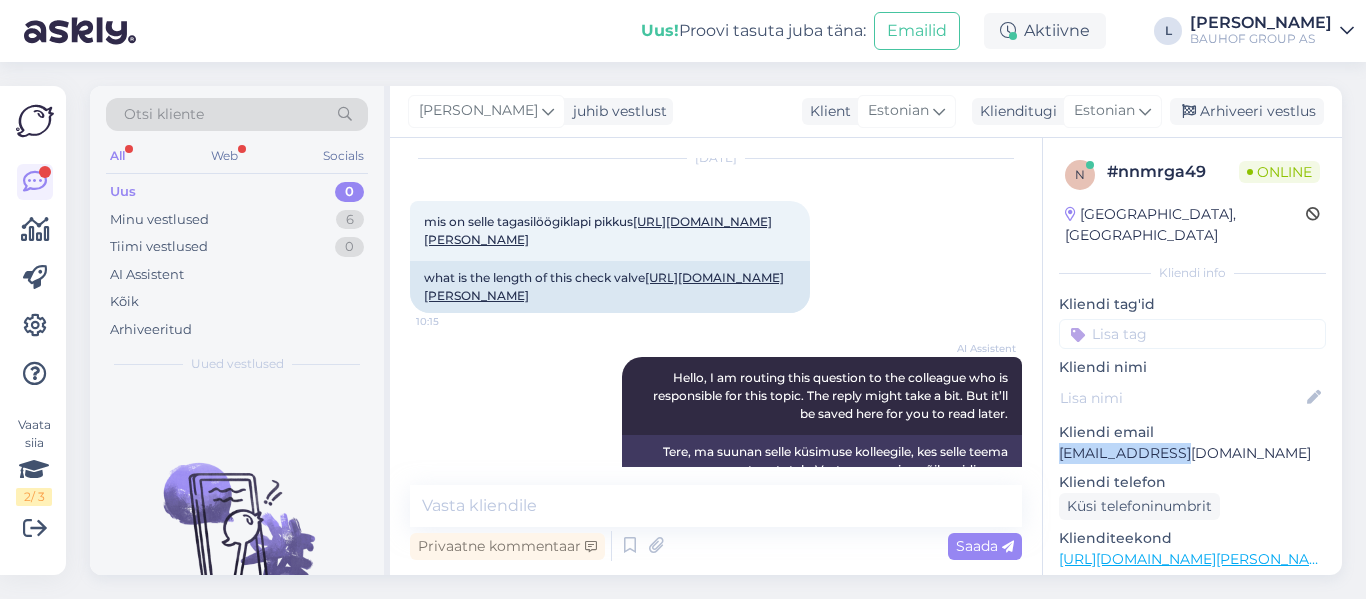 click on "[EMAIL_ADDRESS][DOMAIN_NAME]" at bounding box center [1192, 453] 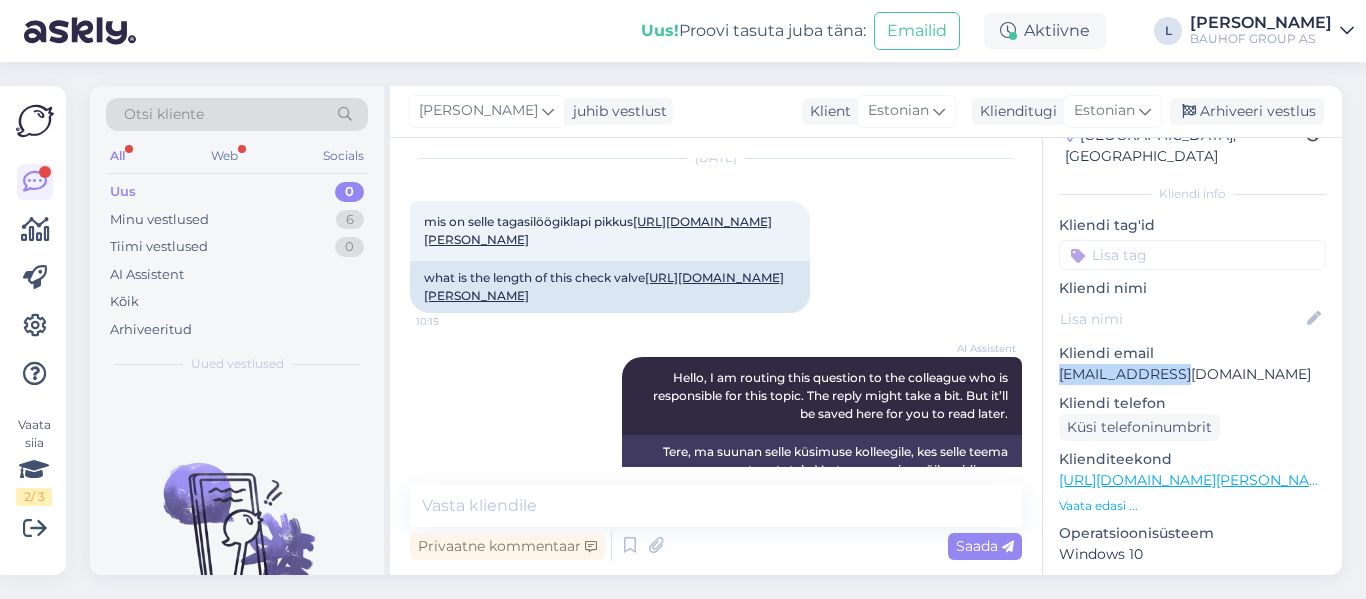 scroll, scrollTop: 200, scrollLeft: 0, axis: vertical 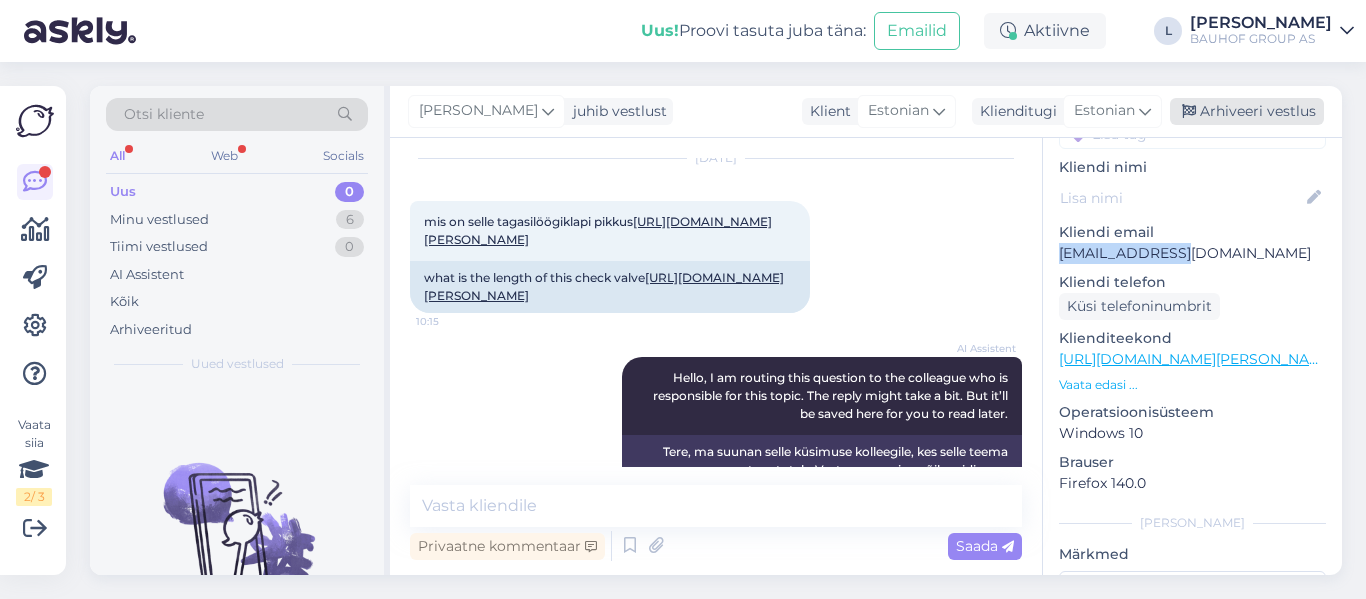 click on "Arhiveeri vestlus" at bounding box center [1247, 111] 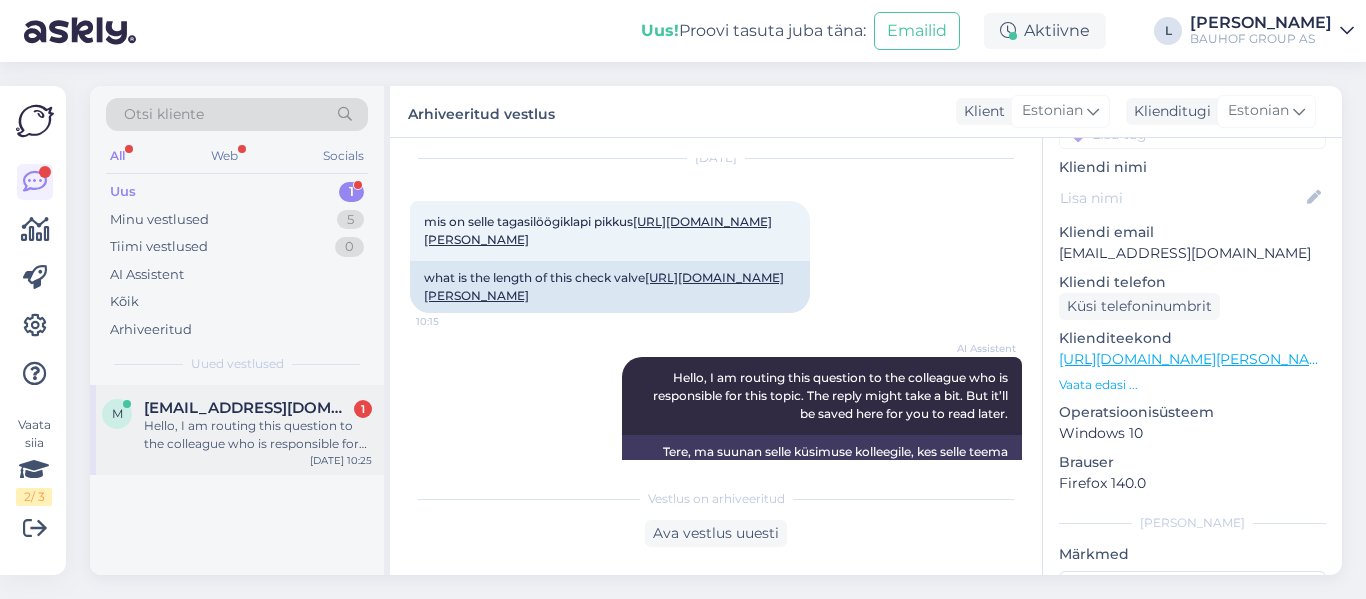 drag, startPoint x: 238, startPoint y: 423, endPoint x: 305, endPoint y: 425, distance: 67.02985 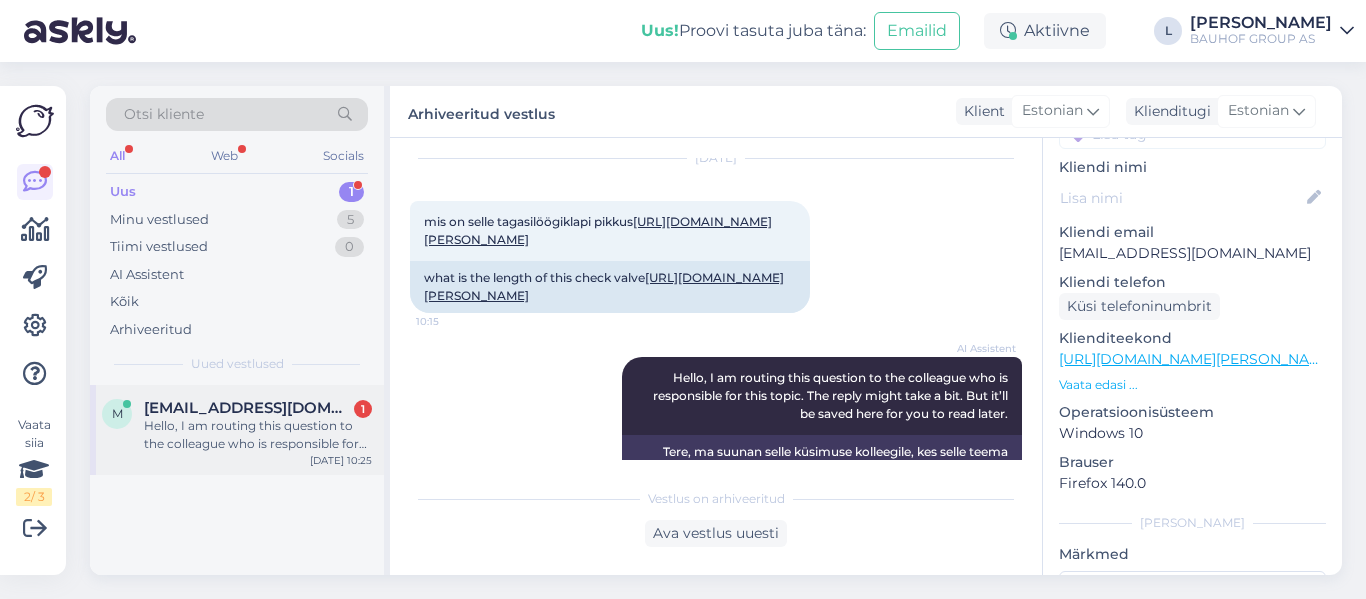 scroll, scrollTop: 42, scrollLeft: 0, axis: vertical 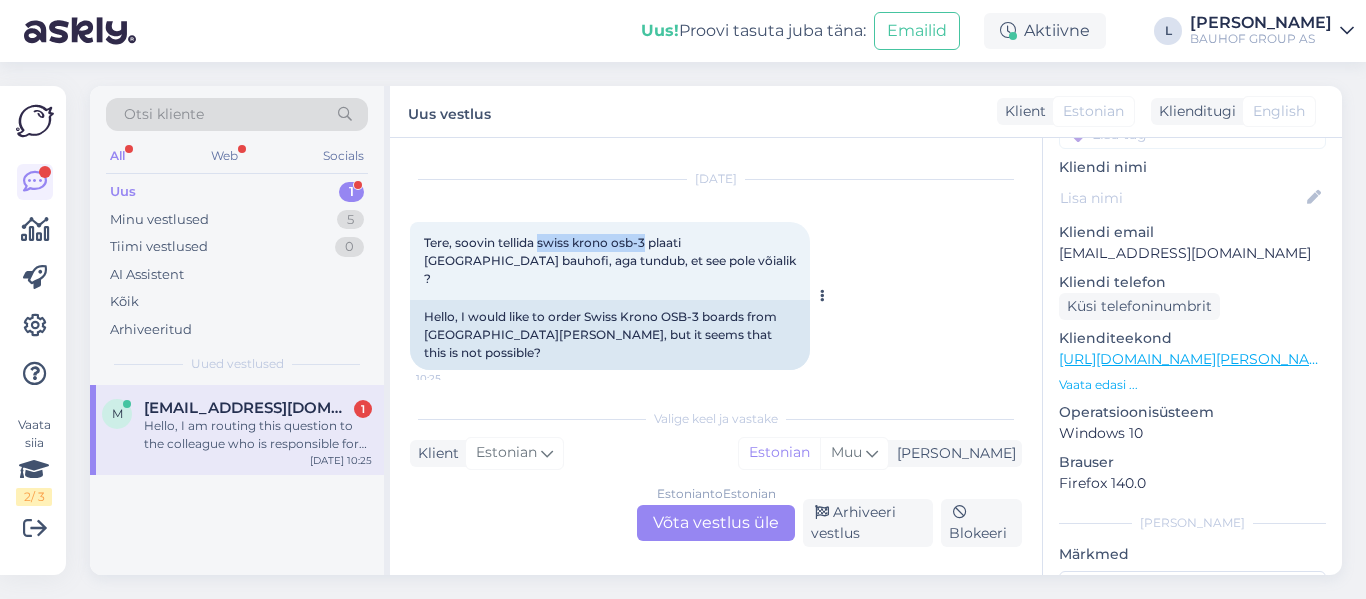 drag, startPoint x: 647, startPoint y: 245, endPoint x: 540, endPoint y: 244, distance: 107.00467 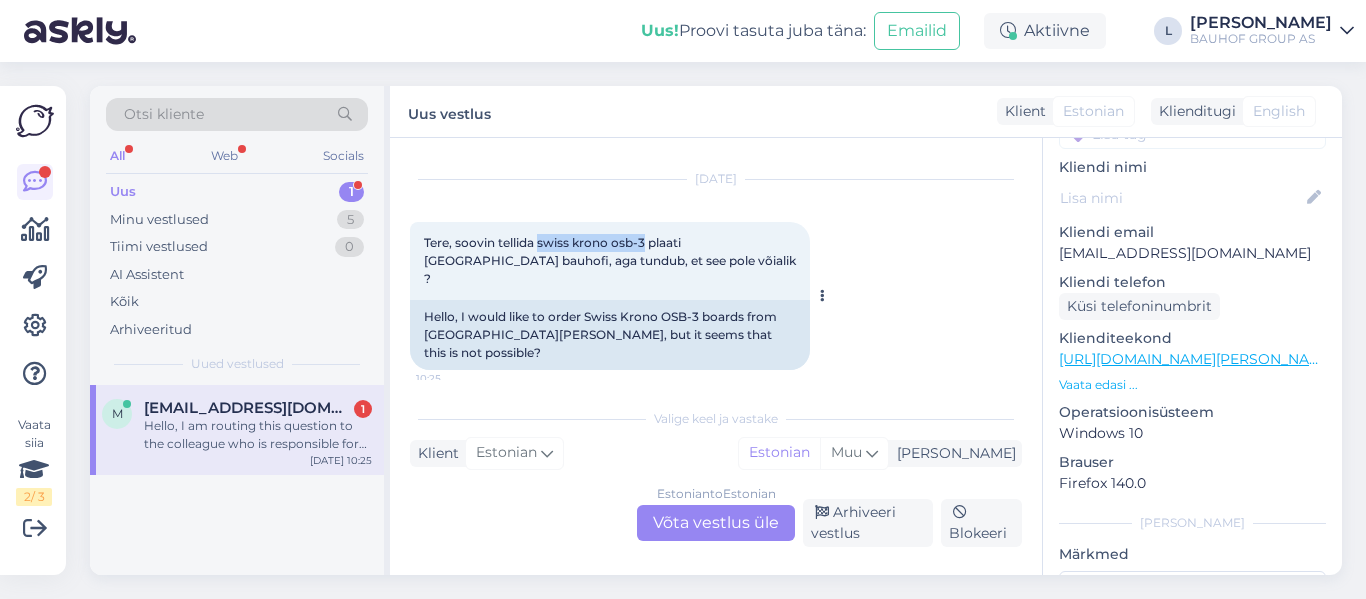 click on "Tere, soovin tellida swiss krono osb-3 plaati [GEOGRAPHIC_DATA] bauhofi, aga tundub, et see pole võialik ?" at bounding box center (611, 260) 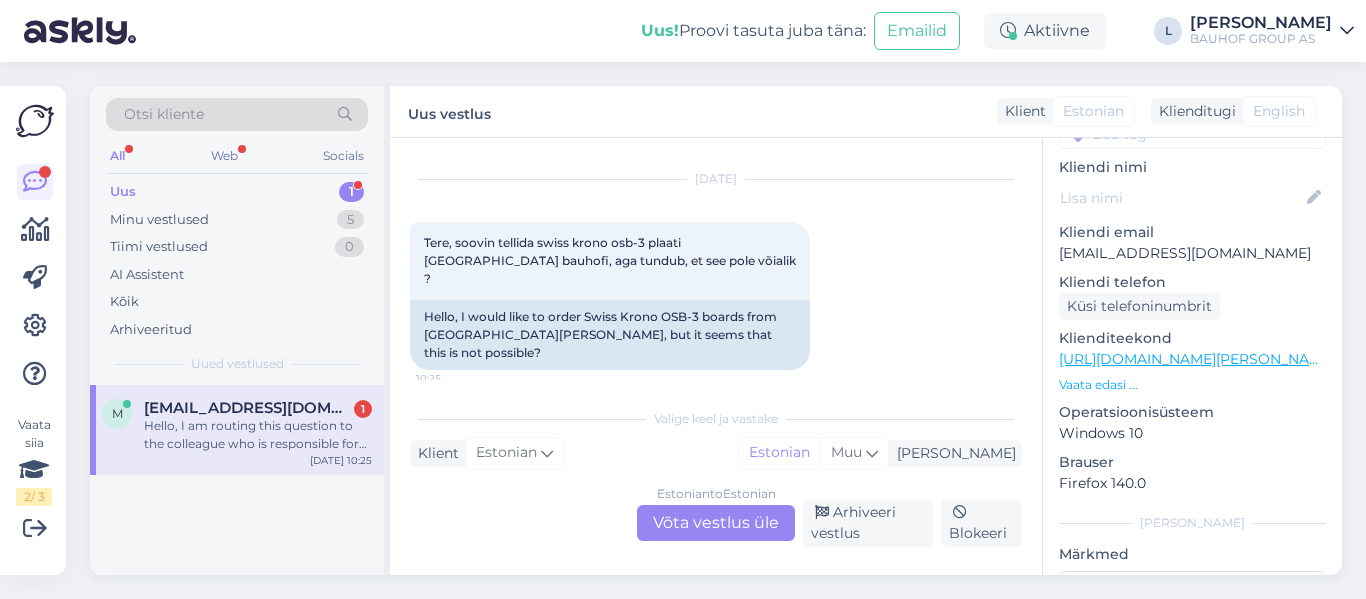 click on "Estonian  to  Estonian Võta vestlus üle" at bounding box center (716, 523) 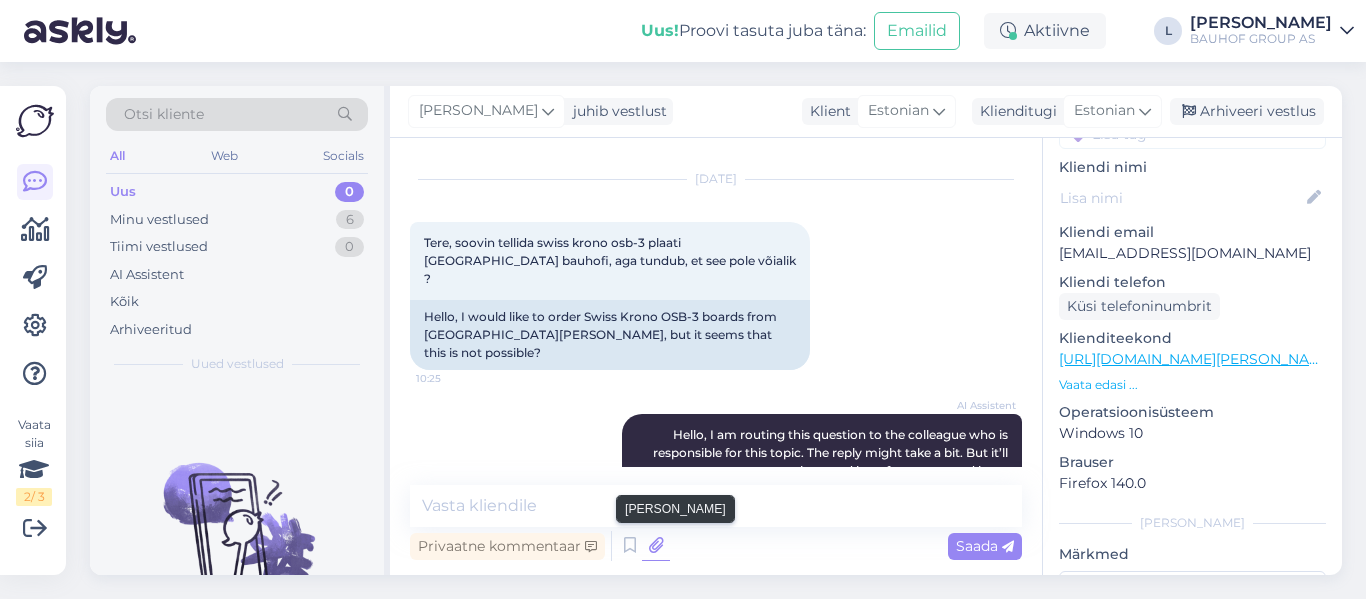 click at bounding box center [656, 546] 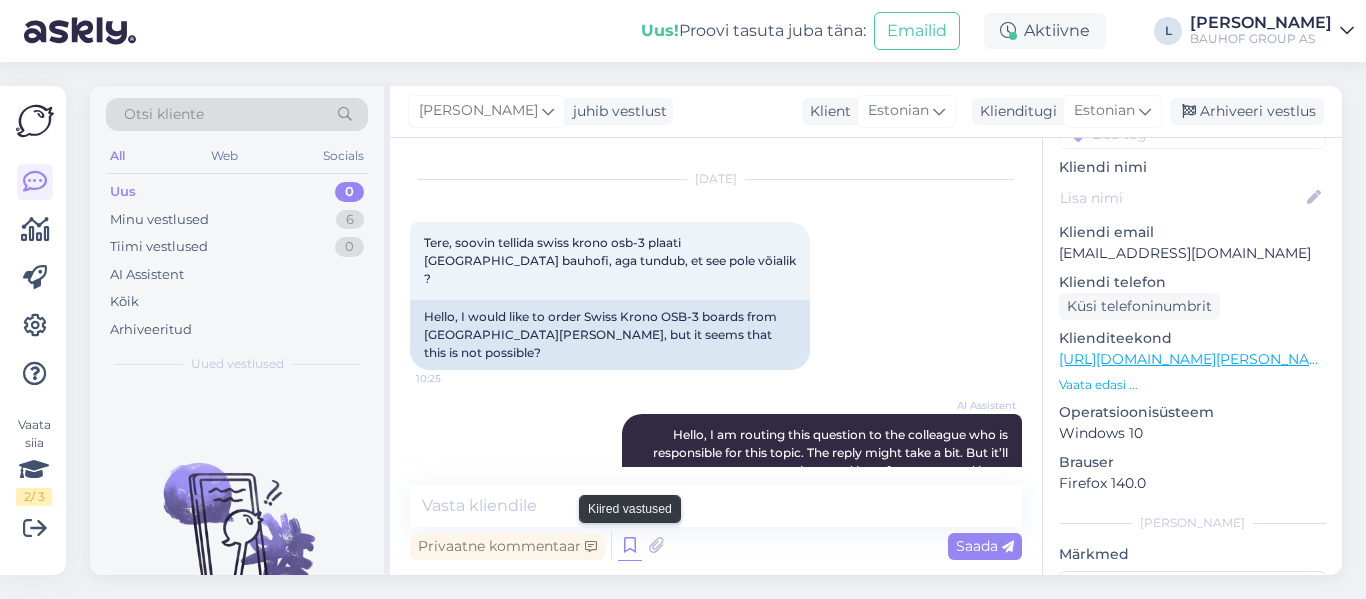click at bounding box center [630, 546] 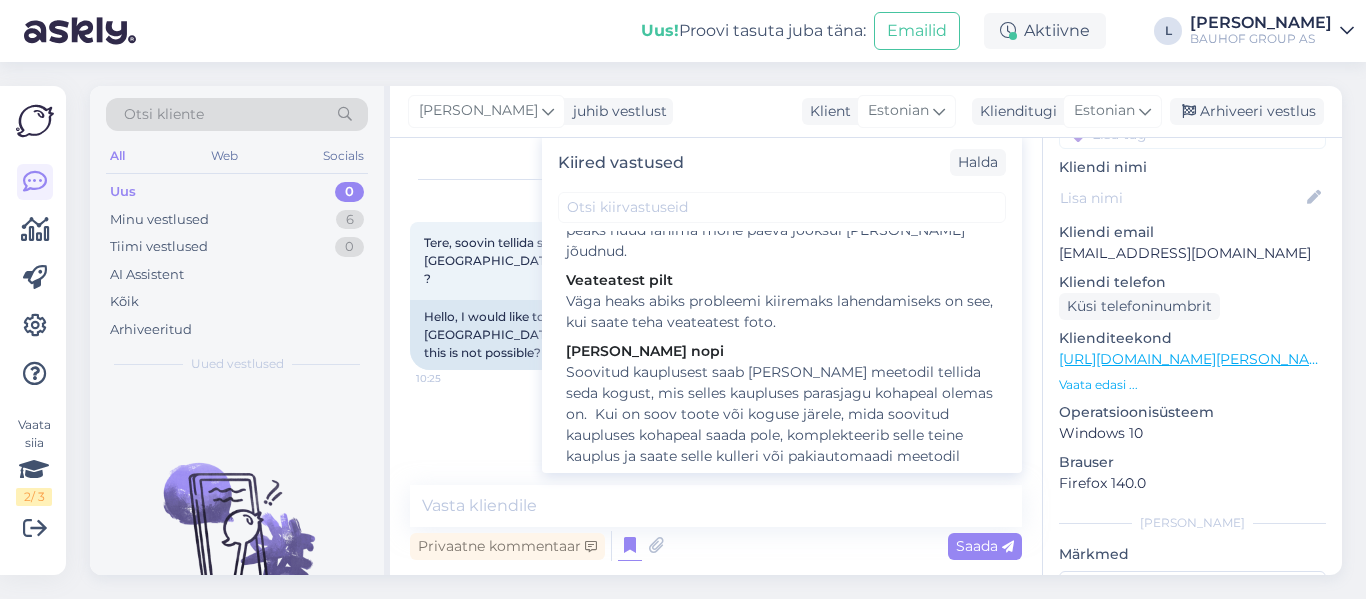 scroll, scrollTop: 900, scrollLeft: 0, axis: vertical 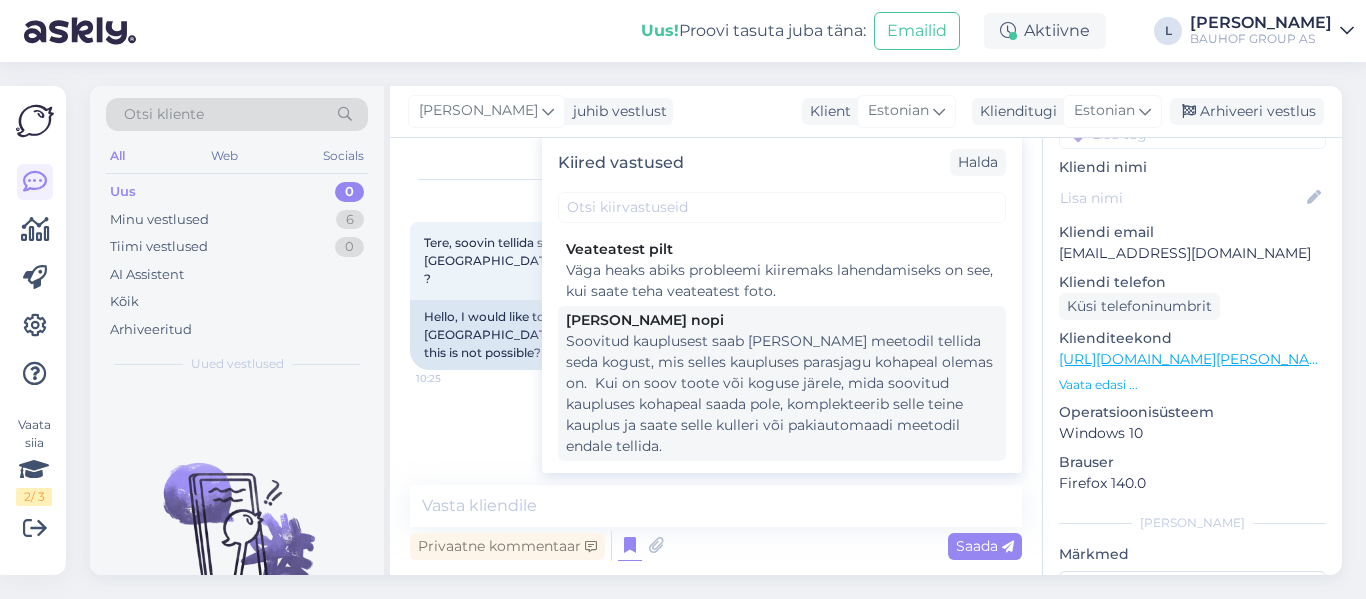 click on "Soovitud kauplusest saab [PERSON_NAME] meetodil tellida seda kogust, mis selles kaupluses parasjagu kohapeal olemas on.
Kui on soov toote või koguse järele, mida soovitud kaupluses kohapeal saada pole, komplekteerib selle teine kauplus ja saate selle kulleri või pakiautomaadi meetodil endale tellida." at bounding box center [782, 394] 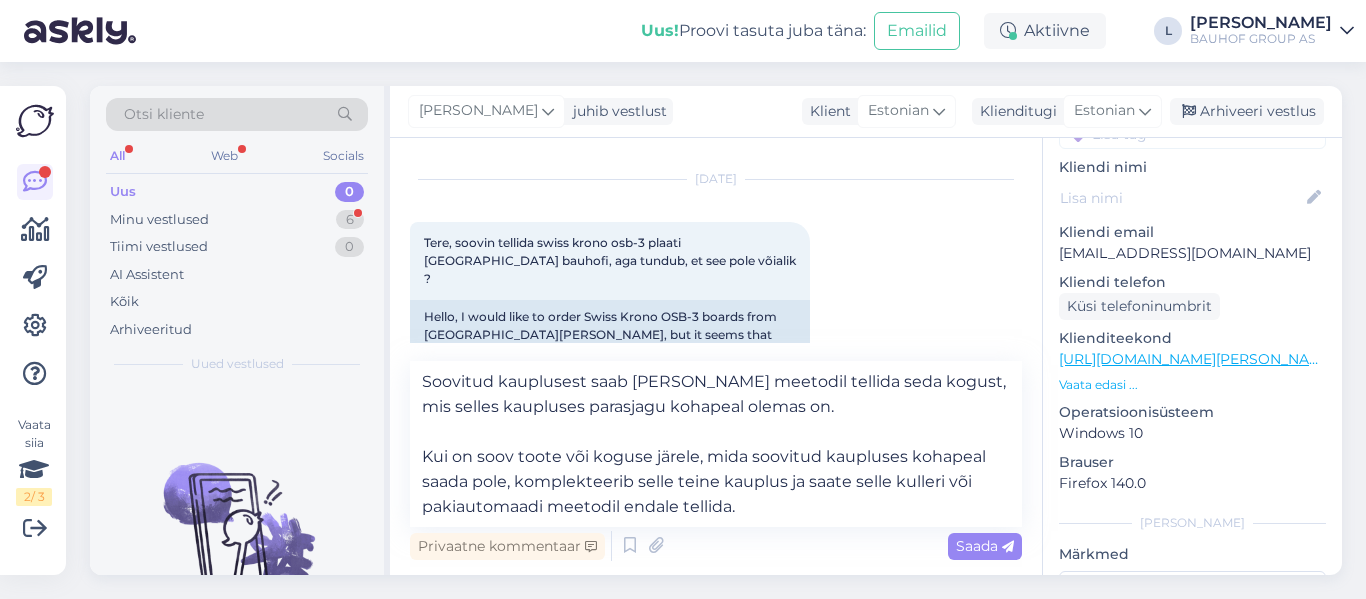 scroll, scrollTop: 333, scrollLeft: 0, axis: vertical 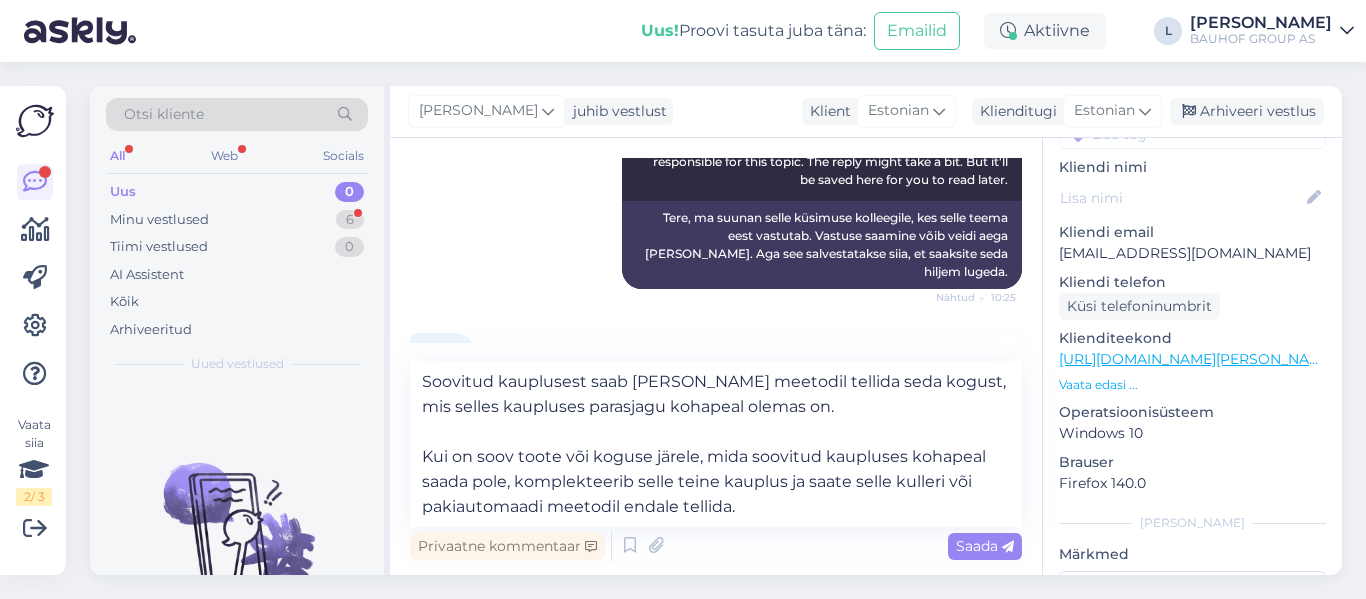 click on "Saada" at bounding box center [985, 546] 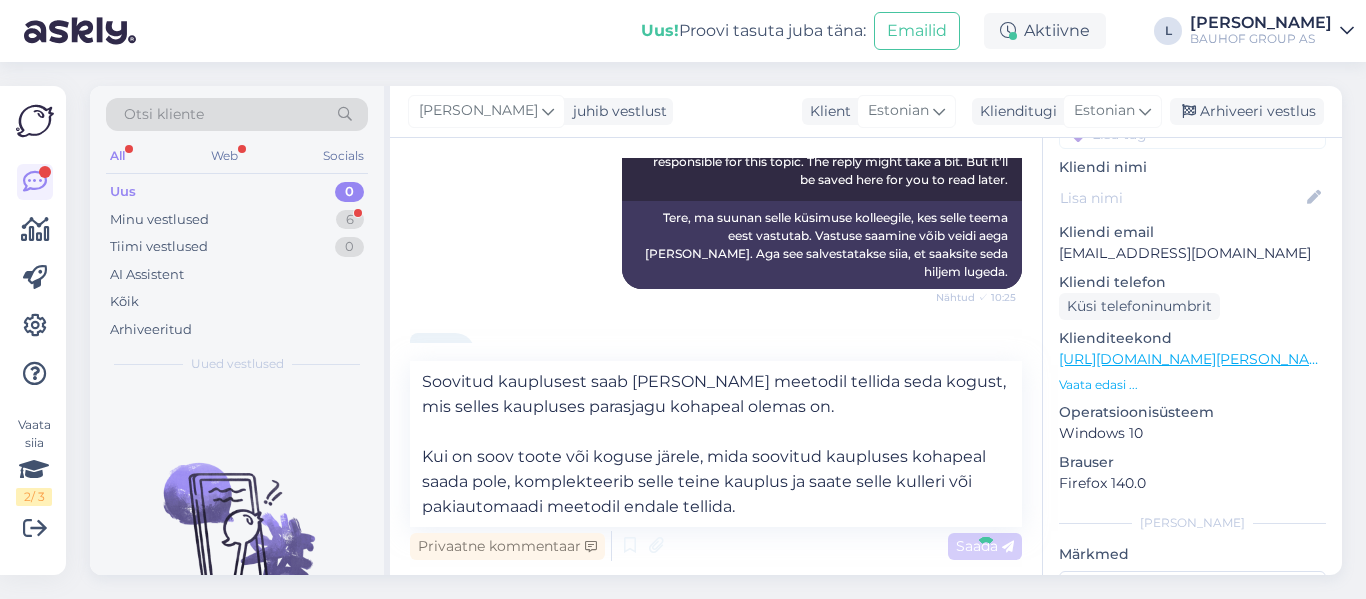 type 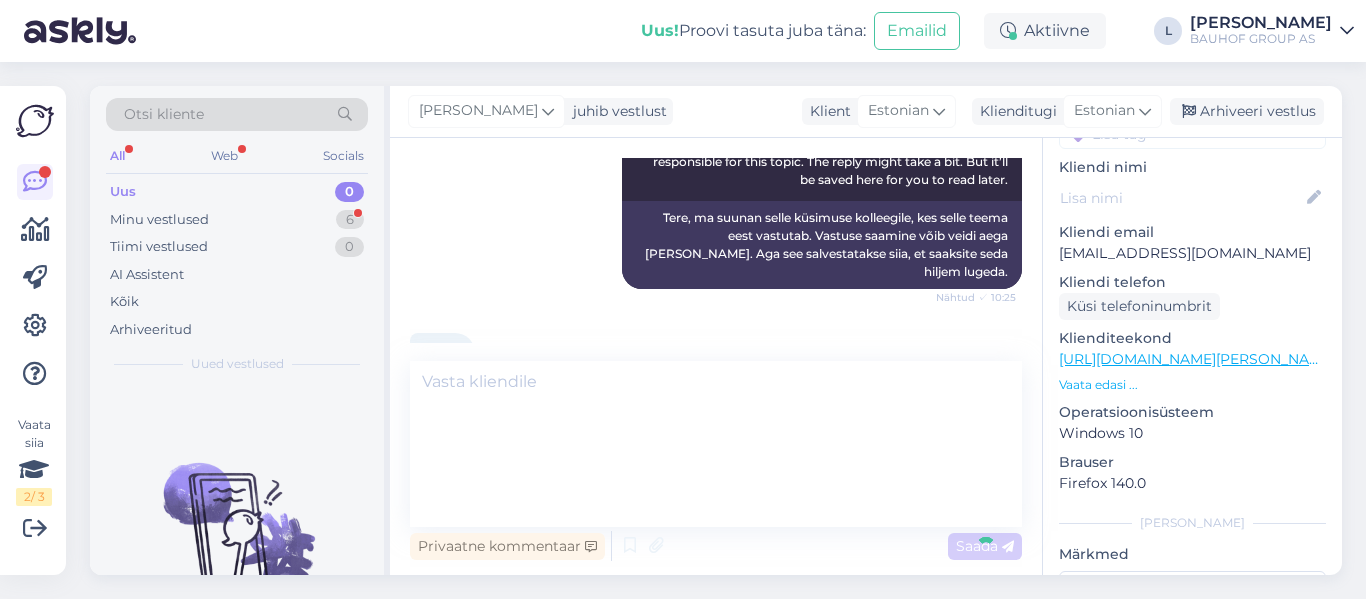 scroll, scrollTop: 385, scrollLeft: 0, axis: vertical 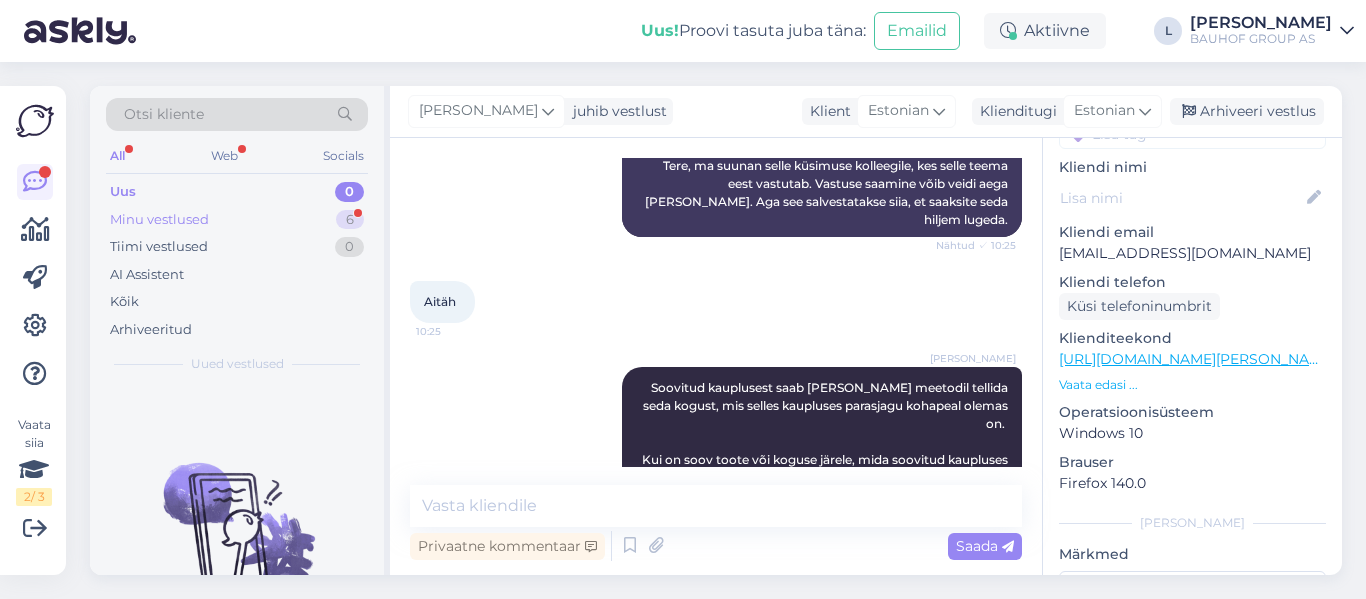 click on "Minu vestlused" at bounding box center [159, 220] 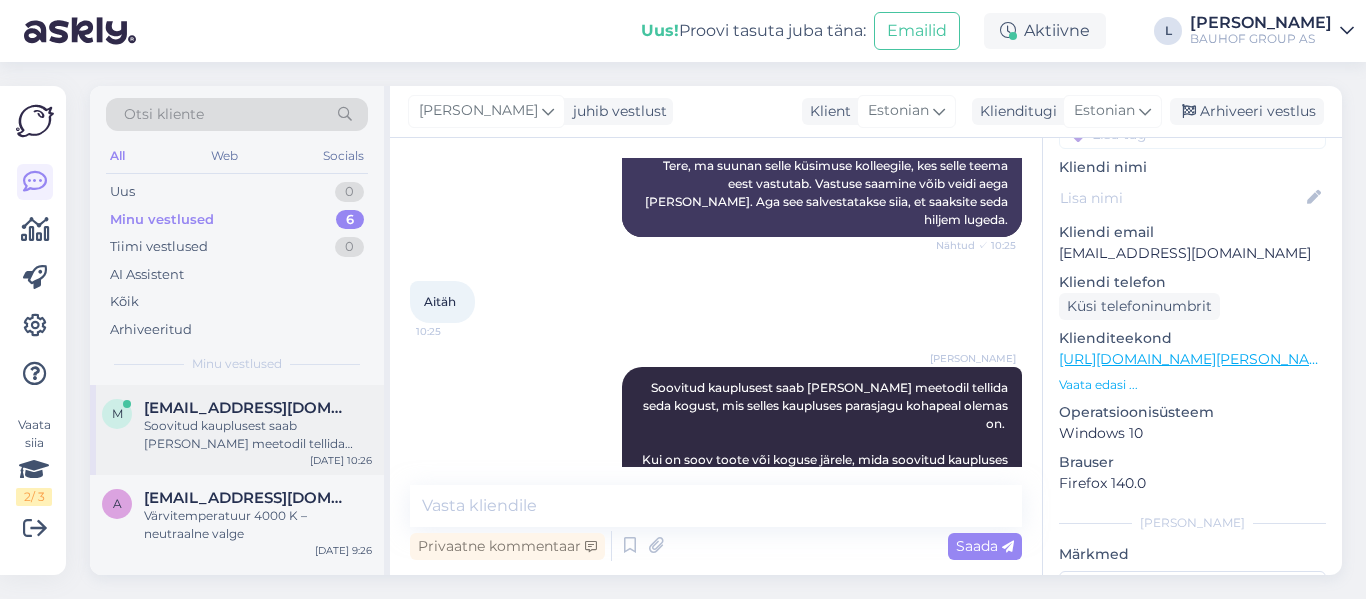 click on "Soovitud kauplusest saab [PERSON_NAME] meetodil tellida seda kogust, mis selles kaupluses parasjagu kohapeal olemas on.
Kui on soov toote või koguse järele, mida soovitud kaupluses kohapeal saada pole, komplekteerib selle teine kauplus ja saate selle kulleri või pakiautomaadi meetodil endale tellida." at bounding box center [258, 435] 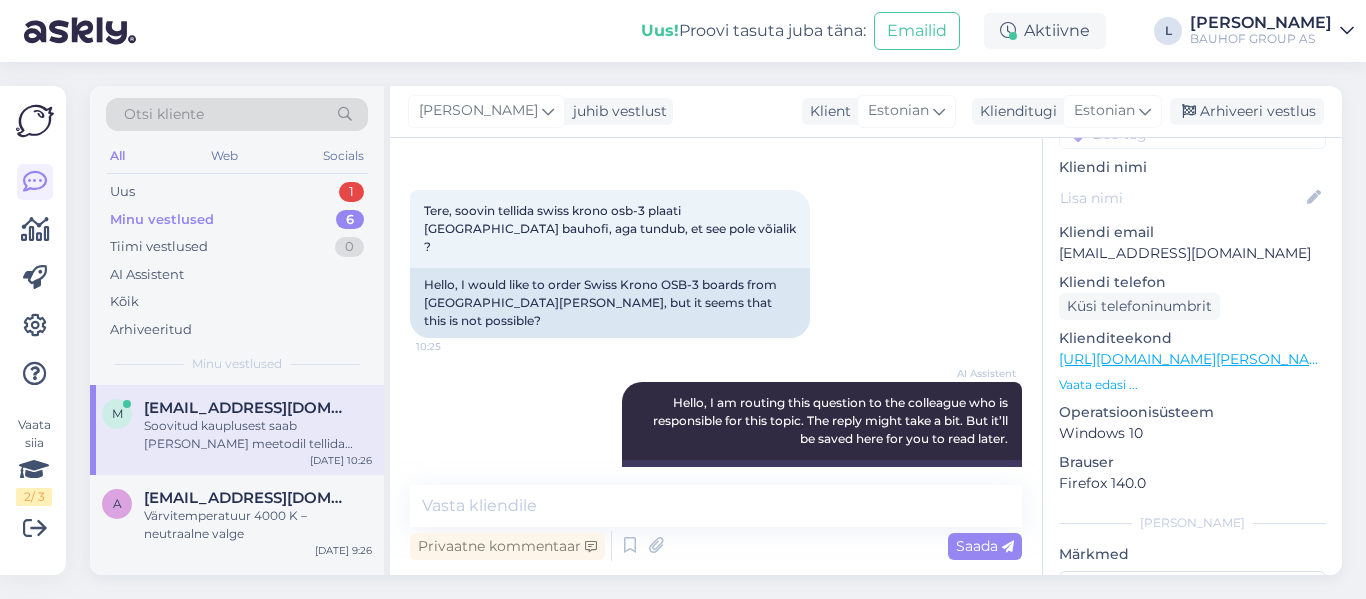 scroll, scrollTop: 385, scrollLeft: 0, axis: vertical 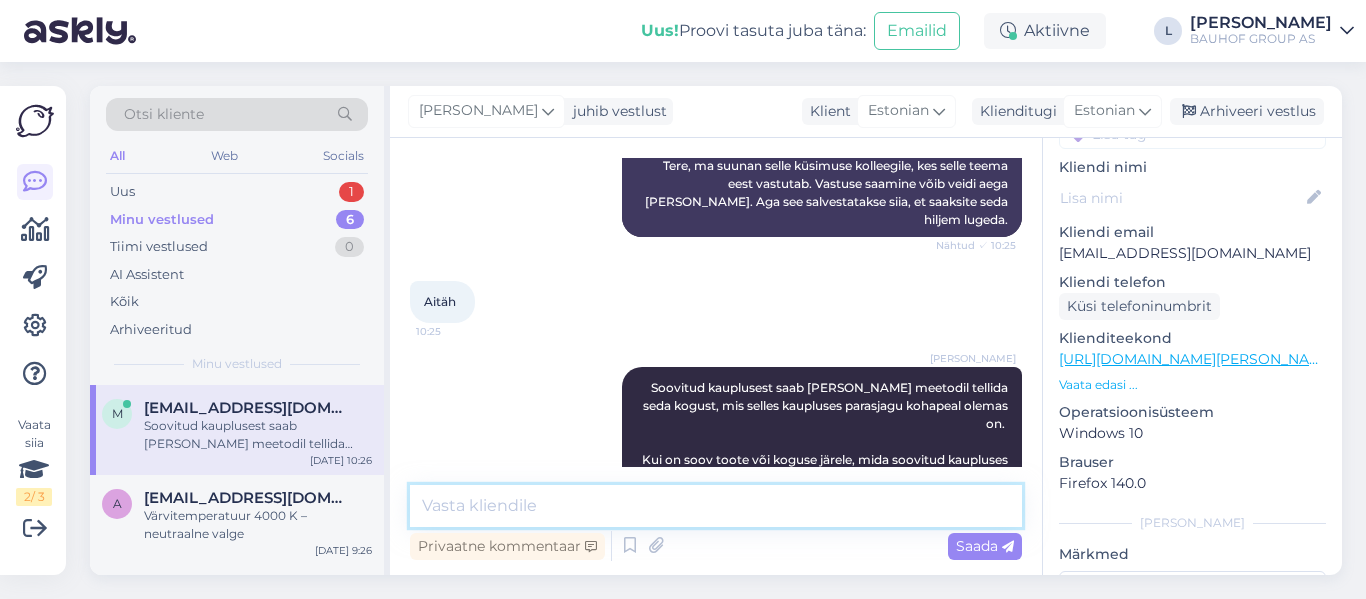 click at bounding box center [716, 506] 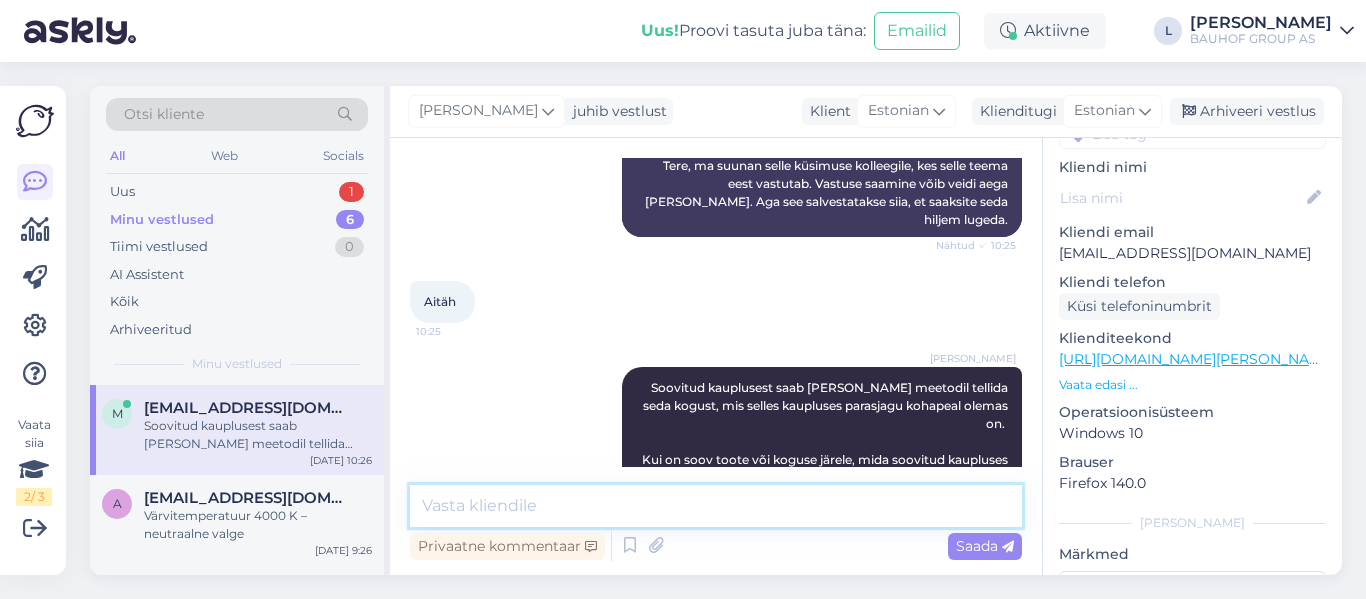paste on "[URL][DOMAIN_NAME][PERSON_NAME]" 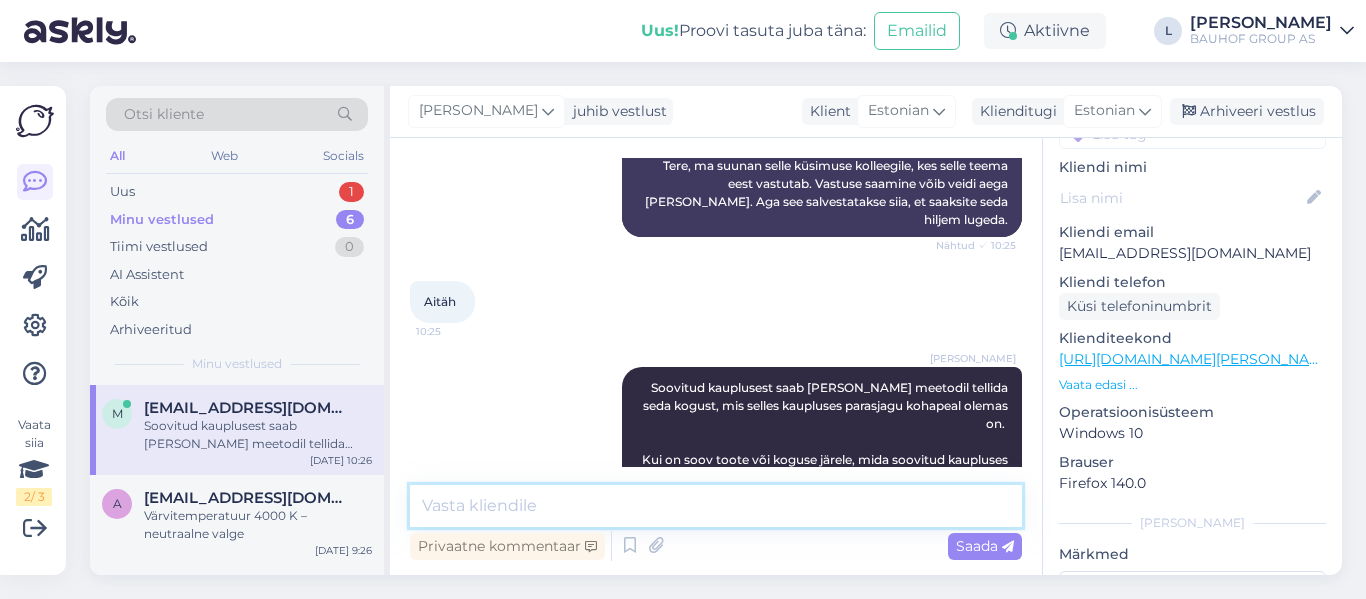 type on "[URL][DOMAIN_NAME][PERSON_NAME]" 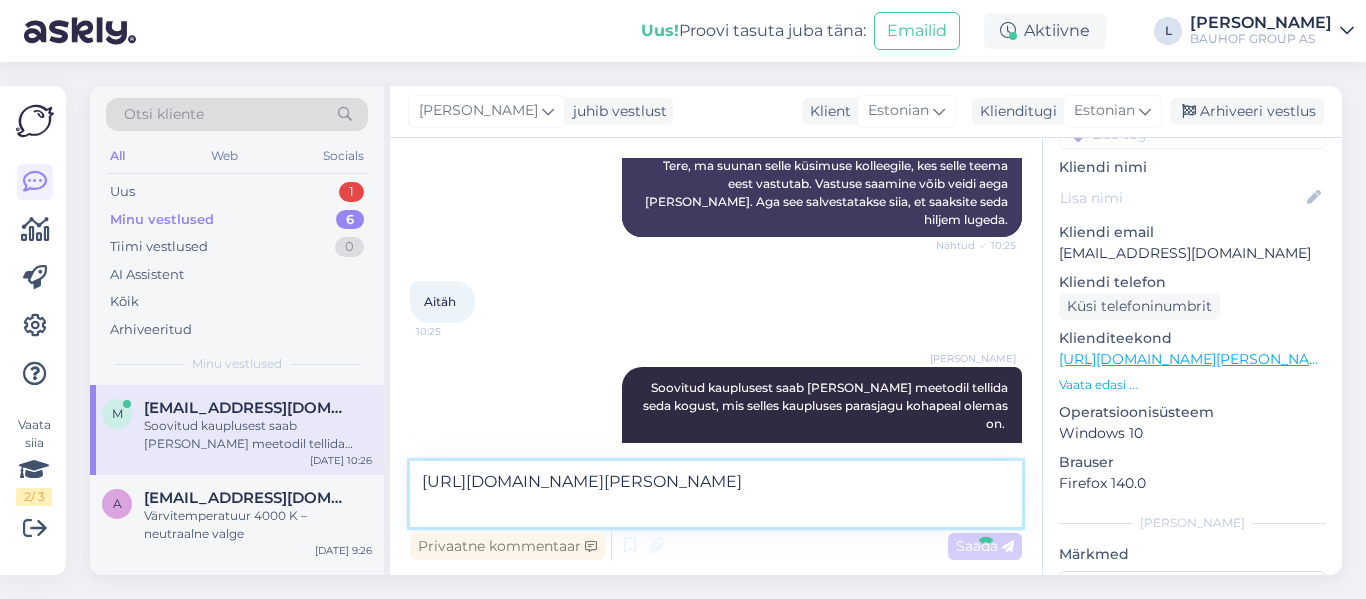 type 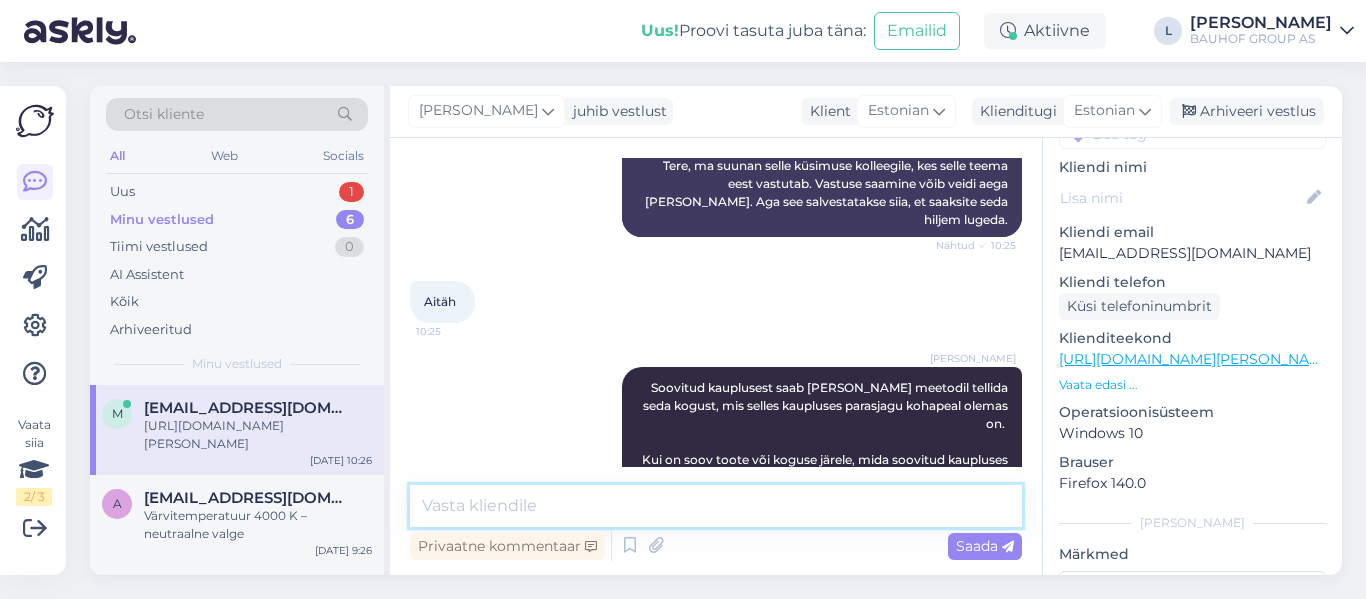 scroll, scrollTop: 489, scrollLeft: 0, axis: vertical 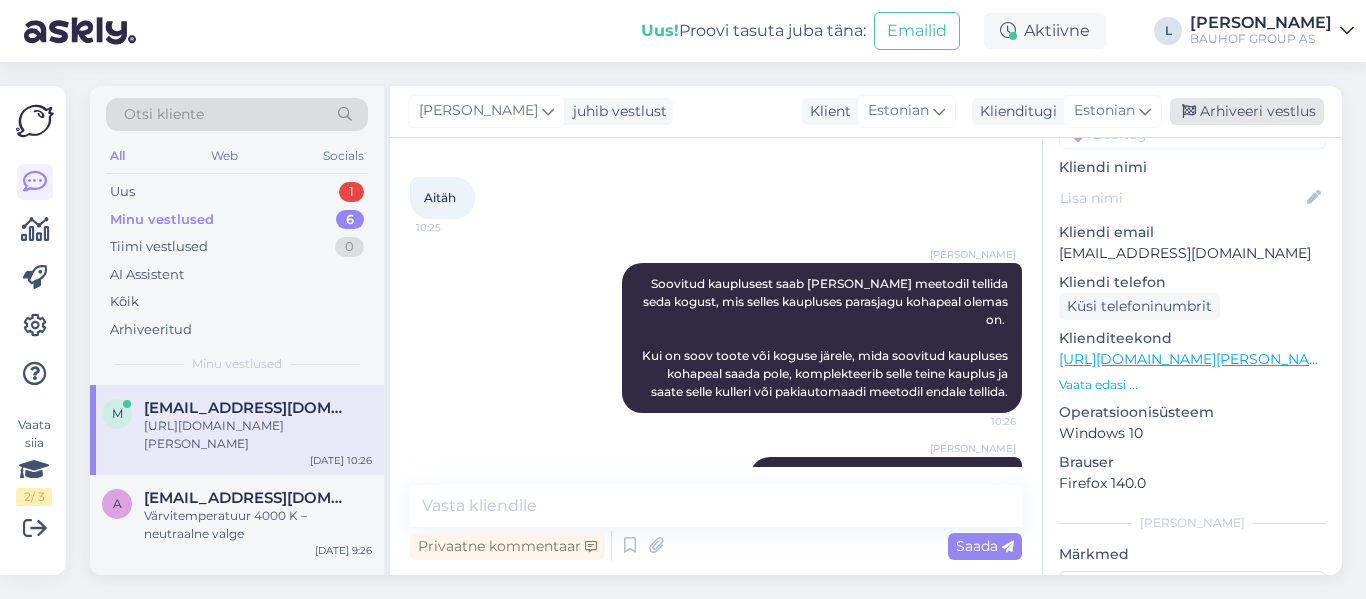 click on "Arhiveeri vestlus" at bounding box center [1247, 111] 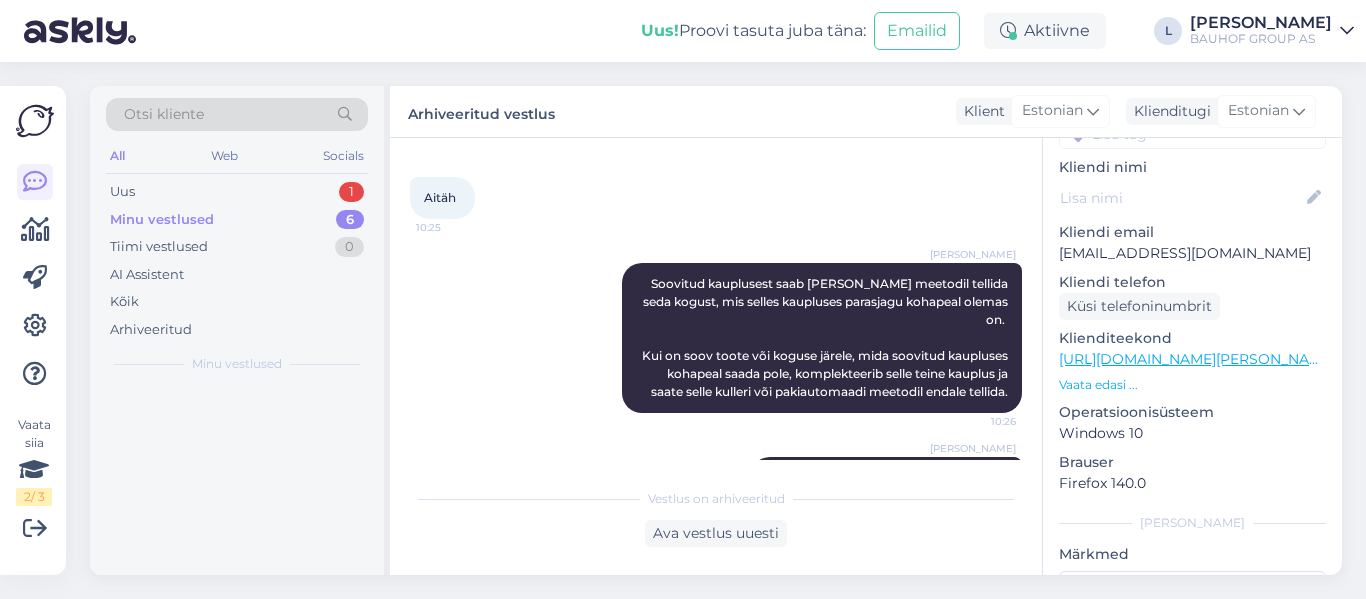 scroll, scrollTop: 496, scrollLeft: 0, axis: vertical 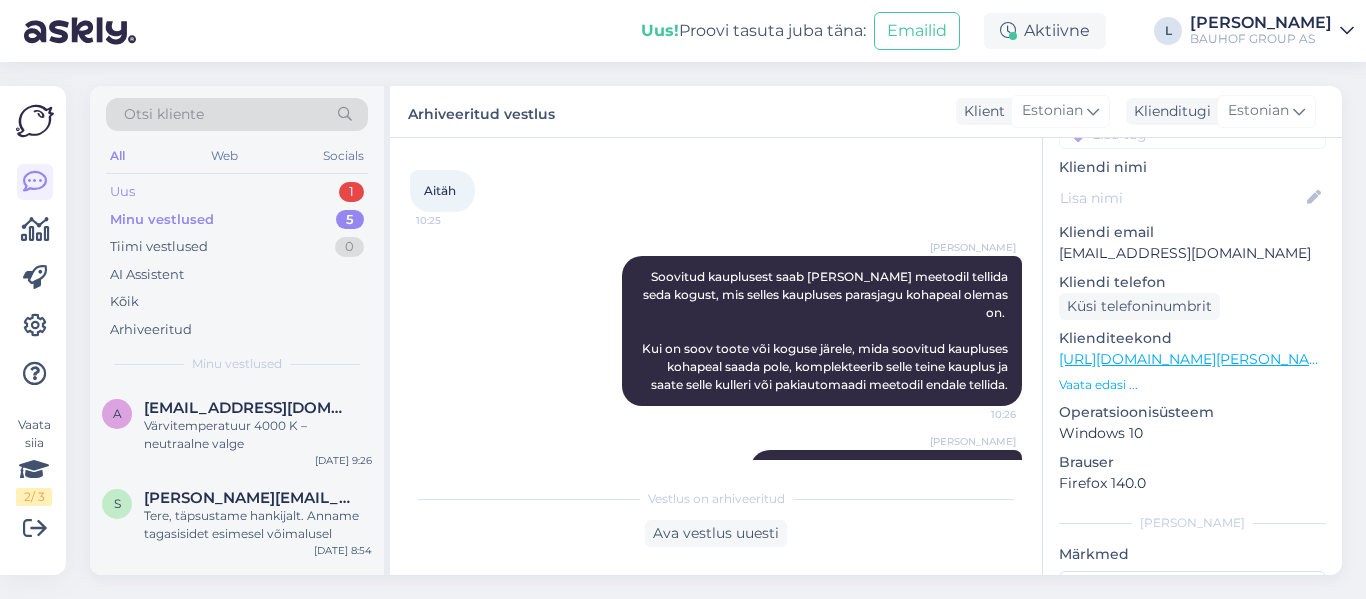 click on "Uus 1" at bounding box center (237, 192) 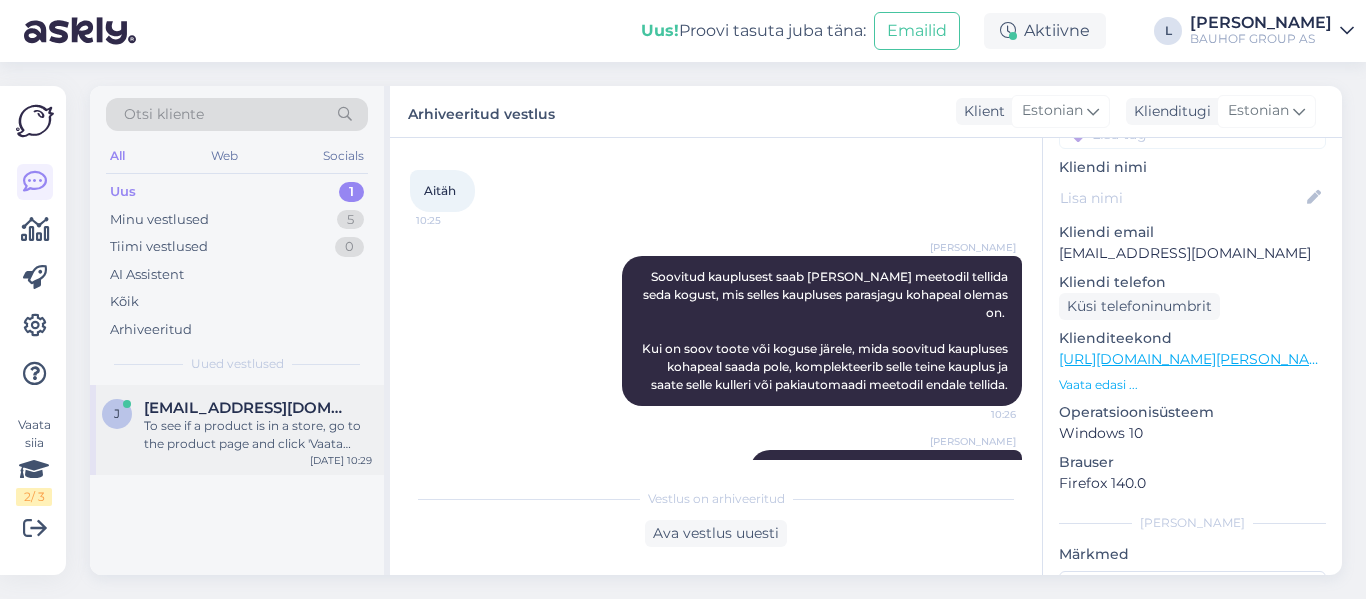 click on "j [EMAIL_ADDRESS][DOMAIN_NAME] To see if a product is in a store, go to the product page and click 'Vaata saadavust'. It will show stock for each store. Prices online and in stores might be different. [DATE] 10:29" at bounding box center [237, 430] 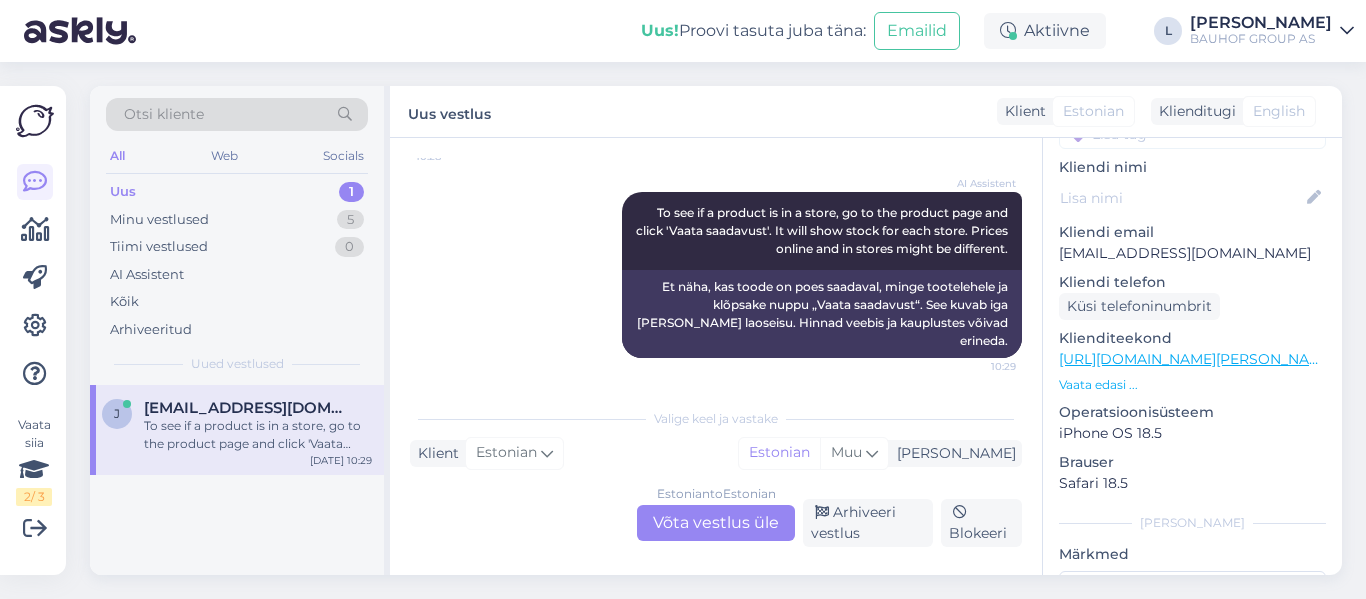 click on "Estonian  to  Estonian Võta vestlus üle" at bounding box center [716, 523] 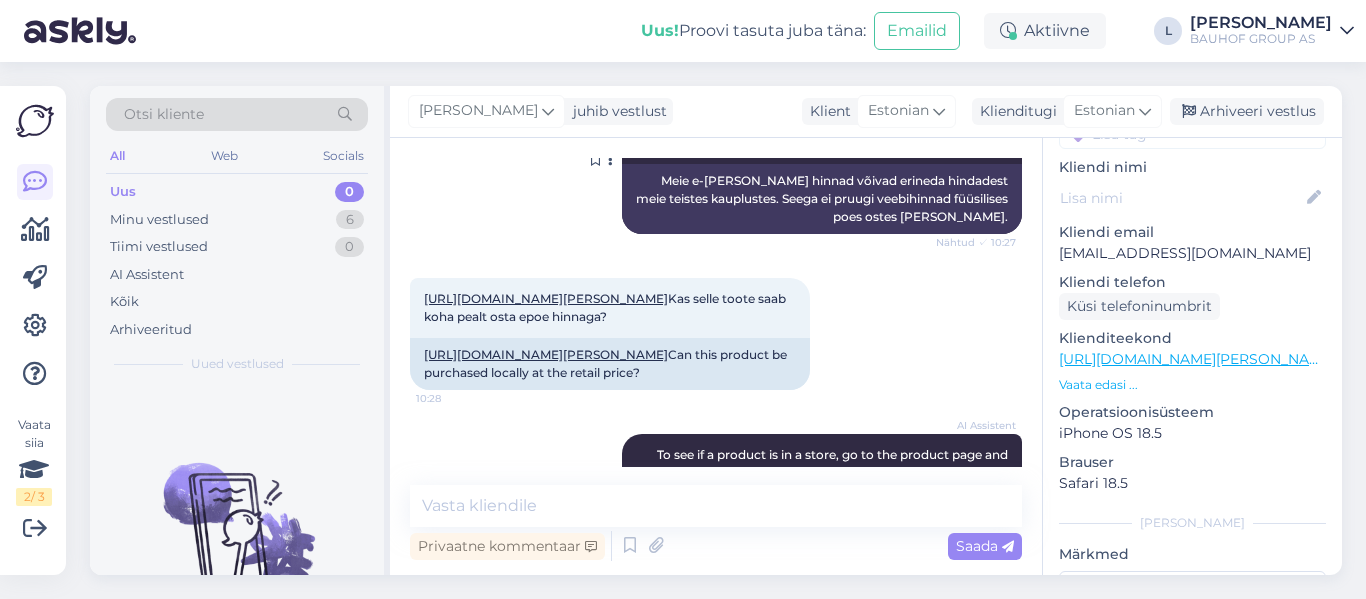 scroll, scrollTop: 600, scrollLeft: 0, axis: vertical 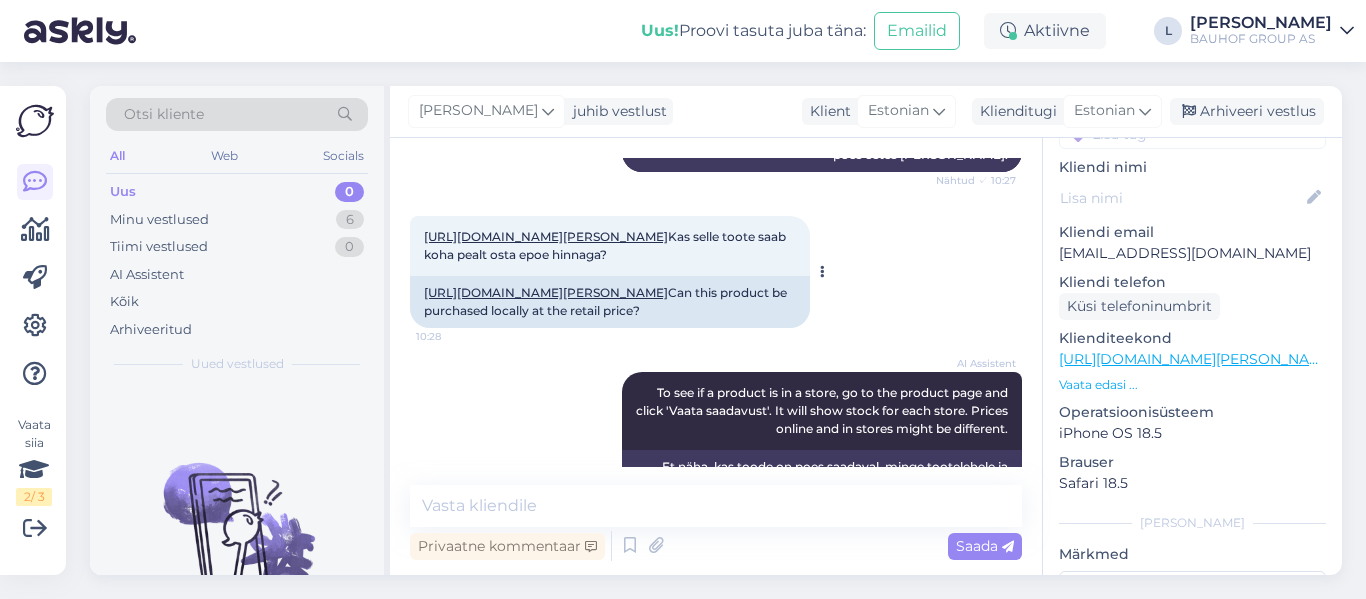 click on "[URL][DOMAIN_NAME][PERSON_NAME]" at bounding box center [546, 236] 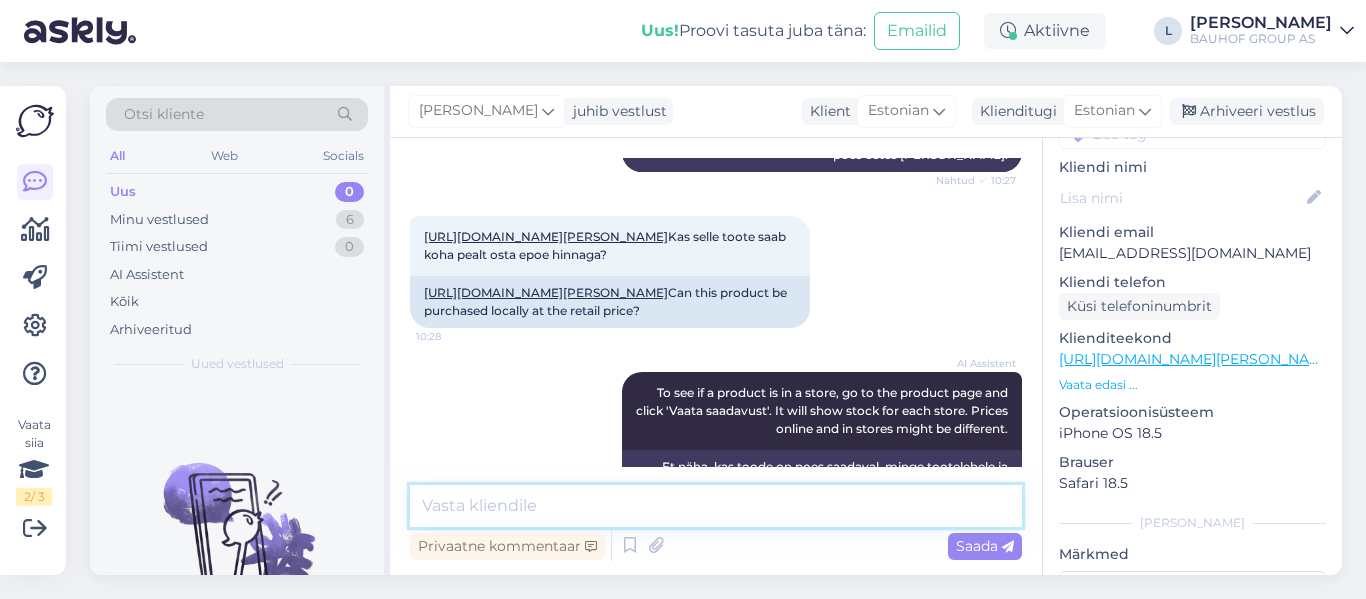 click at bounding box center [716, 506] 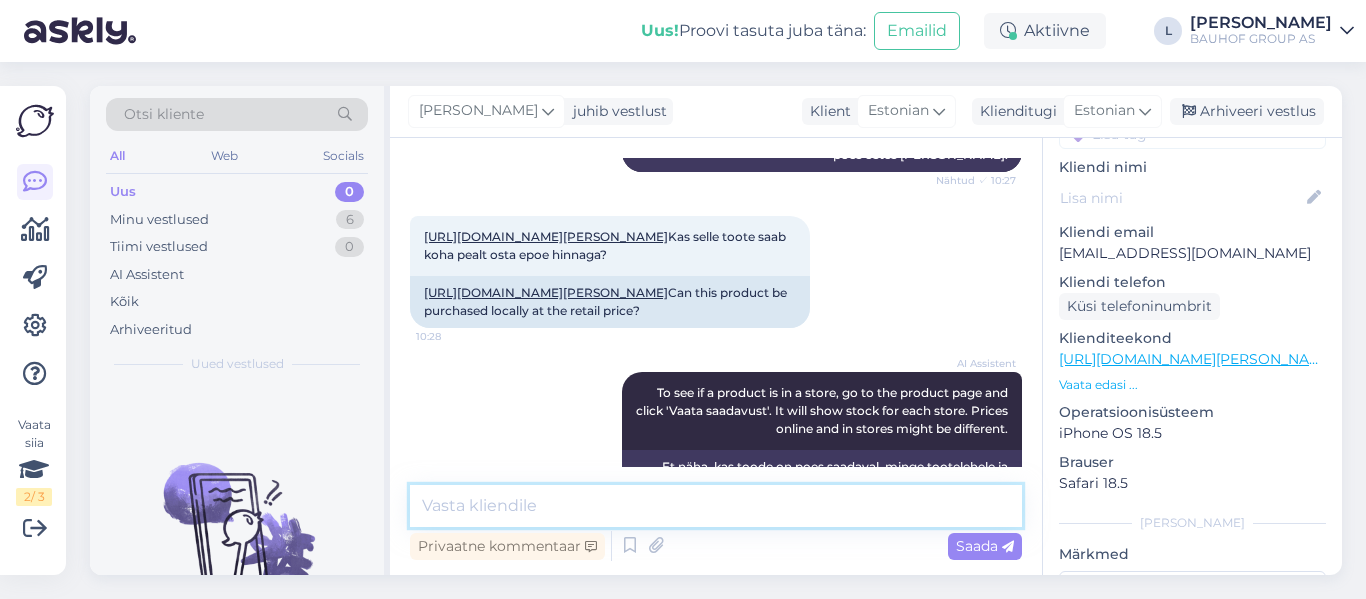 type on "K" 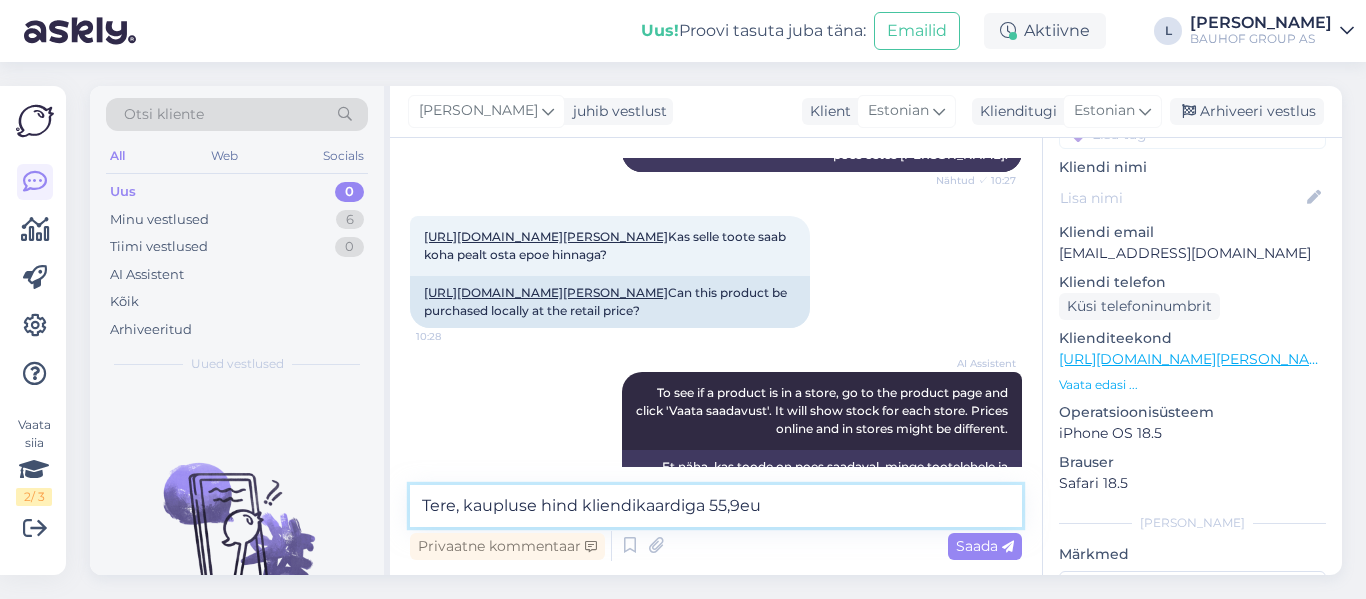 type on "Tere, kaupluse hind kliendikaardiga 55,9eur" 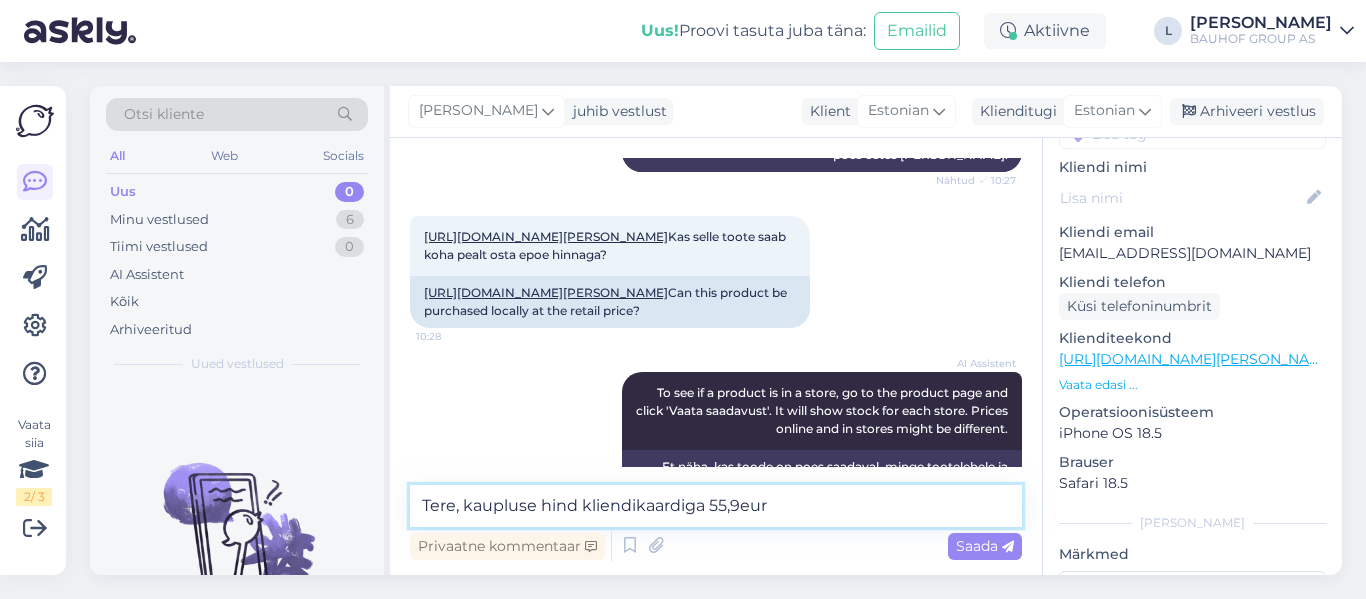 type 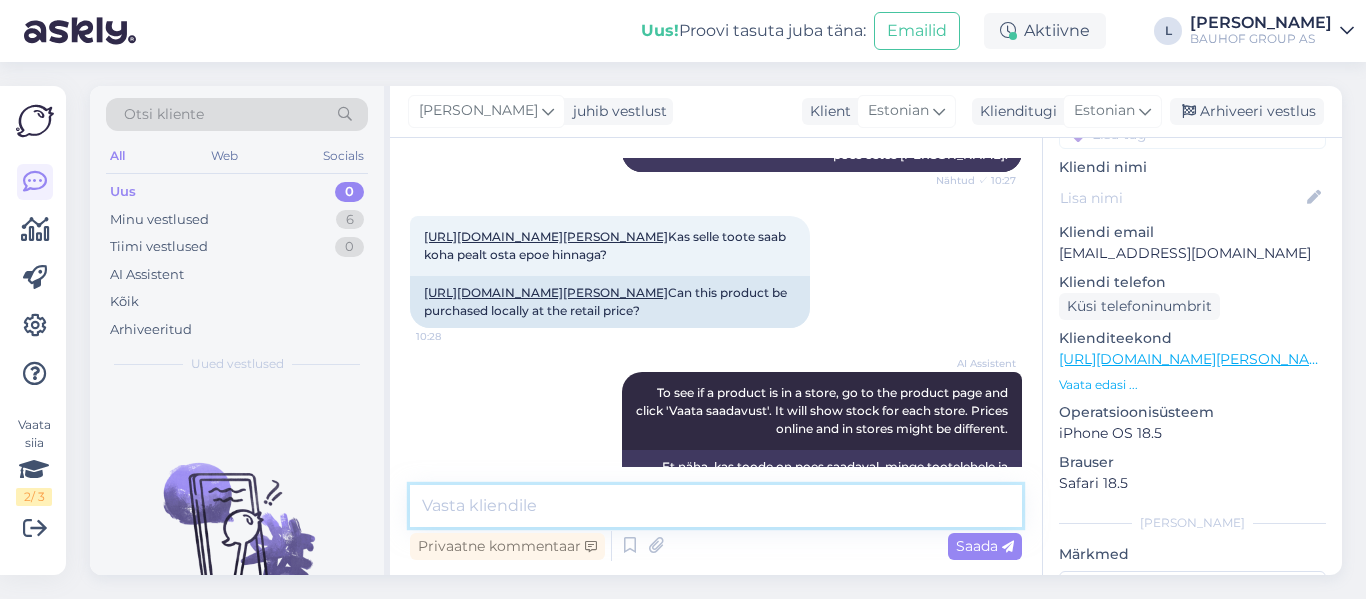 scroll, scrollTop: 869, scrollLeft: 0, axis: vertical 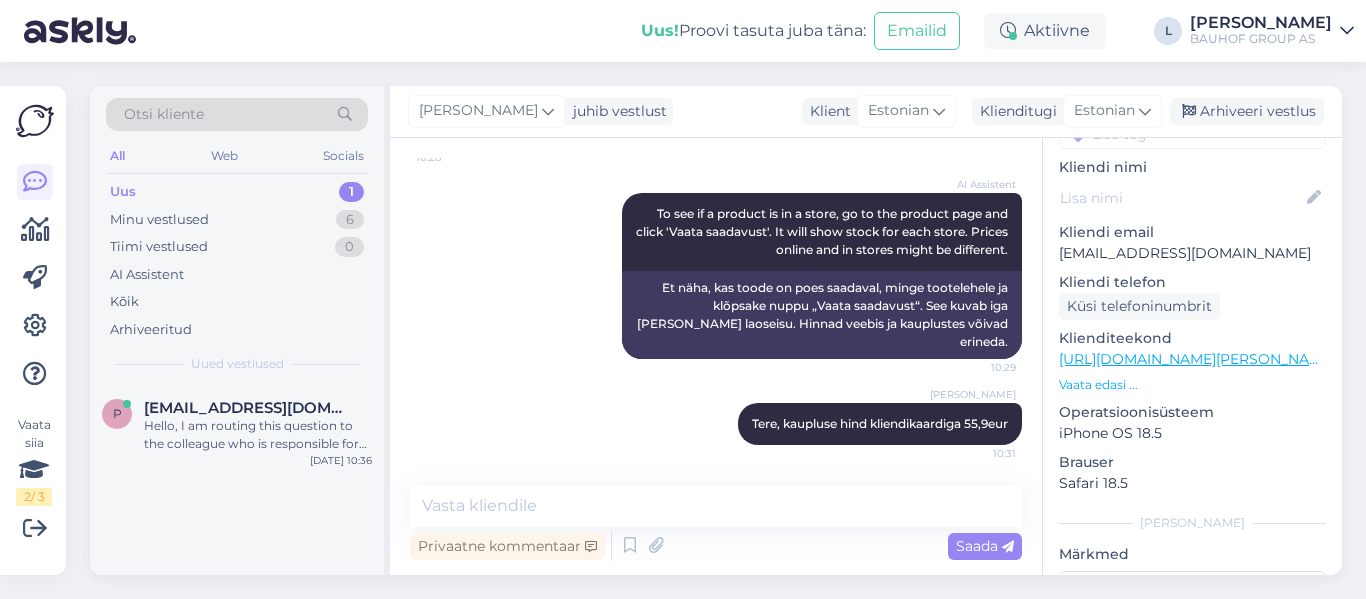 click on "Uus 1" at bounding box center (237, 192) 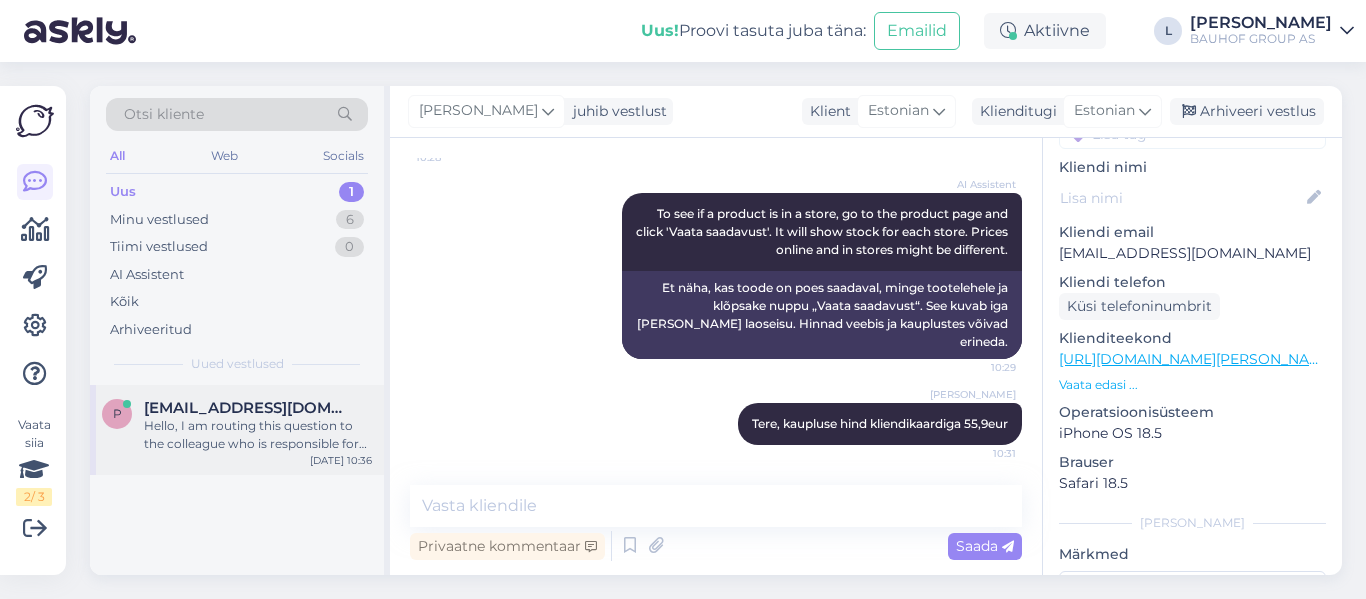 click on "Hello, I am routing this question to the colleague who is responsible for this topic. The reply might take a bit. But it’ll be saved here for you to read later." at bounding box center [258, 435] 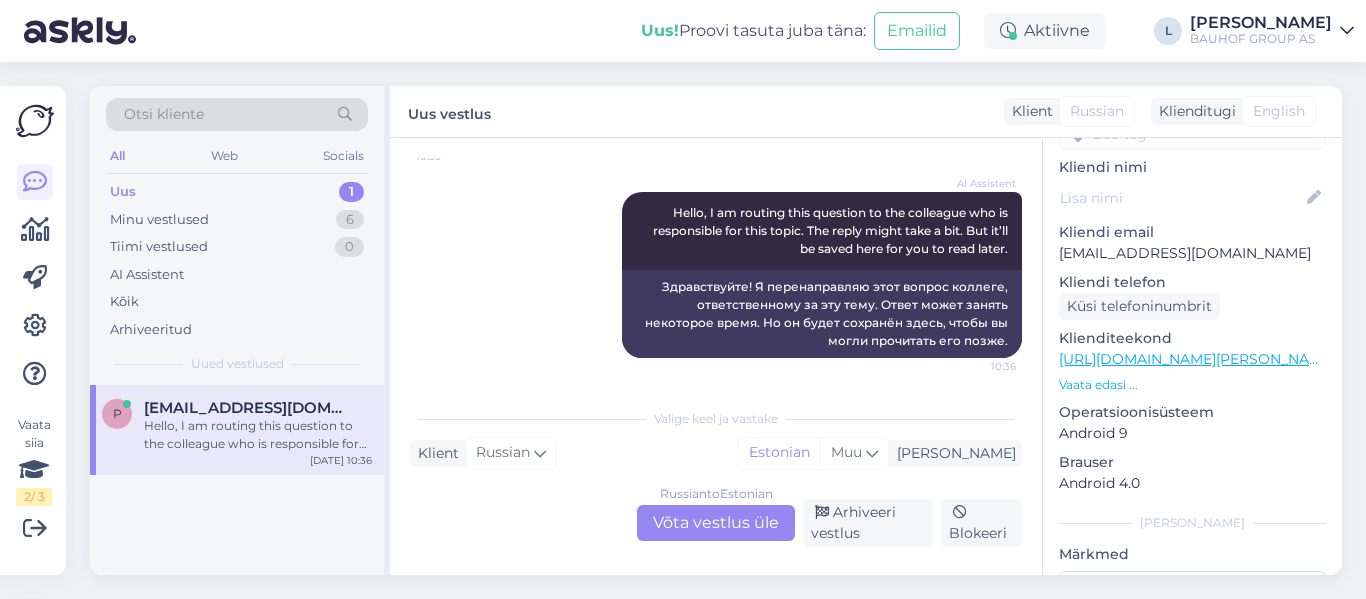 scroll, scrollTop: 228, scrollLeft: 0, axis: vertical 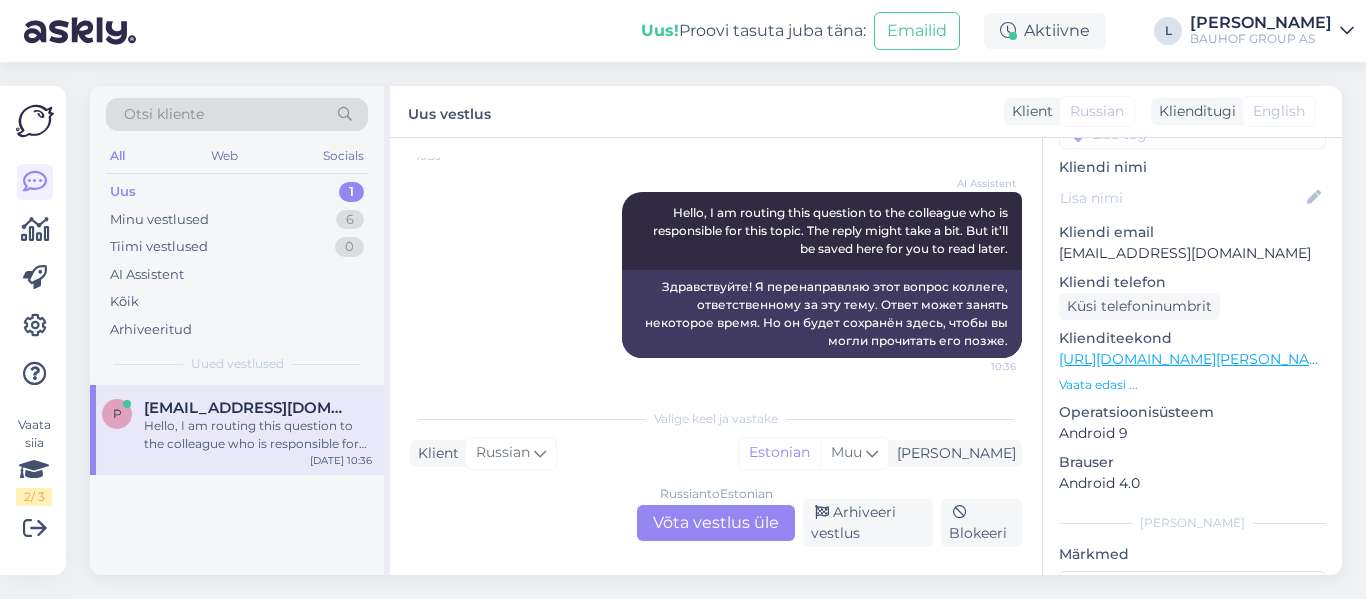 click on "Russian  to  Estonian Võta vestlus üle" at bounding box center (716, 523) 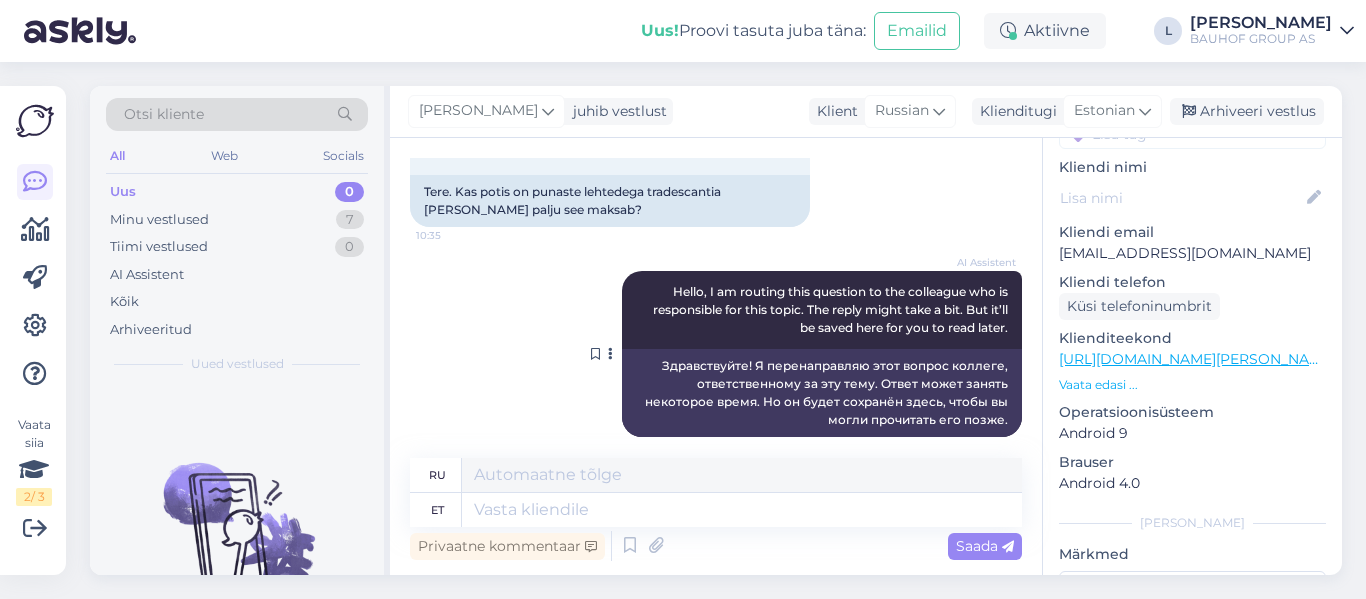 scroll, scrollTop: 168, scrollLeft: 0, axis: vertical 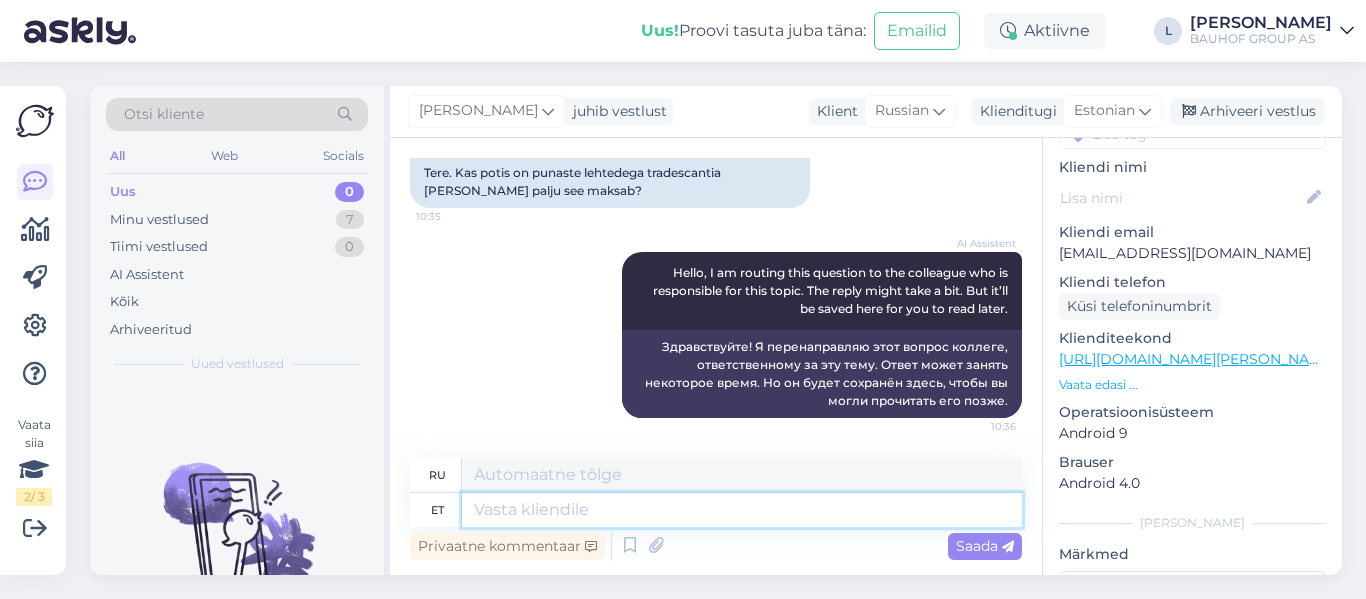 click at bounding box center (742, 510) 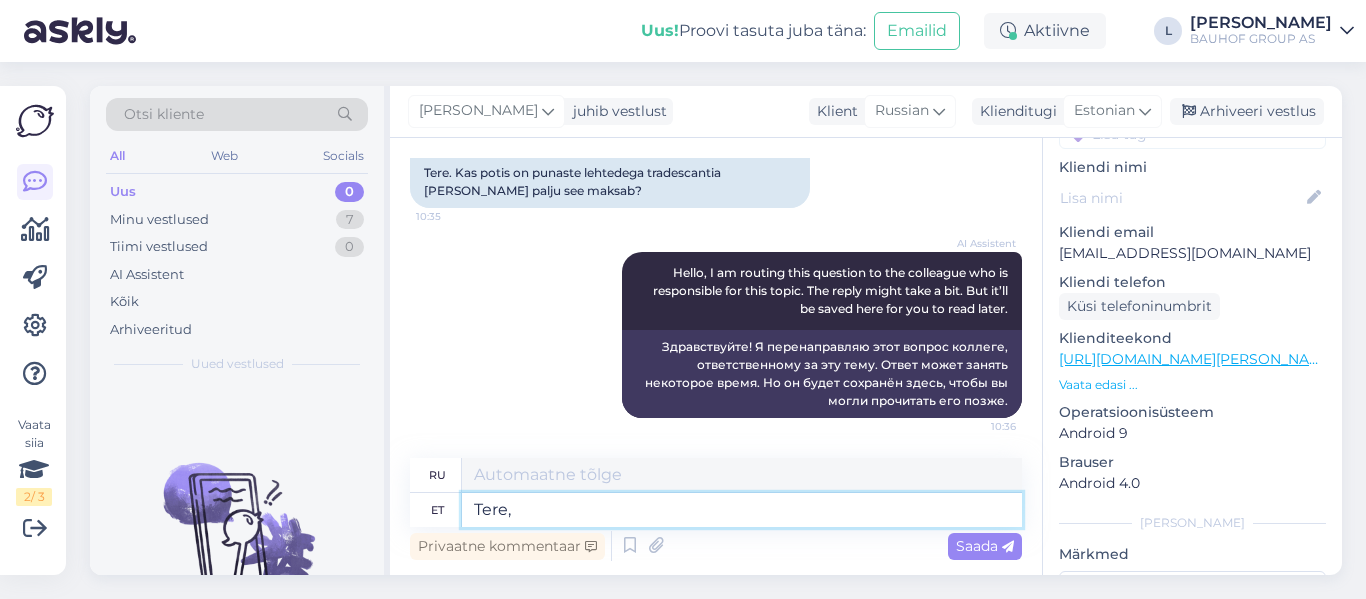 type on "Tere," 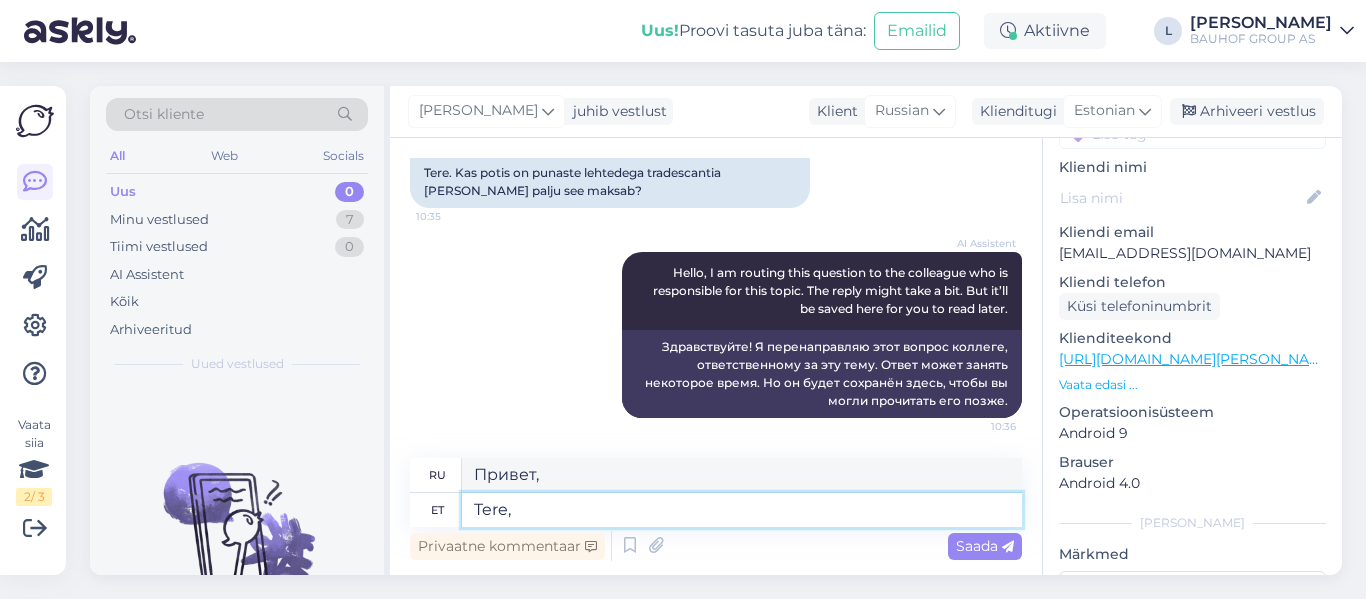 type on "Привет," 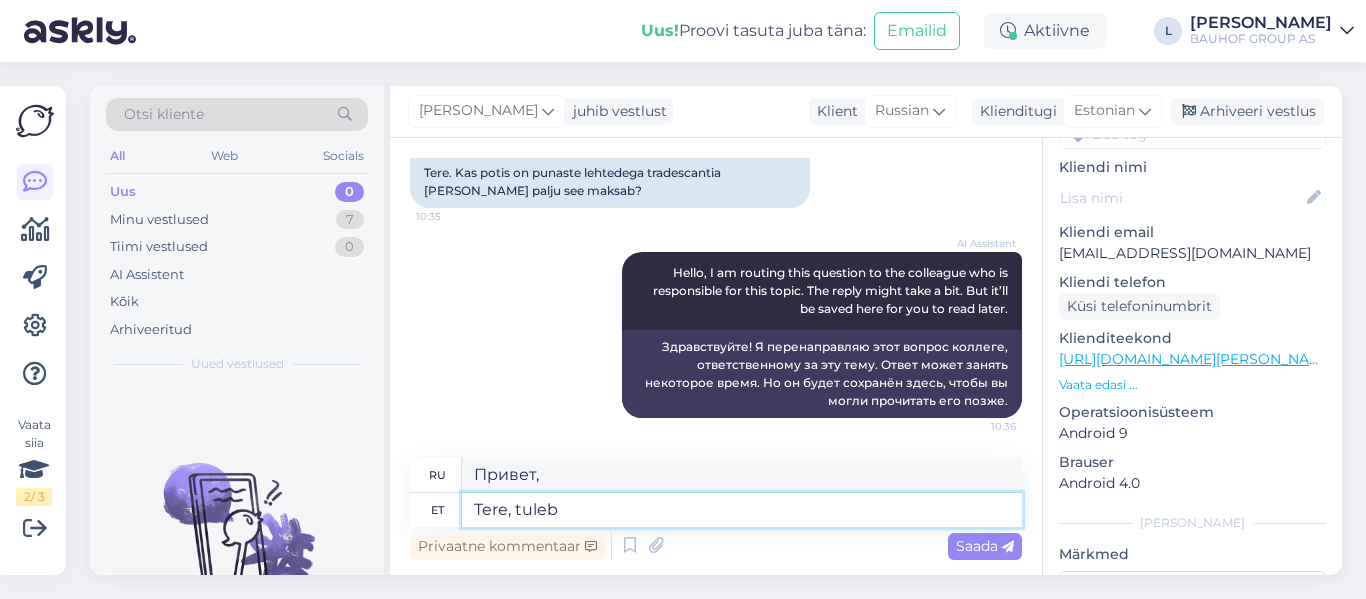 type on "Tere, tuleb" 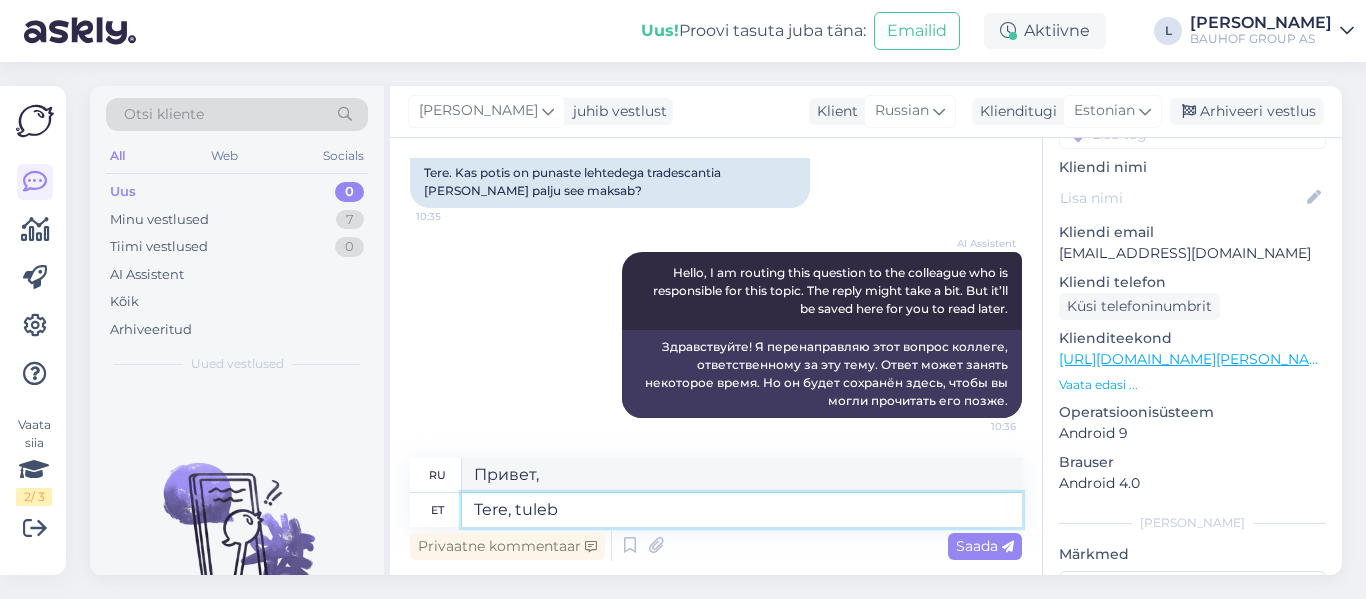 type on "Привет, иду." 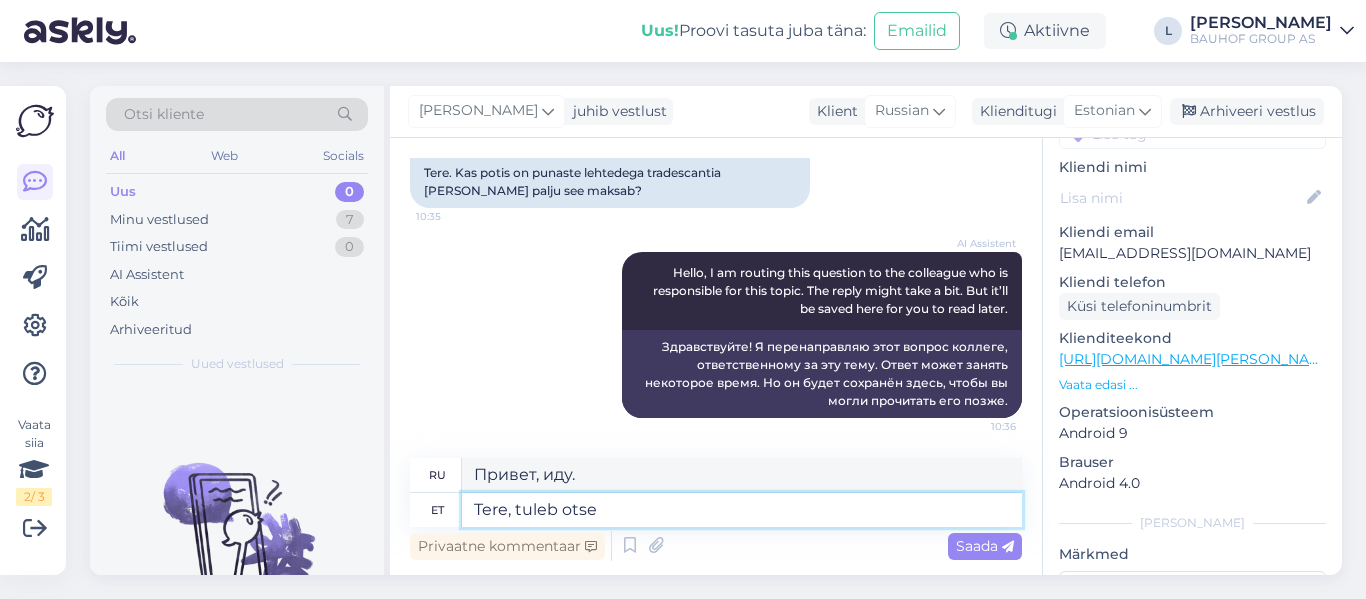 type on "Tere, tuleb otse" 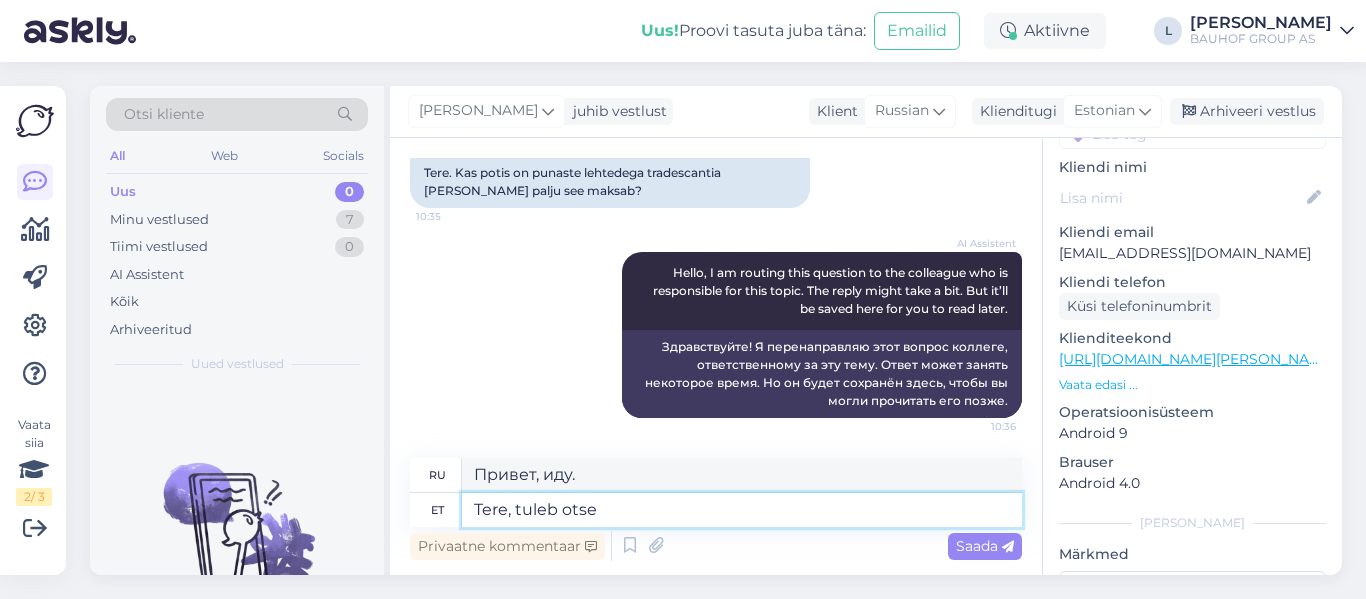 type on "Привет, сейчас приду." 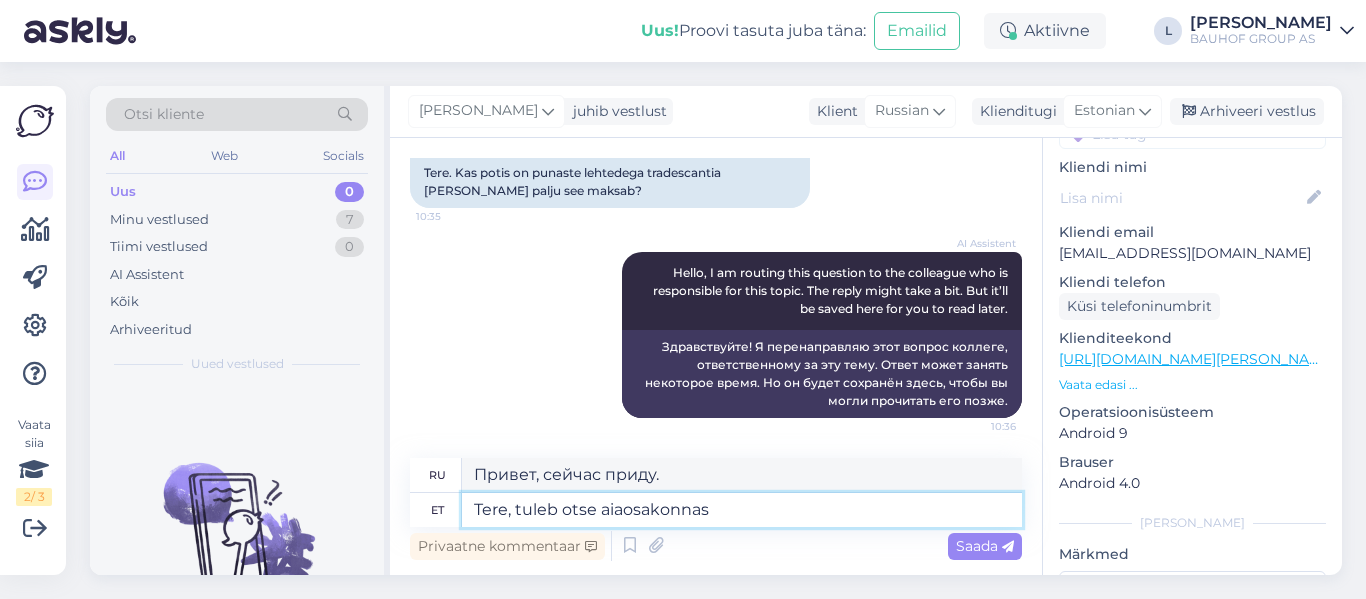 type on "Tere, tuleb otse aiaosakonnas t" 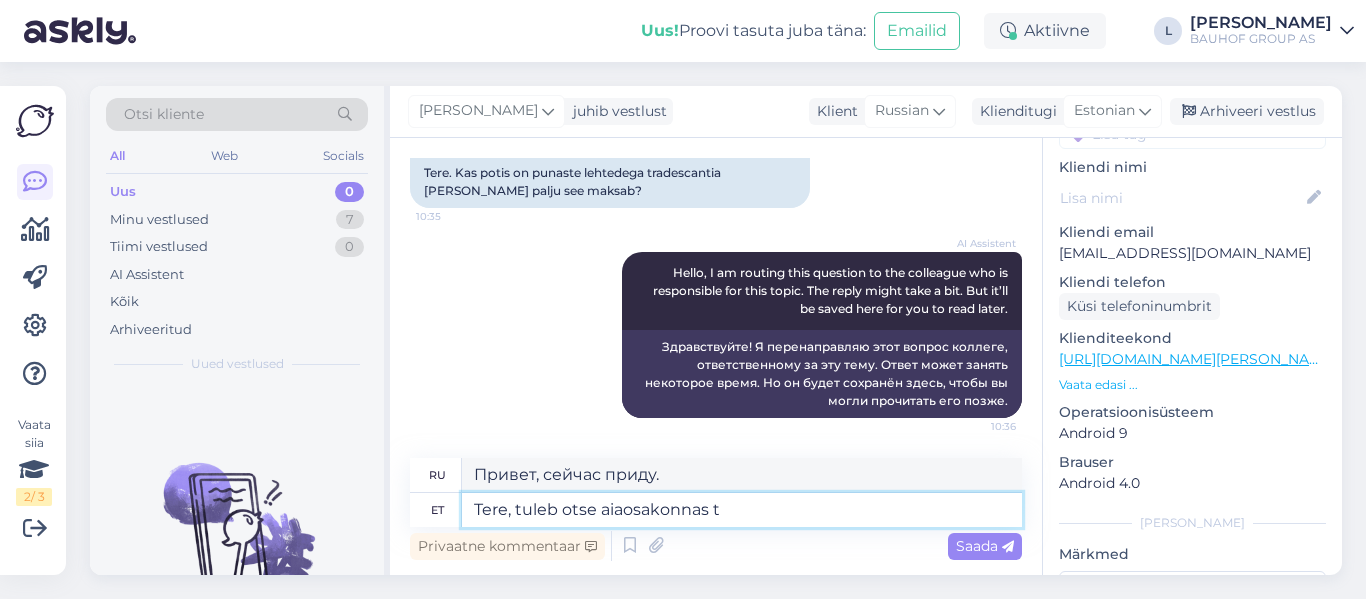 type on "Здравствуйте, приходите прямо в садовый отдел." 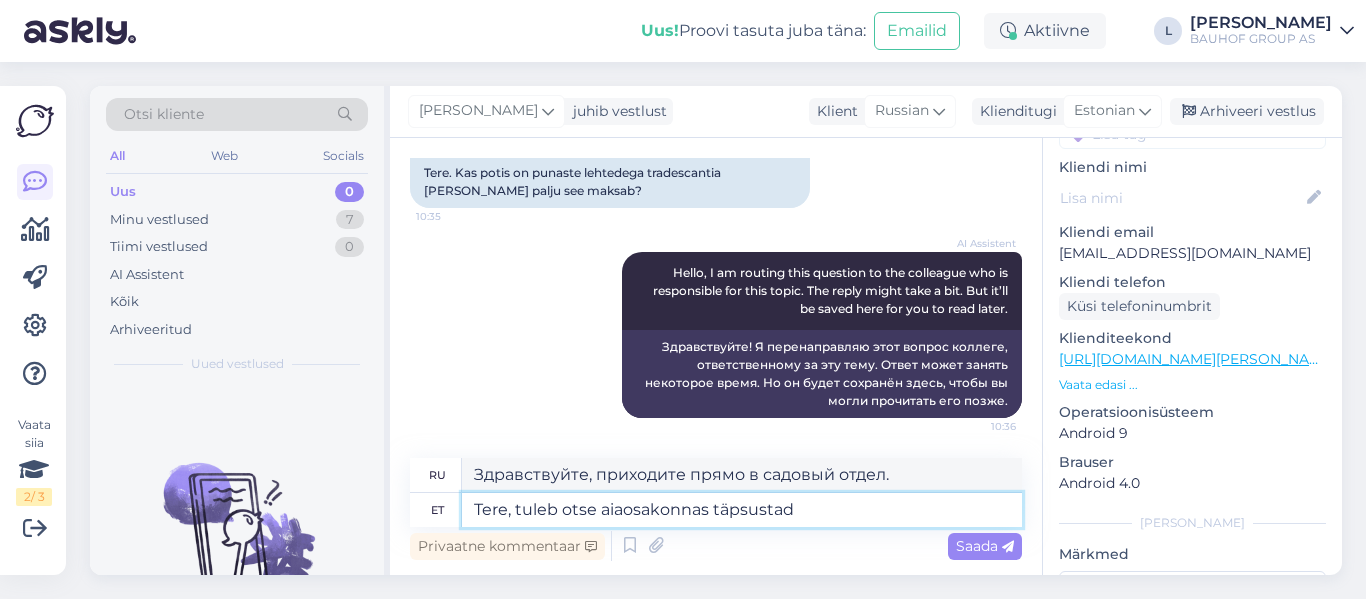 type on "Tere, tuleb otse aiaosakonnas täpsustada" 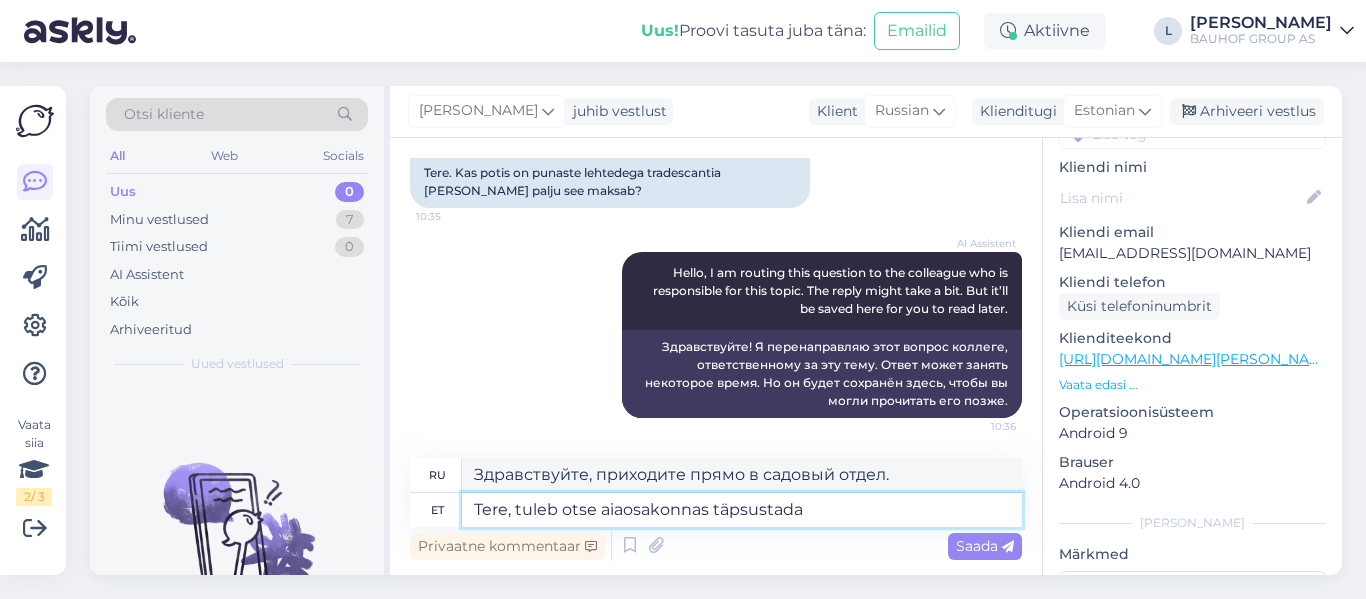 type on "Здравствуйте, Вам необходимо уточнить этот вопрос непосредственно в садовом отделе." 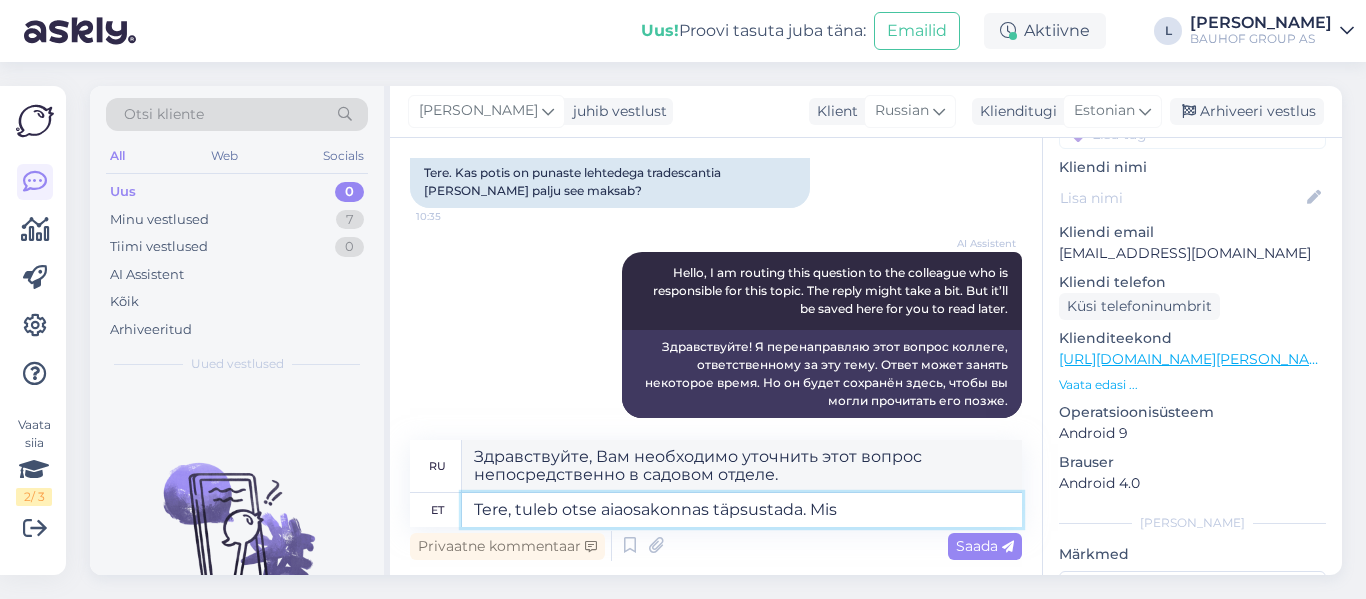 type on "Tere, tuleb otse aiaosakonnas täpsustada. Mis" 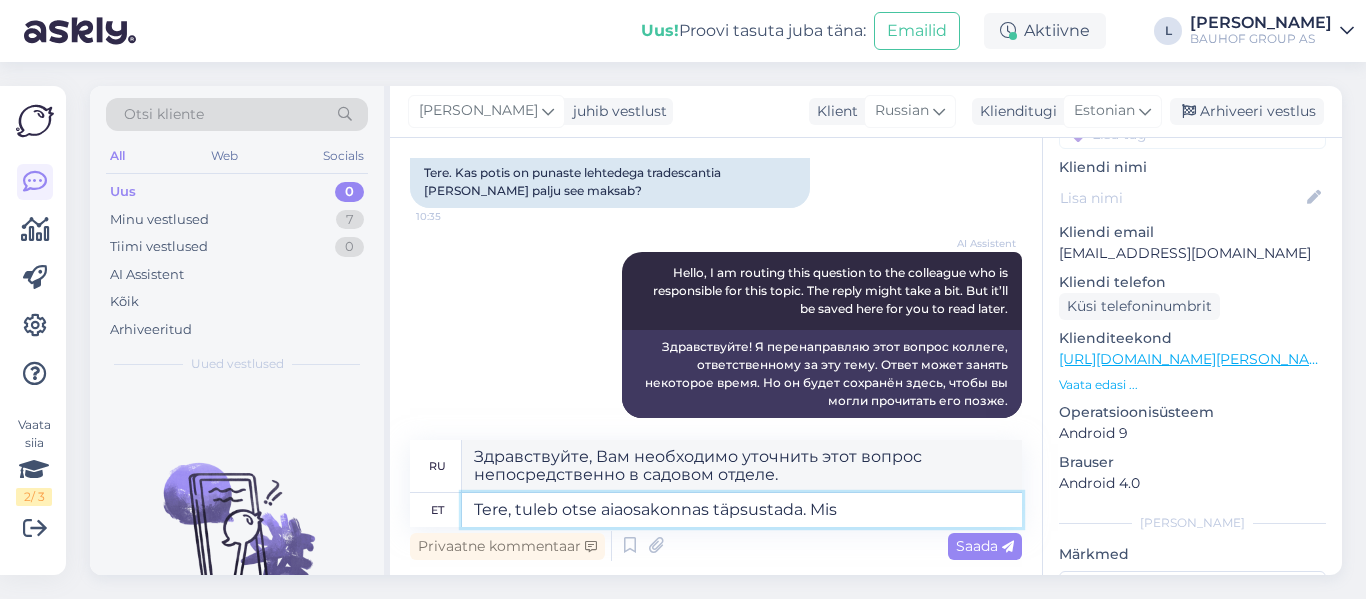 type on "Здравствуйте, вам нужно уточнить этот вопрос непосредственно в садовом отделе. Что?" 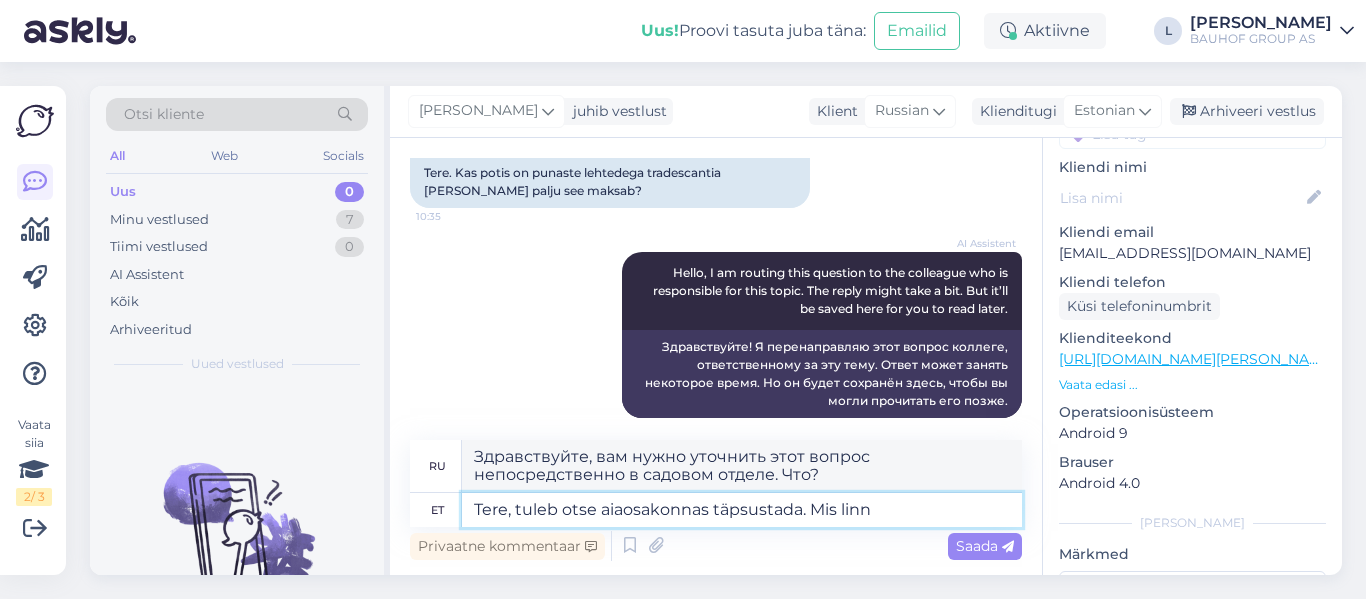 type on "Tere, tuleb otse aiaosakonnas täpsustada. Mis linn h" 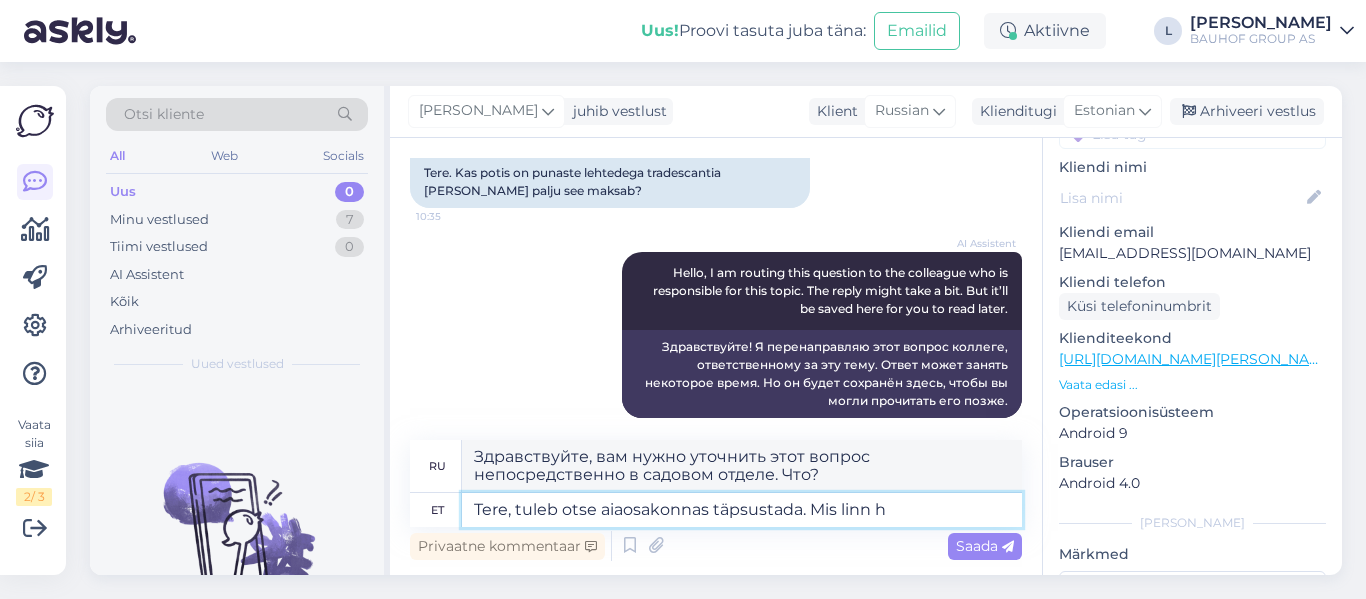 type on "Здравствуйте, вам нужно уточнить непосредственно в садовом отделе. Какой город?" 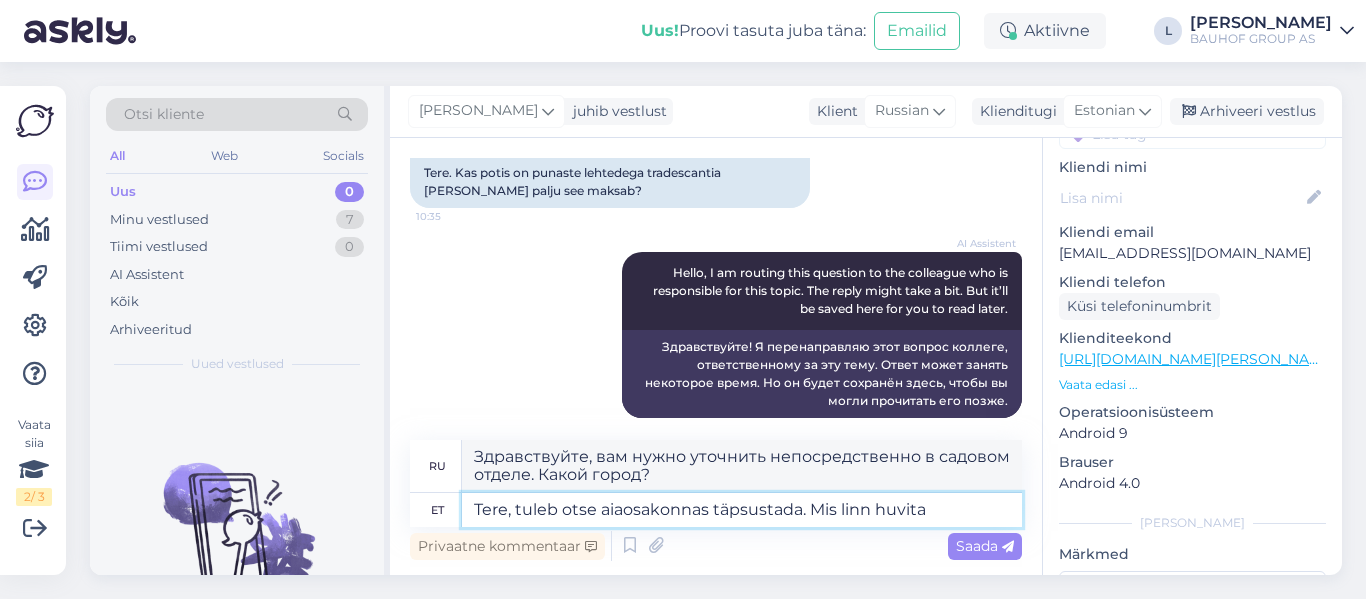 type on "Tere, tuleb otse aiaosakonnas täpsustada. Mis linn huvitab" 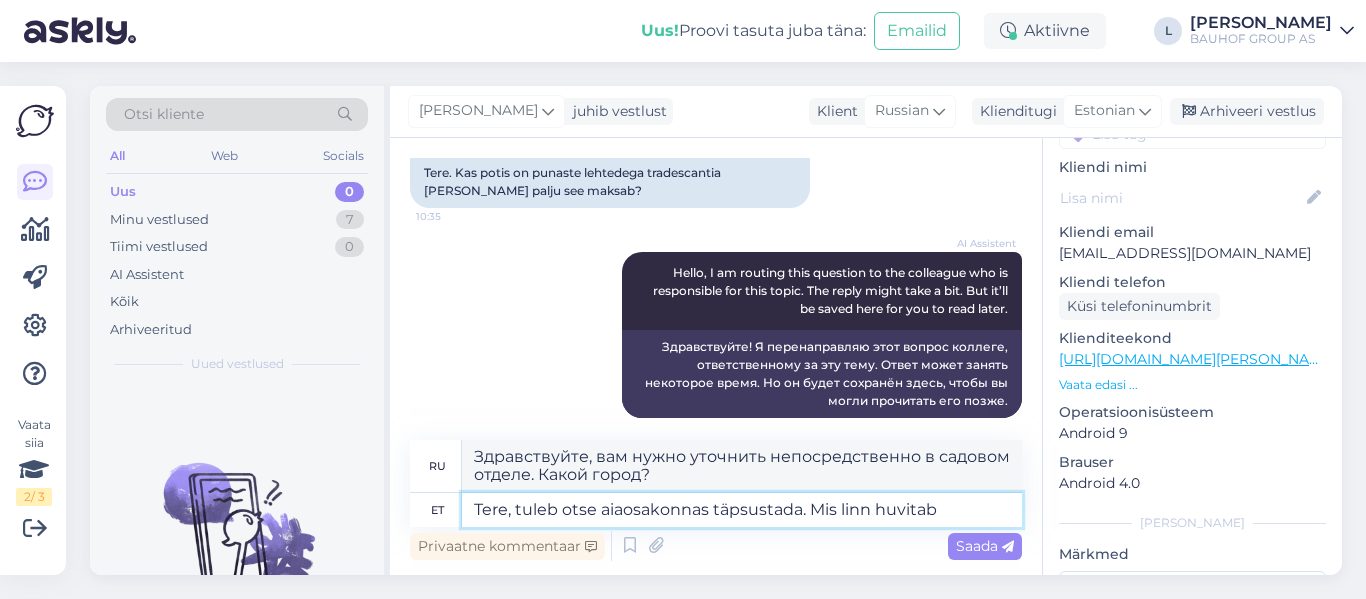 type on "Здравствуйте, вам нужно уточнить непосредственно в садовом отделе. Какой город вас интересует?" 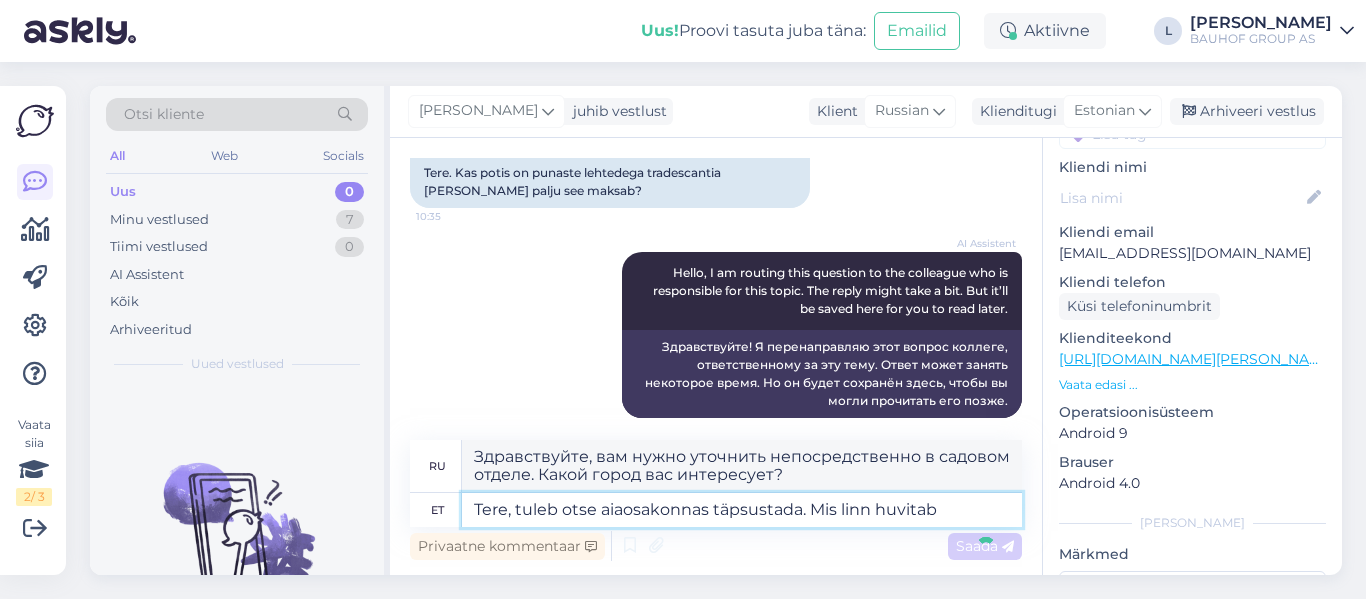 type 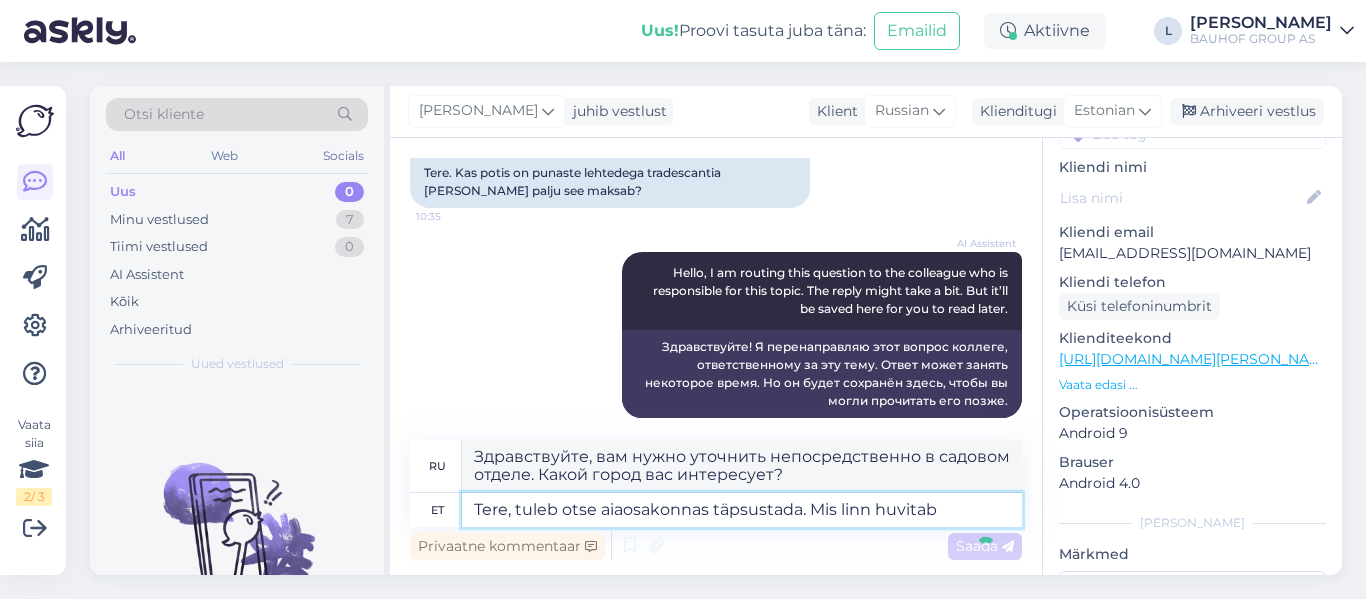 type 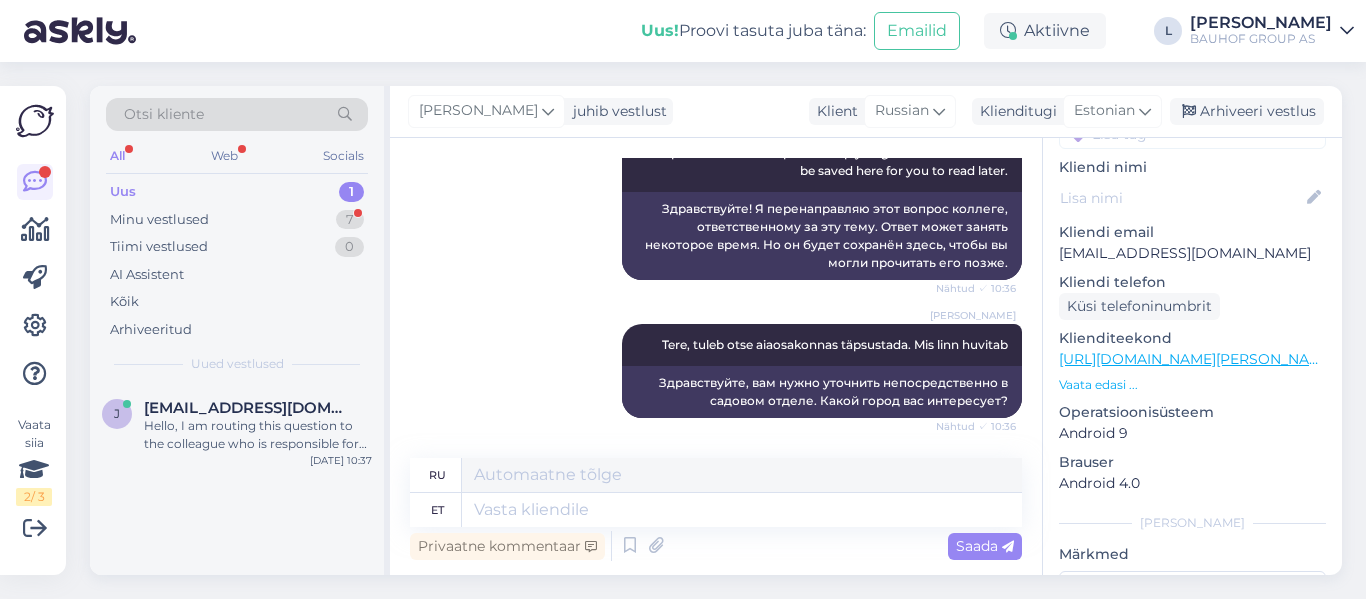 scroll, scrollTop: 426, scrollLeft: 0, axis: vertical 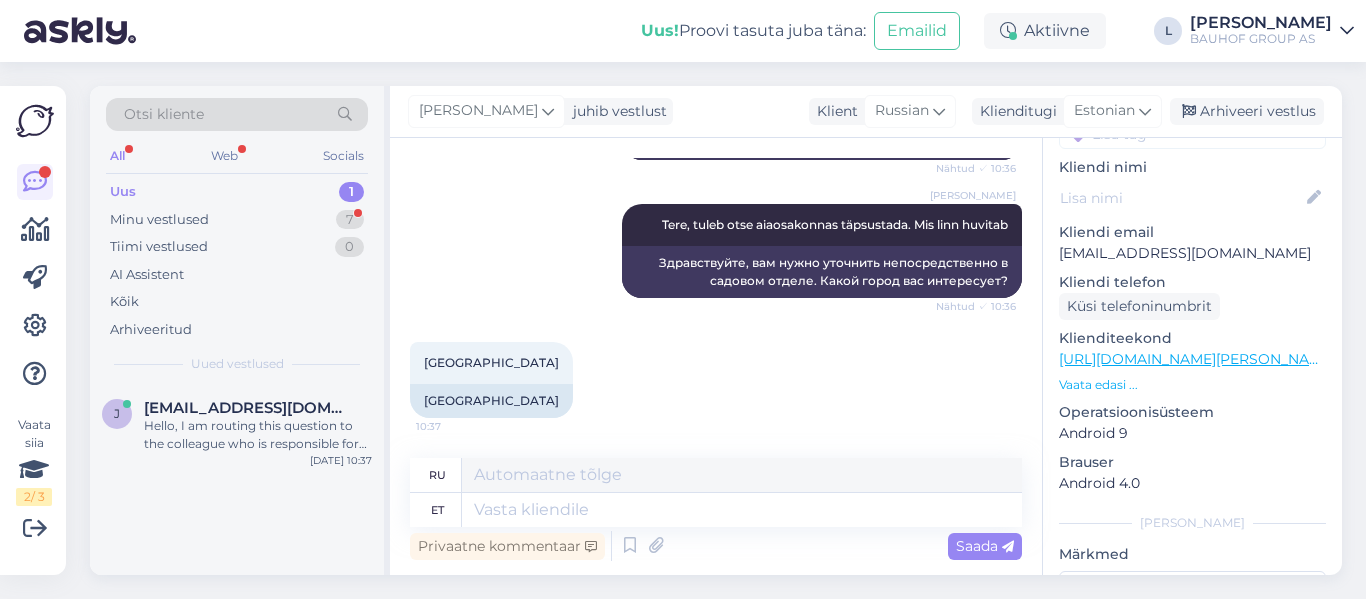click on "j [EMAIL_ADDRESS][DOMAIN_NAME] Hello, I am routing this question to the colleague who is responsible for this topic. The reply might take a bit. But it’ll be saved here for you to read later. [DATE] 10:37" at bounding box center (237, 480) 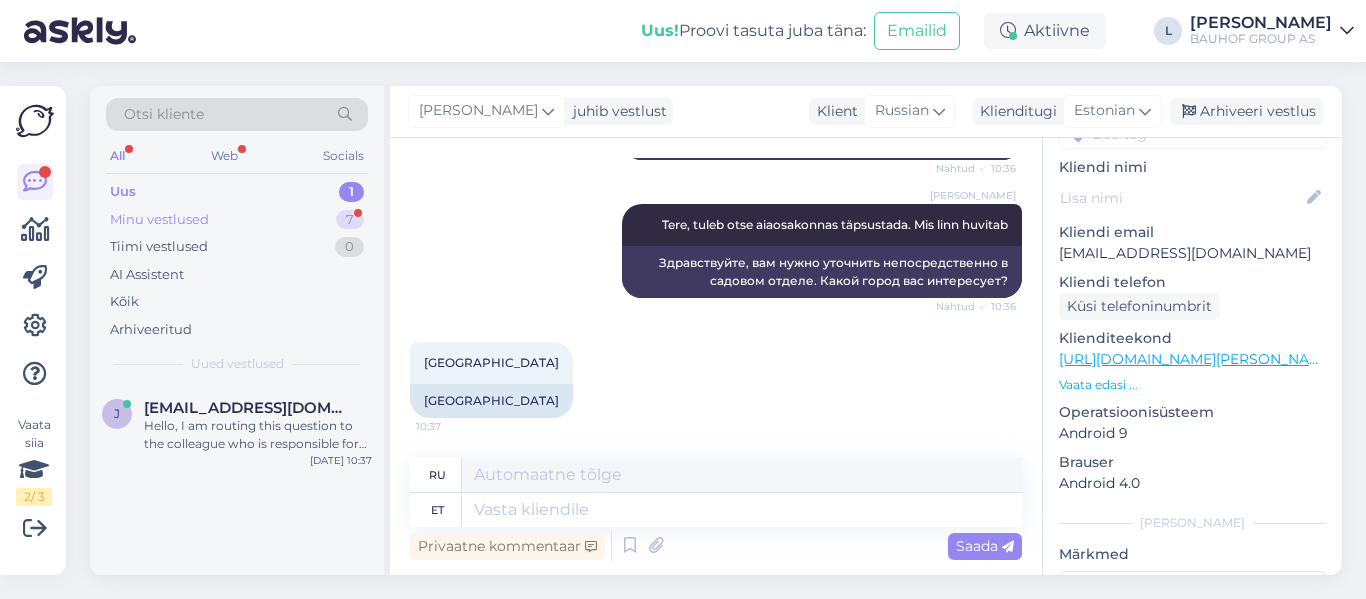 click on "Minu vestlused" at bounding box center [159, 220] 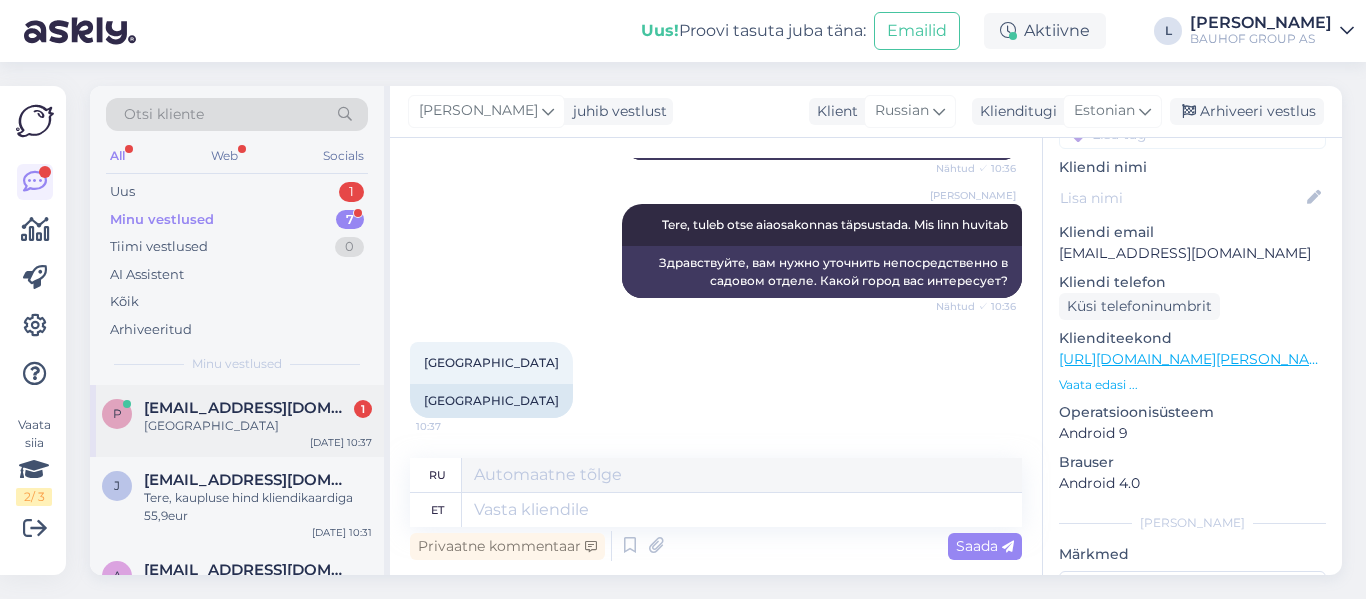 click on "[GEOGRAPHIC_DATA]" at bounding box center (258, 426) 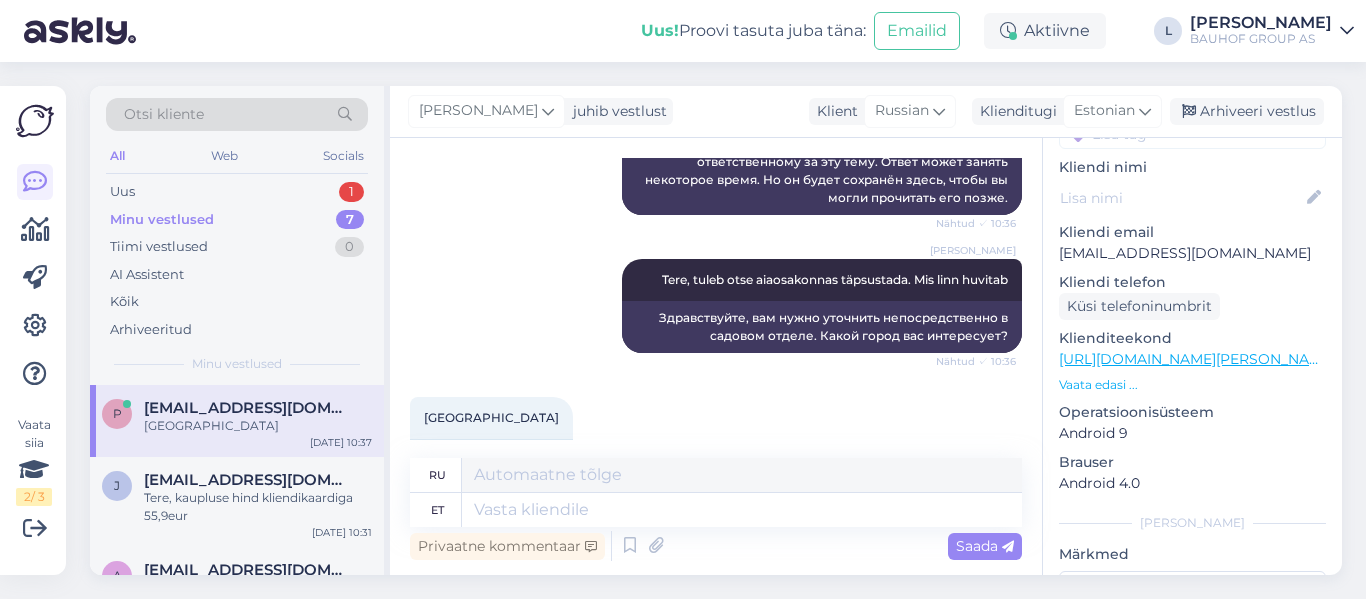scroll, scrollTop: 326, scrollLeft: 0, axis: vertical 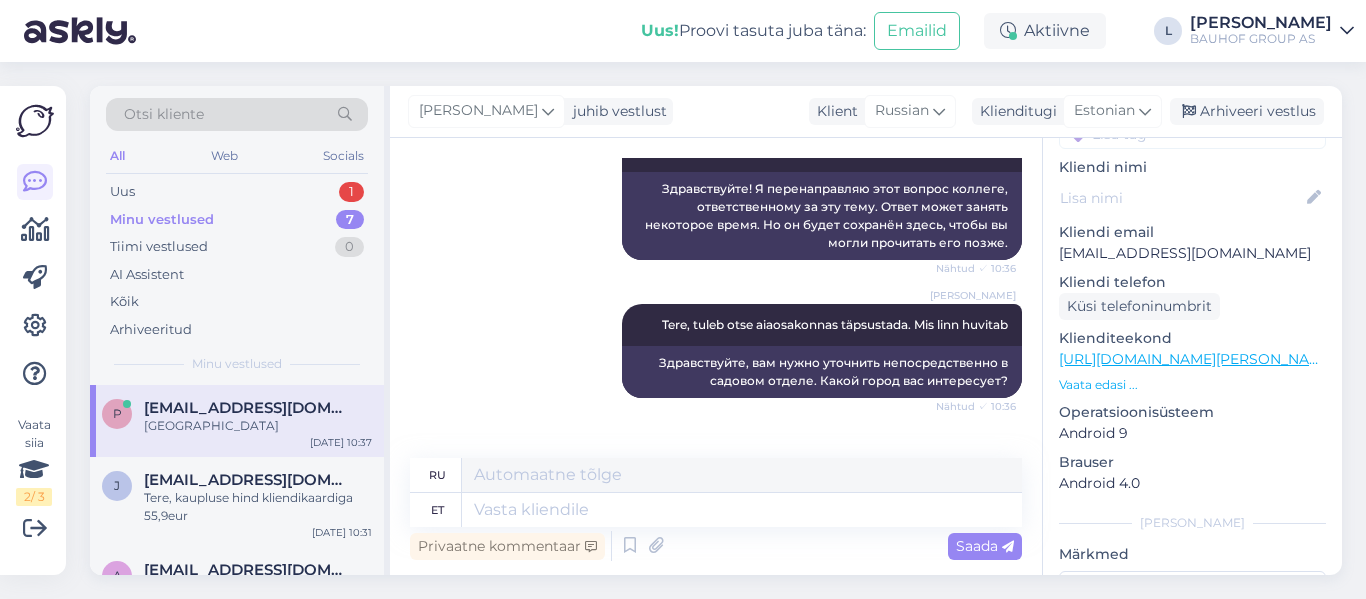click on "Otsi kliente All Web Socials Uus 1 Minu vestlused 7 Tiimi vestlused 0 AI Assistent Kõik Arhiveeritud Minu vestlused p [EMAIL_ADDRESS][DOMAIN_NAME] Таллинн [DATE] 10:37  j [EMAIL_ADDRESS][DOMAIN_NAME] Tere, kaupluse hind kliendikaardiga 55,9eur [DATE] 10:31  a [EMAIL_ADDRESS][DOMAIN_NAME] Värvitemperatuur 4000 K – neutraalne valge [DATE] 9:26  s [PERSON_NAME][EMAIL_ADDRESS][DOMAIN_NAME] Tere, täpsustame hankijalt. Anname tagasisidet esimesel võimalusel [DATE] 8:54  m [EMAIL_ADDRESS][DOMAIN_NAME] jah [DATE] 8:43  t [EMAIL_ADDRESS][DOMAIN_NAME] Saate palun edastada ekraanist pilt [DATE] 8:40  e [EMAIL_ADDRESS][DOMAIN_NAME] Artelis OÜ reg kood 10844897 [DATE] 21:13  [PERSON_NAME] juhib vestlust Klient [DEMOGRAPHIC_DATA] Klienditugi [DEMOGRAPHIC_DATA] Arhiveeri vestlus Vestlus algas [DATE] Здравствуйте.есть ли традесканция в горшке с красными листьями и сколько стоит. 10:35  Tere. Kas potis on punaste lehtedega tradescantia [PERSON_NAME] palju see maksab? AI Assistent Nähtud ✓ 10:36  [PERSON_NAME] ✓ 10:36  [GEOGRAPHIC_DATA] 10:37  [GEOGRAPHIC_DATA] s" at bounding box center (722, 330) 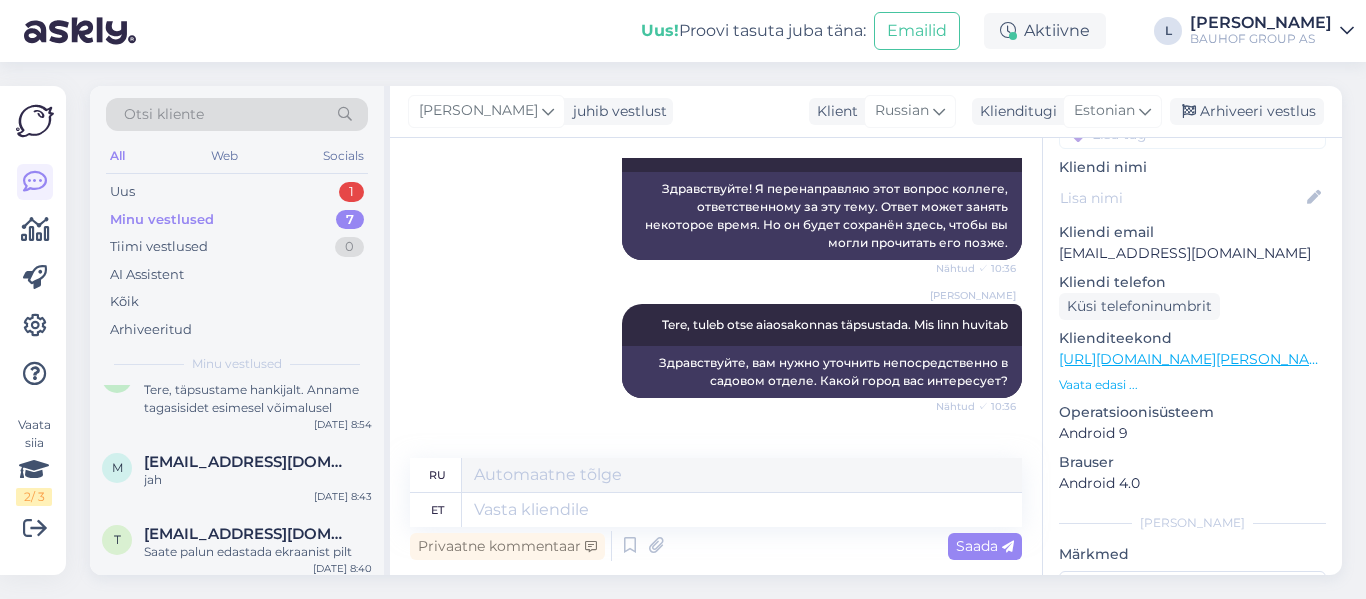 scroll, scrollTop: 300, scrollLeft: 0, axis: vertical 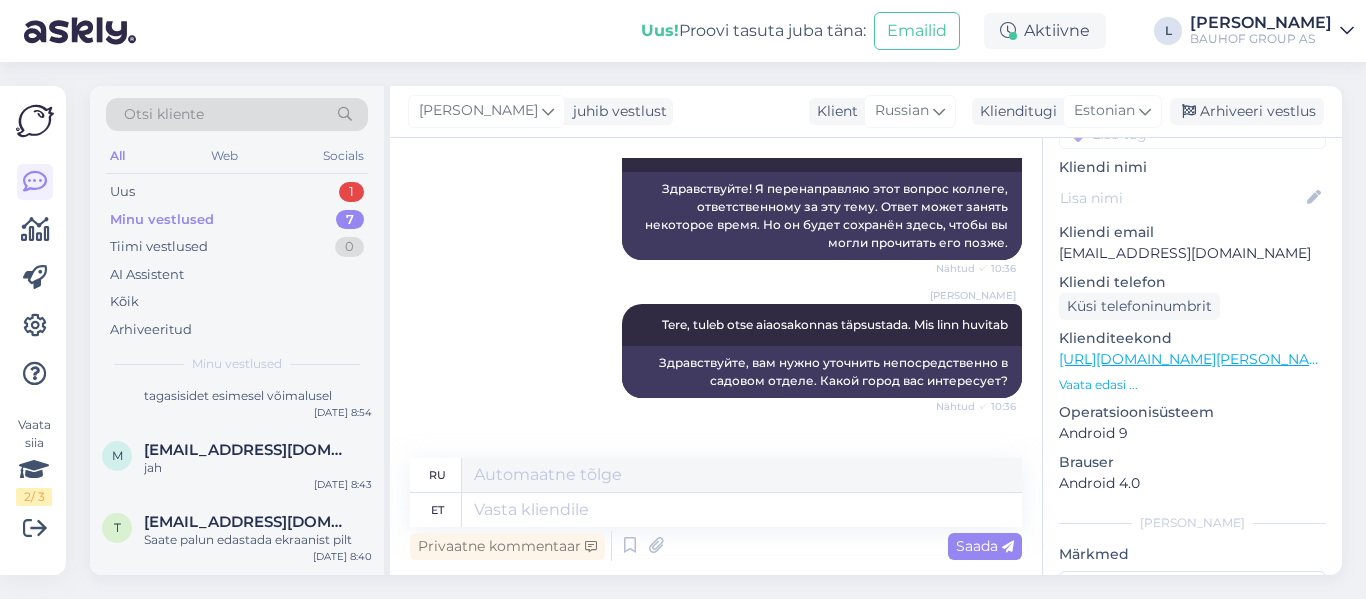 click on "Minu vestlused" at bounding box center [162, 220] 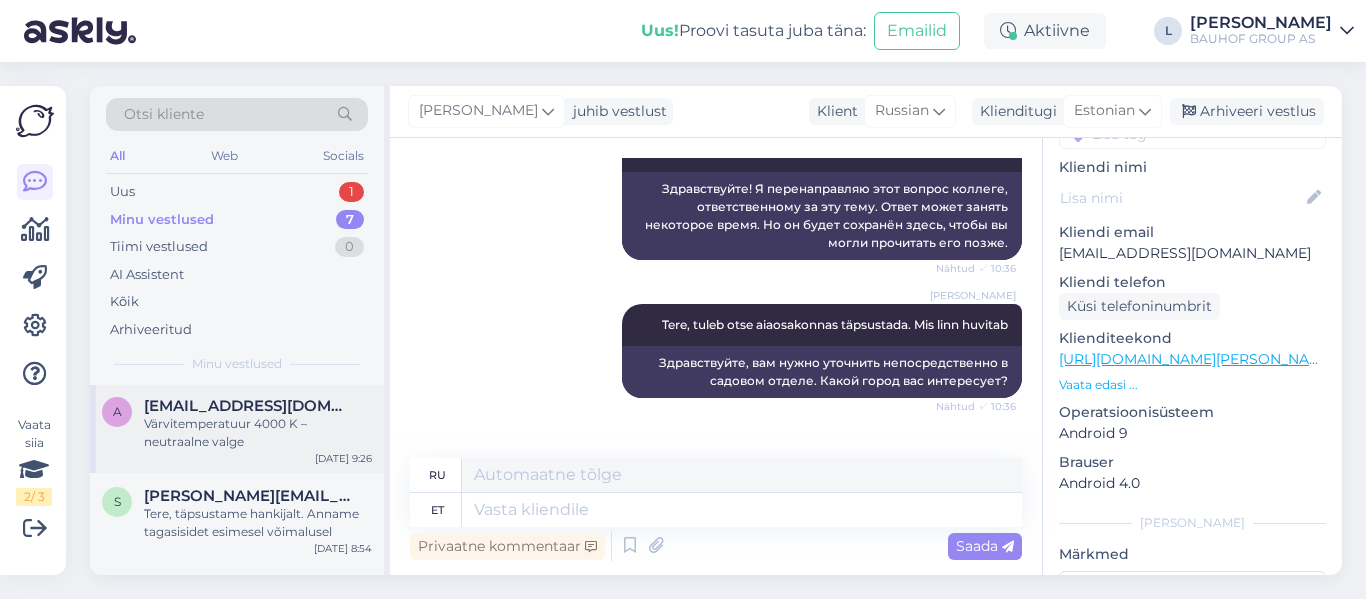 scroll, scrollTop: 200, scrollLeft: 0, axis: vertical 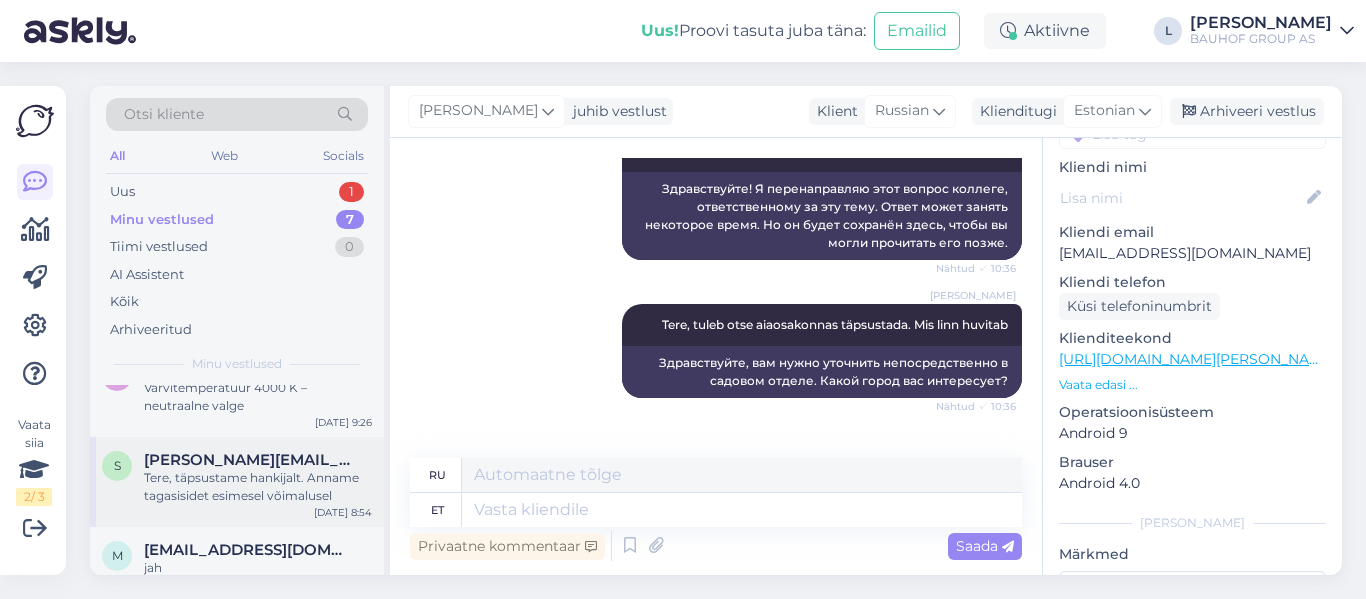 click on "Tere, täpsustame hankijalt. Anname tagasisidet esimesel võimalusel" at bounding box center (258, 487) 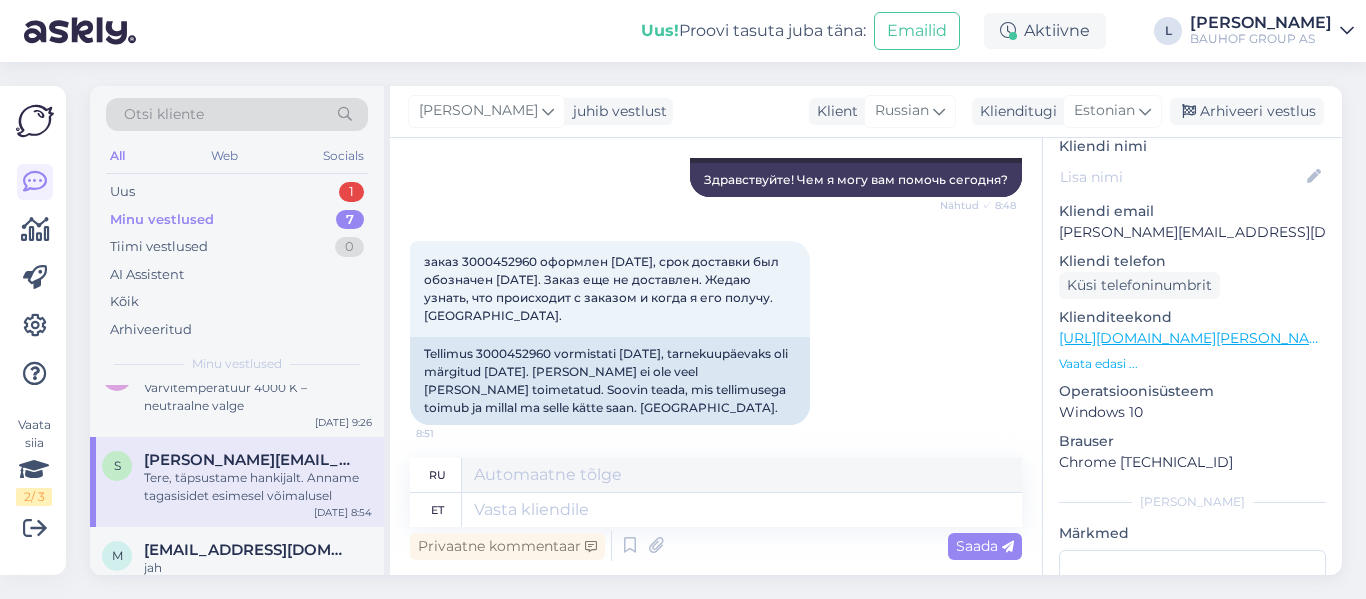 scroll, scrollTop: 236, scrollLeft: 0, axis: vertical 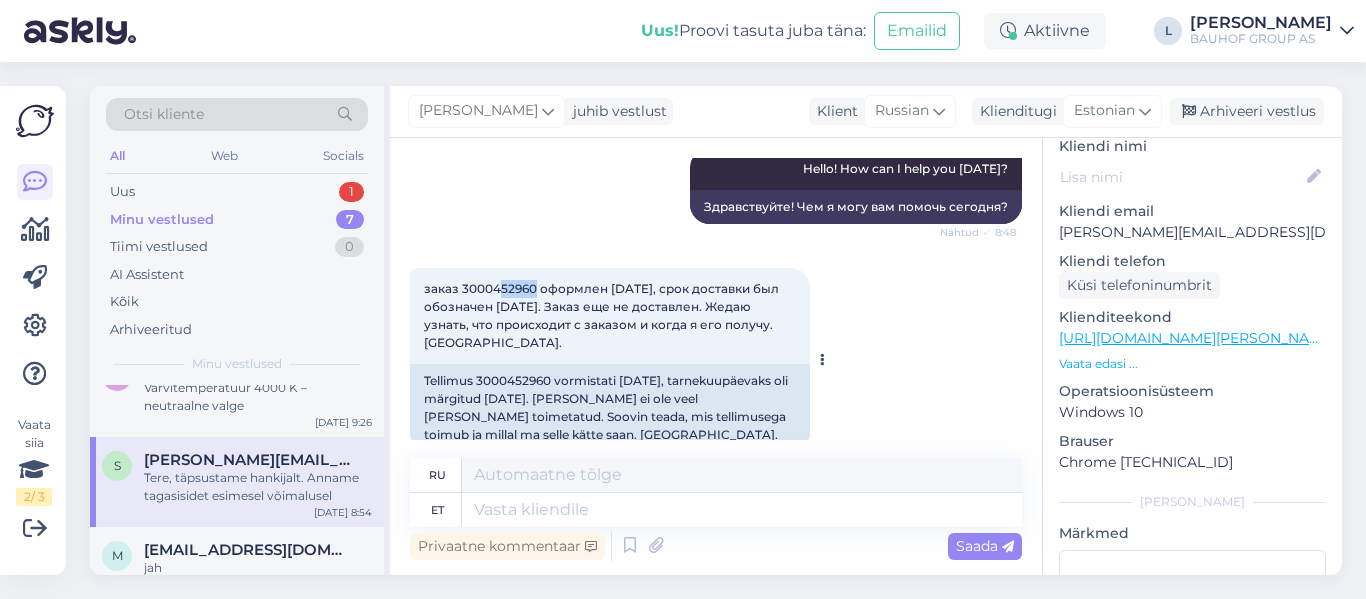 drag, startPoint x: 537, startPoint y: 285, endPoint x: 502, endPoint y: 289, distance: 35.22783 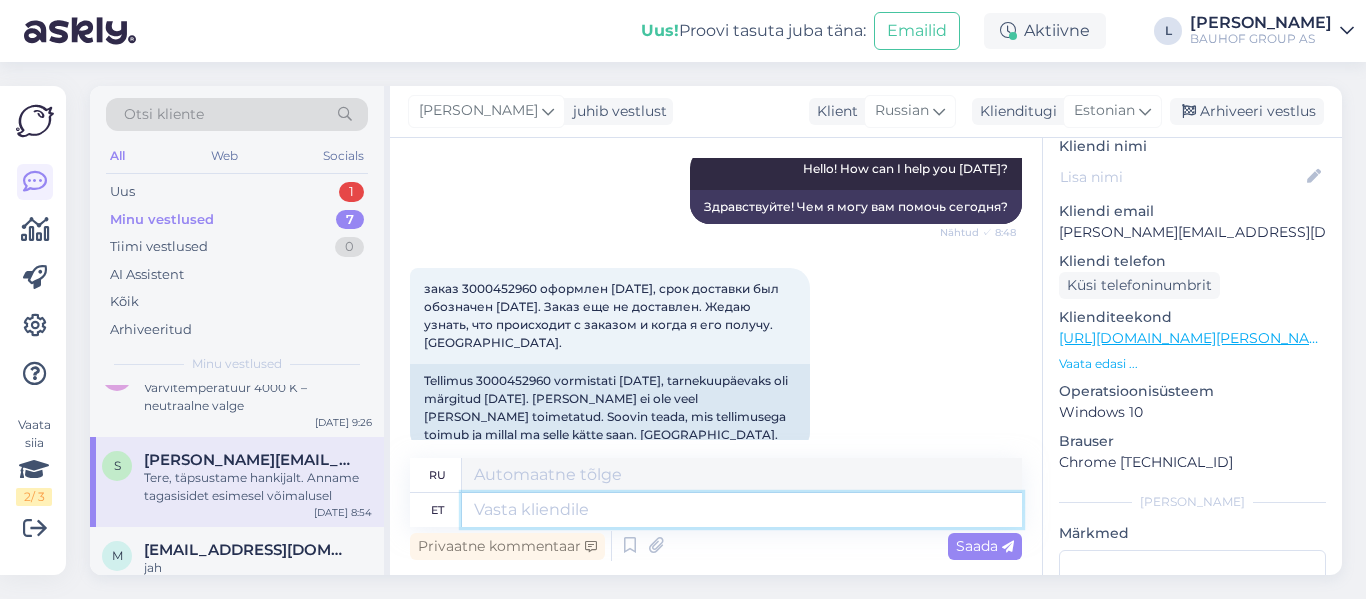 click at bounding box center (742, 510) 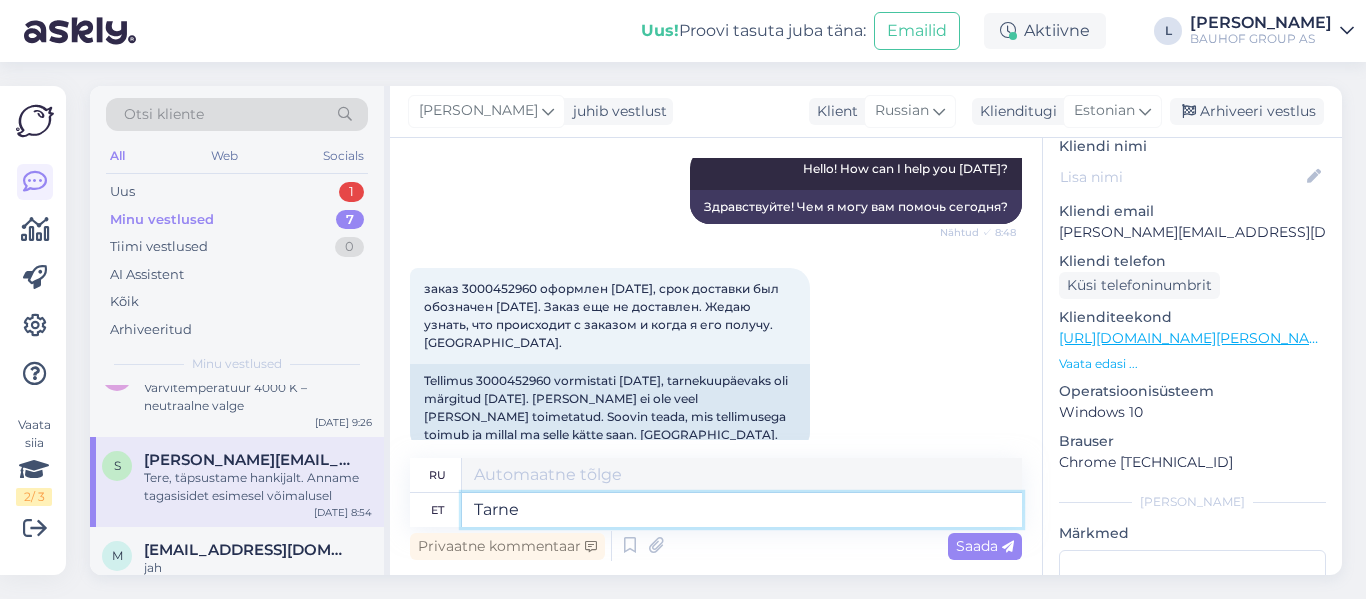 type on "Tarne" 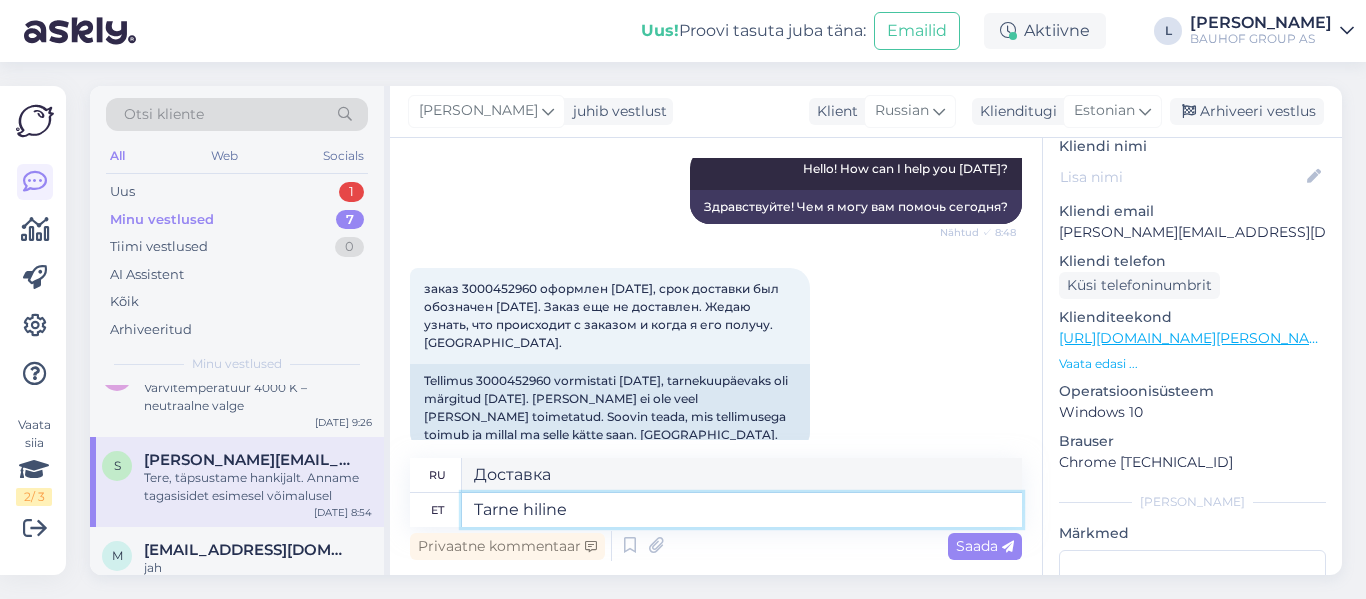 type on "Tarne hilineb" 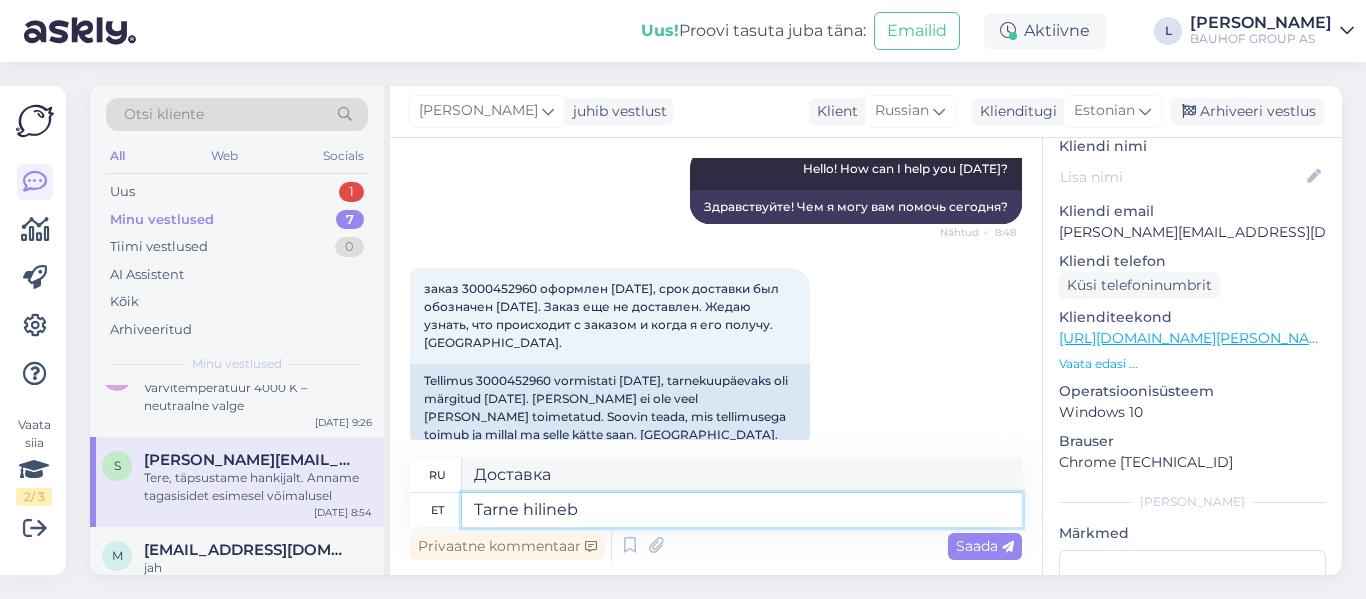 type on "Доставка с опозданием" 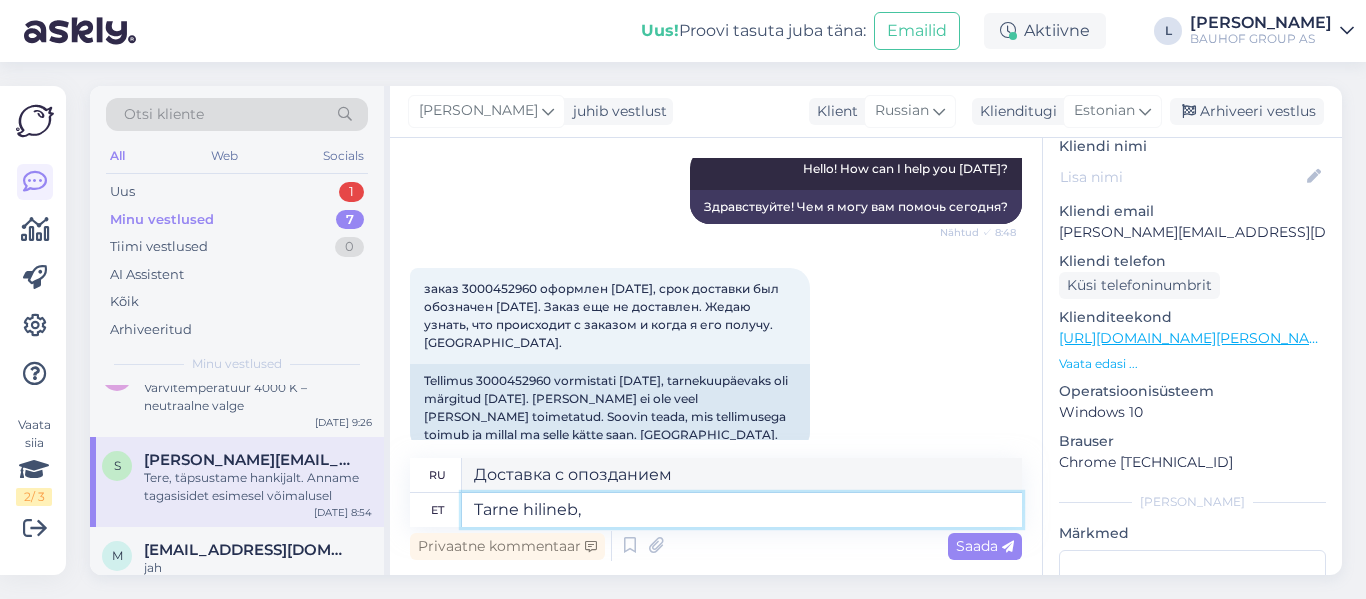 type on "Tarne hilineb," 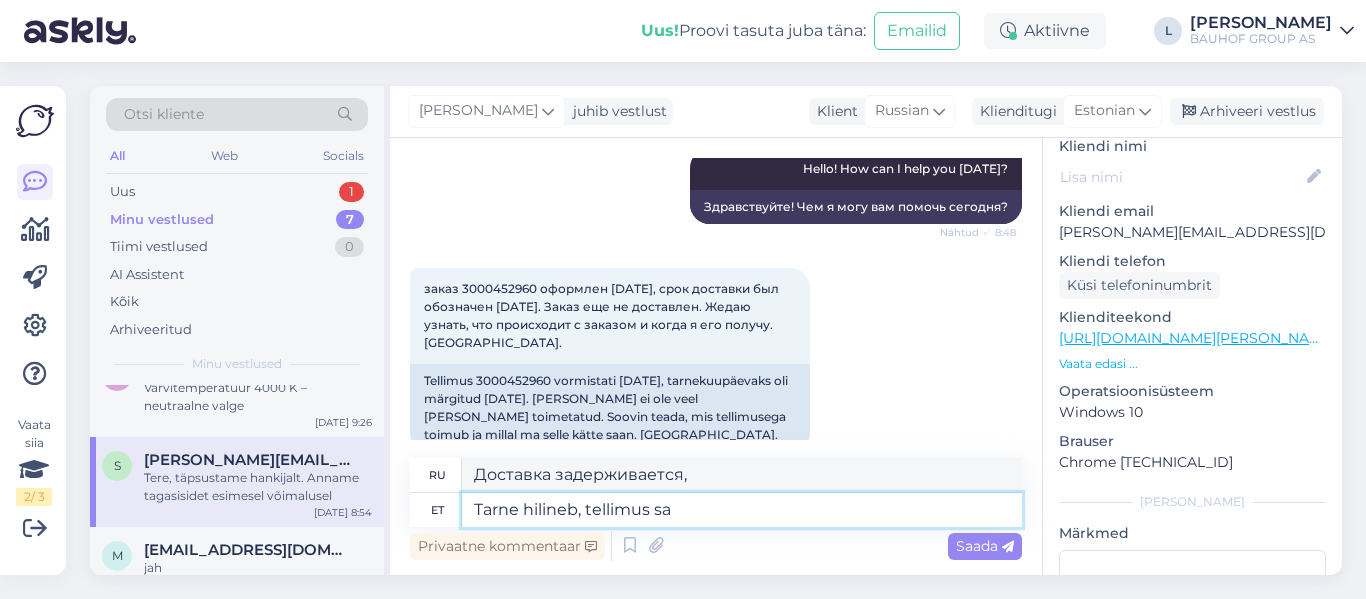 type on "Tarne hilineb, tellimus saa" 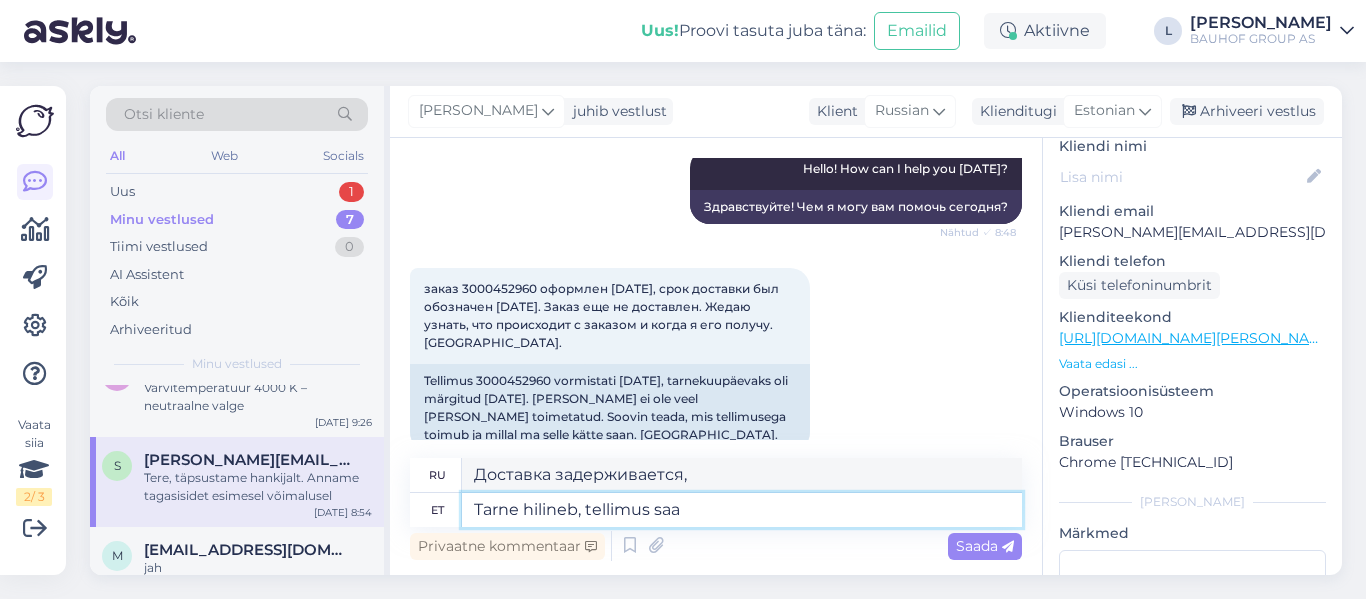 type on "Доставка задерживается, заказ" 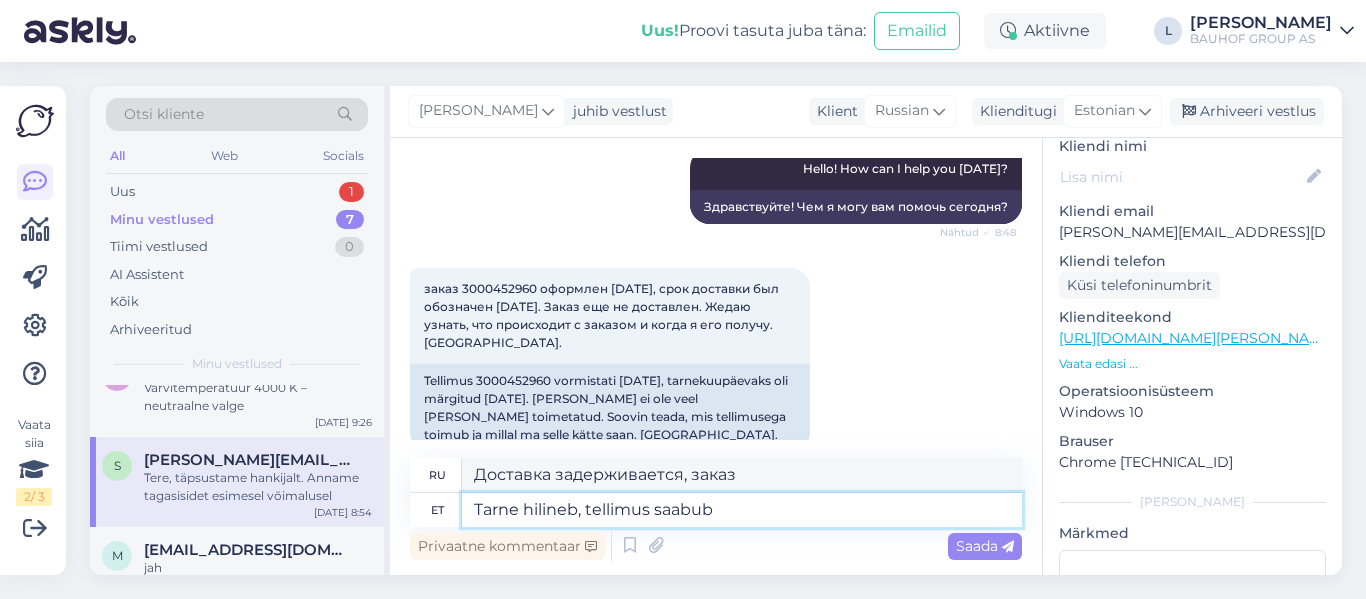 type on "Tarne hilineb, tellimus saabub" 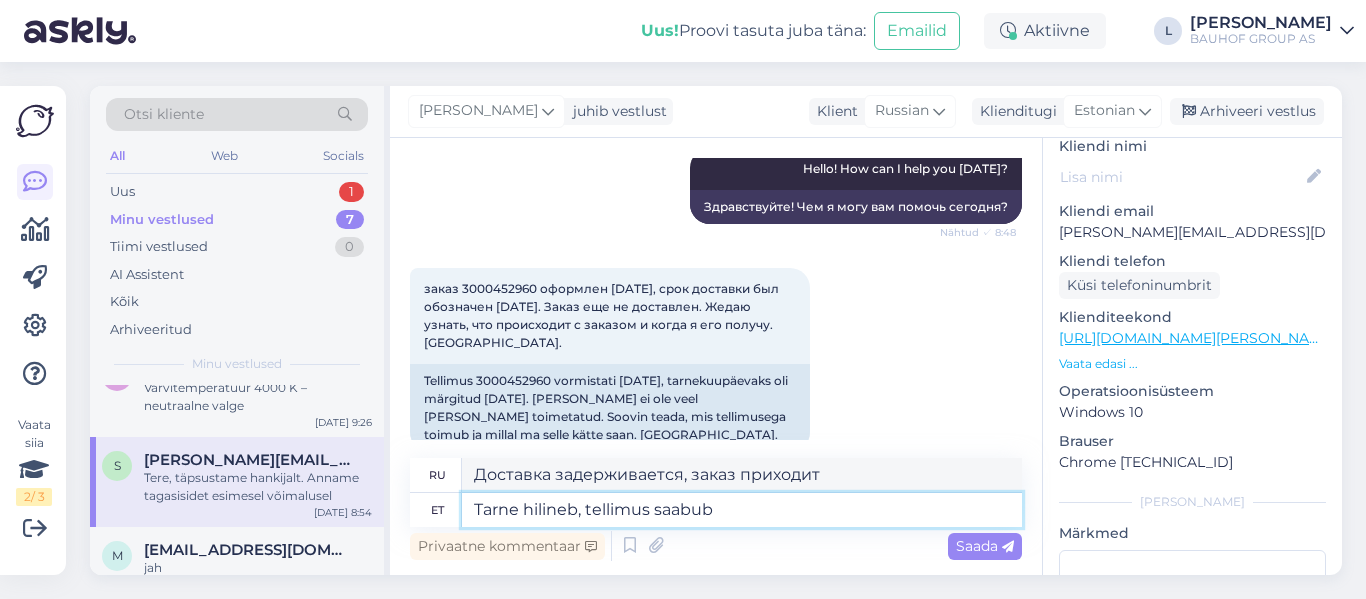 click on "Tarne hilineb, tellimus saabub" at bounding box center (742, 510) 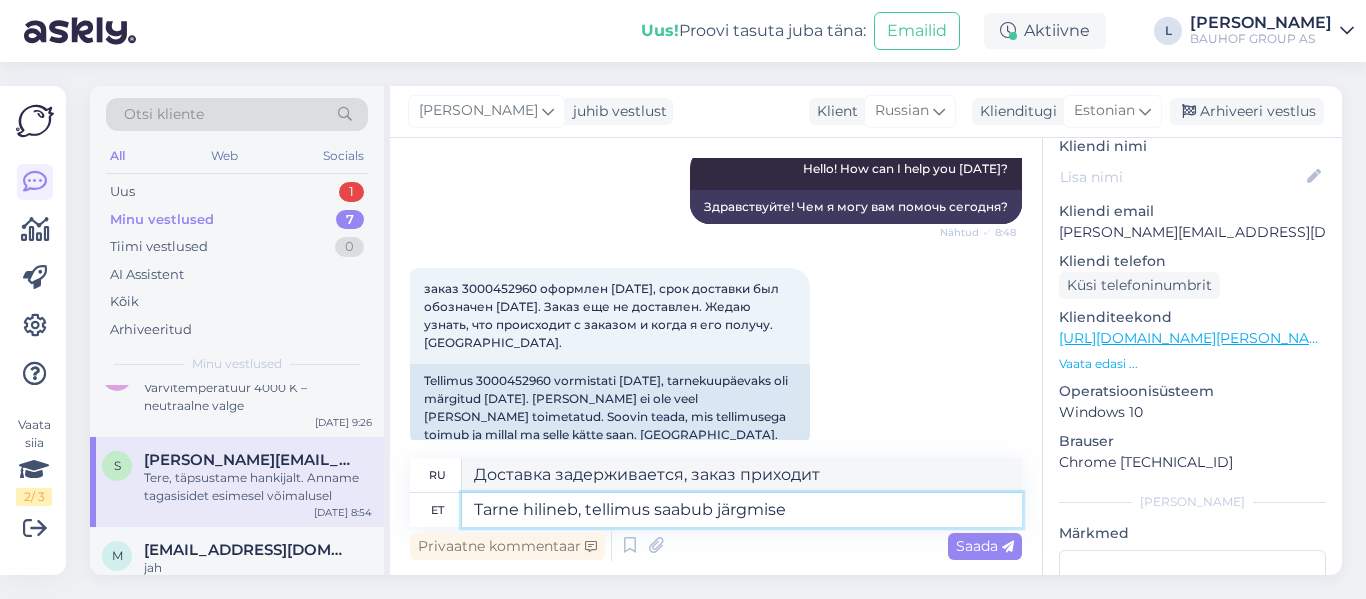 type on "Tarne hilineb, tellimus saabub järgmise" 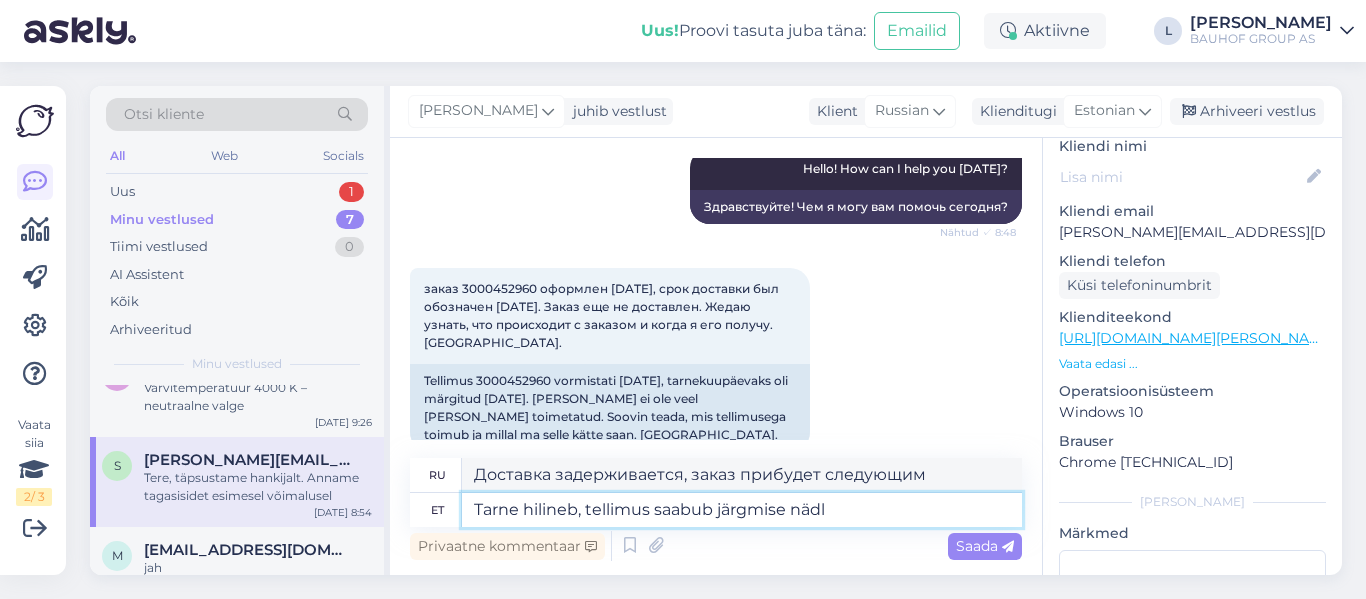type on "Tarne hilineb, tellimus saabub järgmise nädla" 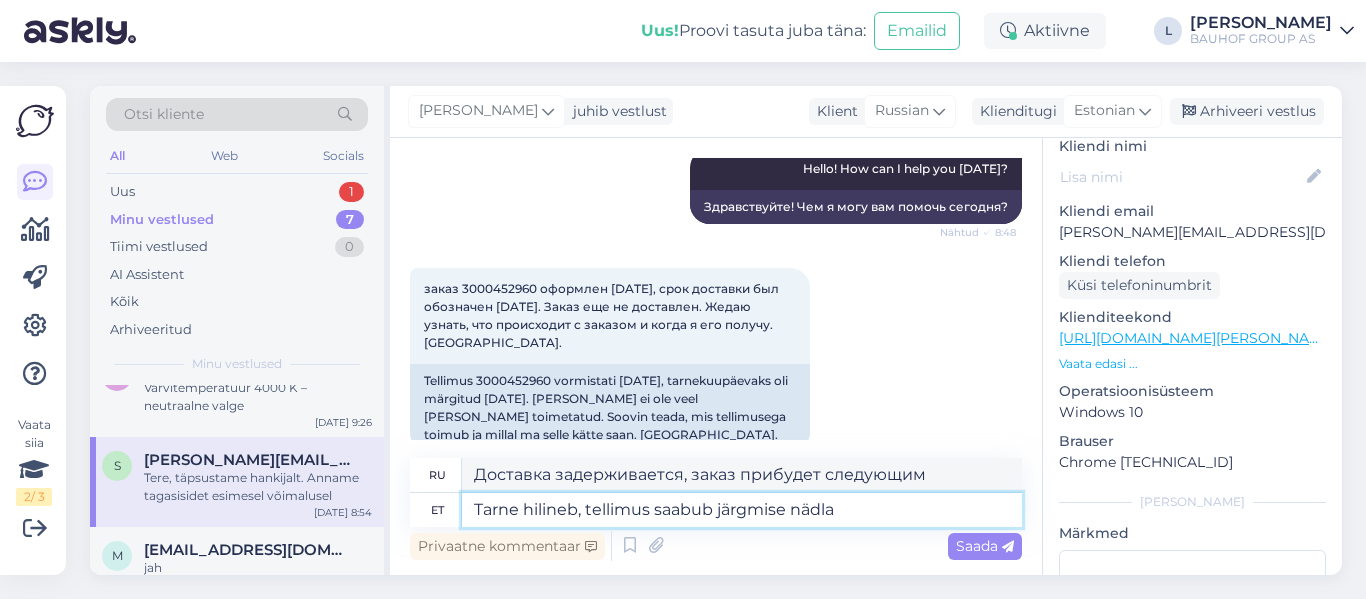 type on "Доставка задерживается, заказ прибудет на следующей неделе." 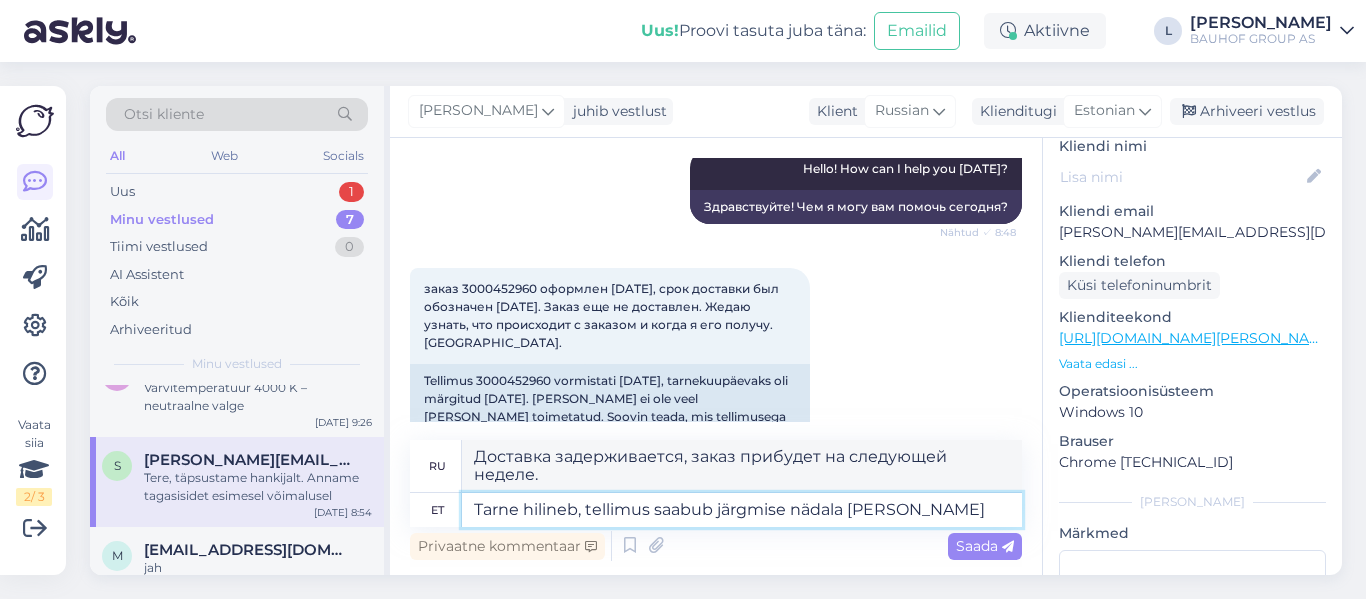 type on "Tarne hilineb, tellimus saabub järgmise nädala [PERSON_NAME]" 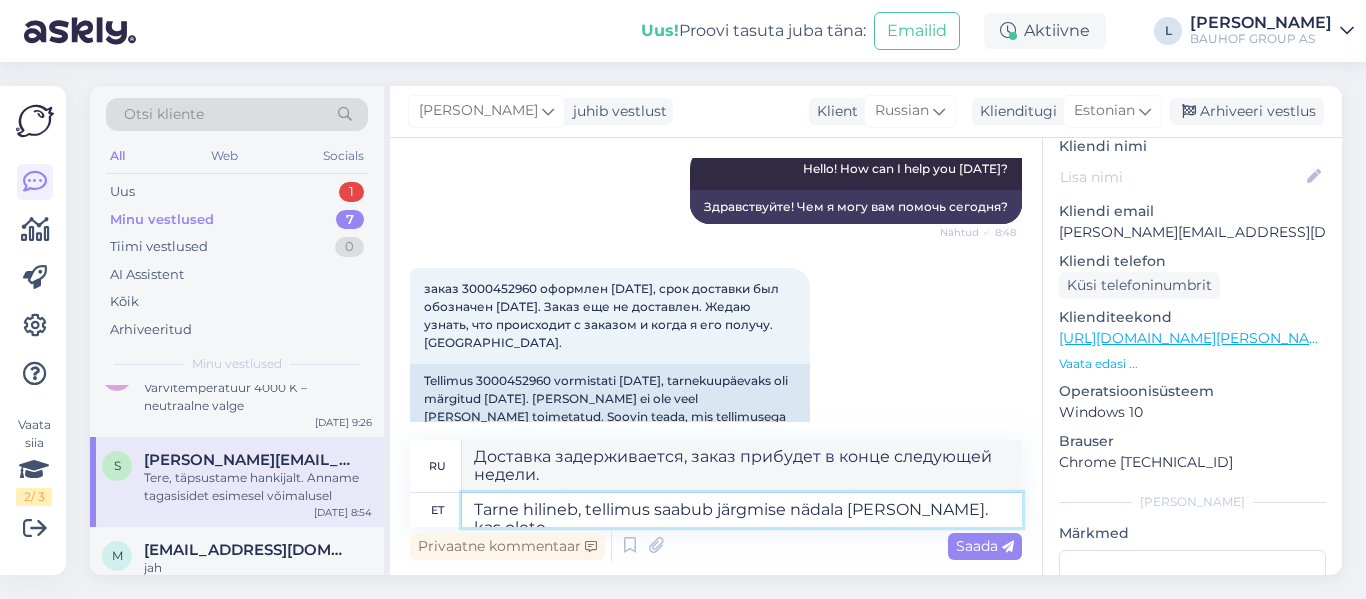 type on "Tarne hilineb, tellimus saabub järgmise nädala [PERSON_NAME]. kas olete" 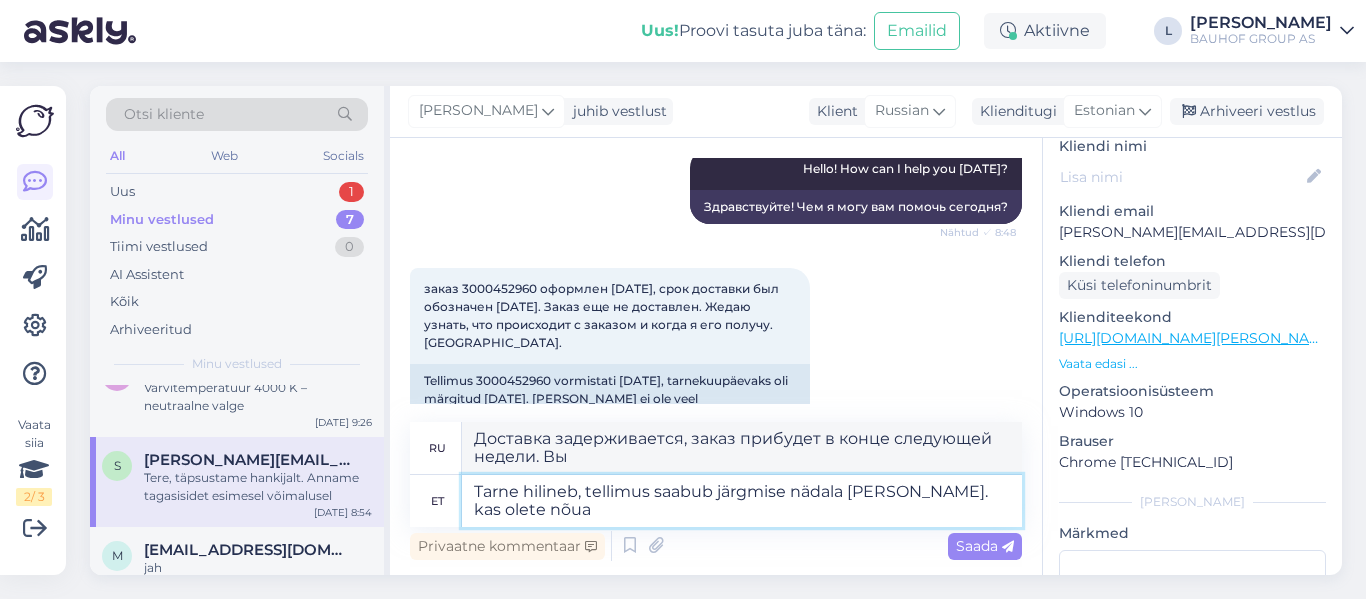 type on "Tarne hilineb, tellimus saabub järgmise nädala [PERSON_NAME]. kas olete nõua" 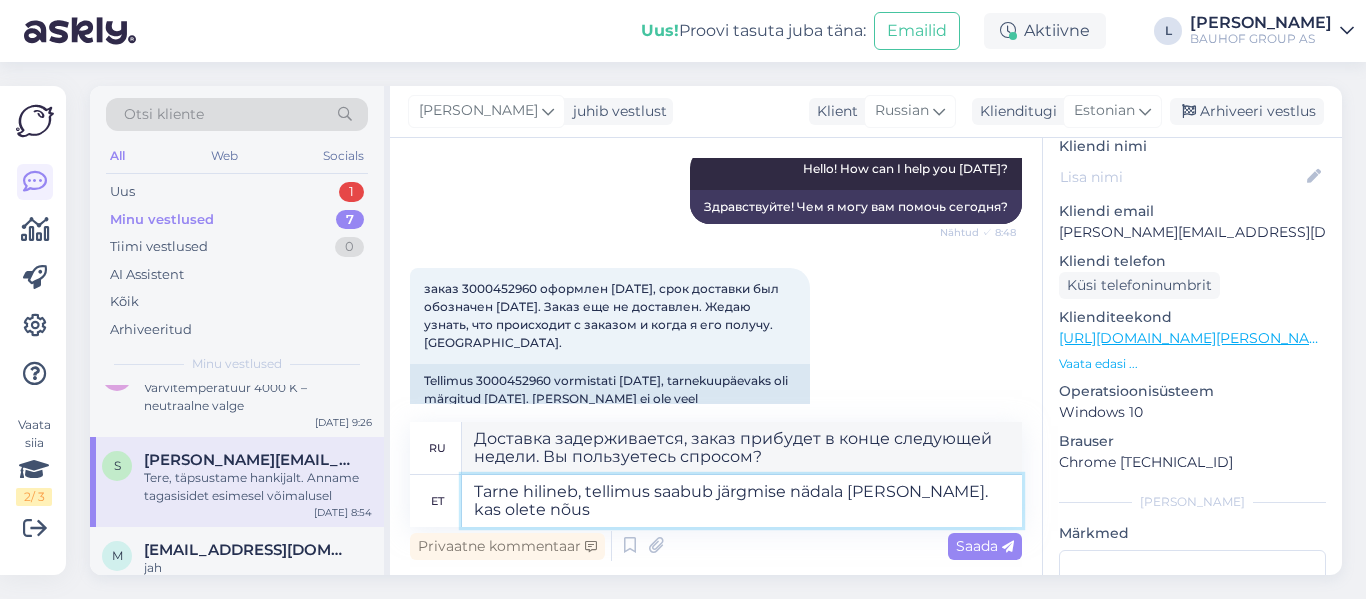 type on "Tarne hilineb, tellimus saabub järgmise nädala [PERSON_NAME]. kas olete nõus" 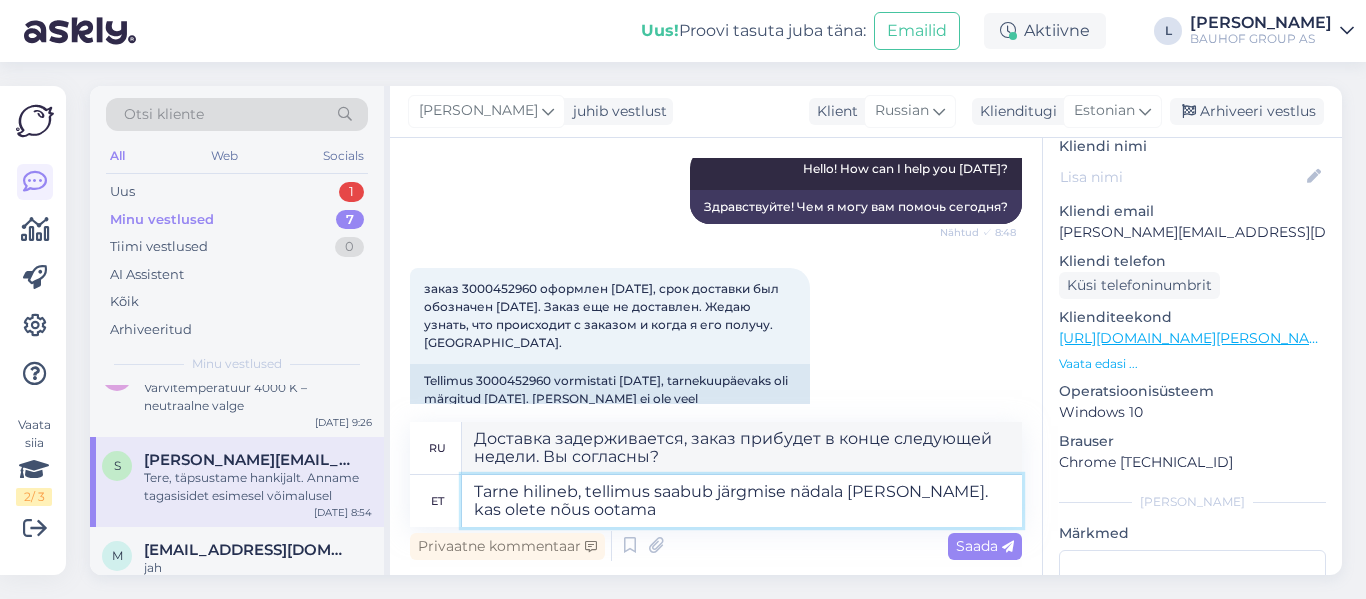 type on "Tarne hilineb, tellimus saabub järgmise nädala [PERSON_NAME]. kas olete nõus ootama" 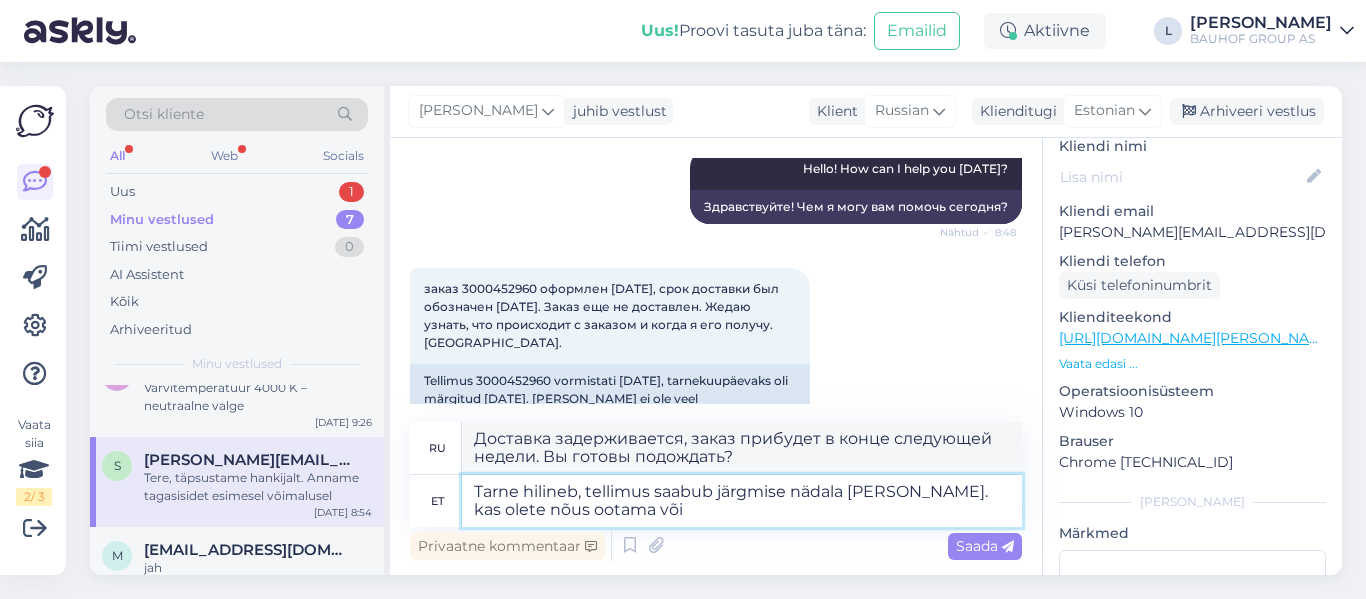 type on "Tarne hilineb, tellimus saabub järgmise nädala [PERSON_NAME]. kas olete nõus ootama või t" 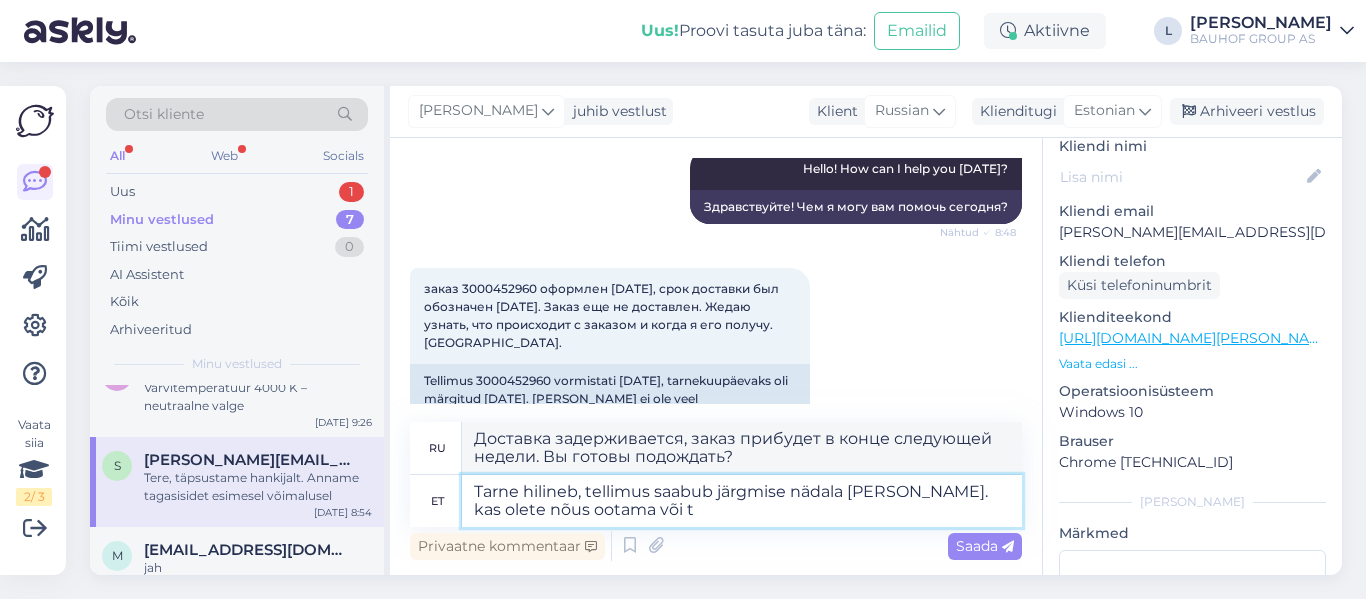 type on "Доставка задерживается, заказ прибудет в конце следующей недели. Вы готовы подождать или" 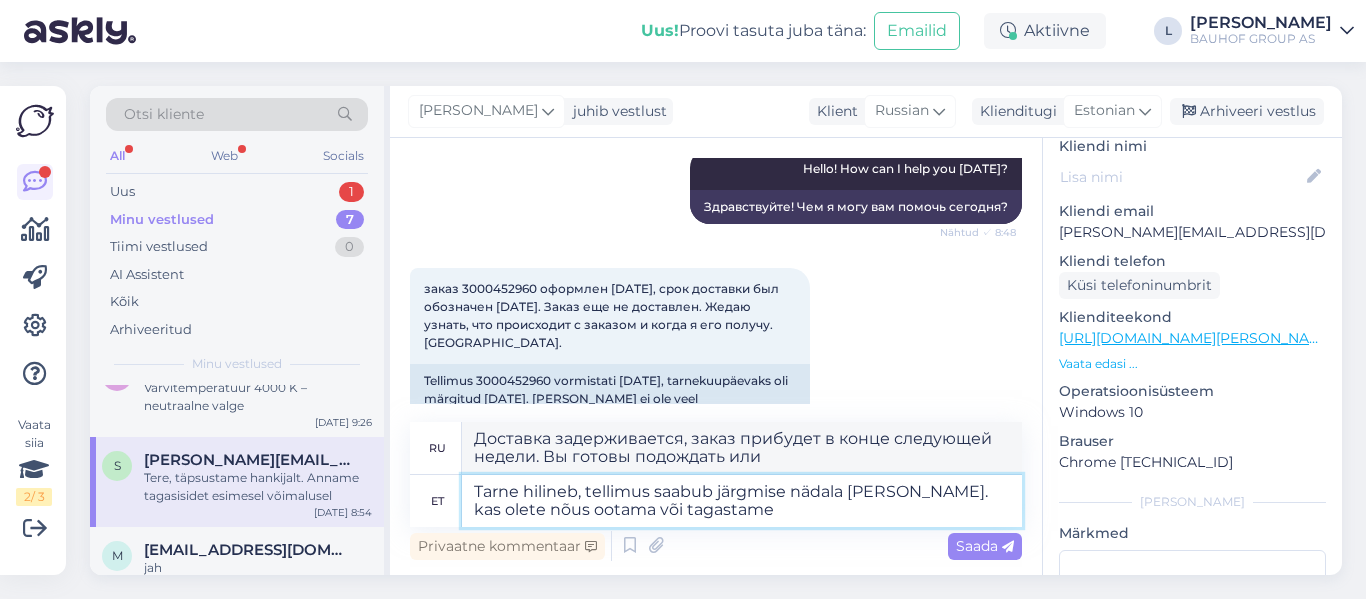 type on "Tarne hilineb, tellimus saabub järgmise nädala [PERSON_NAME]. kas olete nõus ootama või tagastame t" 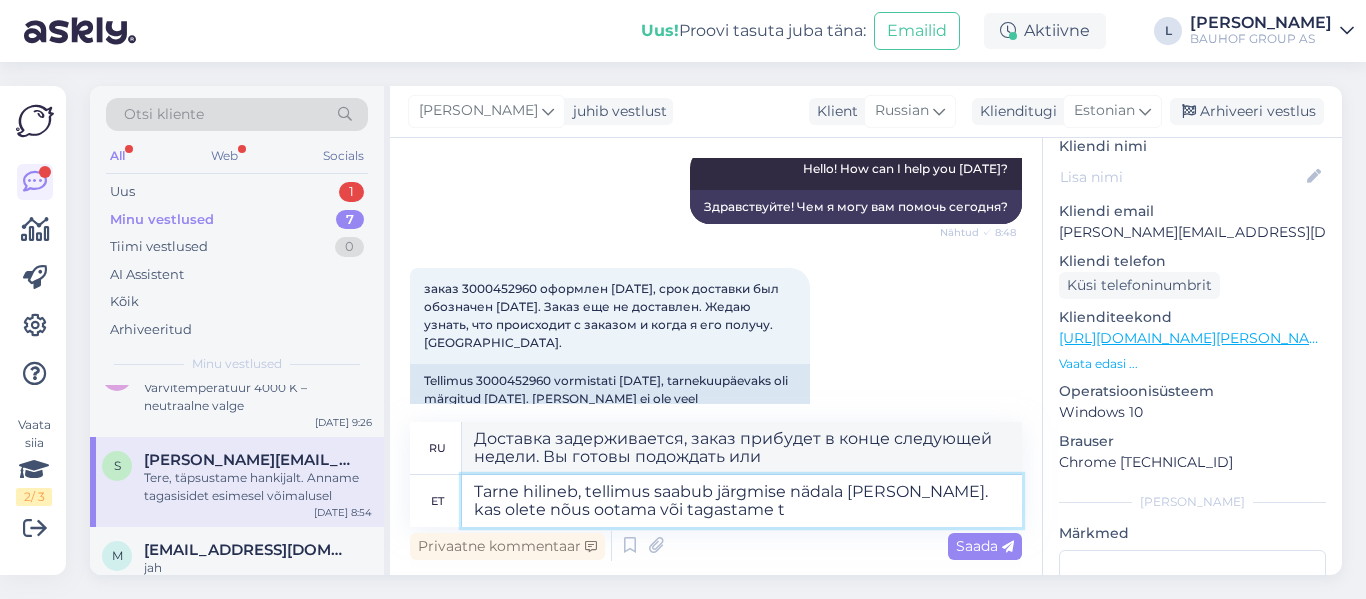 type on "Доставка задерживается, заказ прибудет в конце следующей недели. Вы готовы подождать или мы вернём его?" 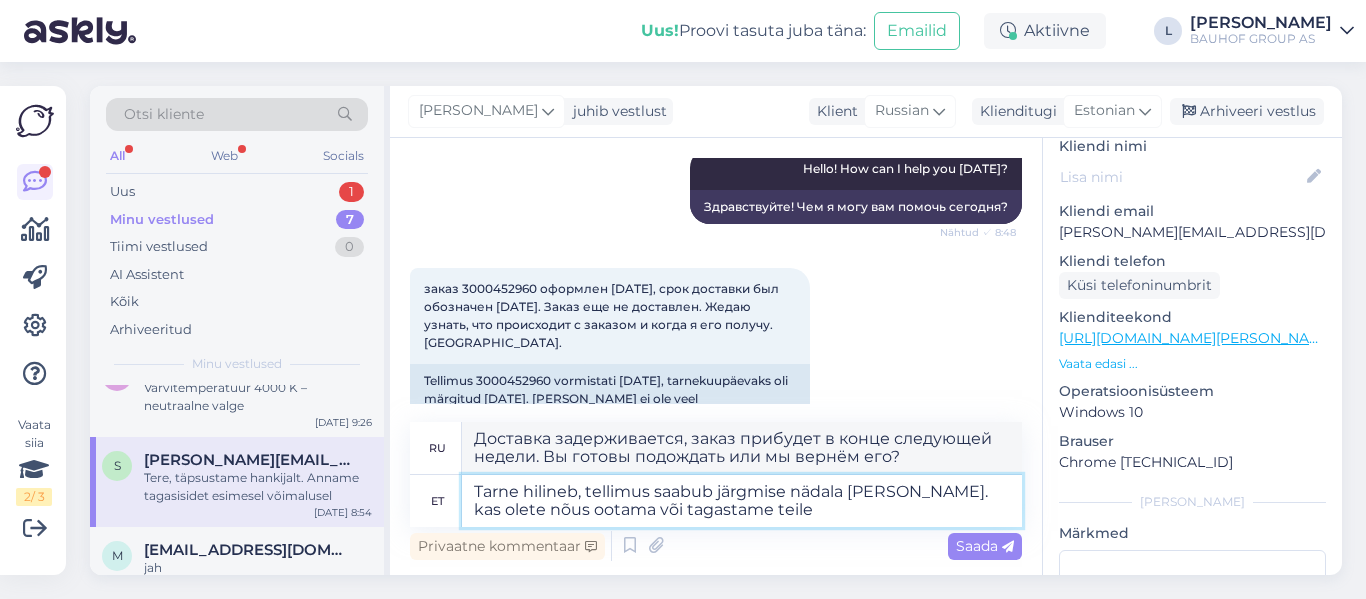 type on "Tarne hilineb, tellimus saabub järgmise nädala [PERSON_NAME]. kas olete nõus ootama või tagastame teile t" 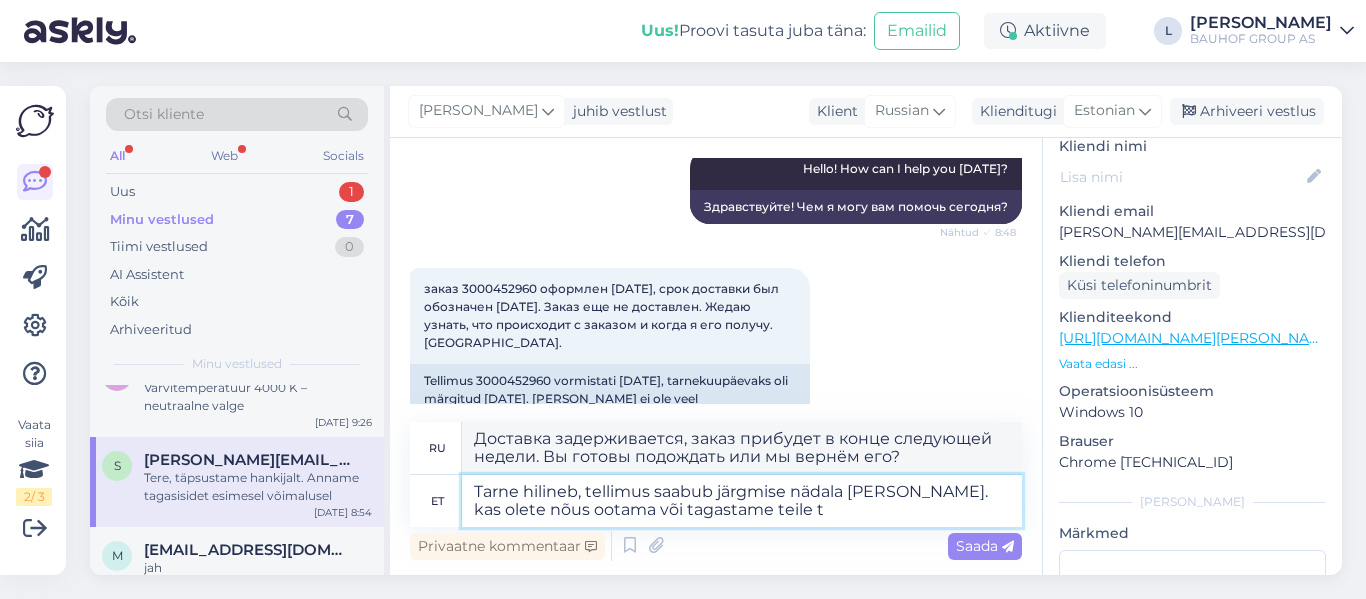 type on "Доставка задерживается, заказ прибудет в конце следующей недели. Вы готовы подождать или мы вернем вам деньги?" 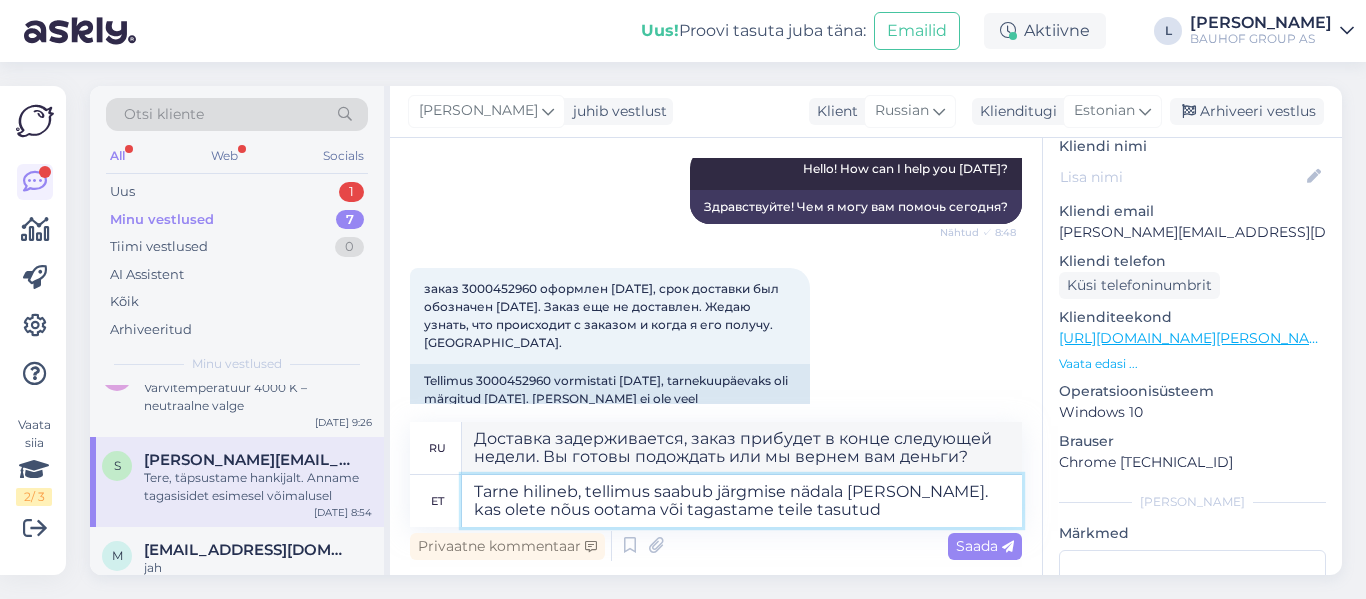 type on "Tarne hilineb, tellimus saabub järgmise nädala [PERSON_NAME]. kas olete nõus ootama või tagastame teile tasutud s" 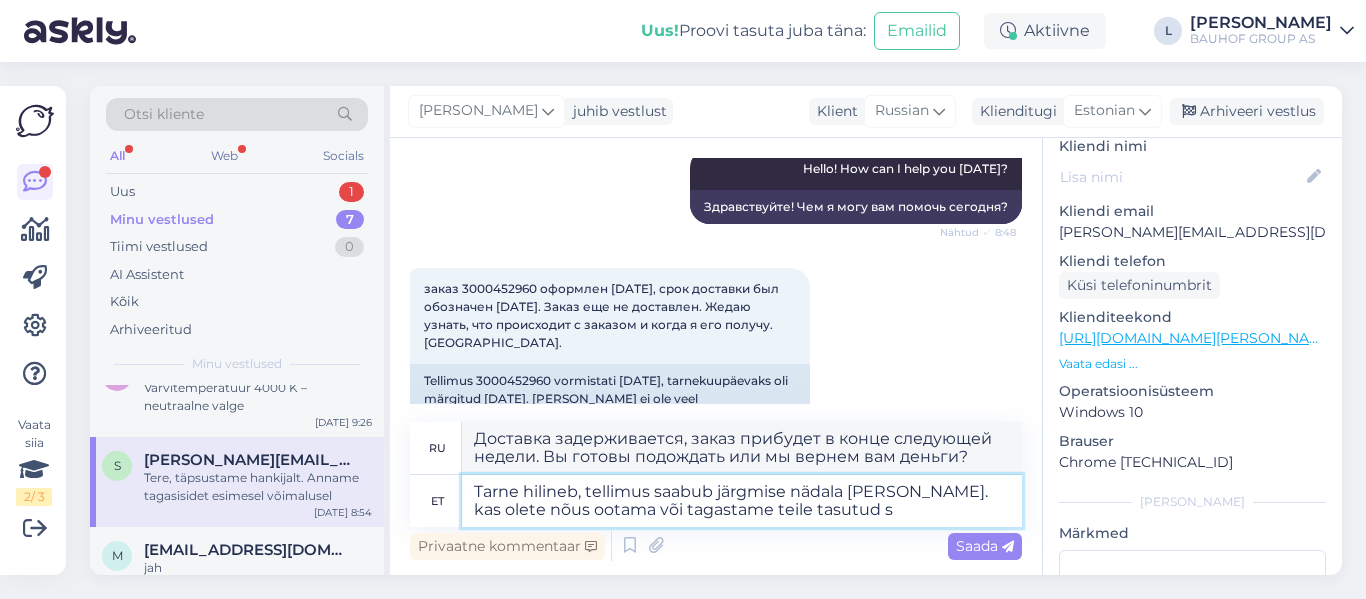 type on "Доставка задерживается, заказ прибудет в конце следующей недели. Вы готовы подождать или мы вернём вам деньги?" 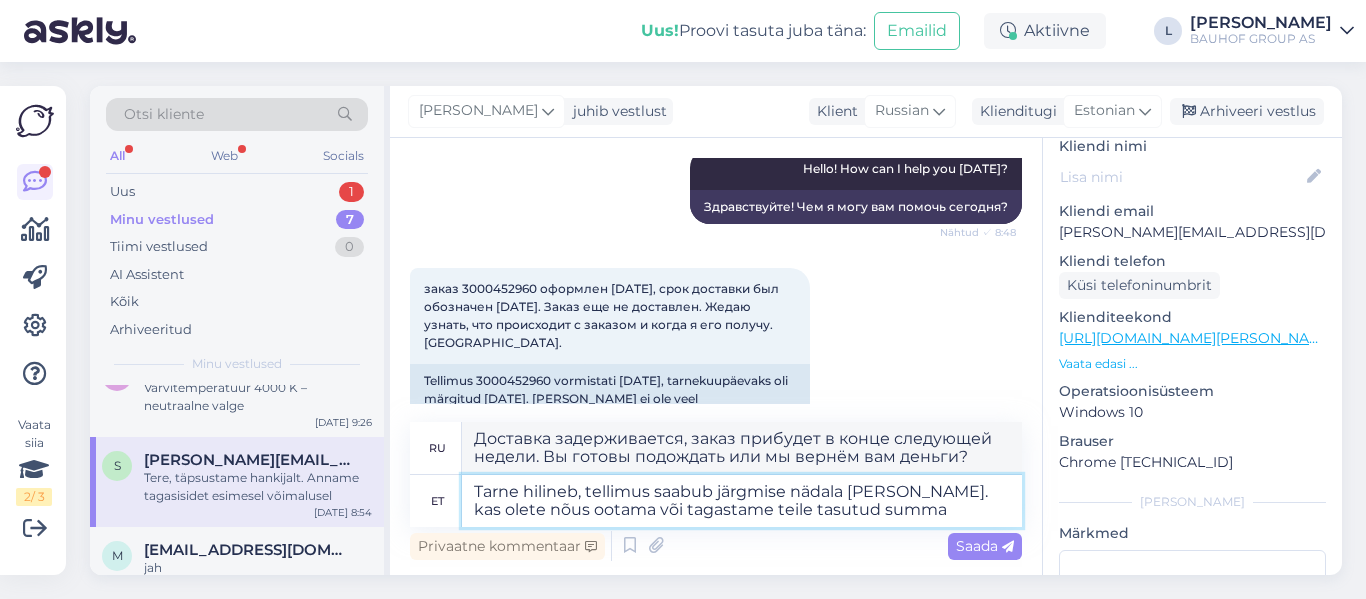 type on "Tarne hilineb, tellimus saabub järgmise nädala [PERSON_NAME]. kas olete nõus ootama või tagastame teile tasutud summa?" 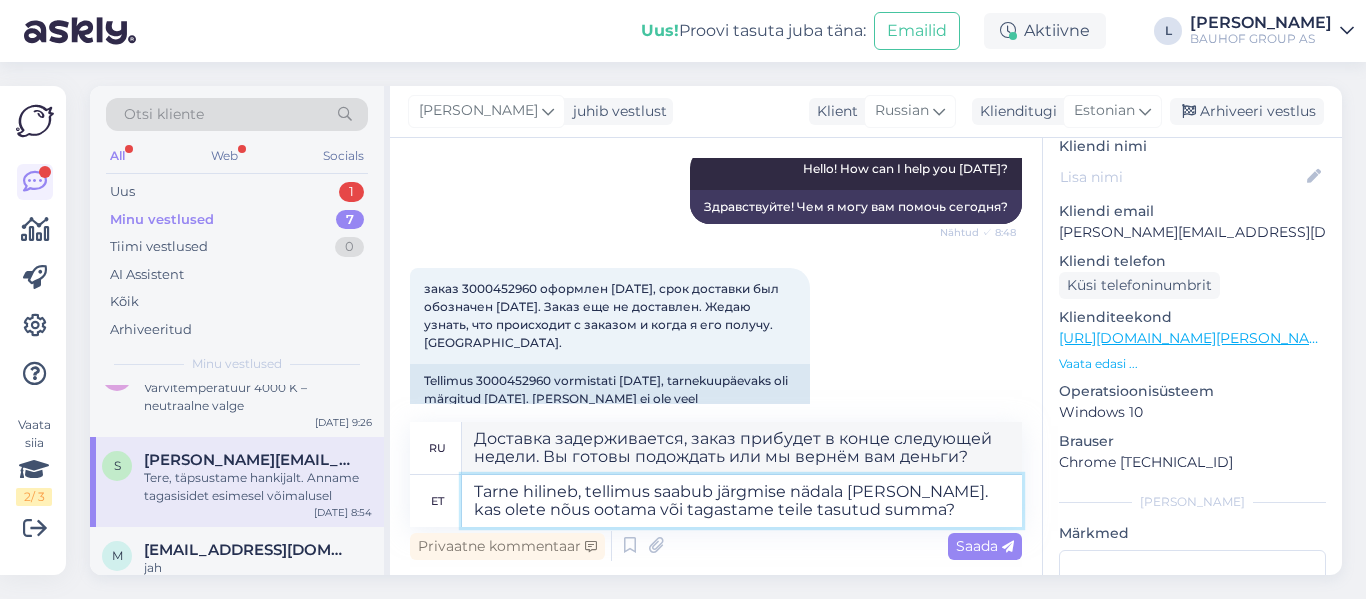 type on "Доставка задерживается, заказ прибудет в конце следующей недели. Вы готовы подождать или нам следует вернуть вам оплату?" 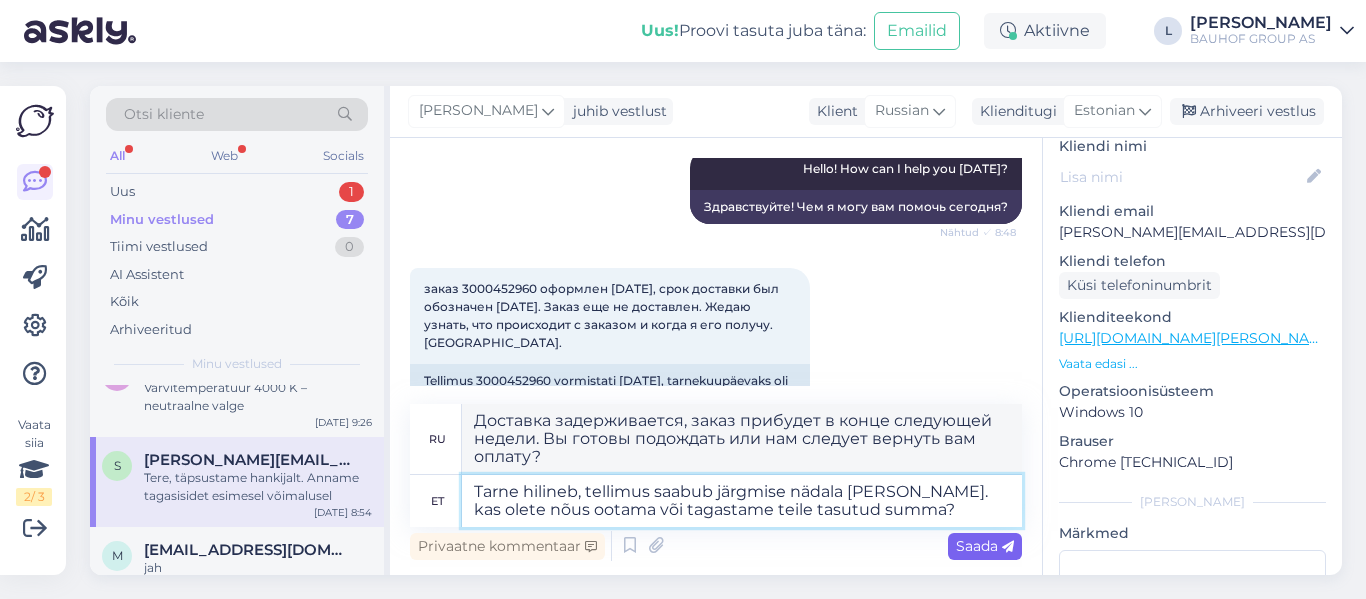 type on "Tarne hilineb, tellimus saabub järgmise nädala [PERSON_NAME]. kas olete nõus ootama või tagastame teile tasutud summa?" 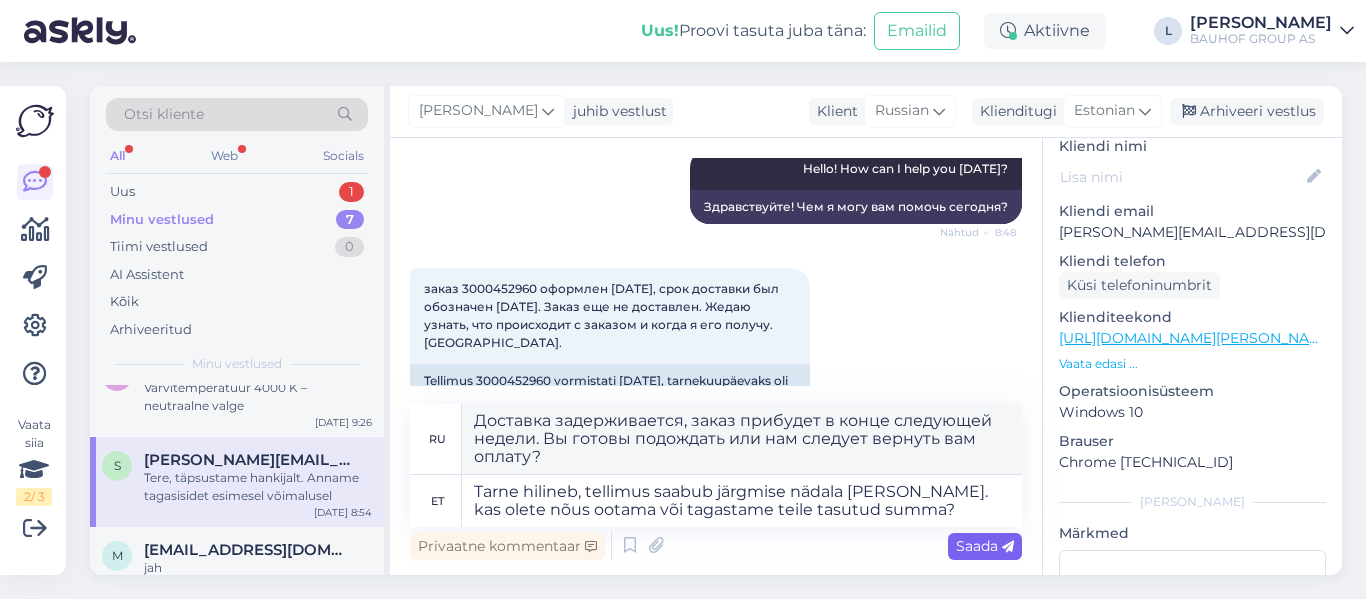 click at bounding box center [1008, 547] 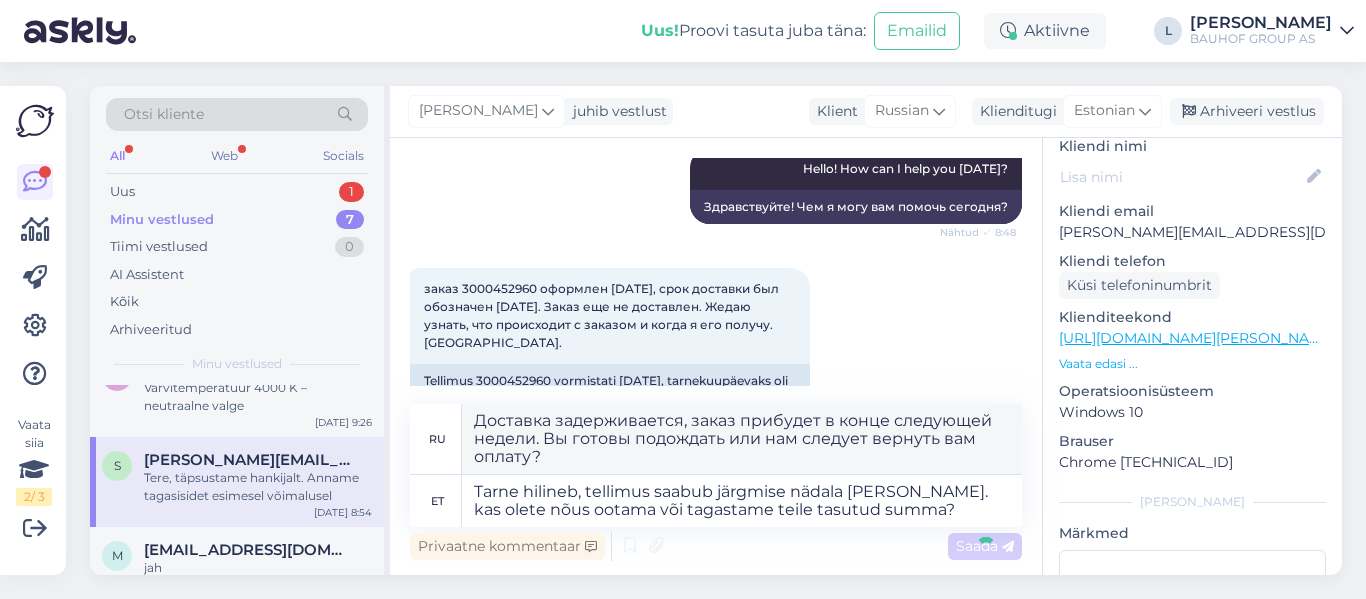 type 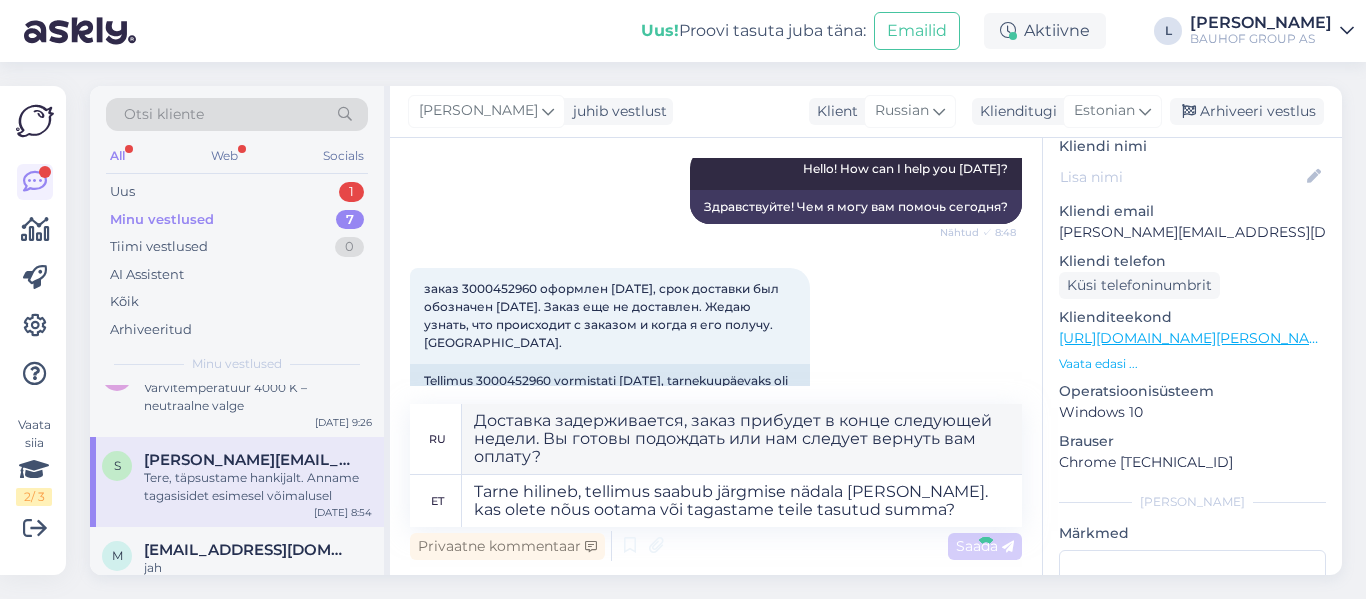 type 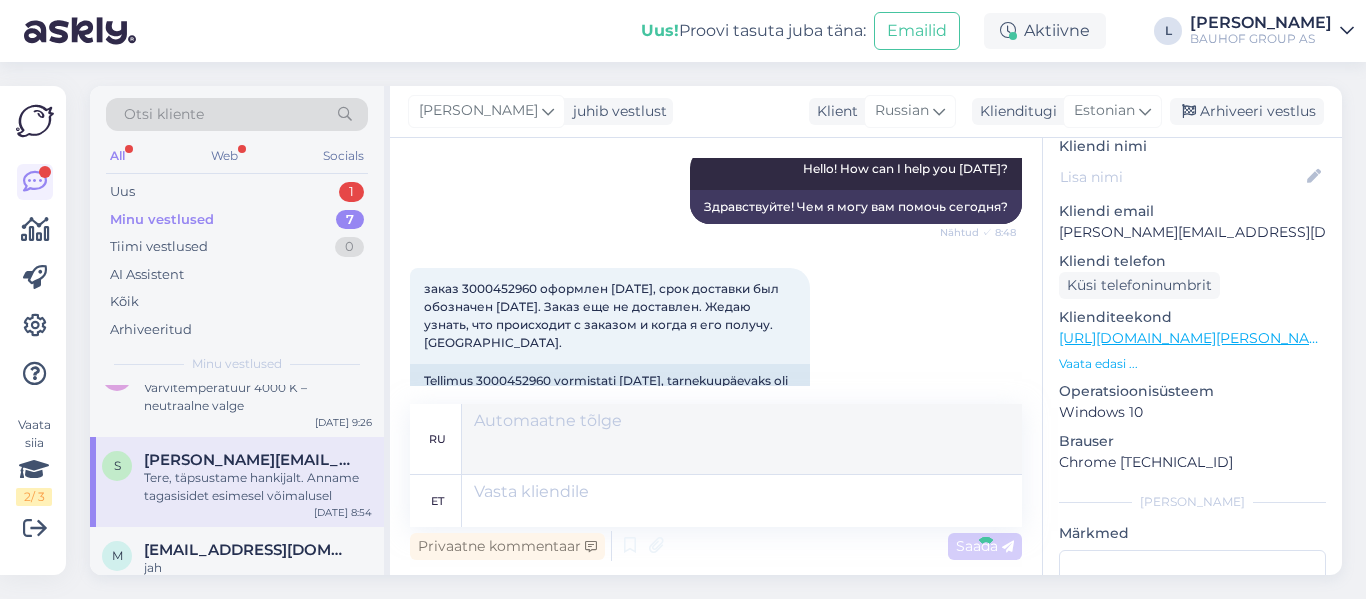 scroll, scrollTop: 810, scrollLeft: 0, axis: vertical 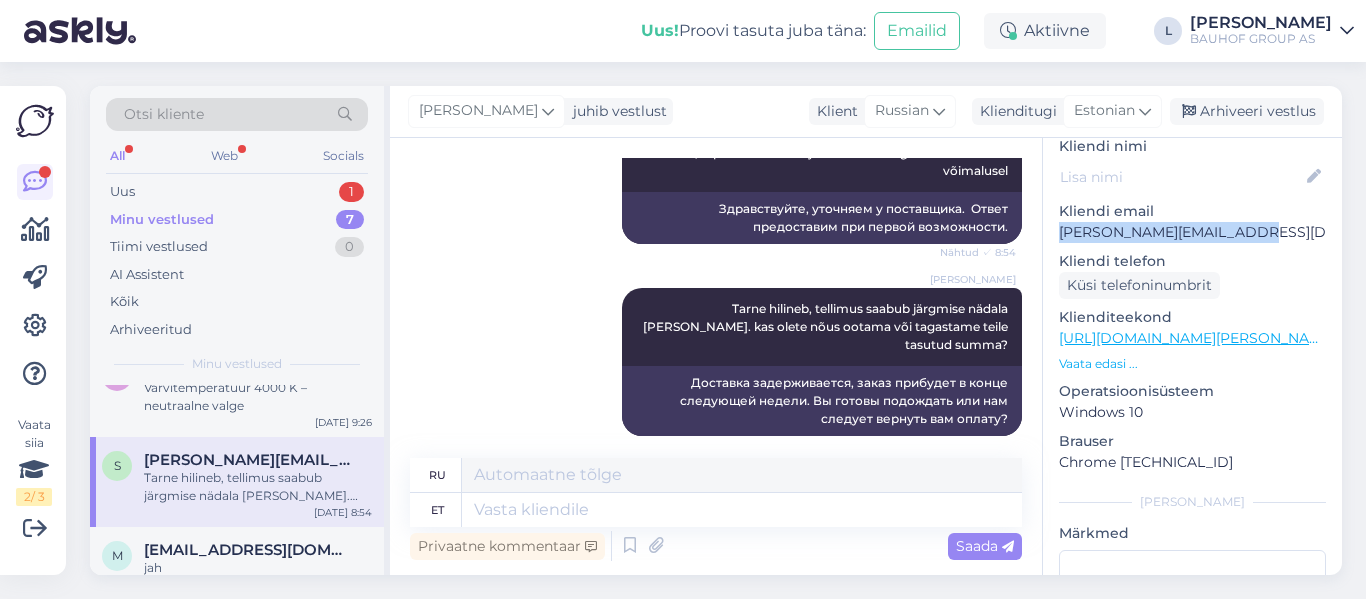 drag, startPoint x: 1250, startPoint y: 236, endPoint x: 1057, endPoint y: 233, distance: 193.02332 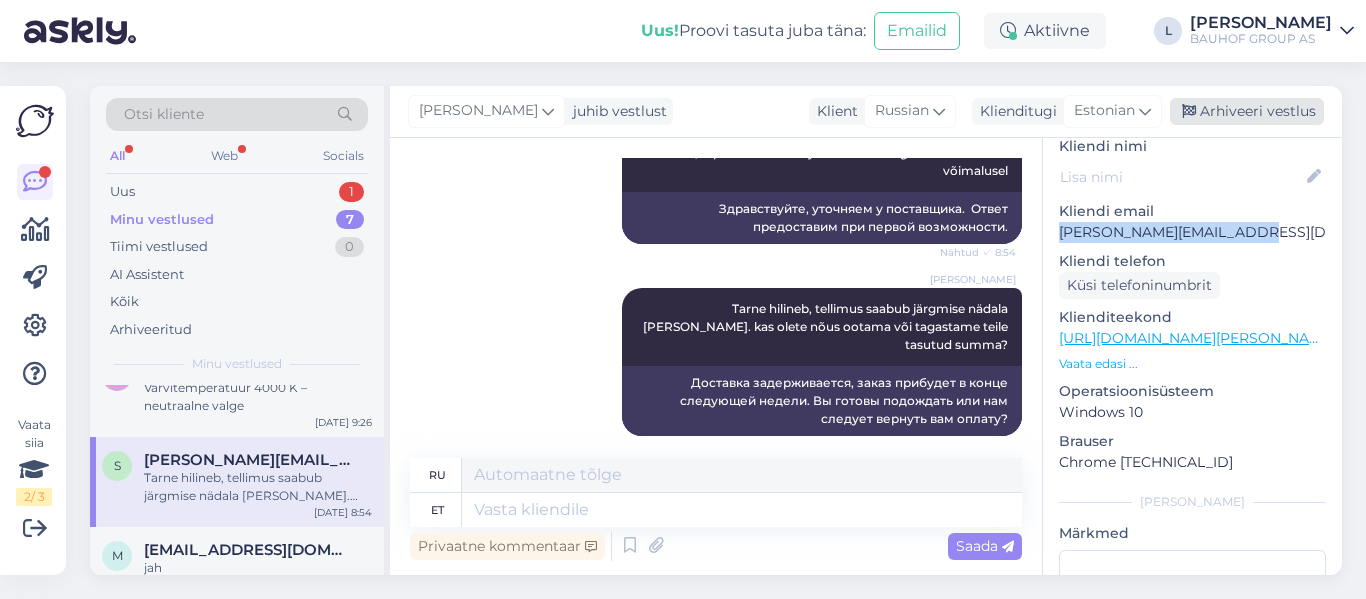 click on "Arhiveeri vestlus" at bounding box center (1247, 111) 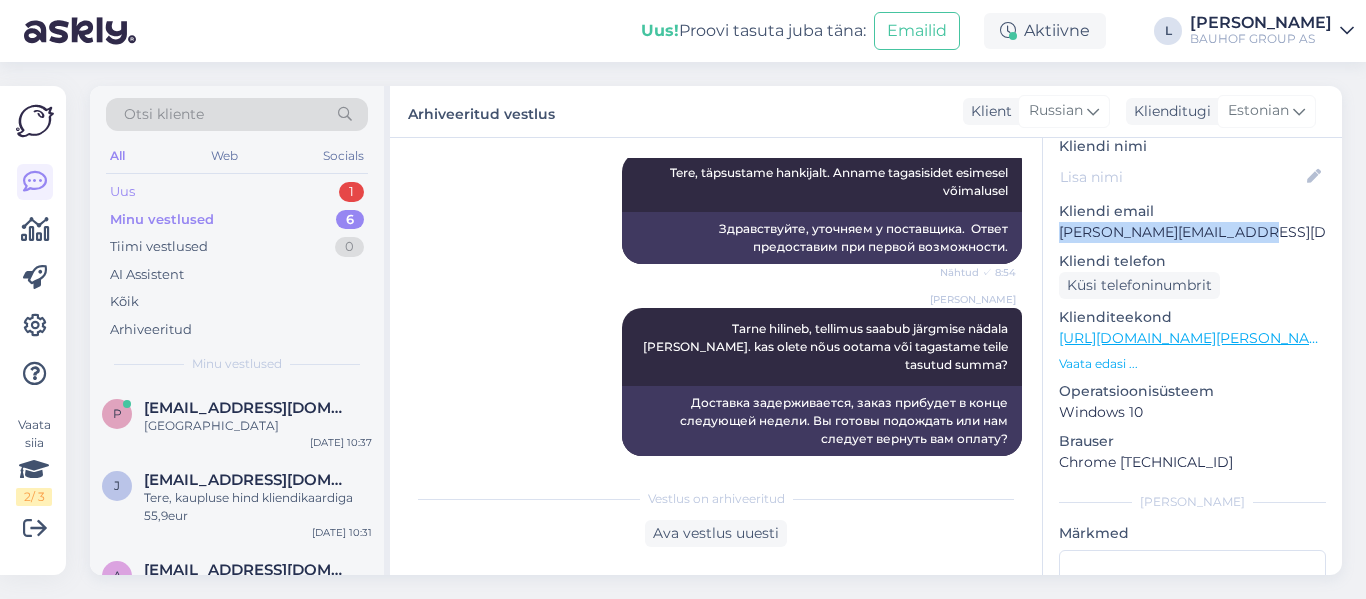 click on "Uus 1" at bounding box center (237, 192) 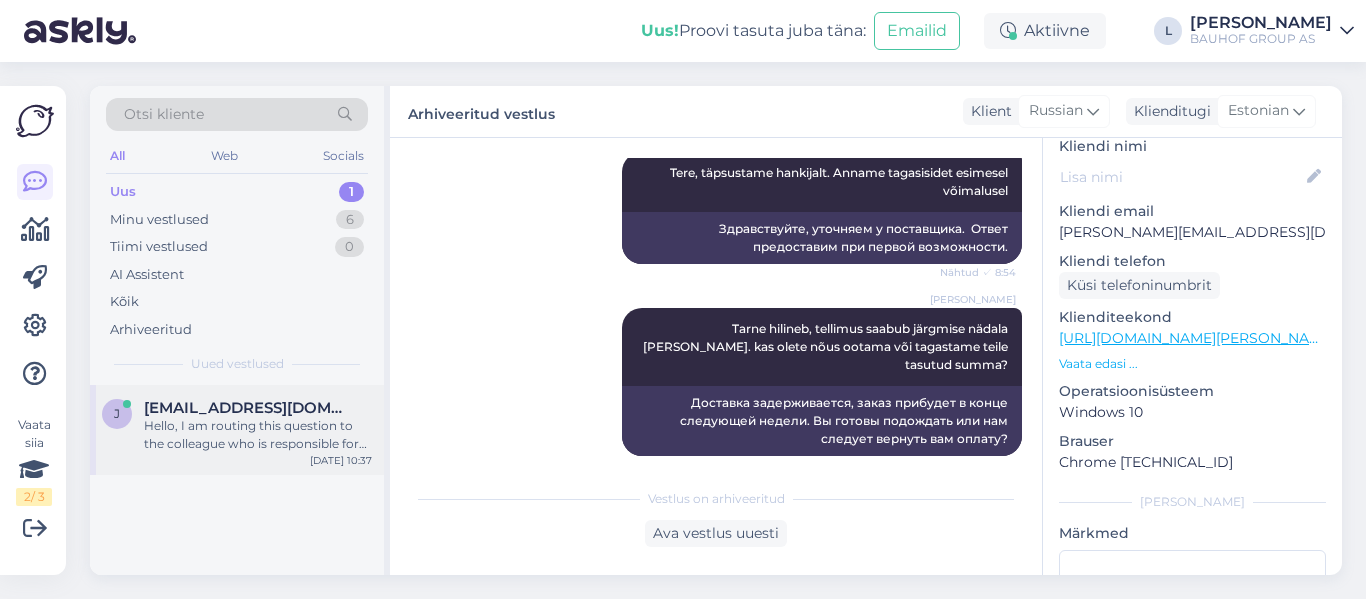 click on "Hello, I am routing this question to the colleague who is responsible for this topic. The reply might take a bit. But it’ll be saved here for you to read later." at bounding box center [258, 435] 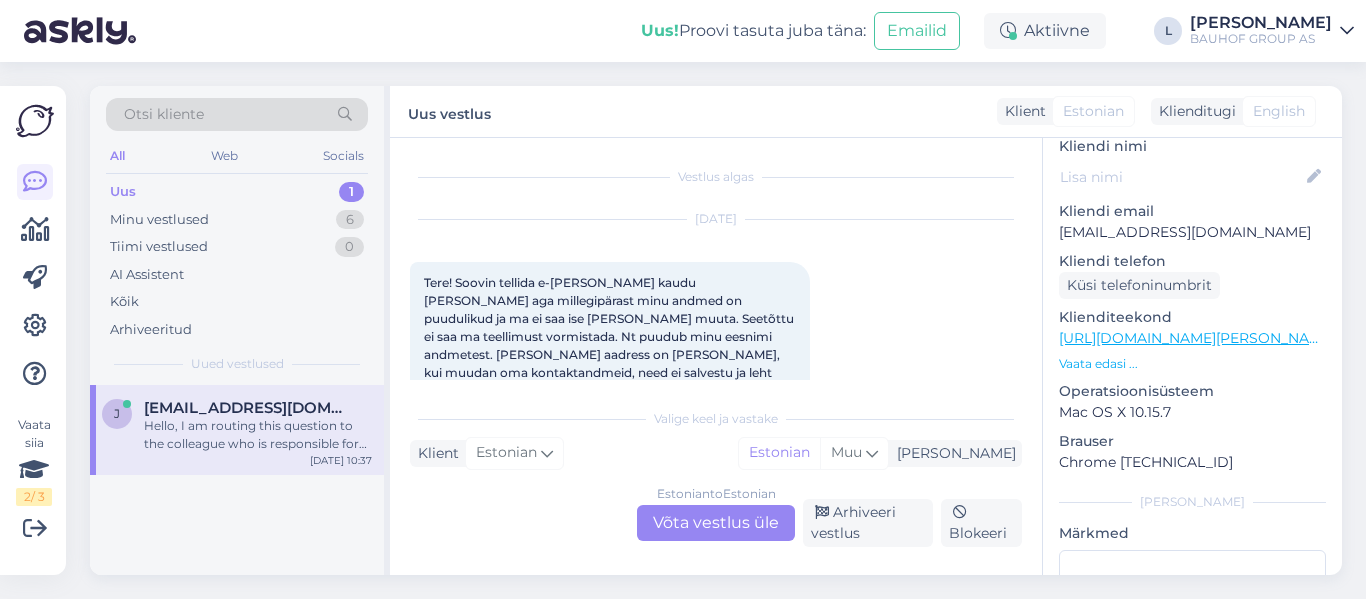 scroll, scrollTop: 0, scrollLeft: 0, axis: both 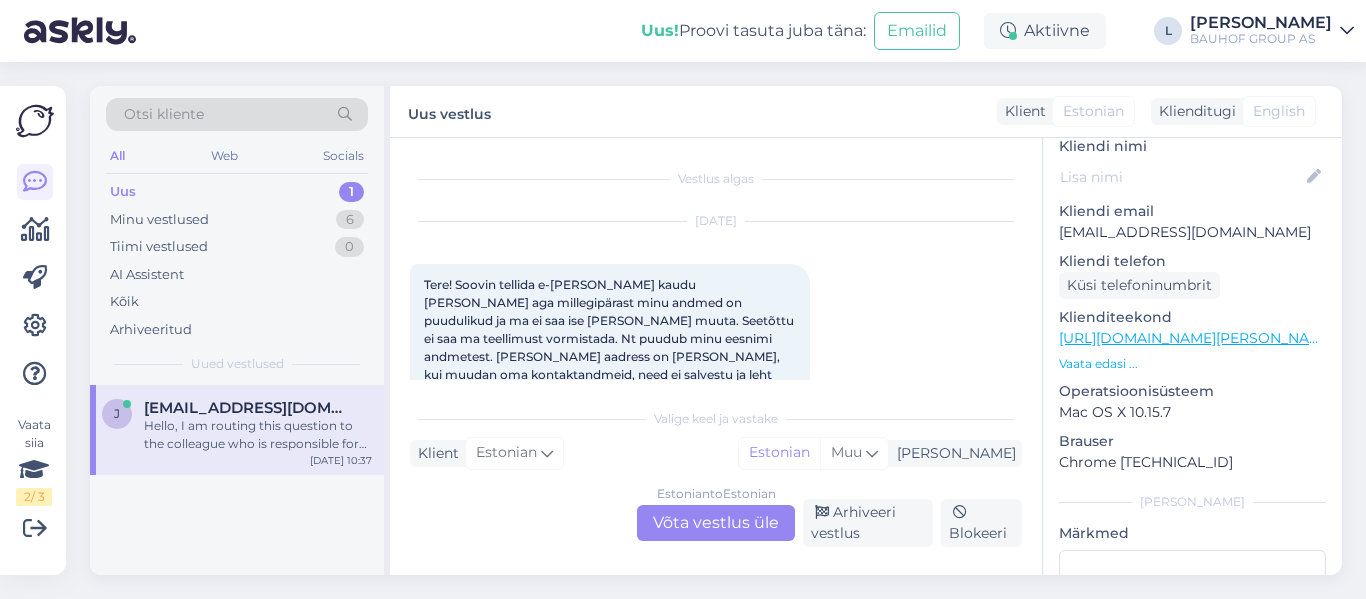 click on "[DATE] Tere! Soovin tellida e-[PERSON_NAME] kaudu [PERSON_NAME] aga millegipärast minu andmed on puudulikud ja ma ei saa ise [PERSON_NAME] muuta. Seetõttu ei saa ma teellimust vormistada. Nt puudub minu eesnimi andmetest. [PERSON_NAME] aadress on [PERSON_NAME], kui muudan oma kontaktandmeid, need ei salvestu ja leht ülteb, et midagi läks valesti.  10:37  Hello! I want to order goods through the online store, but for some reason my data is incomplete and I cannot change it myself. Therefore, I cannot complete the order. For example, my first name is missing from the data. The email address is also incorrect, when I change my contact details, they are not saved and the page says that something went wrong." at bounding box center (716, 380) 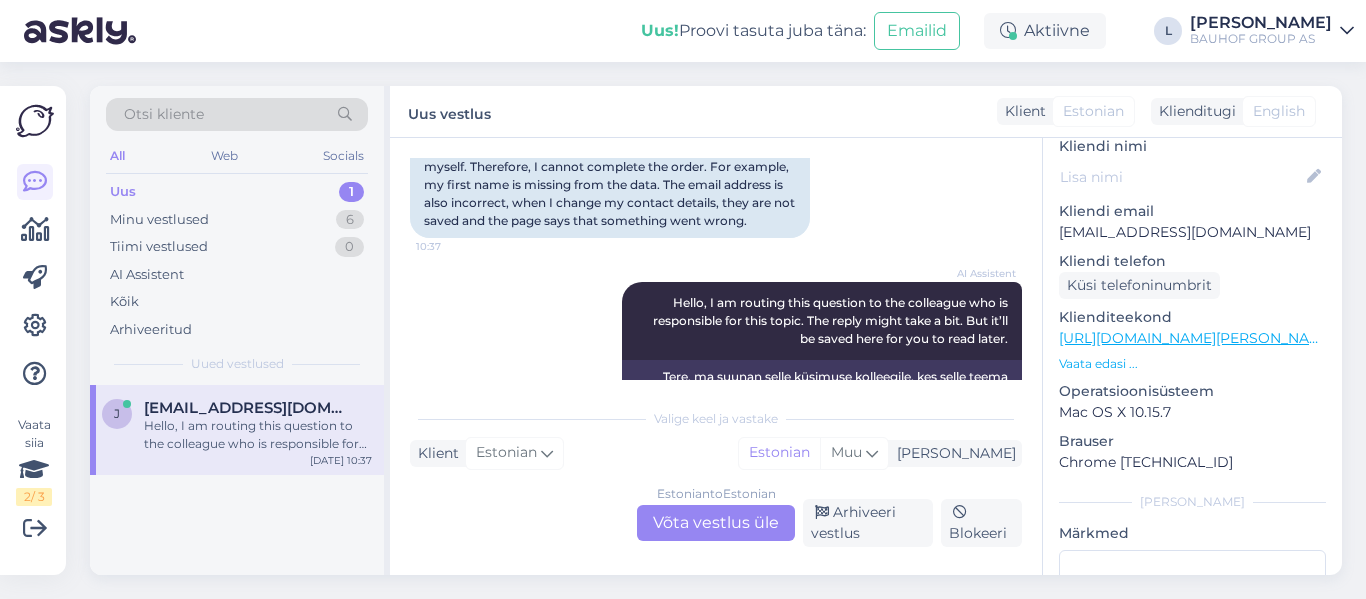 scroll, scrollTop: 354, scrollLeft: 0, axis: vertical 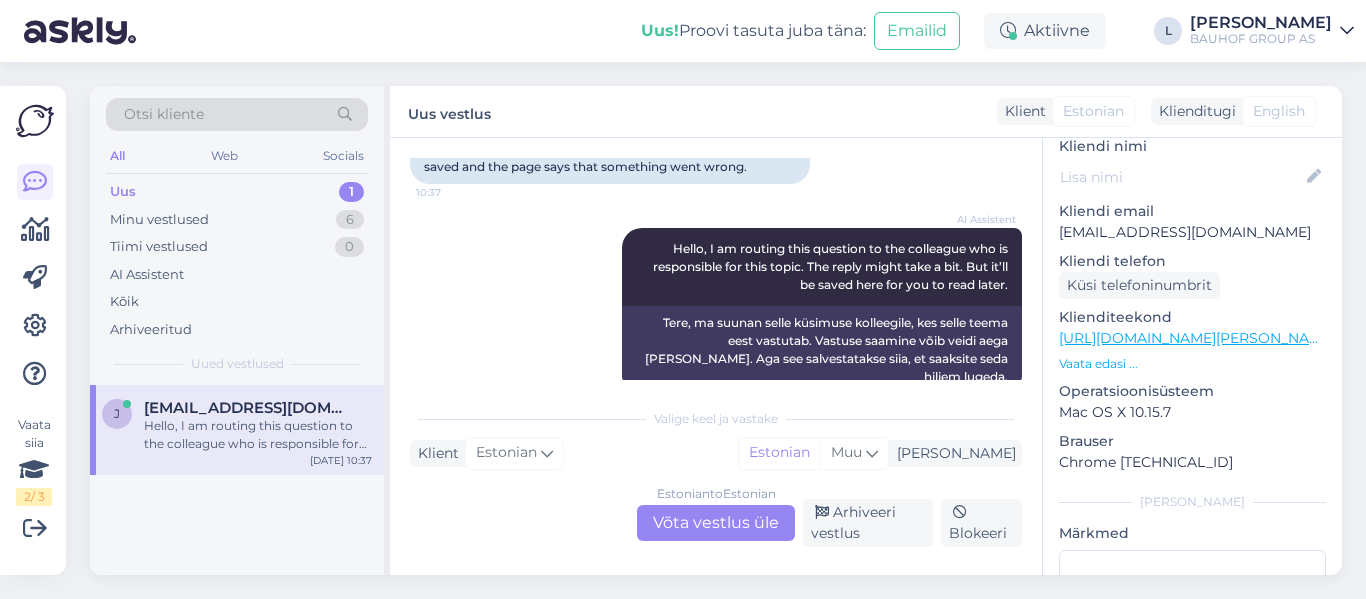 click on "Estonian  to  Estonian Võta vestlus üle" at bounding box center [716, 523] 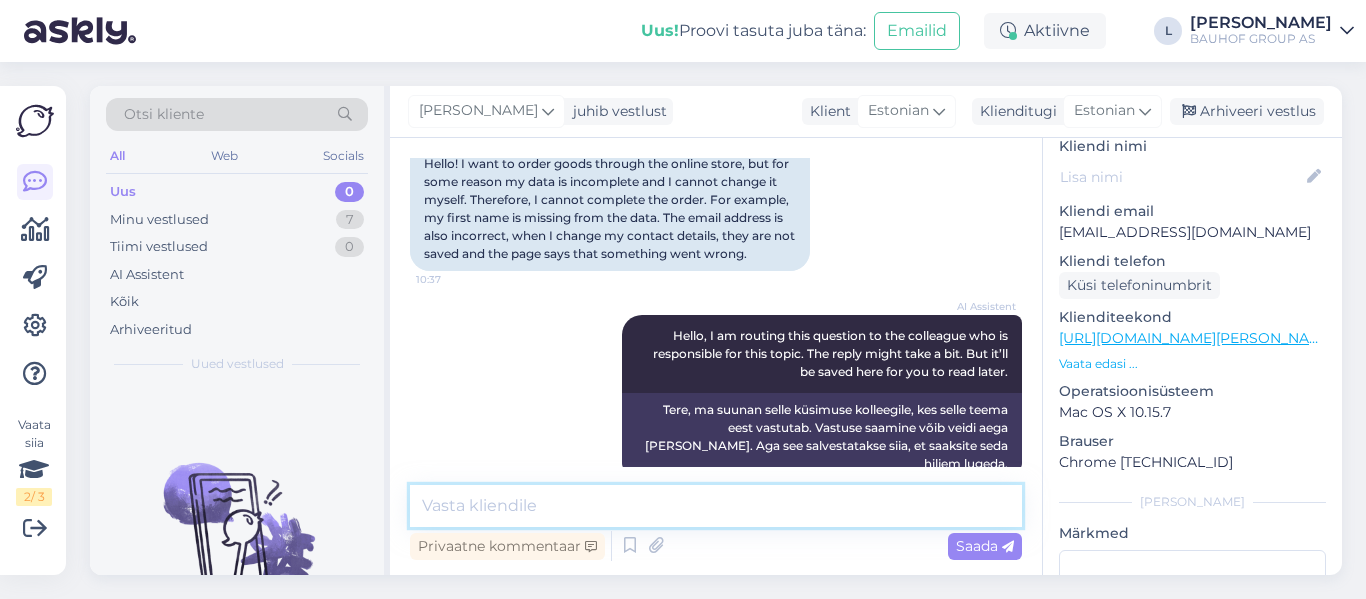 click at bounding box center (716, 506) 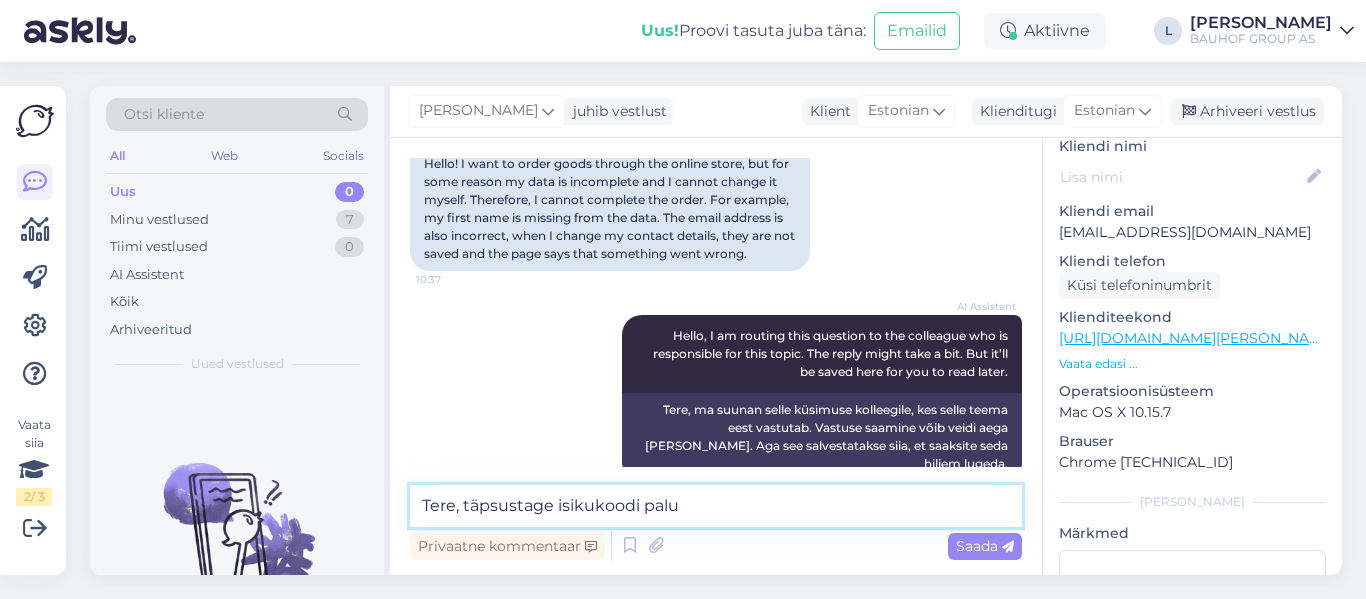 type on "Tere, täpsustage isikukoodi palun" 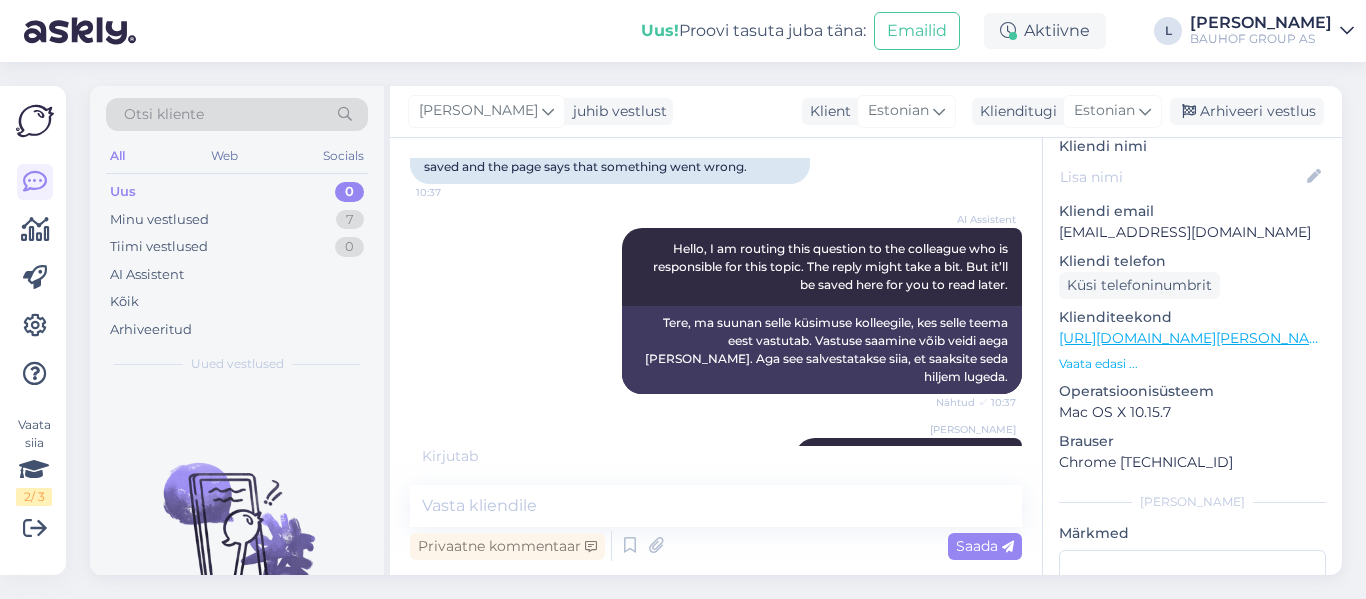 scroll, scrollTop: 439, scrollLeft: 0, axis: vertical 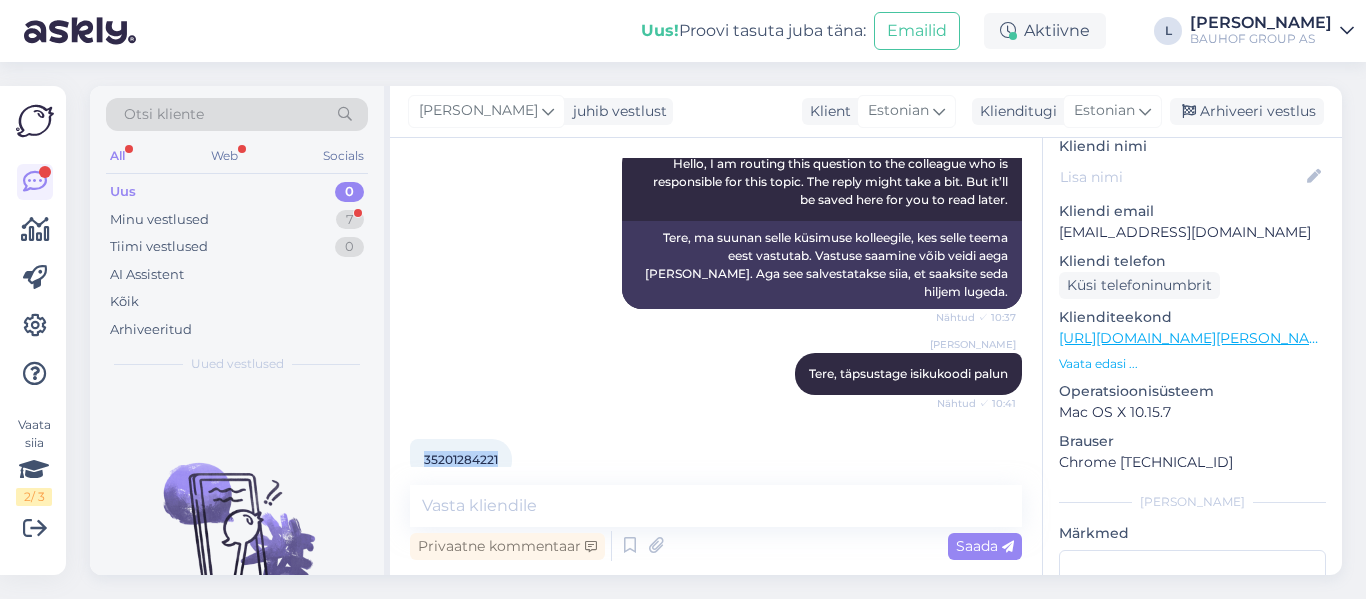 drag, startPoint x: 501, startPoint y: 422, endPoint x: 405, endPoint y: 417, distance: 96.13012 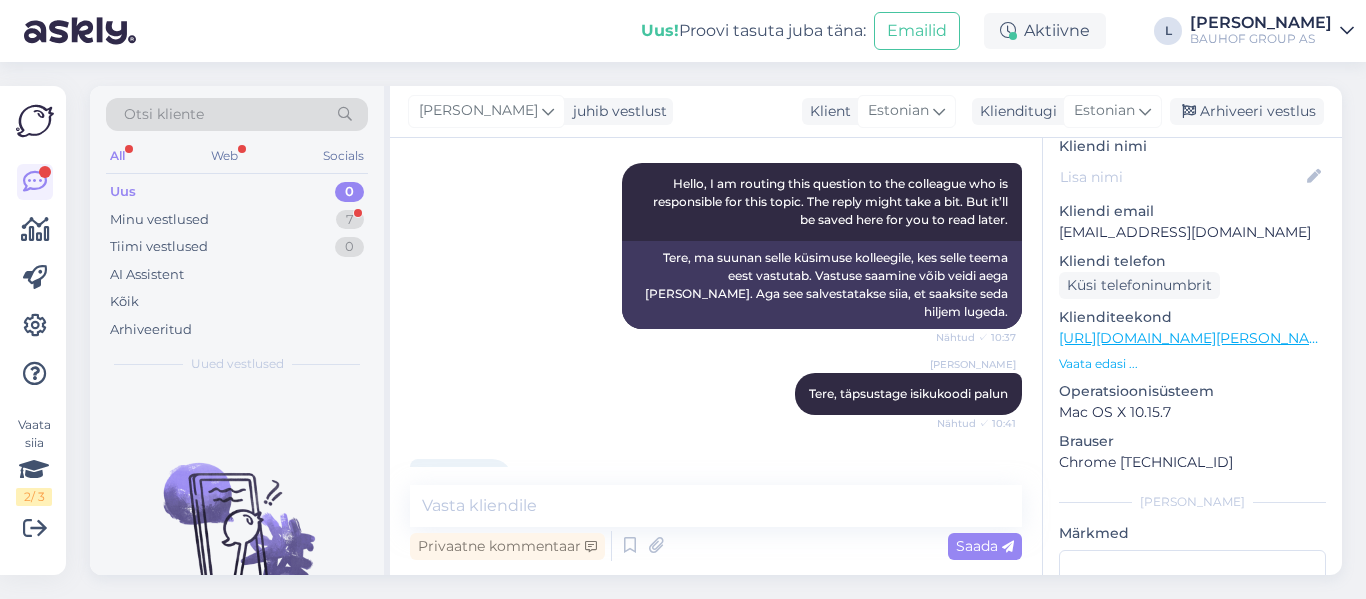 scroll, scrollTop: 439, scrollLeft: 0, axis: vertical 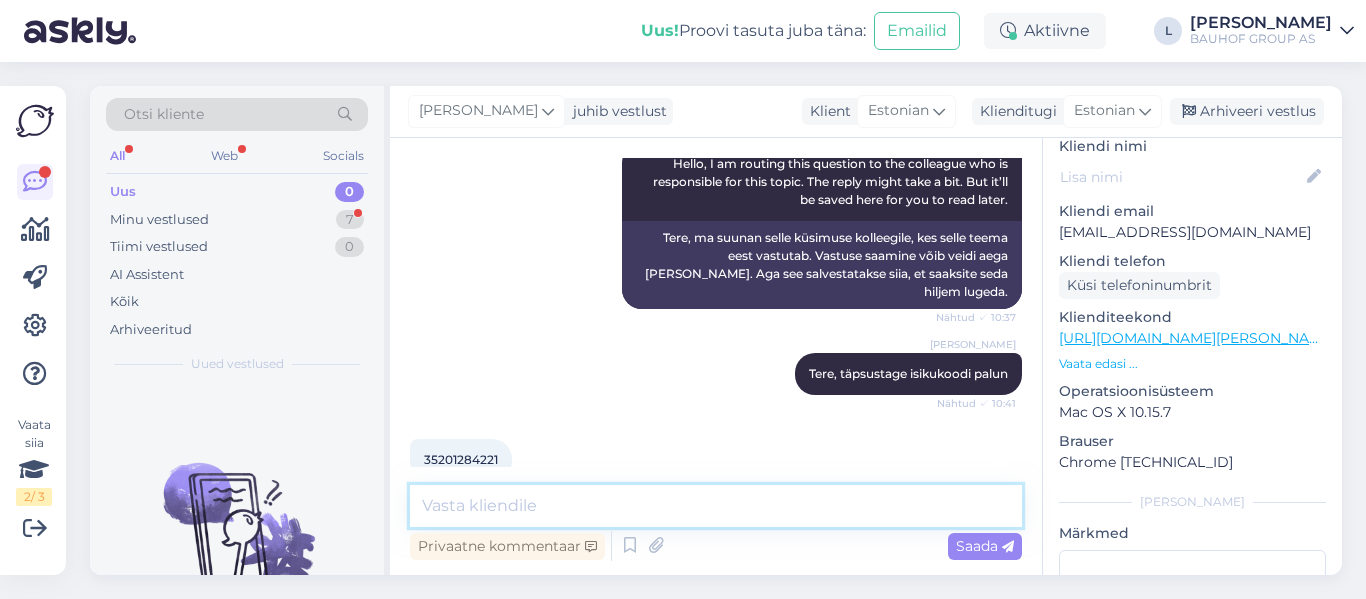 click at bounding box center (716, 506) 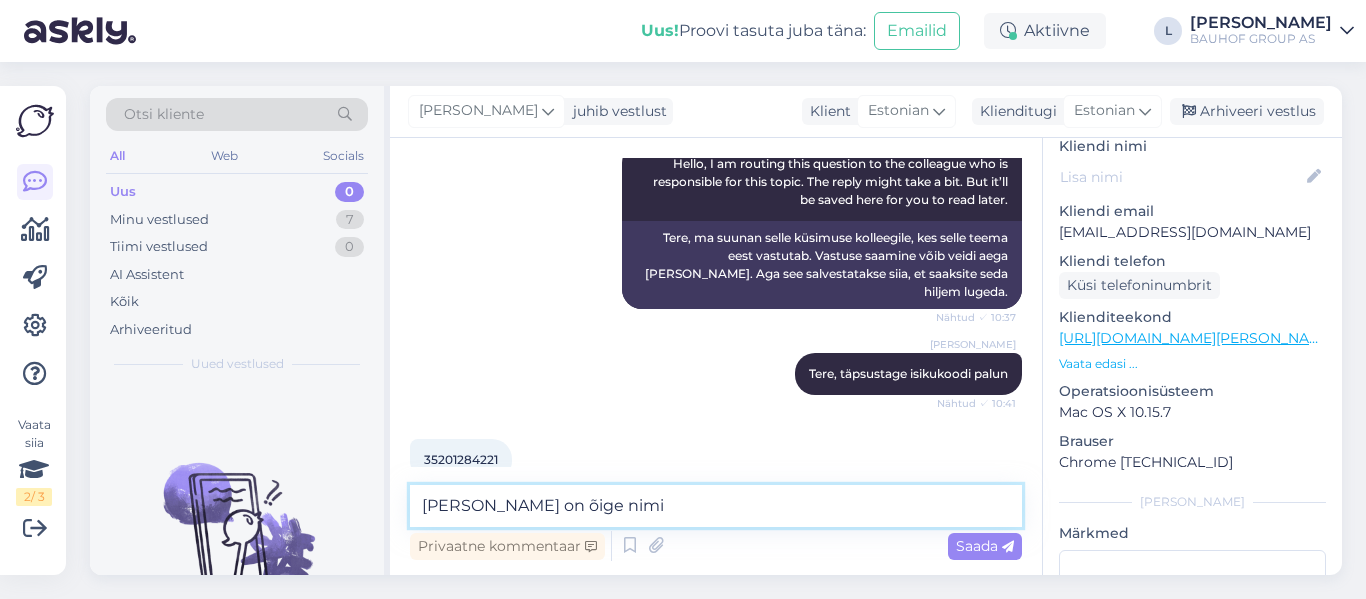 type on "[PERSON_NAME] on õige nimi?" 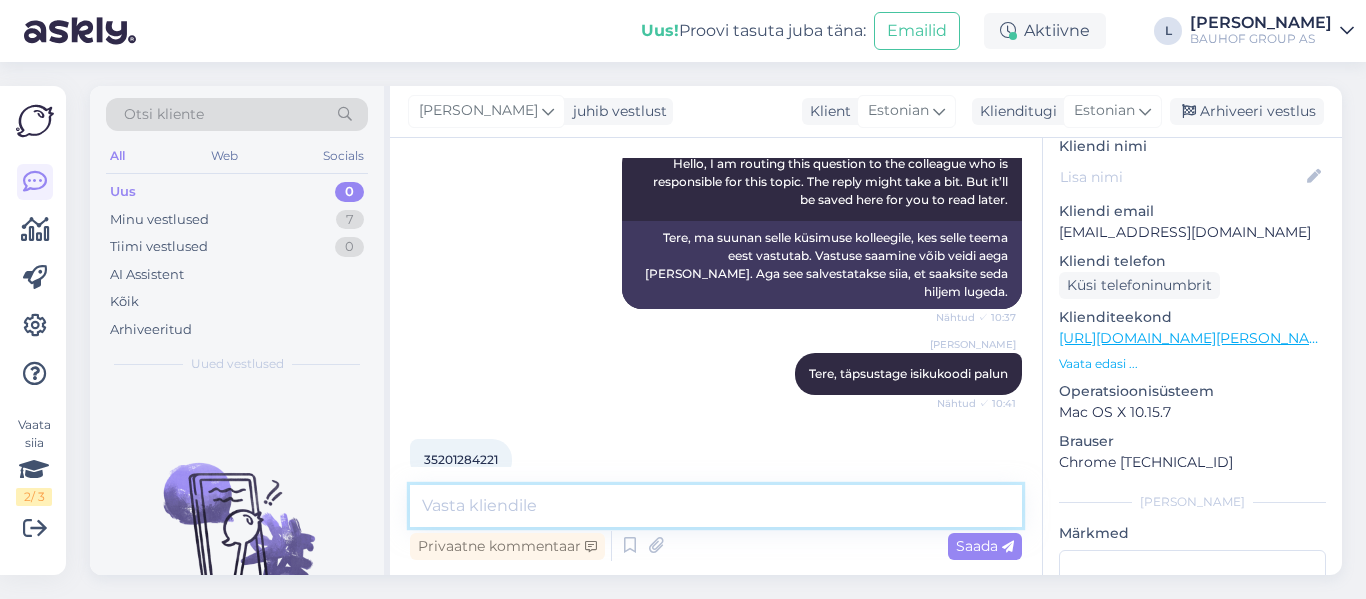 scroll, scrollTop: 525, scrollLeft: 0, axis: vertical 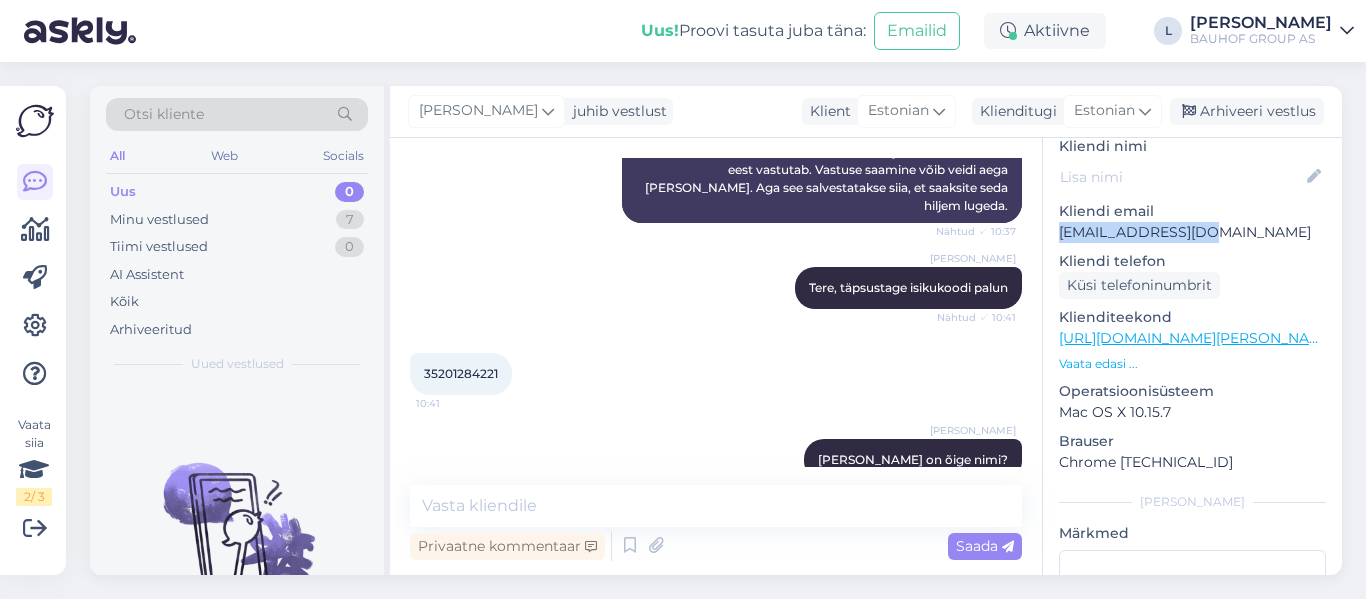 drag, startPoint x: 1232, startPoint y: 232, endPoint x: 1059, endPoint y: 235, distance: 173.02602 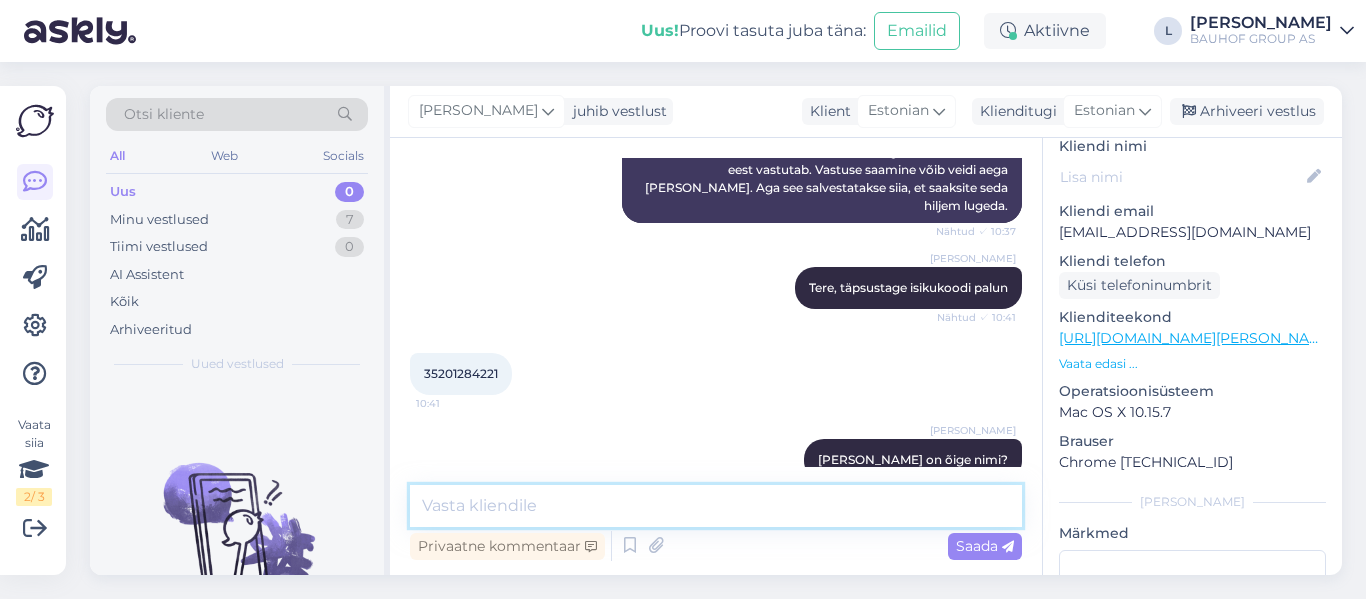 click at bounding box center [716, 506] 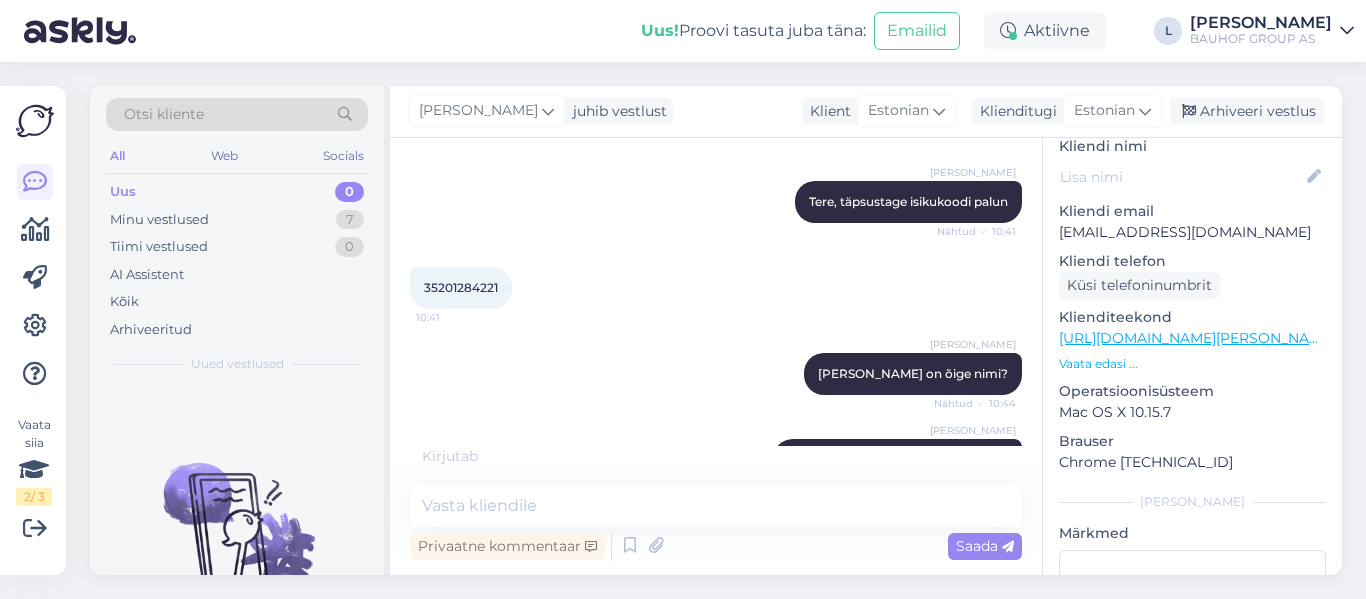 scroll, scrollTop: 697, scrollLeft: 0, axis: vertical 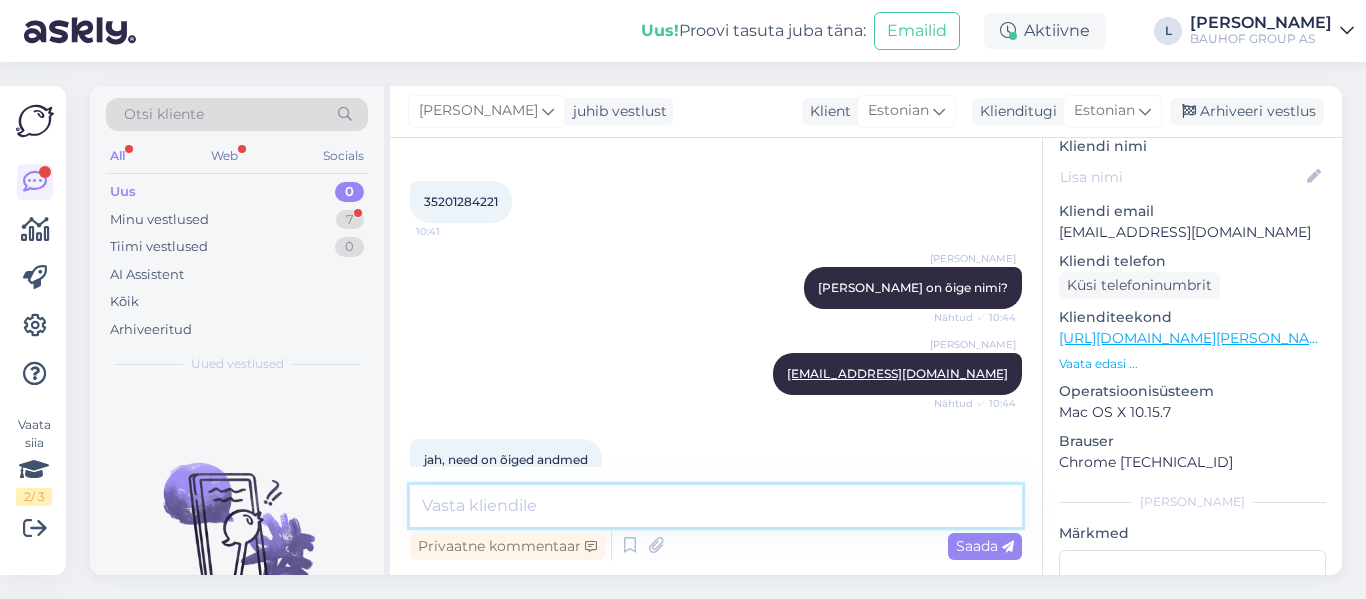 click at bounding box center (716, 506) 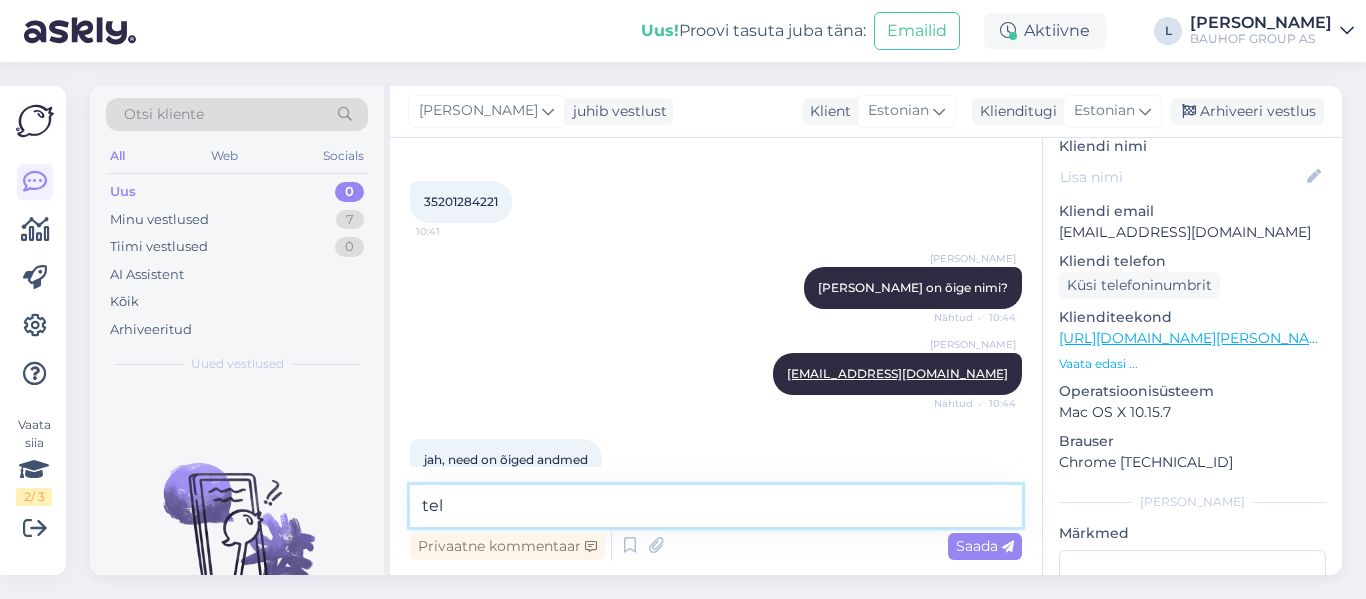 paste on "5135615" 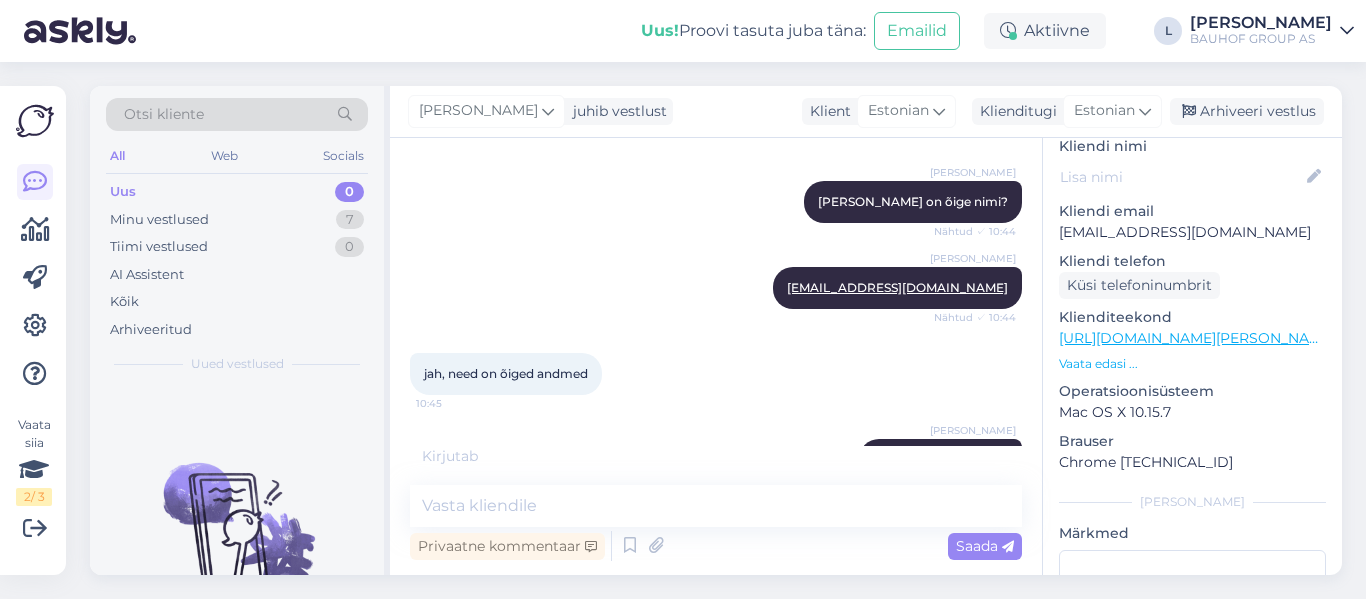 scroll, scrollTop: 869, scrollLeft: 0, axis: vertical 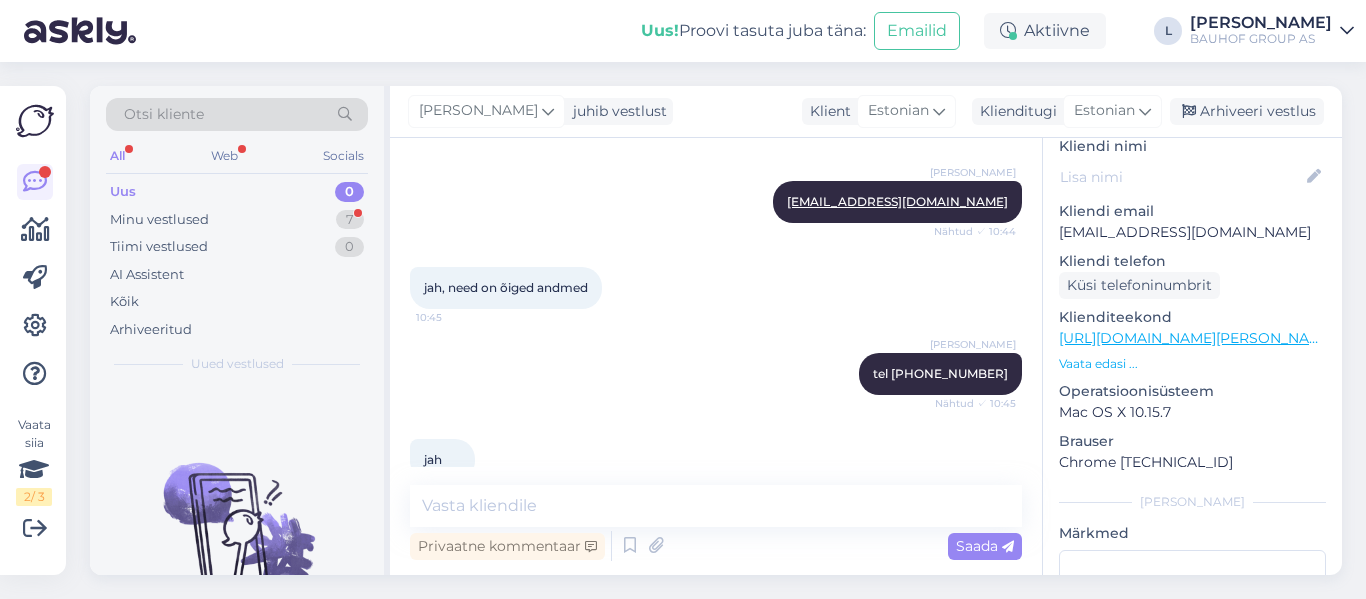 click on "Chrome [TECHNICAL_ID]" at bounding box center (1192, 462) 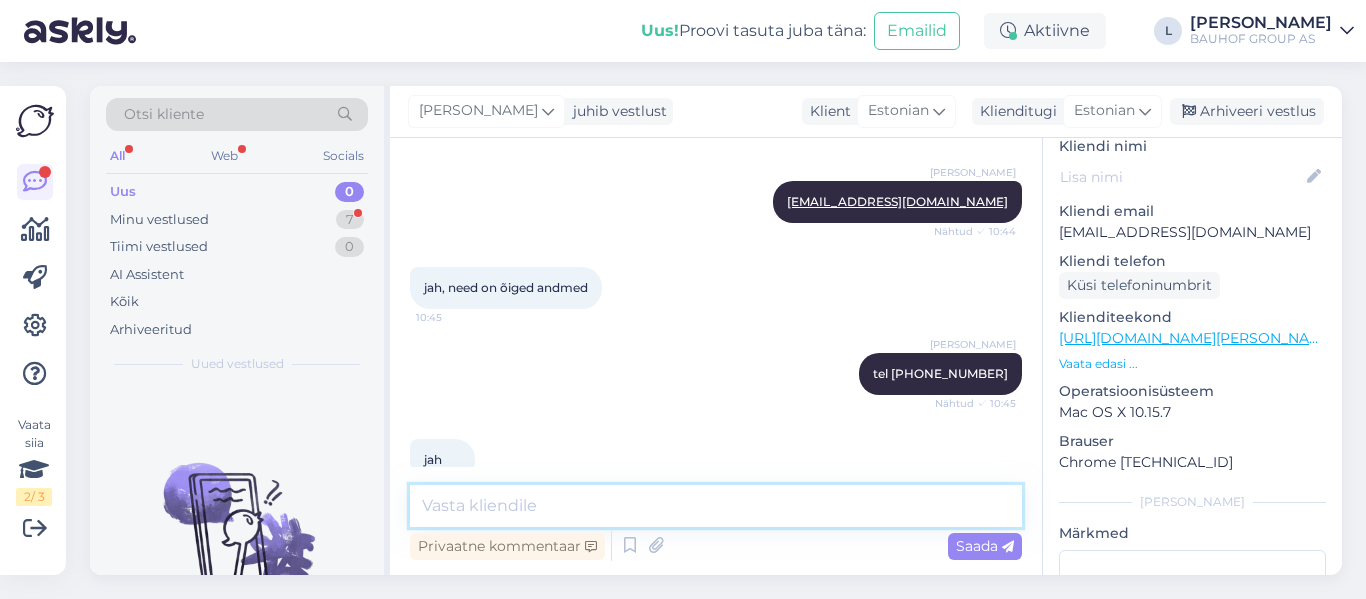 click at bounding box center (716, 506) 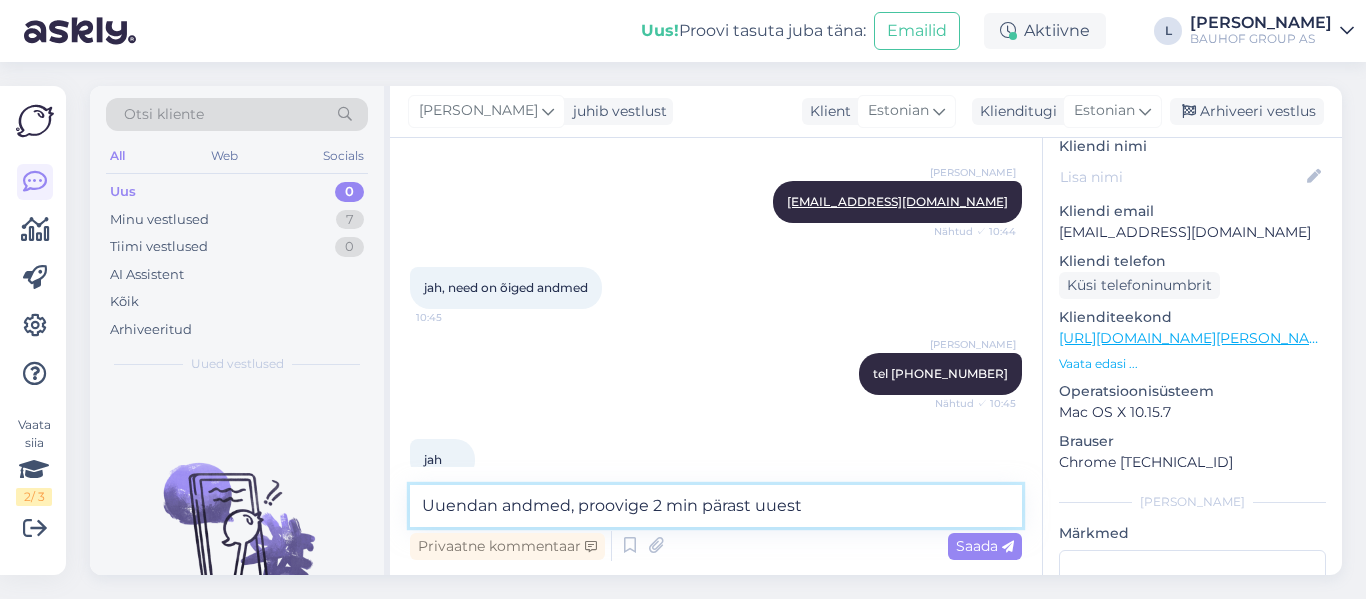 type on "Uuendan andmed, proovige 2 min pärast uuesti" 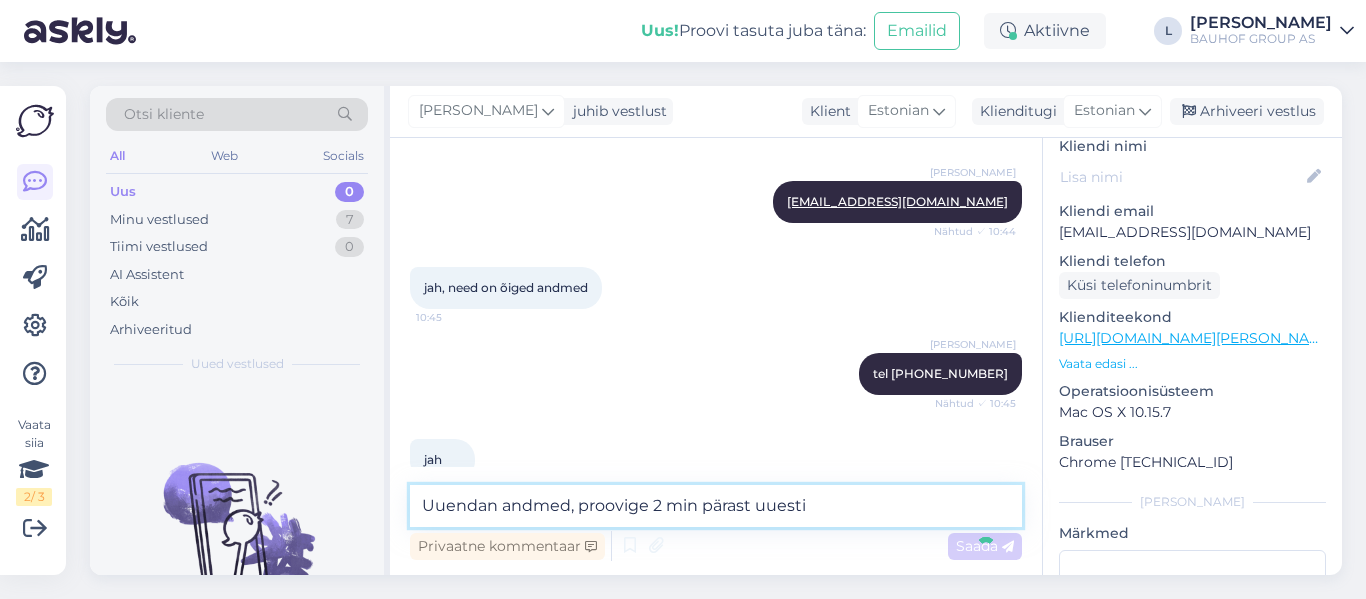 type 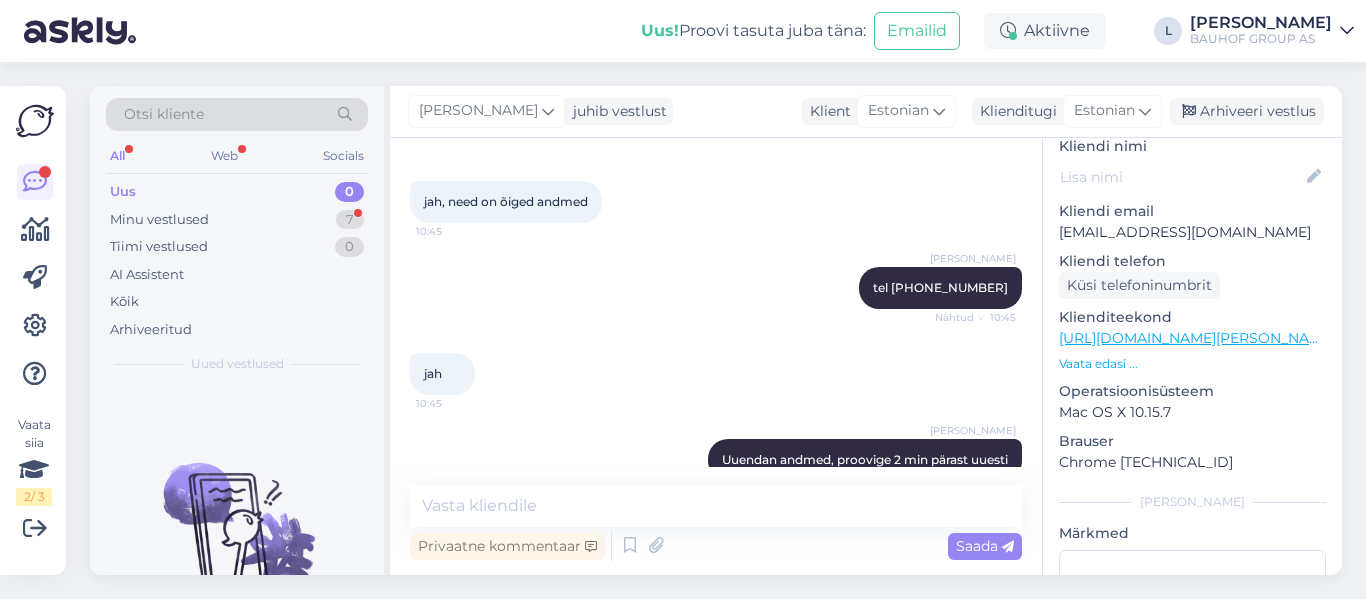 scroll, scrollTop: 1041, scrollLeft: 0, axis: vertical 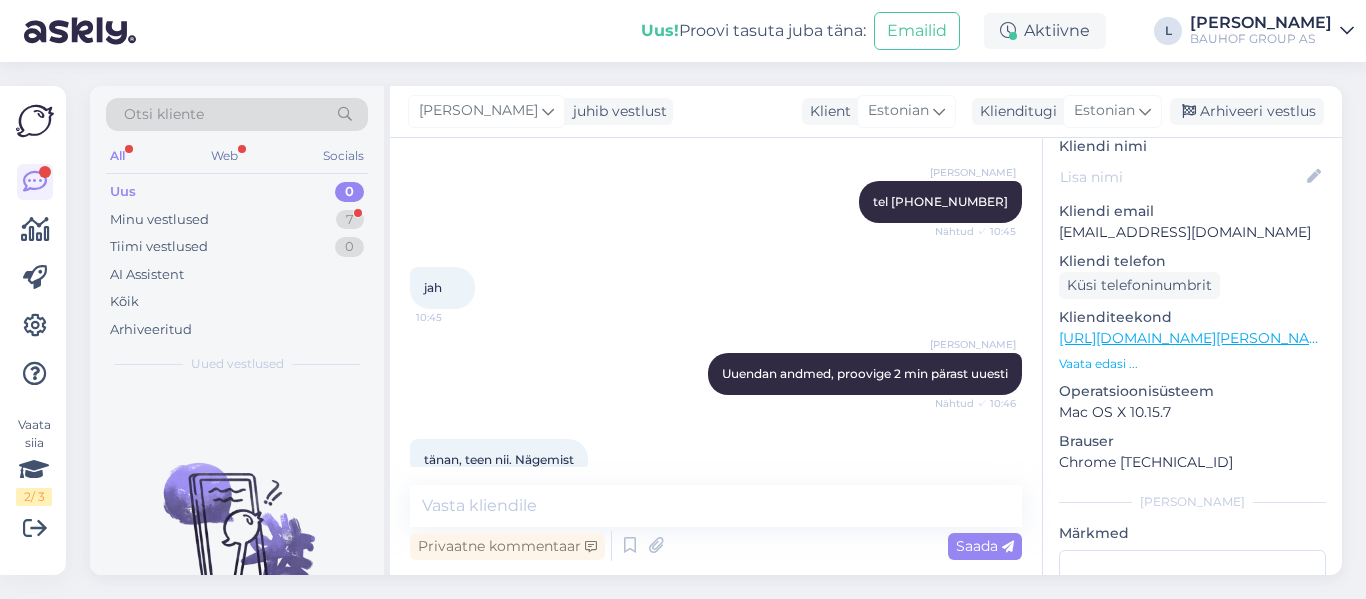 click on "2 # 2l4kudqx Online     [GEOGRAPHIC_DATA] Kliendi info Kliendi tag'id  Kliendi nimi Kliendi email [EMAIL_ADDRESS][DOMAIN_NAME] Kliendi telefon Küsi telefoninumbrit Klienditeekond [URL][DOMAIN_NAME][PERSON_NAME] Vaata edasi ... Operatsioonisüsteem Mac OS X 10.15.7 [PERSON_NAME] Chrome [TECHNICAL_ID] [PERSON_NAME]" at bounding box center [1192, 349] 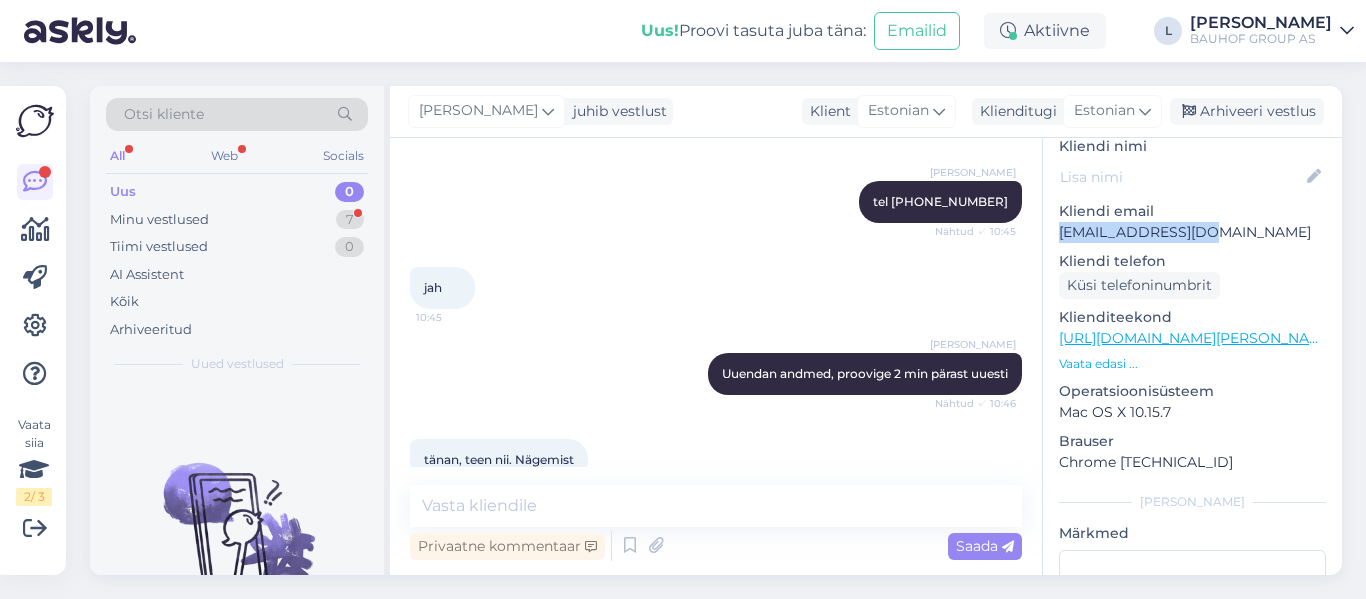 drag, startPoint x: 1155, startPoint y: 228, endPoint x: 1058, endPoint y: 229, distance: 97.00516 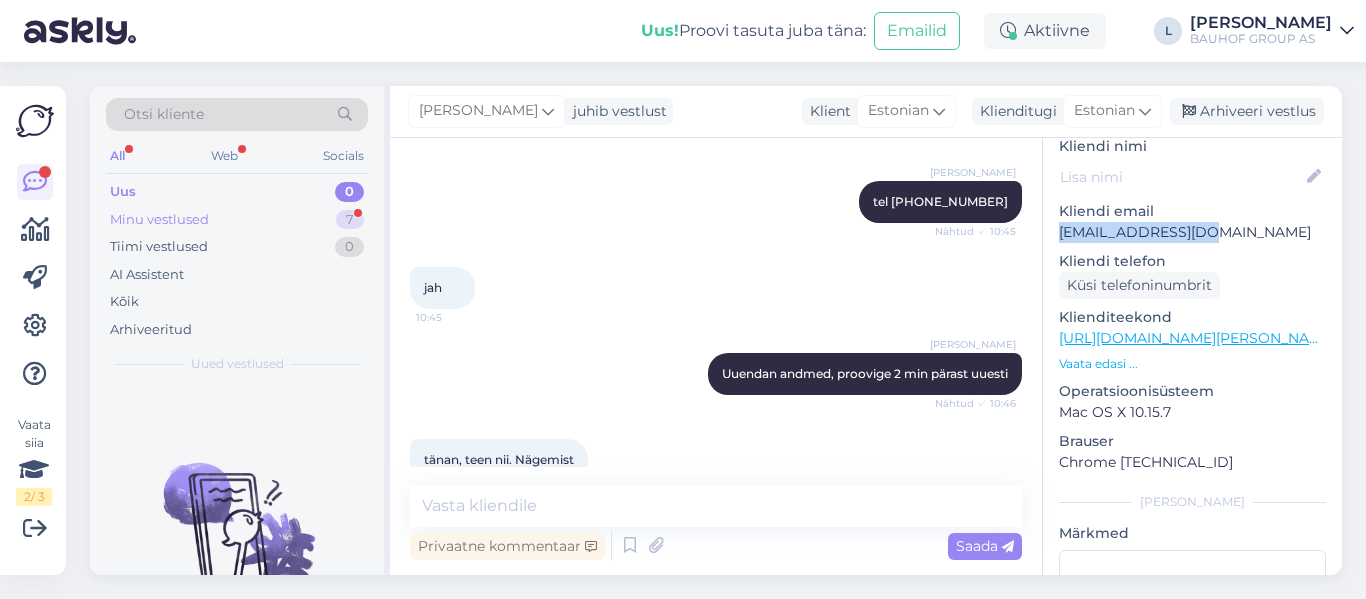 click on "Minu vestlused" at bounding box center [159, 220] 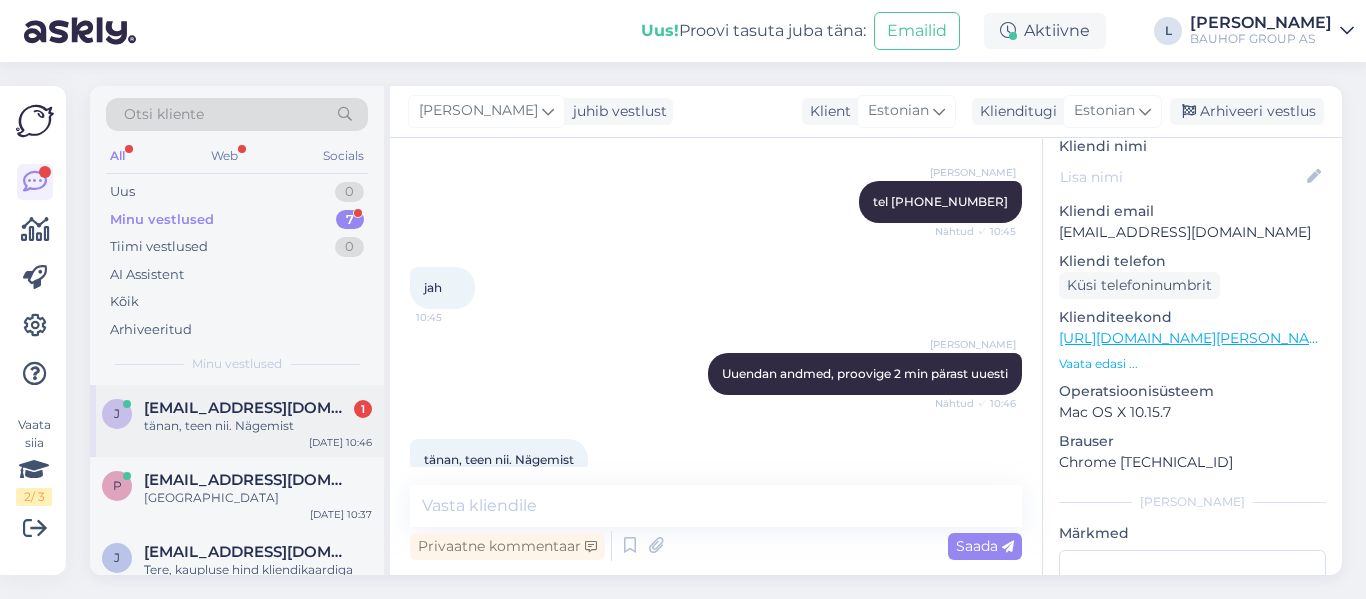 drag, startPoint x: 250, startPoint y: 422, endPoint x: 291, endPoint y: 432, distance: 42.201897 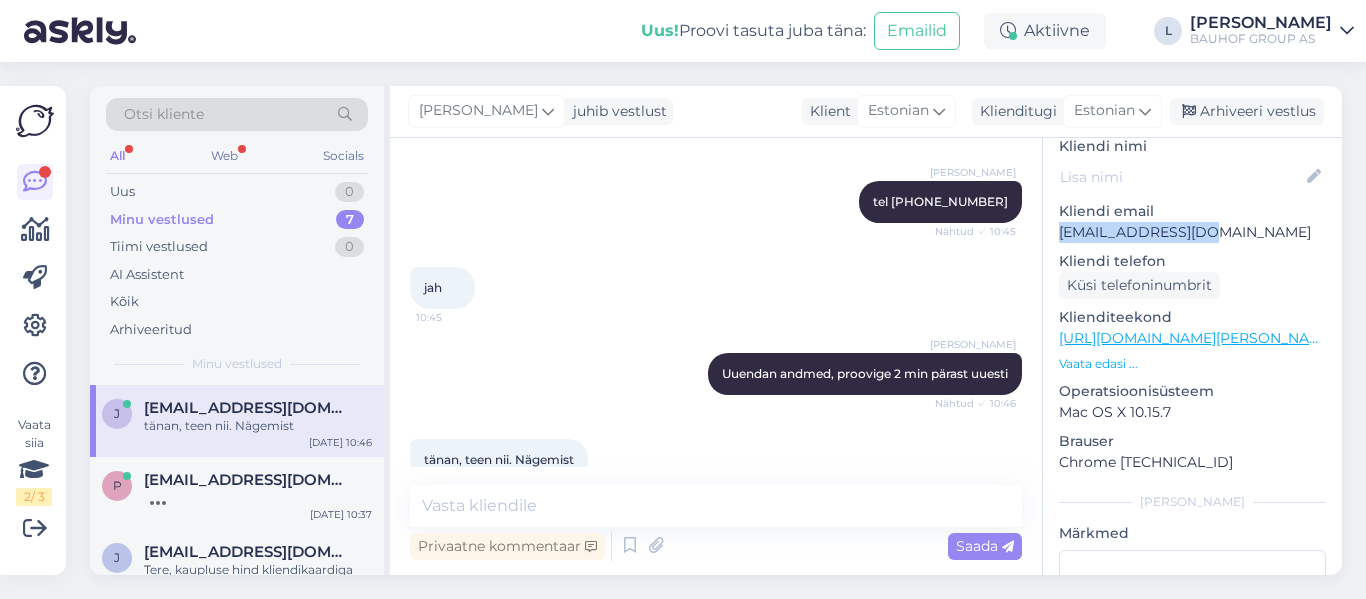 drag, startPoint x: 1227, startPoint y: 227, endPoint x: 1048, endPoint y: 231, distance: 179.0447 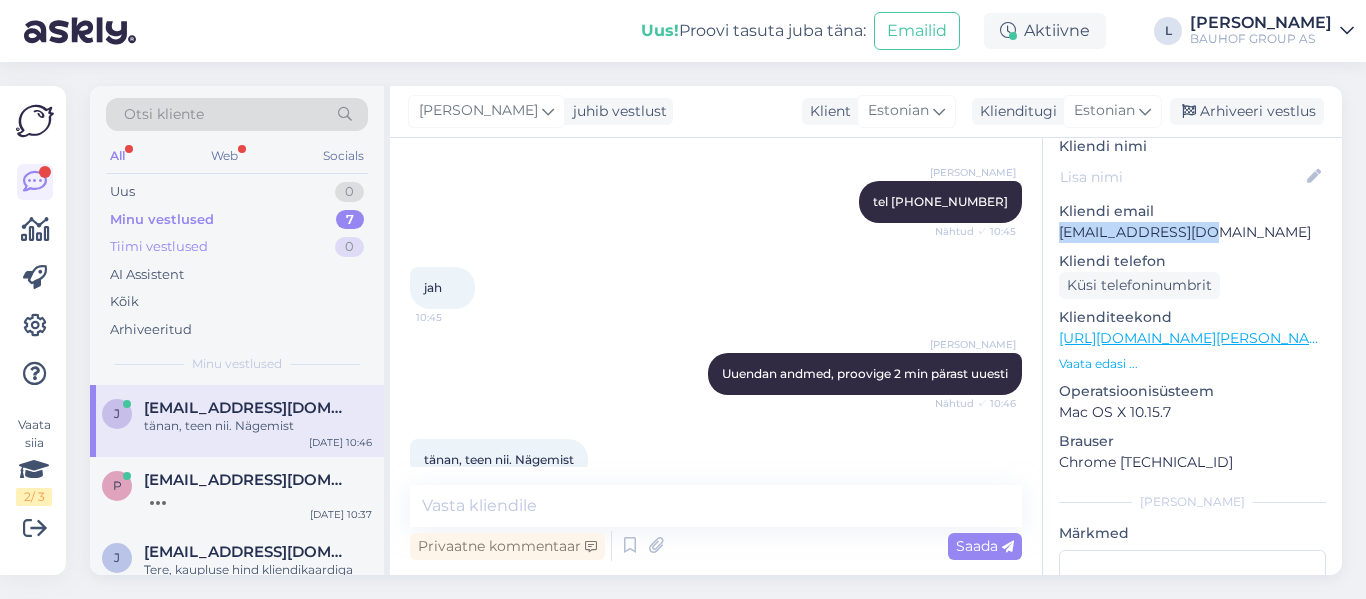 click on "Tiimi vestlused" at bounding box center (159, 247) 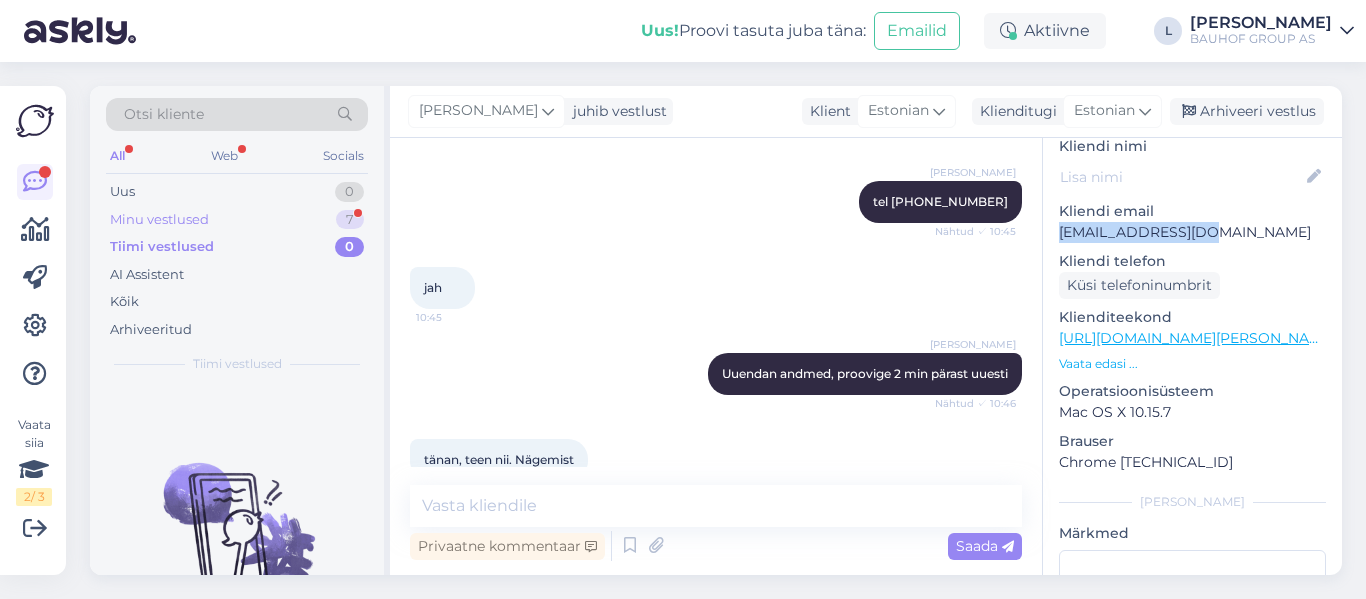 click on "Minu vestlused" at bounding box center [159, 220] 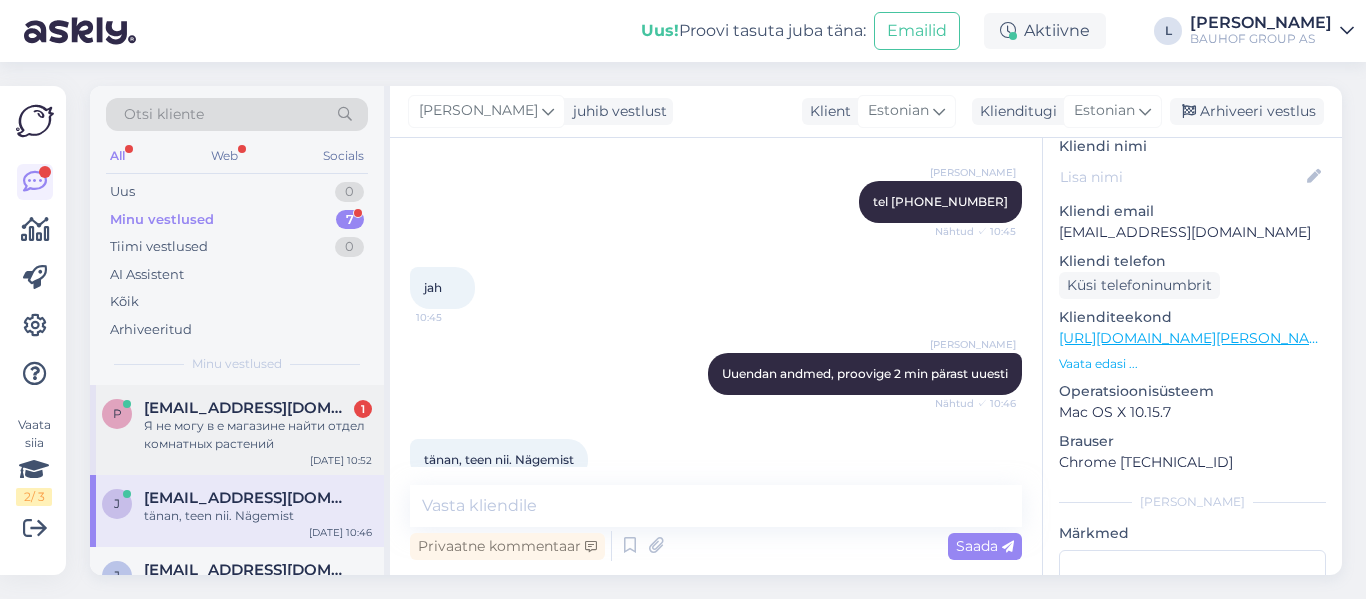 click on "Я не могу в е магазине найти отдел комнатных растений" at bounding box center (258, 435) 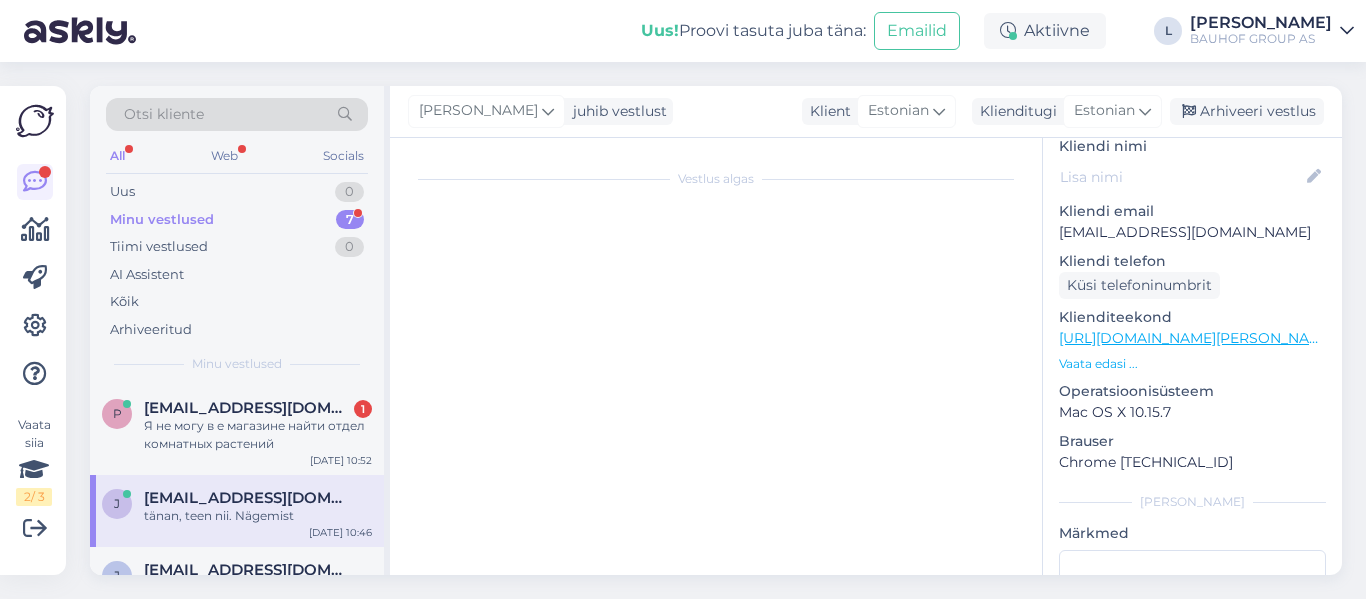 scroll, scrollTop: 546, scrollLeft: 0, axis: vertical 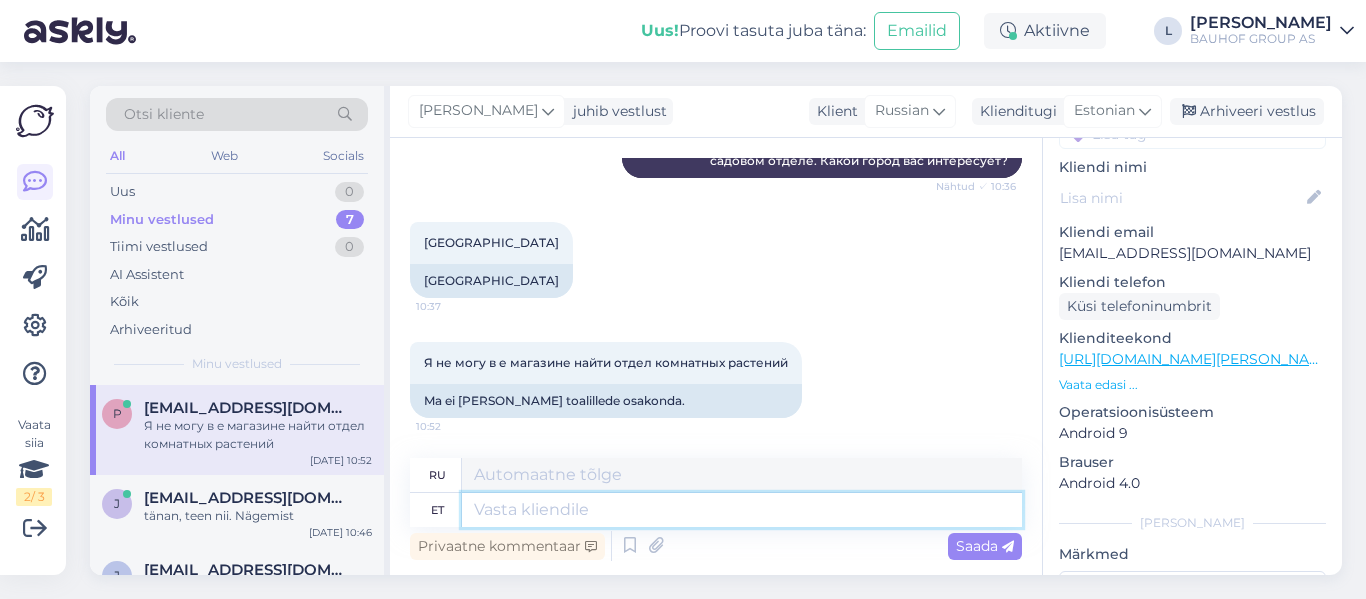 click at bounding box center [742, 510] 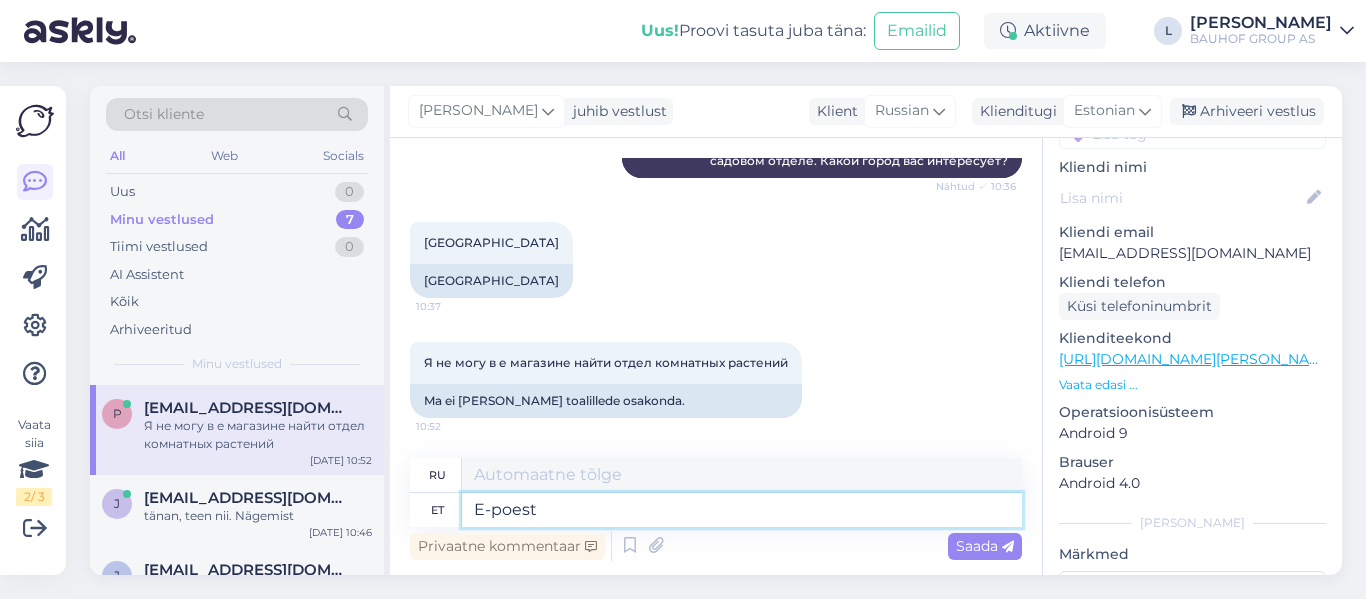 type on "E-poest" 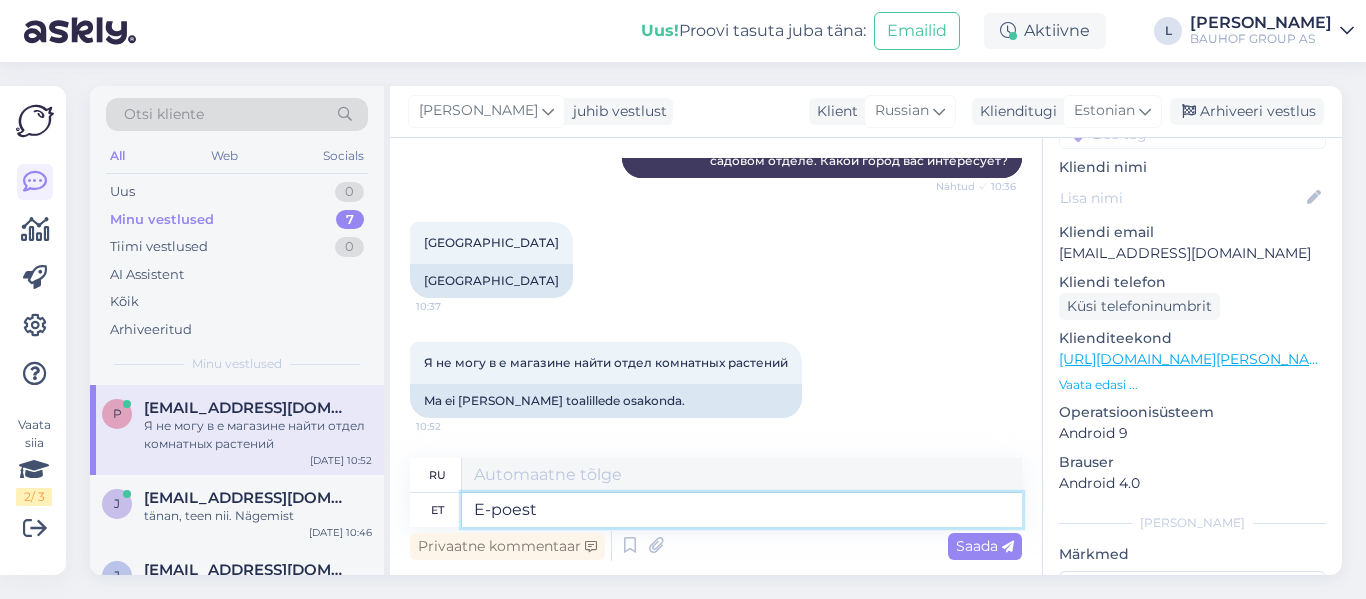 type on "Из интернет-магазина" 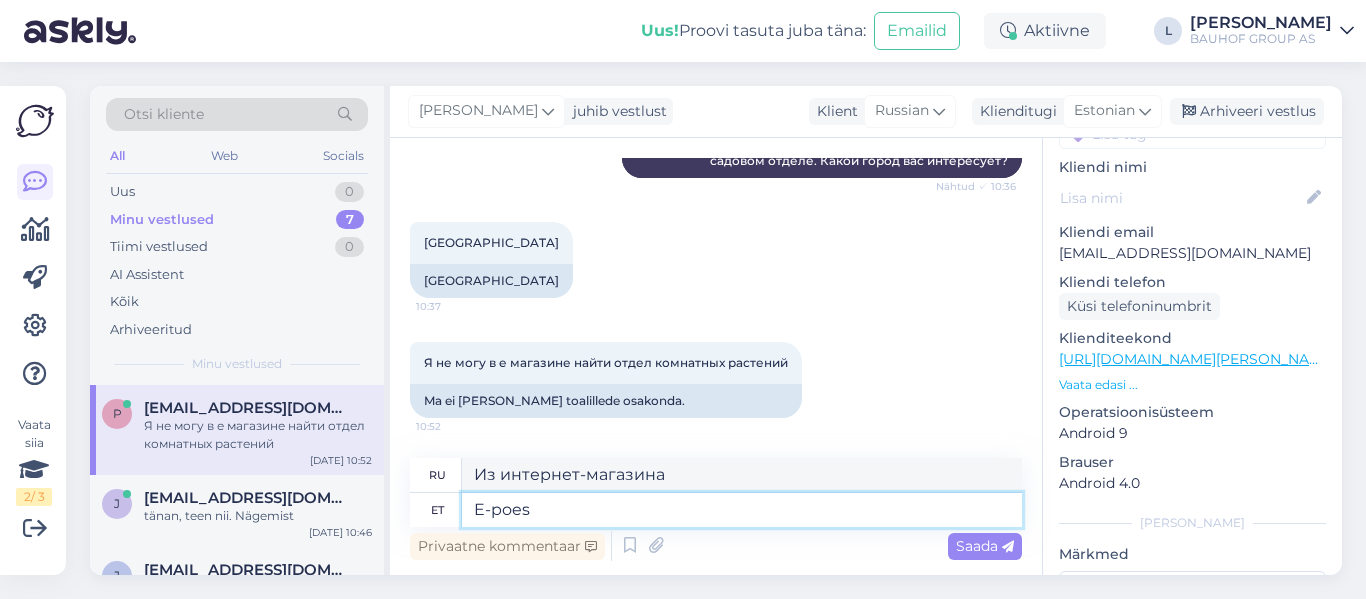 type on "E-poes e" 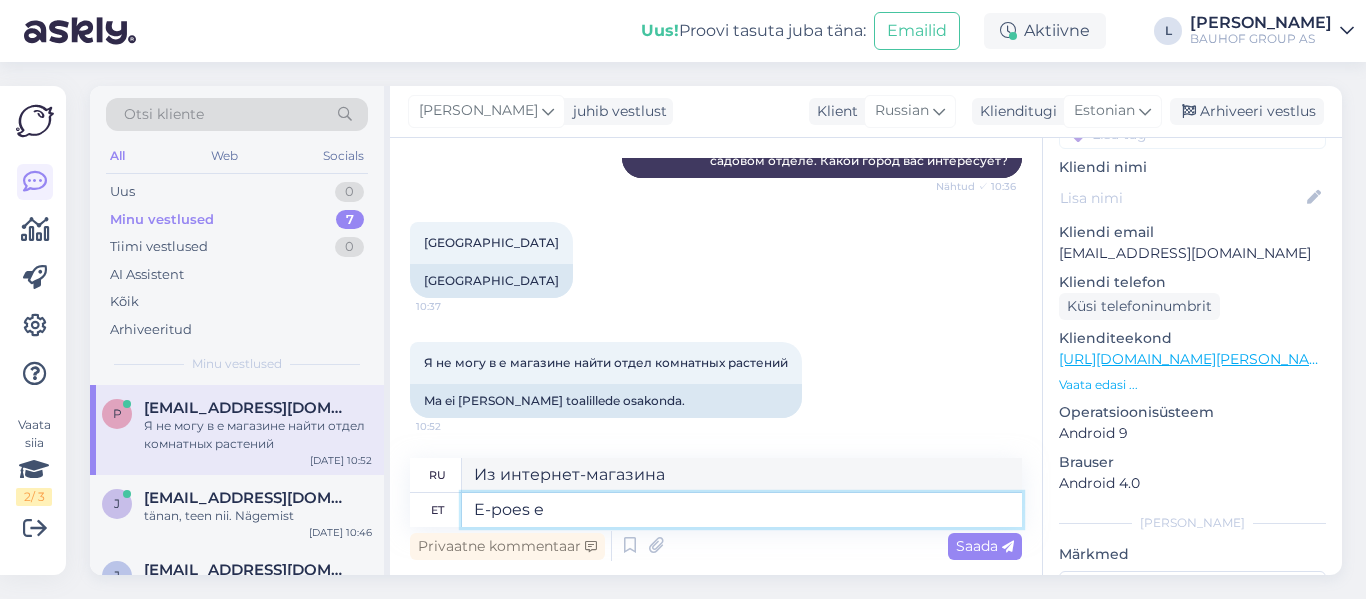 type on "В интернет-магазине" 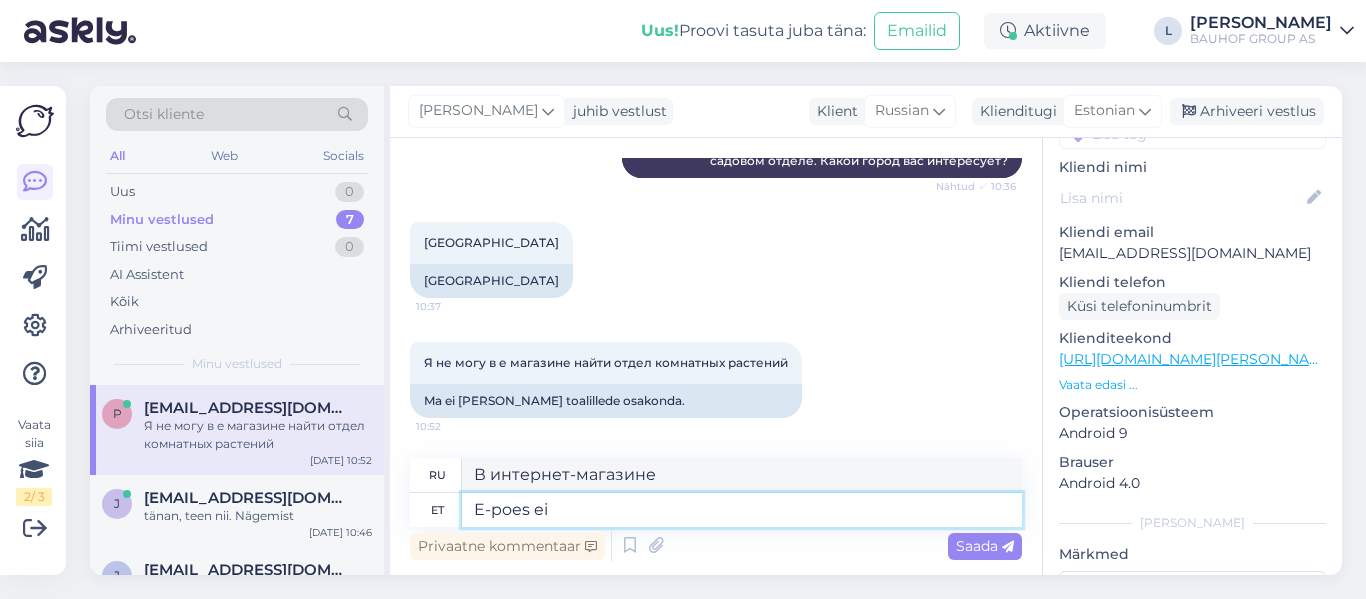 type on "E-poes ei o" 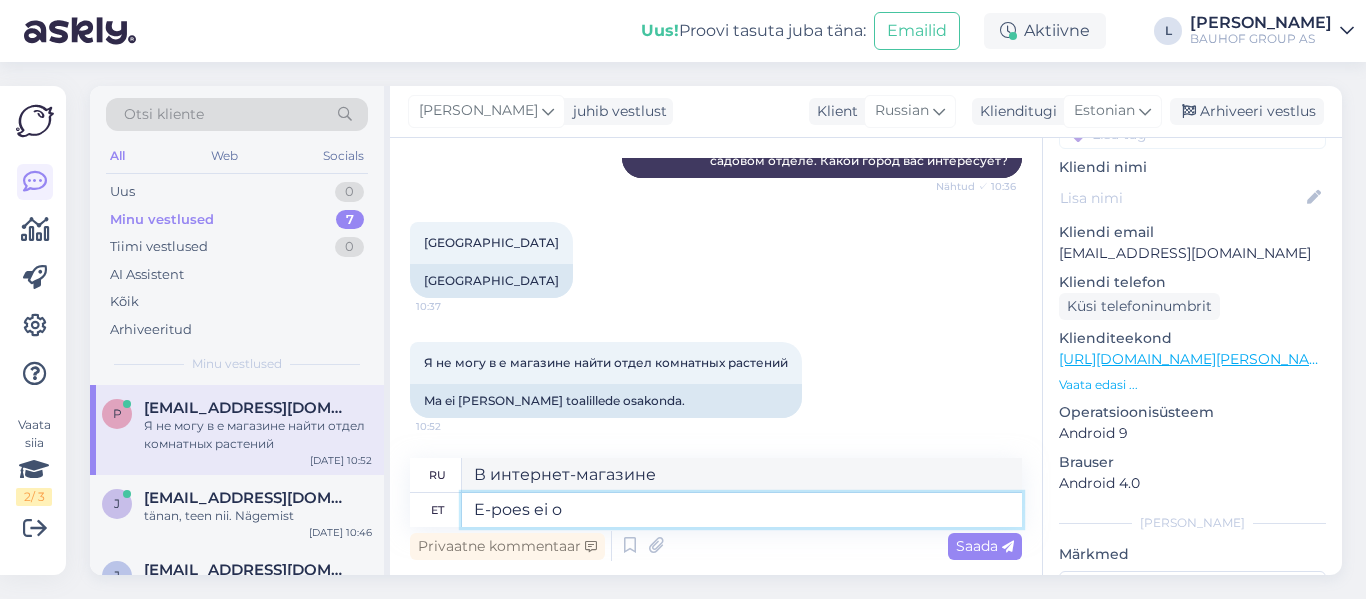 type on "Нет в интернет-магазине" 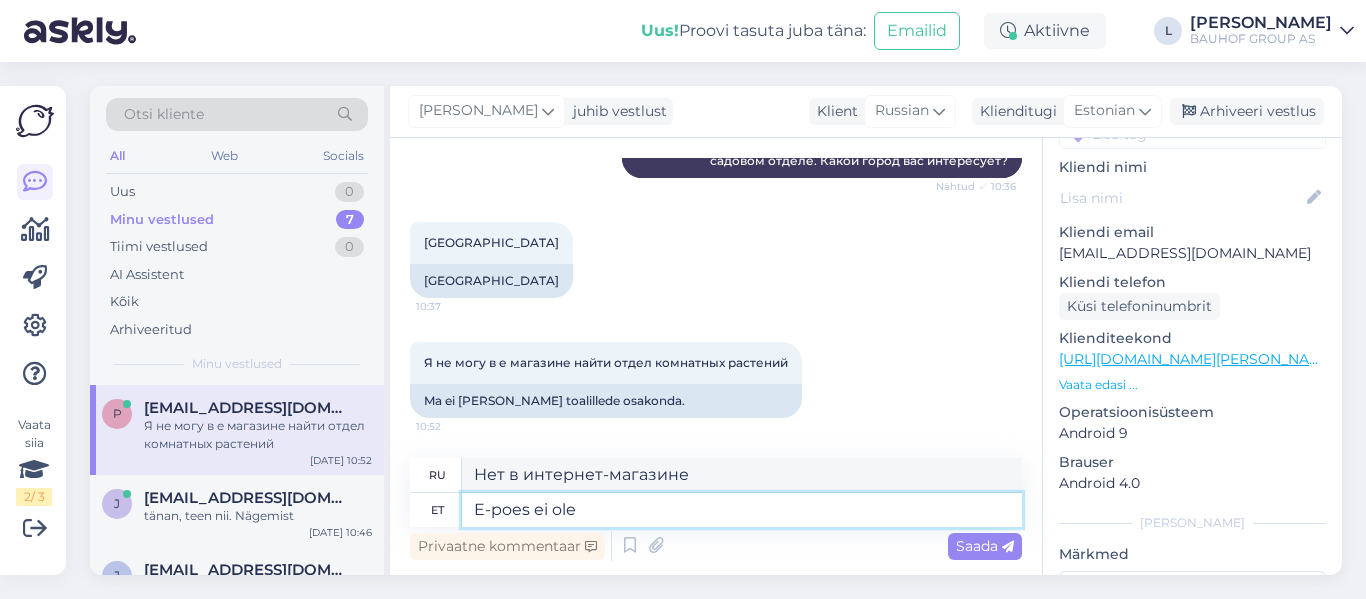 type on "E-poes ei ole" 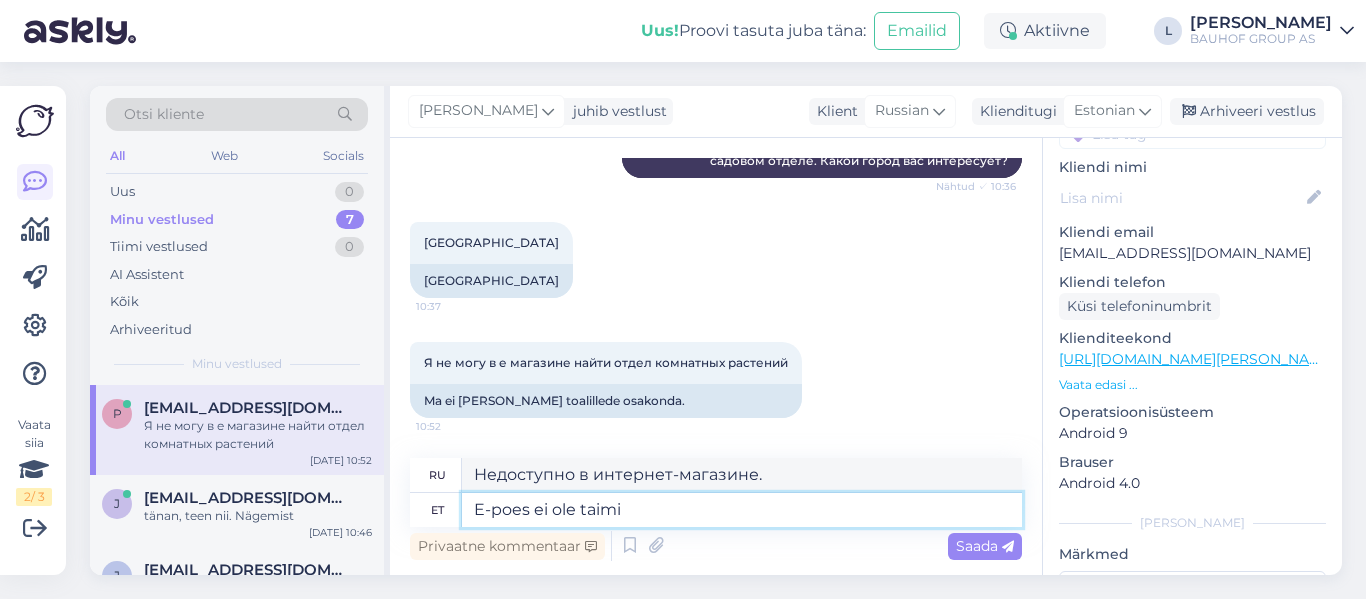 type on "E-poes ei ole taimi" 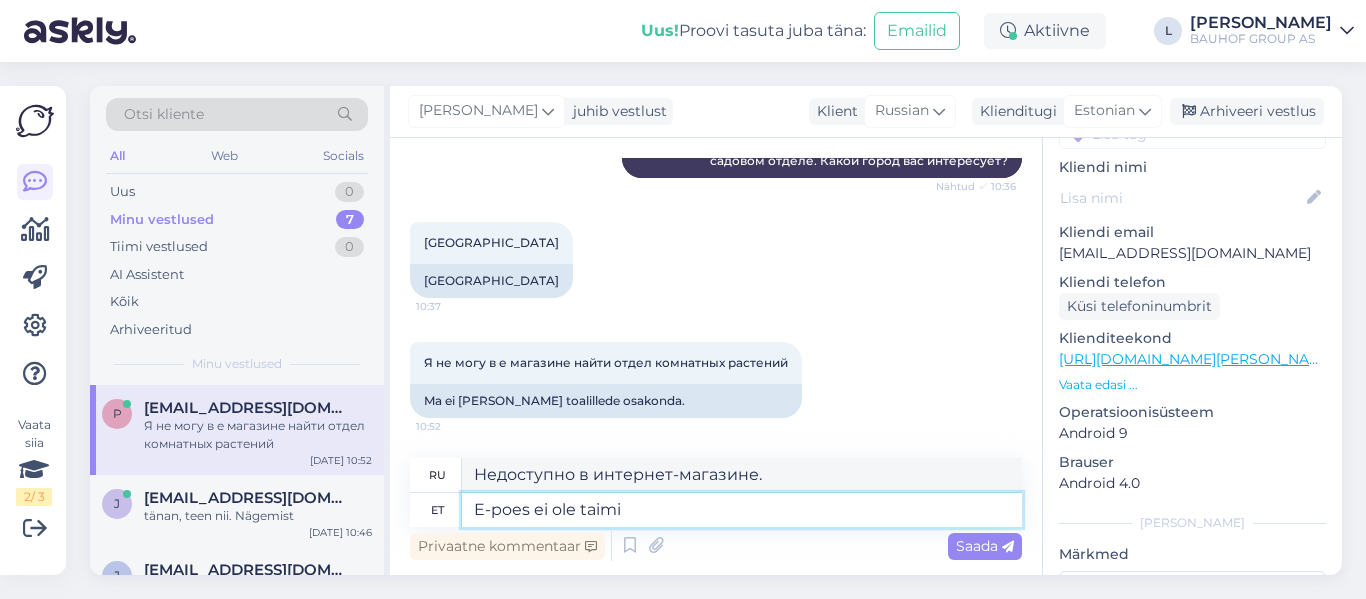 type on "В интернет-магазине нет растений." 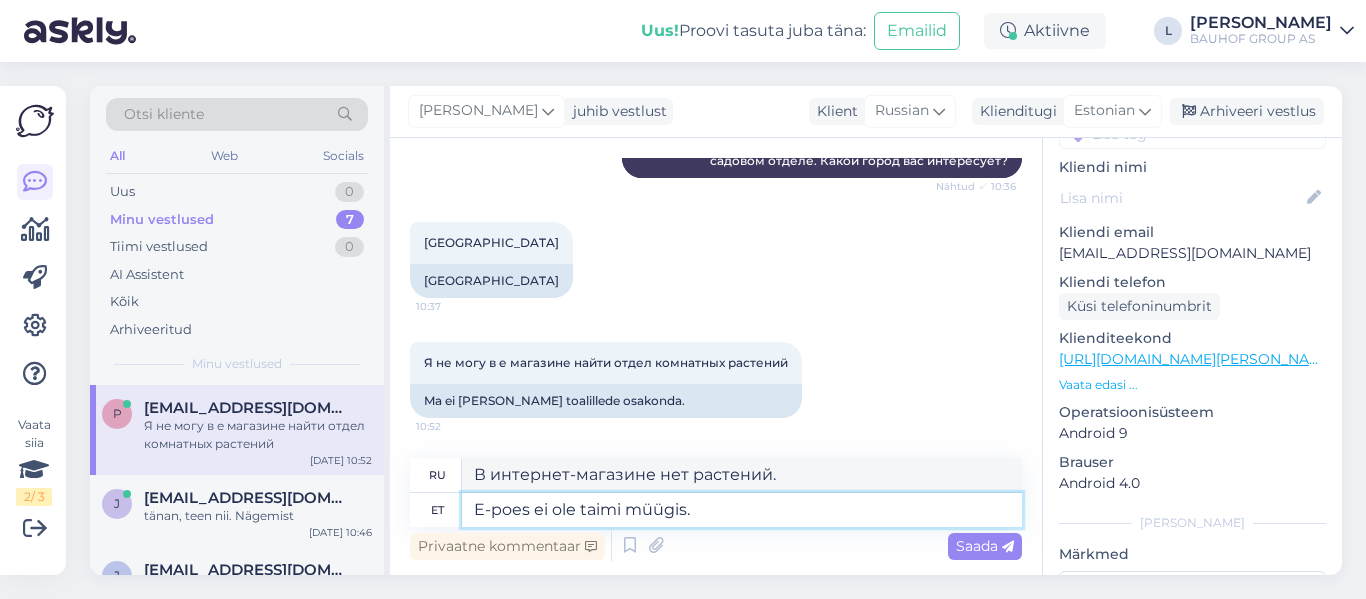 type on "E-poes ei ole taimi müügis." 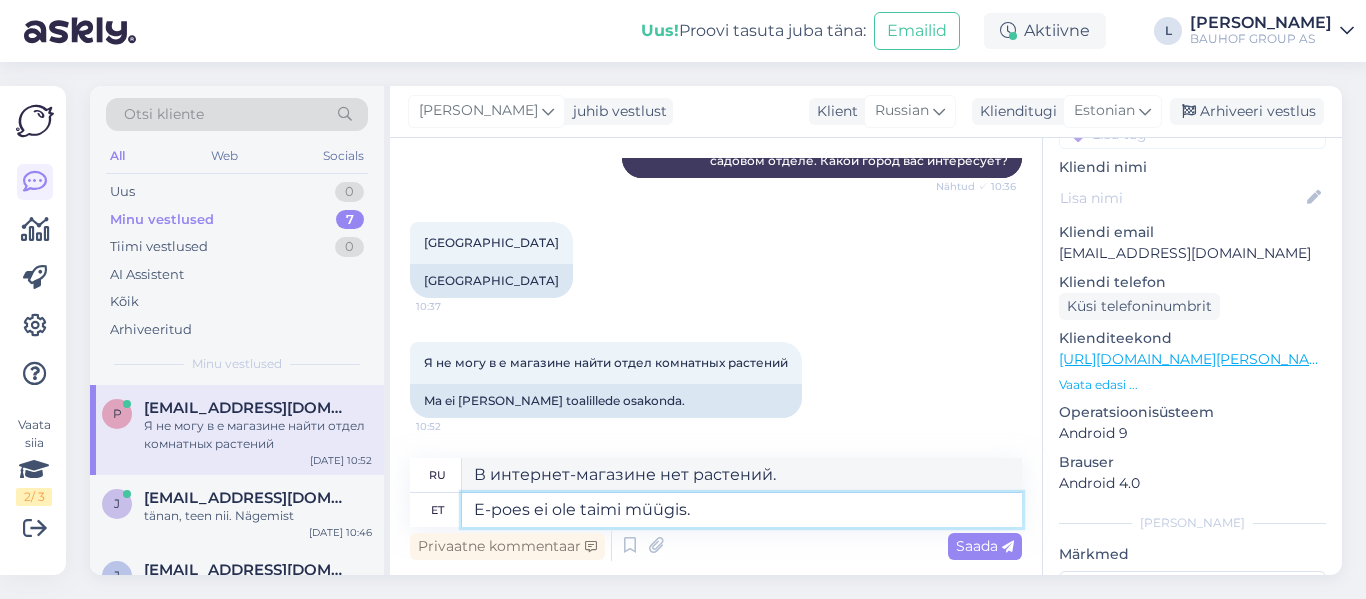 type on "В интернет-магазине нет растений для продажи." 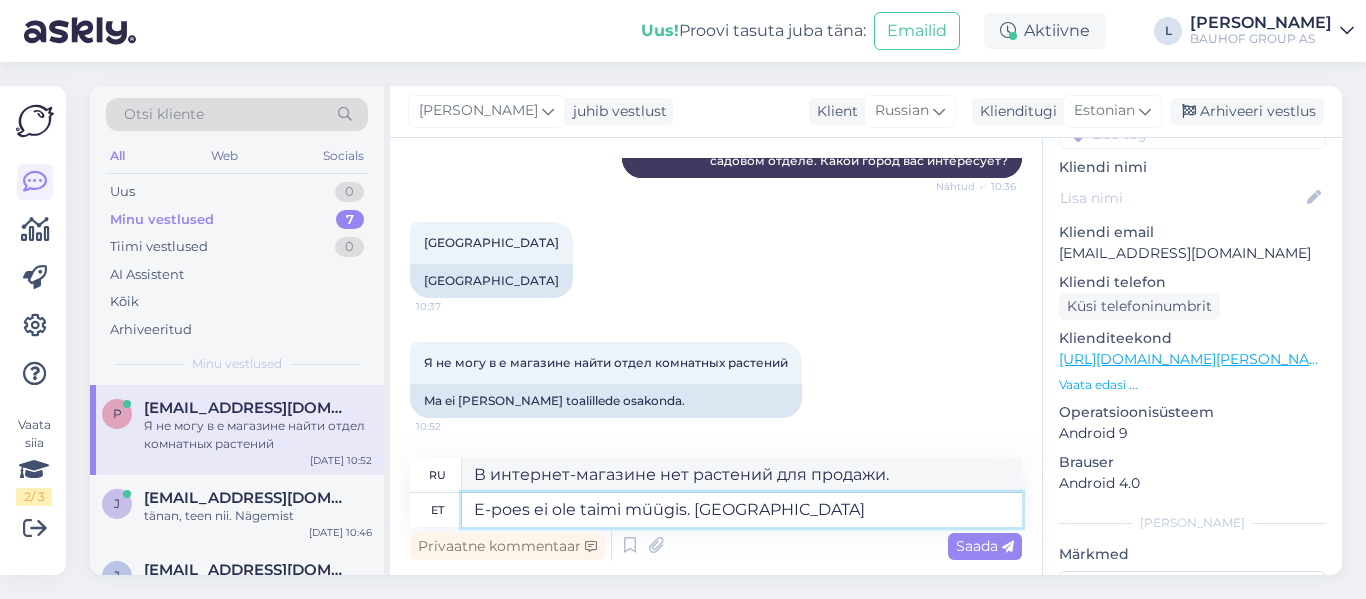 type on "E-poes ei ole taimi müügis. [GEOGRAPHIC_DATA]" 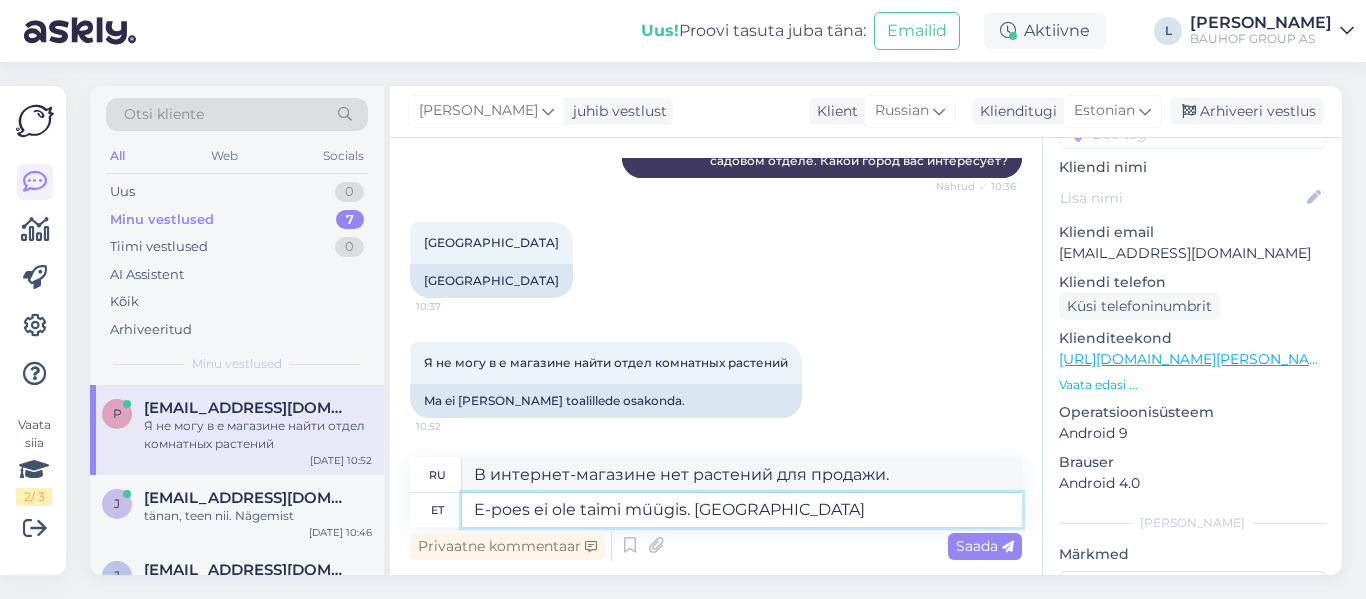 type on "В интернет-магазине нет растений для продажи. [GEOGRAPHIC_DATA]" 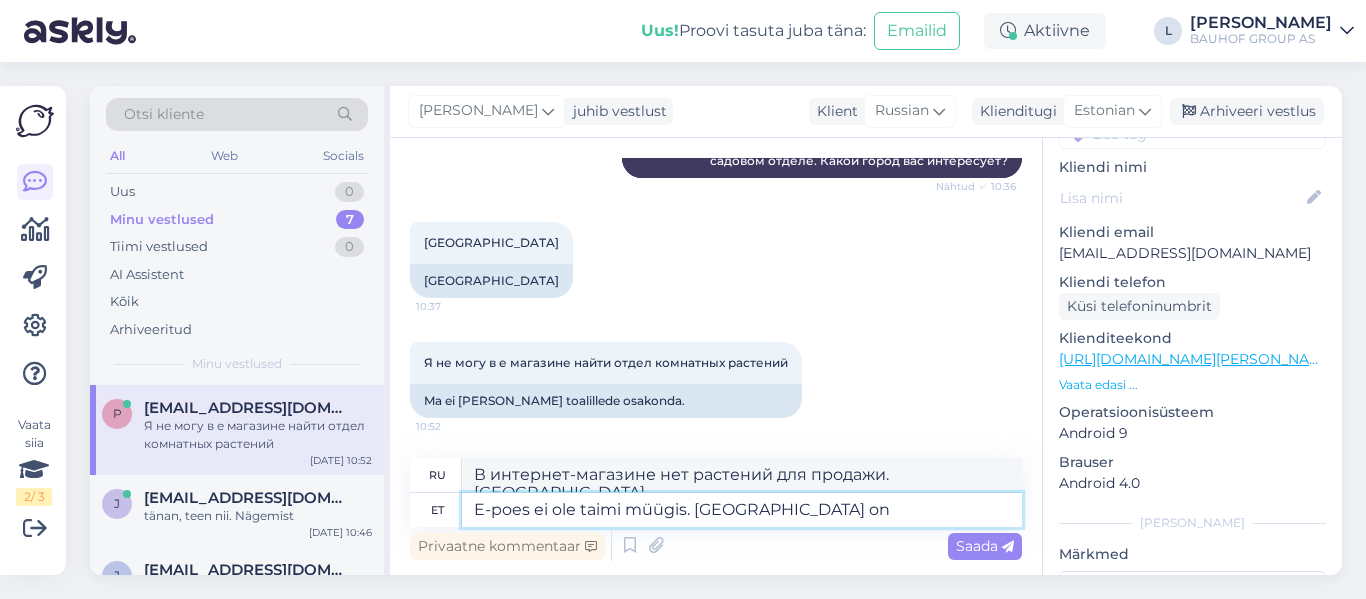 type on "E-poes ei ole taimi müügis. [GEOGRAPHIC_DATA] on" 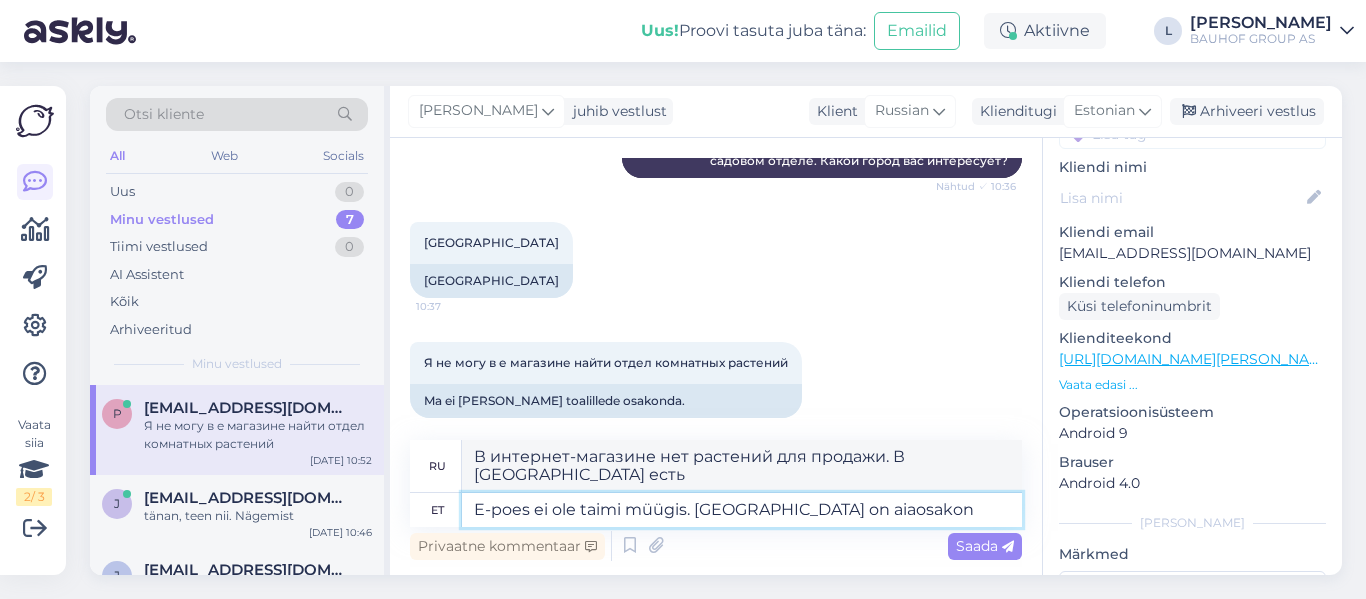 type on "E-poes ei ole taimi müügis. [GEOGRAPHIC_DATA] on aiaosakon" 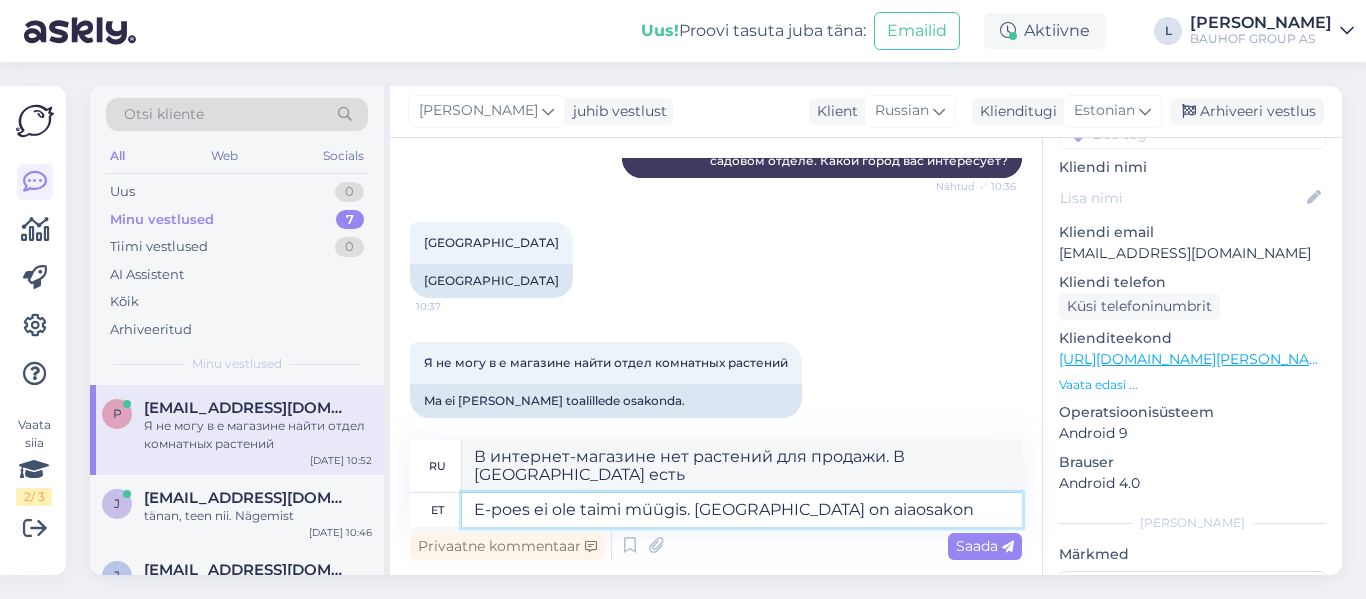 type on "В интернет-магазине нет растений в продаже. В [GEOGRAPHIC_DATA] есть садовый отдел." 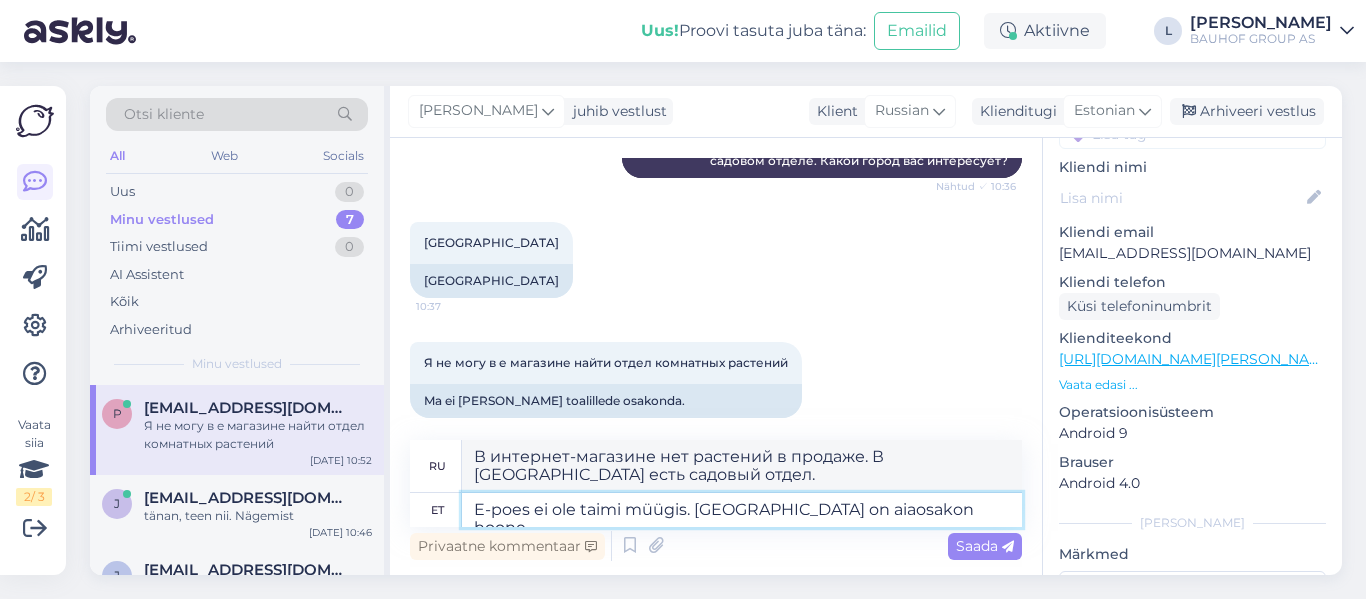 type on "E-poes ei ole taimi müügis. [GEOGRAPHIC_DATA] on aiaosakon hoone" 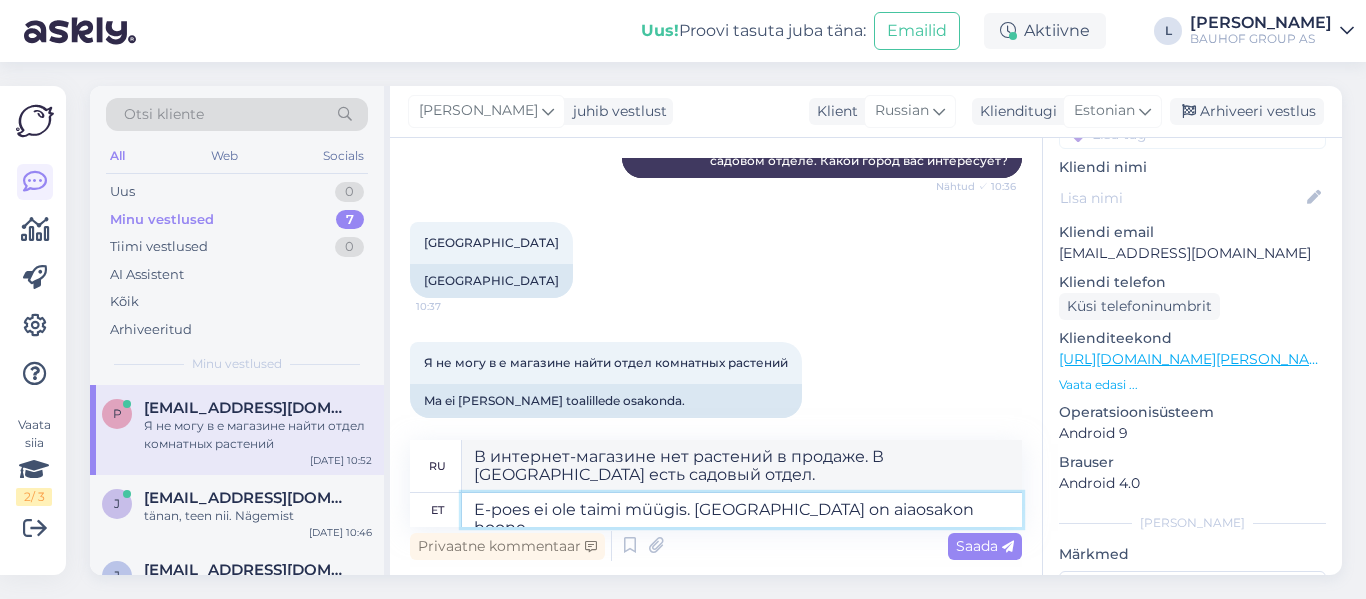 type on "В интернет-магазине нет растений для продажи. В [GEOGRAPHIC_DATA] есть здание садового отдела." 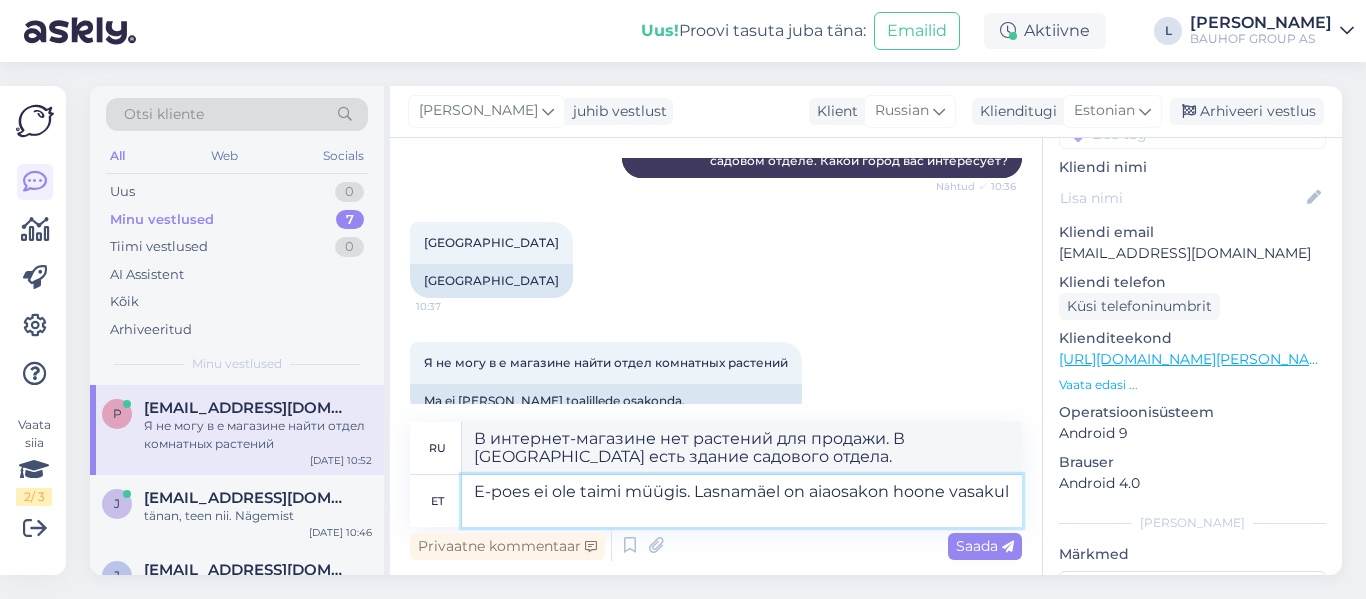 type on "E-poes ei ole taimi müügis. Lasnamäel on aiaosakon hoone vasakul p" 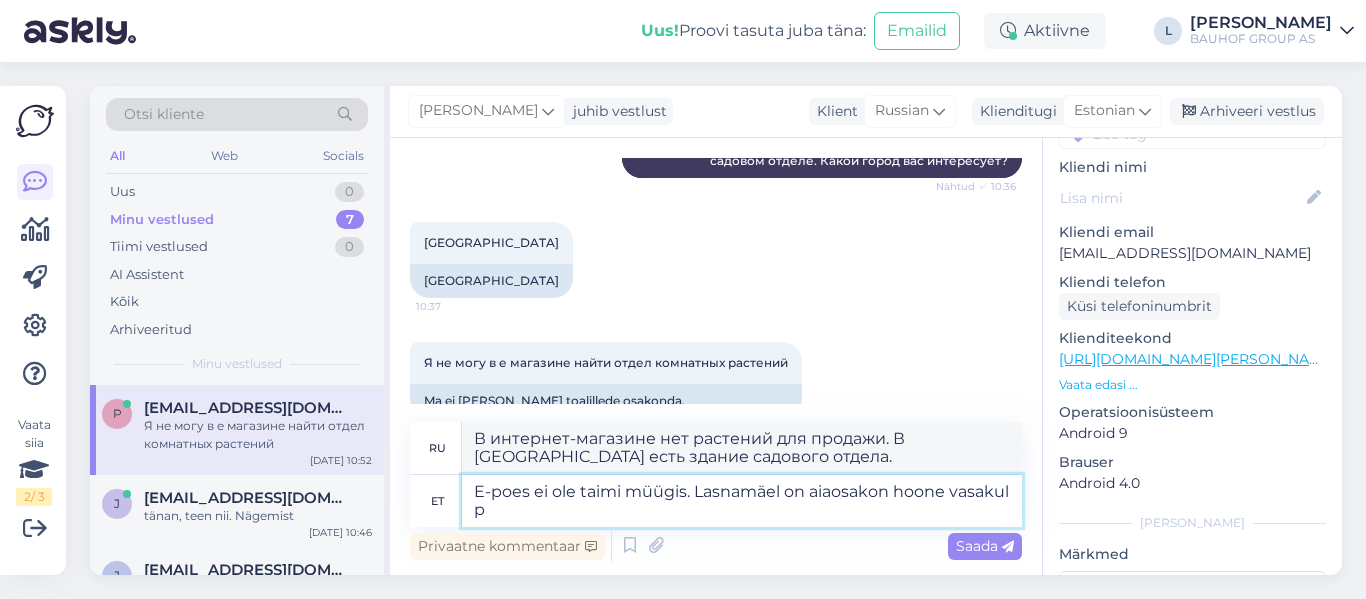 type on "В интернет-магазине растения не продаются. В [GEOGRAPHIC_DATA] есть садовый отдел в левой части здания." 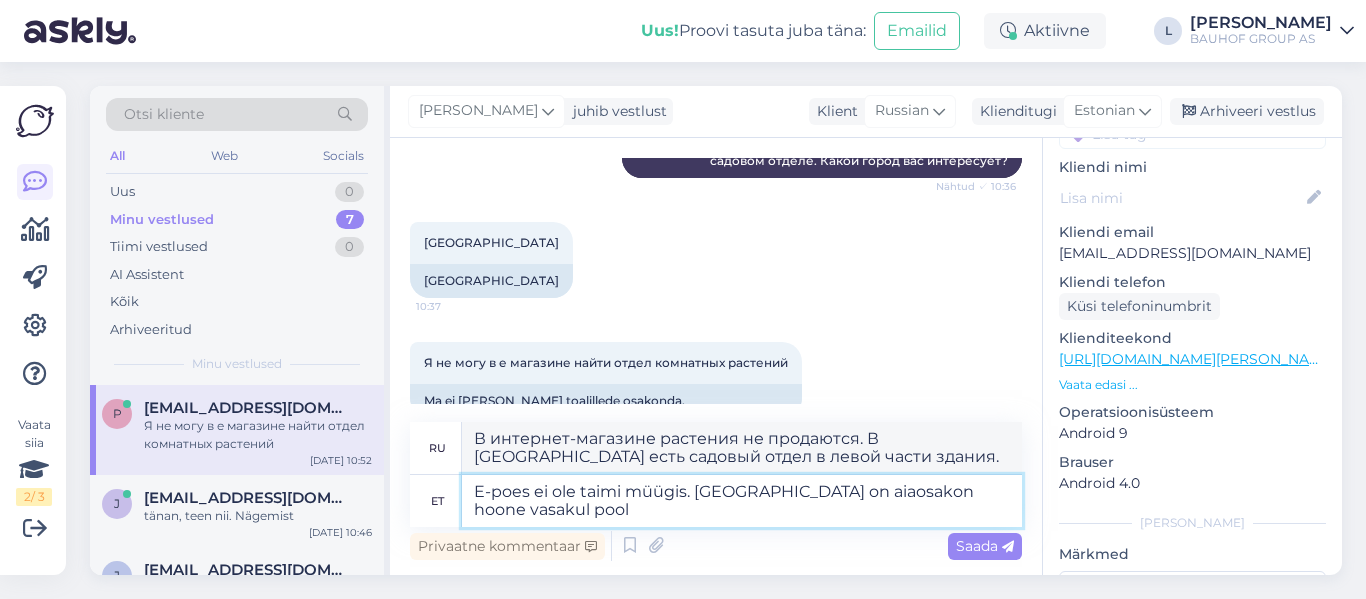 click on "E-poes ei ole taimi müügis. [GEOGRAPHIC_DATA] on aiaosakon hoone vasakul pool" at bounding box center (742, 501) 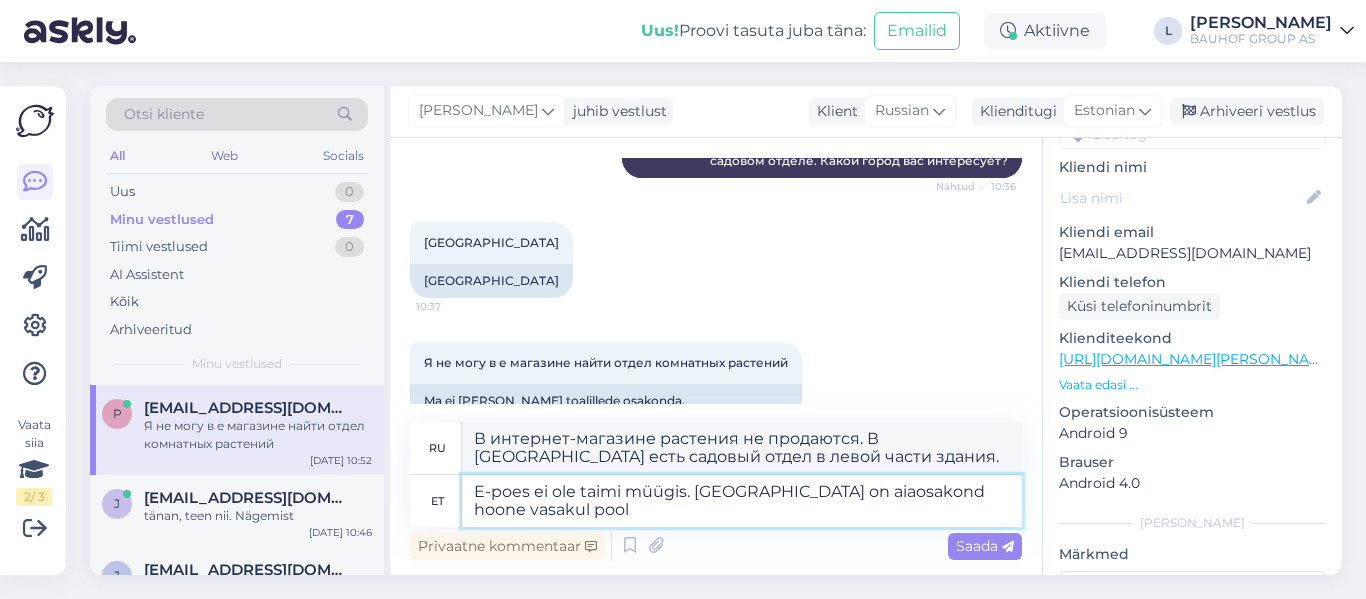 click on "E-poes ei ole taimi müügis. [GEOGRAPHIC_DATA] on aiaosakond hoone vasakul pool" at bounding box center (742, 501) 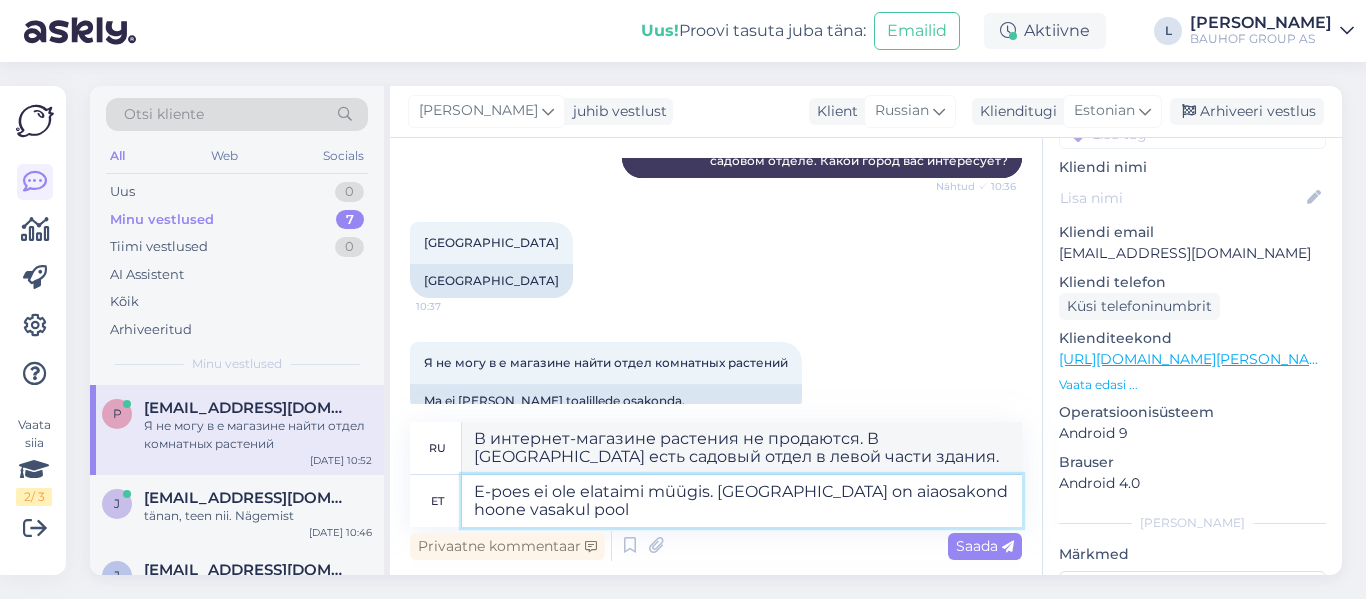 type on "E-poes ei ole elavtaimi müügis. [GEOGRAPHIC_DATA] on aiaosakond hoone vasakul pool" 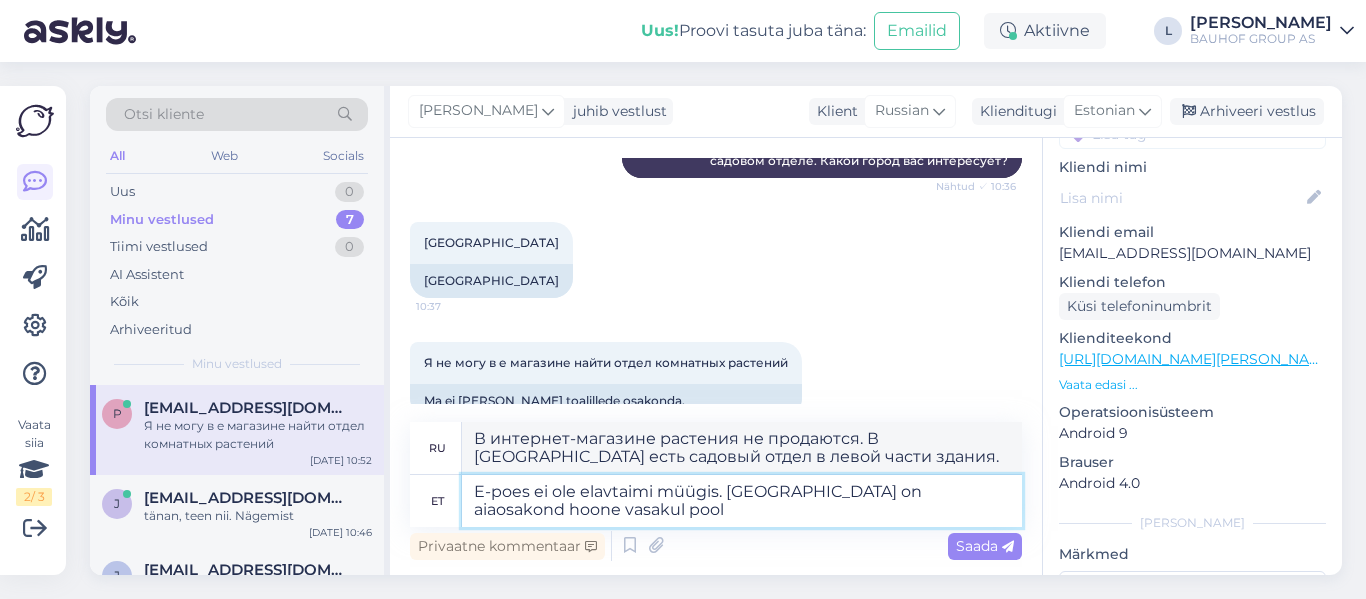 type on "В интернет-магазине живых растений нет. В [GEOGRAPHIC_DATA] есть садовый отдел в левой части здания." 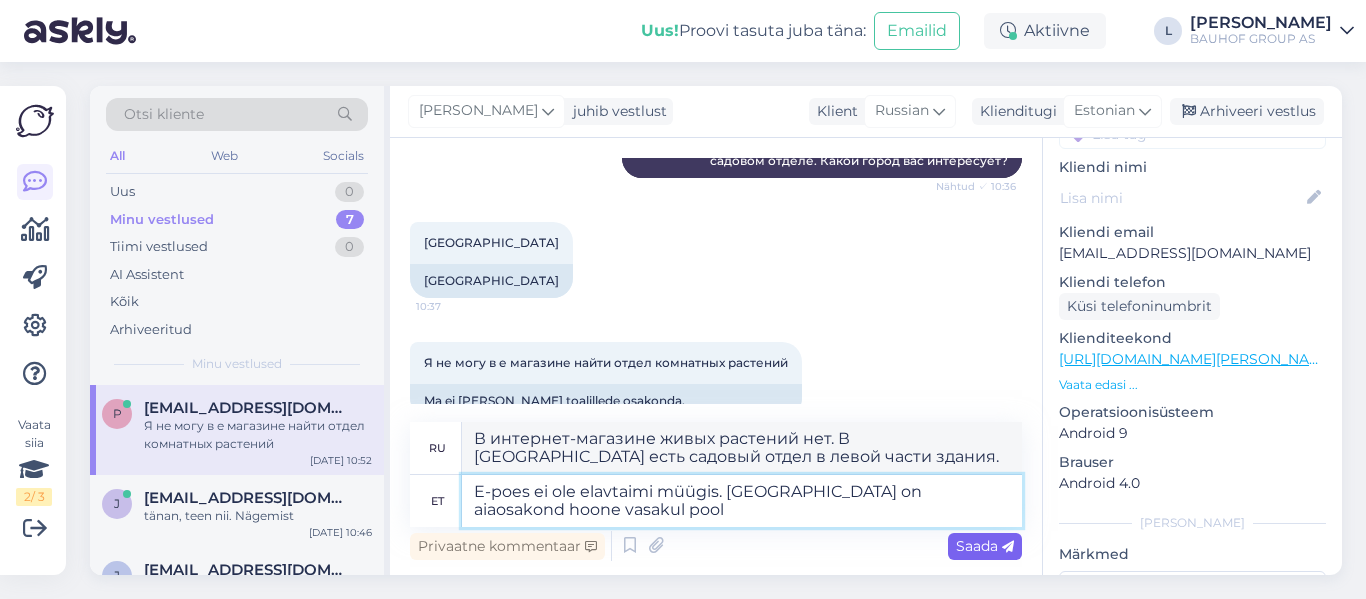 type on "E-poes ei ole elavtaimi müügis. [GEOGRAPHIC_DATA] on aiaosakond hoone vasakul pool" 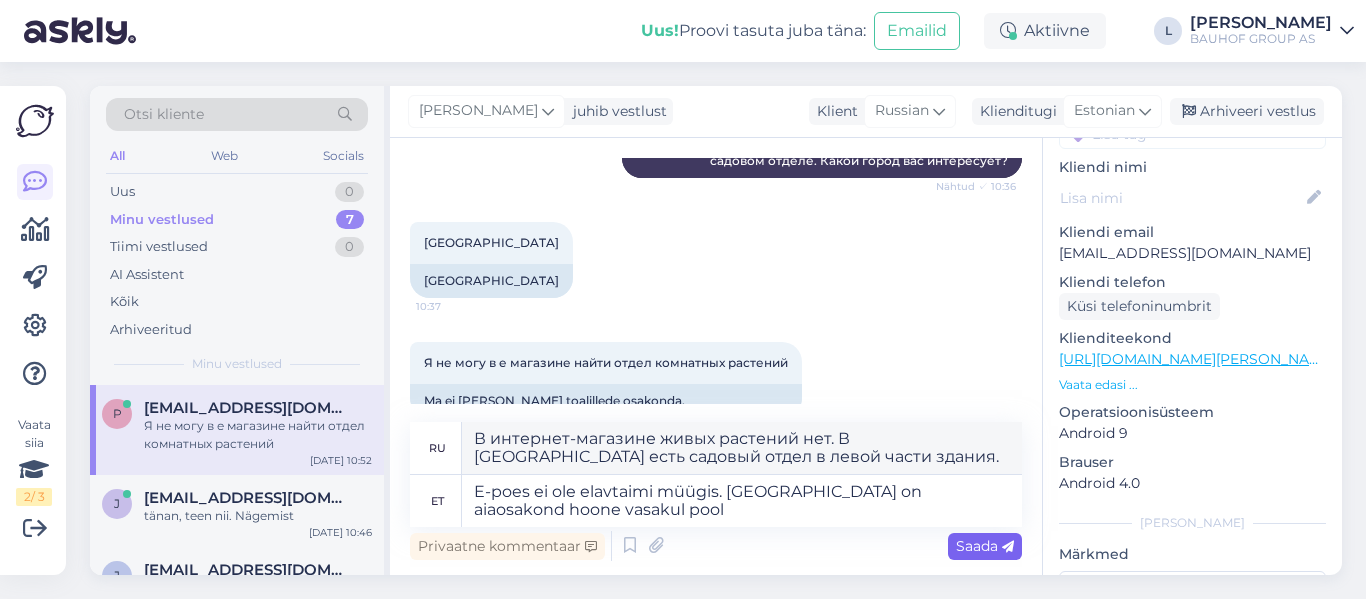 click on "Saada" at bounding box center (985, 546) 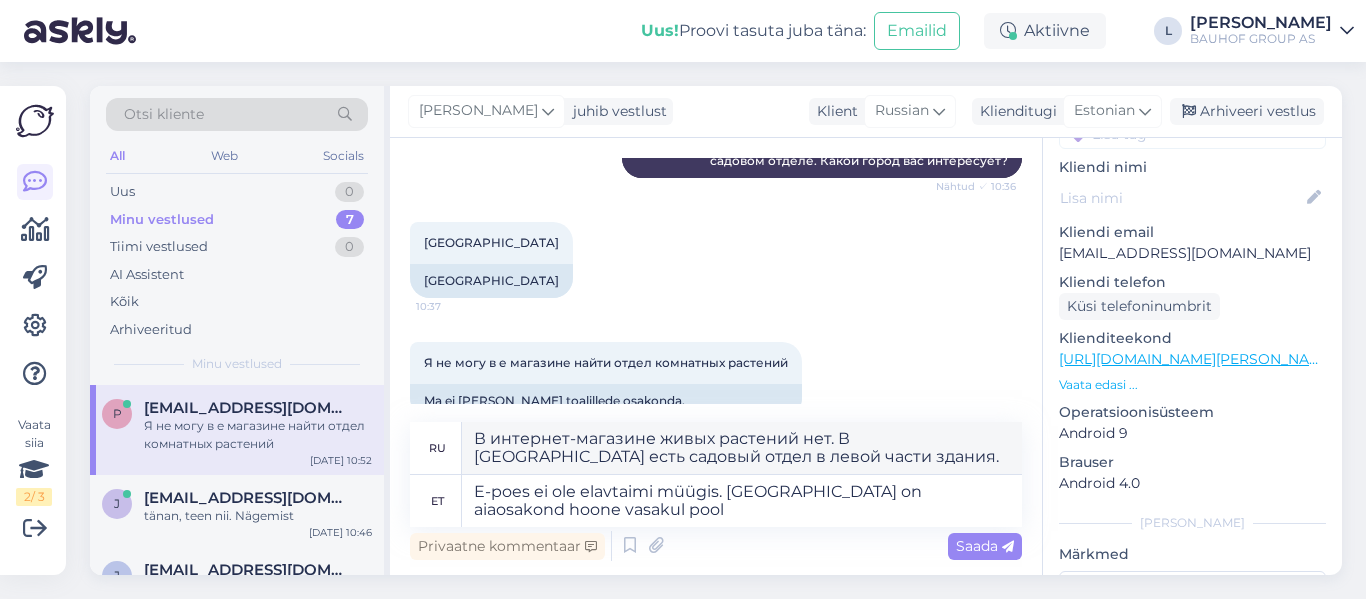 type 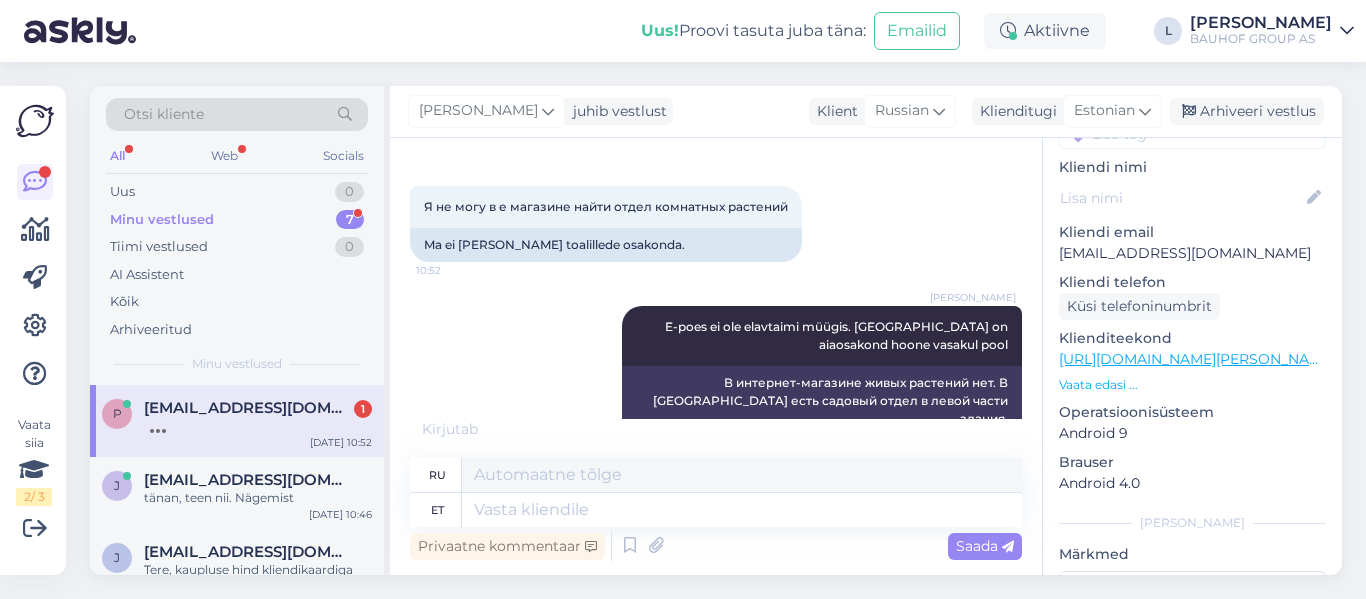 scroll, scrollTop: 858, scrollLeft: 0, axis: vertical 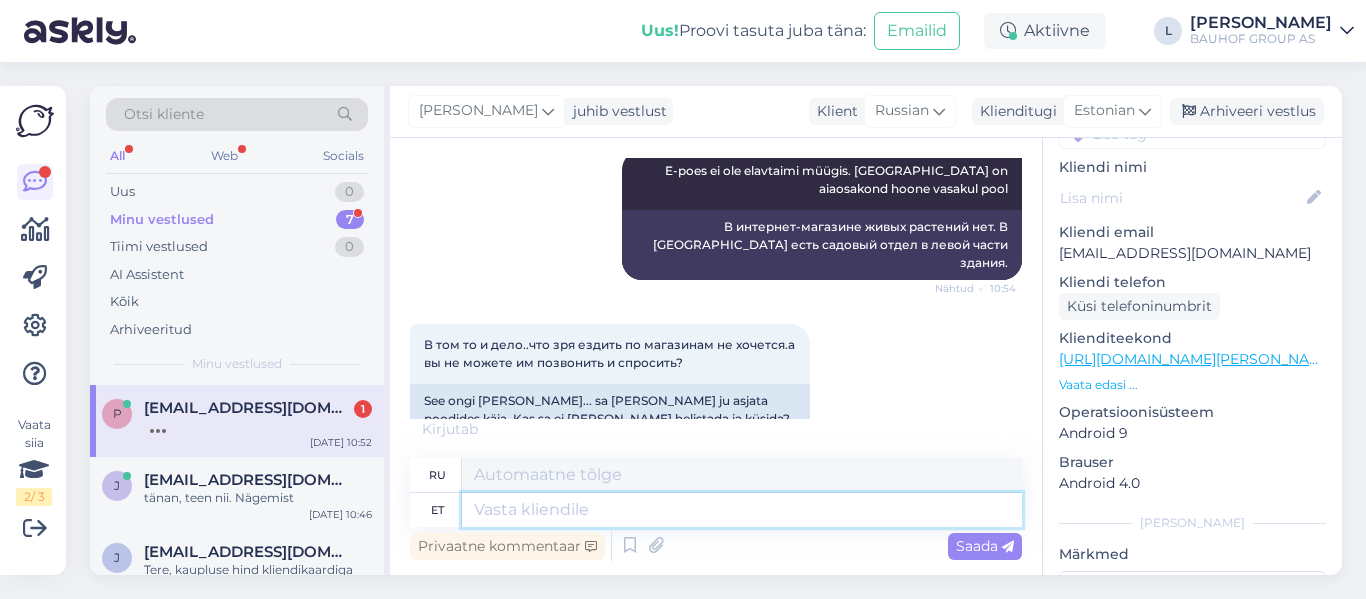 click at bounding box center (742, 510) 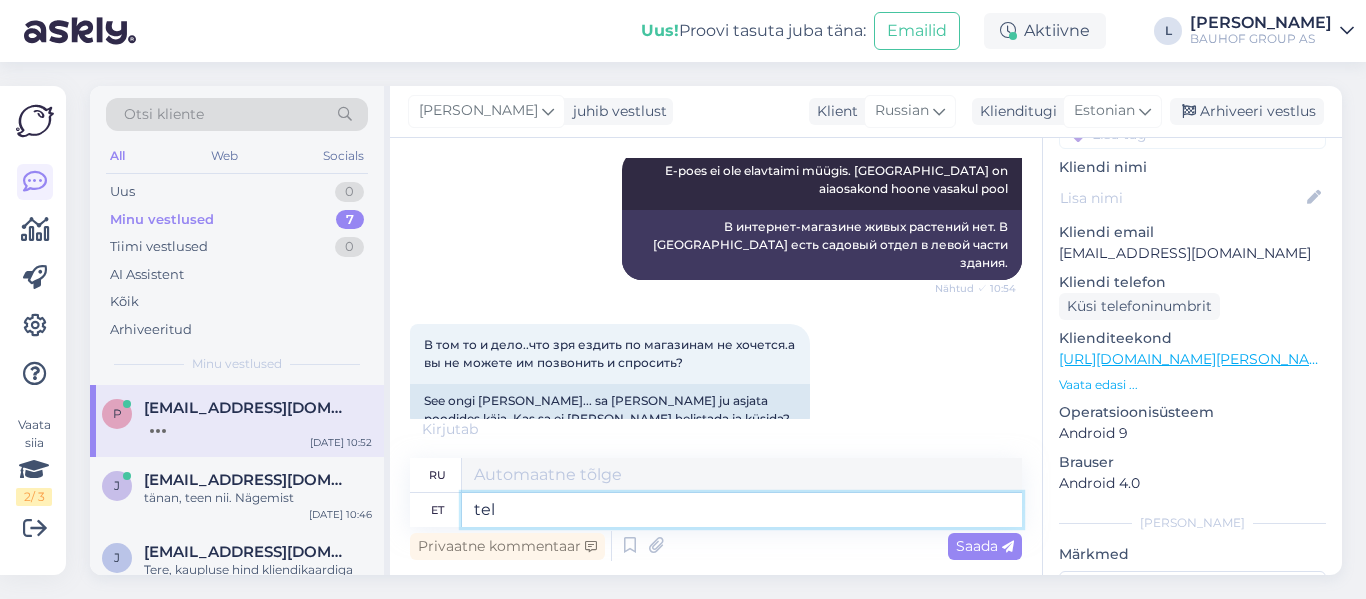 paste on "57808247" 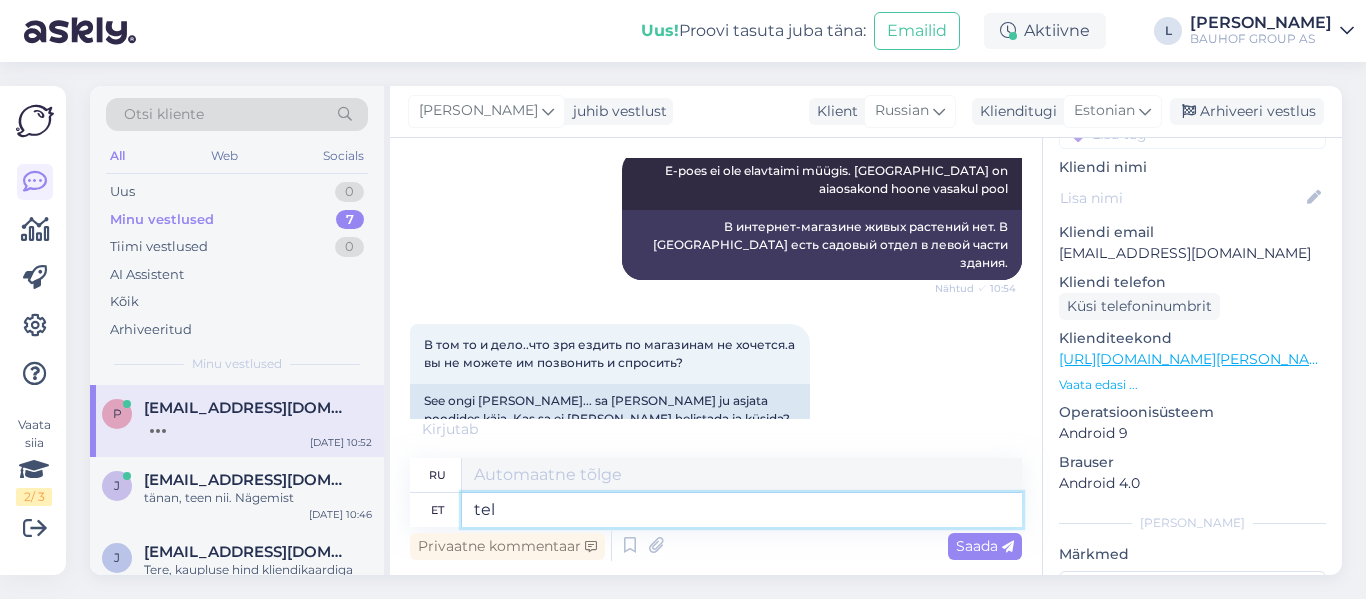 type on "tel [PHONE_NUMBER]" 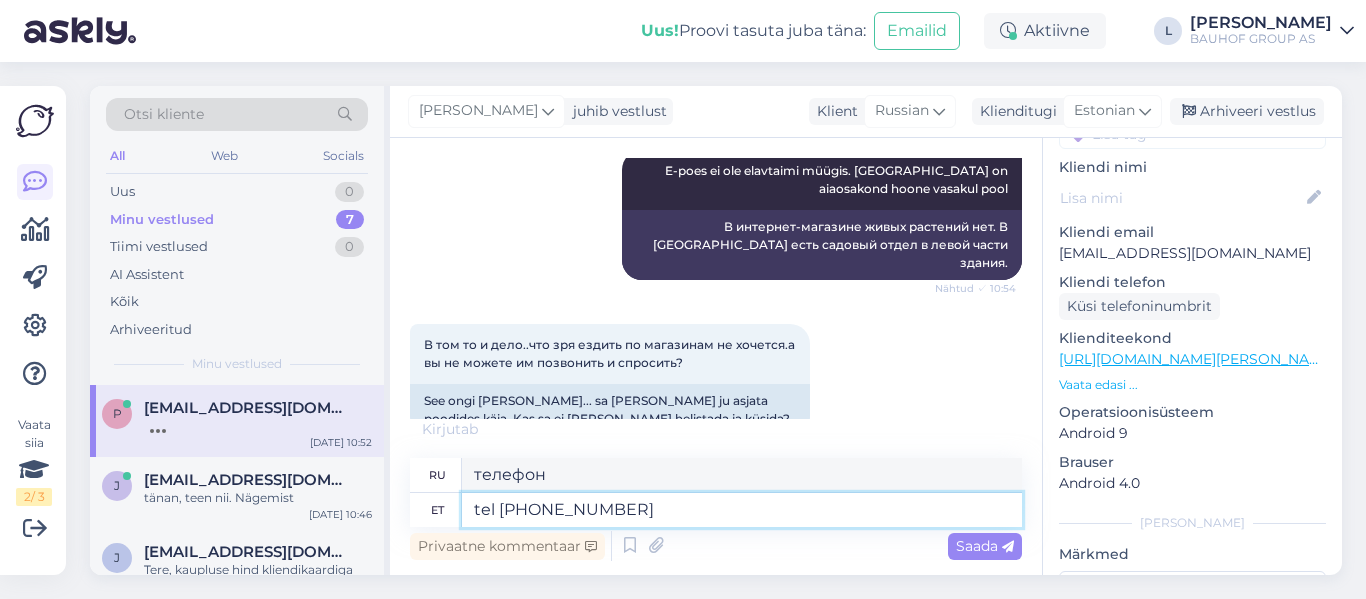 type on "телефон [PHONE_NUMBER]" 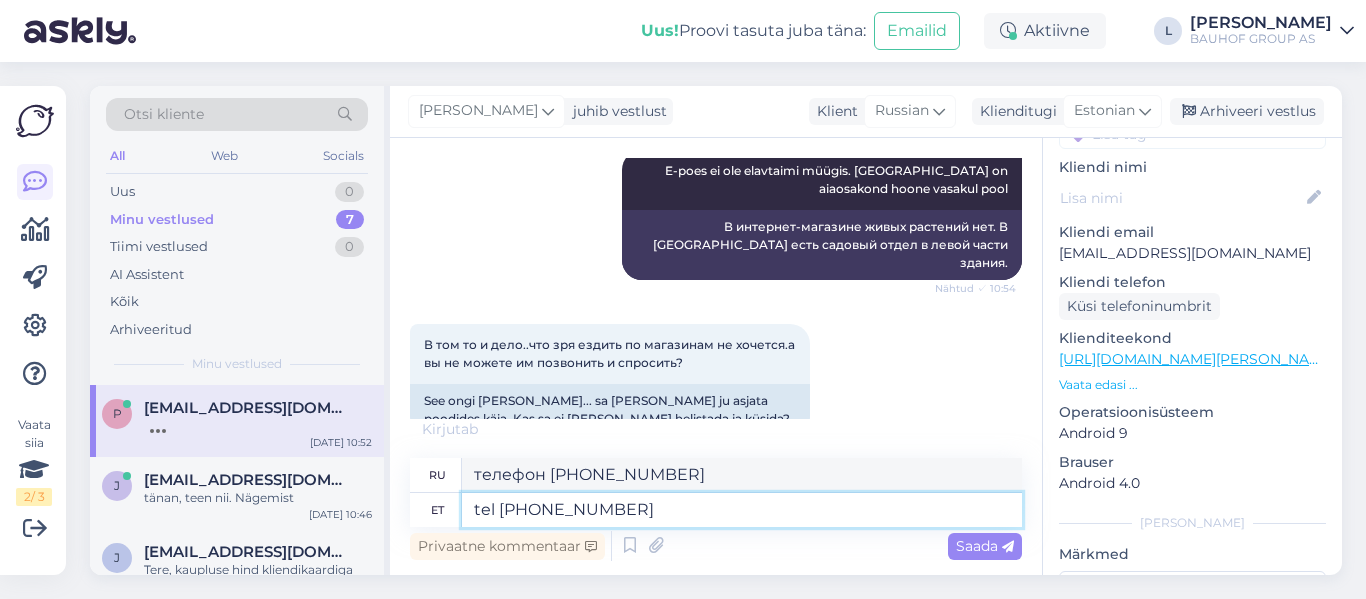 type 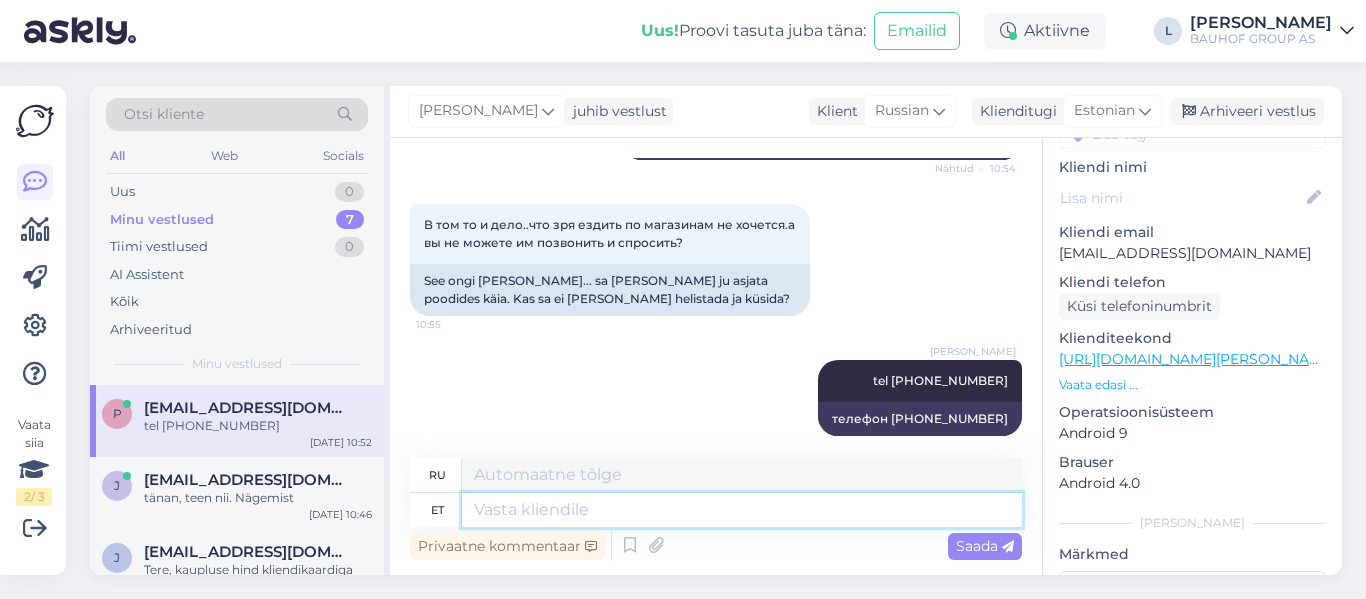 scroll, scrollTop: 999, scrollLeft: 0, axis: vertical 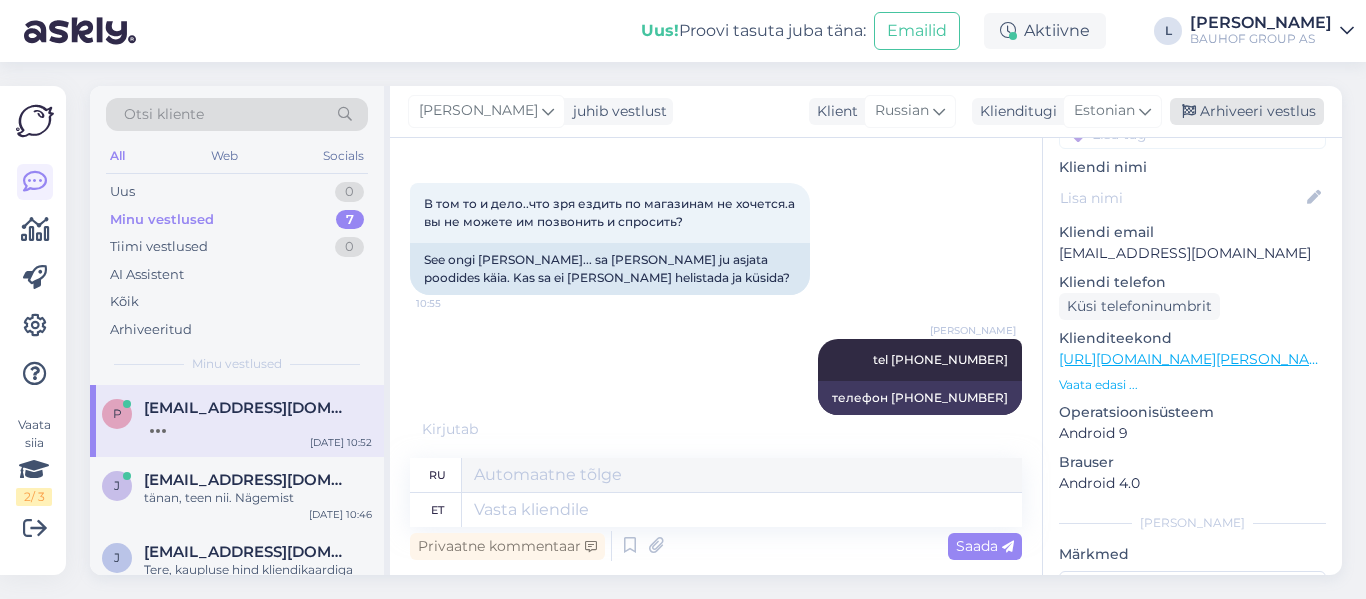 click on "Arhiveeri vestlus" at bounding box center [1247, 111] 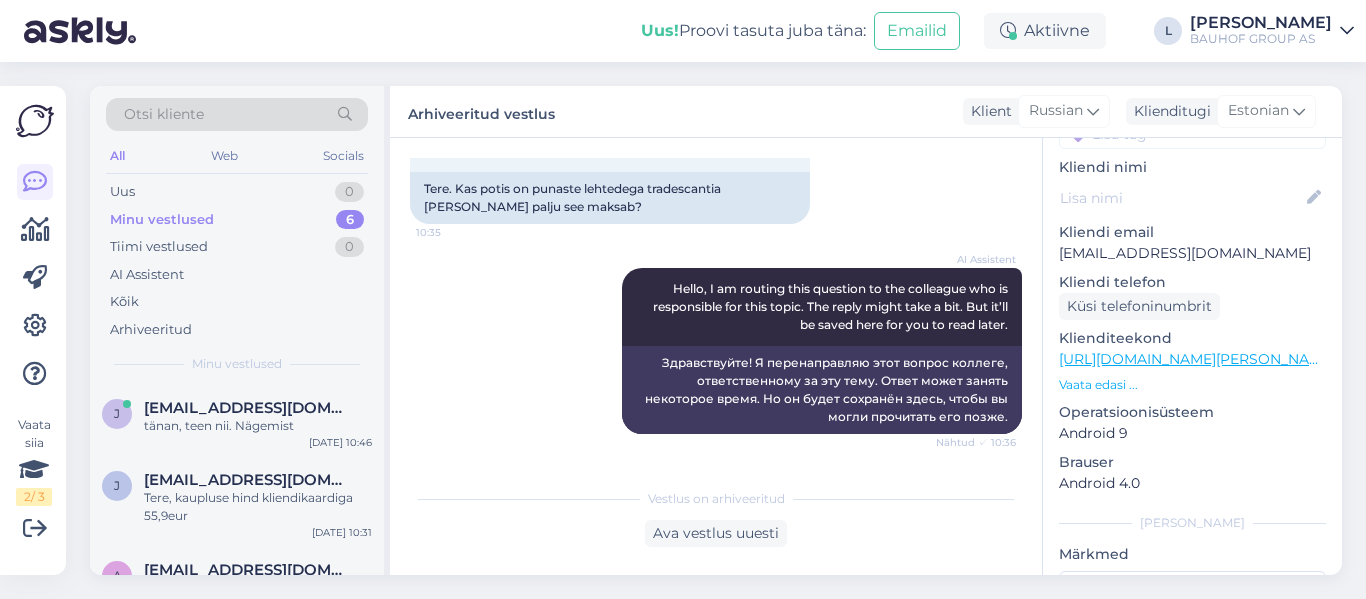 scroll, scrollTop: 0, scrollLeft: 0, axis: both 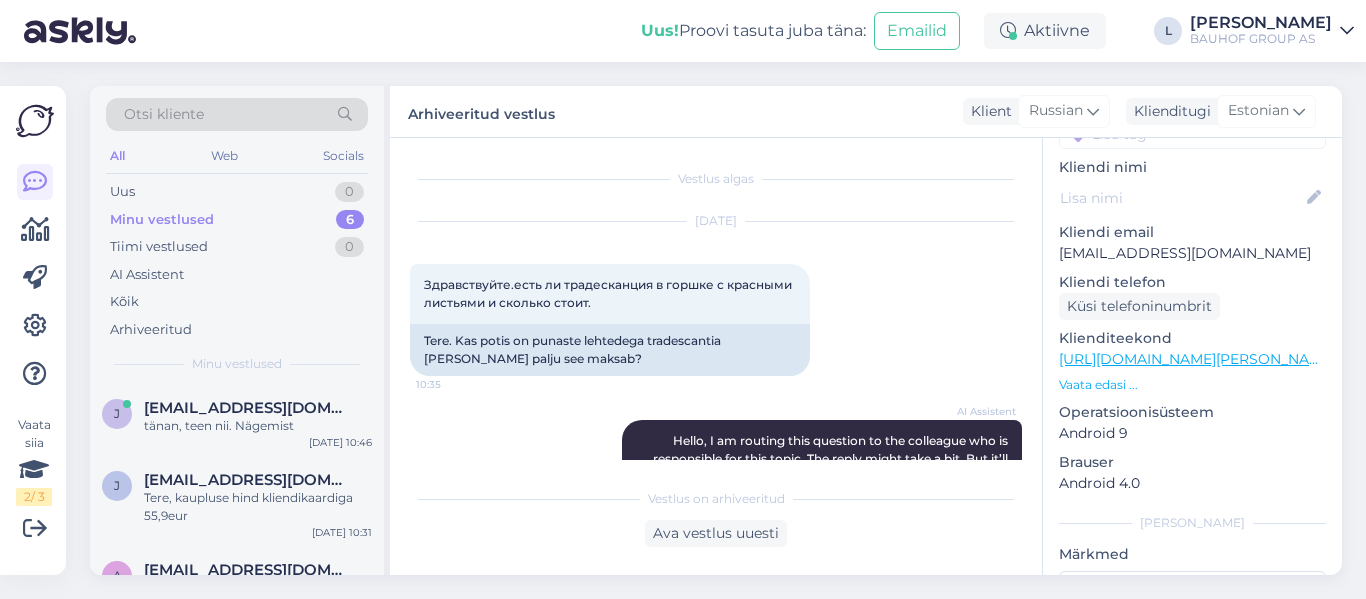 click on "Otsi kliente" at bounding box center (237, 114) 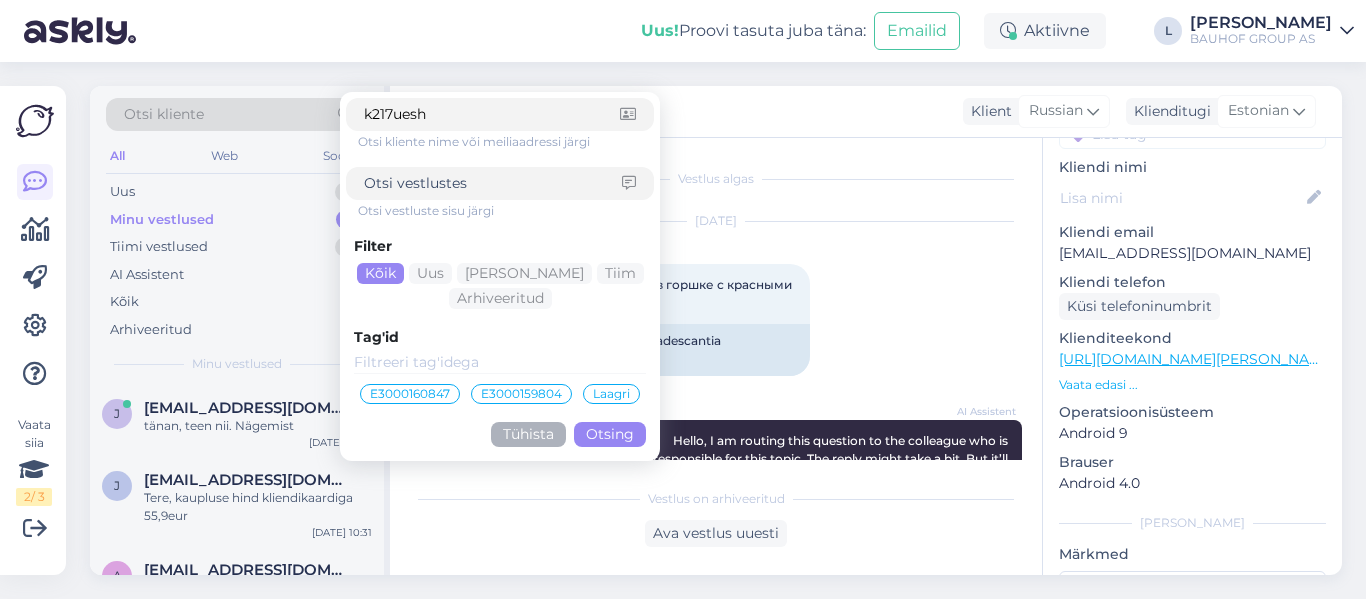 type on "k217uesh" 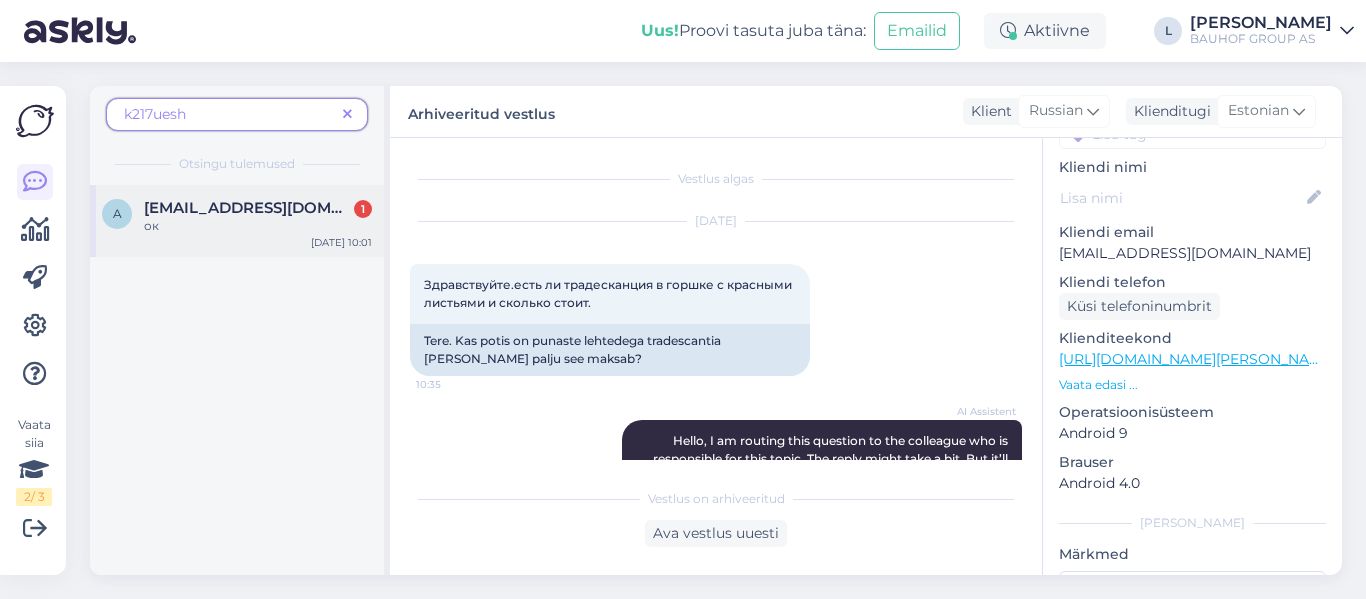 click on "[EMAIL_ADDRESS][DOMAIN_NAME]" at bounding box center [248, 208] 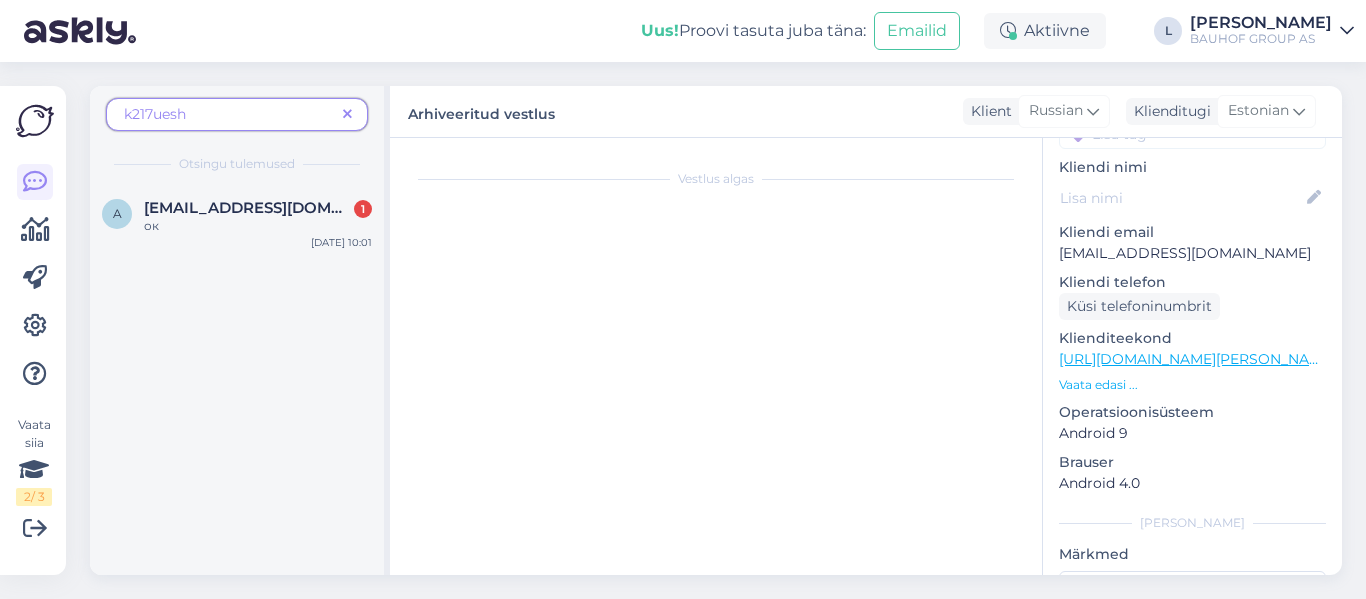 scroll, scrollTop: 1216, scrollLeft: 0, axis: vertical 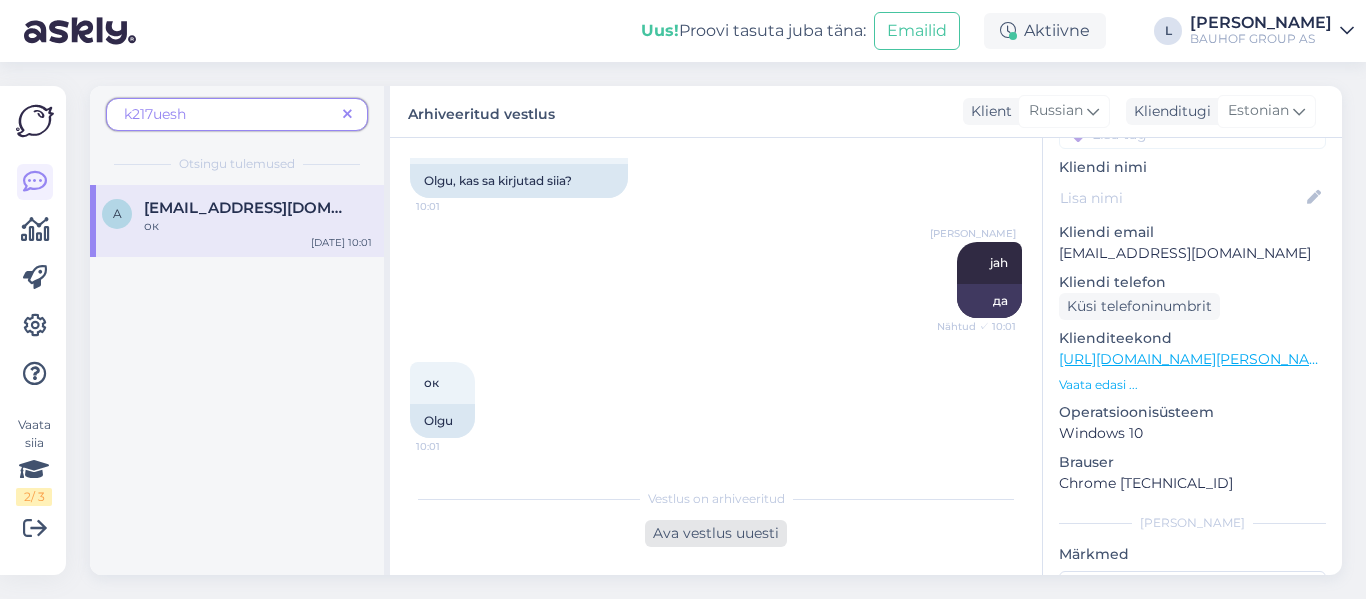 click on "Ava vestlus uuesti" at bounding box center [716, 533] 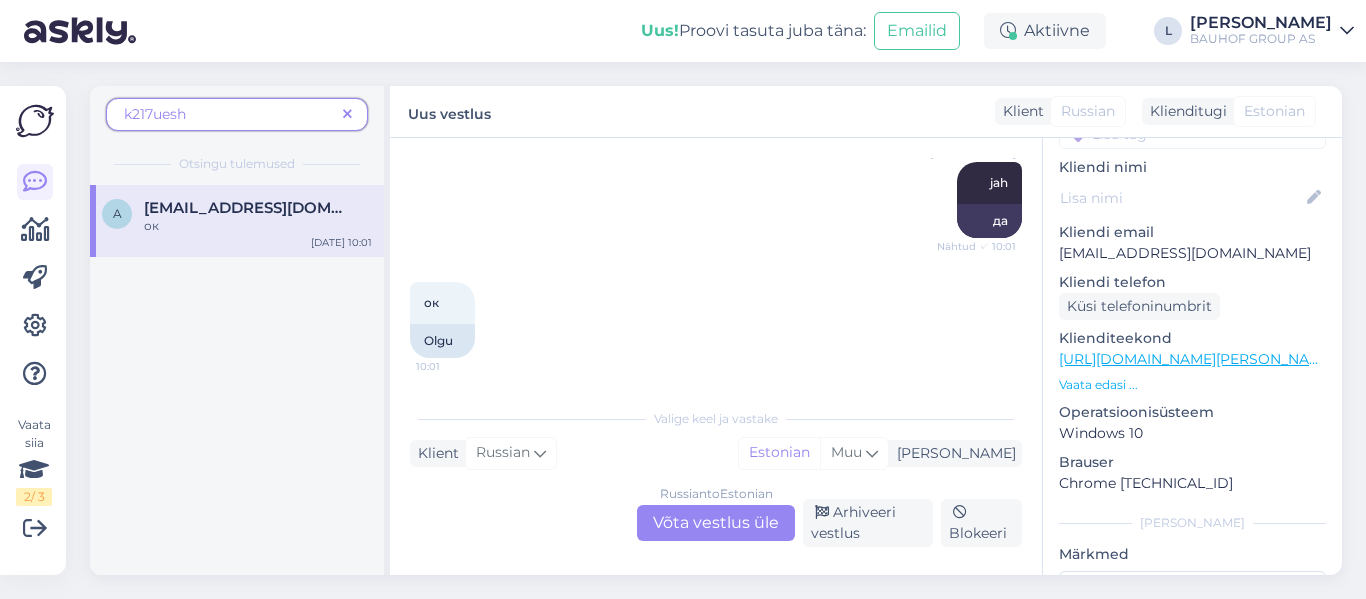 click on "Russian  to  Estonian Võta vestlus üle" at bounding box center [716, 523] 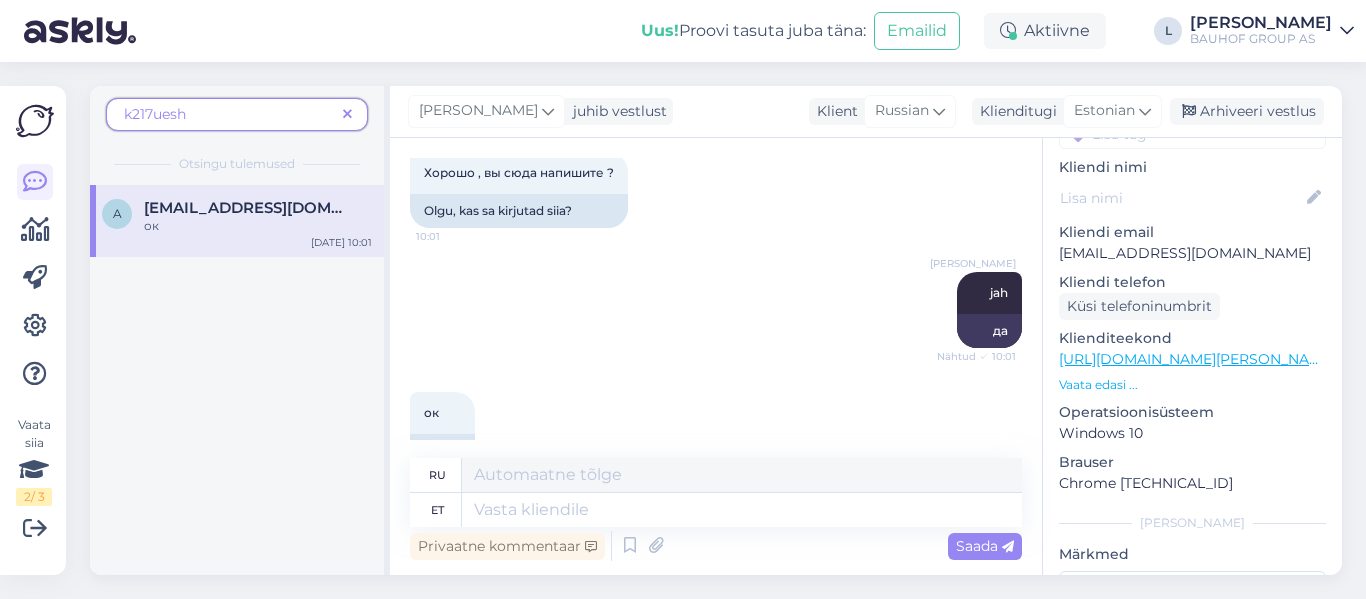 scroll, scrollTop: 1236, scrollLeft: 0, axis: vertical 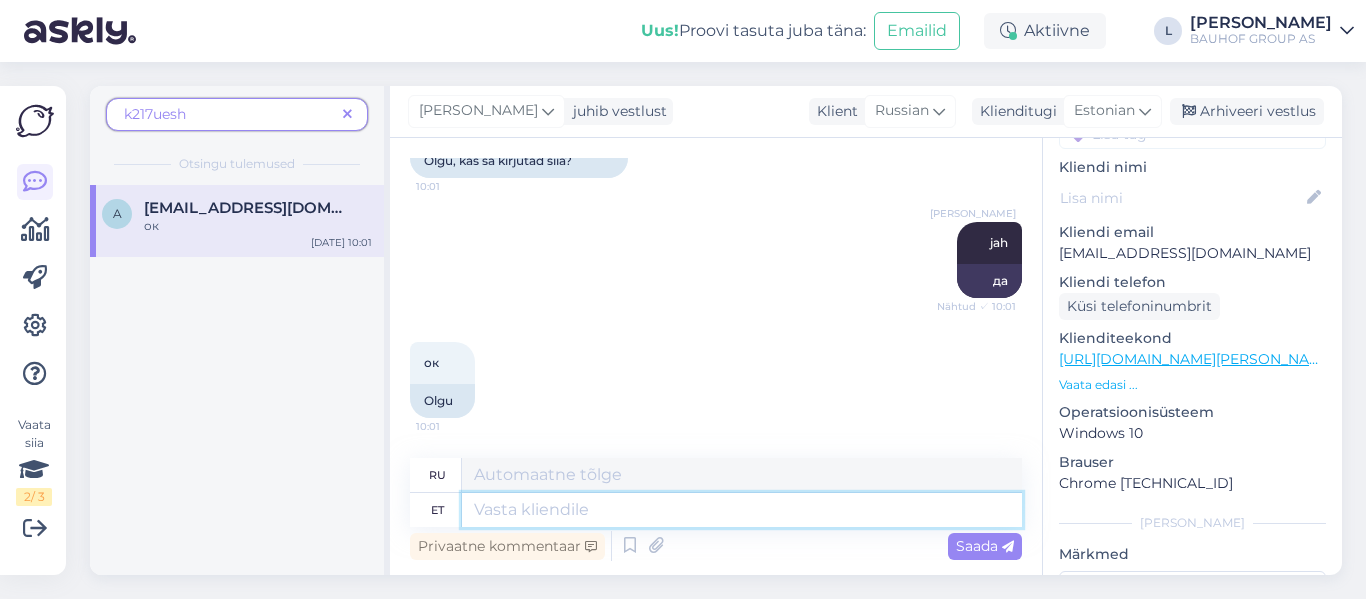 click at bounding box center [742, 510] 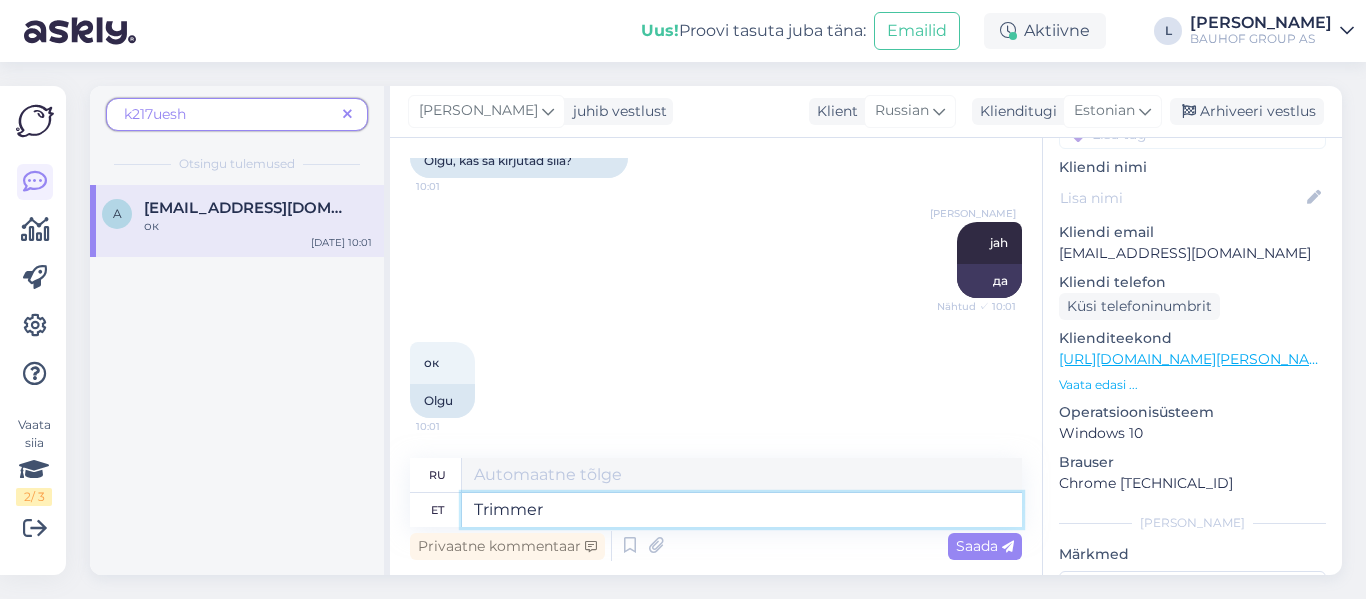 type on "Trimmer" 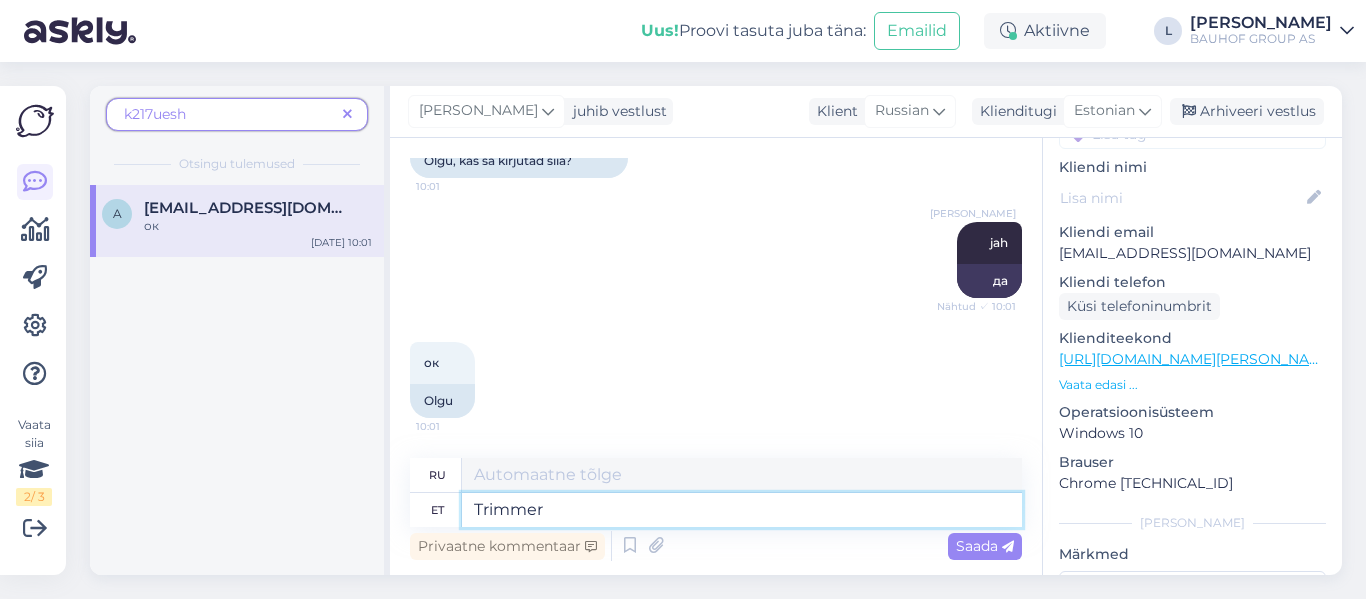 type on "Триммер" 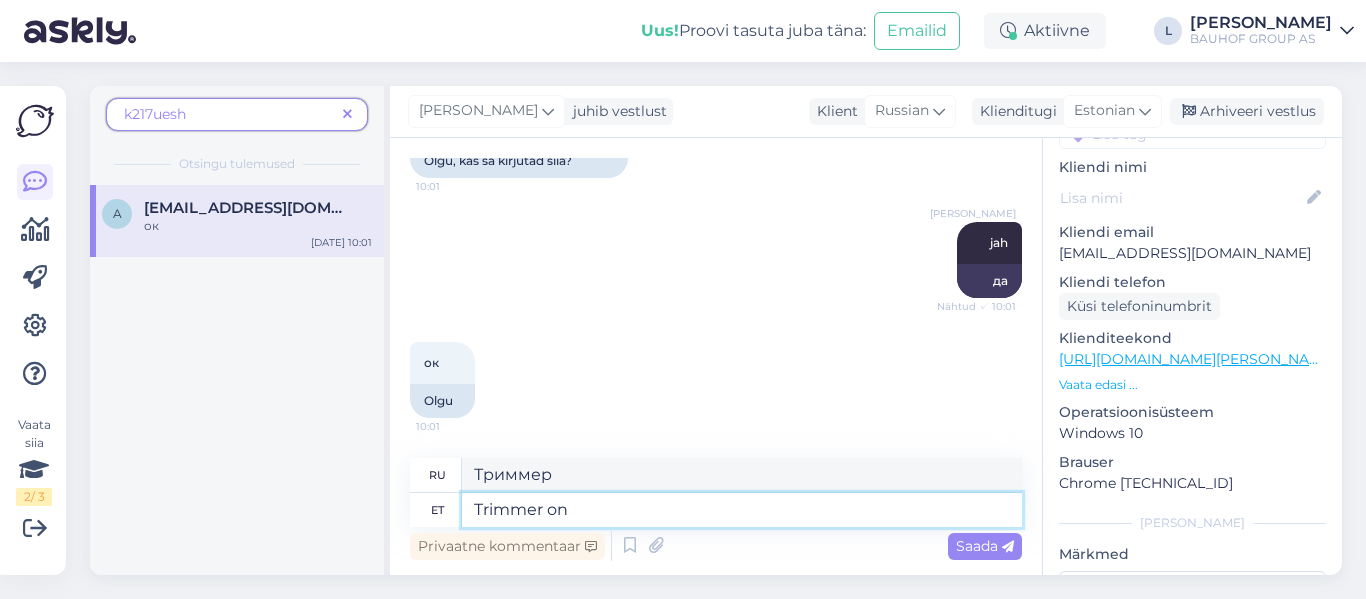 type on "Trimmer on v" 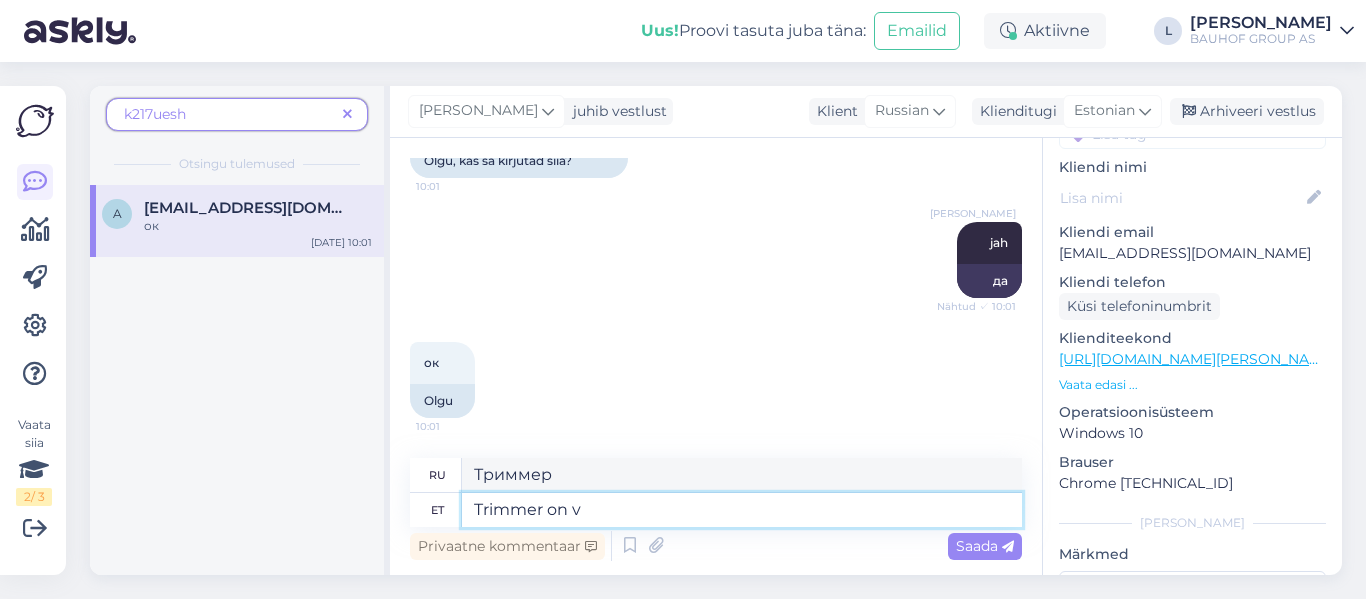 type on "Триммер - это" 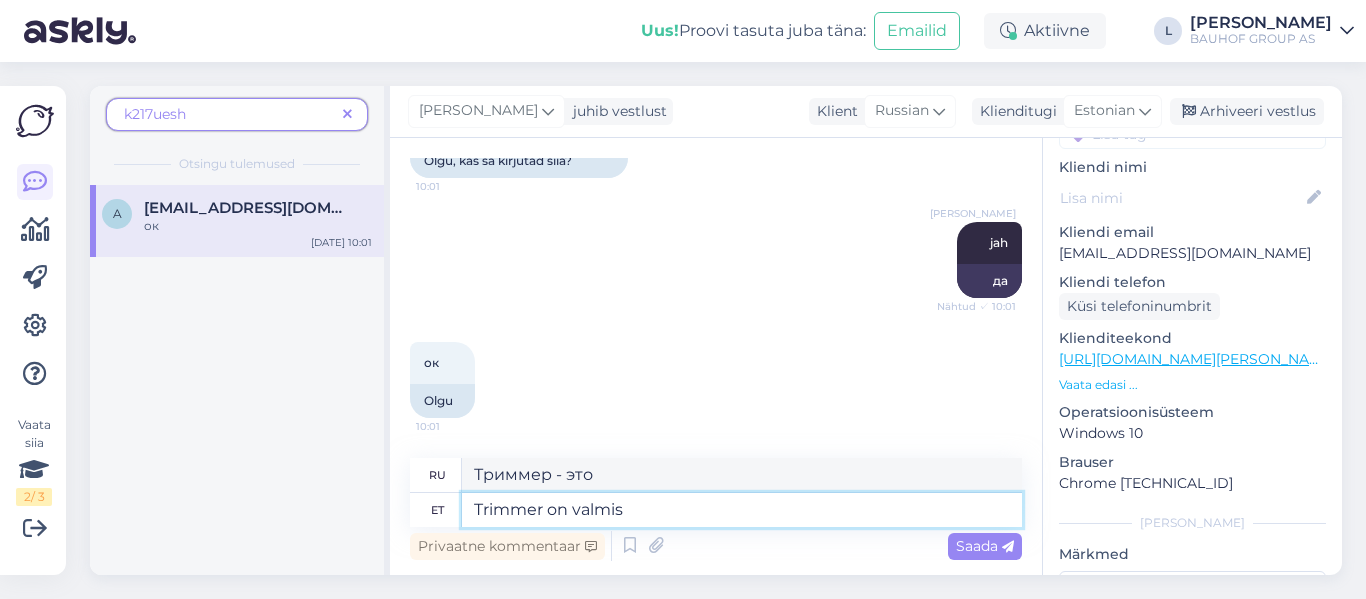 type on "Trimmer on valmis" 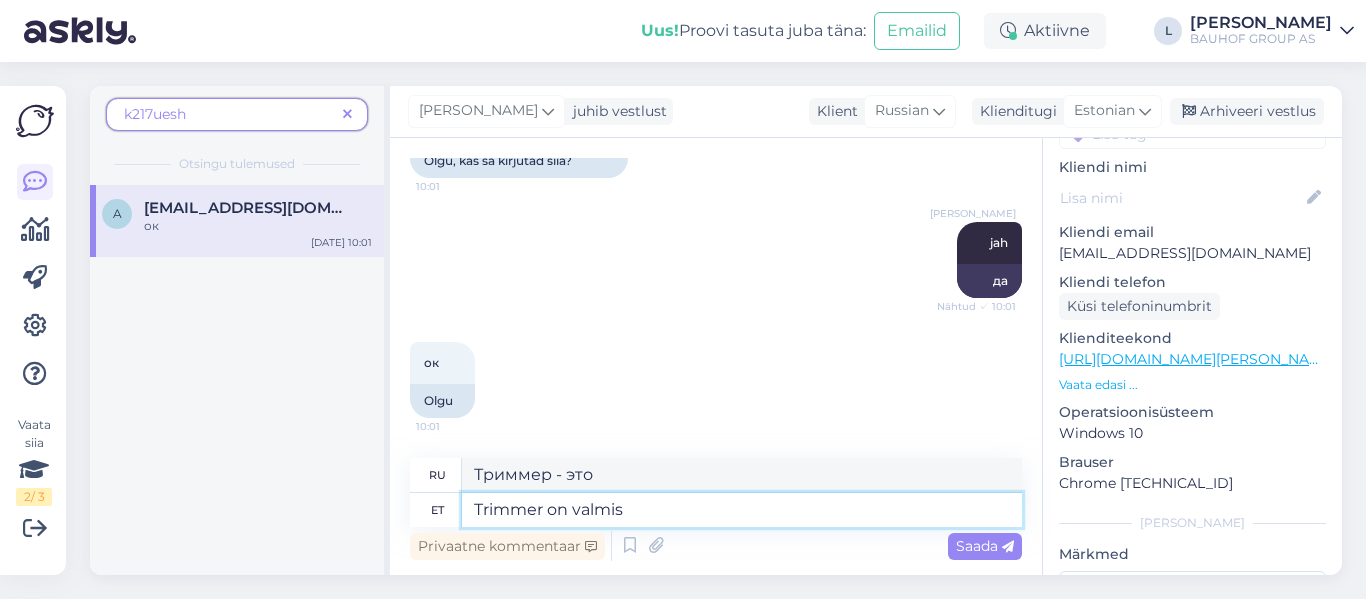 type on "Триммер готов." 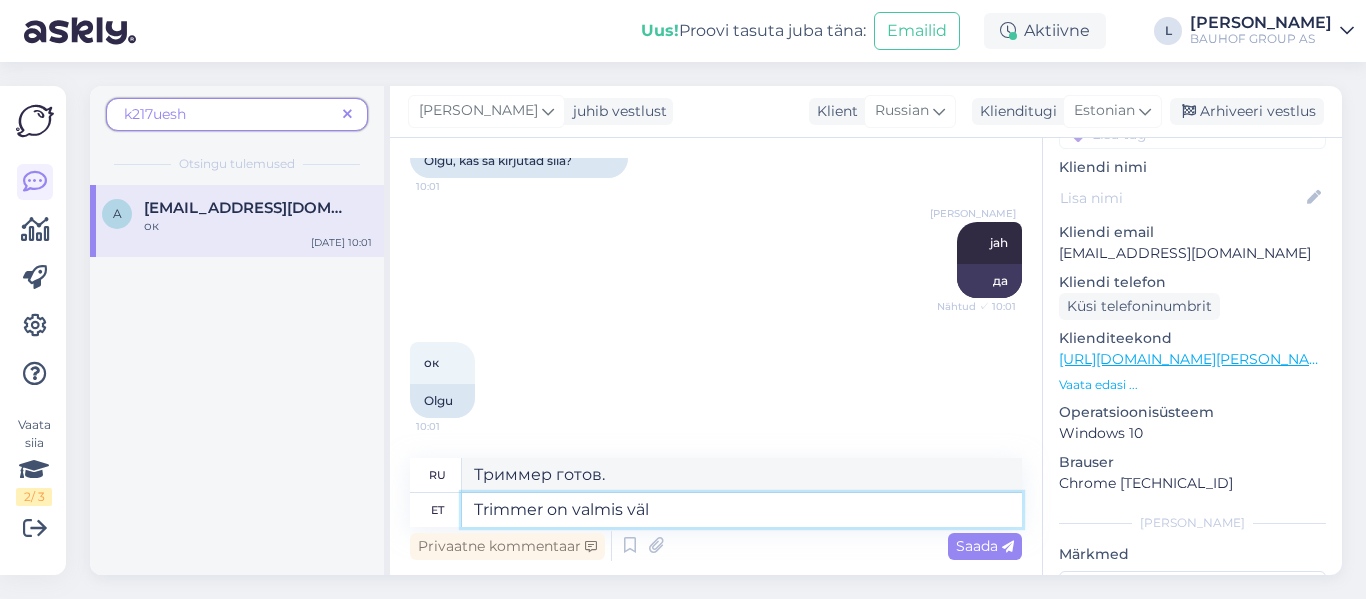 type on "Trimmer on valmis välj" 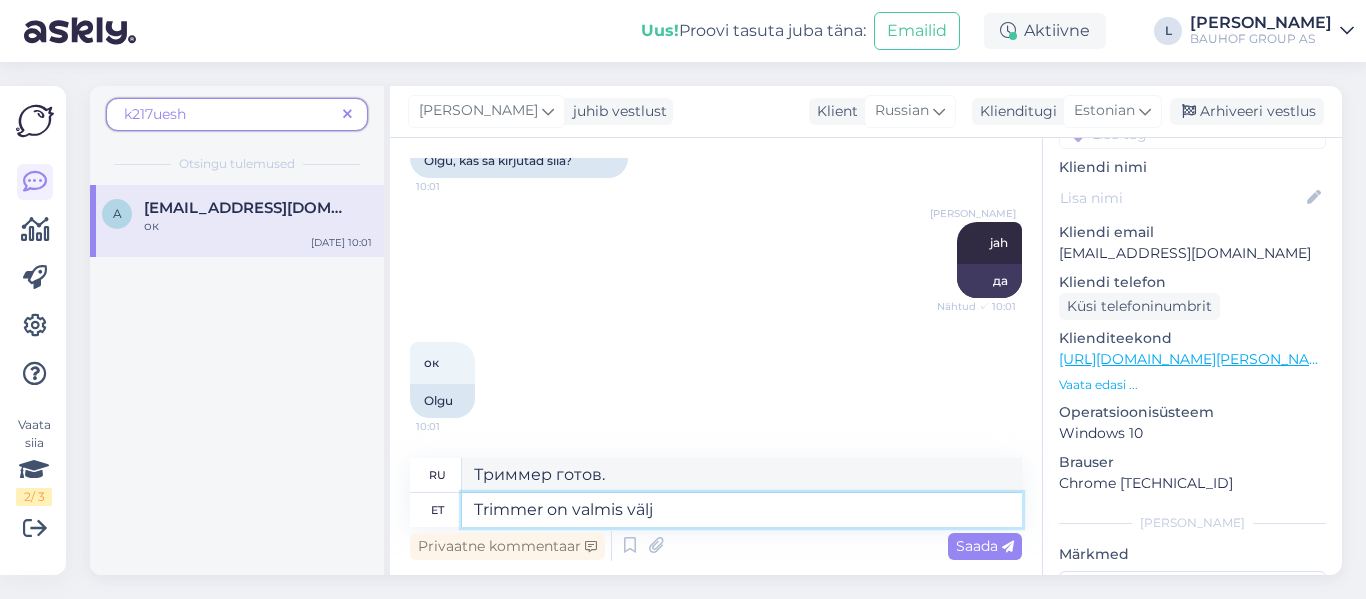 type on "[PERSON_NAME] готов к работе." 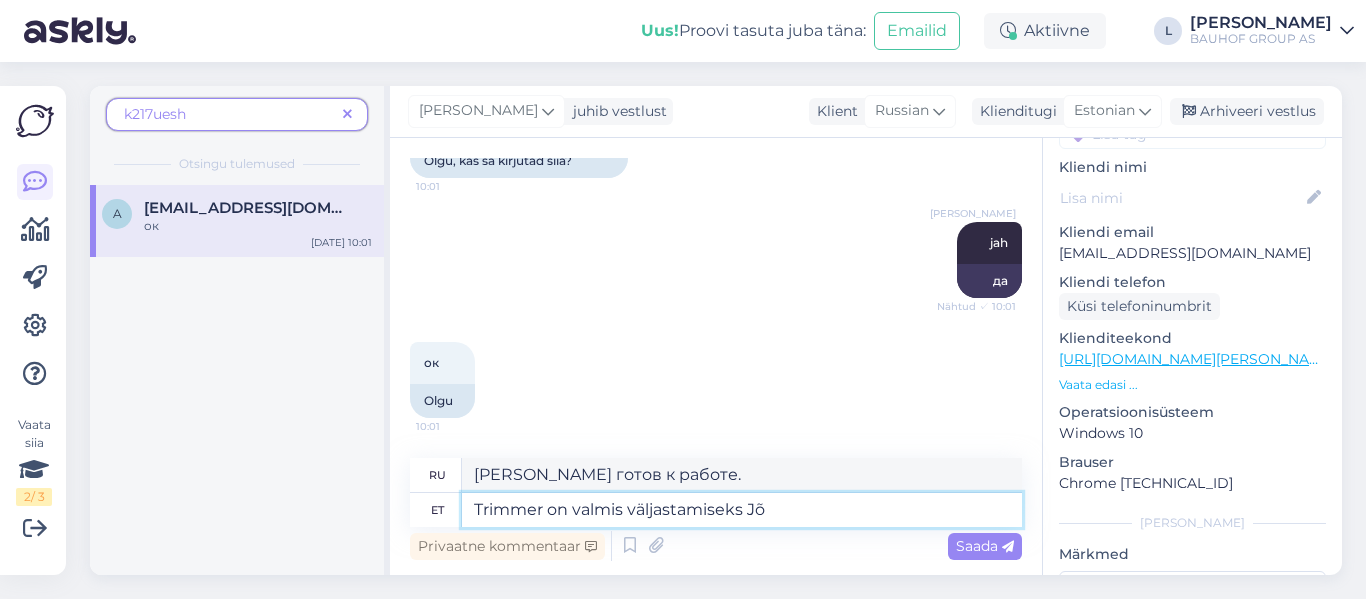 type on "Trimmer on valmis väljastamiseks Jõi" 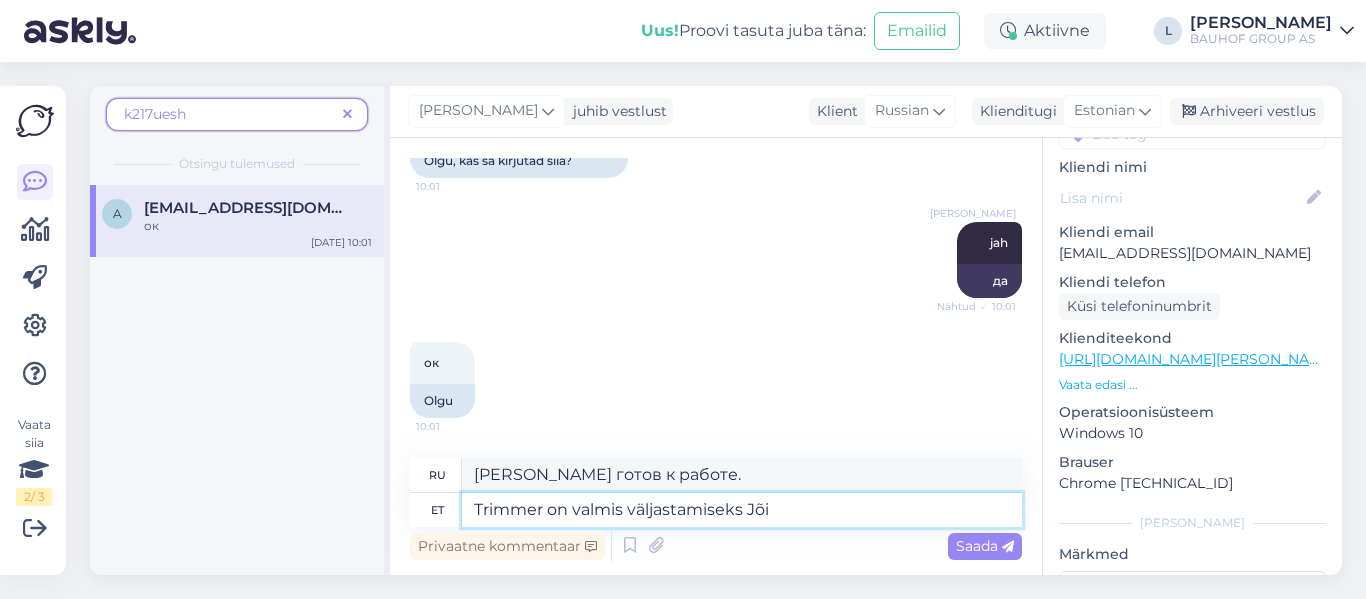 type on "[PERSON_NAME] готов к подаче сока." 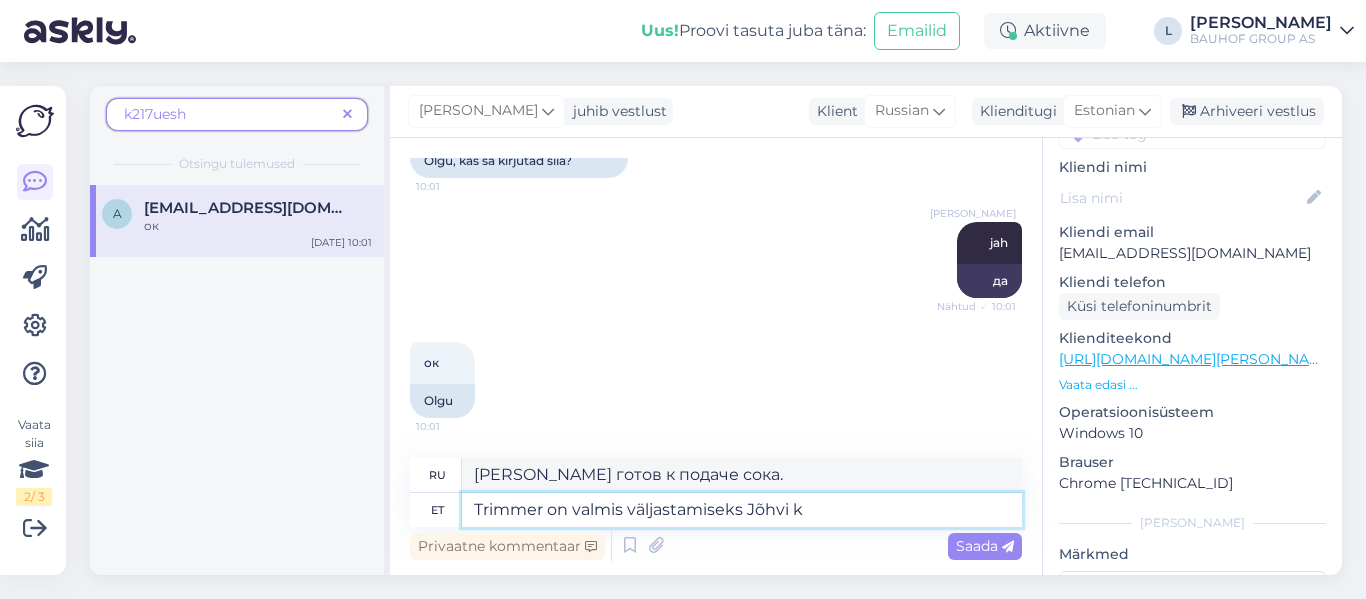 type on "Trimmer on valmis väljastamiseks Jõhvi ka" 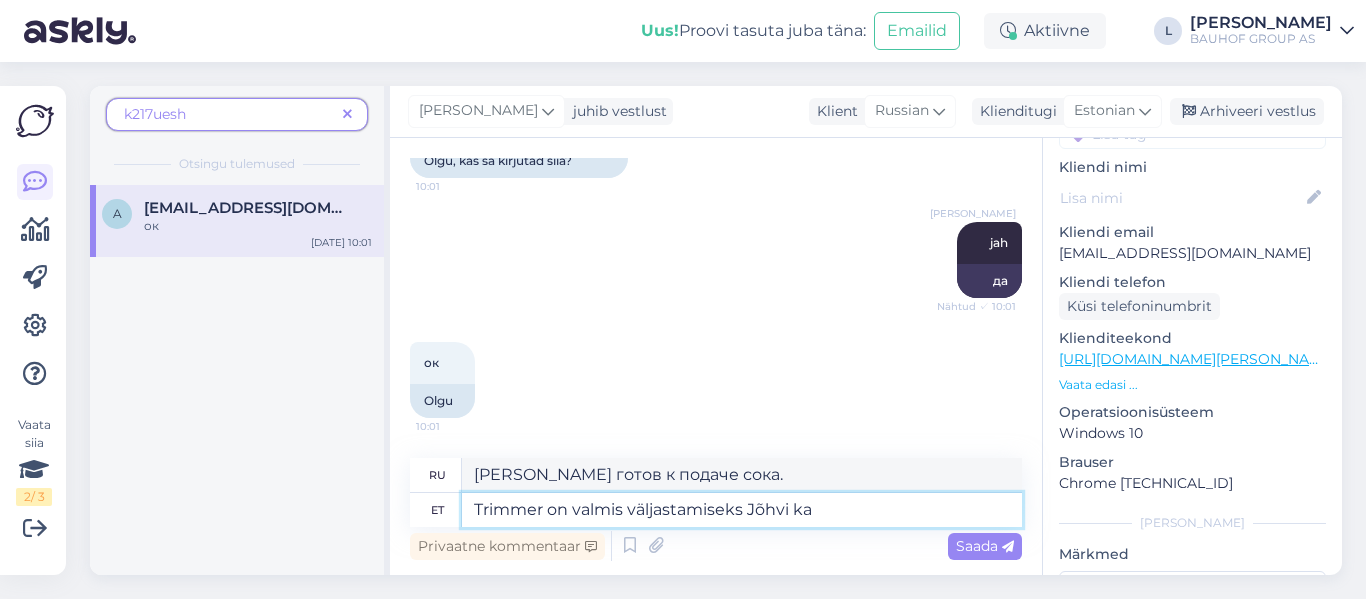 type on "[PERSON_NAME] готов к доставке в [GEOGRAPHIC_DATA]." 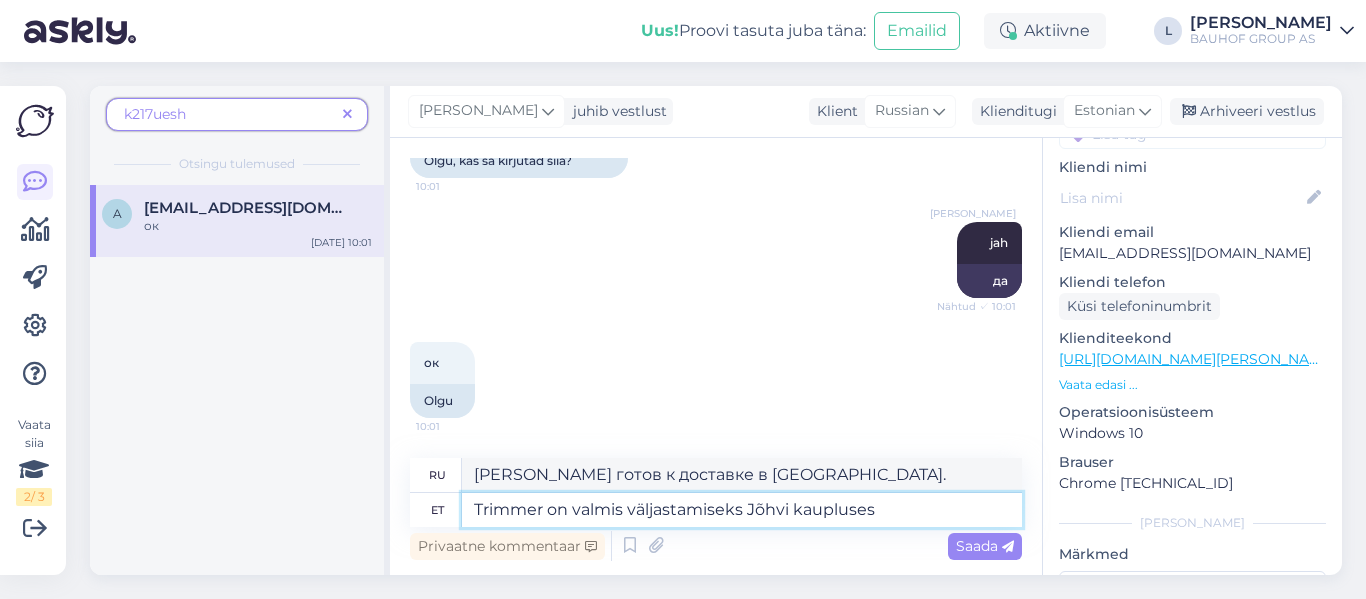 type on "Trimmer on valmis väljastamiseks Jõhvi kauplusest" 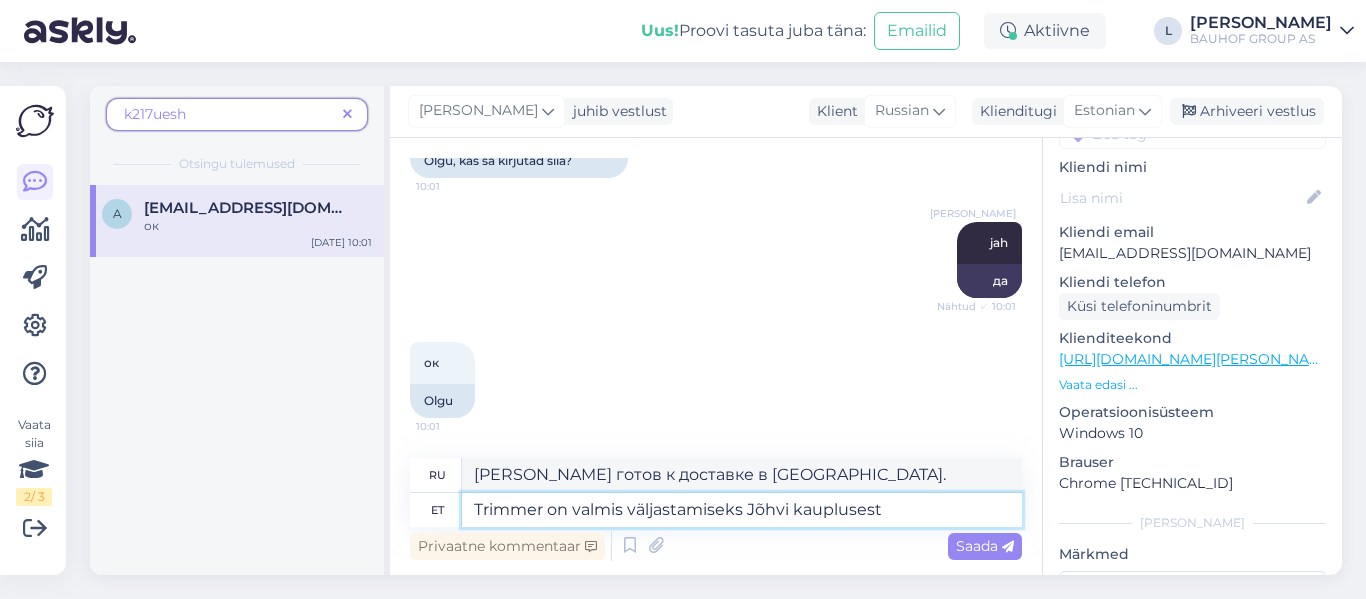 type on "[PERSON_NAME] готов к доставке из магазина в [GEOGRAPHIC_DATA]." 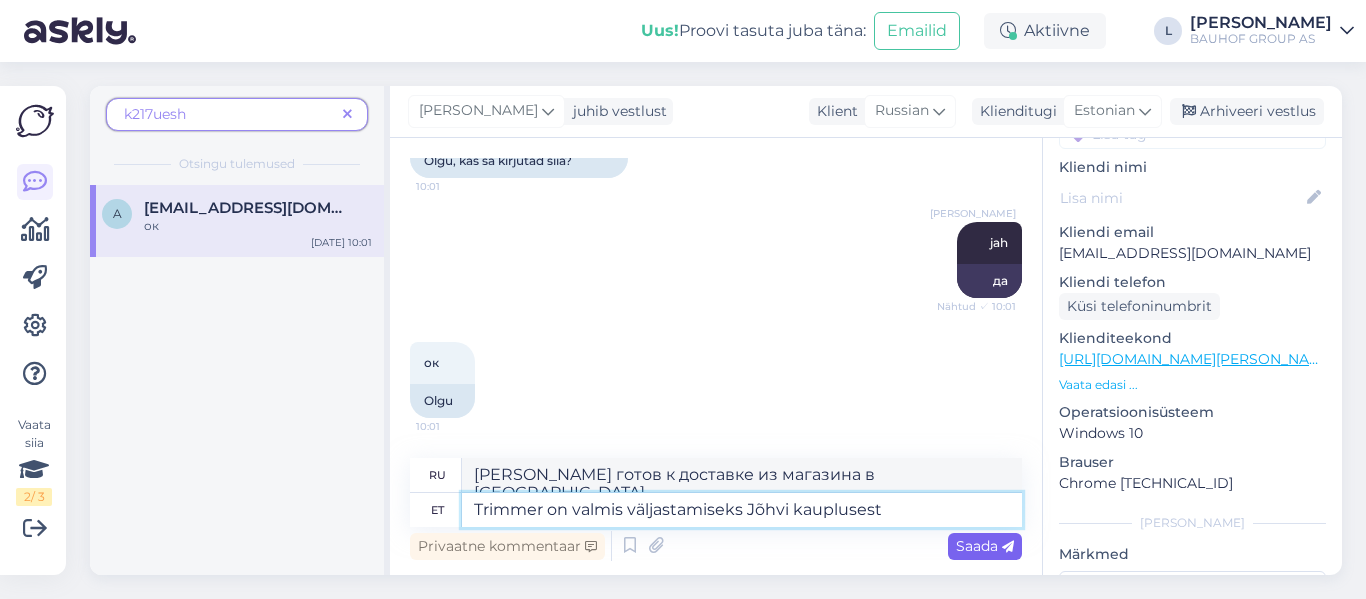 type on "Trimmer on valmis väljastamiseks Jõhvi kauplusest" 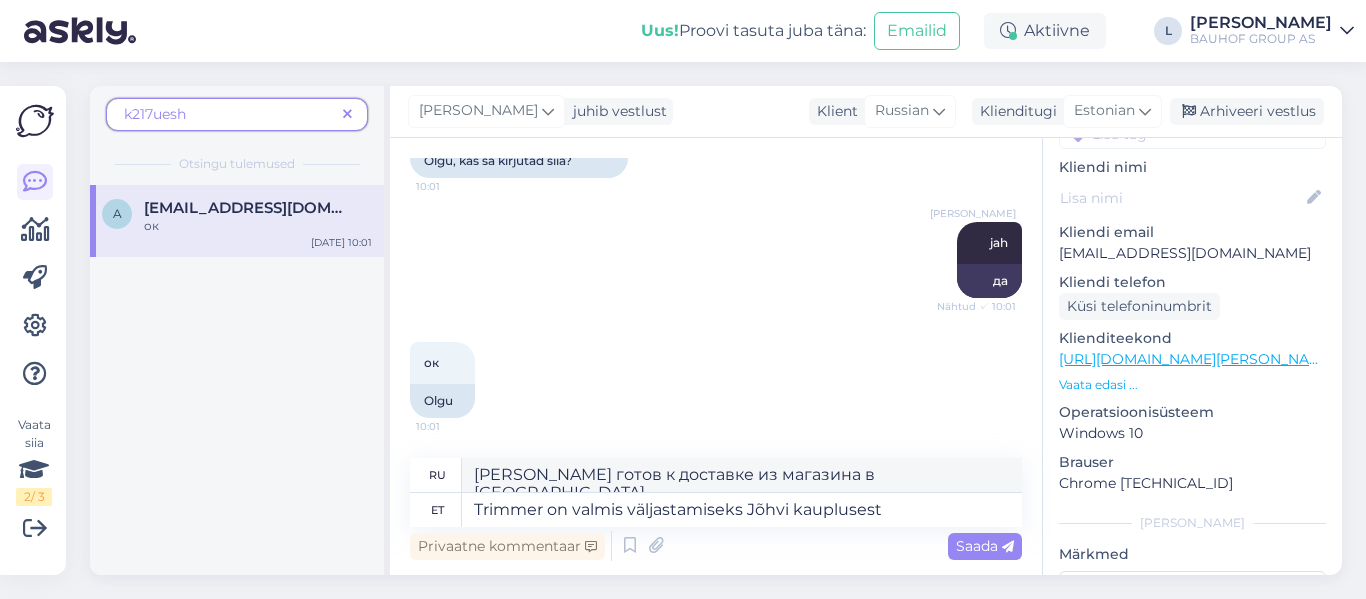 click on "Saada" at bounding box center [985, 546] 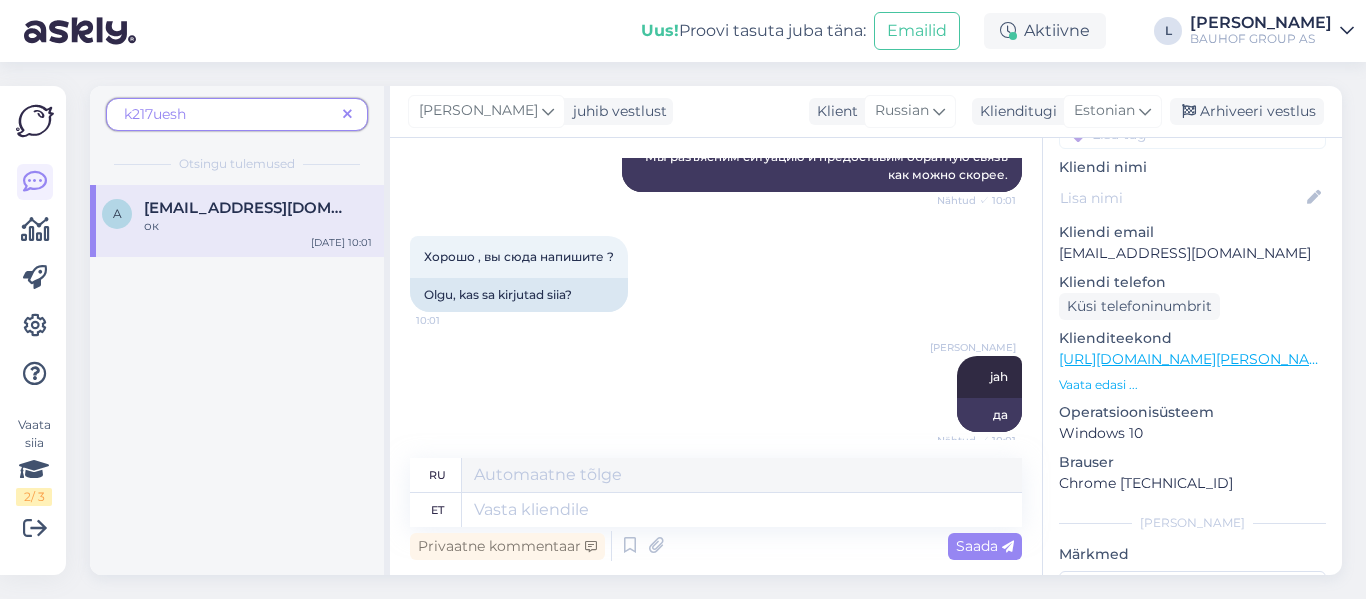 scroll, scrollTop: 1056, scrollLeft: 0, axis: vertical 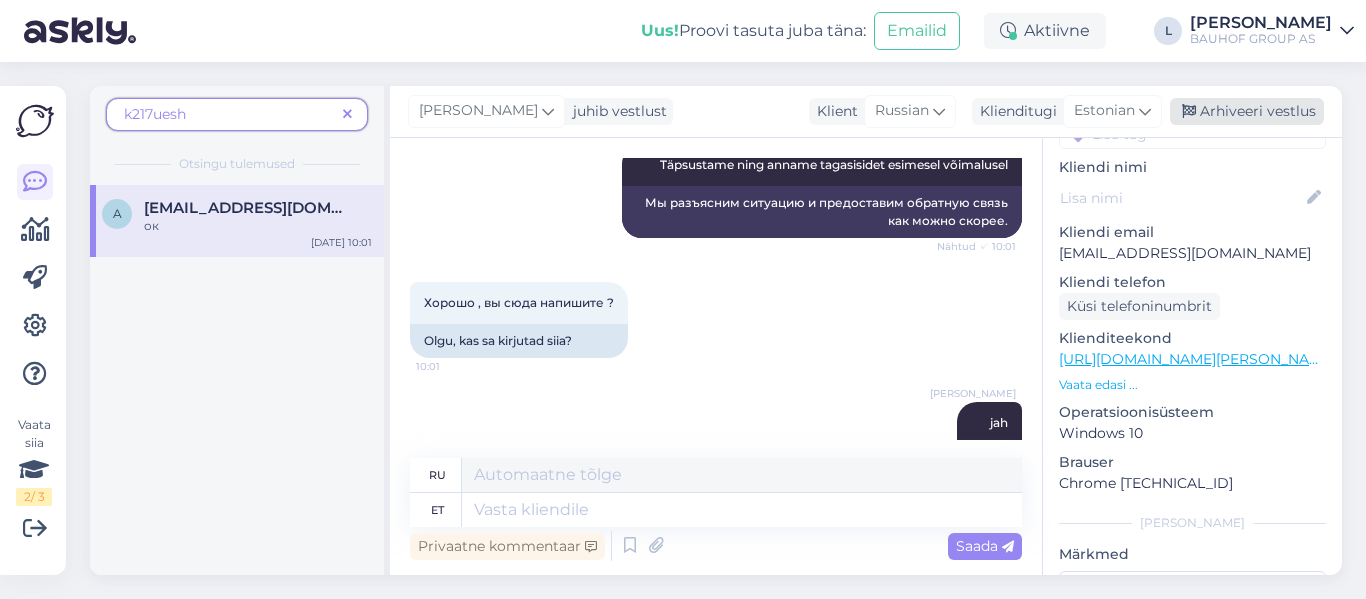 click on "Arhiveeri vestlus" at bounding box center [1247, 111] 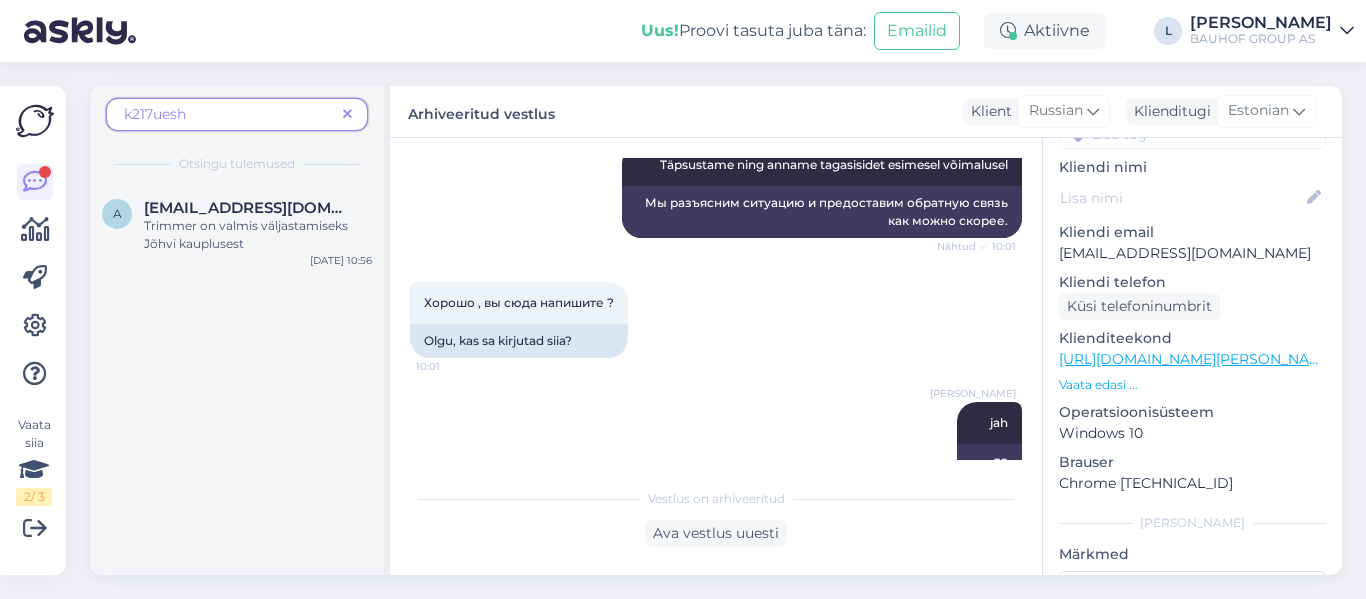 click on "k217uesh" at bounding box center (237, 114) 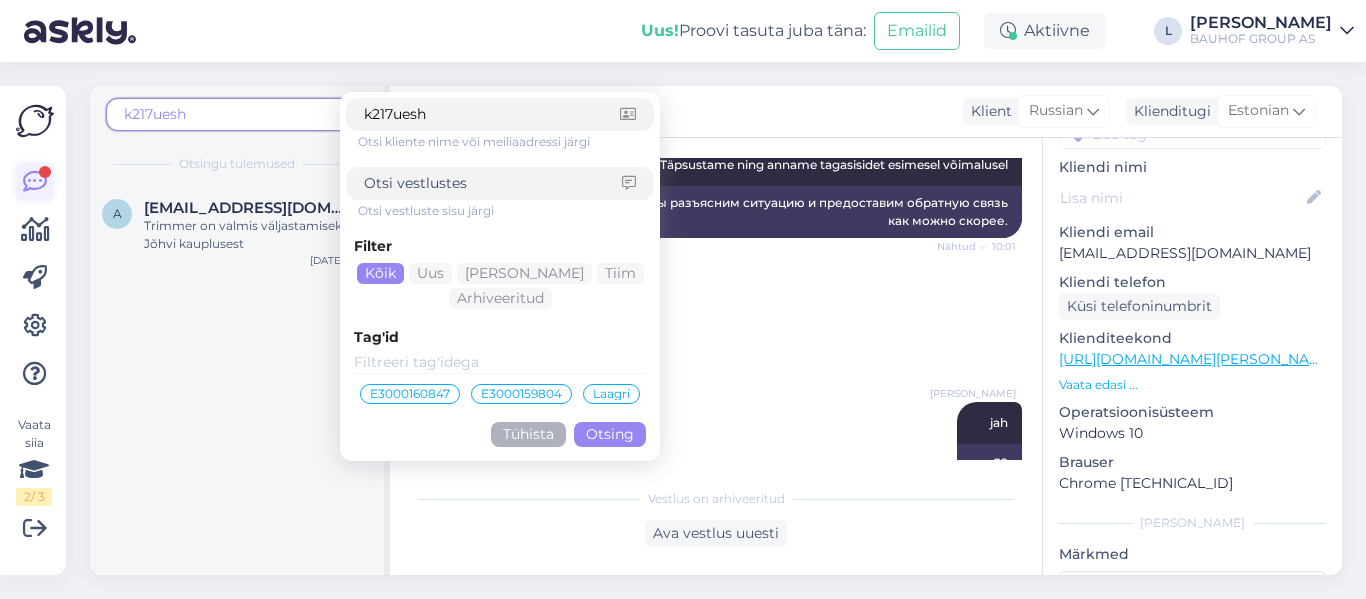 click at bounding box center [35, 182] 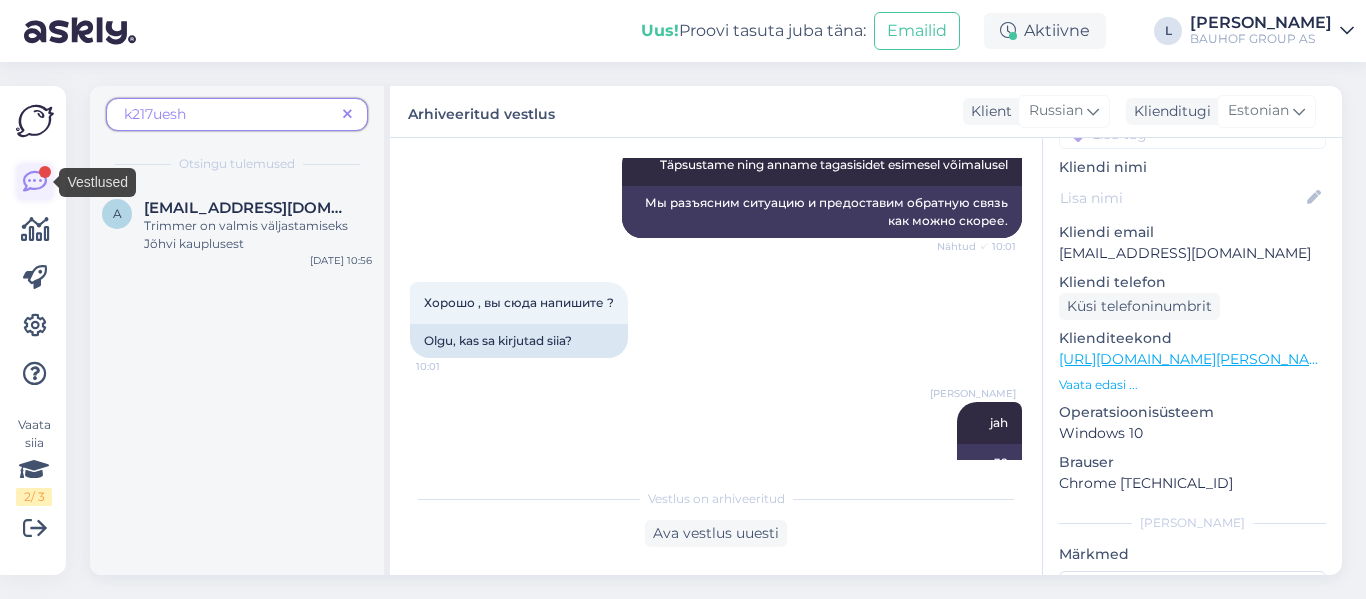 click at bounding box center (35, 182) 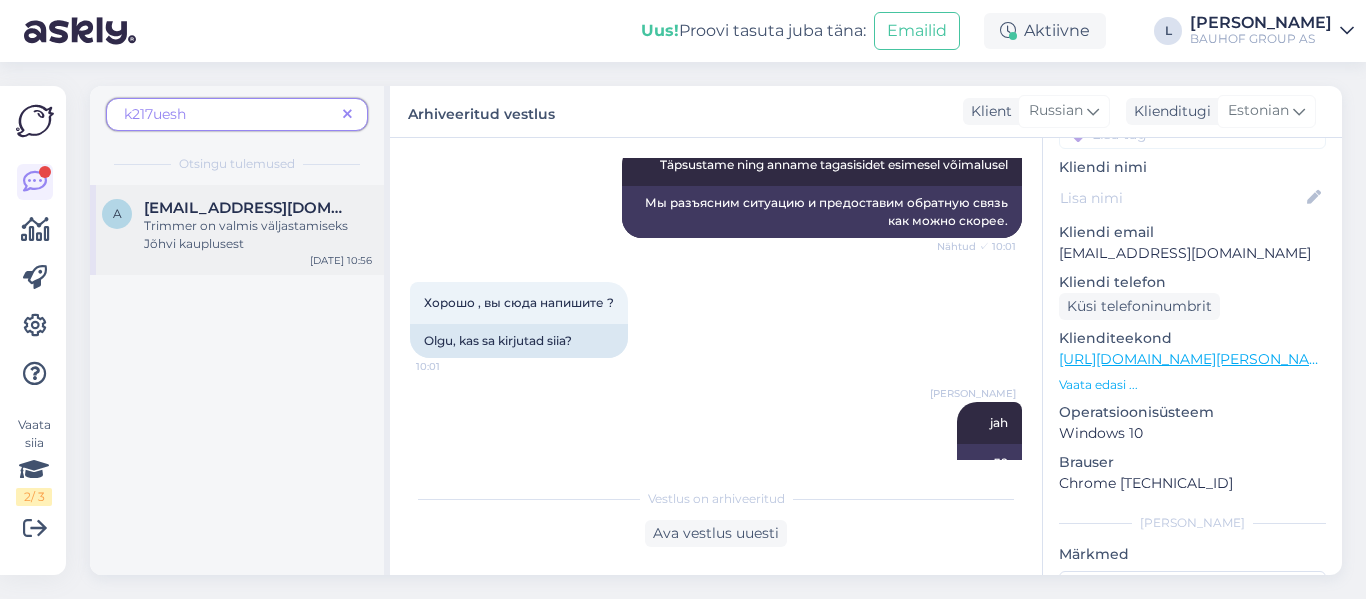 click on "Trimmer on valmis väljastamiseks Jõhvi kauplusest" at bounding box center [258, 235] 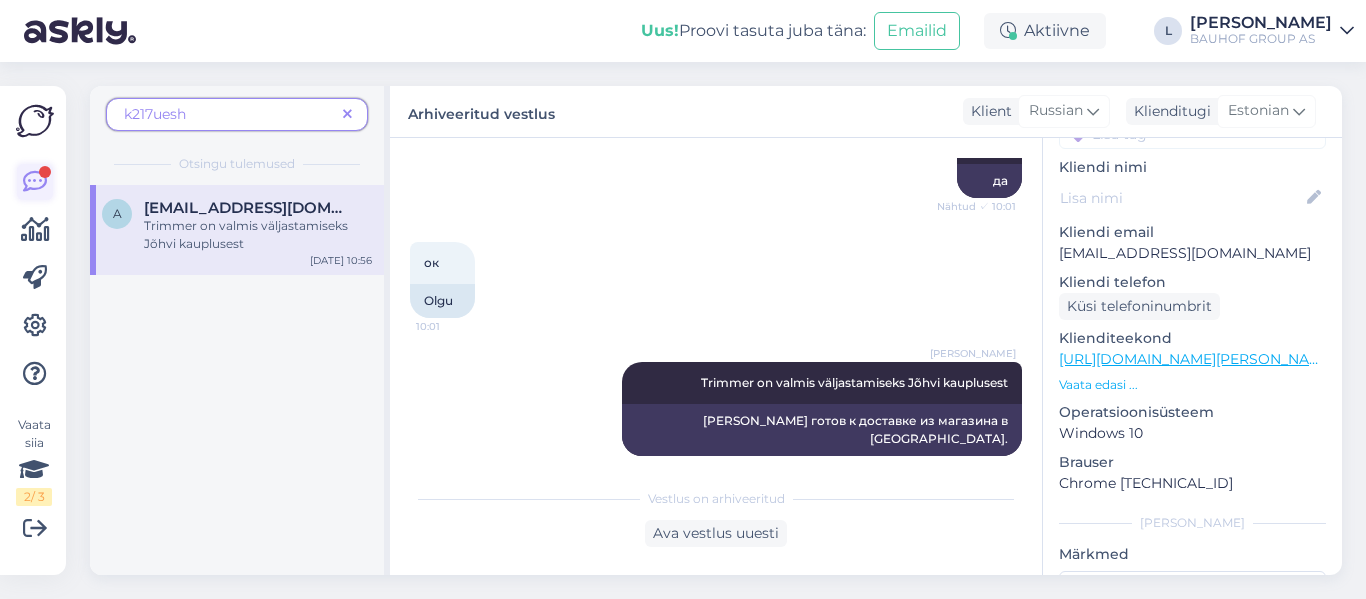 click at bounding box center [35, 182] 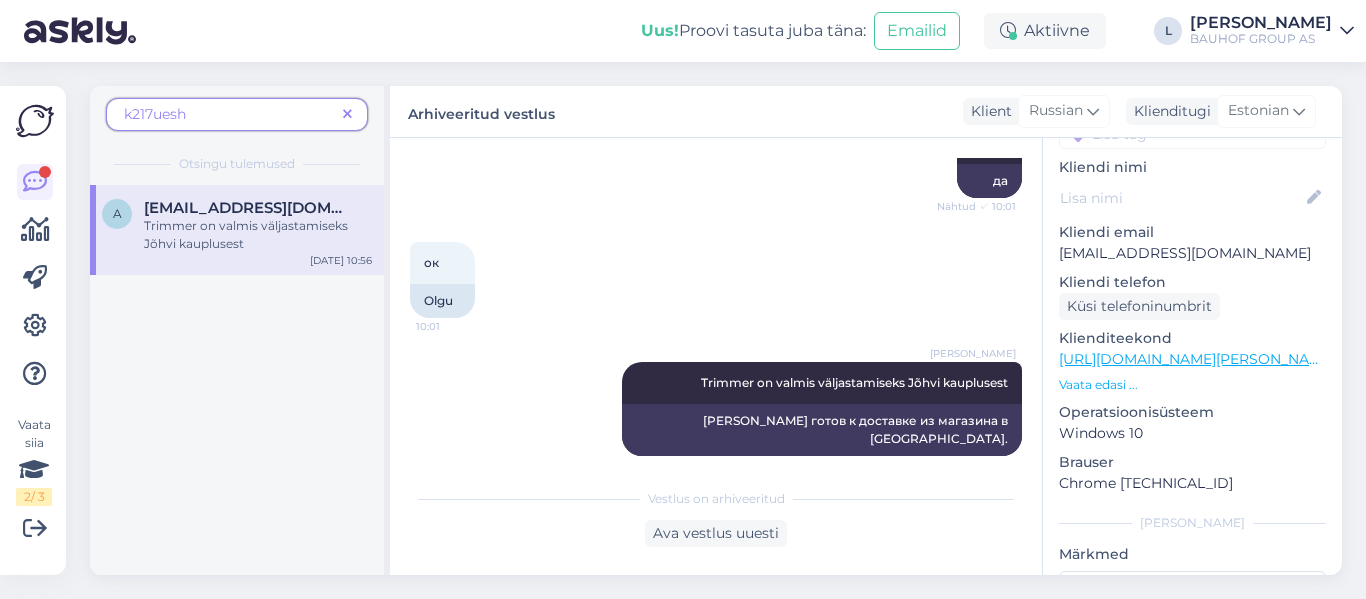 click at bounding box center [347, 115] 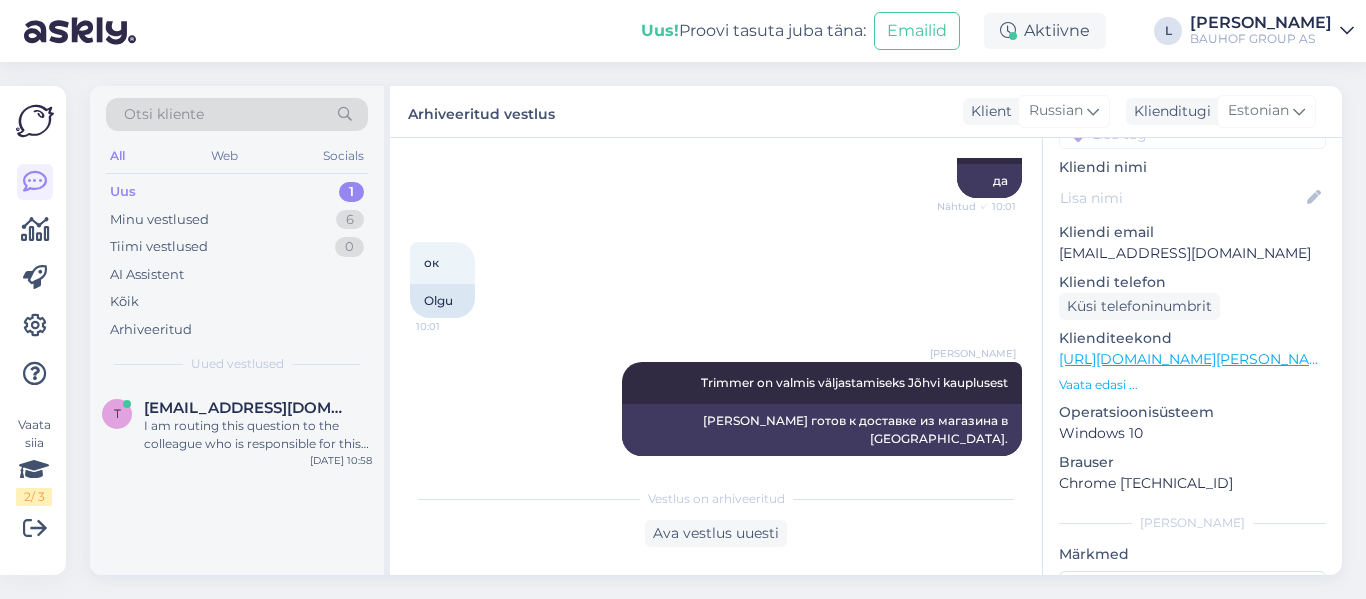 click on "Uus 1" at bounding box center (237, 192) 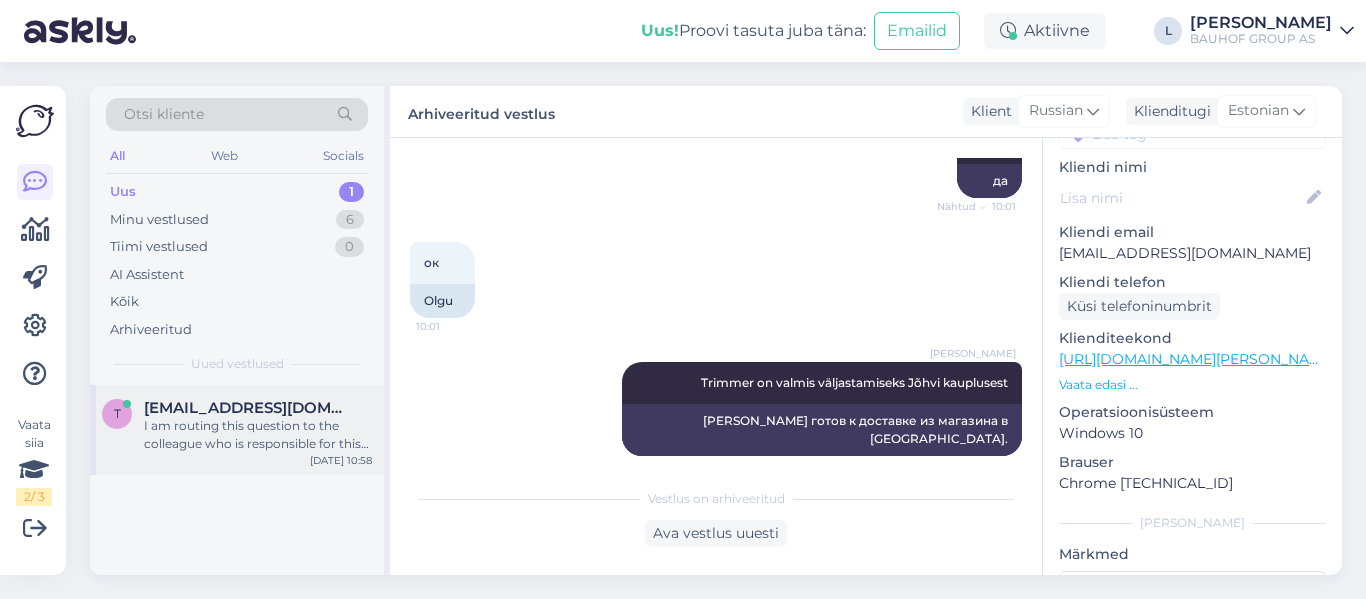 drag, startPoint x: 227, startPoint y: 422, endPoint x: 281, endPoint y: 403, distance: 57.245087 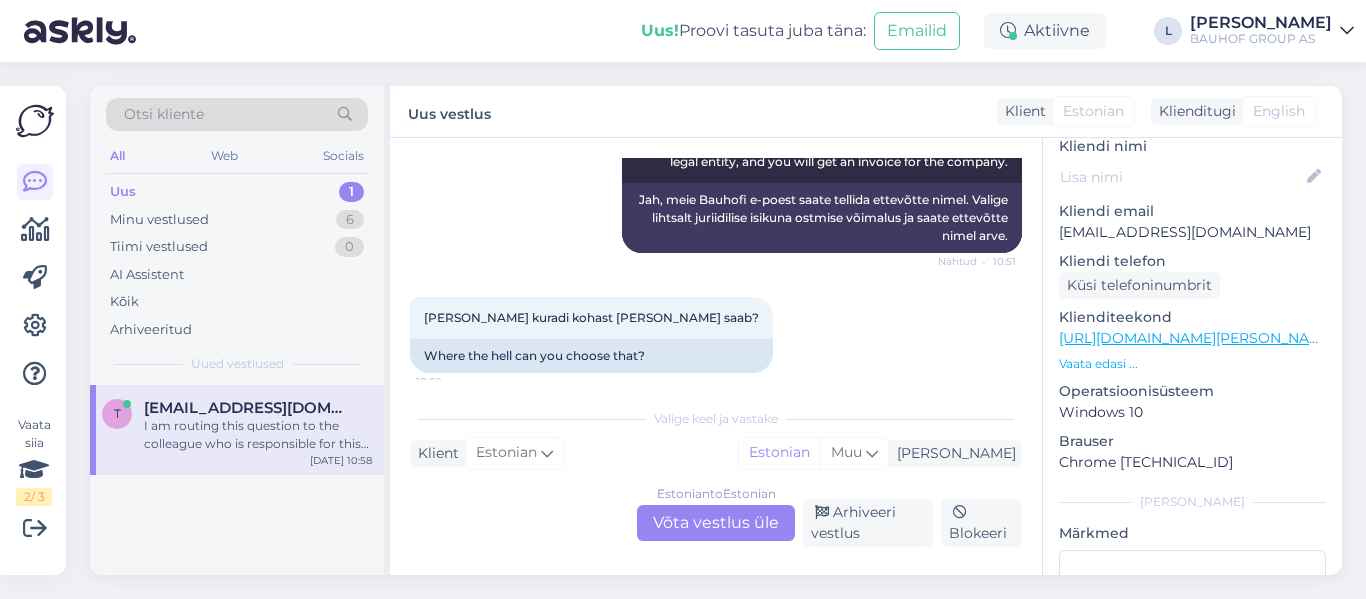 scroll, scrollTop: 1086, scrollLeft: 0, axis: vertical 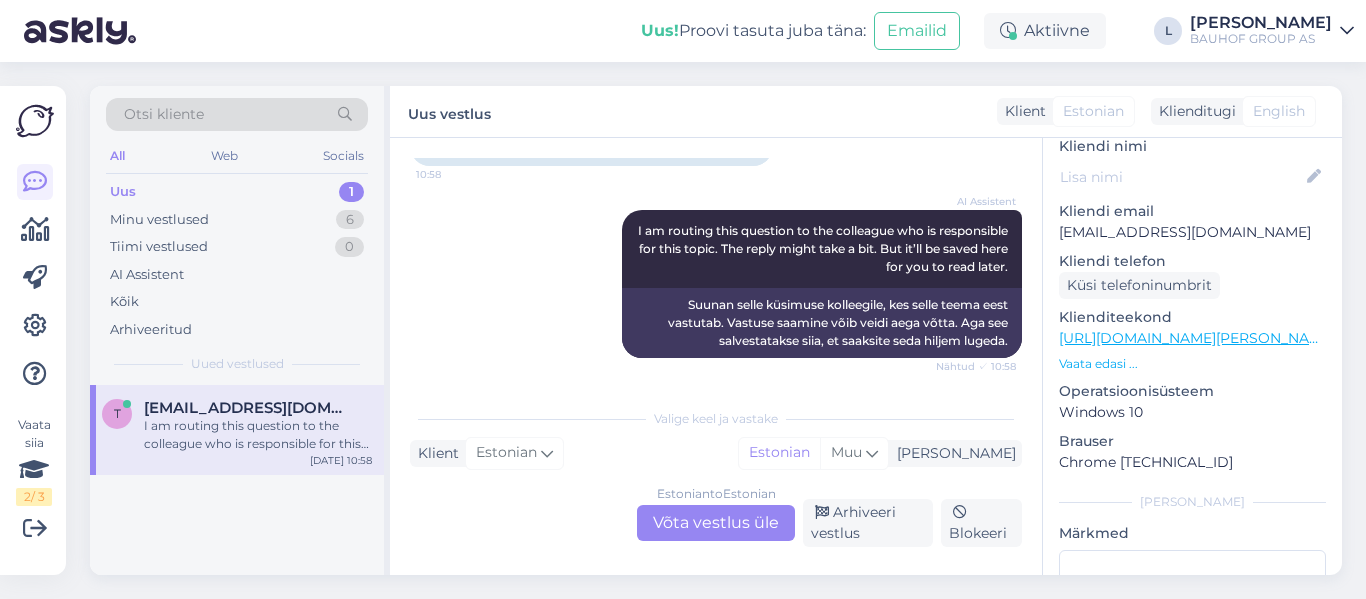 click on "Estonian  to  Estonian Võta vestlus üle" at bounding box center (716, 523) 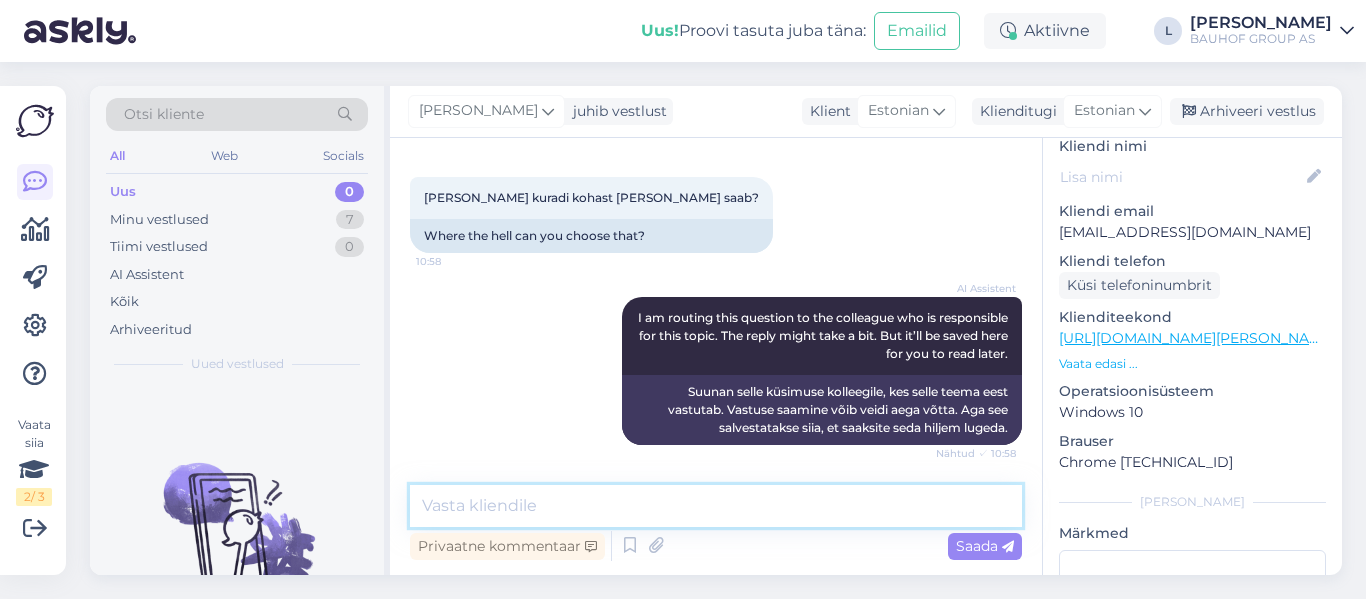 click at bounding box center (716, 506) 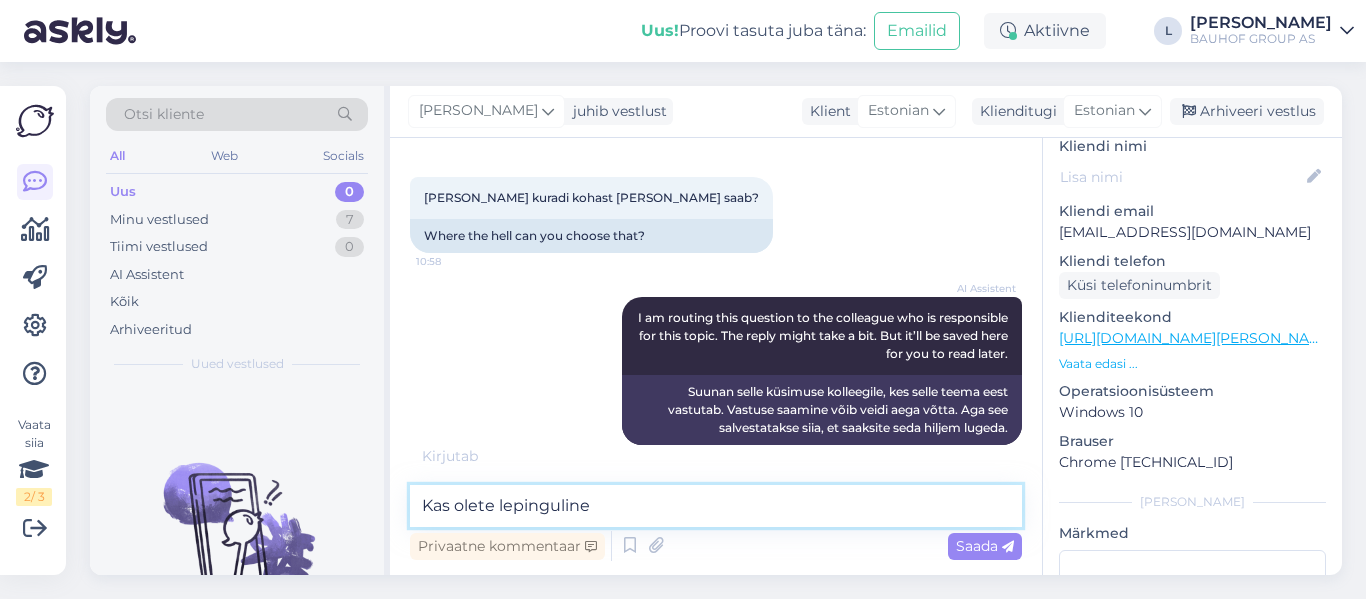 scroll, scrollTop: 1020, scrollLeft: 0, axis: vertical 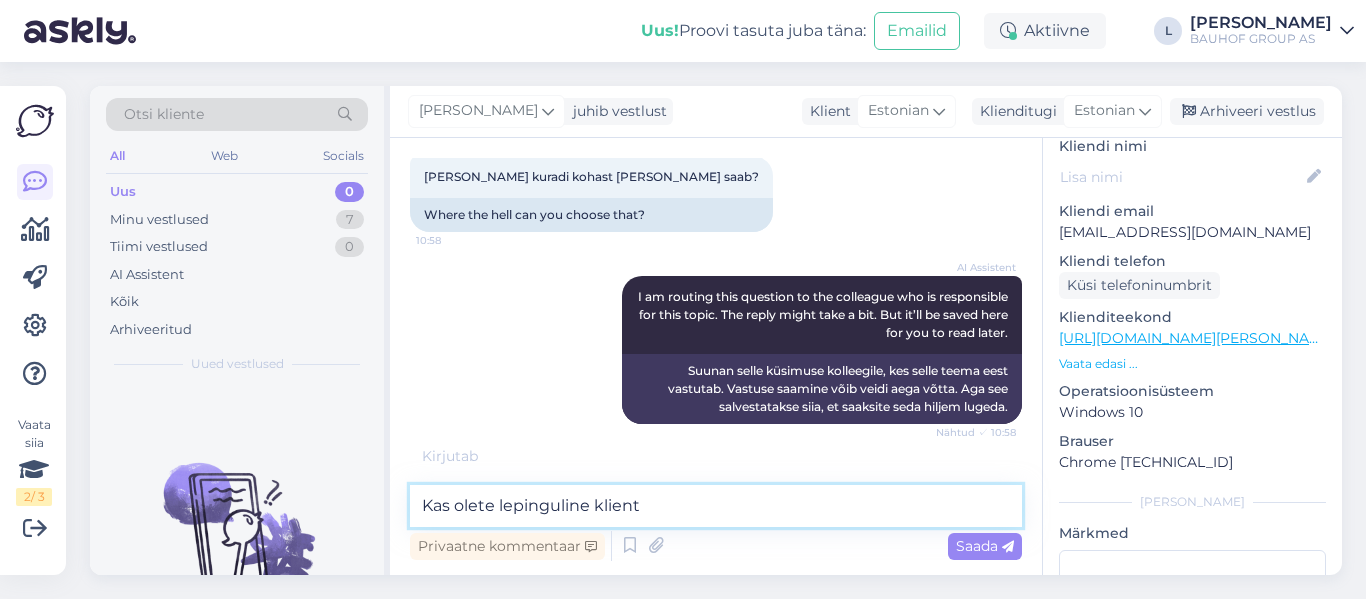 type on "Kas olete lepinguline klient?" 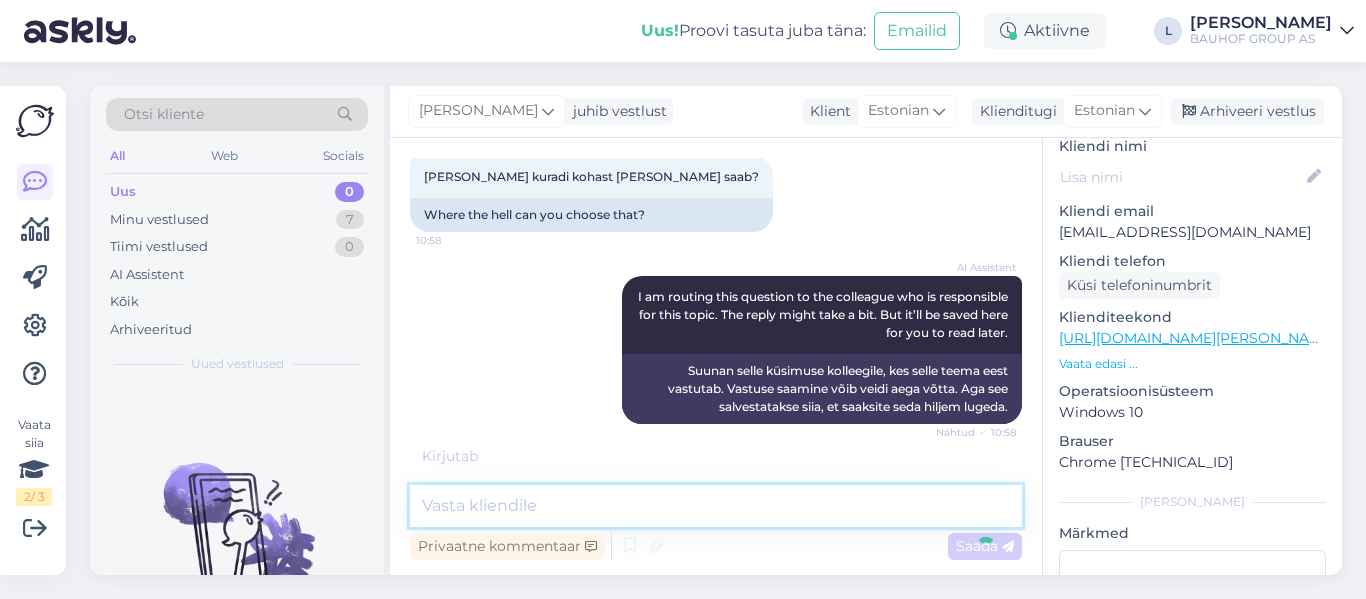 scroll, scrollTop: 1085, scrollLeft: 0, axis: vertical 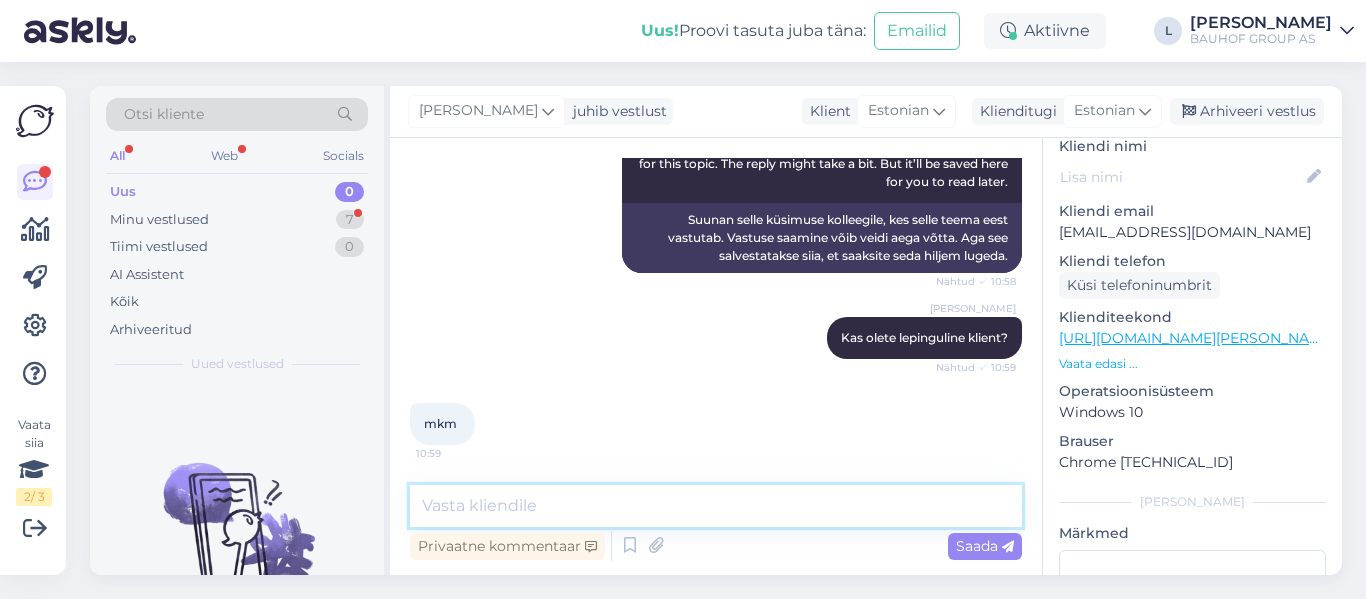 click at bounding box center (716, 506) 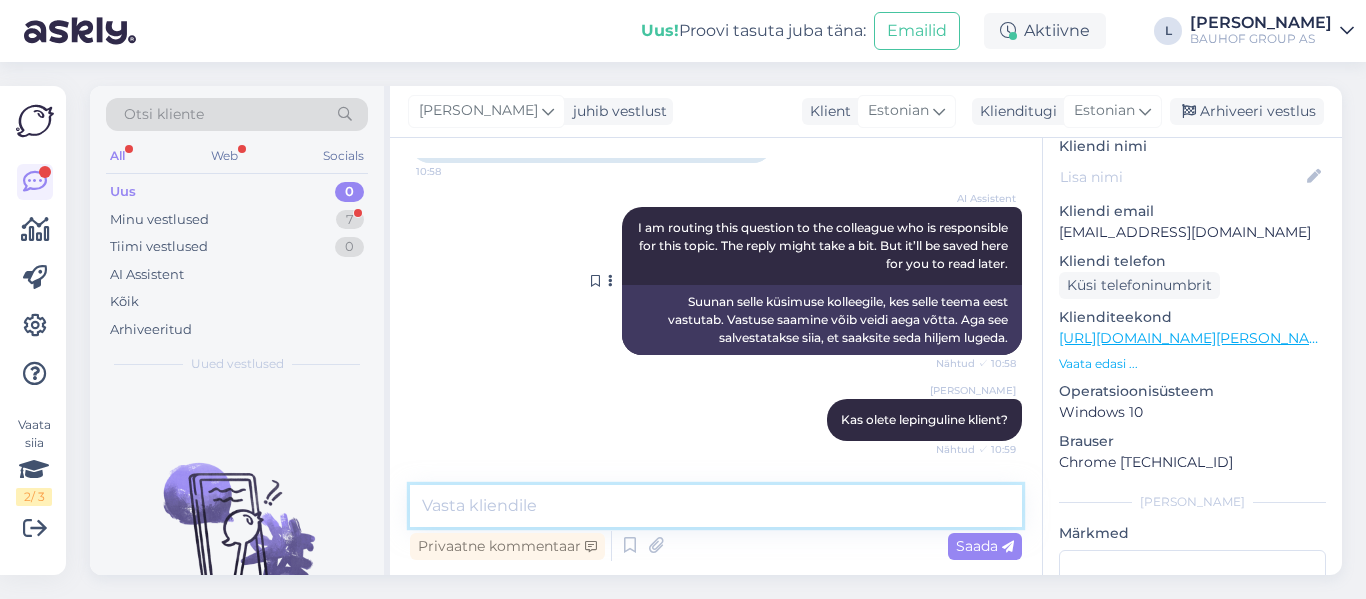 scroll, scrollTop: 1171, scrollLeft: 0, axis: vertical 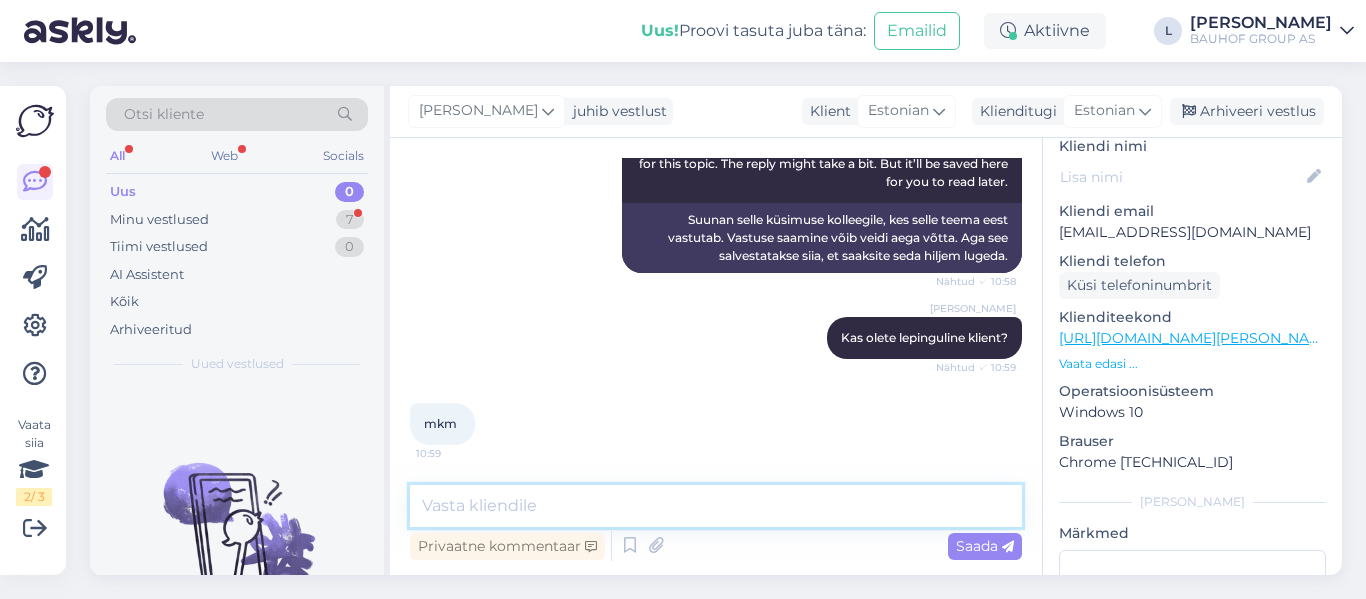 click at bounding box center [716, 506] 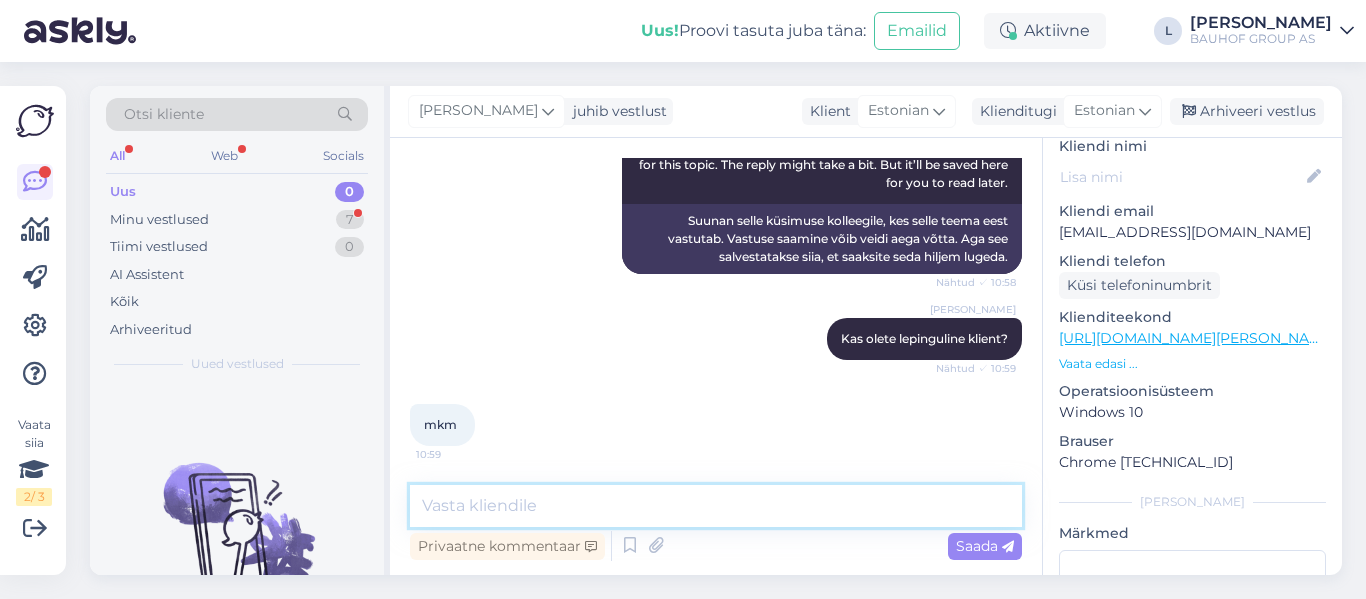scroll, scrollTop: 1171, scrollLeft: 0, axis: vertical 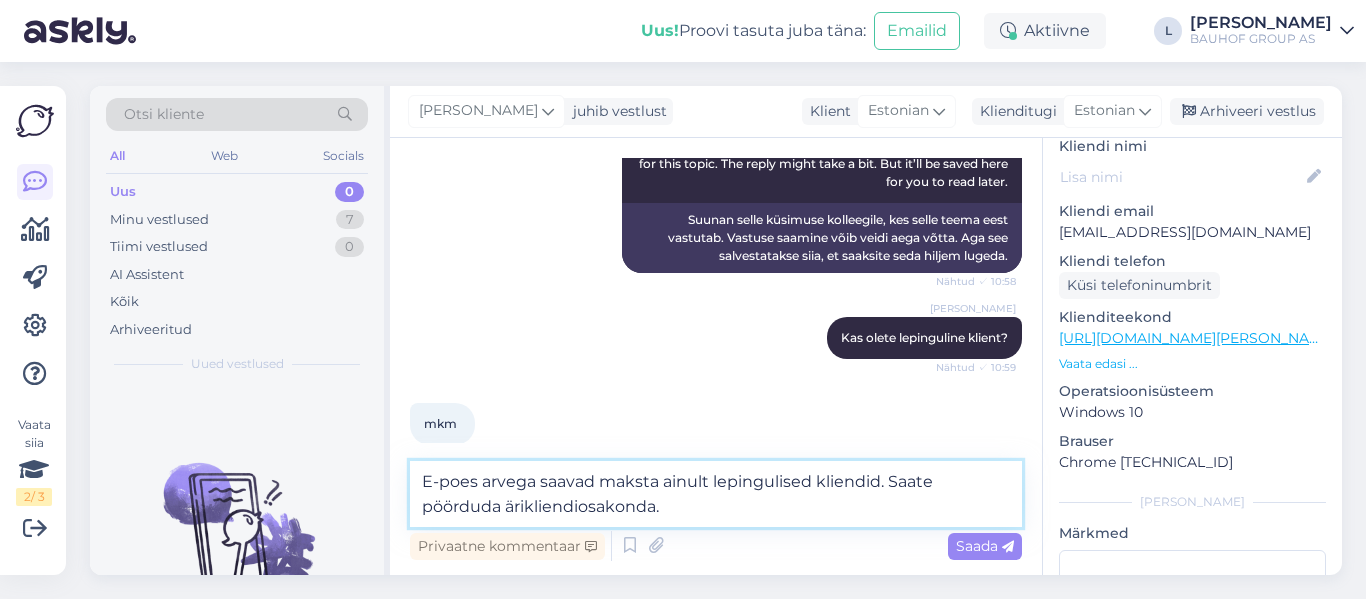 paste on "[URL][DOMAIN_NAME][PERSON_NAME]" 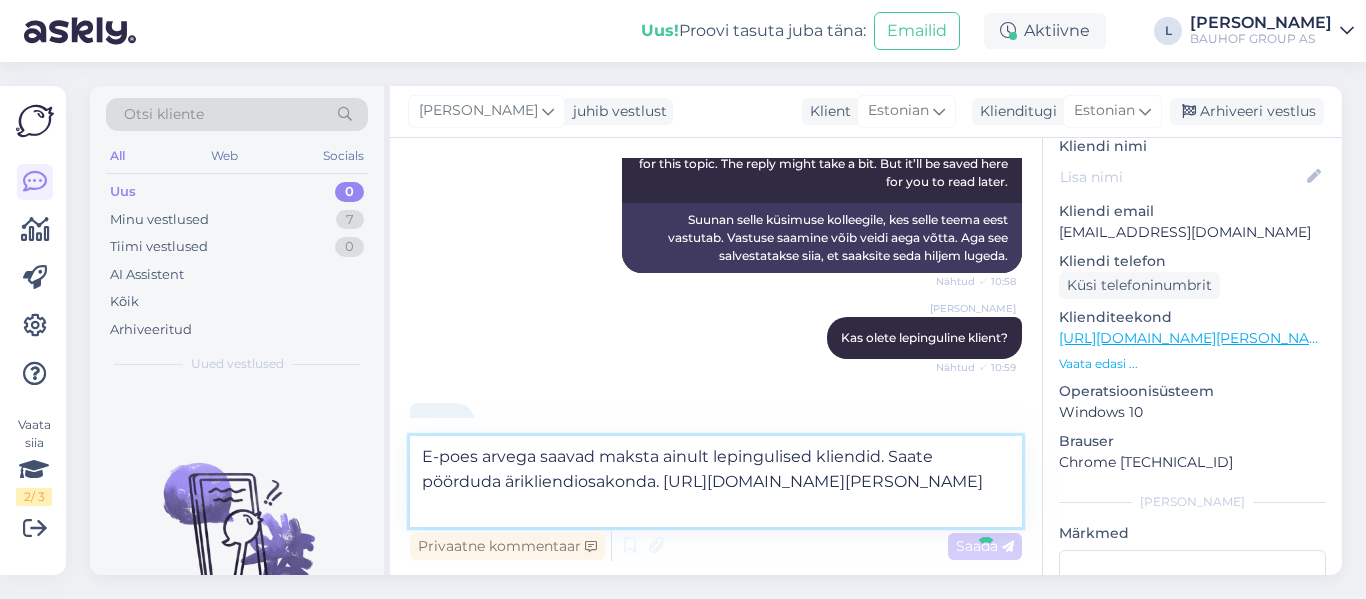 type 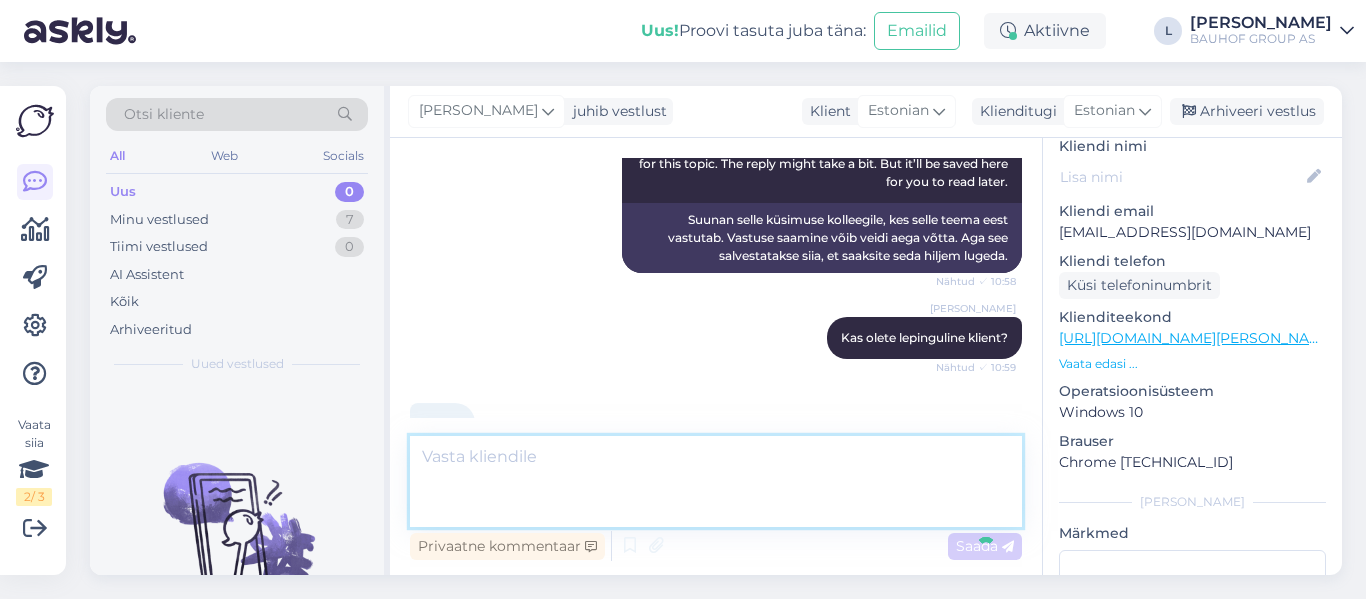scroll, scrollTop: 1293, scrollLeft: 0, axis: vertical 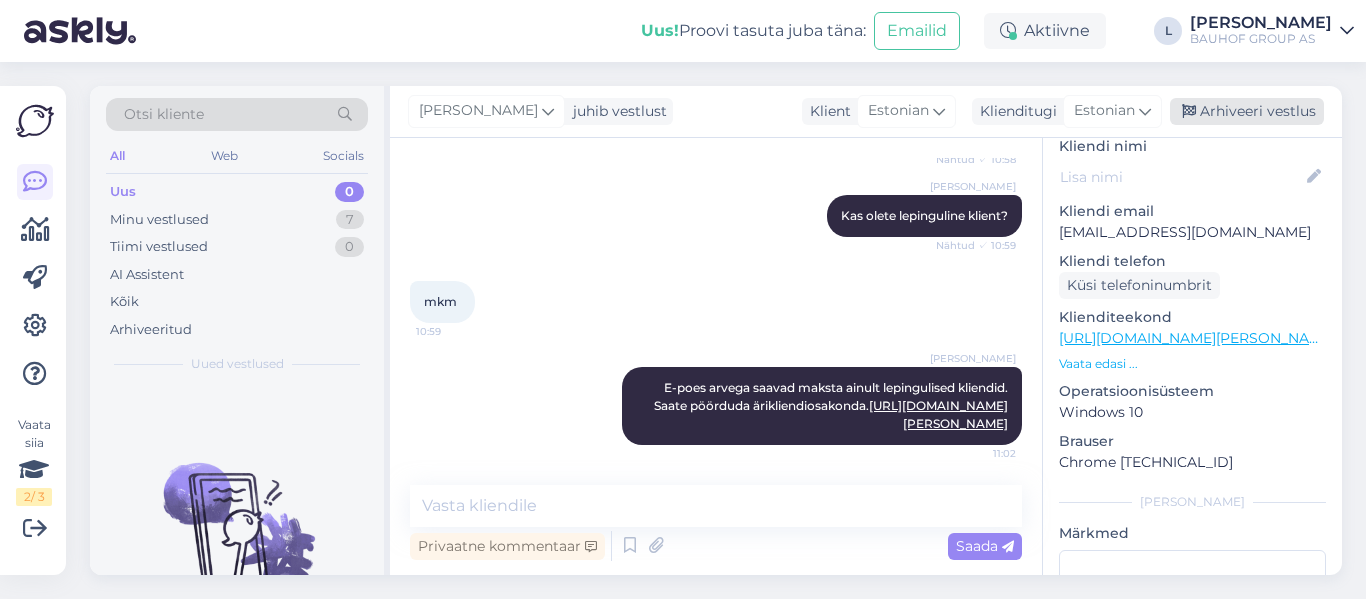 click on "Arhiveeri vestlus" at bounding box center [1247, 111] 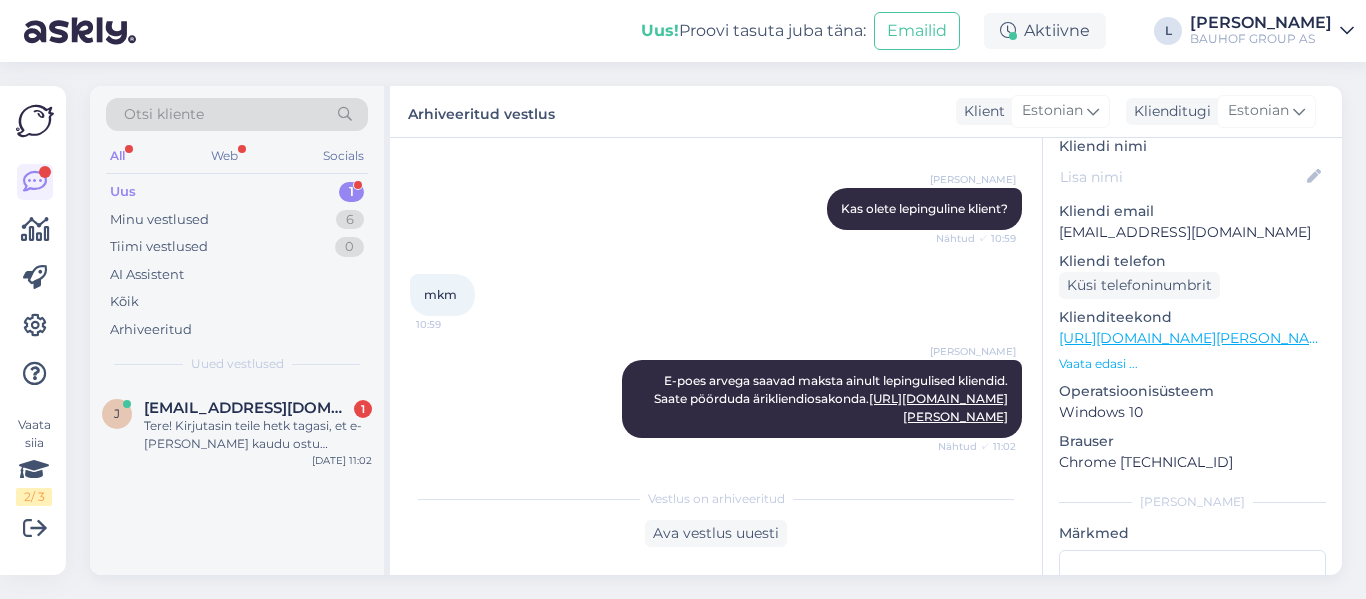 scroll, scrollTop: 1492, scrollLeft: 0, axis: vertical 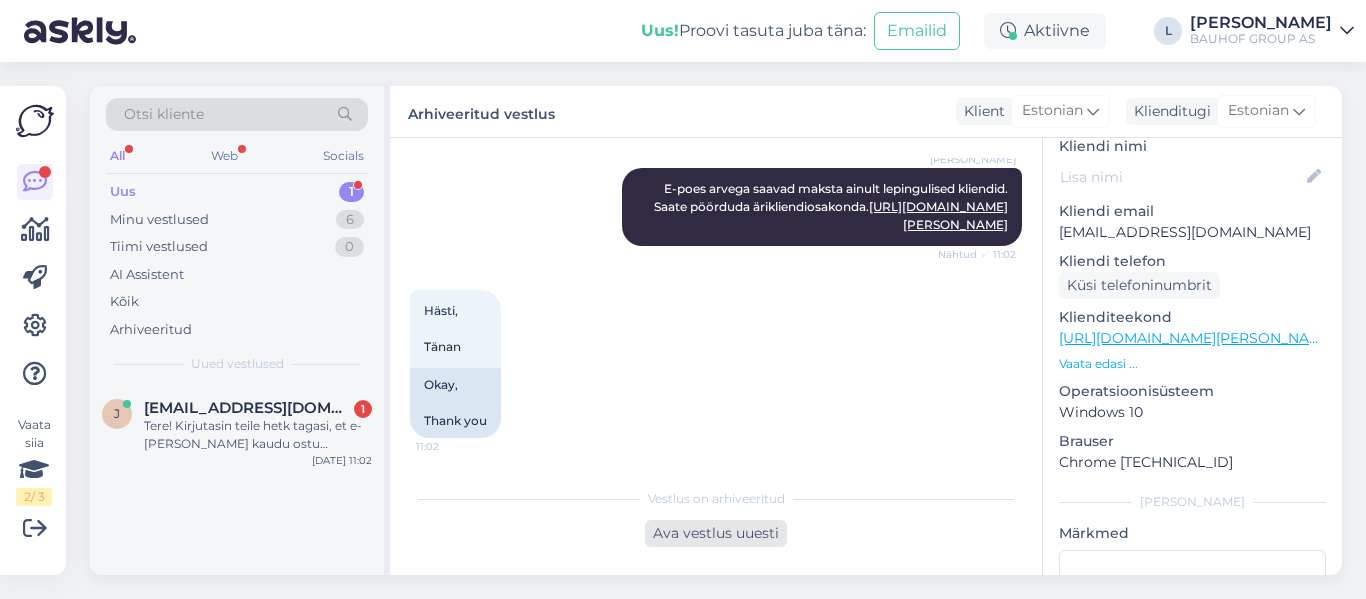 click on "Ava vestlus uuesti" at bounding box center (716, 533) 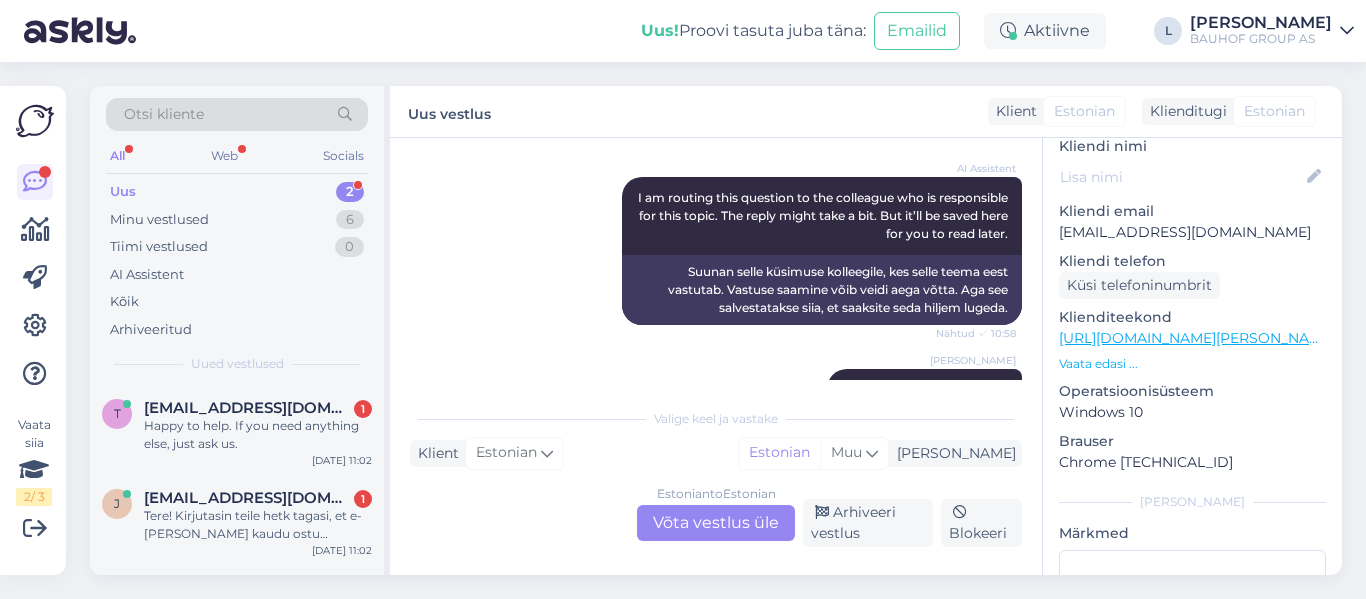 scroll, scrollTop: 1110, scrollLeft: 0, axis: vertical 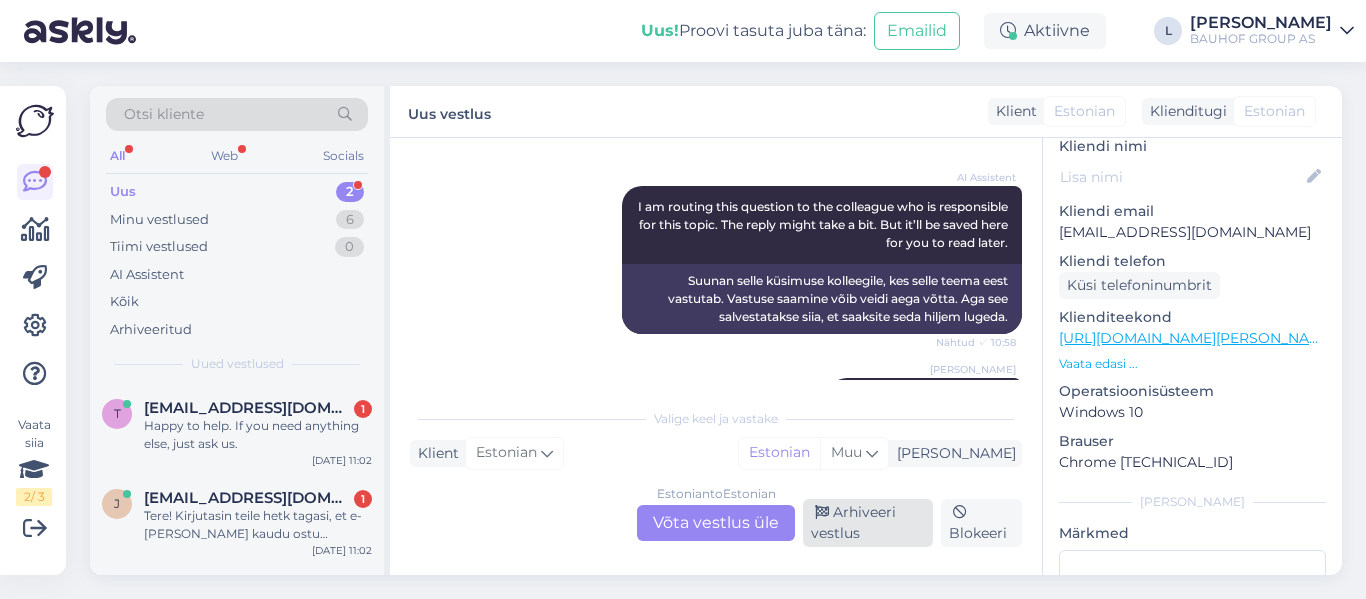 click on "Arhiveeri vestlus" at bounding box center (868, 523) 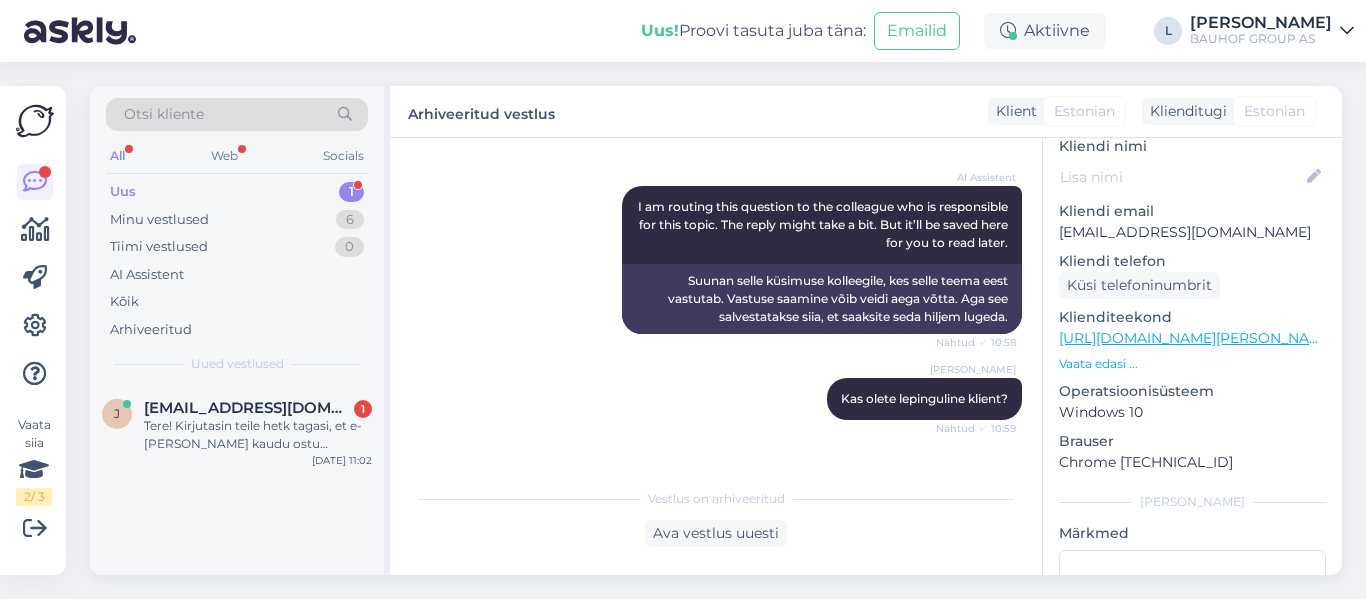click on "Uus 1" at bounding box center (237, 192) 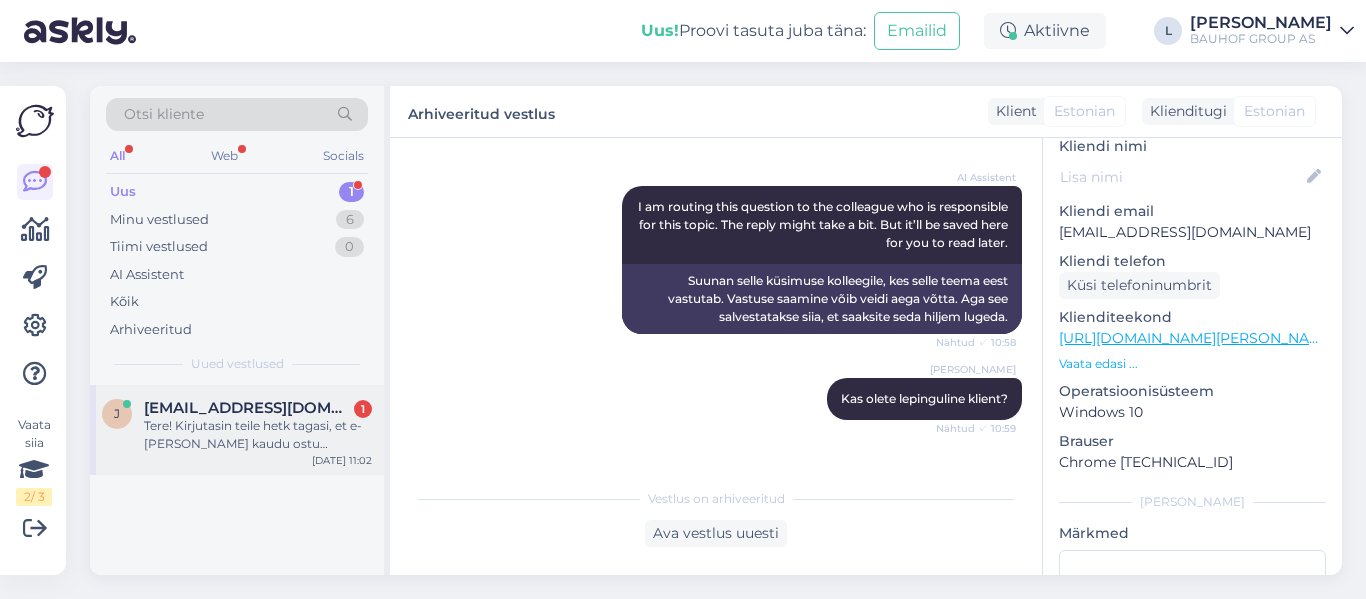 click on "Tere! Kirjutasin teile hetk tagasi, et e-[PERSON_NAME] kaudu ostu sooritamine ei õnnestu, kuna minu andmed on m´puudulikud ja valed, ning [PERSON_NAME] saa muuta. [PERSON_NAME] teilt vastuse, et asi on [PERSON_NAME] proovige 2 minuti pärast uuesti. Nüüd möödas 15 minutit aga andmed ikka puudulikud ja ostu ei saa lõpuni sooritada" at bounding box center [258, 435] 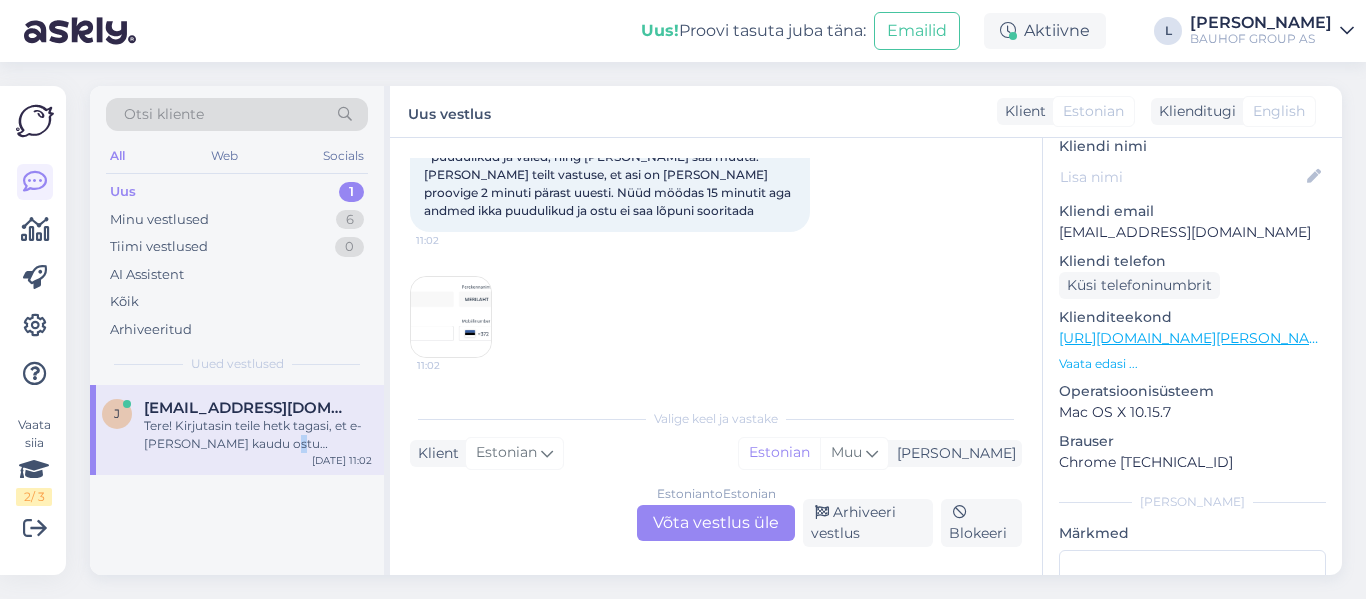 scroll, scrollTop: 42, scrollLeft: 0, axis: vertical 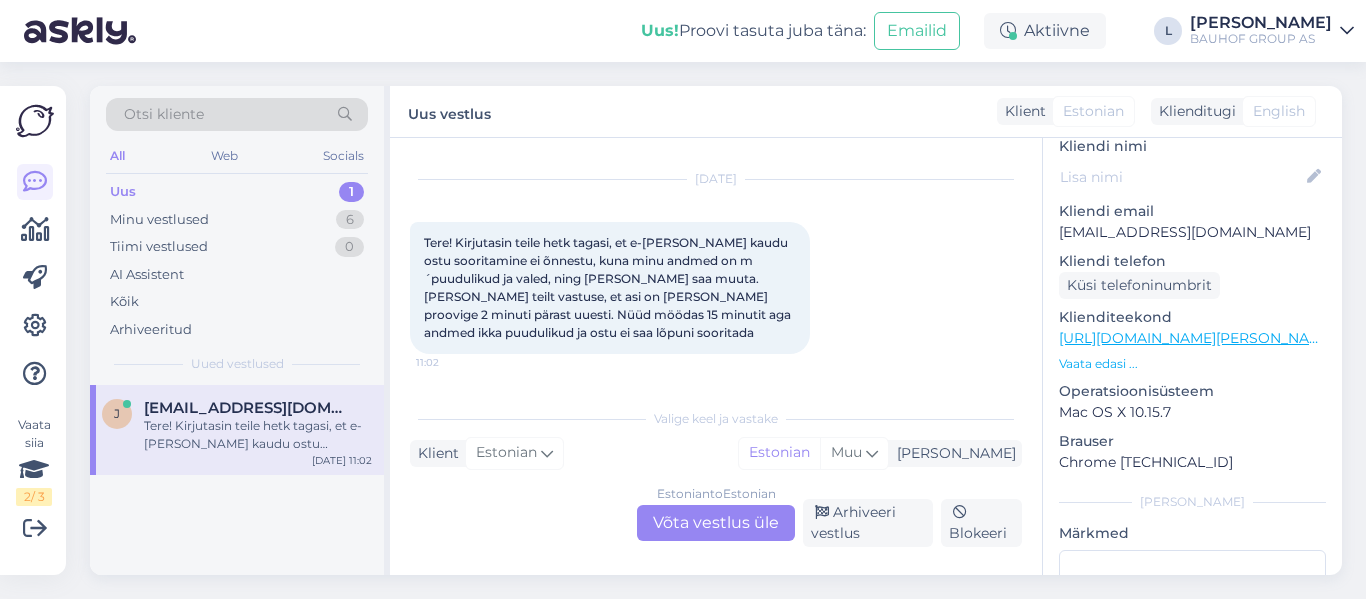 click on "Estonian  to  Estonian Võta vestlus üle" at bounding box center [716, 523] 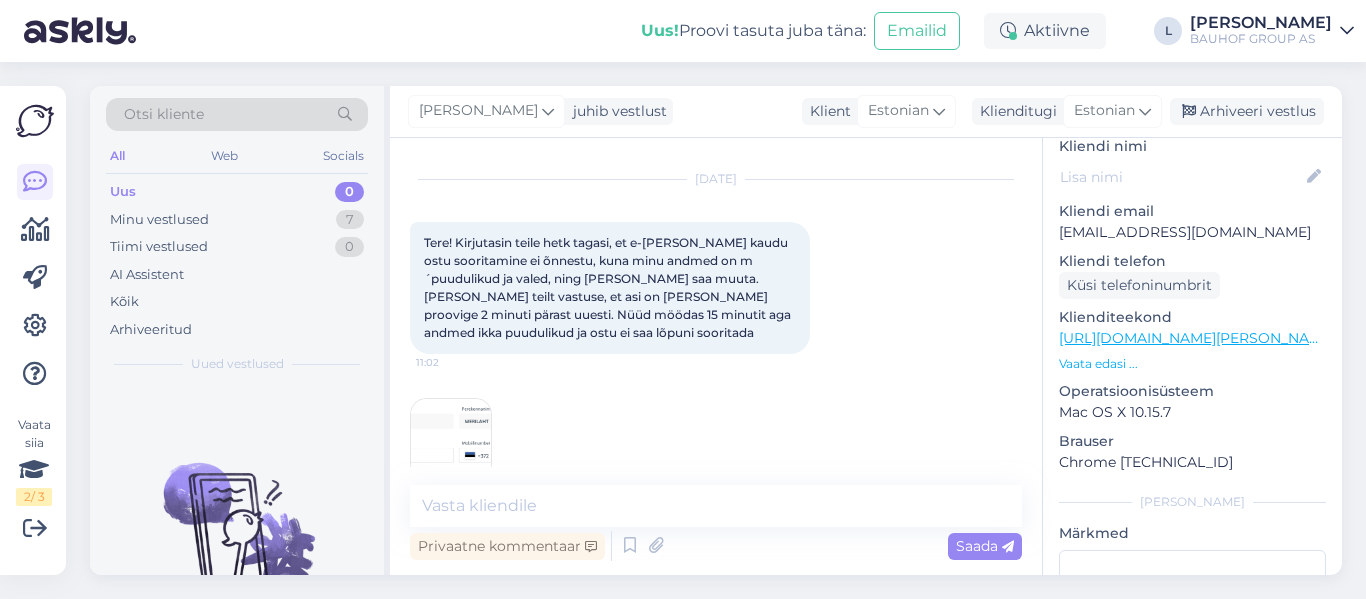 scroll, scrollTop: 77, scrollLeft: 0, axis: vertical 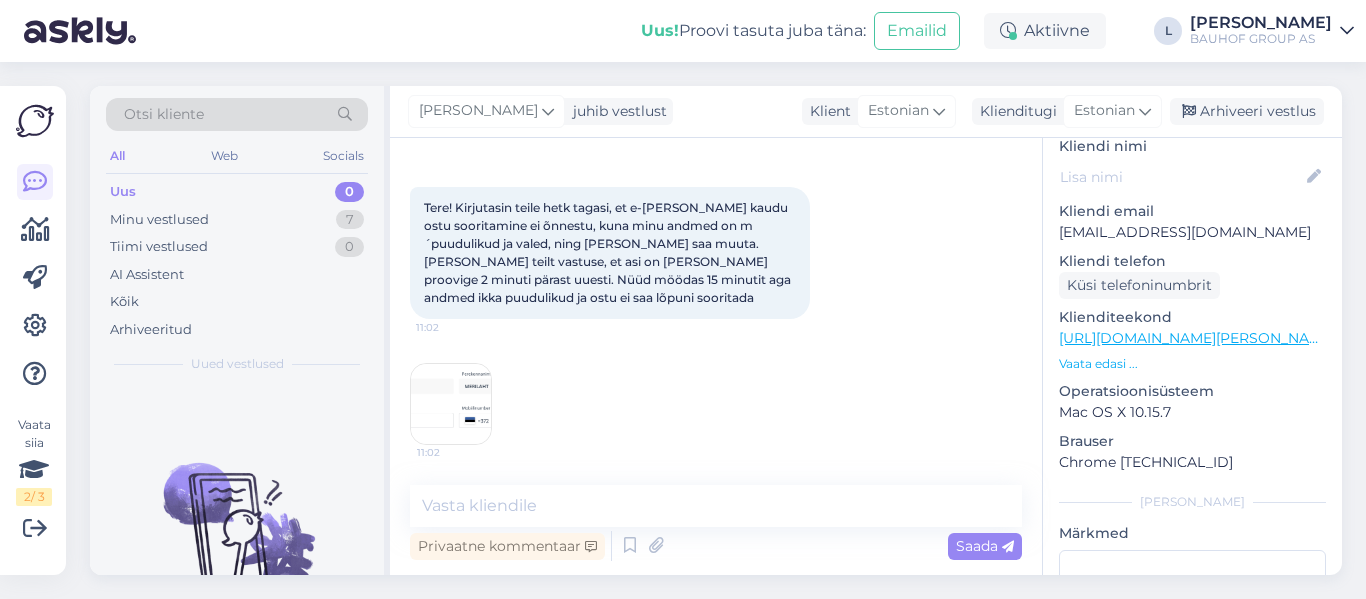 click at bounding box center [451, 404] 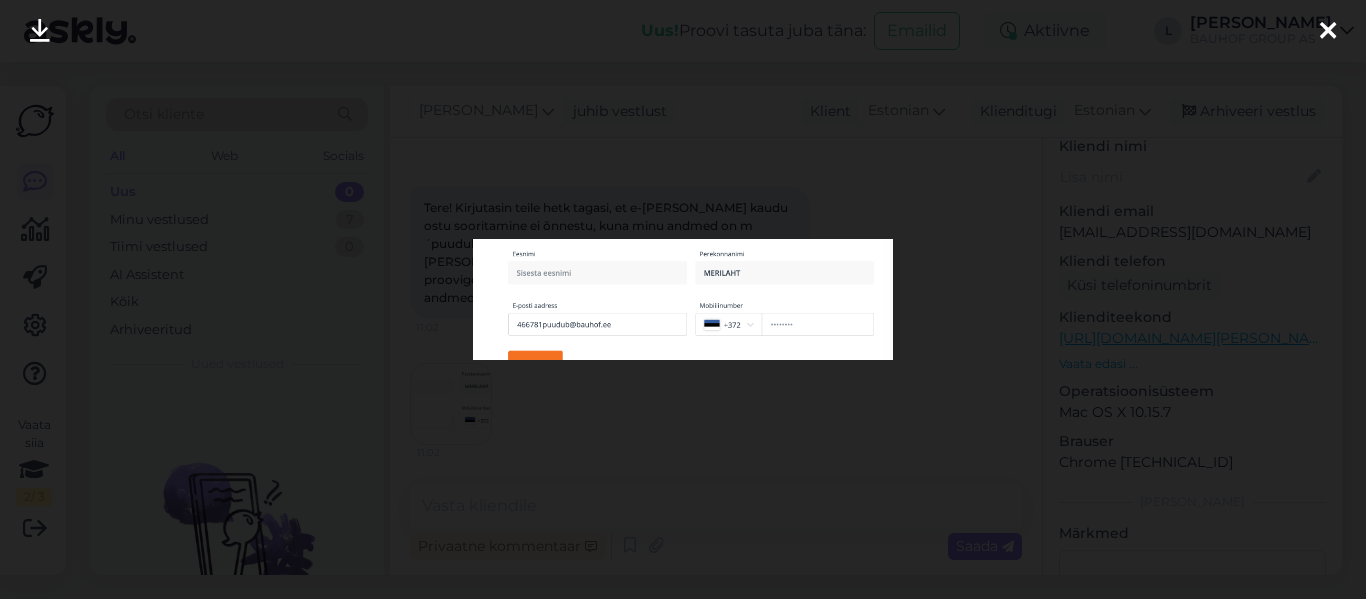 click at bounding box center (1328, 32) 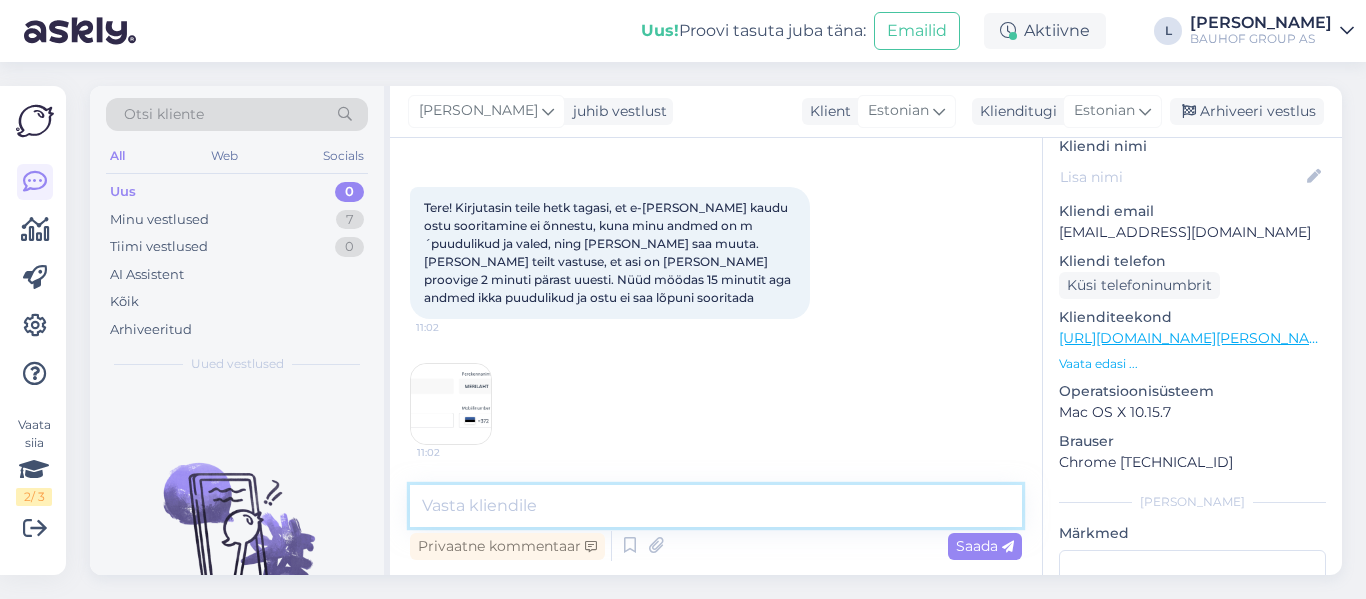 click at bounding box center [716, 506] 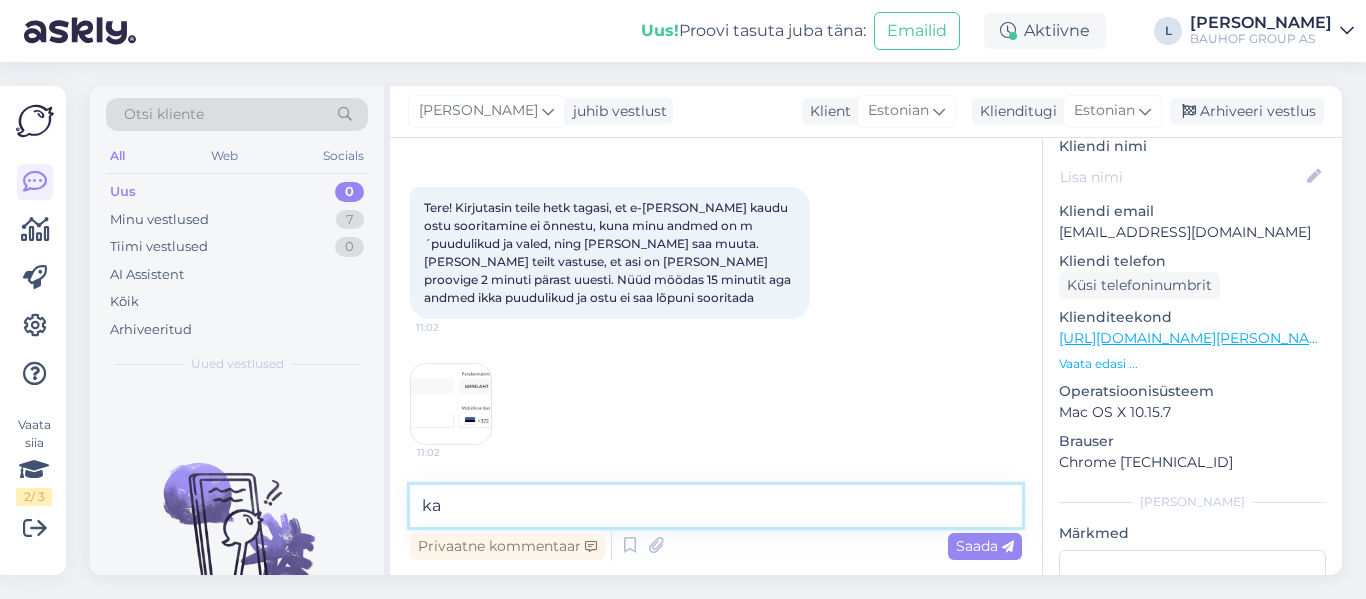 type on "k" 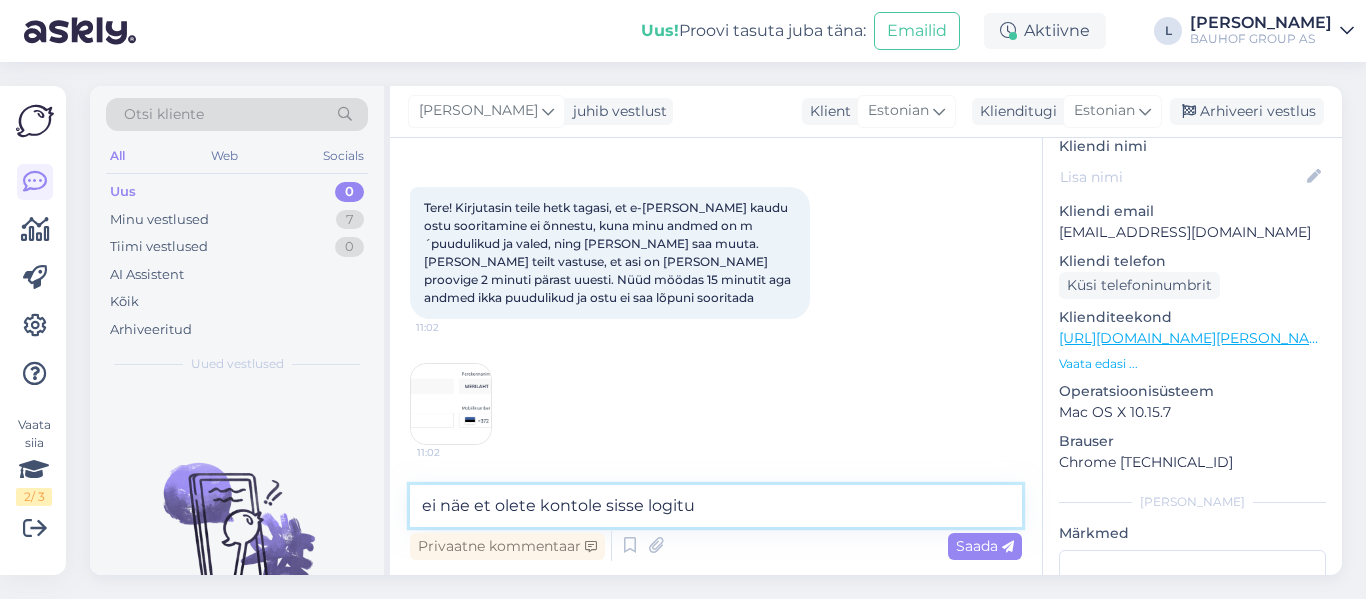 type on "ei näe et olete kontole sisse logitud" 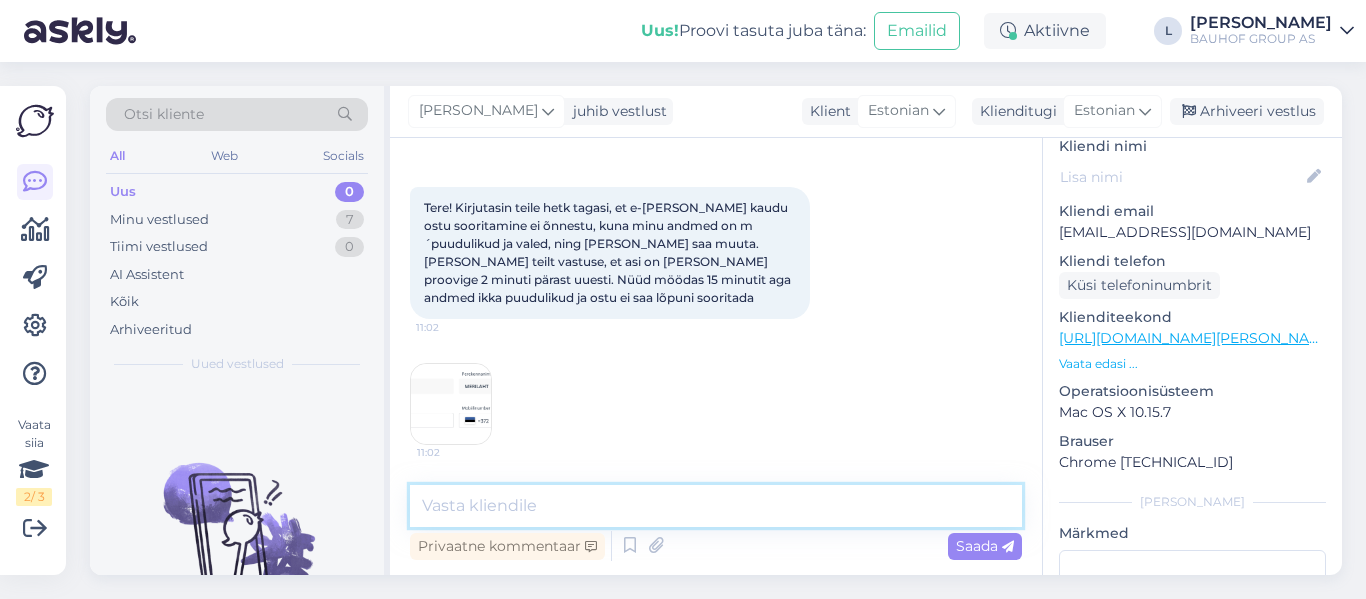 scroll, scrollTop: 163, scrollLeft: 0, axis: vertical 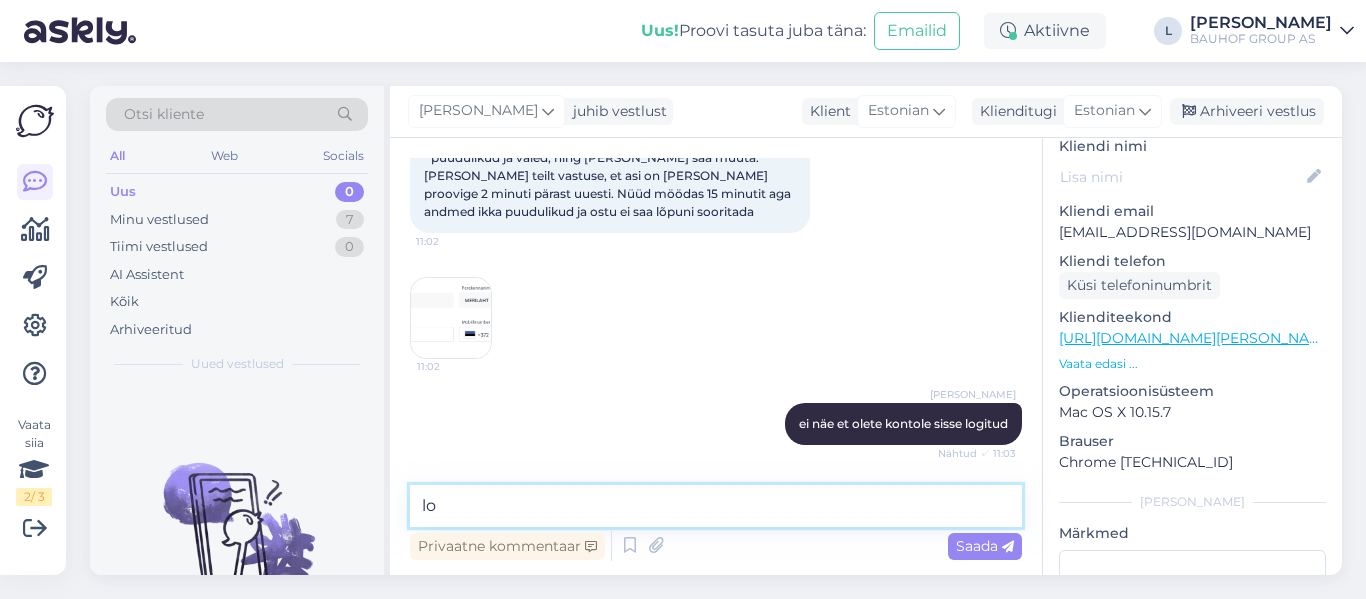 type on "l" 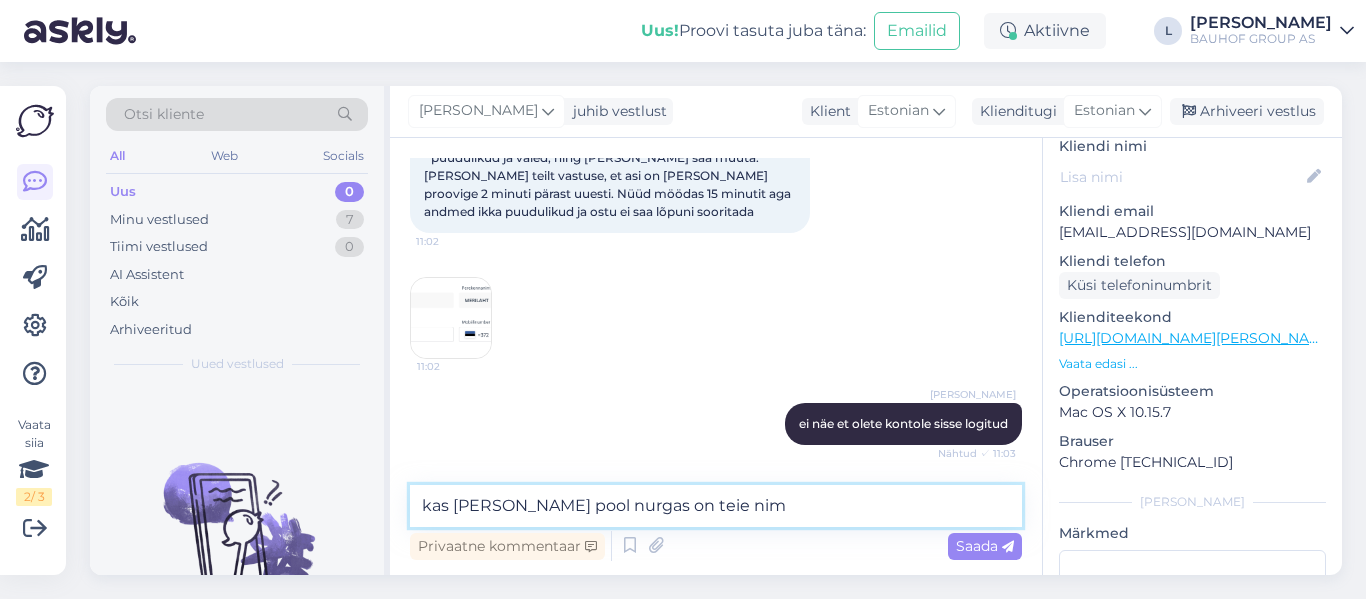 type on "kas [PERSON_NAME] pool nurgas on [PERSON_NAME]" 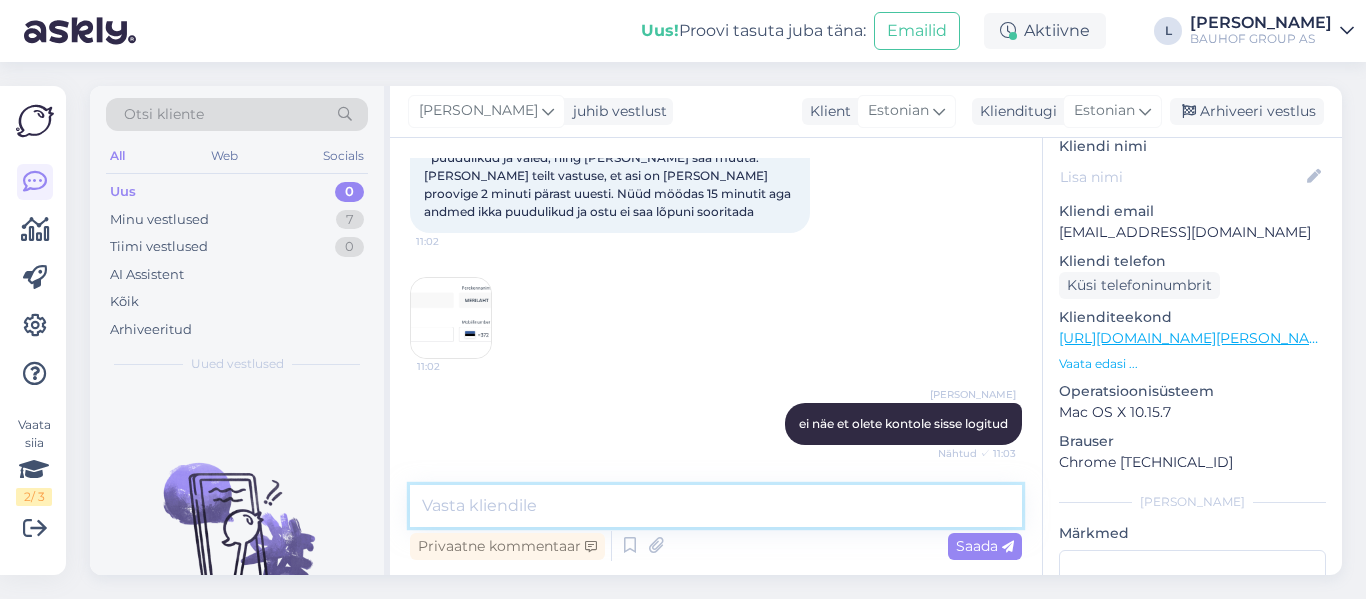 scroll, scrollTop: 249, scrollLeft: 0, axis: vertical 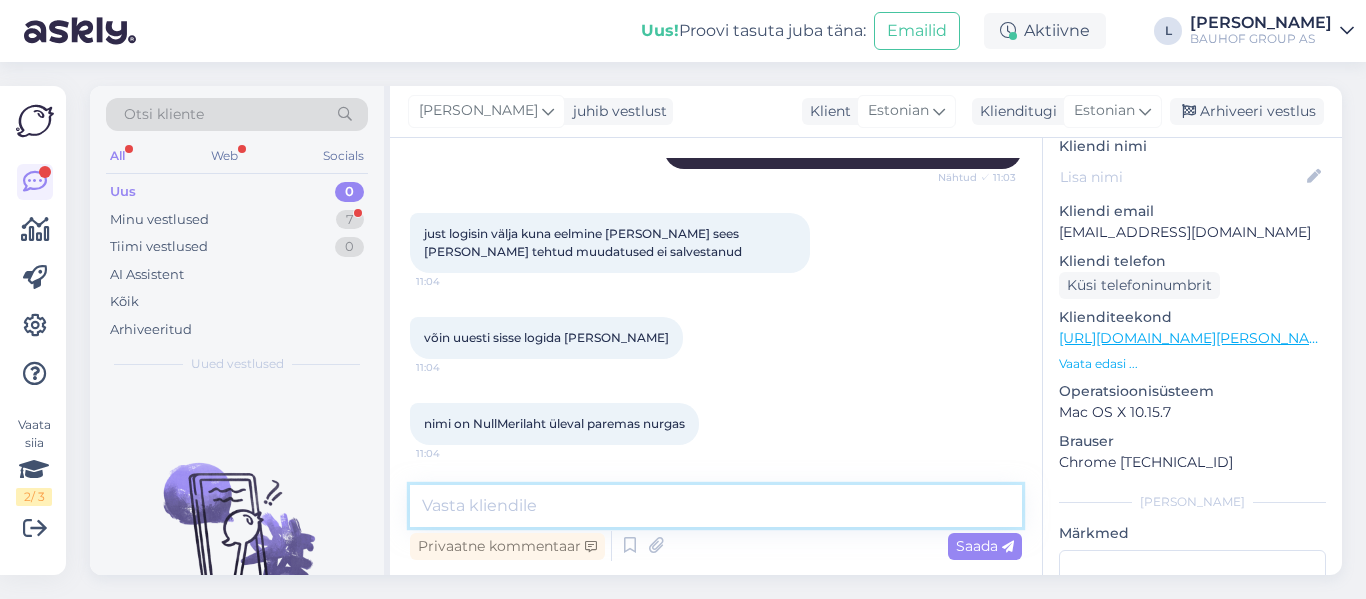 click at bounding box center (716, 506) 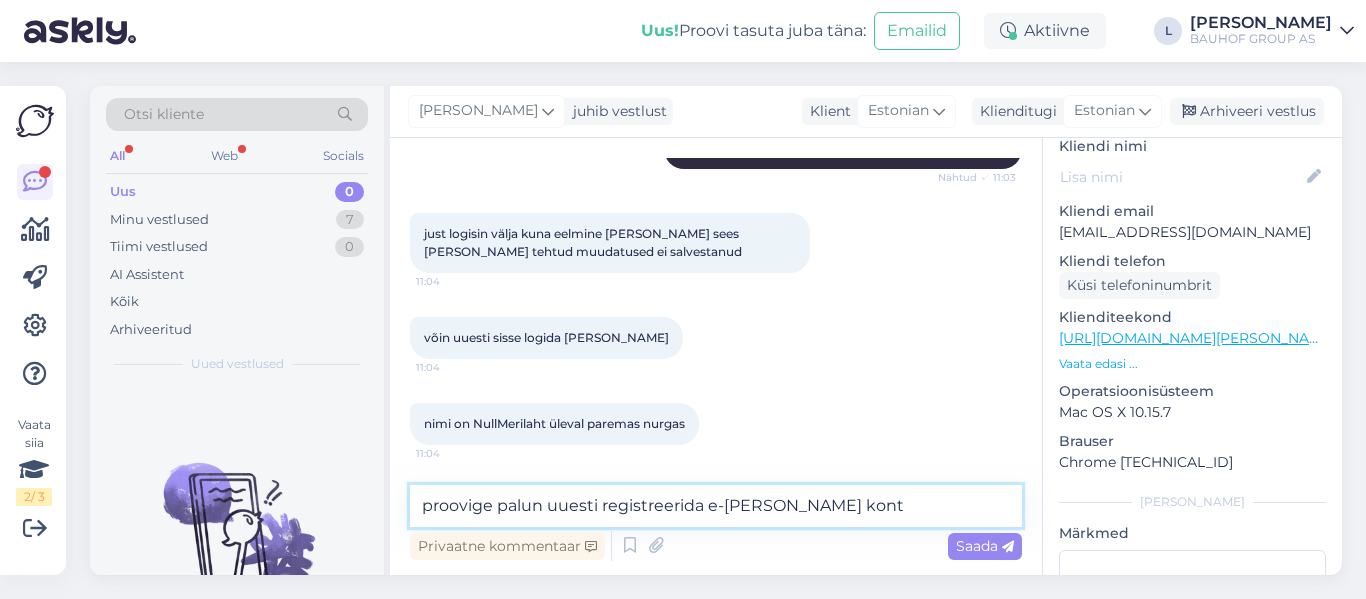 type on "proovige palun uuesti registreerida e-[PERSON_NAME] konto" 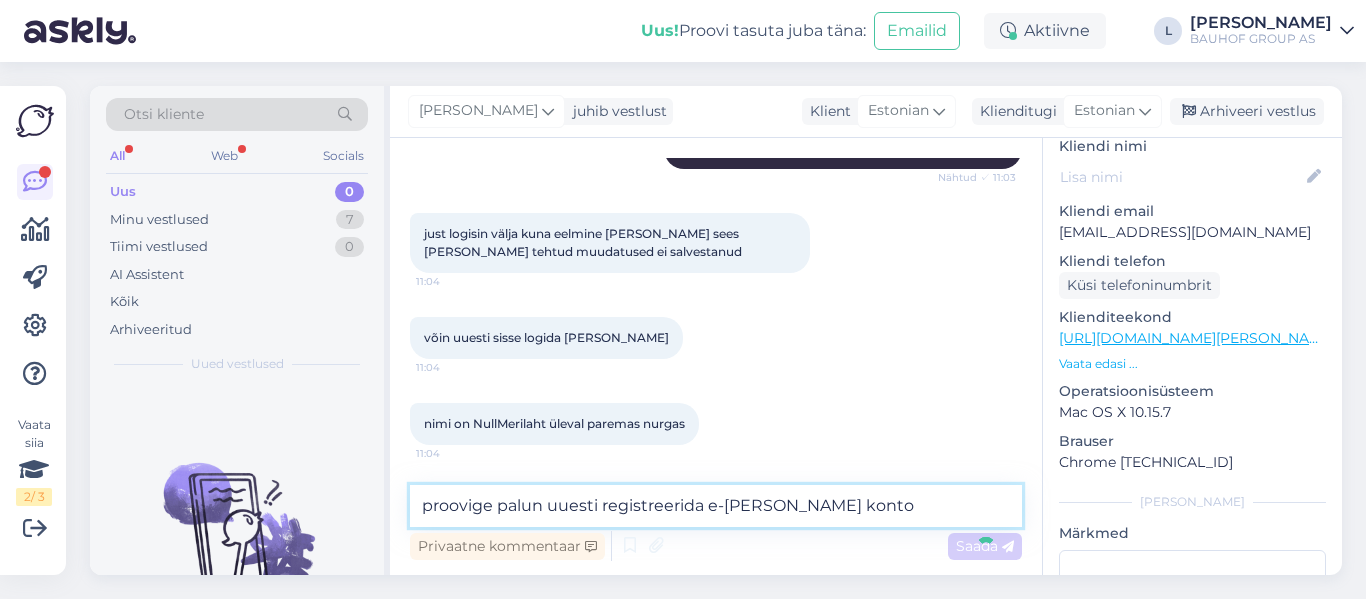 type 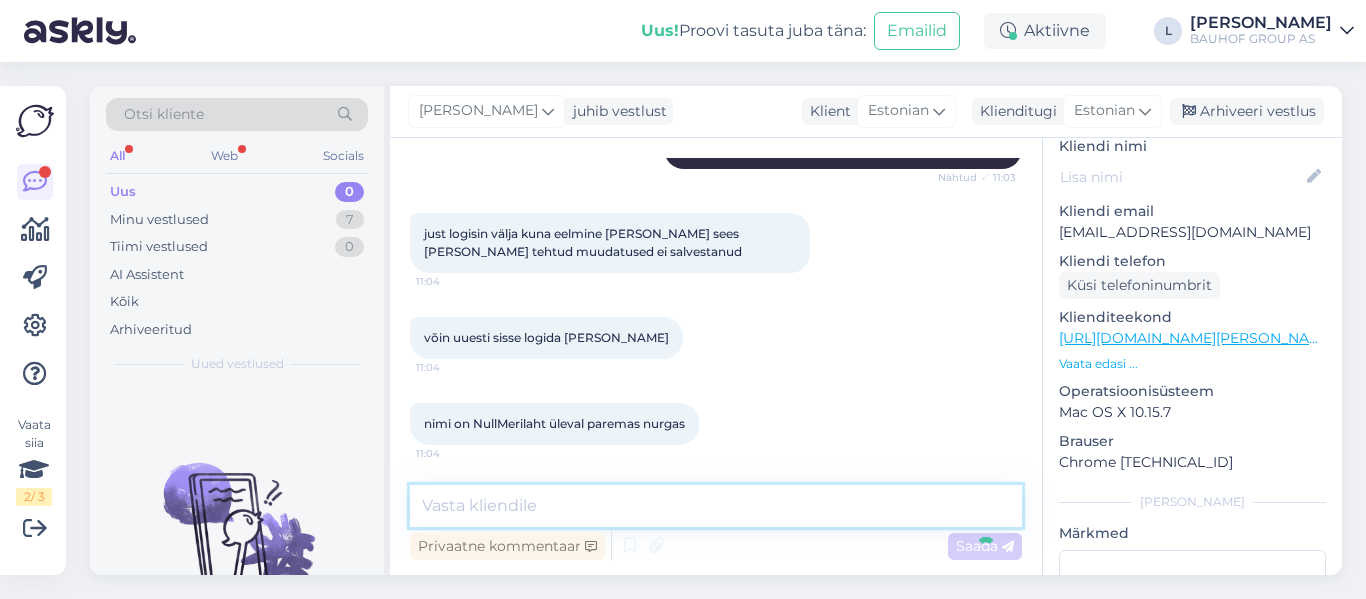 scroll, scrollTop: 611, scrollLeft: 0, axis: vertical 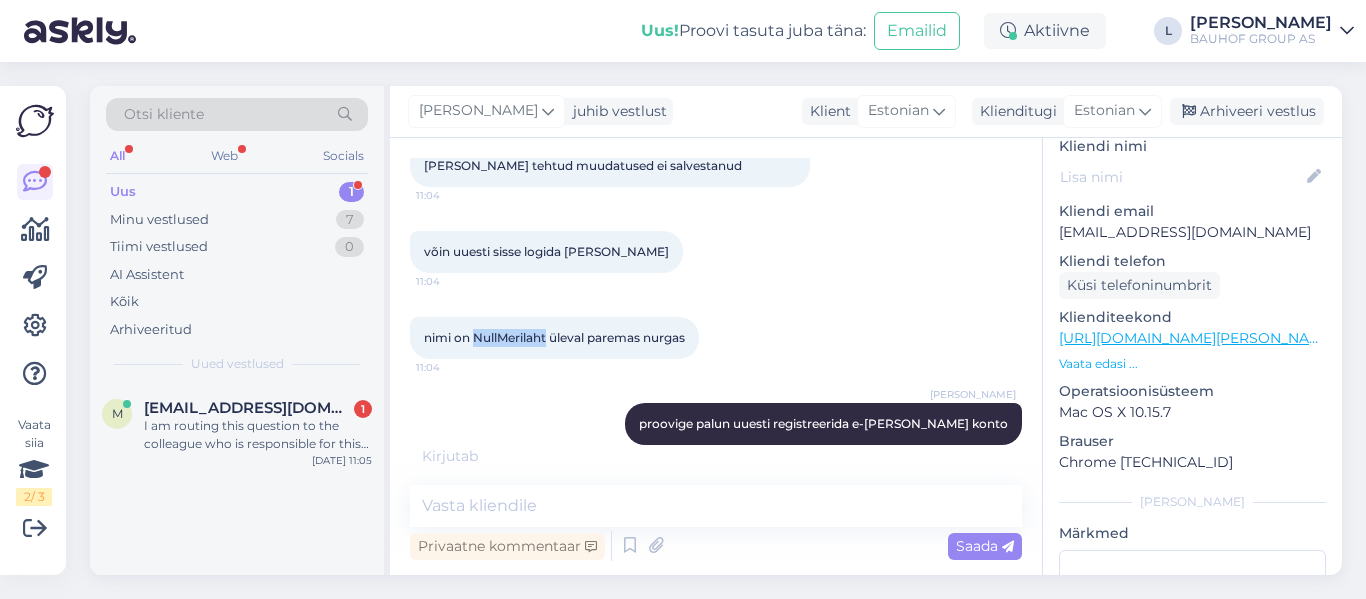 drag, startPoint x: 547, startPoint y: 338, endPoint x: 474, endPoint y: 340, distance: 73.02739 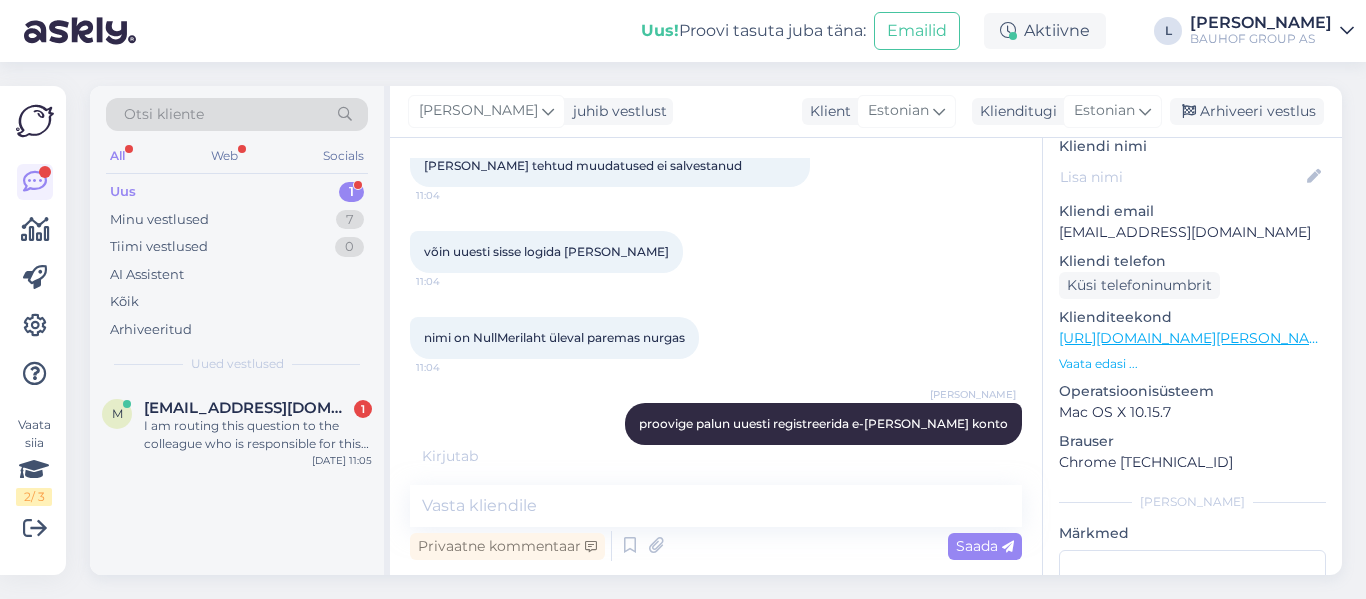 click on "Privaatne kommentaar Saada" at bounding box center [716, 546] 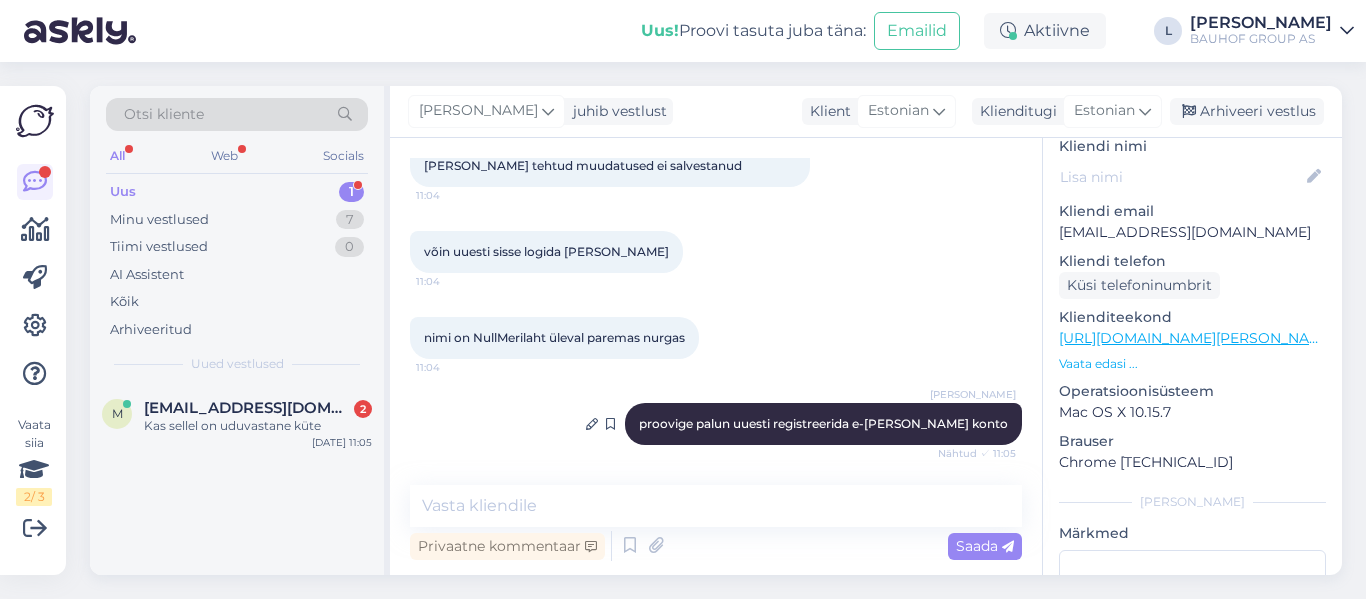 scroll, scrollTop: 733, scrollLeft: 0, axis: vertical 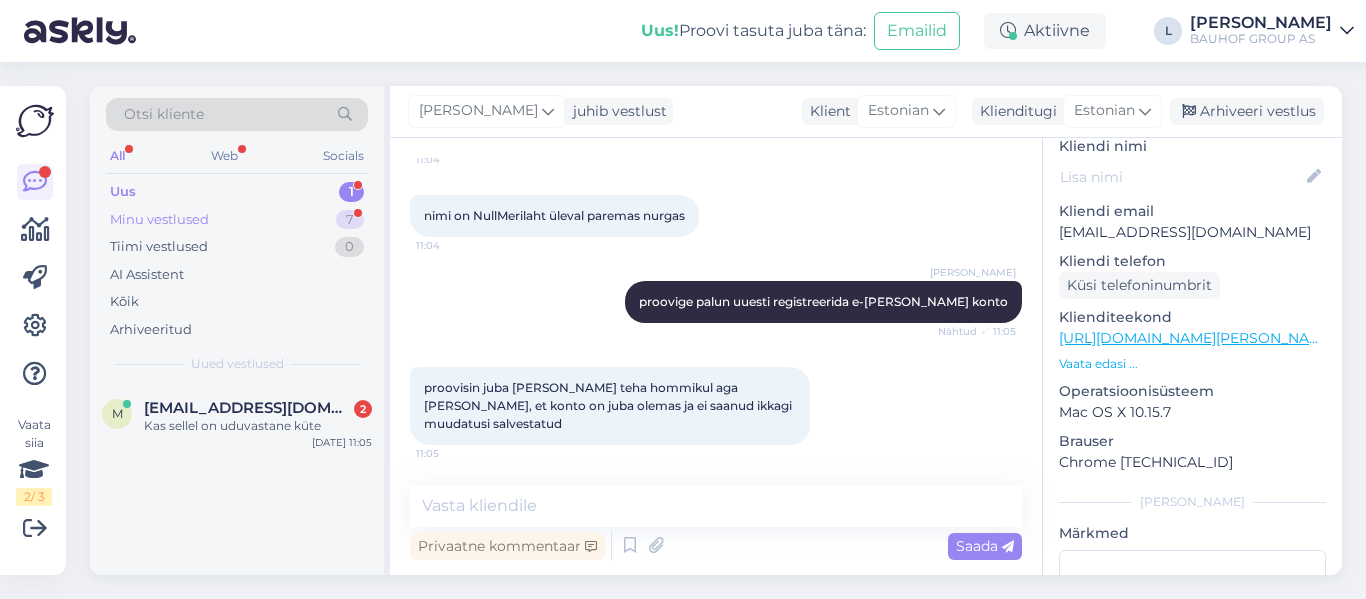 click on "Minu vestlused" at bounding box center [159, 220] 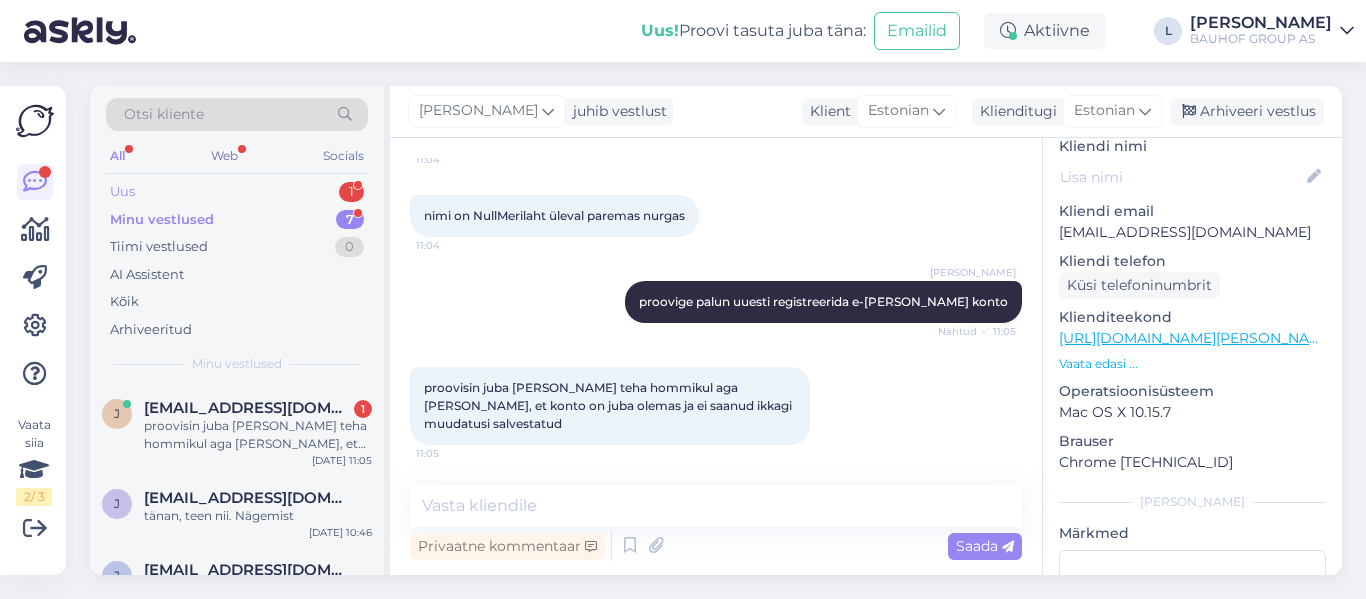 click on "Uus 1" at bounding box center [237, 192] 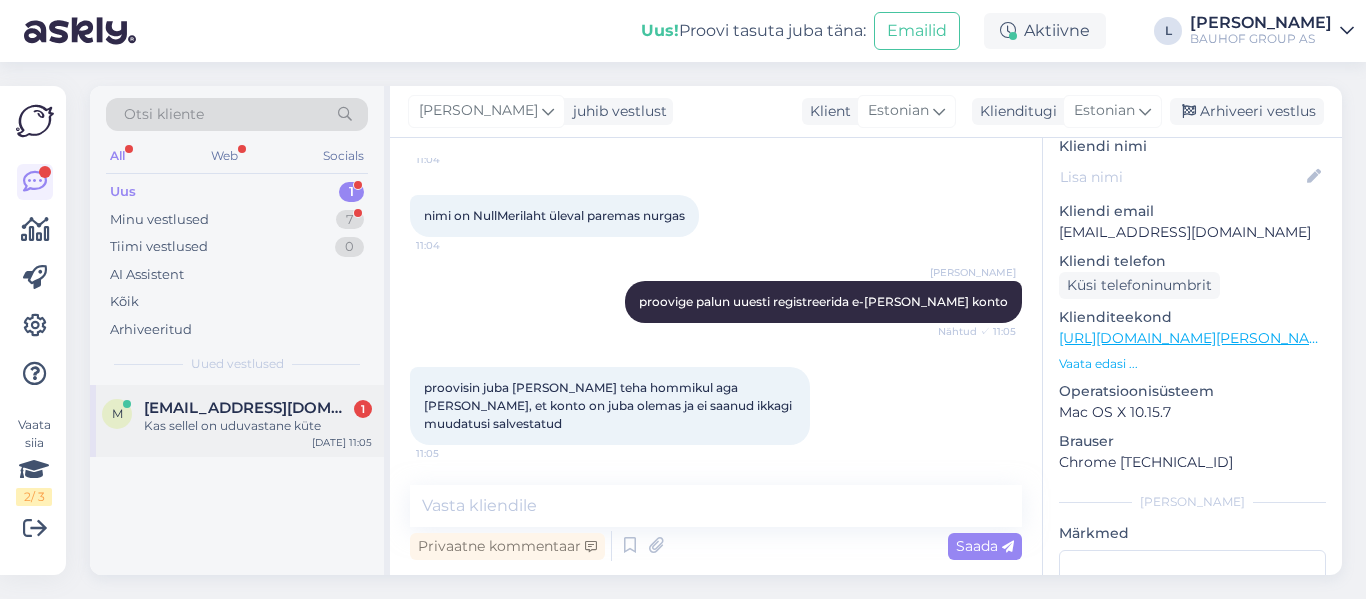 click on "m [EMAIL_ADDRESS][DOMAIN_NAME] 1 Kas sellel on uduvastane küte [DATE] 11:05" at bounding box center [237, 421] 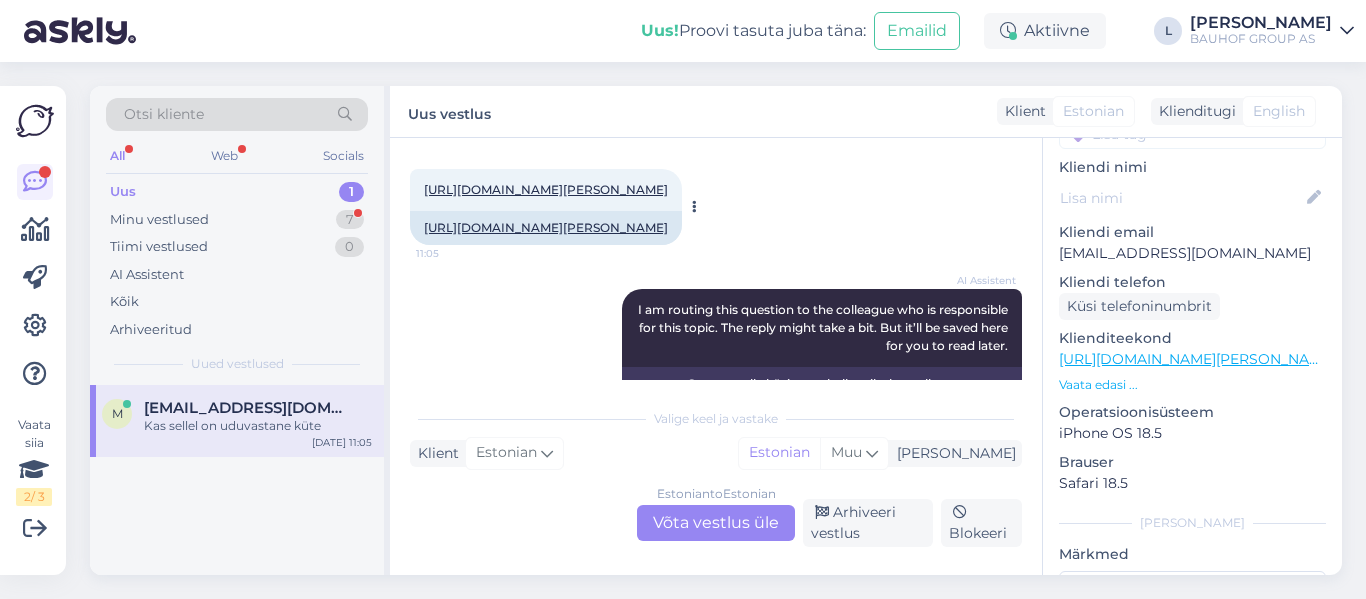 scroll, scrollTop: 200, scrollLeft: 0, axis: vertical 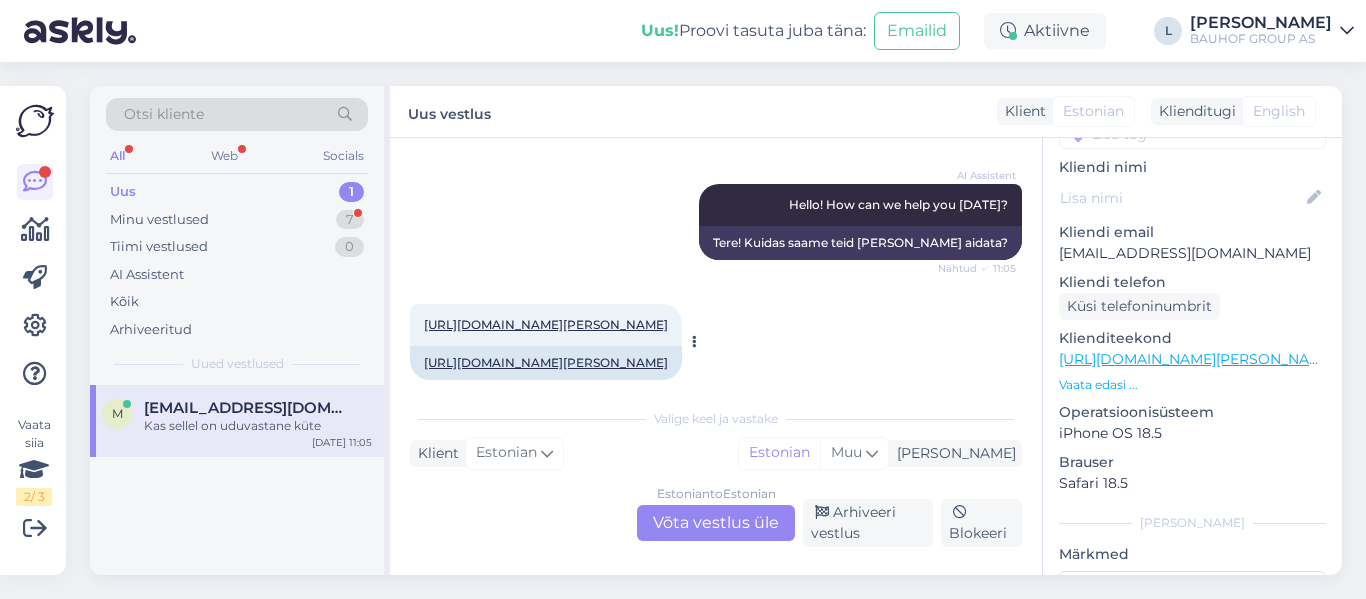 click on "[URL][DOMAIN_NAME][PERSON_NAME]" at bounding box center (546, 324) 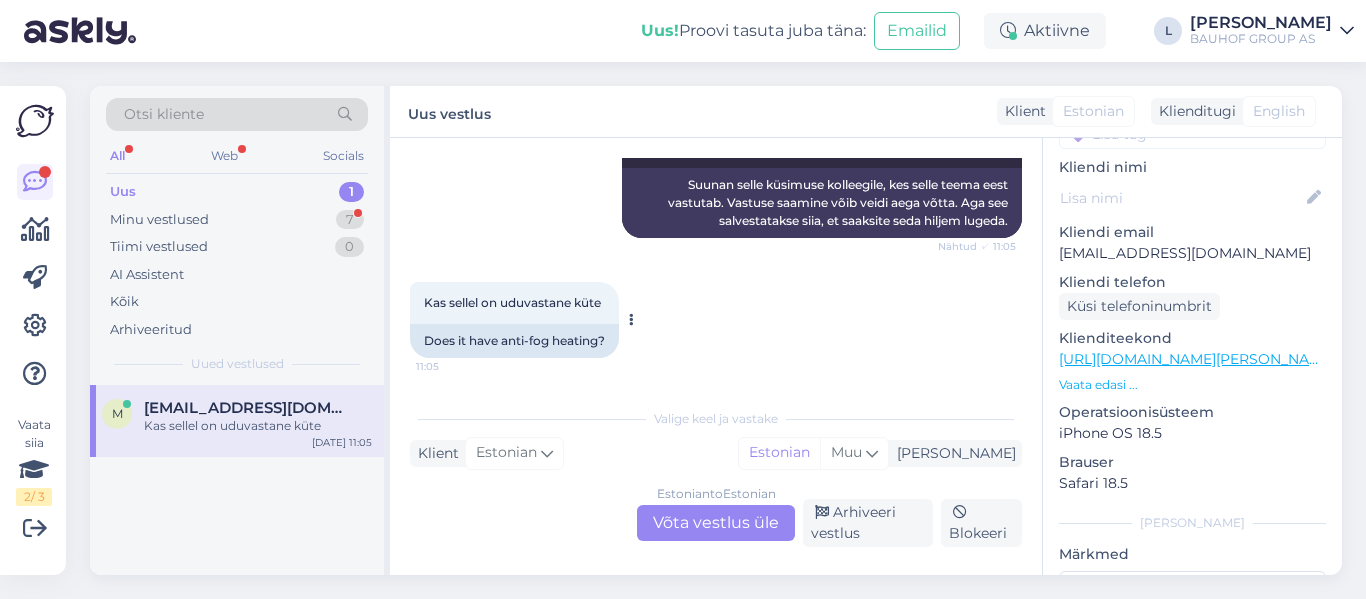 scroll, scrollTop: 570, scrollLeft: 0, axis: vertical 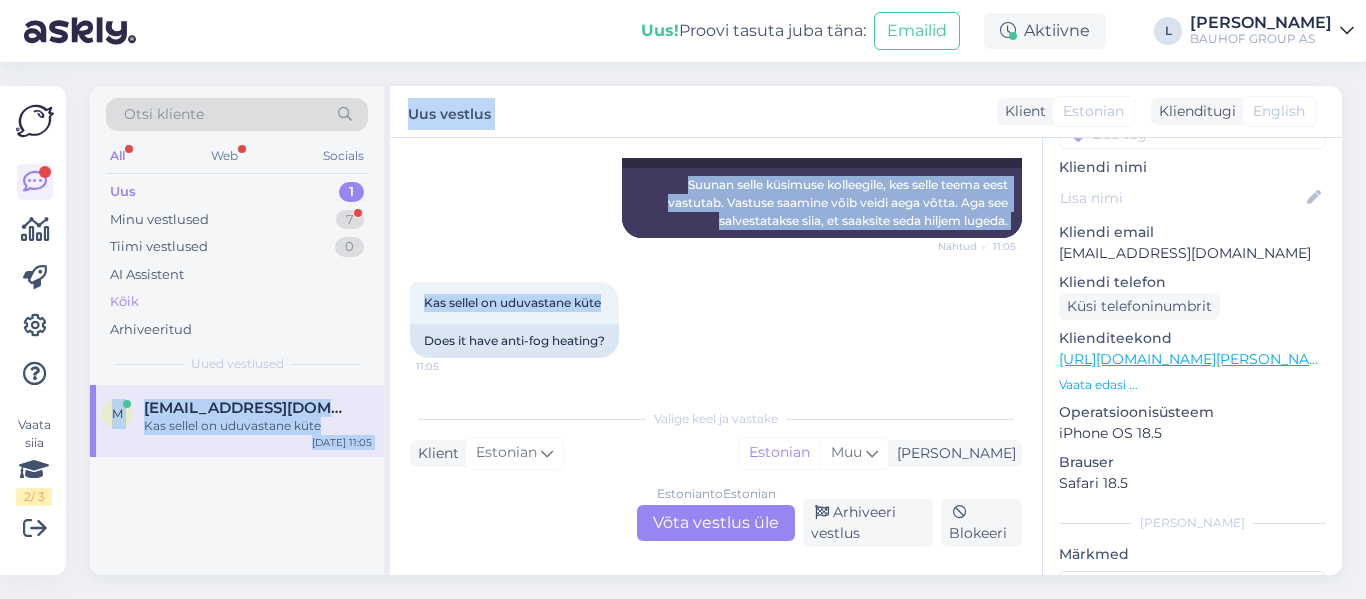 drag, startPoint x: 603, startPoint y: 301, endPoint x: 287, endPoint y: 307, distance: 316.05695 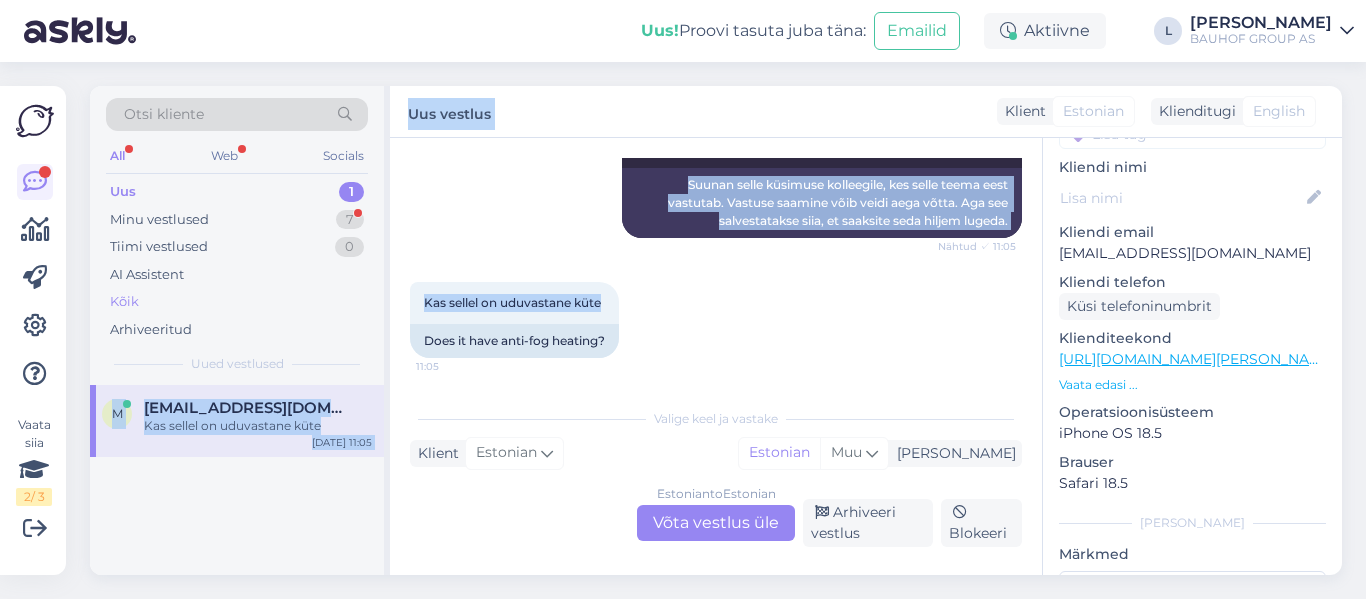click on "Otsi kliente All Web Socials Uus 1 Minu vestlused 7 Tiimi vestlused 0 AI Assistent Kõik Arhiveeritud Uued vestlused m [EMAIL_ADDRESS][DOMAIN_NAME] Kas sellel on uduvastane küte [DATE] 11:05  Uus vestlus Klient Estonian Klienditugi English Vestlus algas [DATE] Tere, 11:05  Hello, AI Assistent Hello! How can we help you [DATE]? Nähtud ✓ 11:05  Tere! Kuidas saame teid [PERSON_NAME] aidata? [URL][DOMAIN_NAME][PERSON_NAME] 11:05  [URL][DOMAIN_NAME][PERSON_NAME] AI Assistent I am routing this question to the colleague who is responsible for this topic. The reply might take a bit. But it’ll be saved here for you to read later. Nähtud ✓ 11:05  Suunan selle küsimuse kolleegile, kes selle teema eest vastutab. Vastuse saamine võib veidi aega [PERSON_NAME]. Aga see salvestatakse siia, et saaksite seda hiljem lugeda. Kas sellel on uduvastane küte 11:05  Does it have anti-fog heating? Valige [PERSON_NAME] vastake Klient Estonian Mina o" at bounding box center (716, 330) 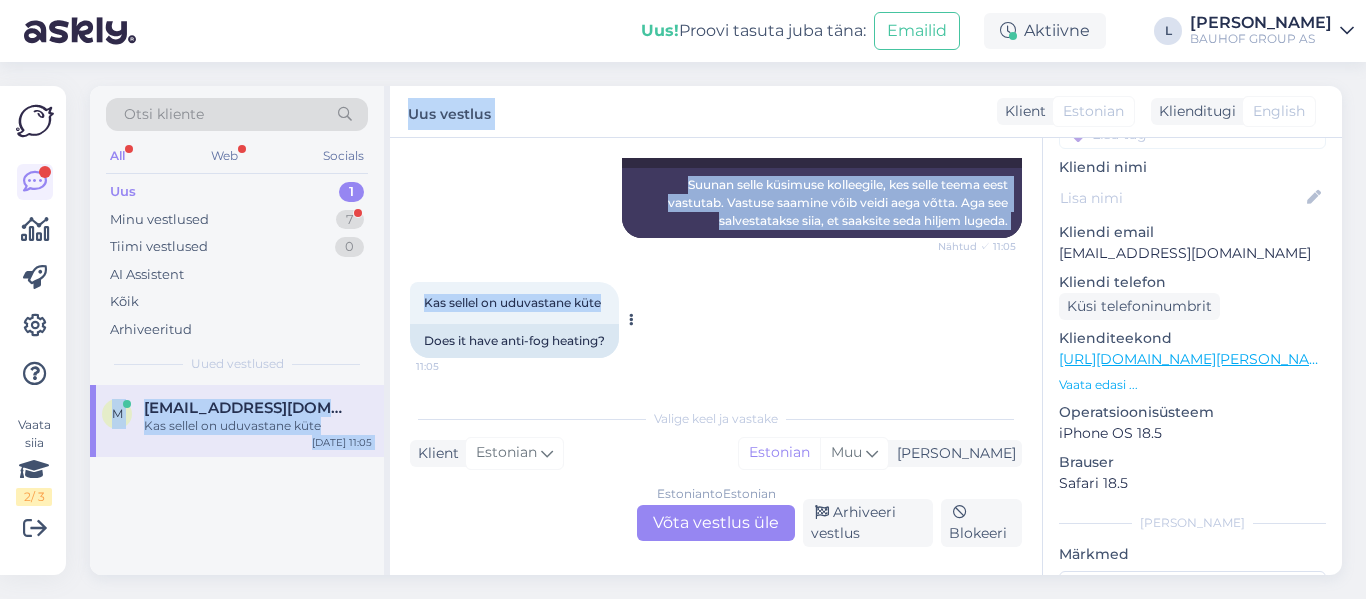 click on "Kas sellel on uduvastane küte" at bounding box center [512, 302] 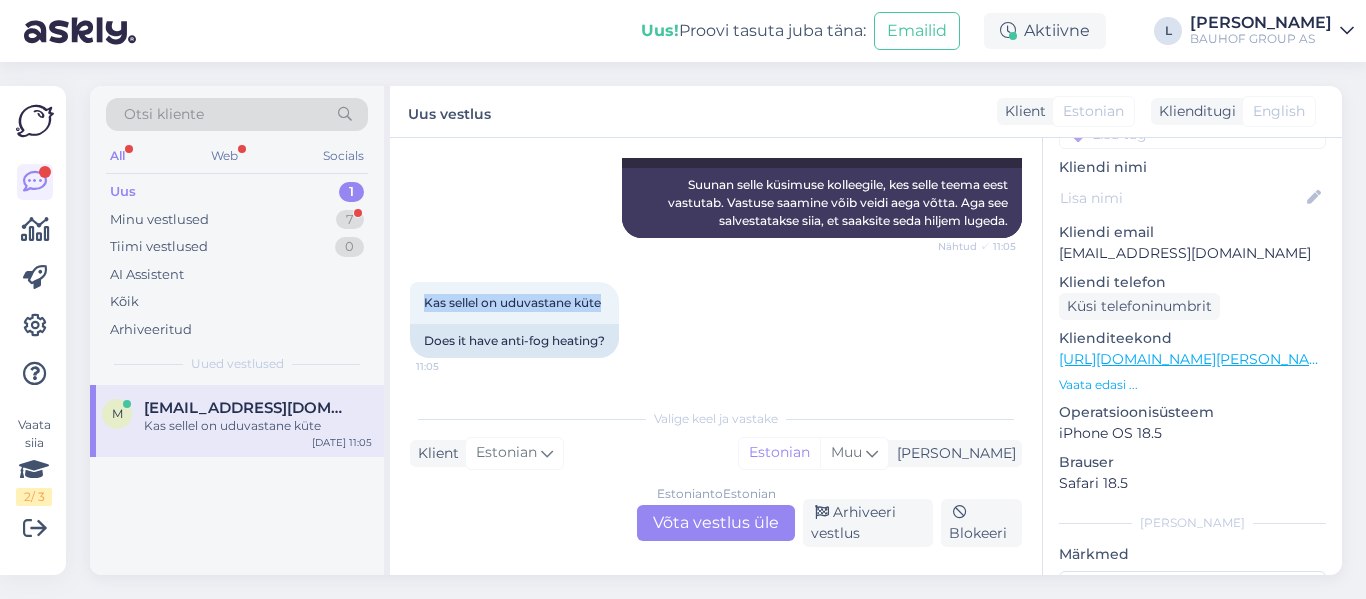 drag, startPoint x: 605, startPoint y: 308, endPoint x: 400, endPoint y: 304, distance: 205.03902 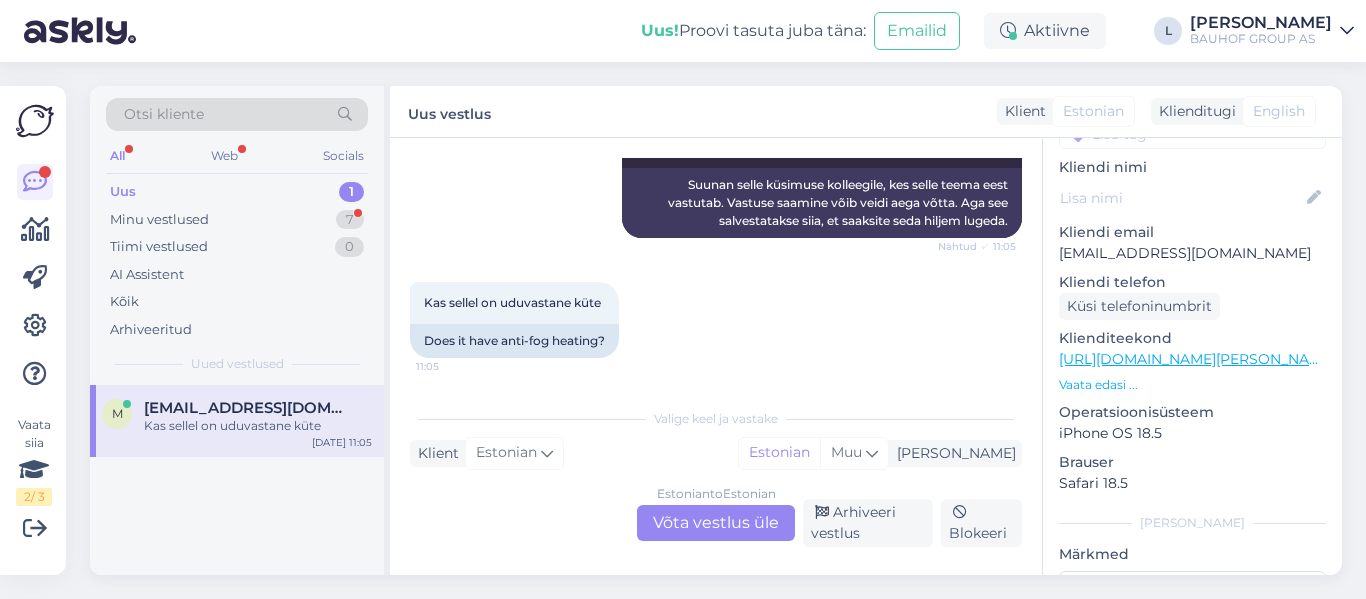 click on "Estonian  to  Estonian Võta vestlus üle" at bounding box center (716, 523) 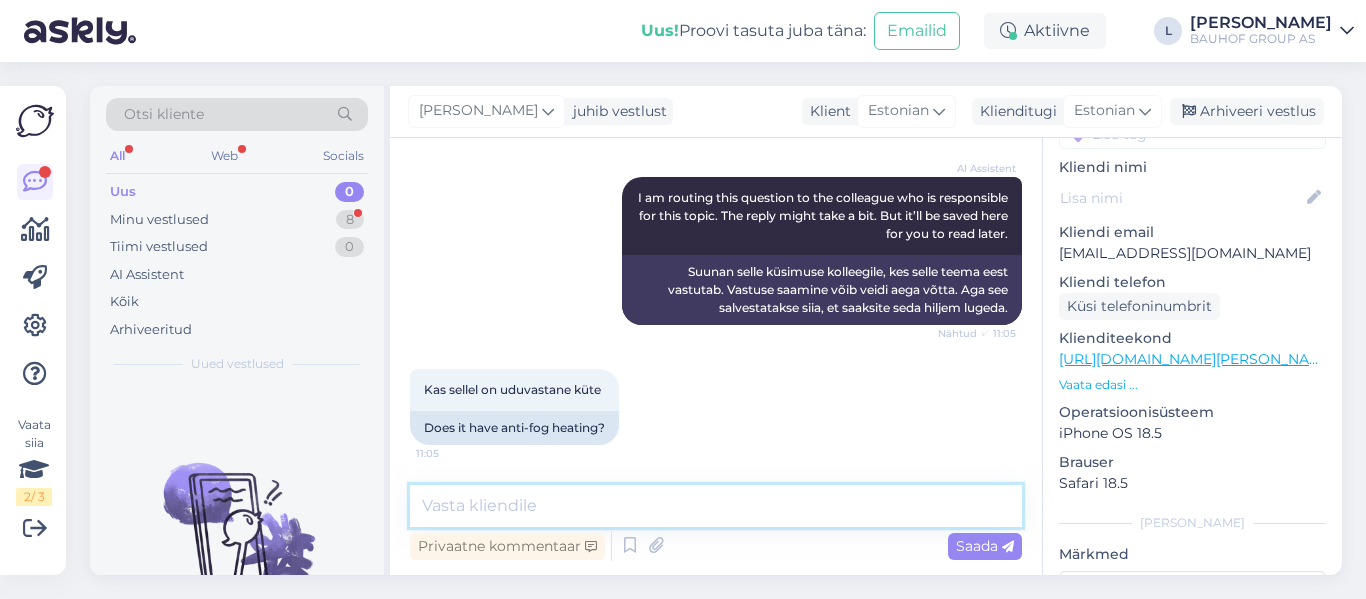click at bounding box center (716, 506) 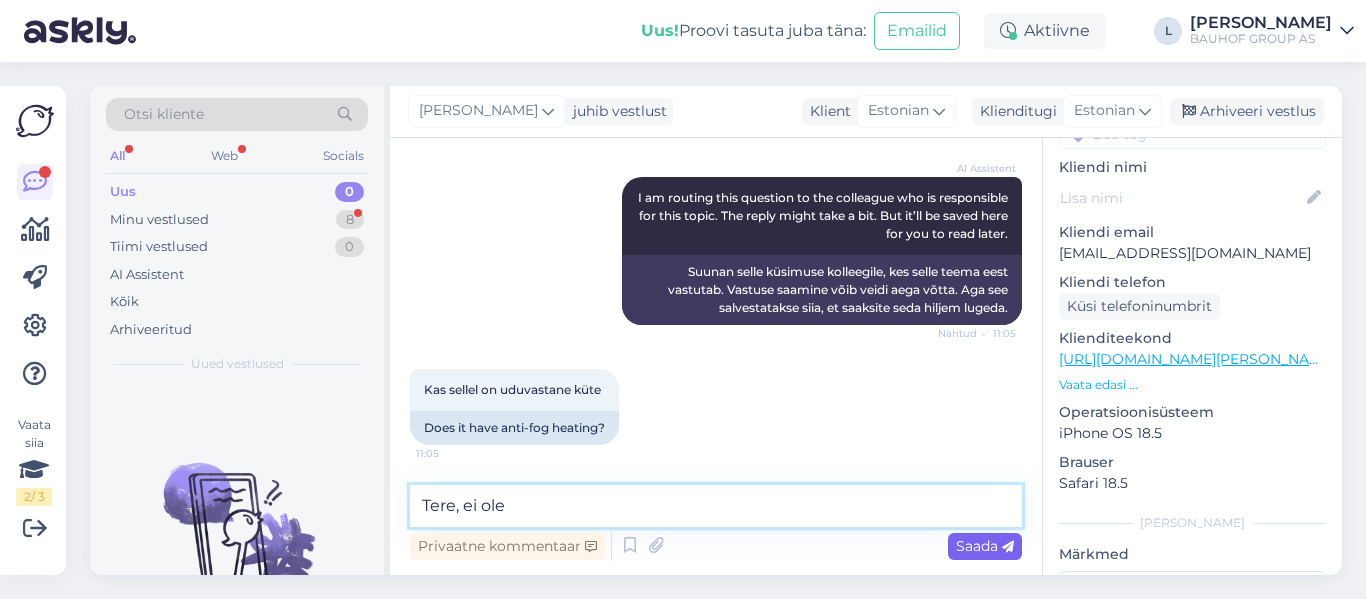 type on "Tere, ei ole" 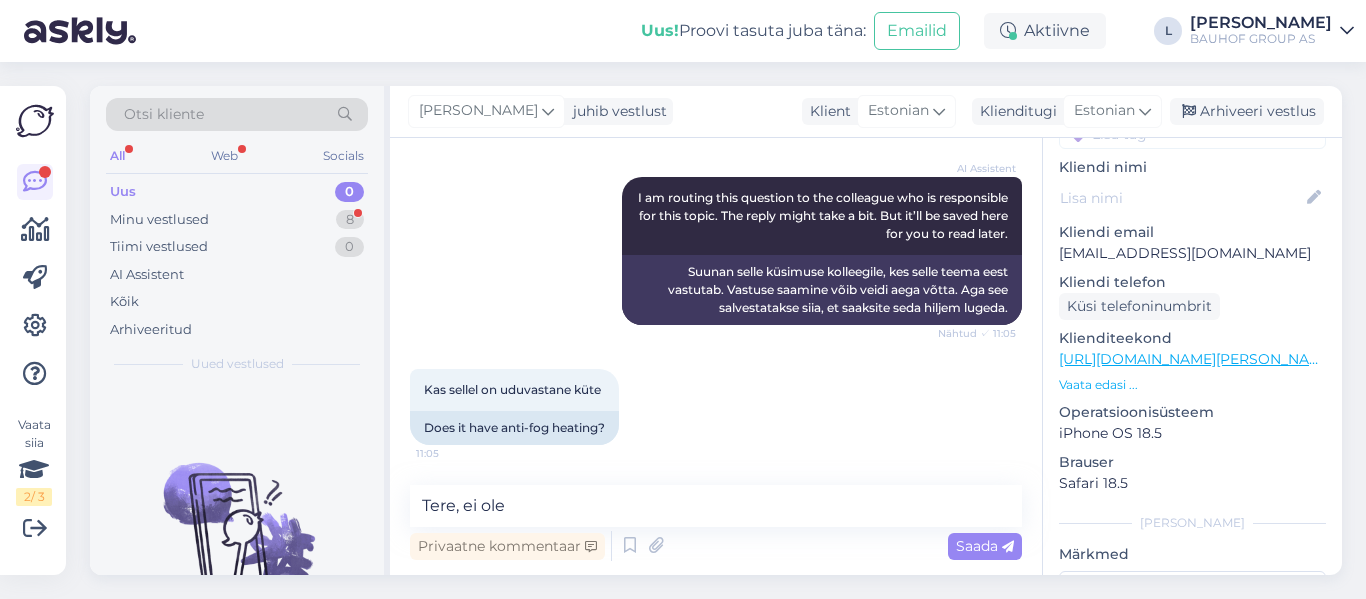click on "Saada" at bounding box center (985, 546) 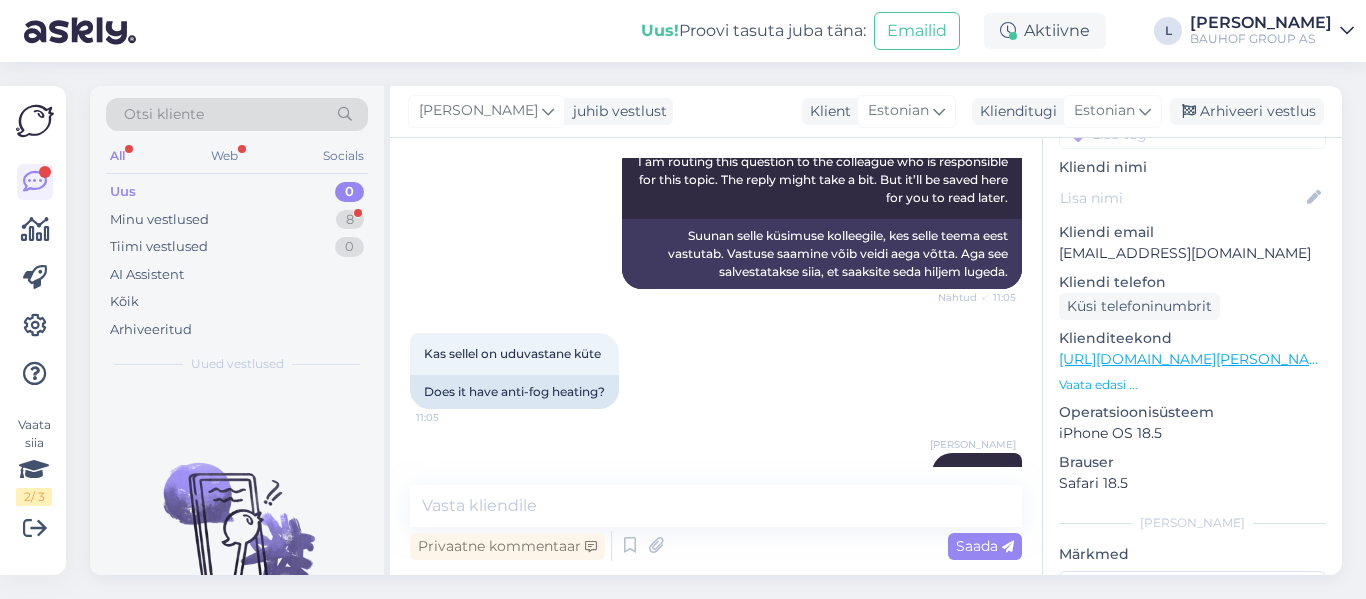 scroll, scrollTop: 569, scrollLeft: 0, axis: vertical 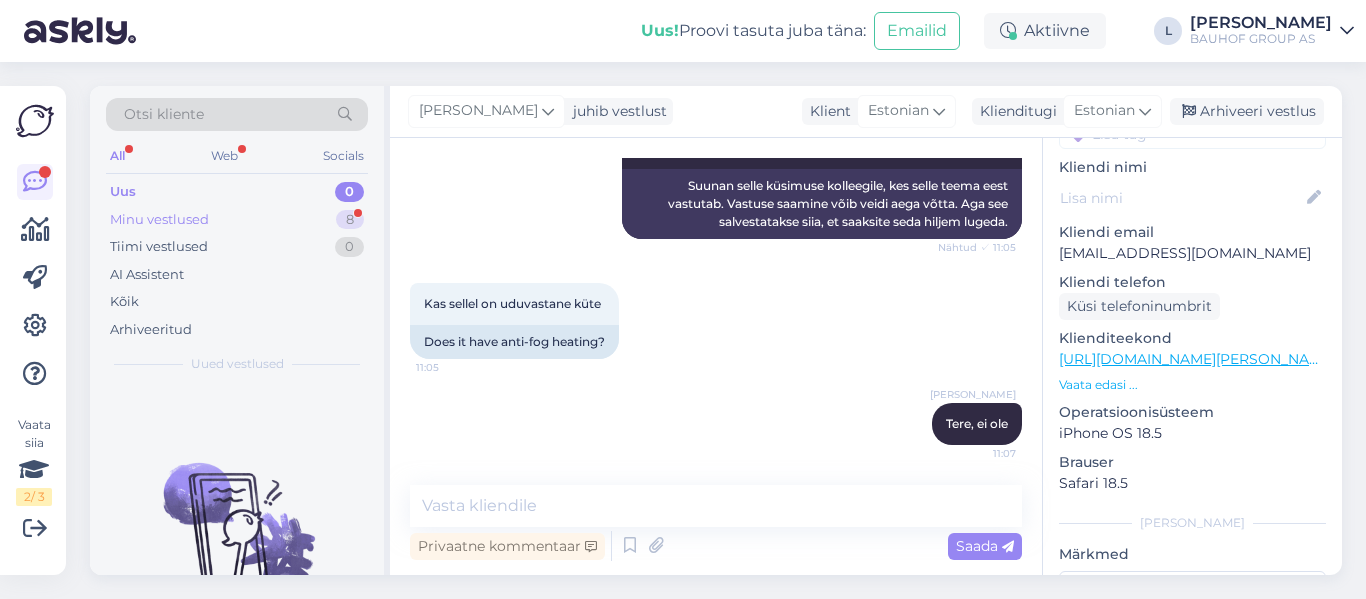 click on "Minu vestlused" at bounding box center (159, 220) 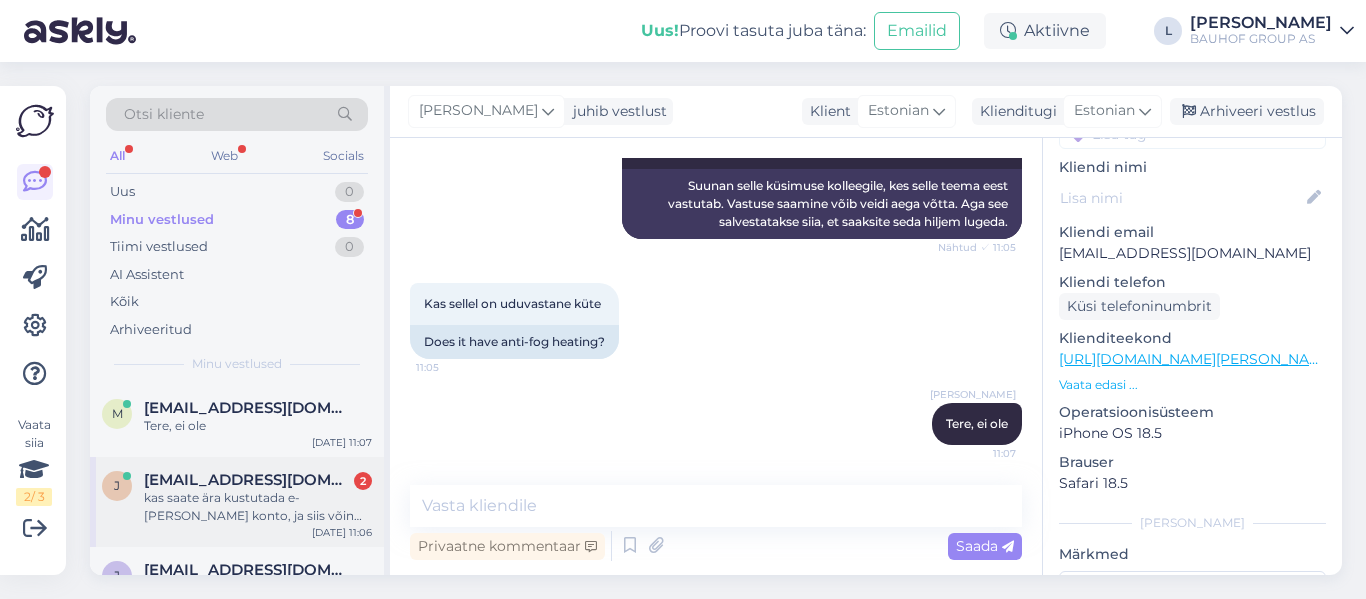 click on "[EMAIL_ADDRESS][DOMAIN_NAME]" at bounding box center [248, 480] 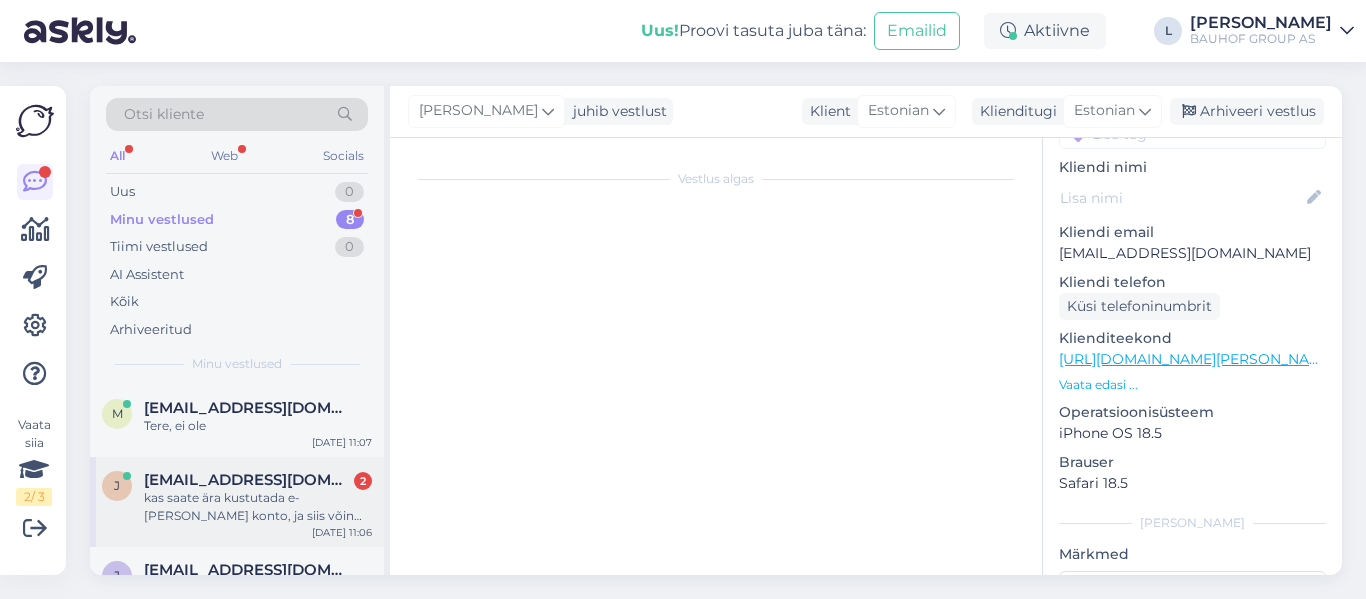scroll, scrollTop: 837, scrollLeft: 0, axis: vertical 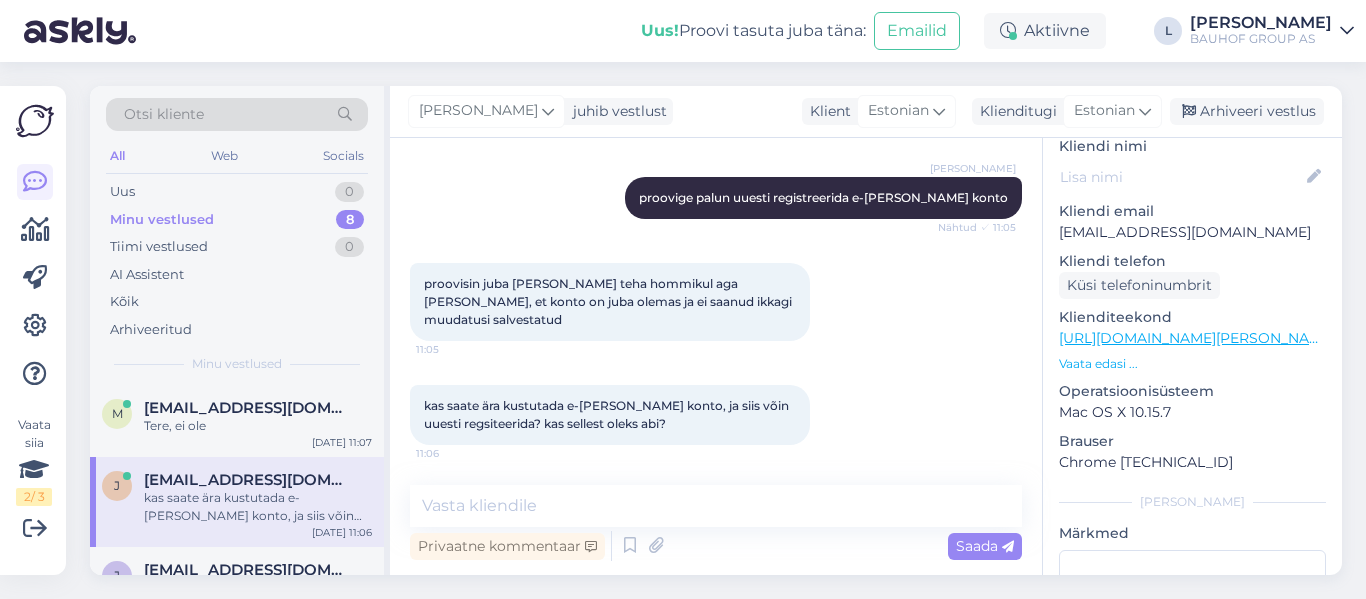 click on "[PERSON_NAME] proovige palun uuesti registreerida e-[PERSON_NAME] konto Nähtud ✓ 11:05" at bounding box center (716, 198) 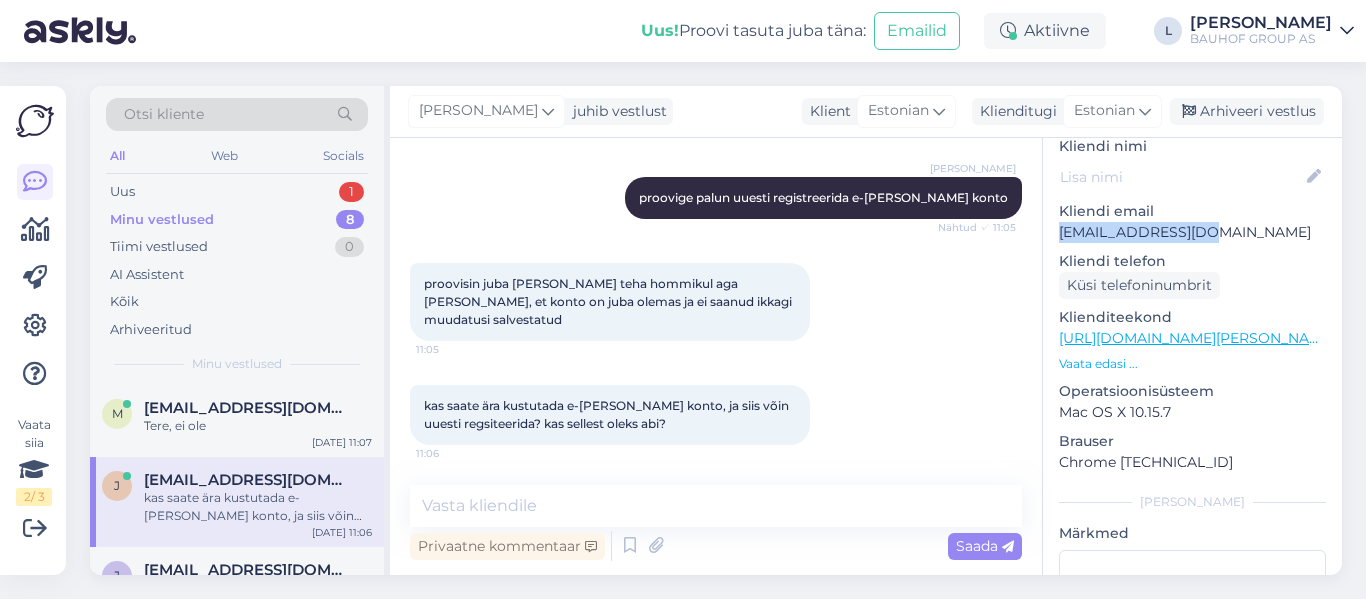 drag, startPoint x: 1166, startPoint y: 230, endPoint x: 1058, endPoint y: 236, distance: 108.16654 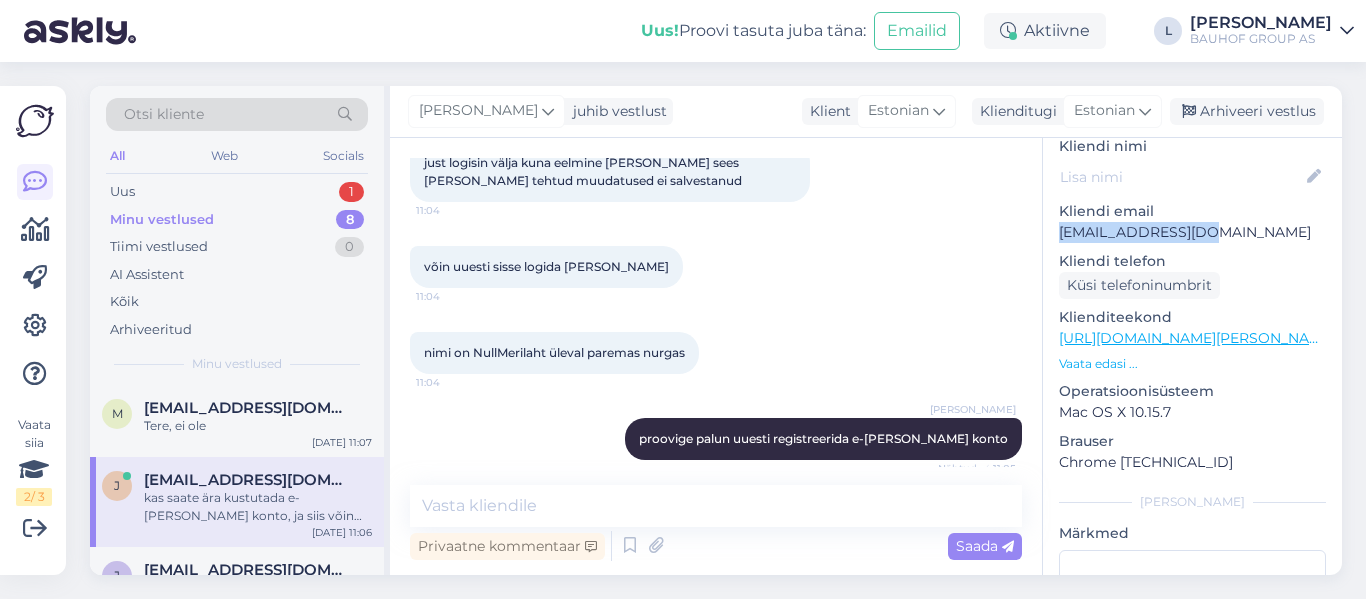 scroll, scrollTop: 600, scrollLeft: 0, axis: vertical 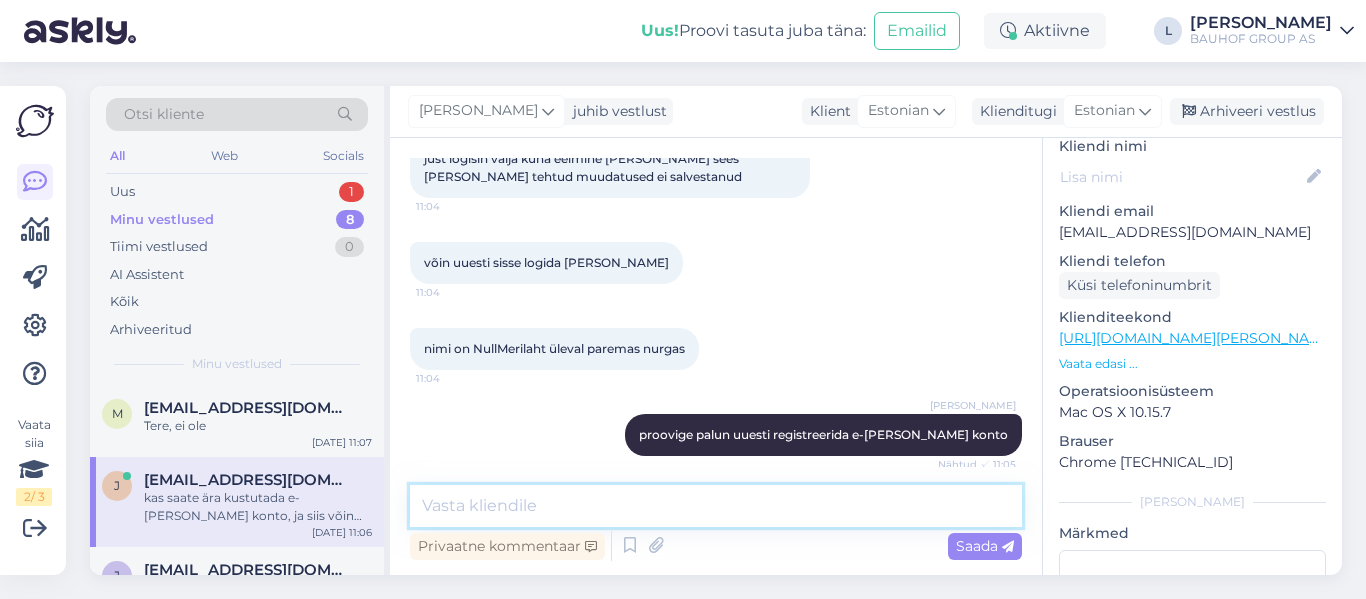 click at bounding box center (716, 506) 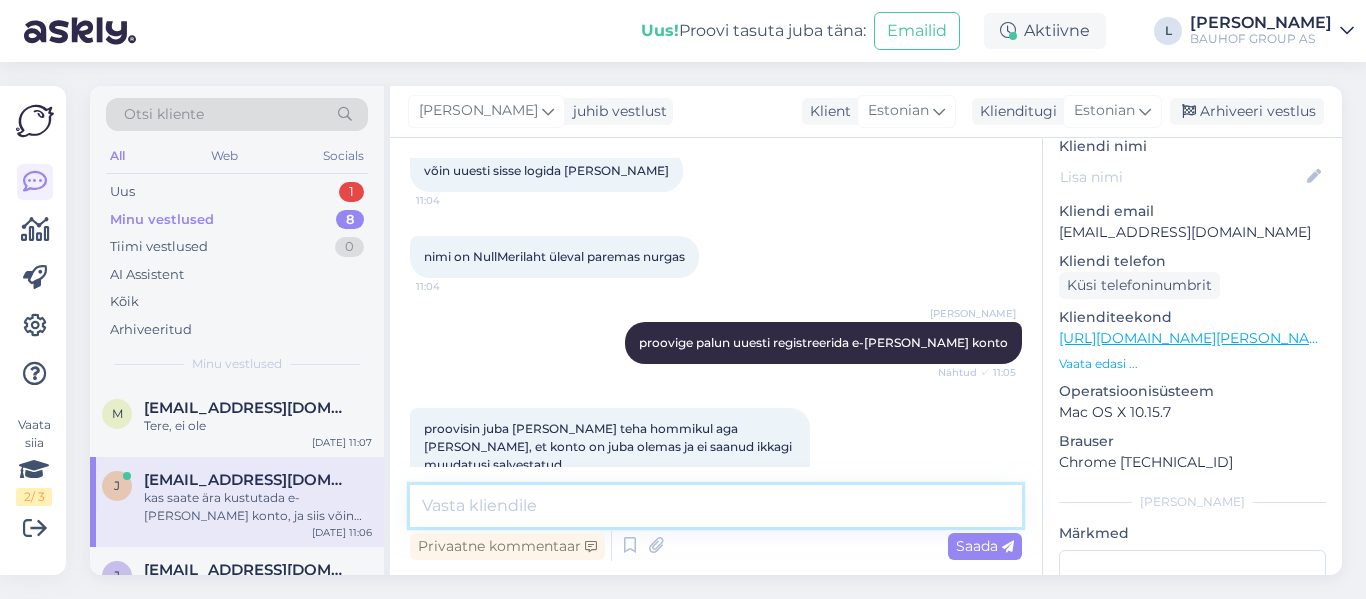 scroll, scrollTop: 837, scrollLeft: 0, axis: vertical 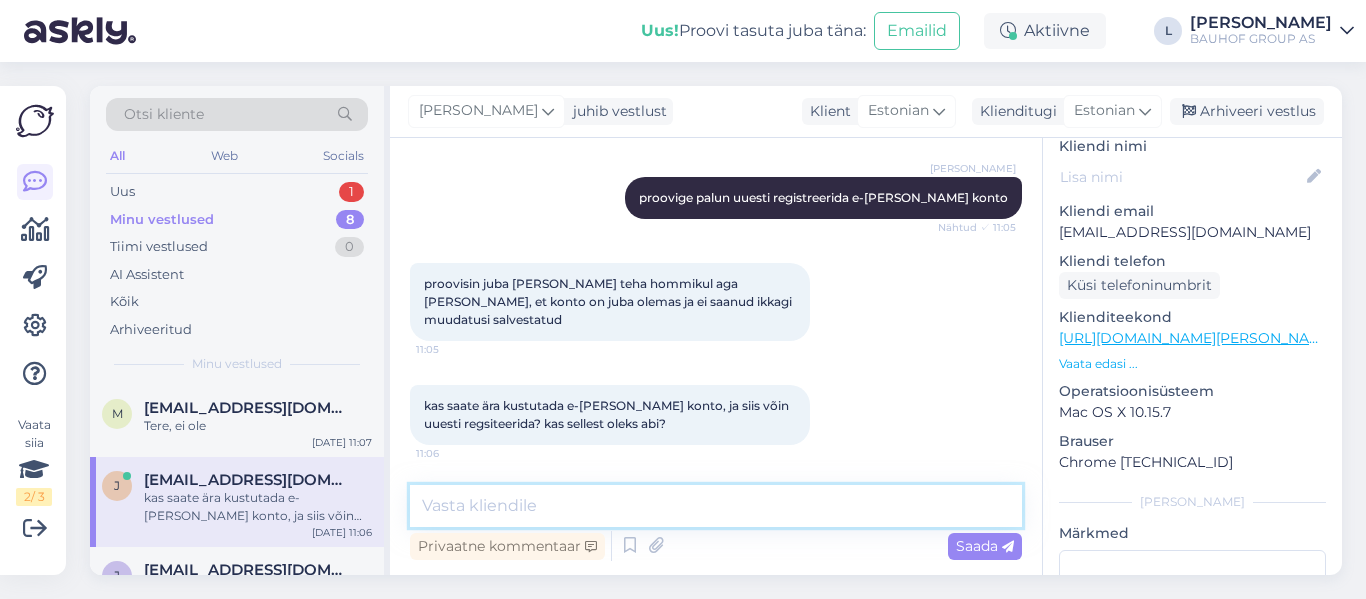click at bounding box center [716, 506] 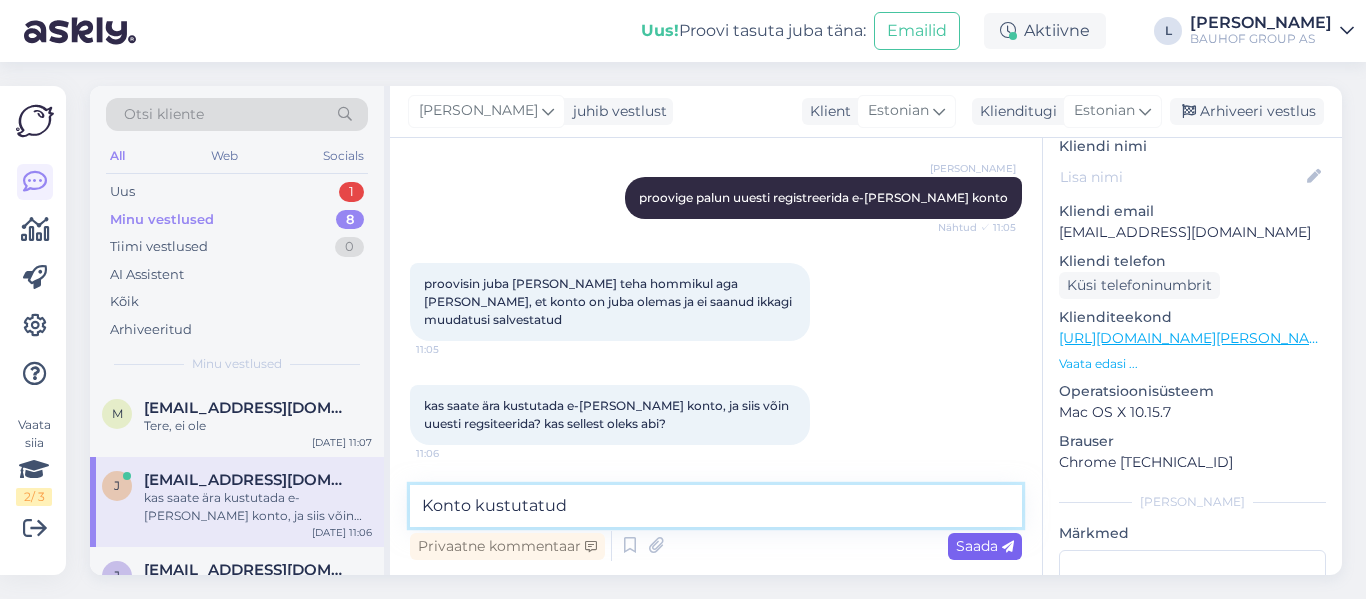 type on "Konto kustutatud" 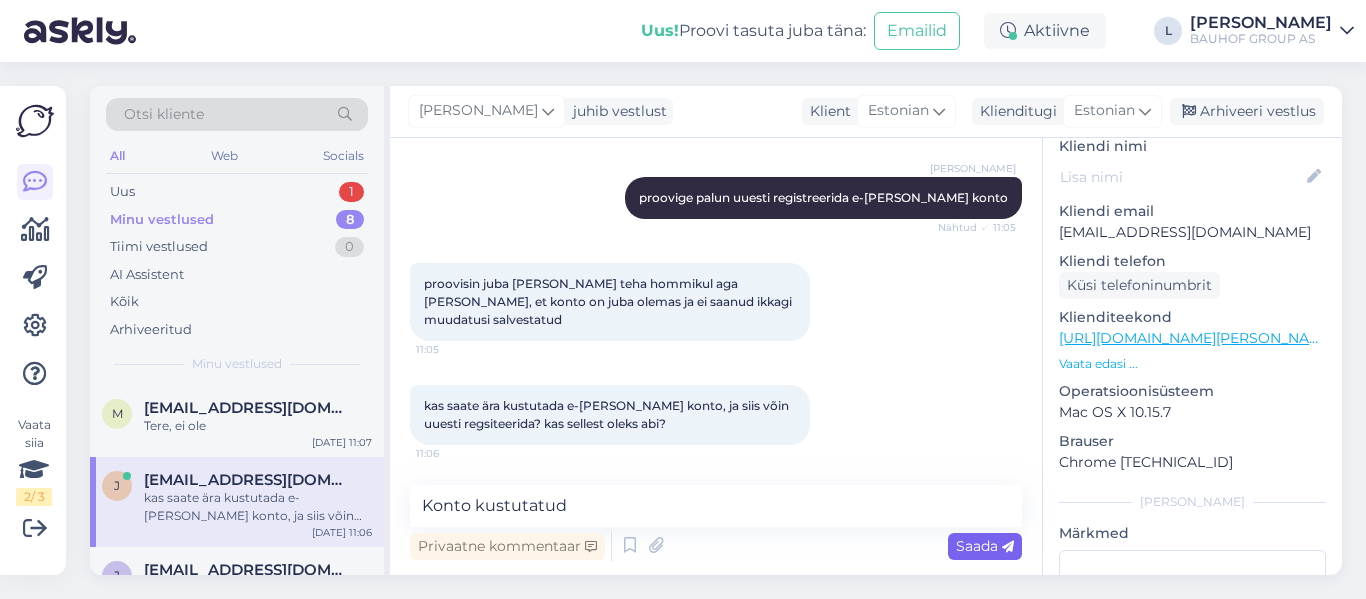 click on "Saada" at bounding box center (985, 546) 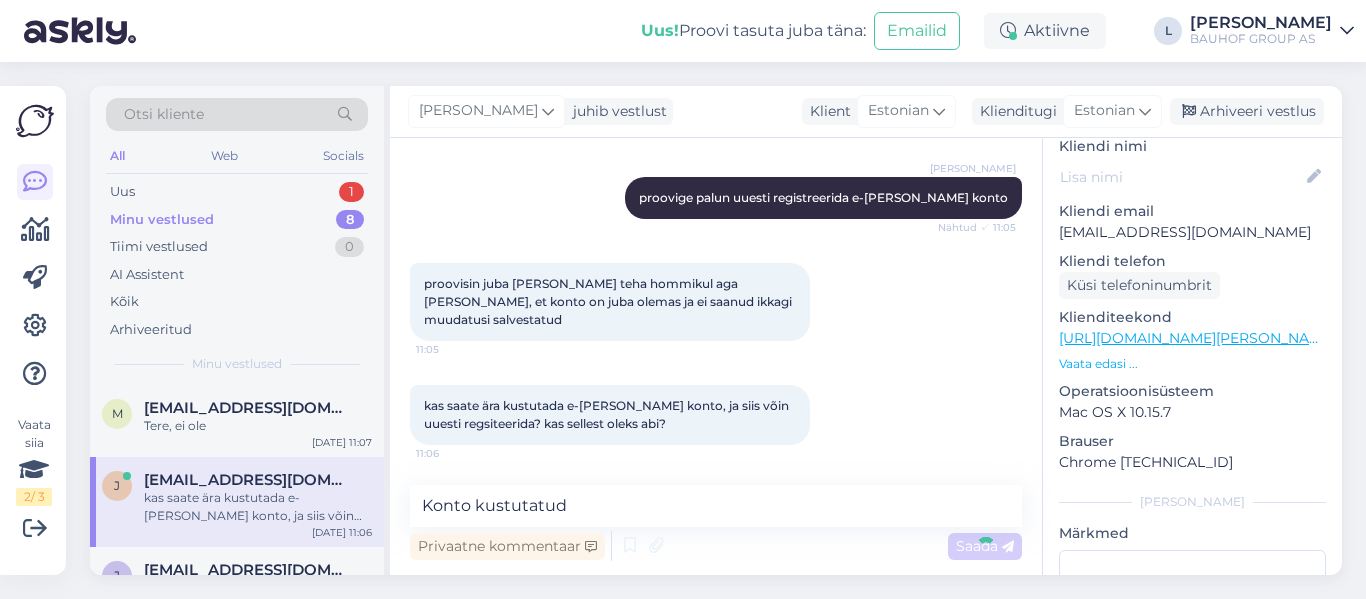 type 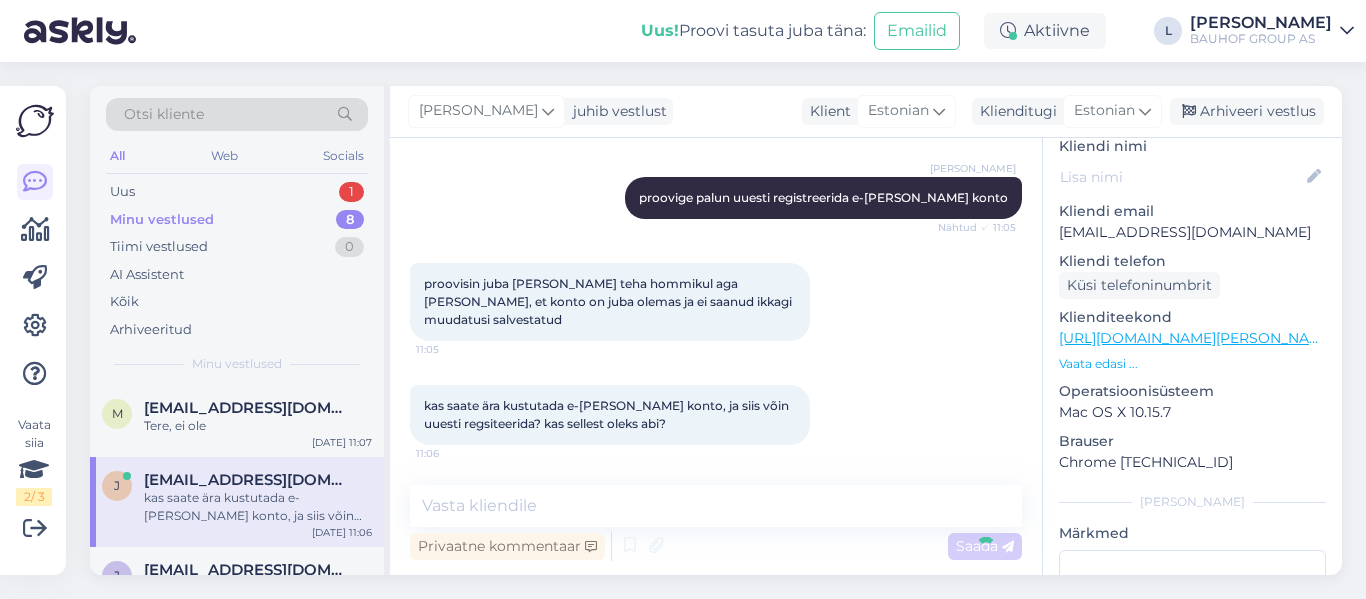 scroll, scrollTop: 923, scrollLeft: 0, axis: vertical 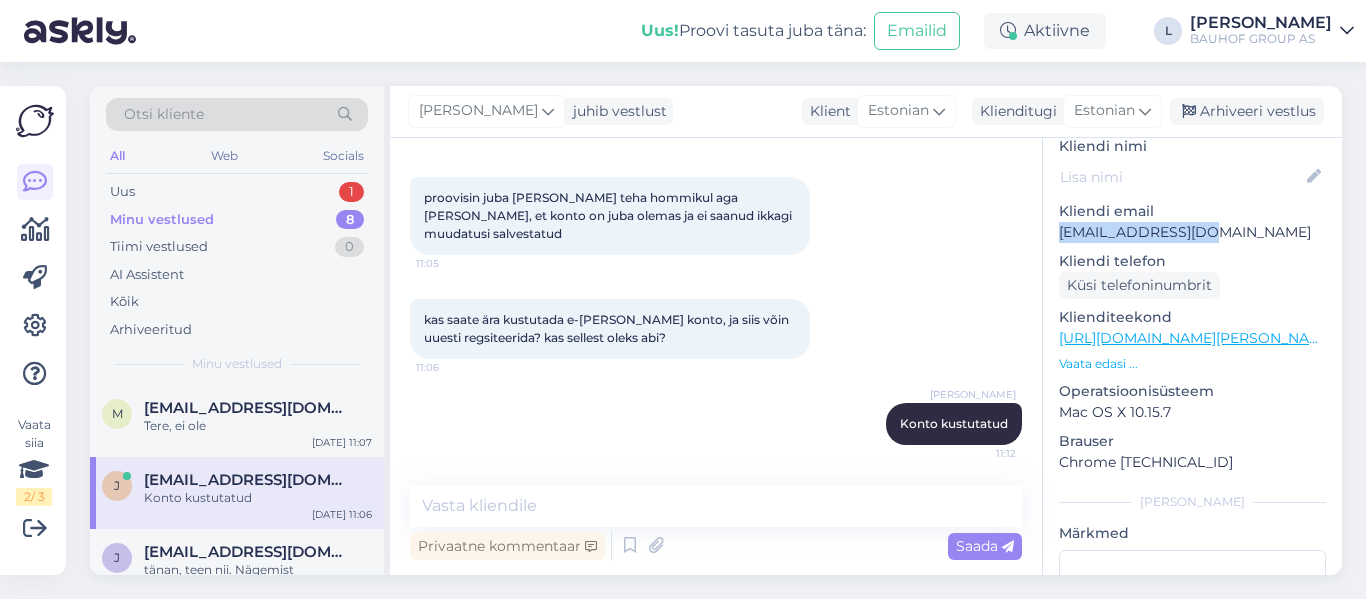 drag, startPoint x: 1228, startPoint y: 227, endPoint x: 1058, endPoint y: 230, distance: 170.02647 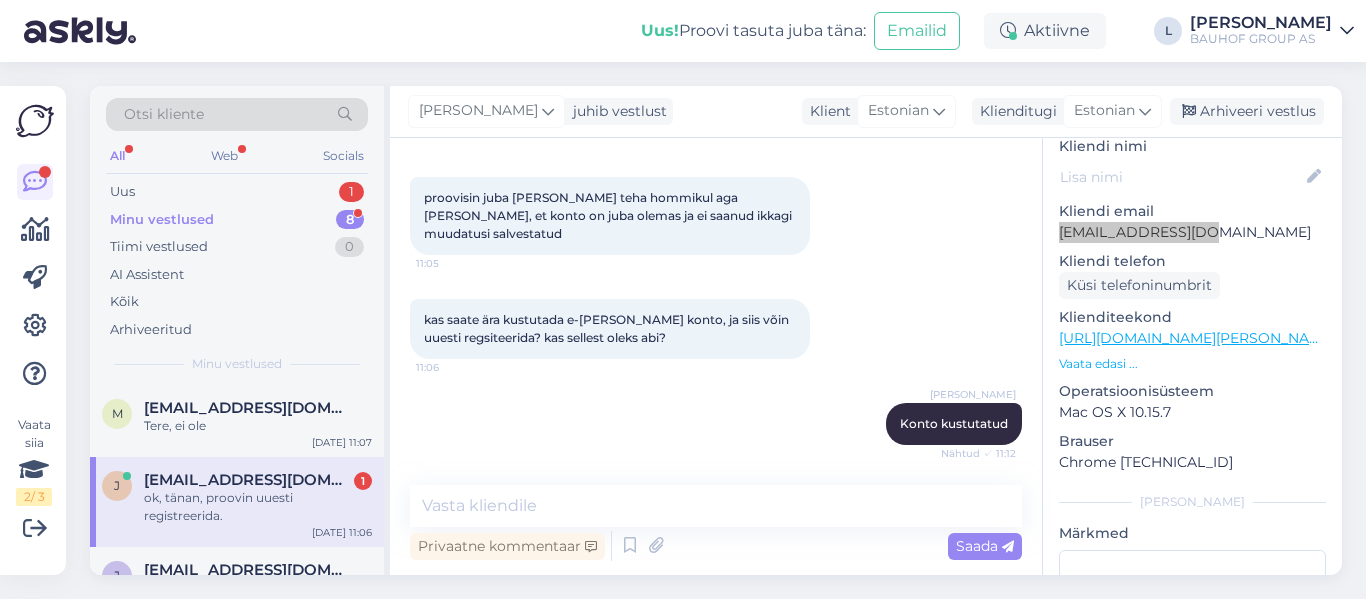 scroll, scrollTop: 1009, scrollLeft: 0, axis: vertical 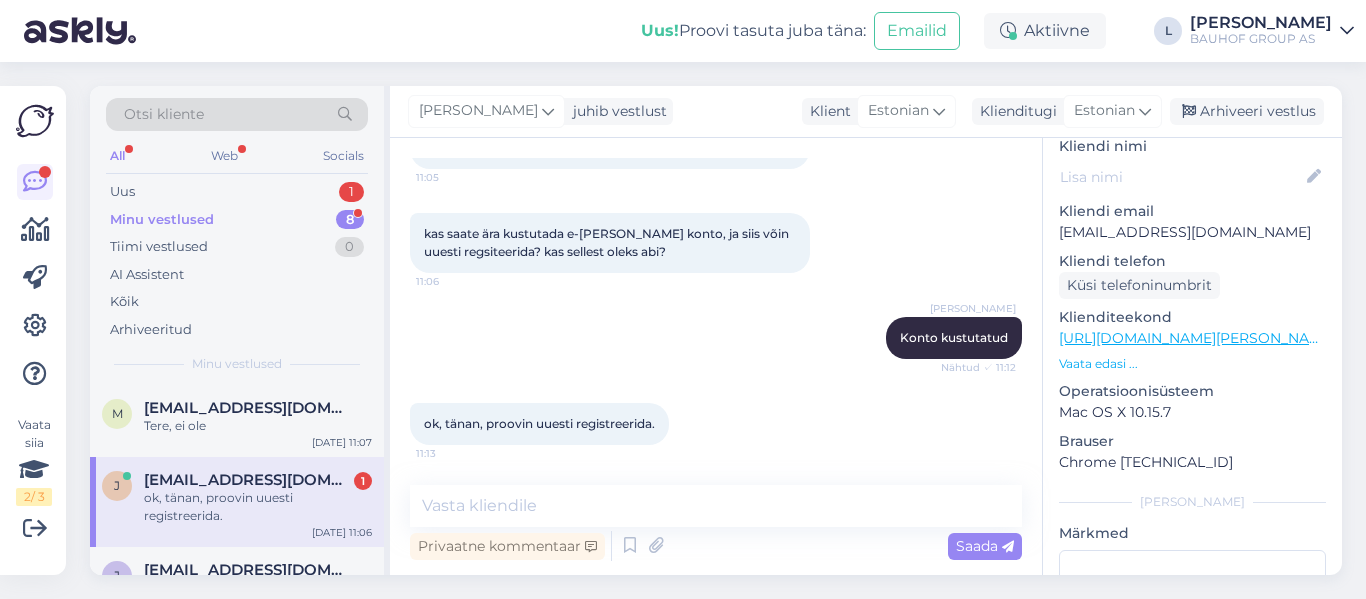 click on "ok, tänan, proovin uuesti registreerida." at bounding box center [258, 507] 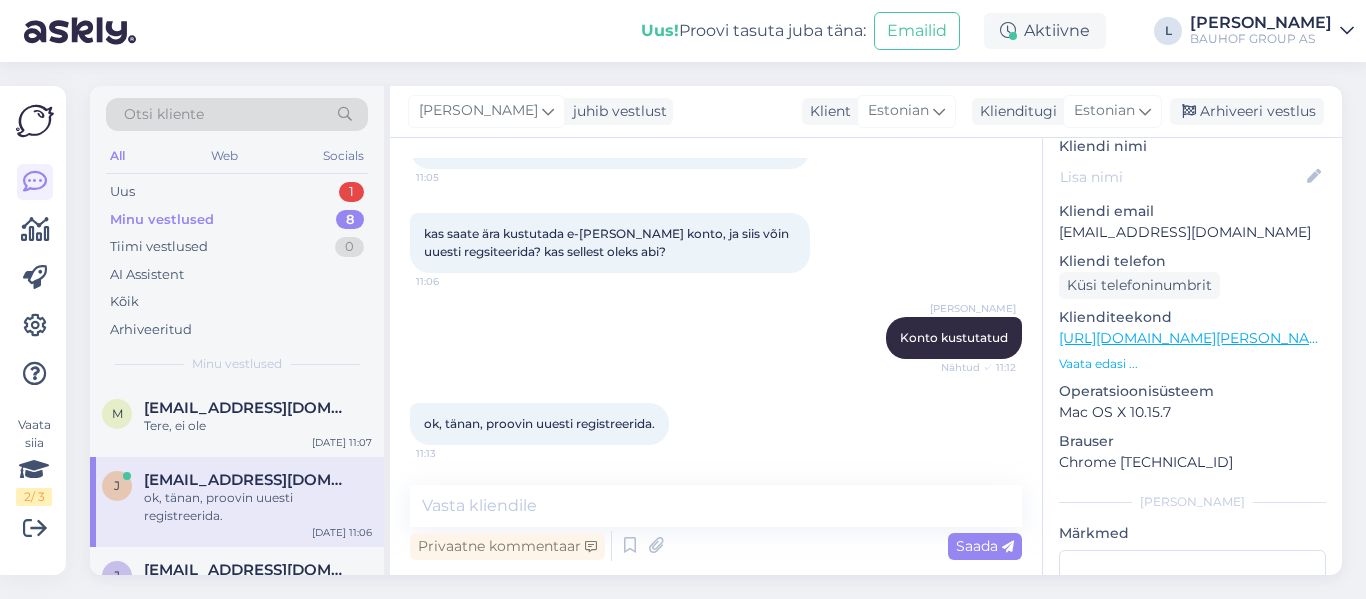 scroll, scrollTop: 0, scrollLeft: 0, axis: both 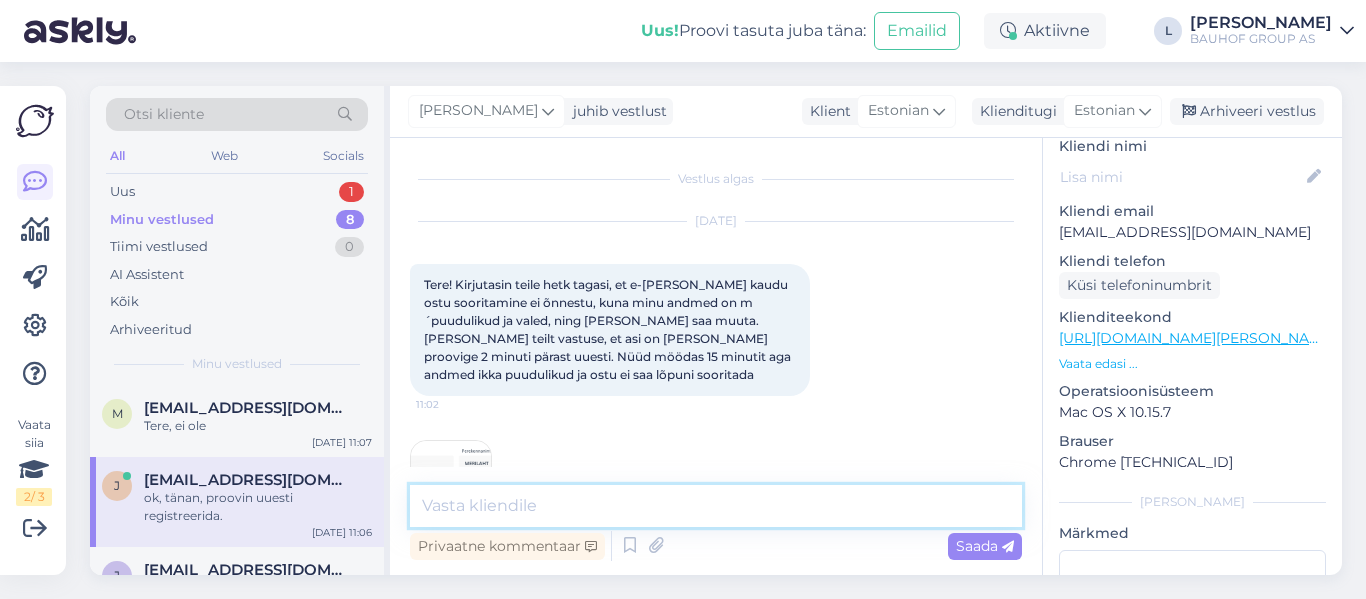 click at bounding box center [716, 506] 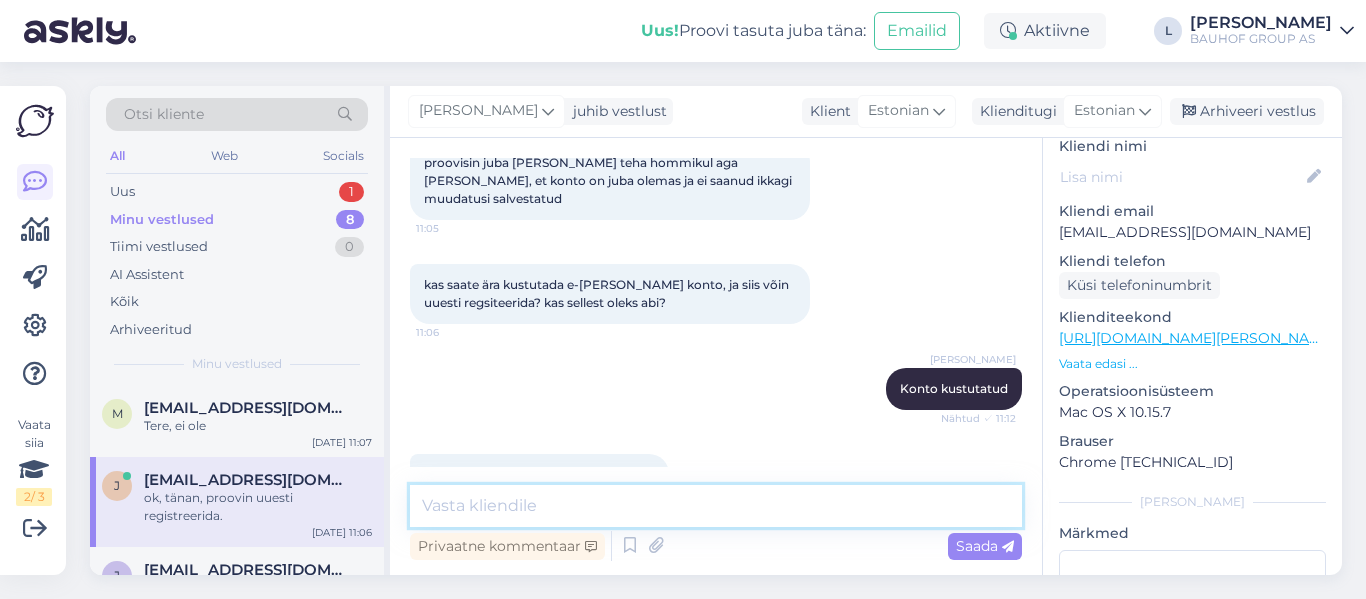 scroll, scrollTop: 1009, scrollLeft: 0, axis: vertical 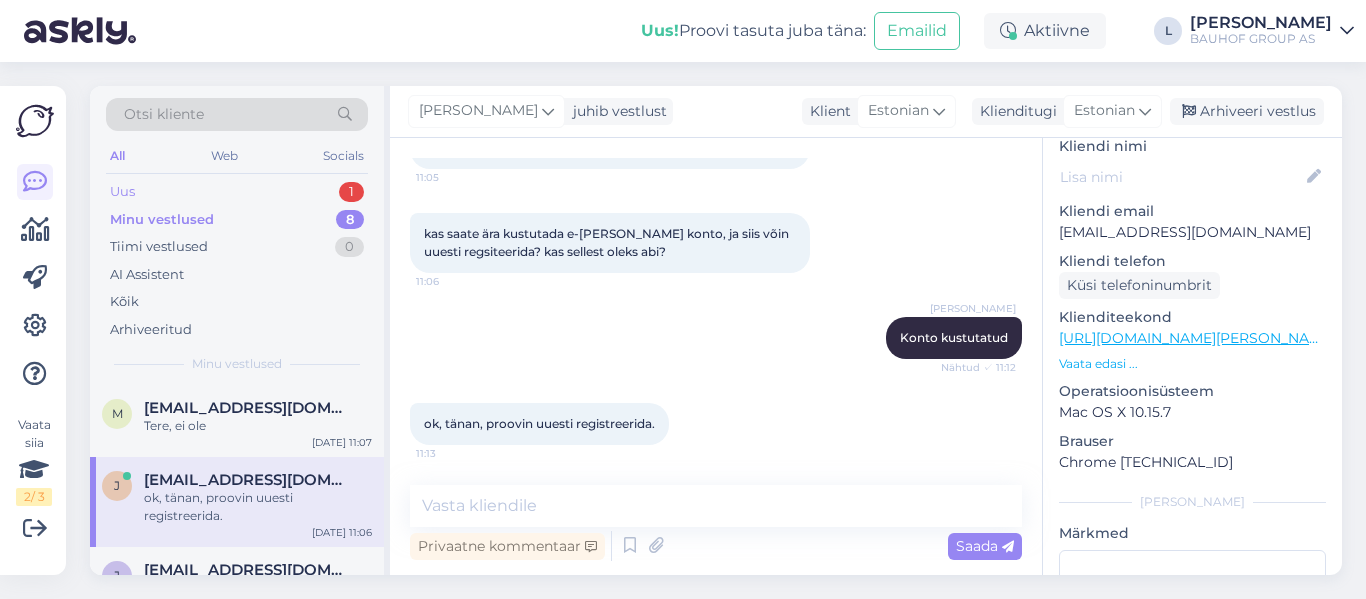 click on "Uus 1" at bounding box center [237, 192] 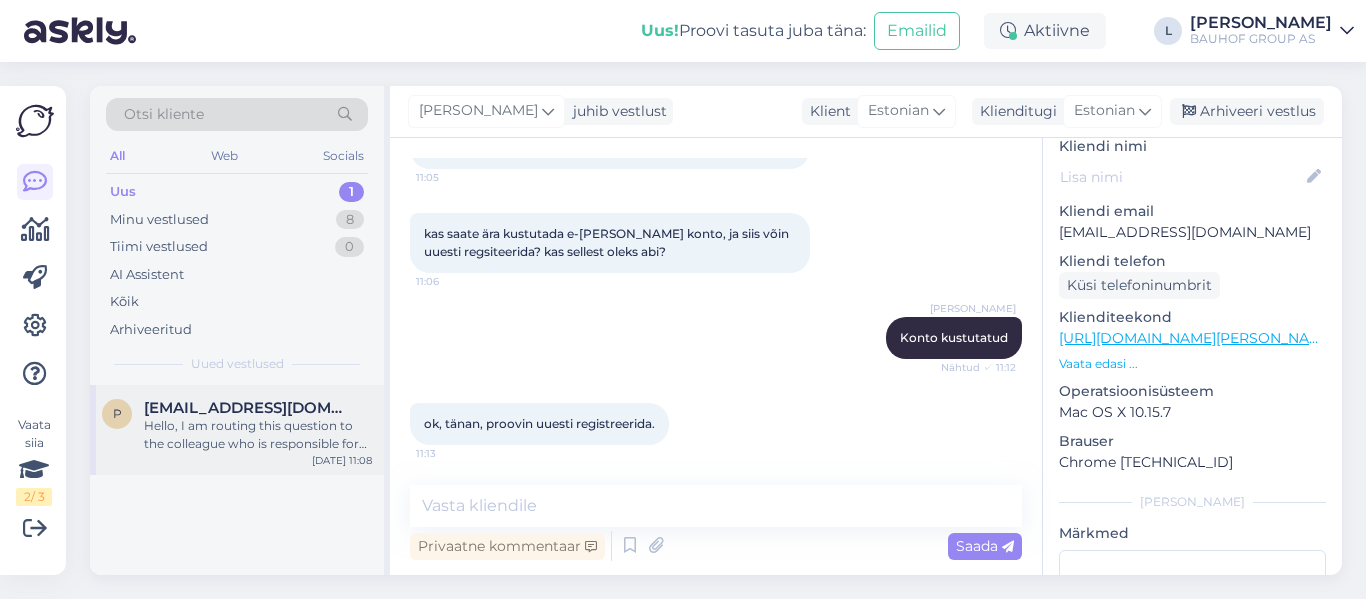 click on "Hello, I am routing this question to the colleague who is responsible for this topic. The reply might take a bit. But it’ll be saved here for you to read later." at bounding box center (258, 435) 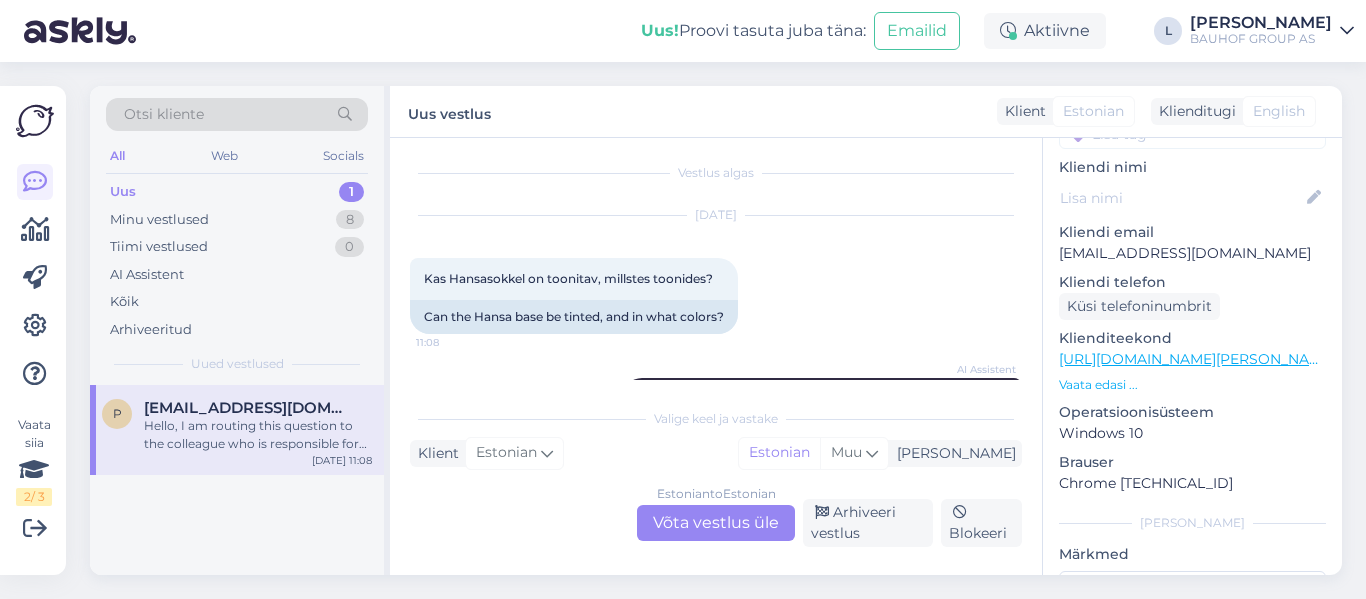 scroll, scrollTop: 0, scrollLeft: 0, axis: both 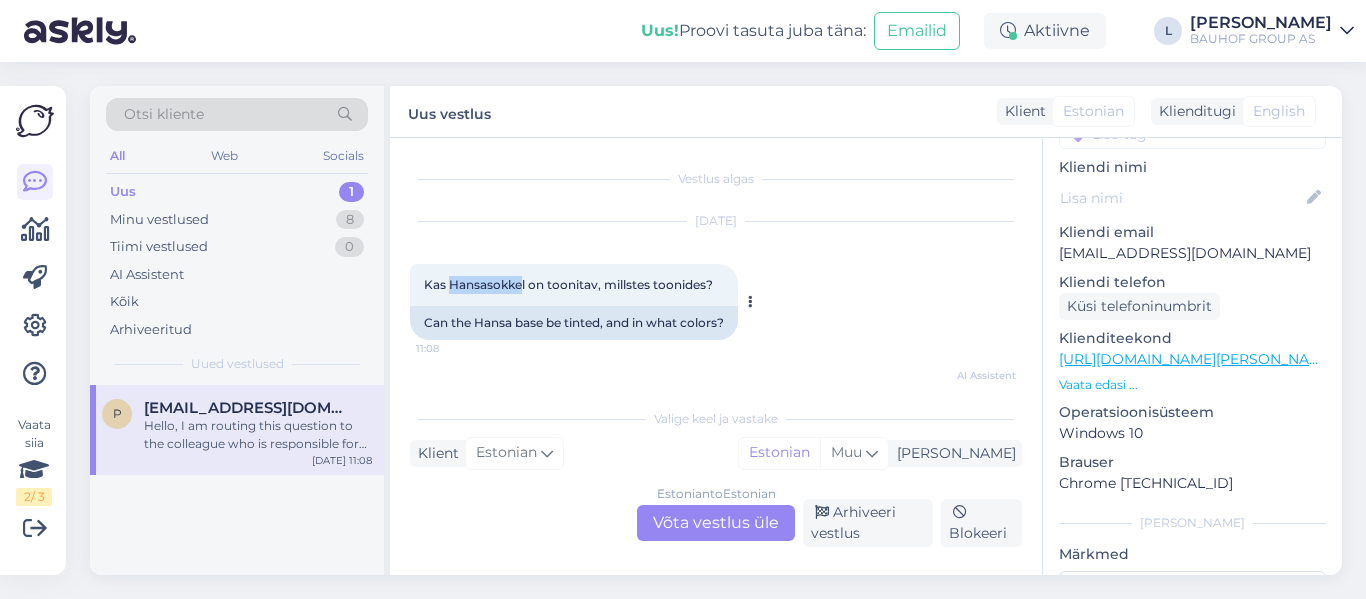 drag, startPoint x: 523, startPoint y: 285, endPoint x: 452, endPoint y: 283, distance: 71.02816 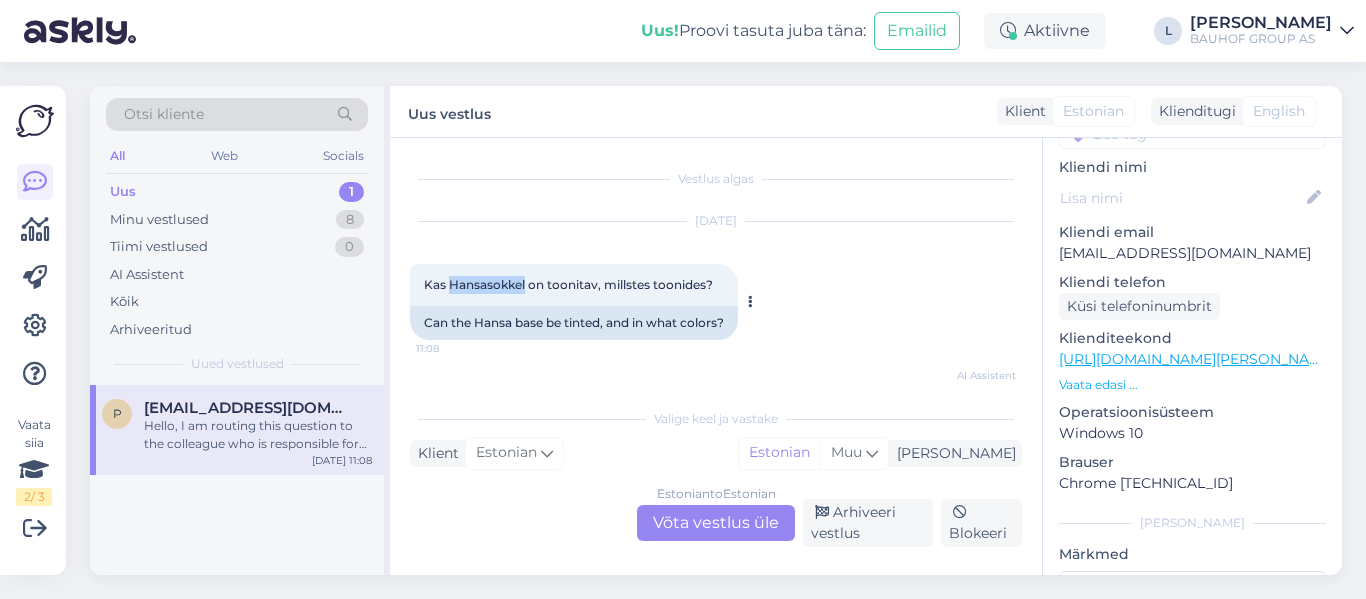 drag, startPoint x: 525, startPoint y: 286, endPoint x: 453, endPoint y: 279, distance: 72.33948 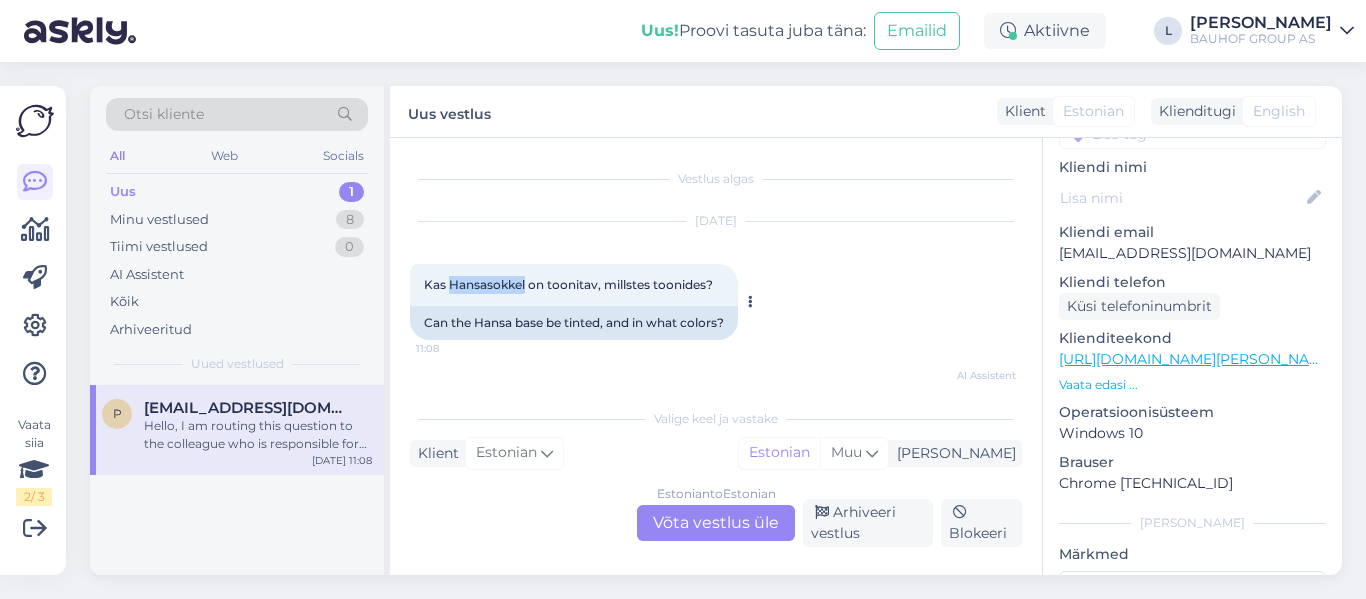 click on "Kas Hansasokkel on toonitav, millstes toonides?" at bounding box center [568, 284] 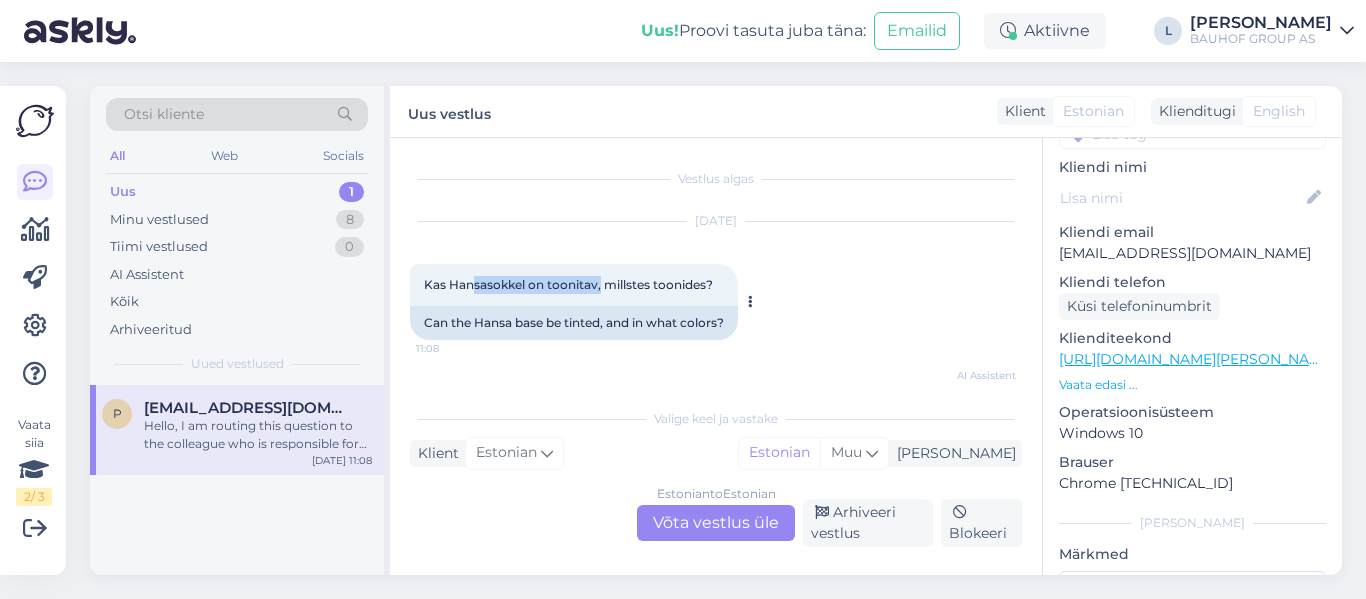 drag, startPoint x: 600, startPoint y: 284, endPoint x: 470, endPoint y: 270, distance: 130.75168 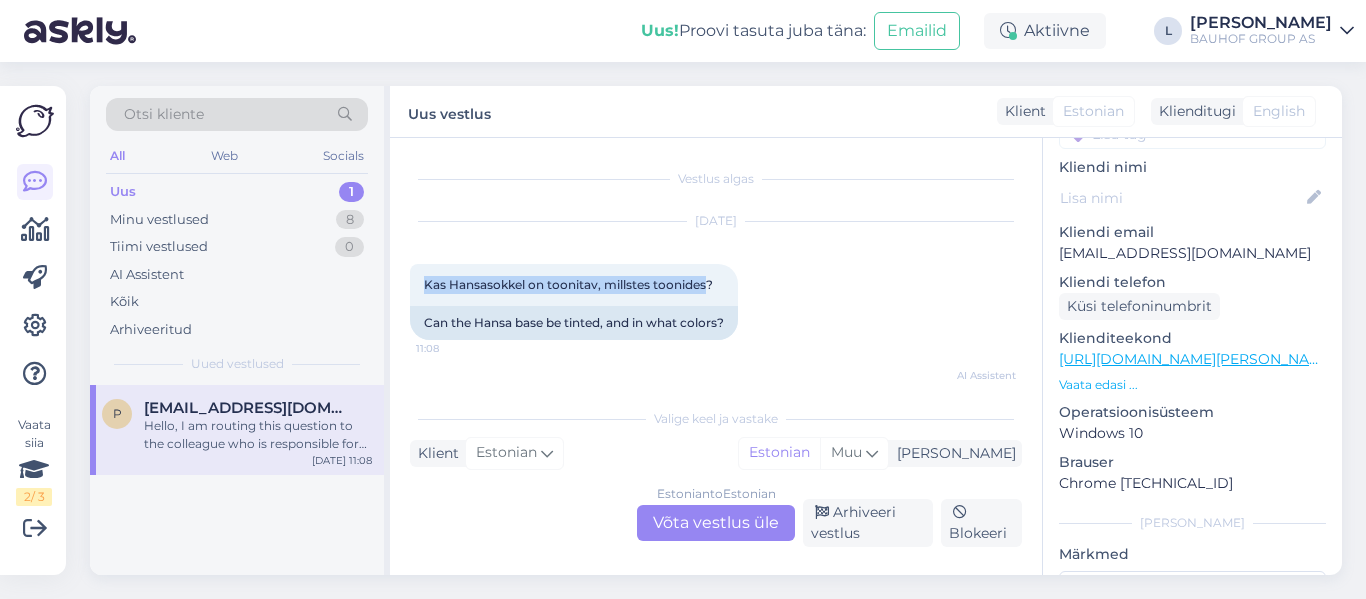 drag, startPoint x: 705, startPoint y: 285, endPoint x: 406, endPoint y: 262, distance: 299.8833 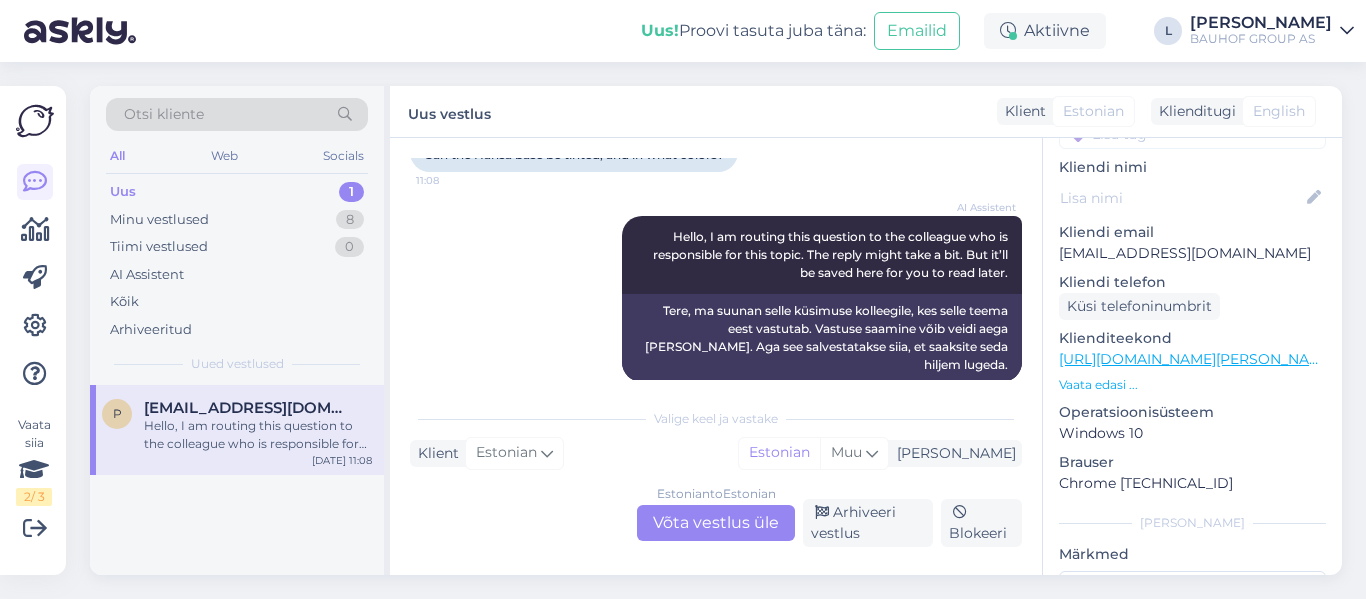 scroll, scrollTop: 174, scrollLeft: 0, axis: vertical 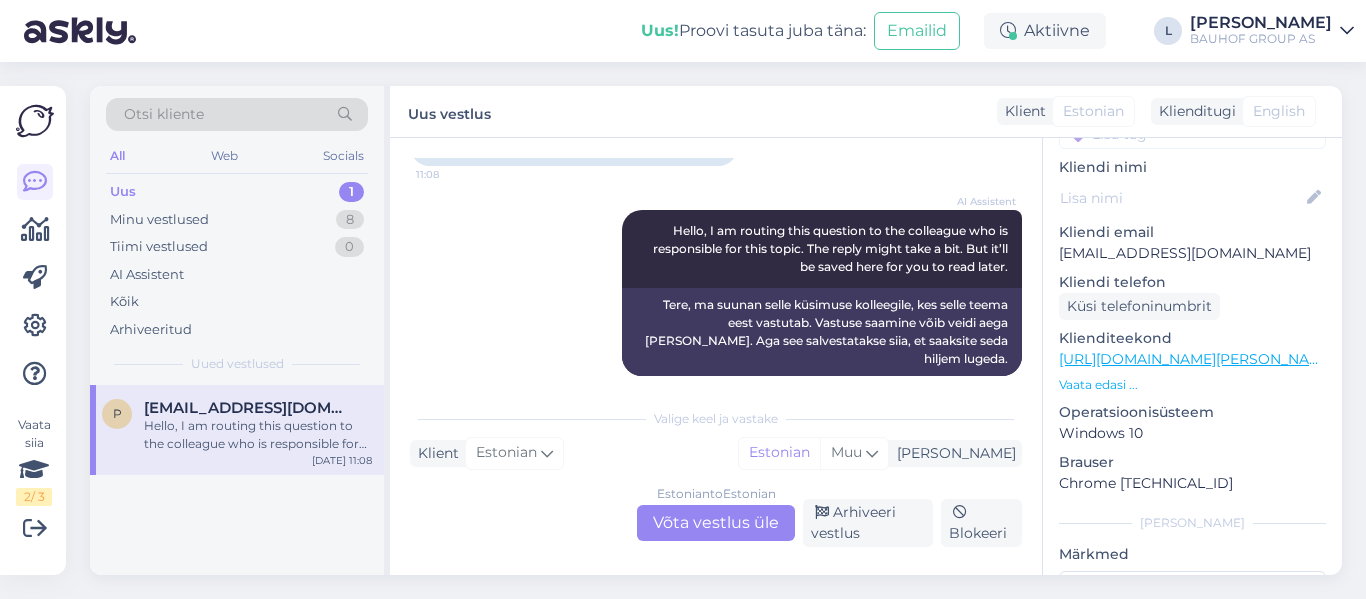 click on "Estonian  to  Estonian Võta vestlus üle" at bounding box center (716, 523) 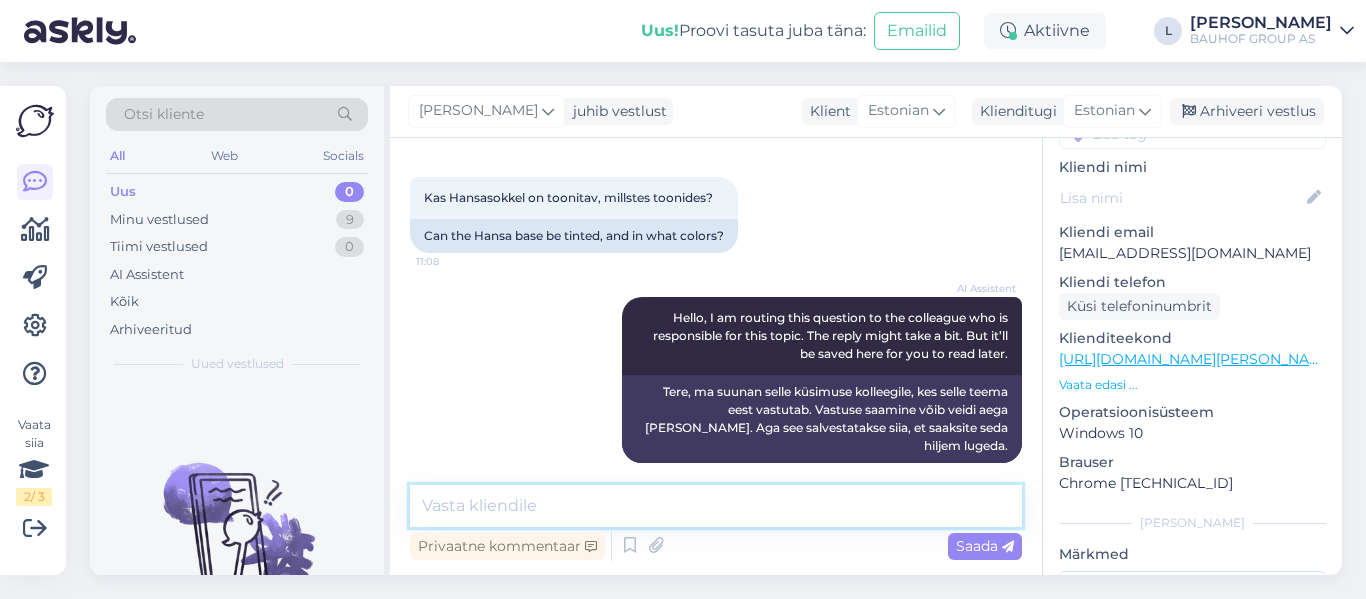 click at bounding box center (716, 506) 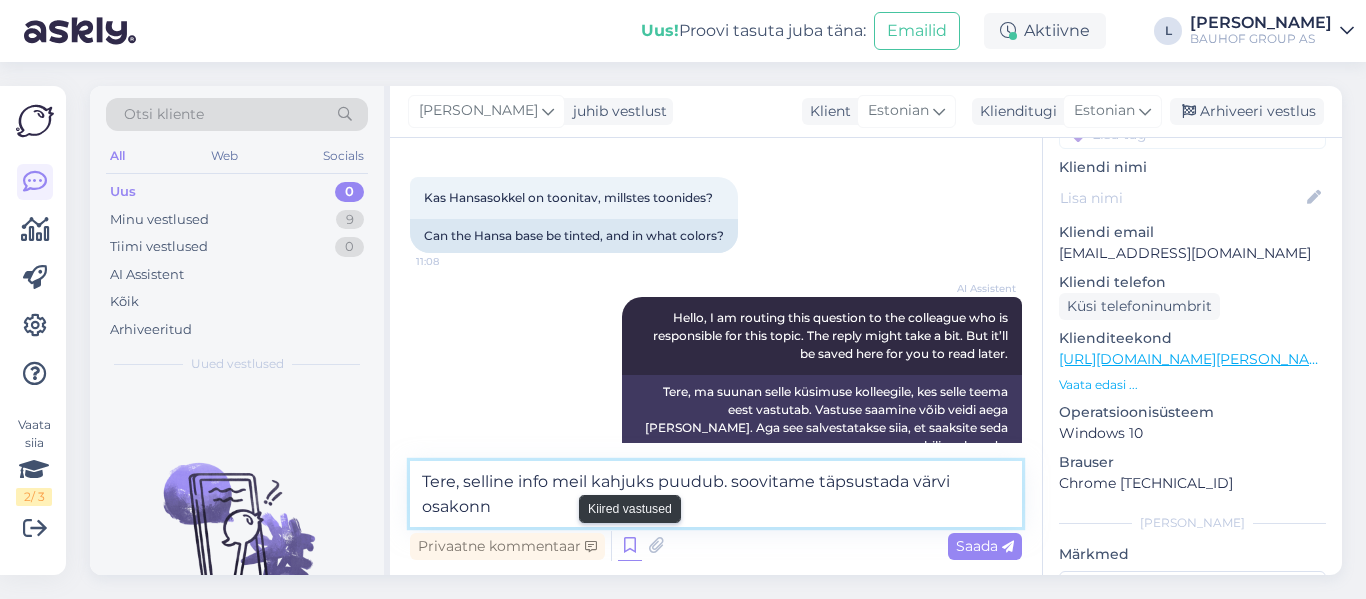scroll, scrollTop: 111, scrollLeft: 0, axis: vertical 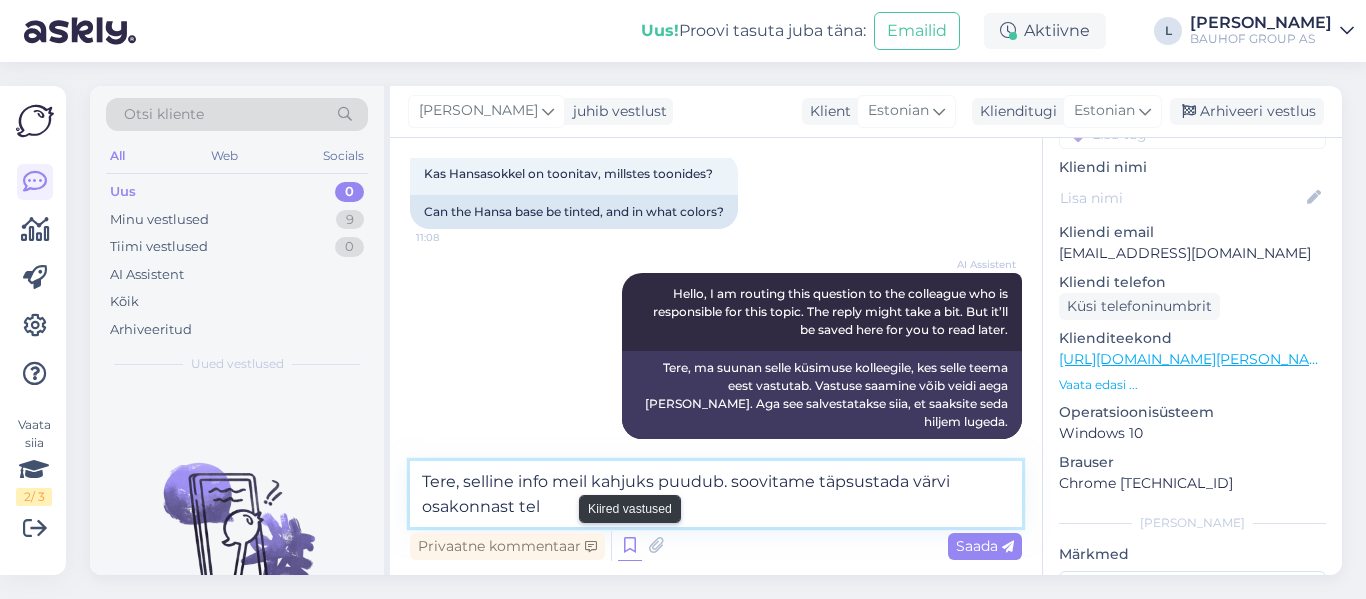paste on "53086933" 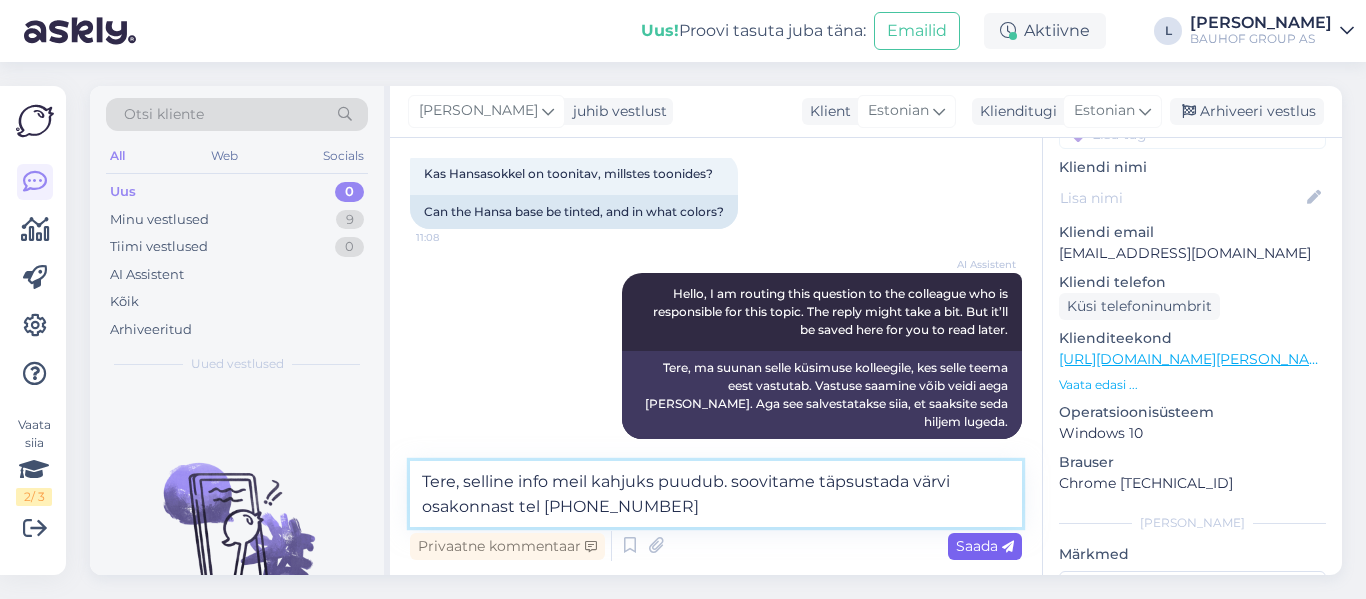 type on "Tere, selline info meil kahjuks puudub. soovitame täpsustada värvi osakonnast tel [PHONE_NUMBER]" 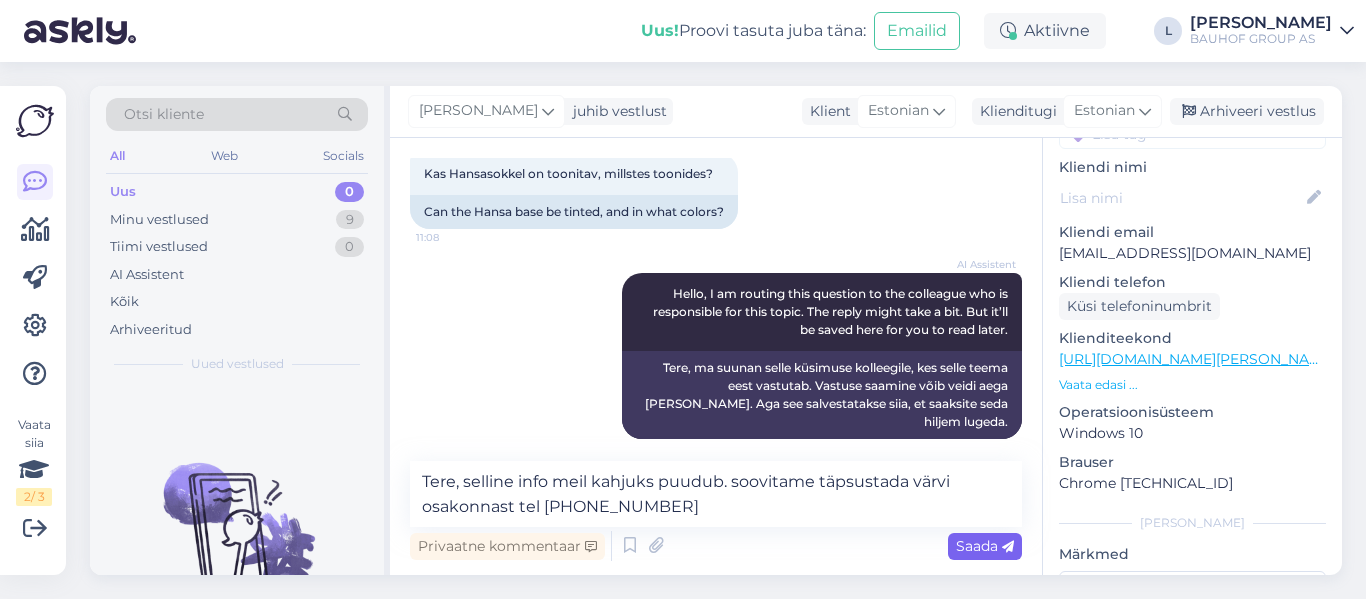 click on "Saada" at bounding box center [985, 546] 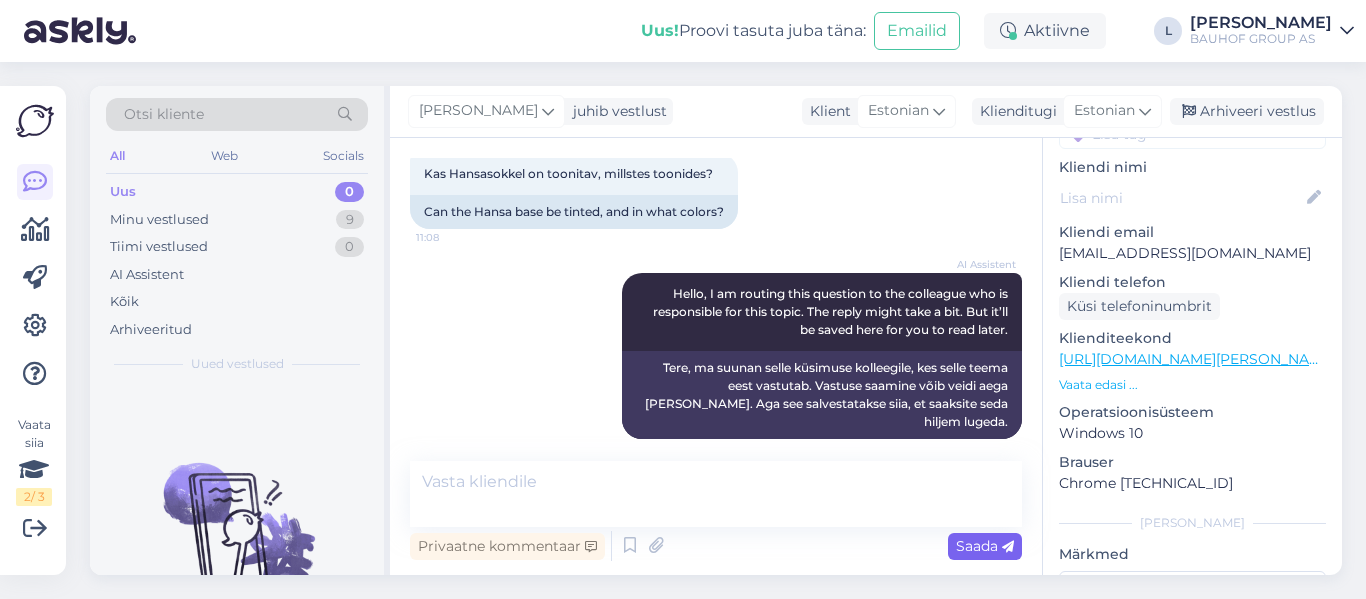 scroll, scrollTop: 191, scrollLeft: 0, axis: vertical 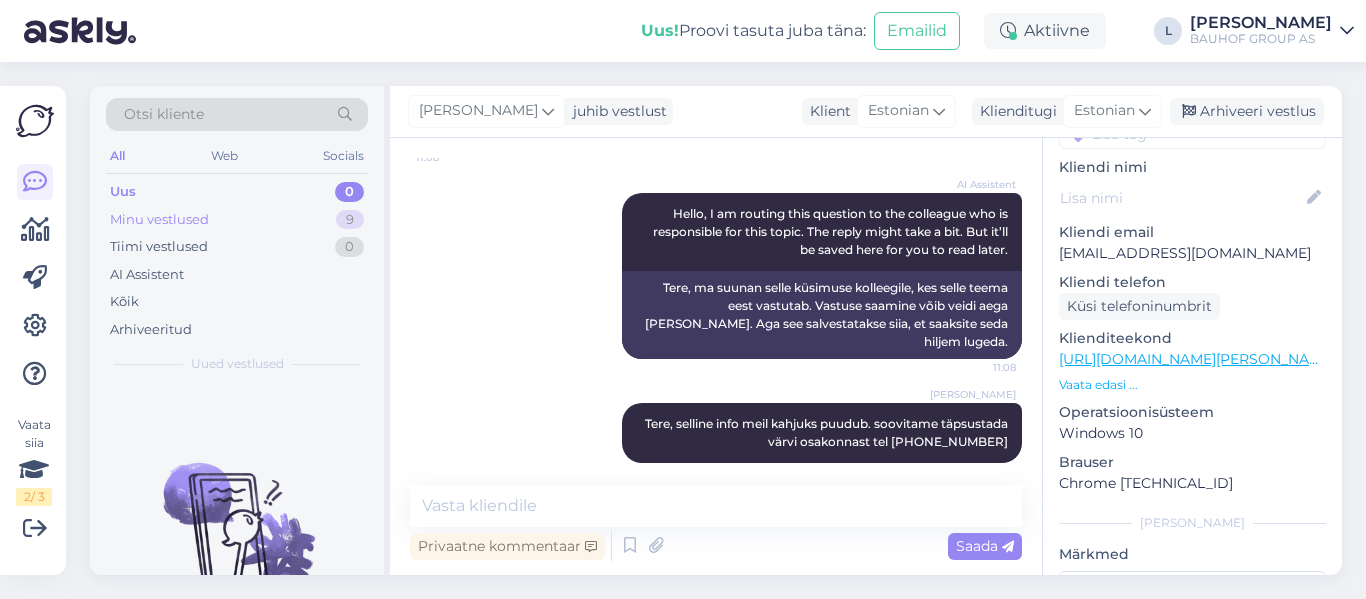 click on "Minu vestlused 9" at bounding box center (237, 220) 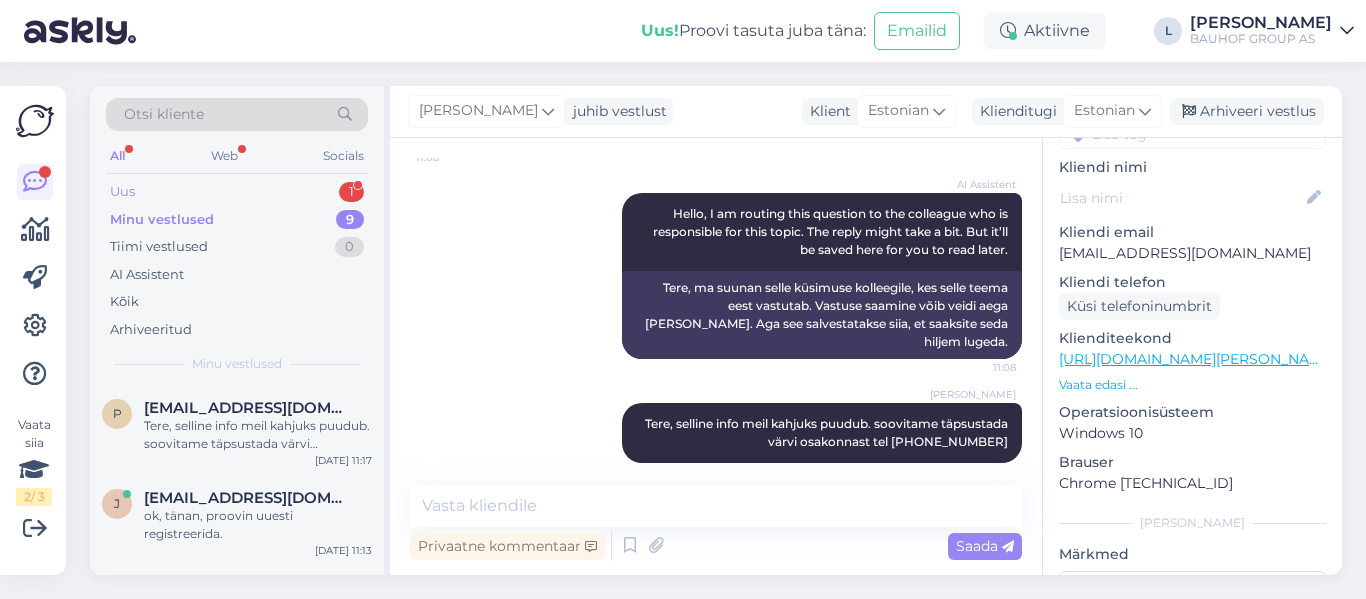 click on "Uus 1" at bounding box center [237, 192] 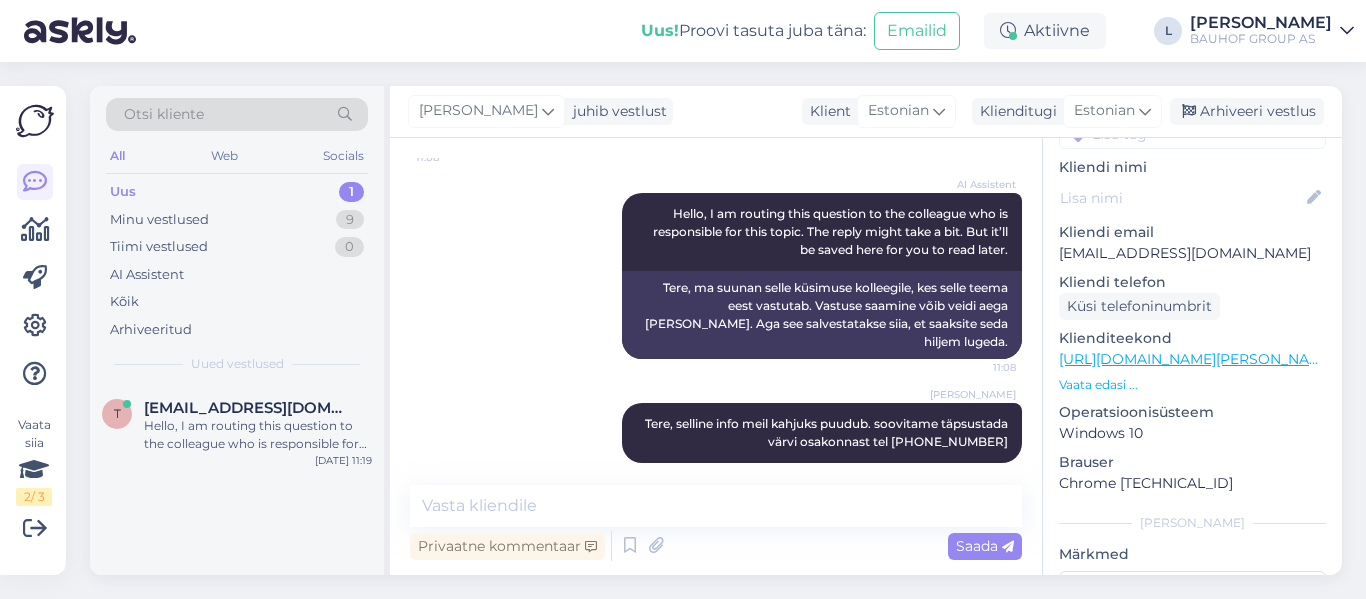drag, startPoint x: 248, startPoint y: 408, endPoint x: 388, endPoint y: 445, distance: 144.80676 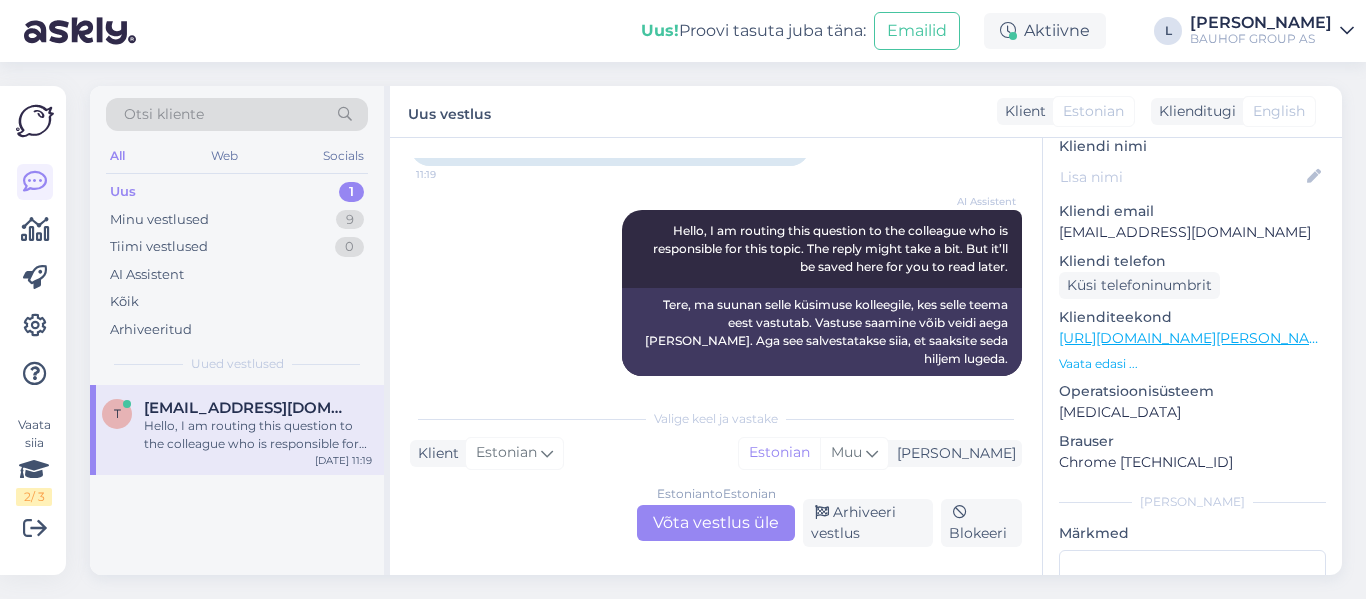 click on "Estonian  to  Estonian Võta vestlus üle" at bounding box center (716, 523) 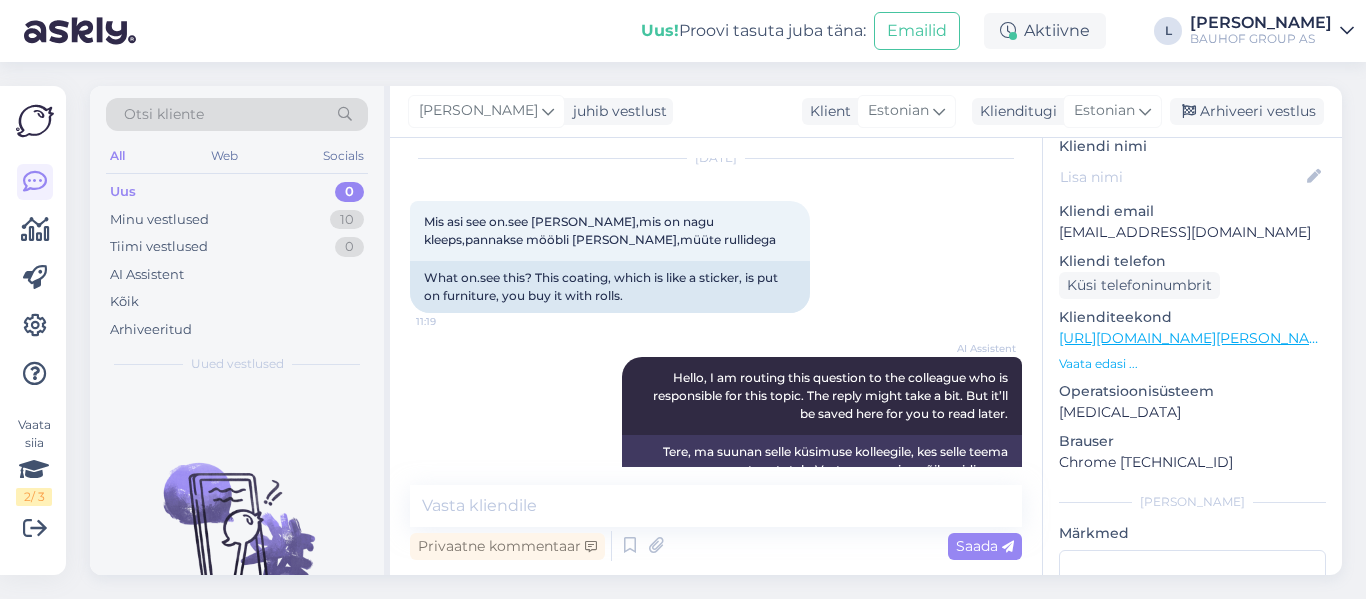 scroll, scrollTop: 0, scrollLeft: 0, axis: both 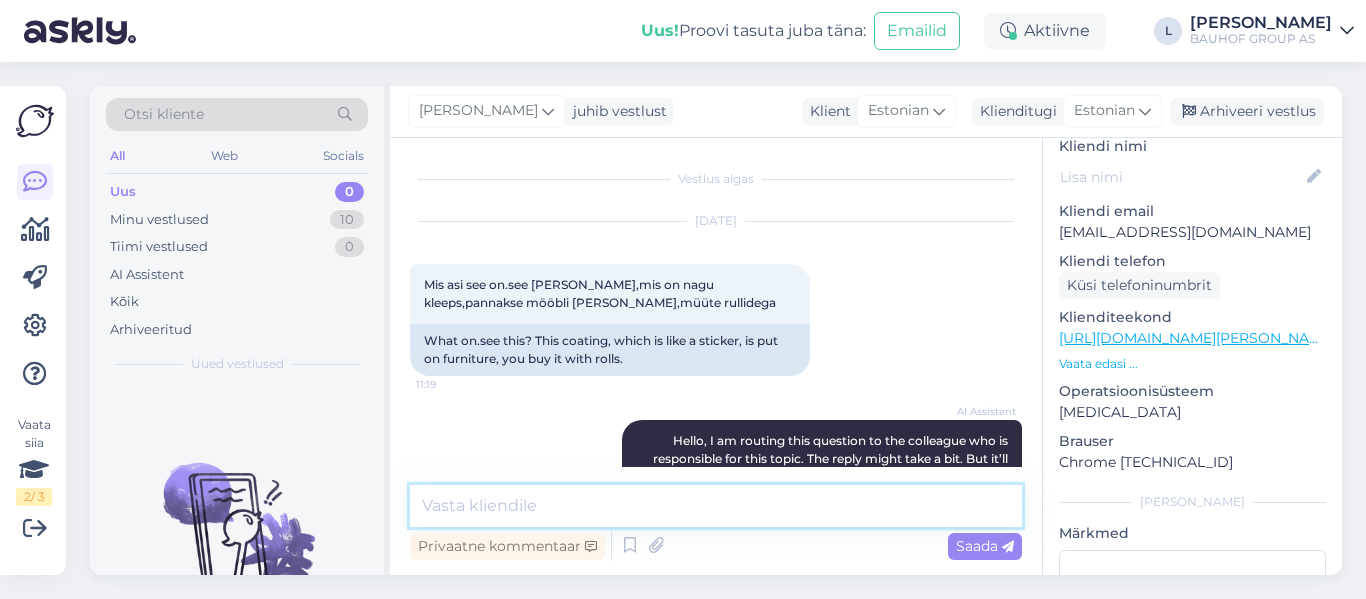 click at bounding box center (716, 506) 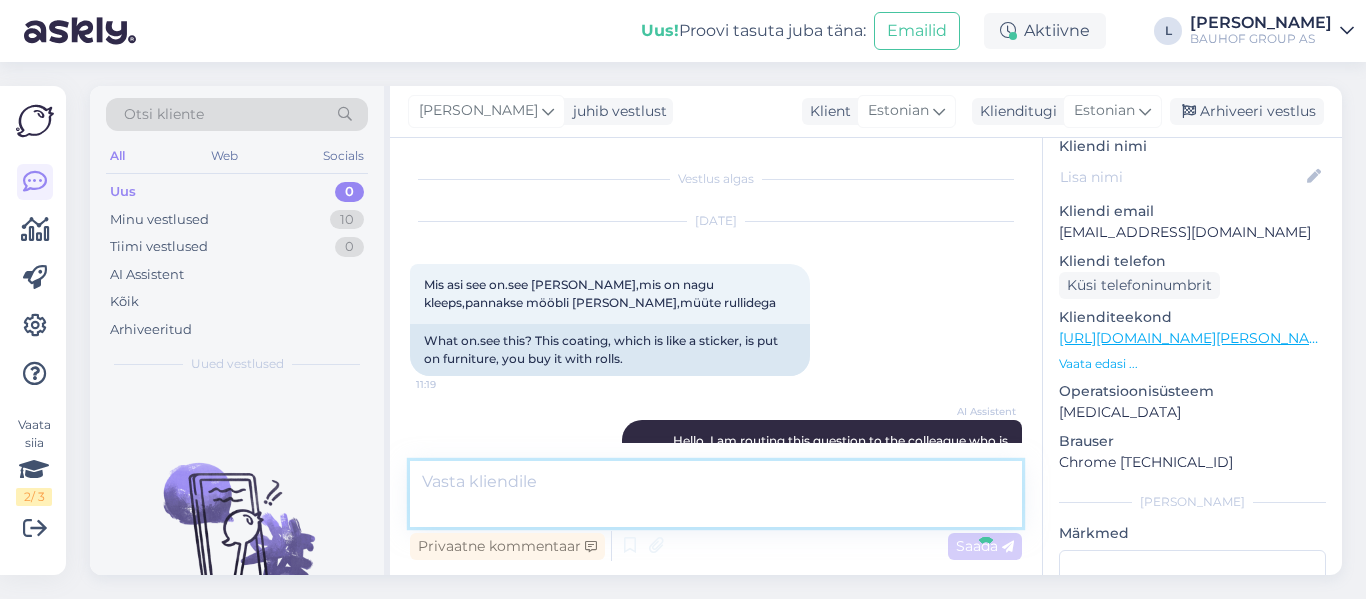 scroll, scrollTop: 227, scrollLeft: 0, axis: vertical 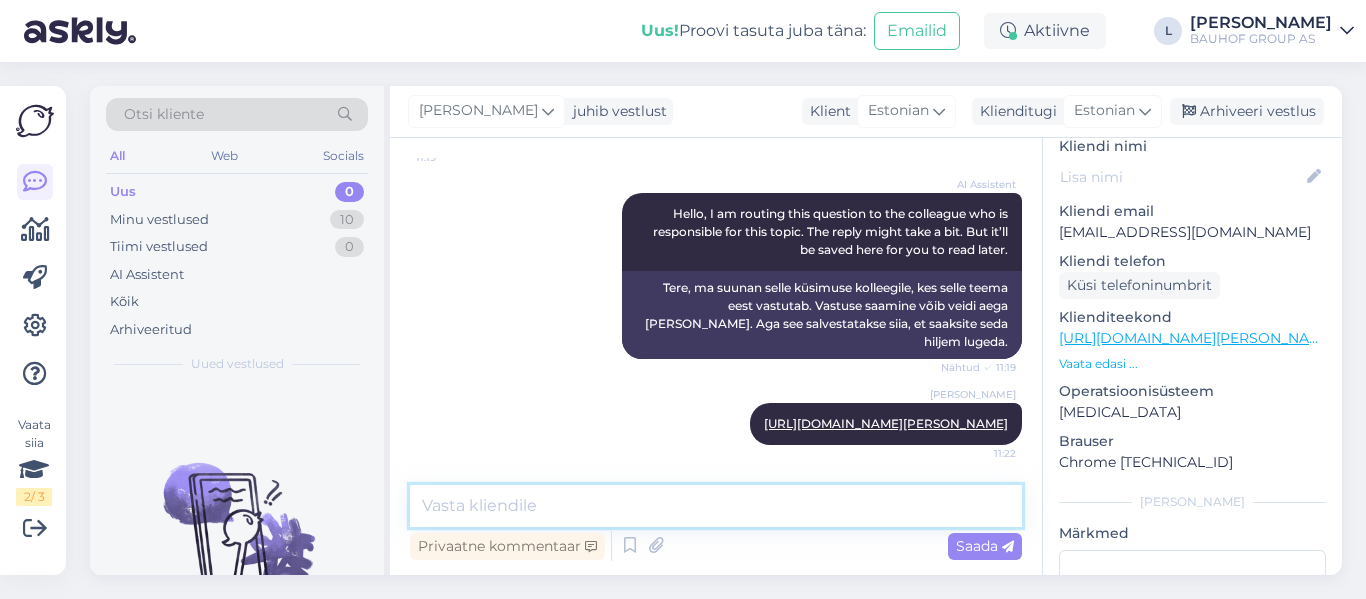 click at bounding box center [716, 506] 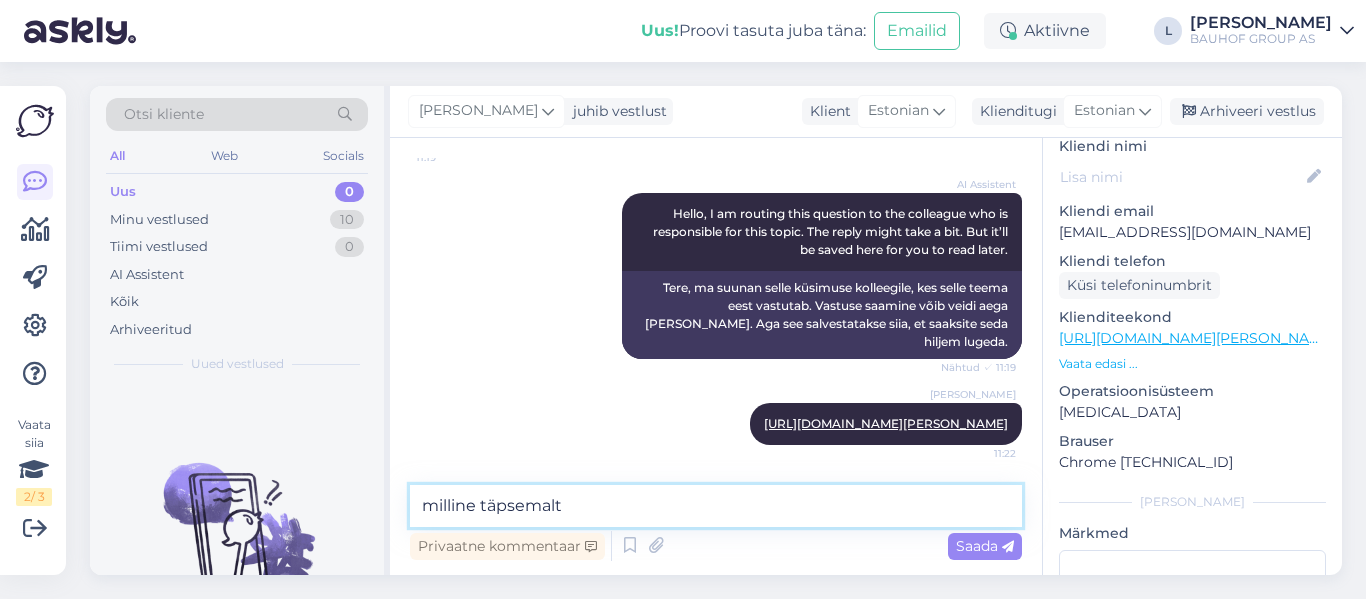 type on "milline täpsemalt?" 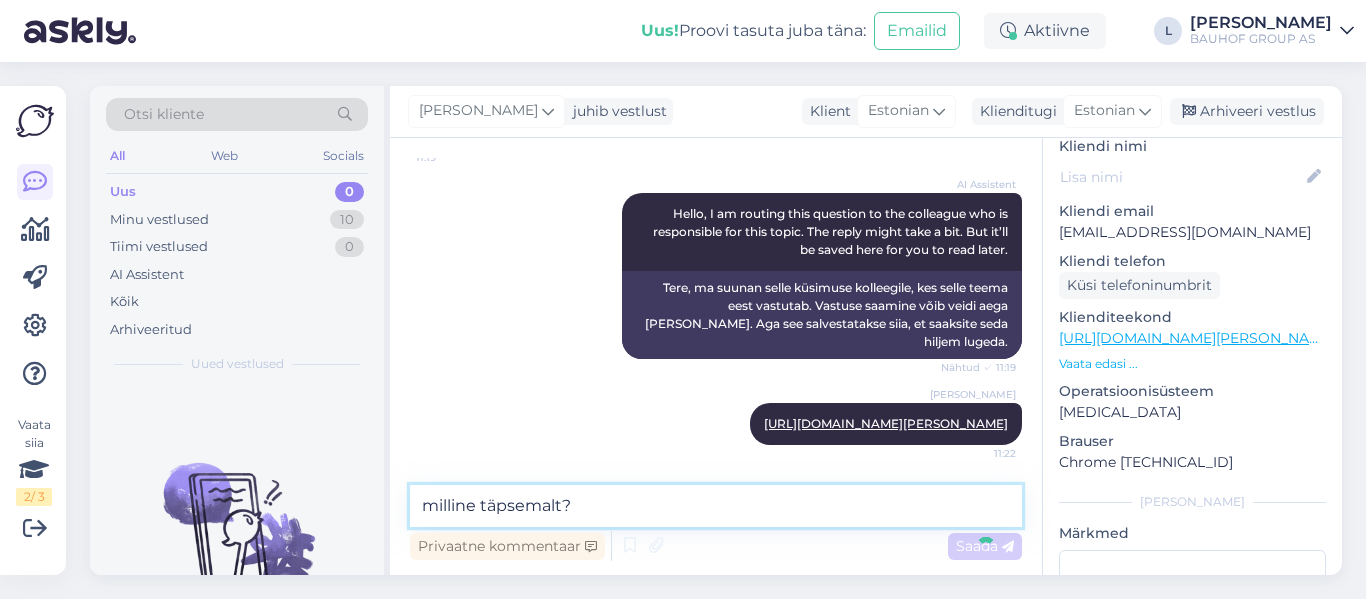 type 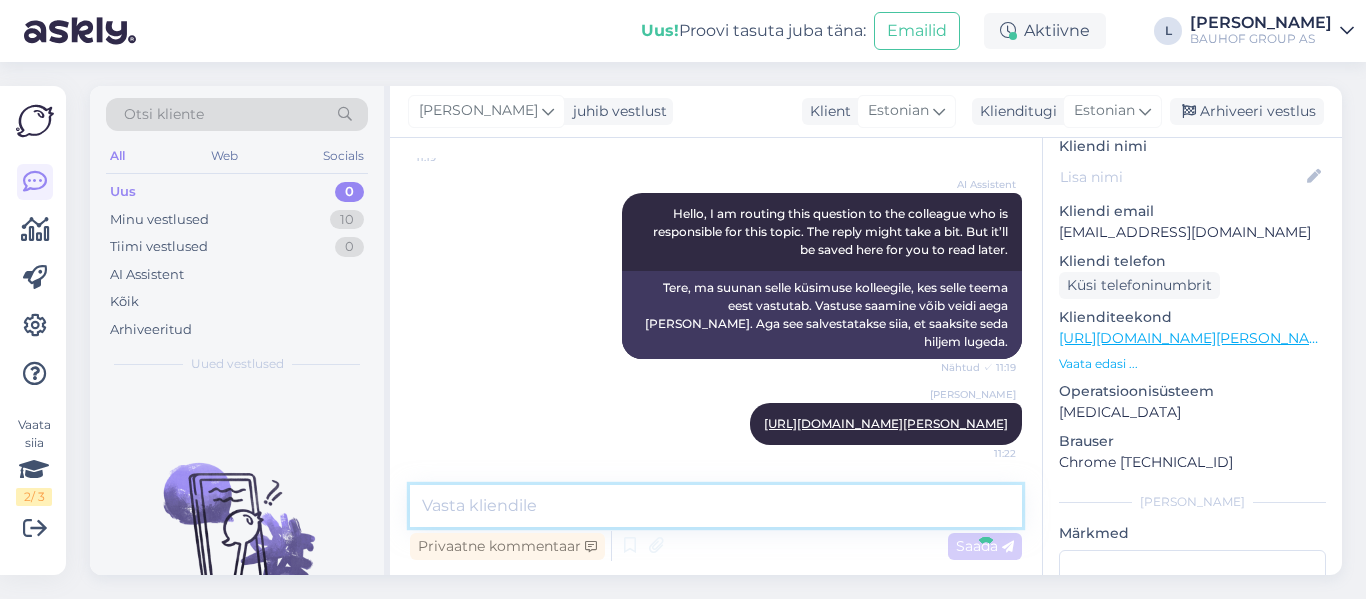 scroll, scrollTop: 313, scrollLeft: 0, axis: vertical 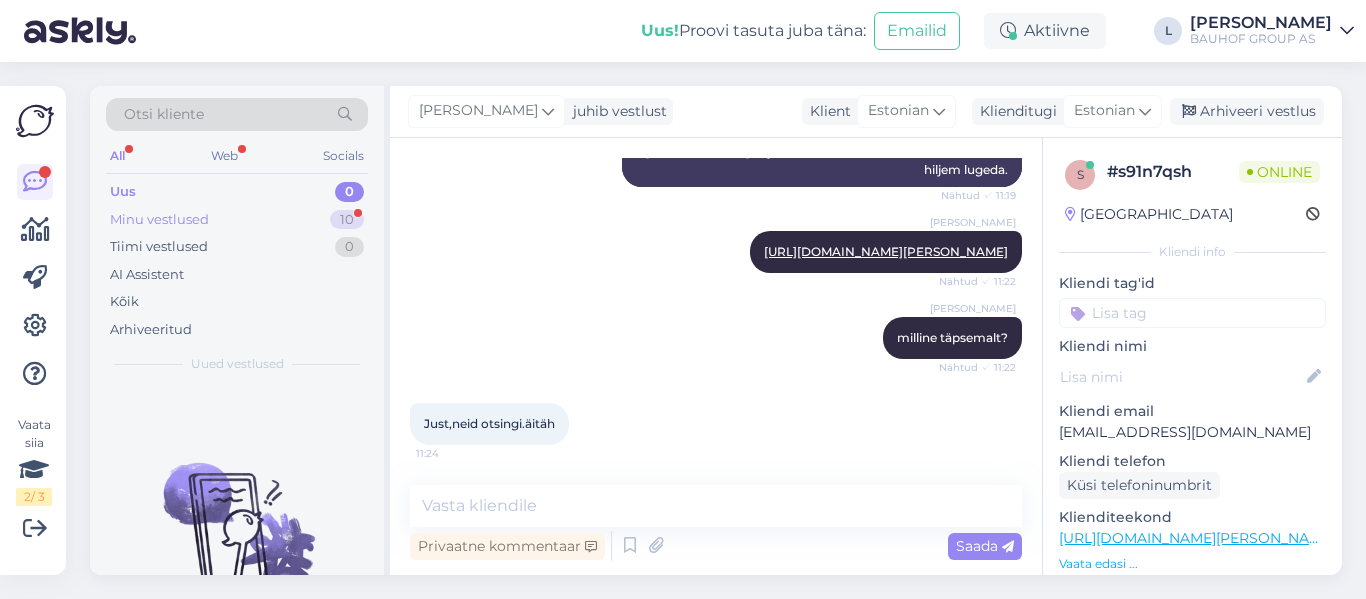click on "Minu vestlused" at bounding box center [159, 220] 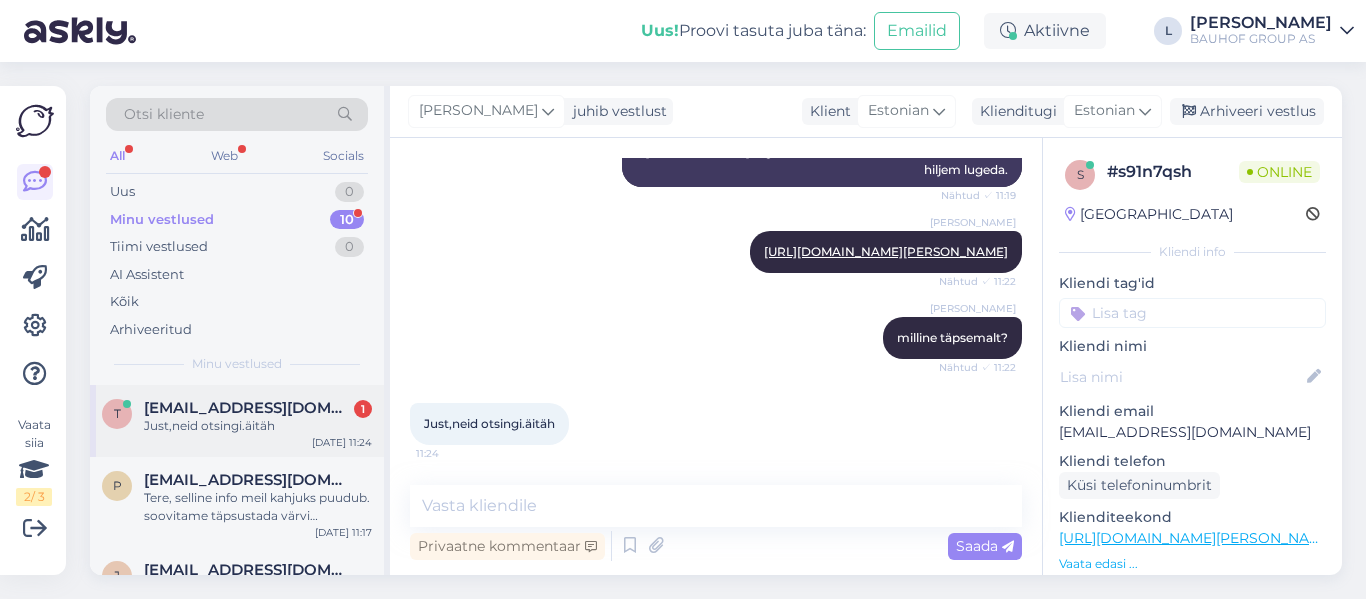 click on "t [EMAIL_ADDRESS][DOMAIN_NAME] 1 Just,neid otsingi.äitäh [DATE] 11:24" at bounding box center [237, 421] 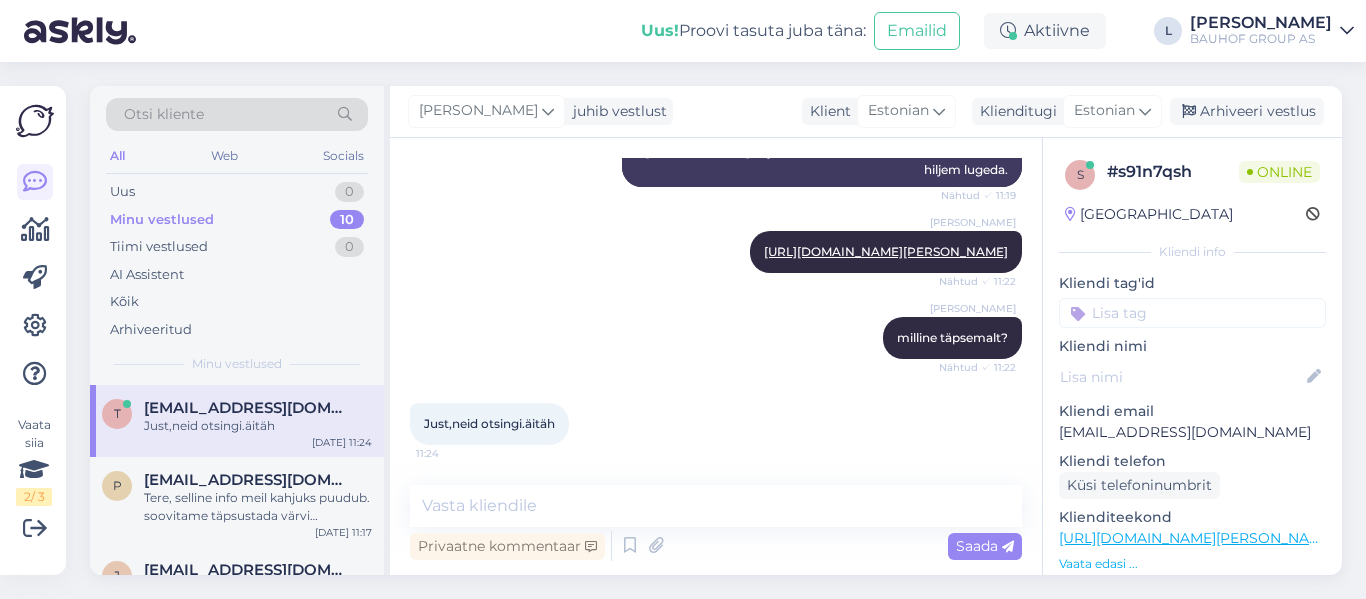 scroll, scrollTop: 399, scrollLeft: 0, axis: vertical 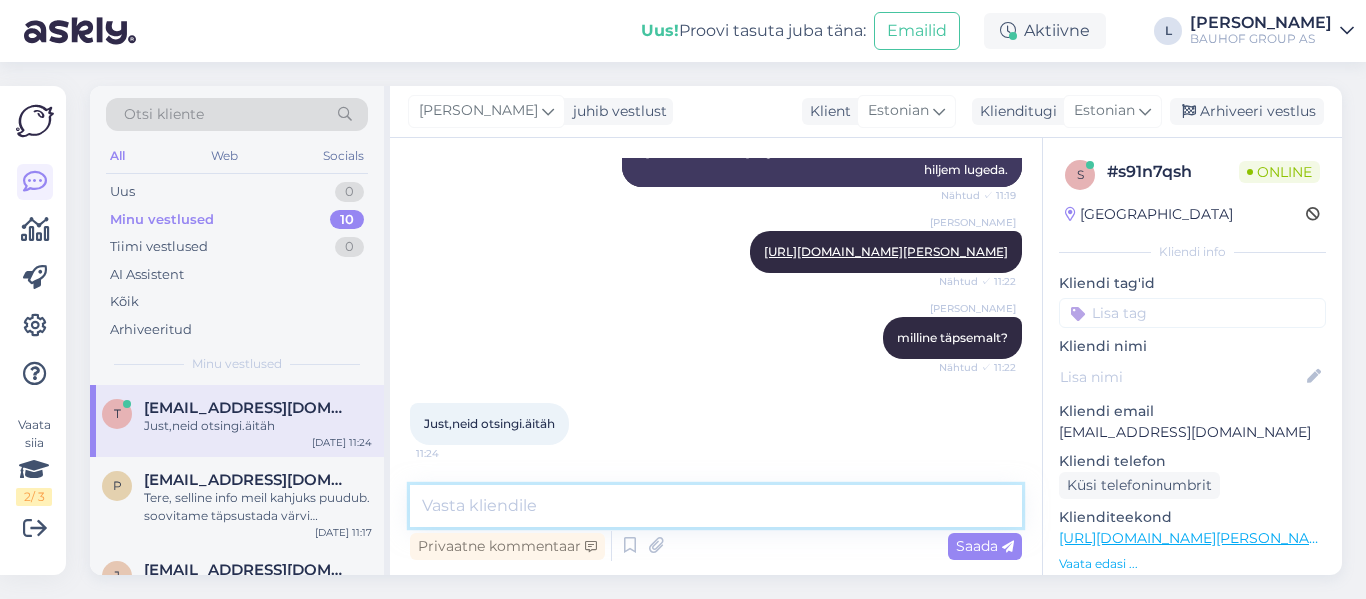 click at bounding box center [716, 506] 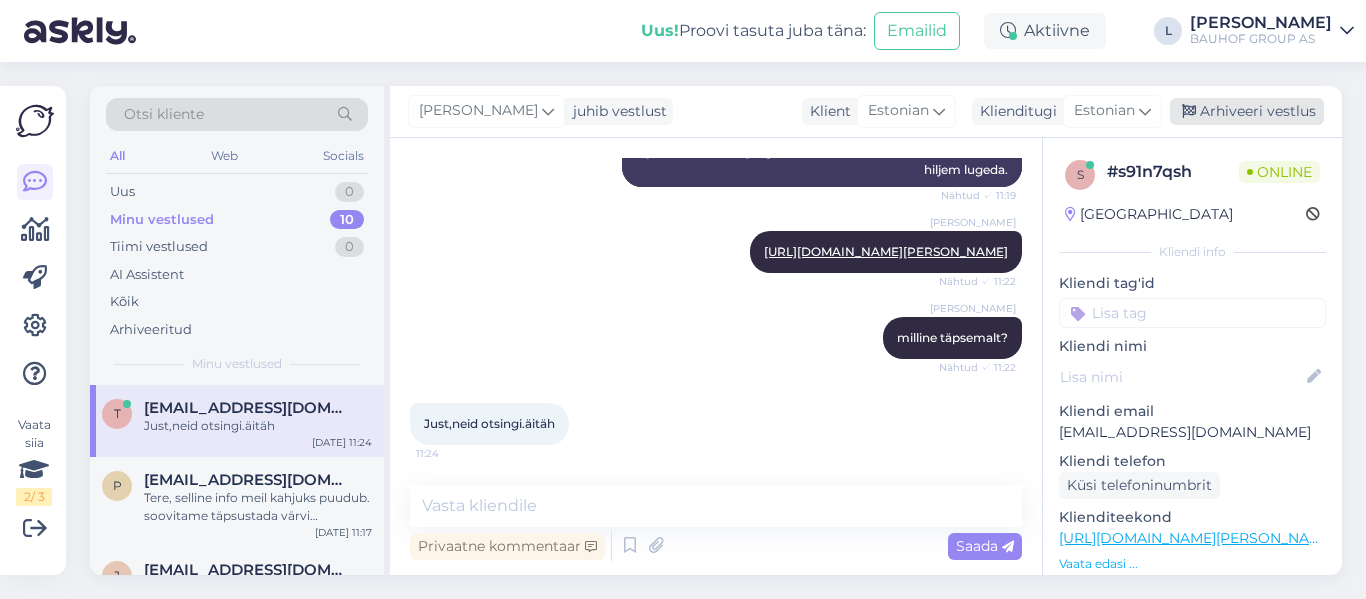 click on "Arhiveeri vestlus" at bounding box center (1247, 111) 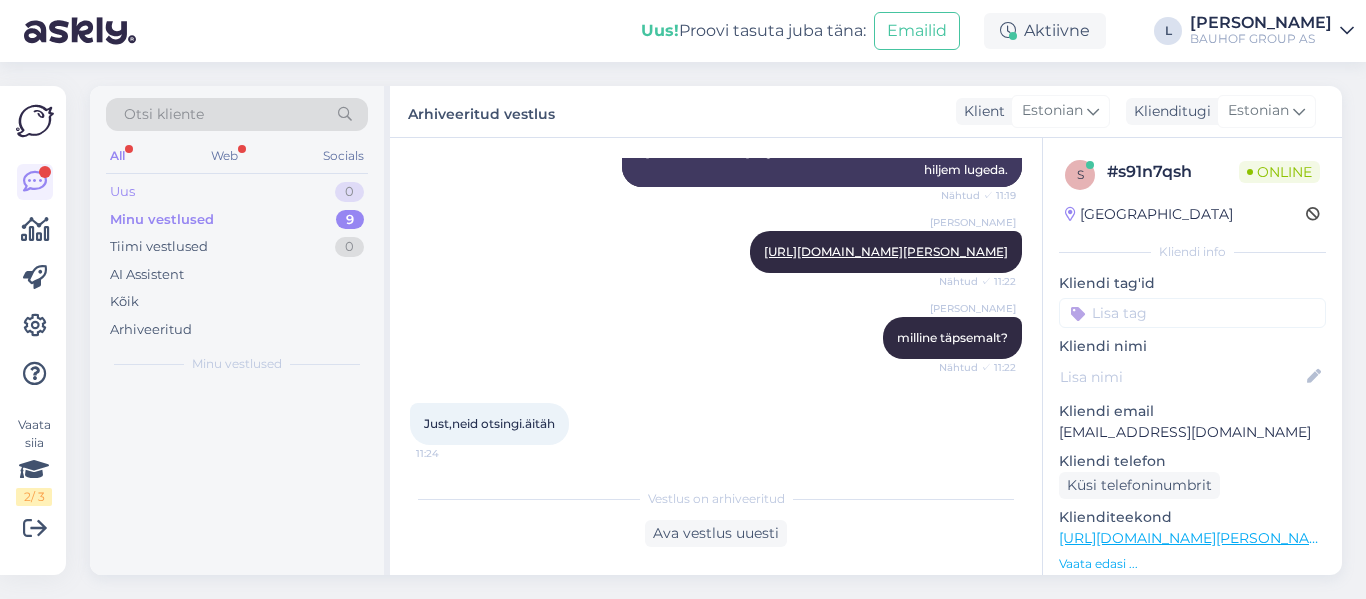 scroll, scrollTop: 0, scrollLeft: 0, axis: both 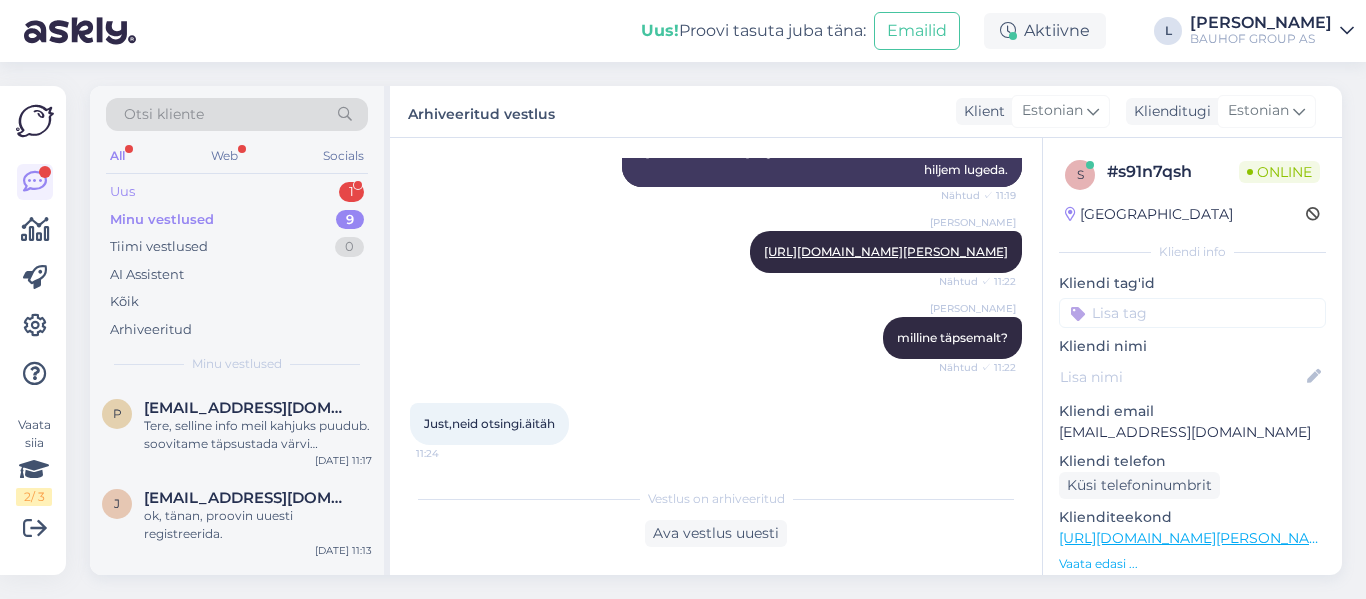 click on "Uus" at bounding box center (122, 192) 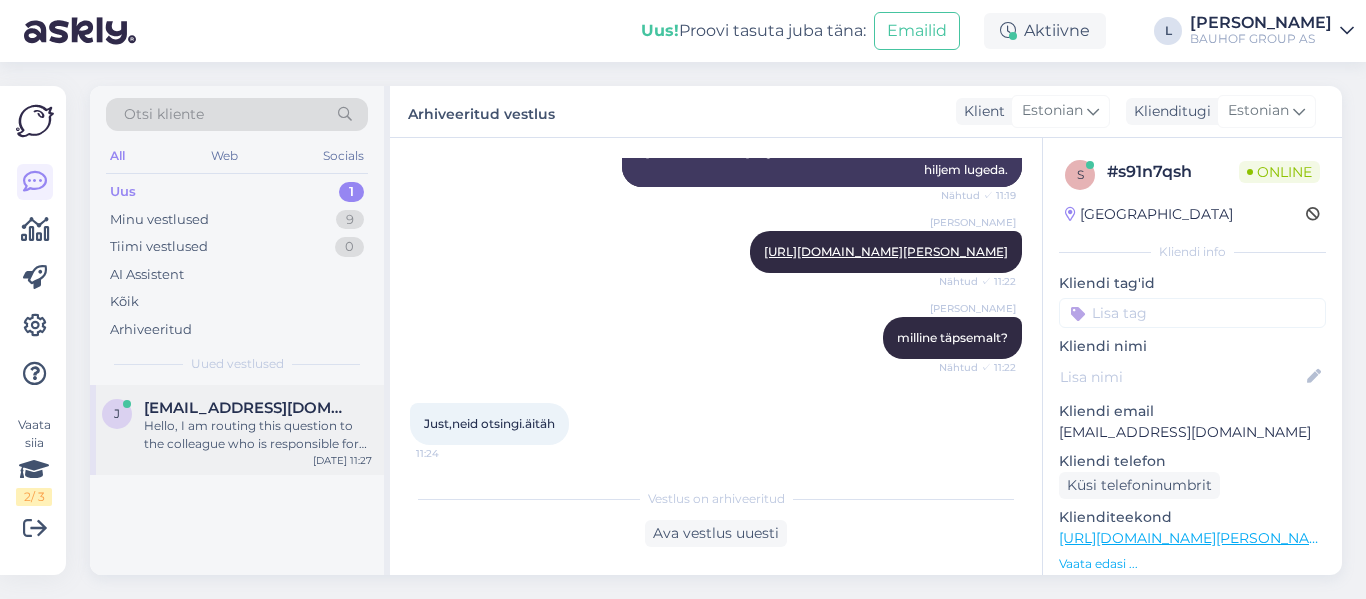 click on "[EMAIL_ADDRESS][DOMAIN_NAME]" at bounding box center [248, 408] 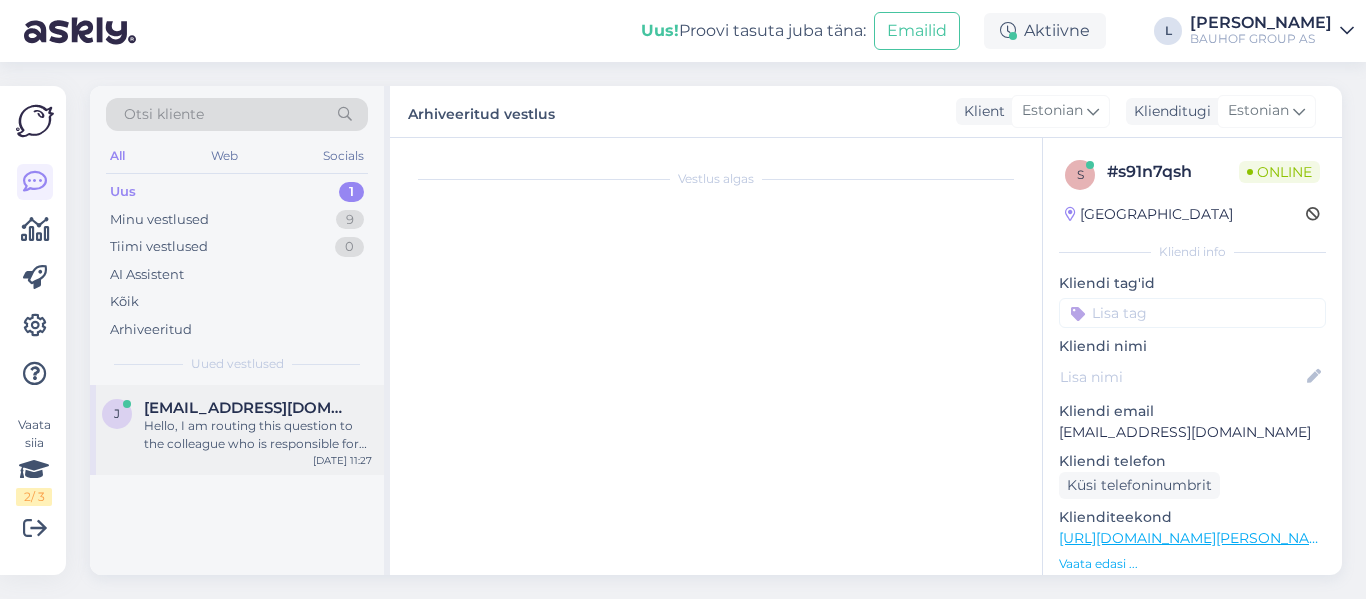 scroll, scrollTop: 210, scrollLeft: 0, axis: vertical 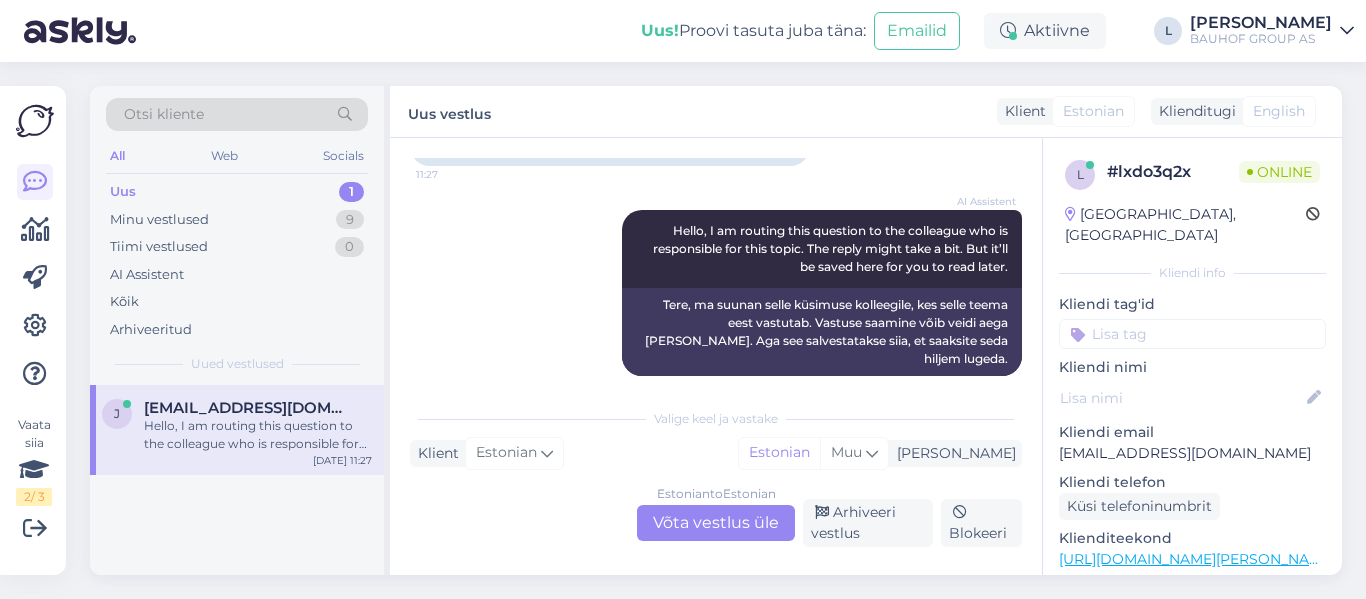 click on "Estonian  to  Estonian Võta vestlus üle" at bounding box center (716, 523) 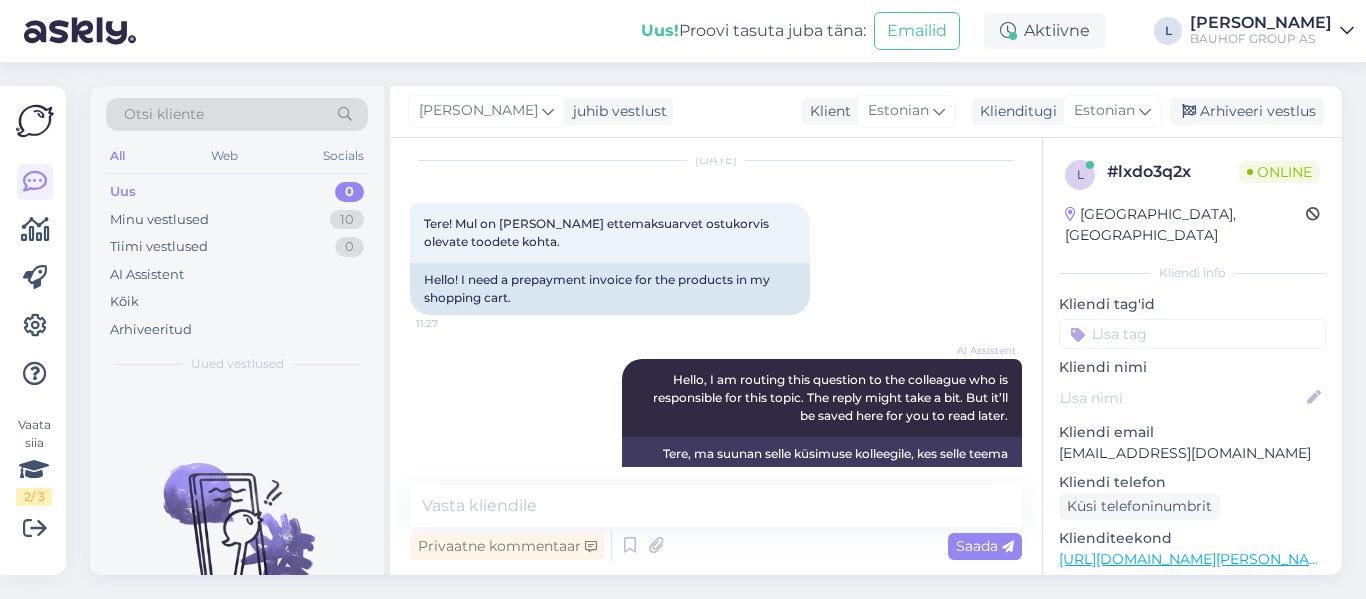 scroll, scrollTop: 0, scrollLeft: 0, axis: both 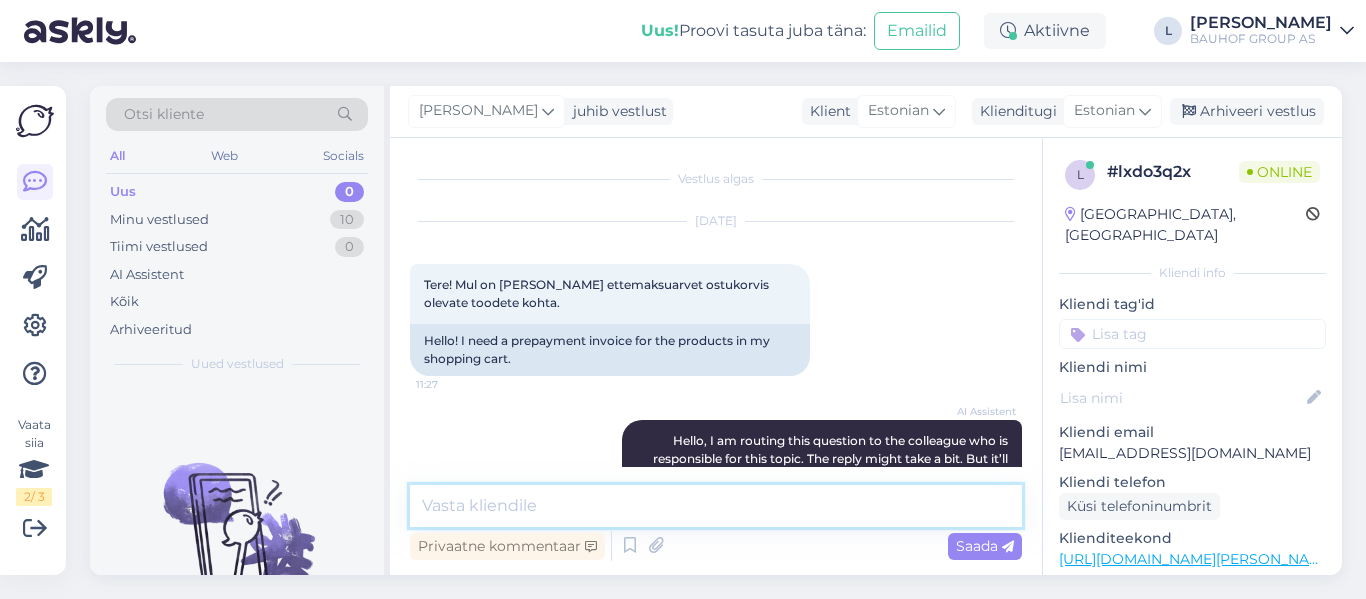 click at bounding box center [716, 506] 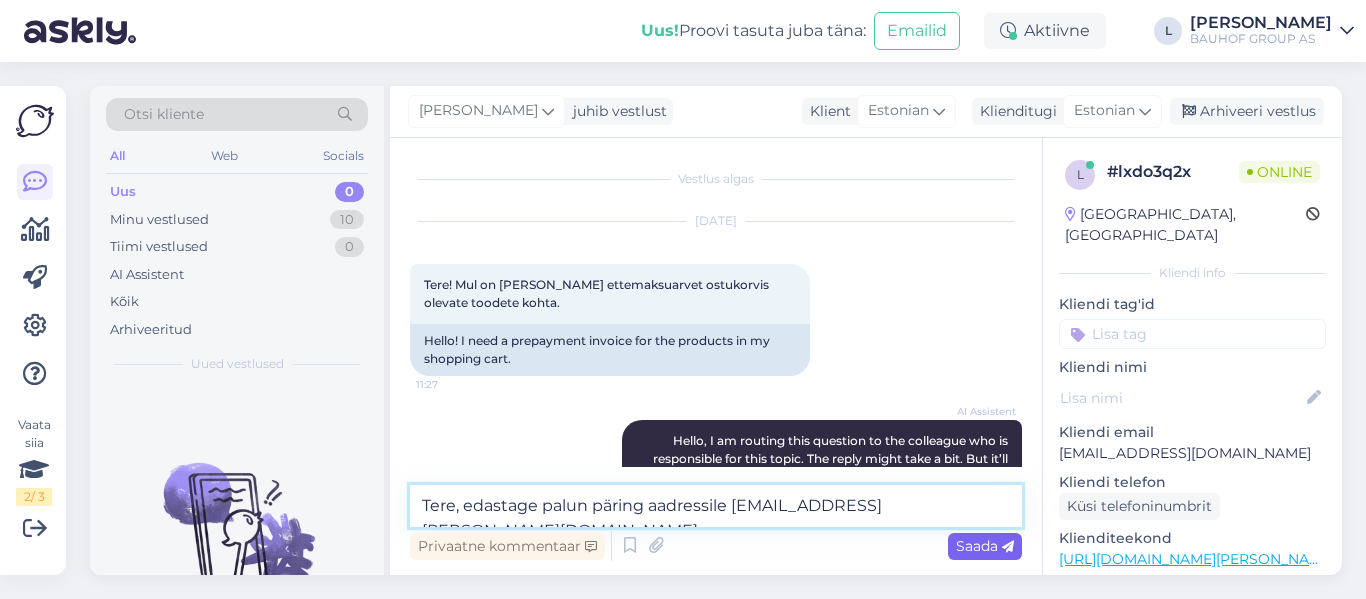 type on "Tere, edastage palun päring aadressile [EMAIL_ADDRESS][PERSON_NAME][DOMAIN_NAME]" 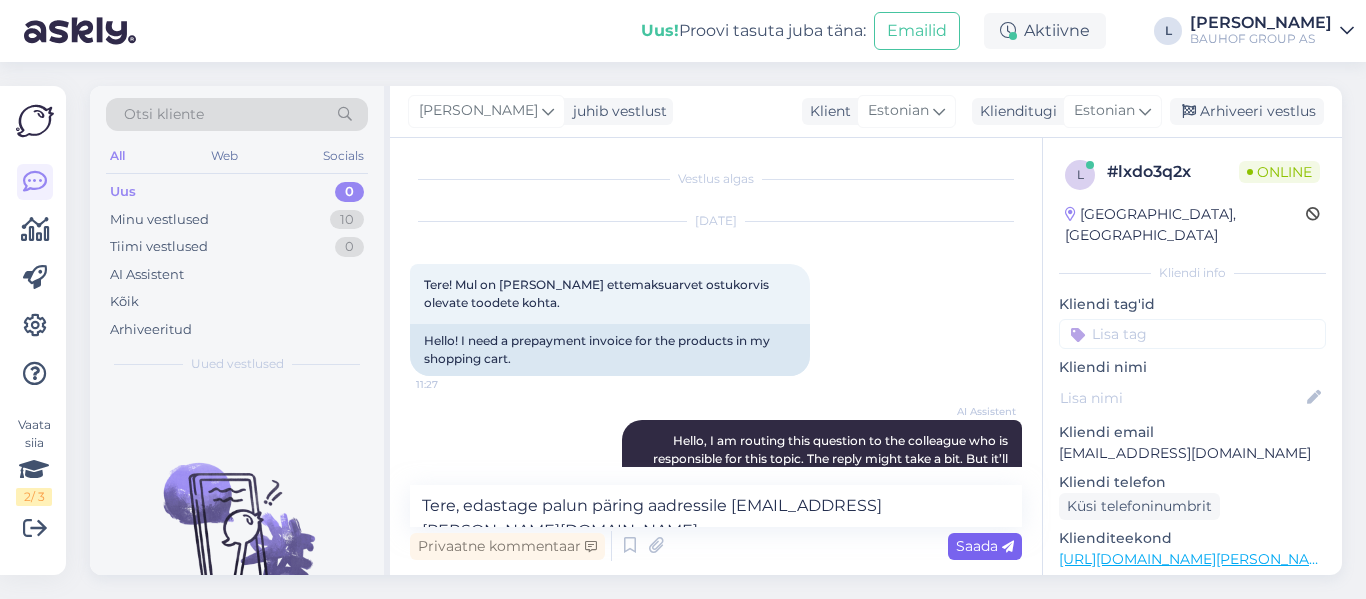 click on "Saada" at bounding box center (985, 546) 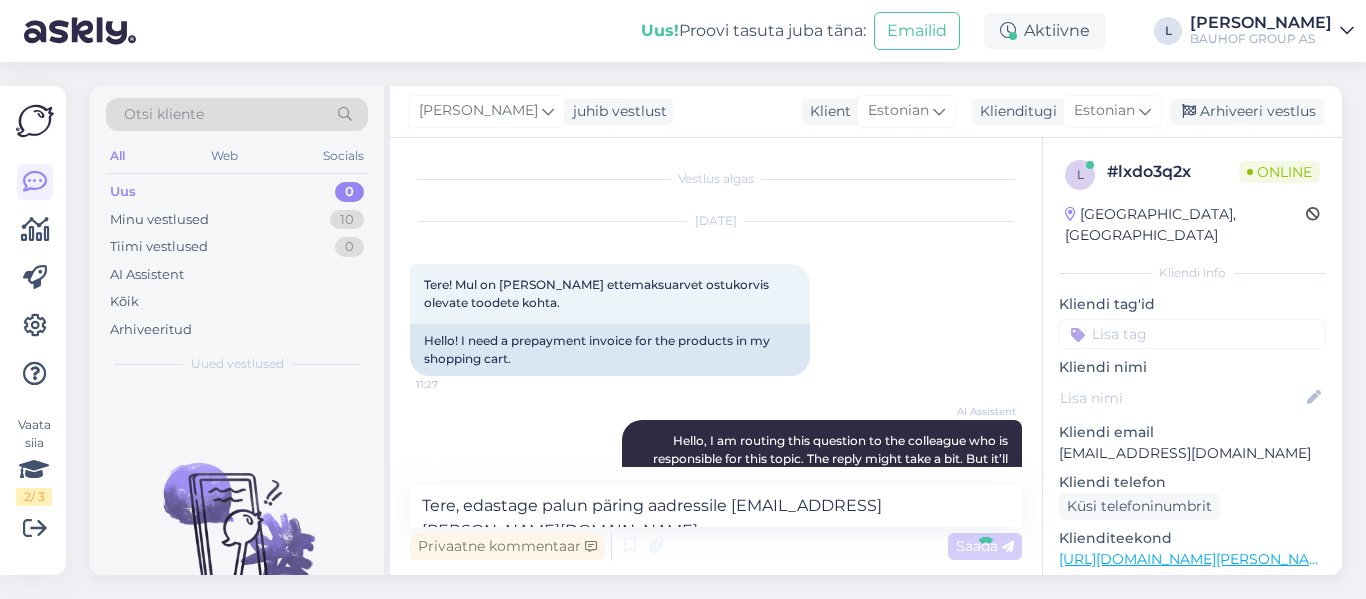 type 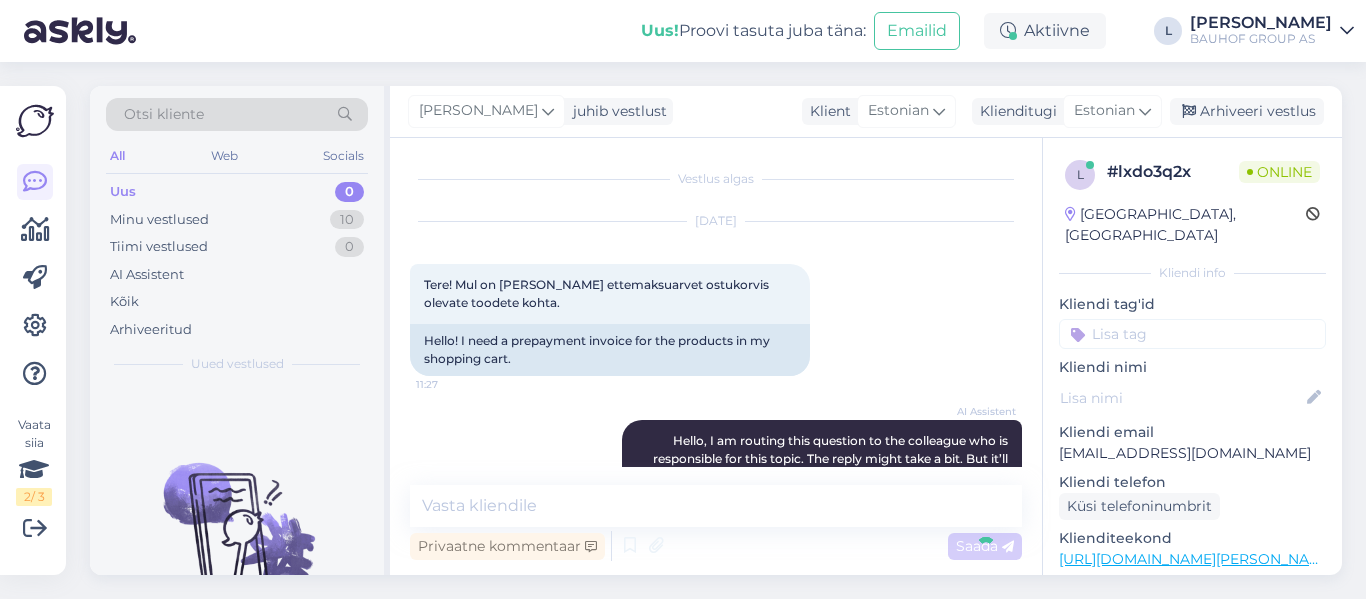 scroll, scrollTop: 227, scrollLeft: 0, axis: vertical 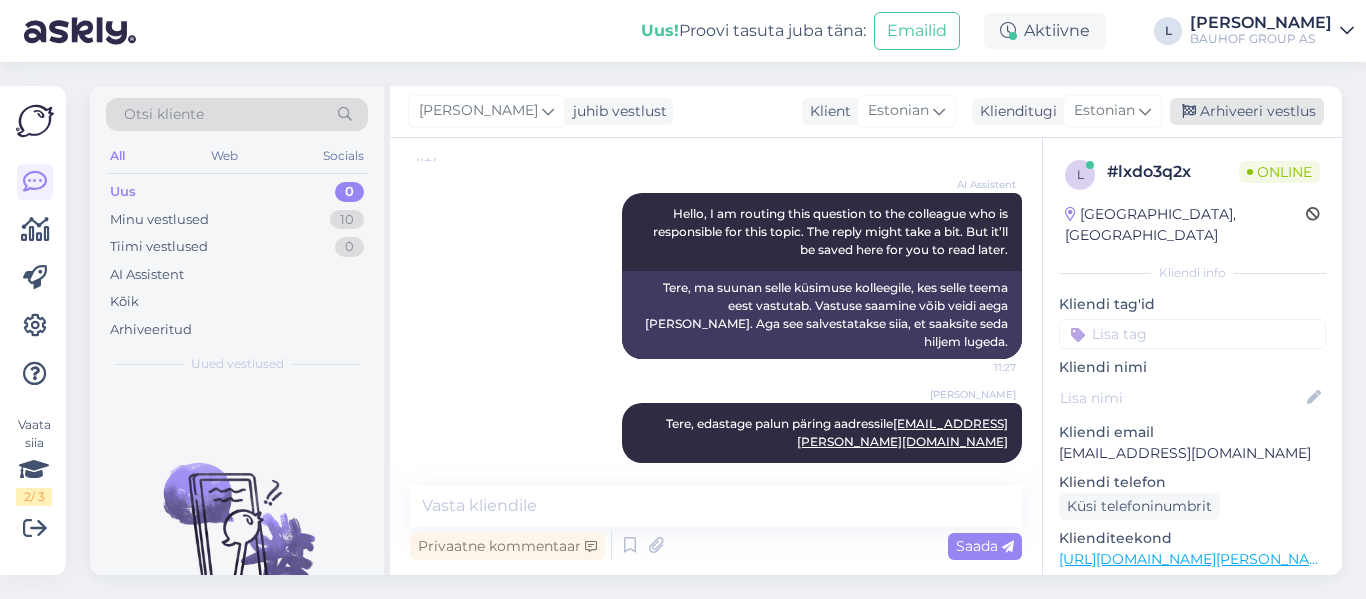 click on "Arhiveeri vestlus" at bounding box center (1247, 111) 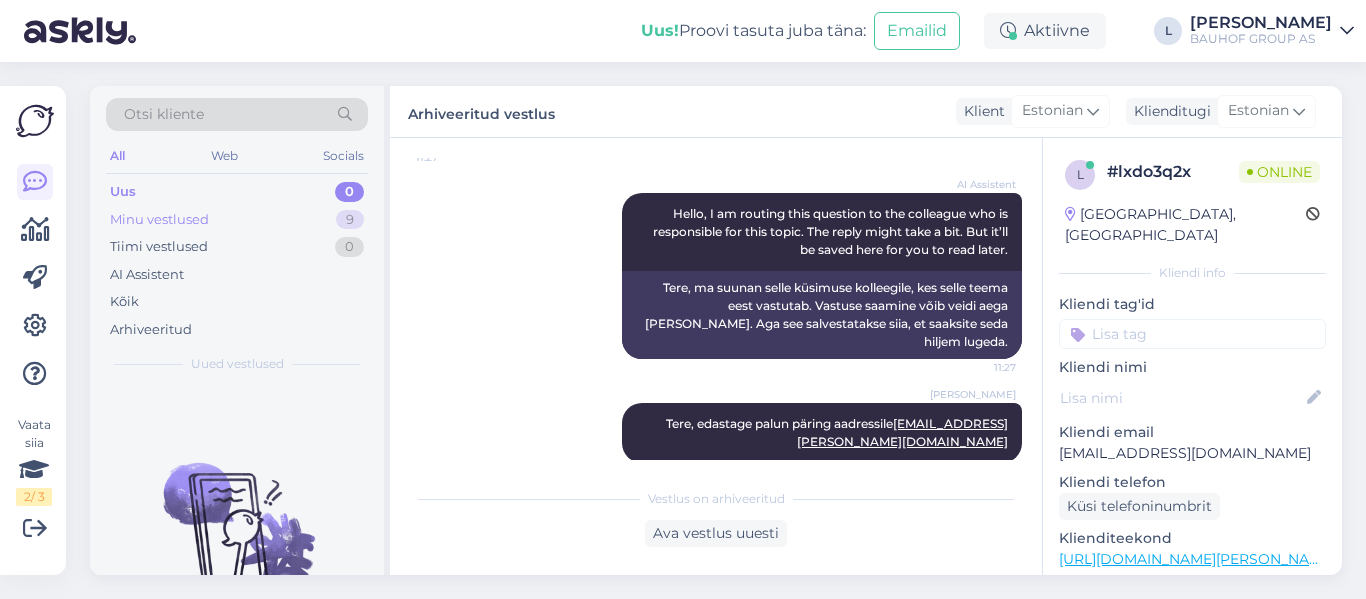 click on "Minu vestlused 9" at bounding box center (237, 220) 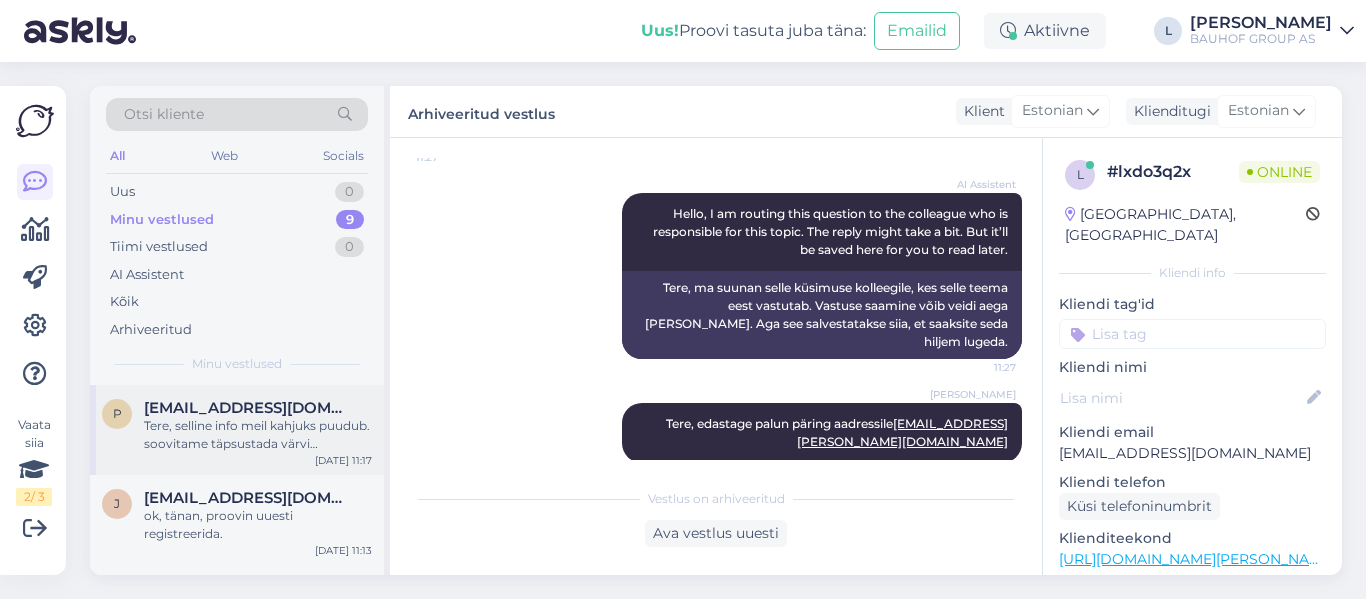 click on "Tere, selline info meil kahjuks puudub. soovitame täpsustada värvi osakonnast tel [PHONE_NUMBER]" at bounding box center (258, 435) 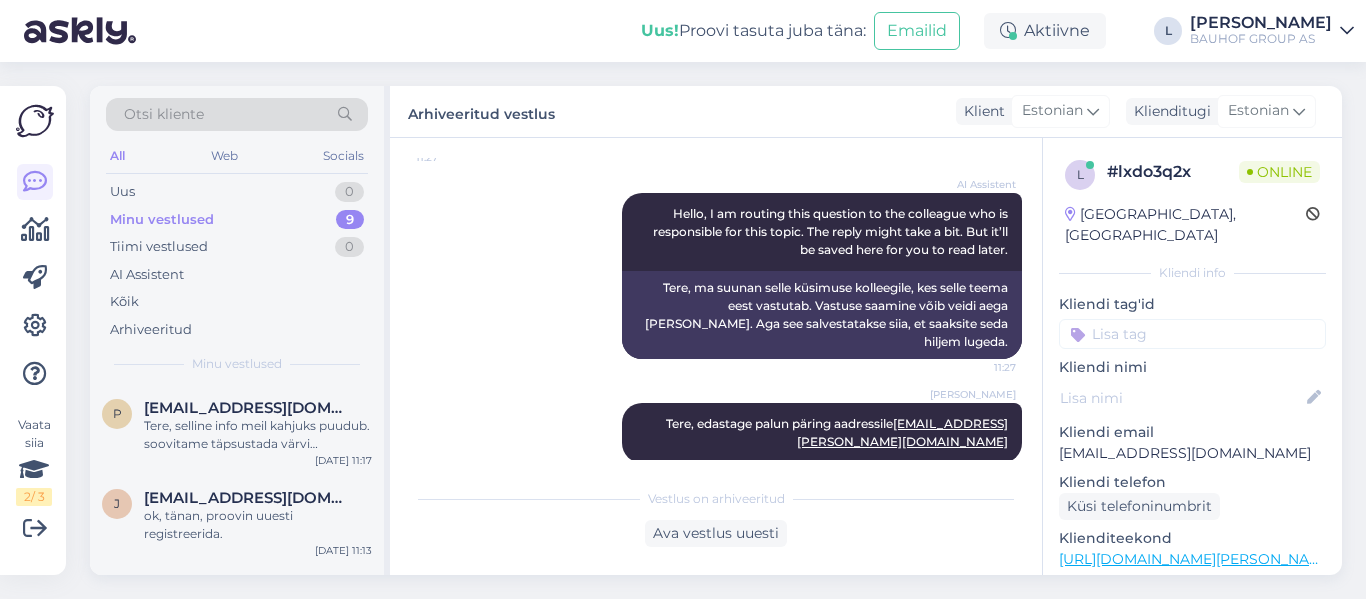 scroll, scrollTop: 191, scrollLeft: 0, axis: vertical 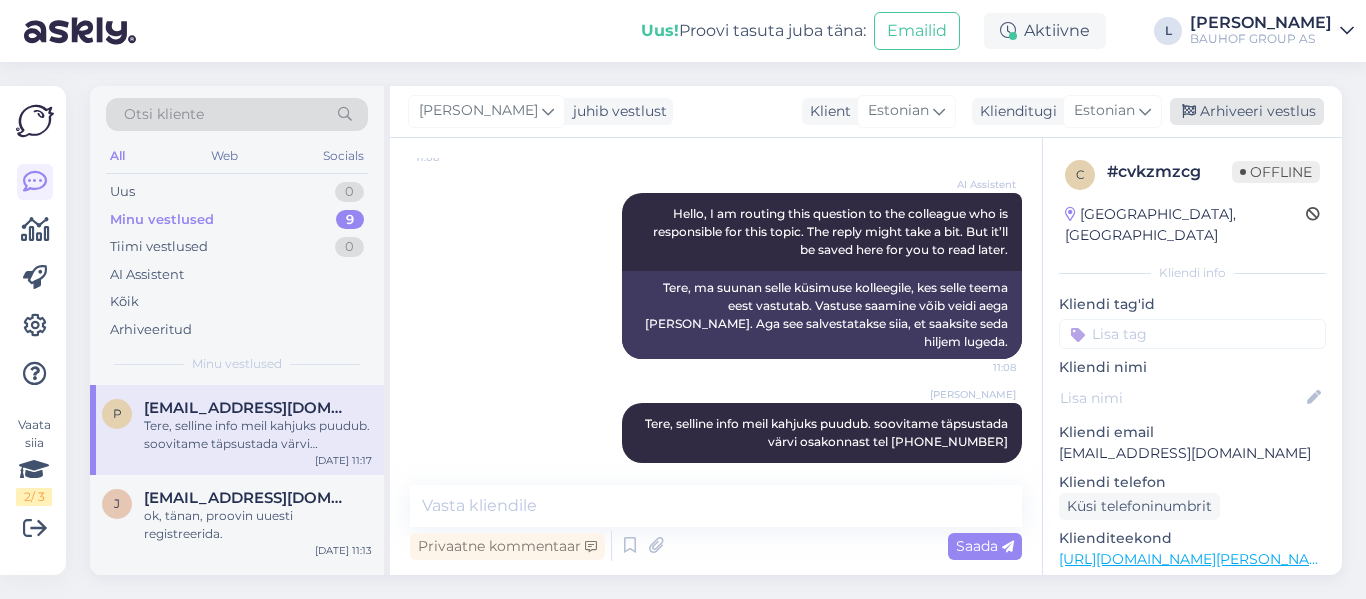click on "Arhiveeri vestlus" at bounding box center (1247, 111) 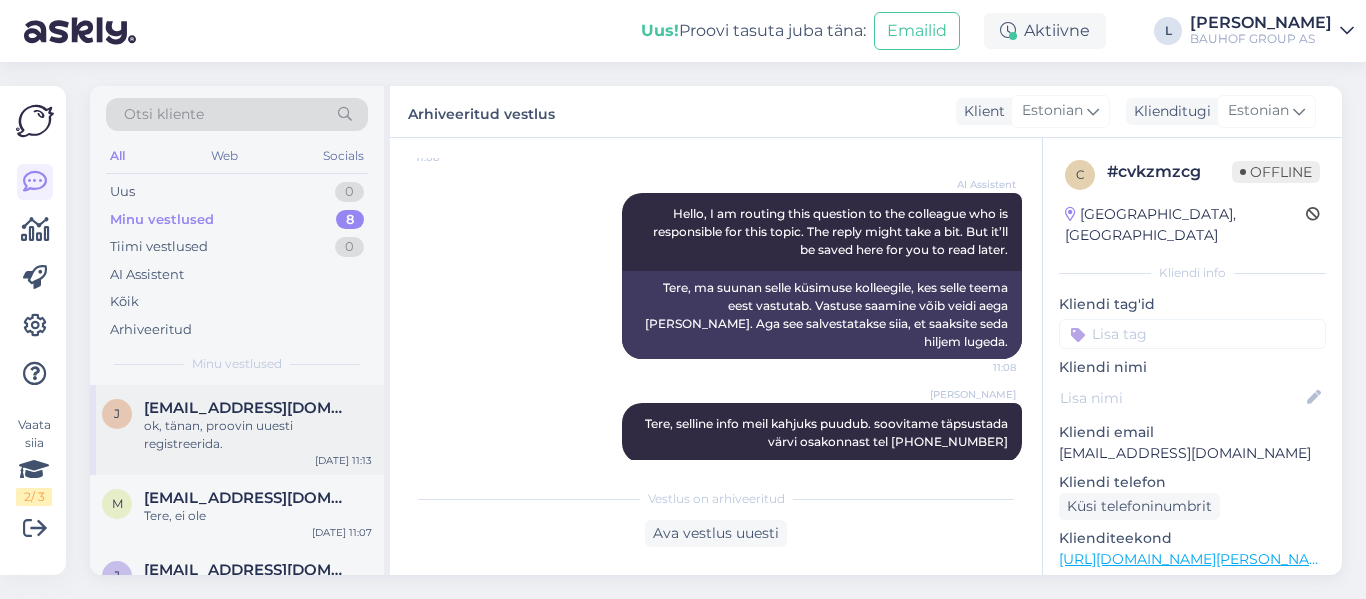 click on "ok, tänan, proovin uuesti registreerida." at bounding box center (258, 435) 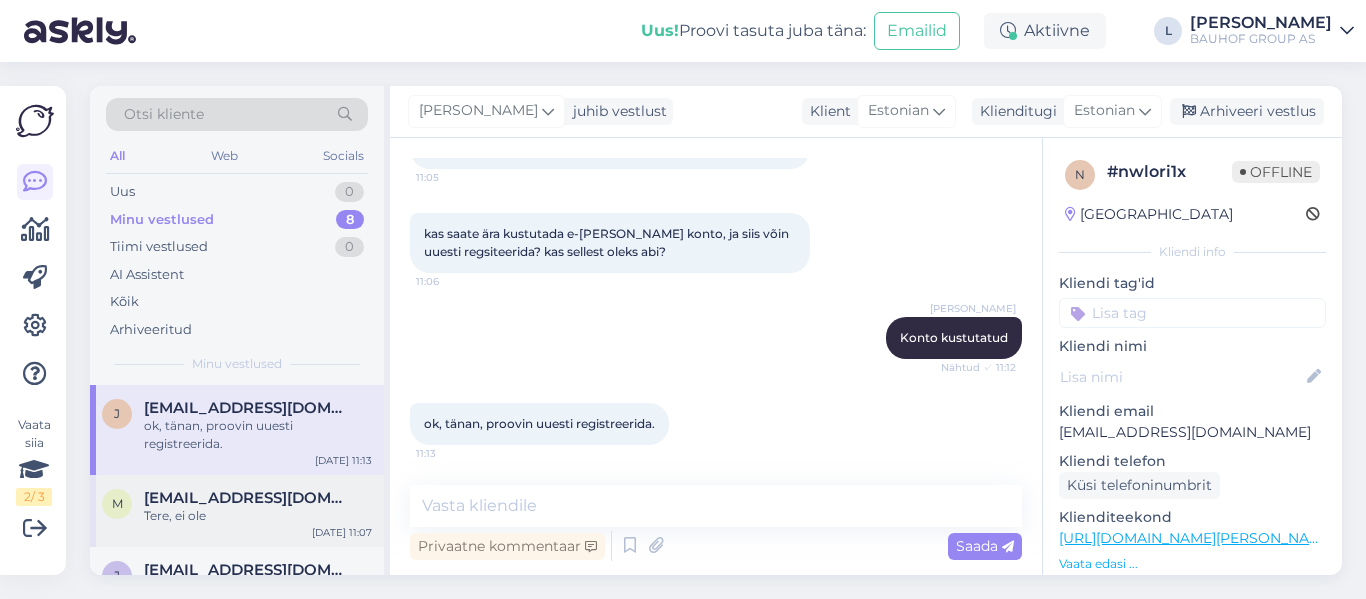 click on "Tere, ei ole" at bounding box center (258, 516) 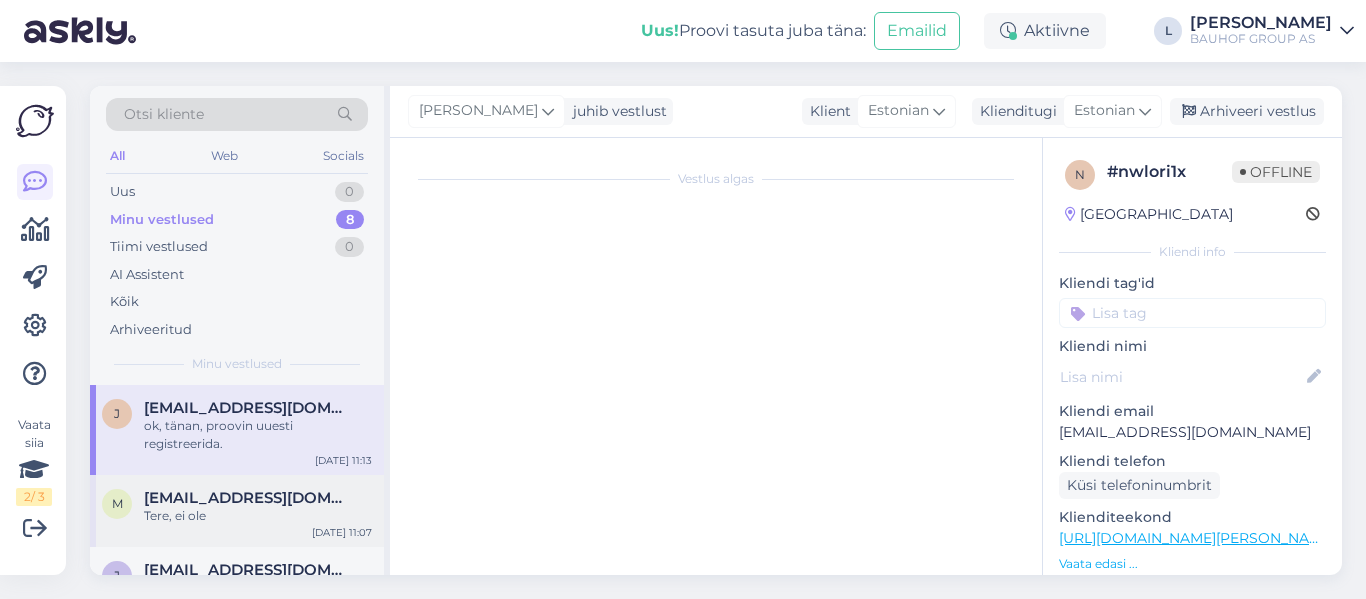 scroll, scrollTop: 569, scrollLeft: 0, axis: vertical 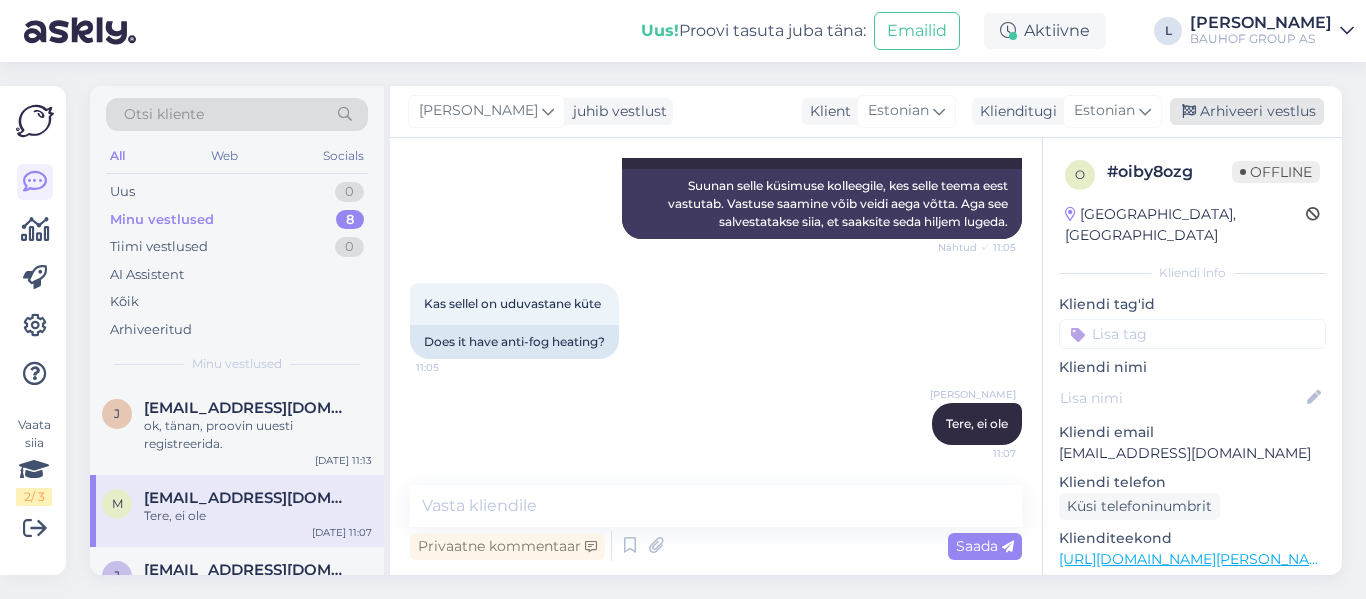 click on "Arhiveeri vestlus" at bounding box center (1247, 111) 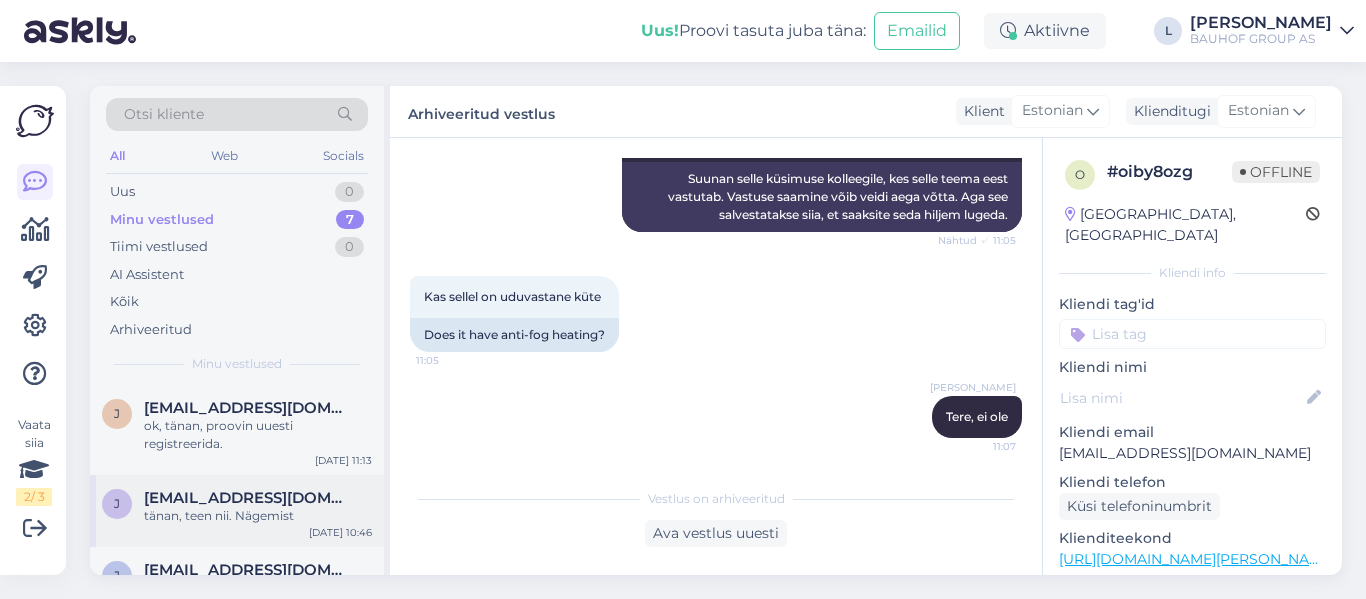 click on "tänan, teen nii. Nägemist" at bounding box center (258, 516) 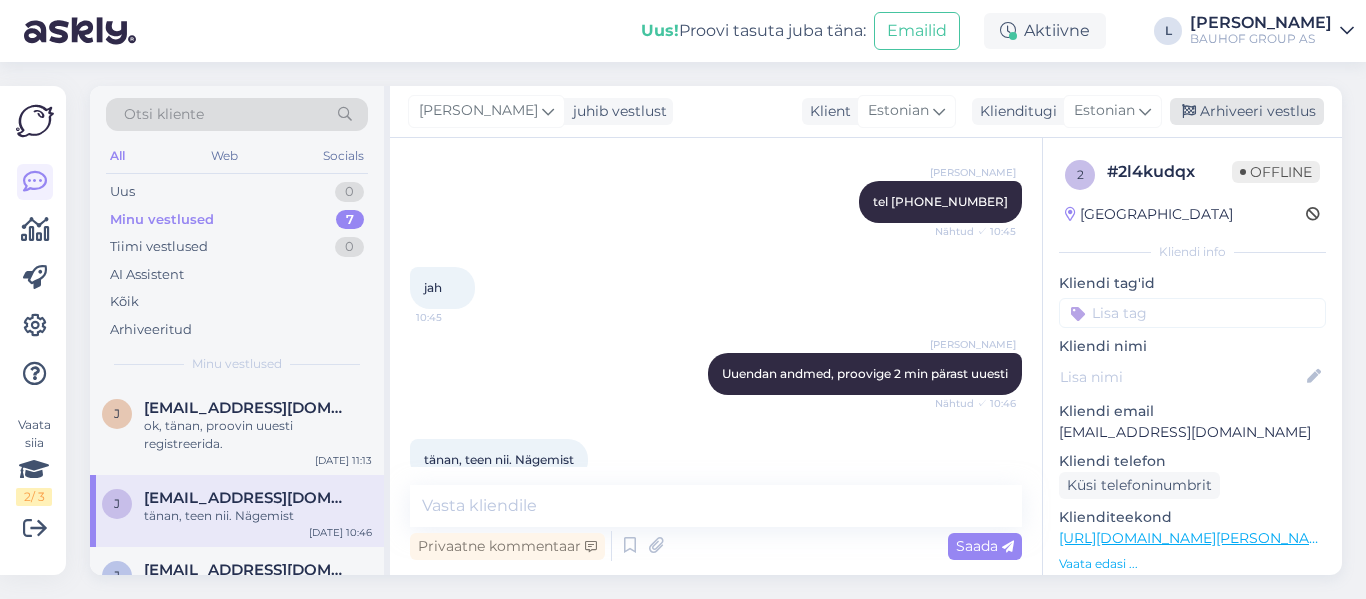 click on "Arhiveeri vestlus" at bounding box center (1247, 111) 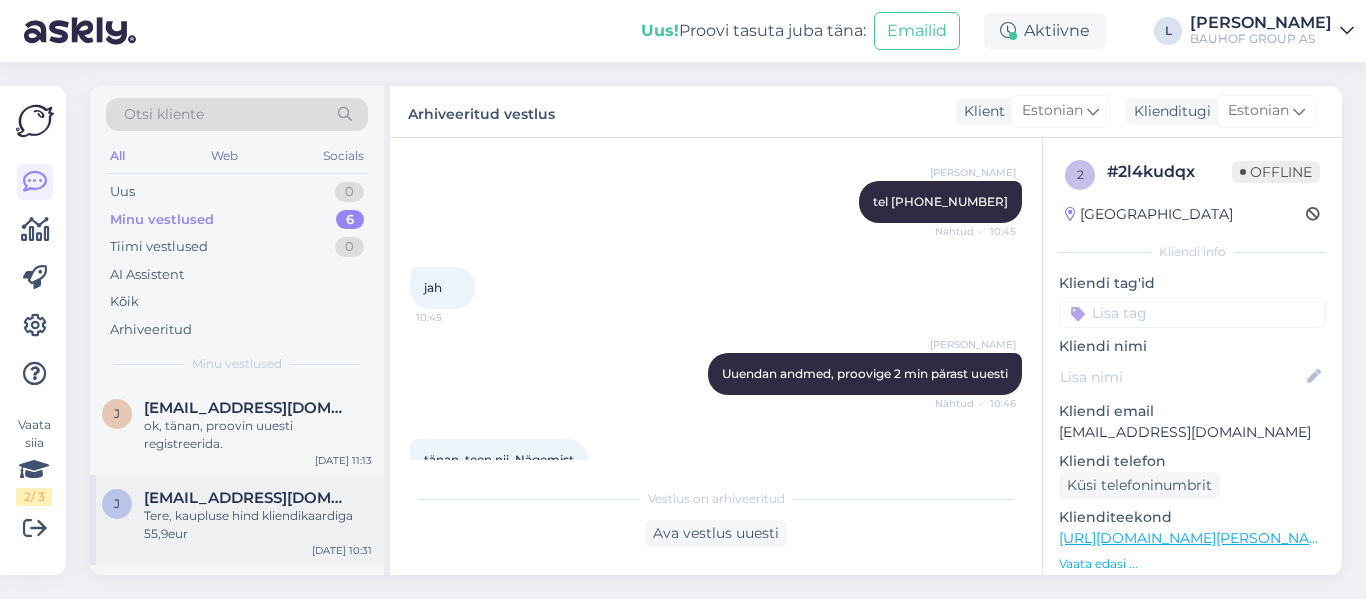 click on "[EMAIL_ADDRESS][DOMAIN_NAME]" at bounding box center [248, 498] 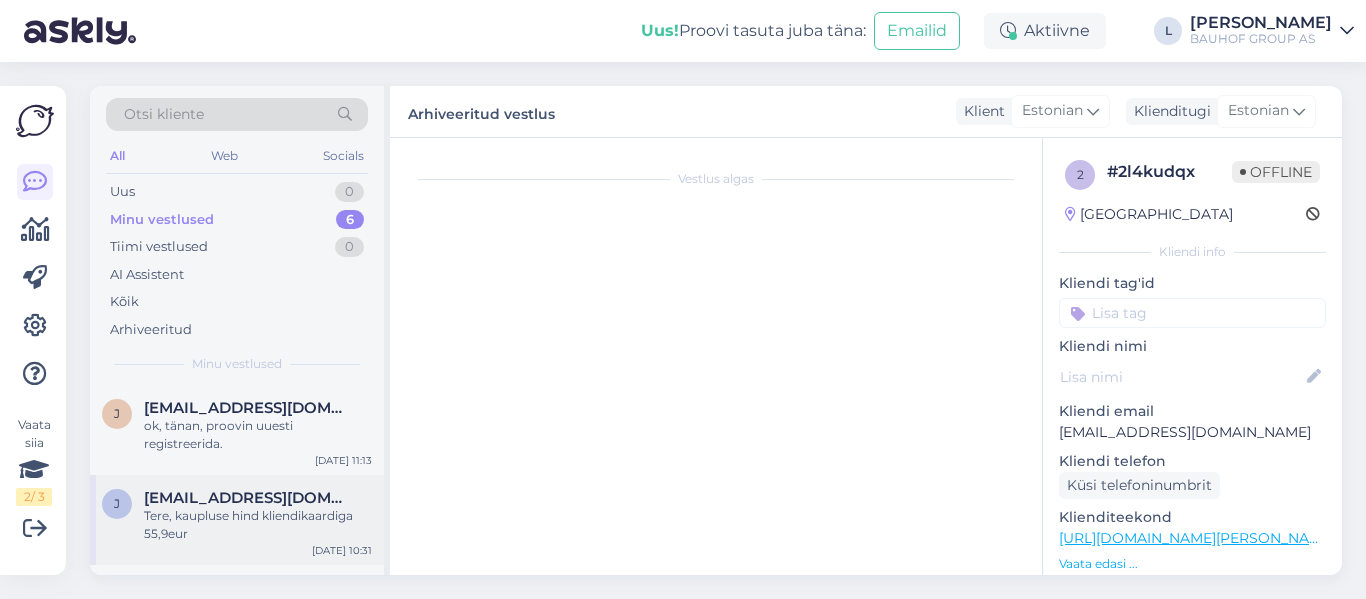 scroll, scrollTop: 869, scrollLeft: 0, axis: vertical 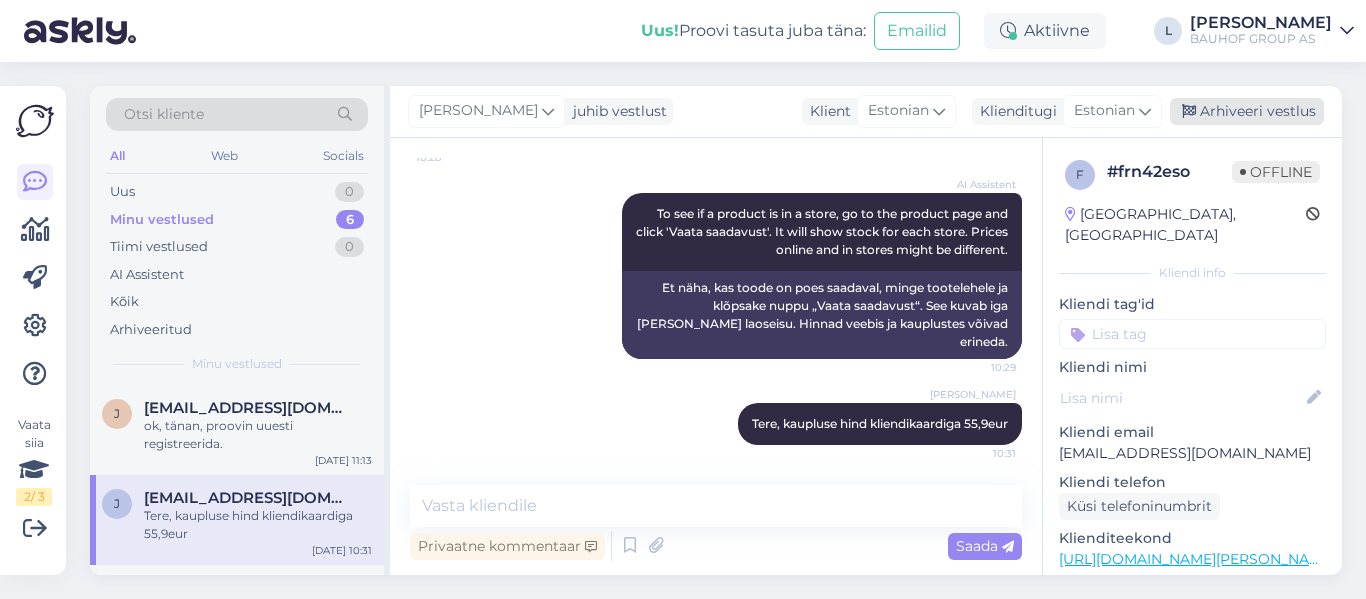 click on "Arhiveeri vestlus" at bounding box center [1247, 111] 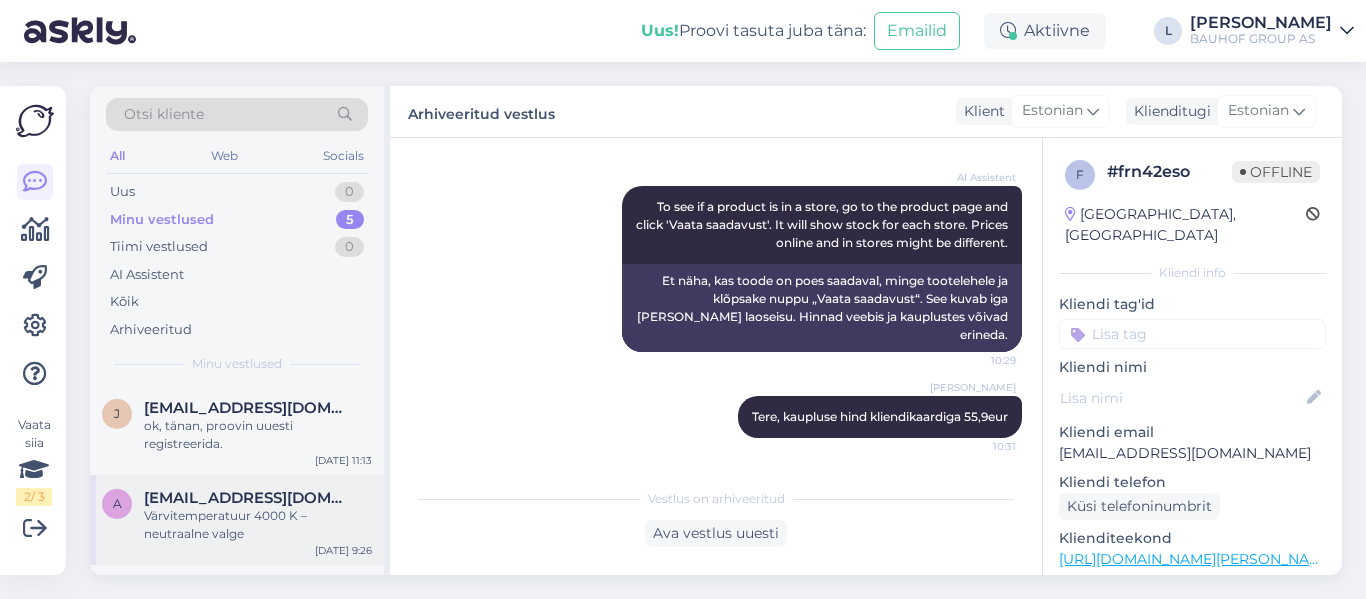 click on "Värvitemperatuur 4000 K – neutraalne valge" at bounding box center [258, 525] 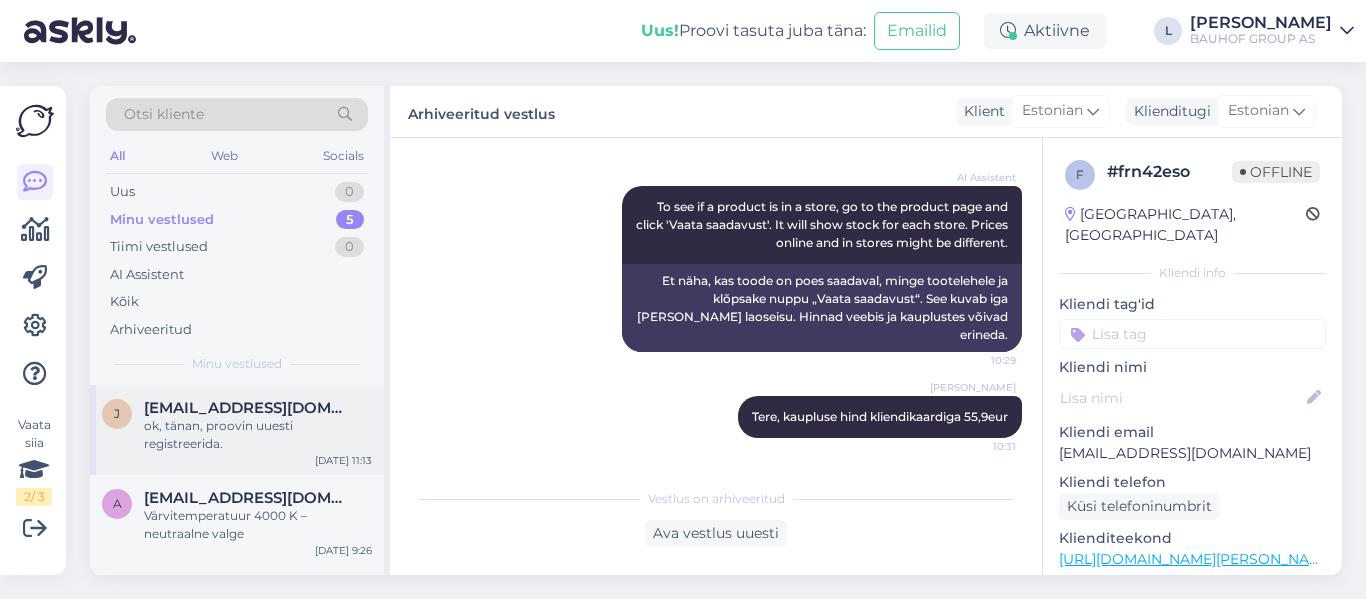 scroll, scrollTop: 1265, scrollLeft: 0, axis: vertical 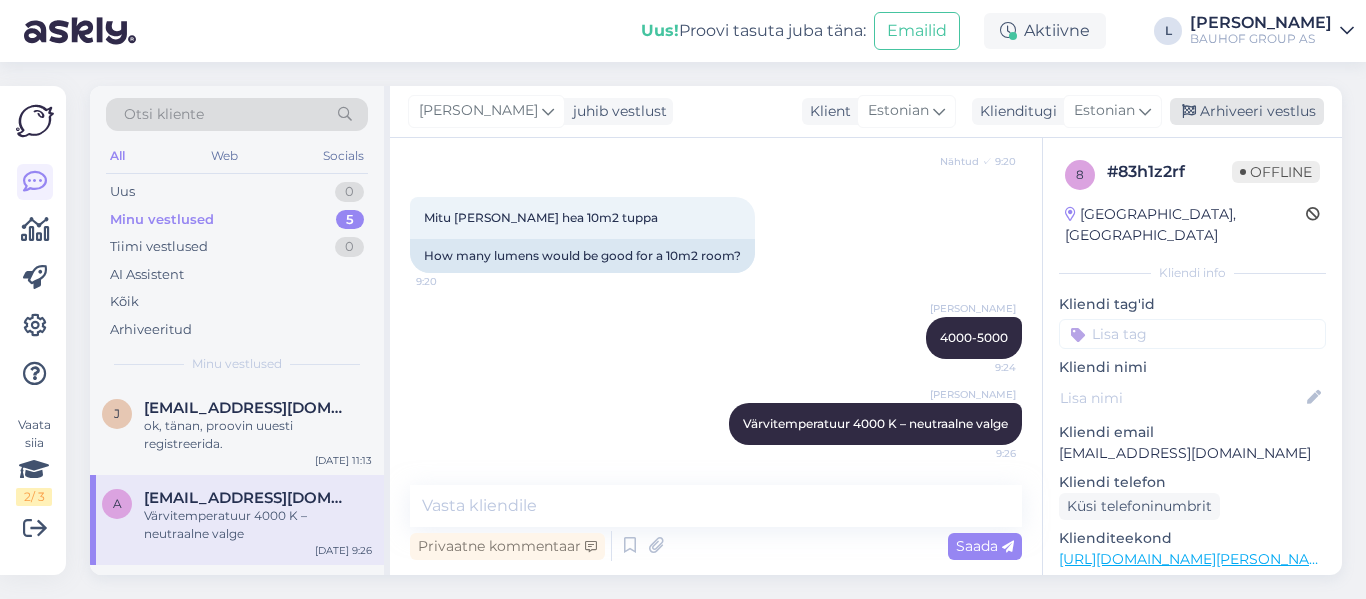 click on "Arhiveeri vestlus" at bounding box center [1247, 111] 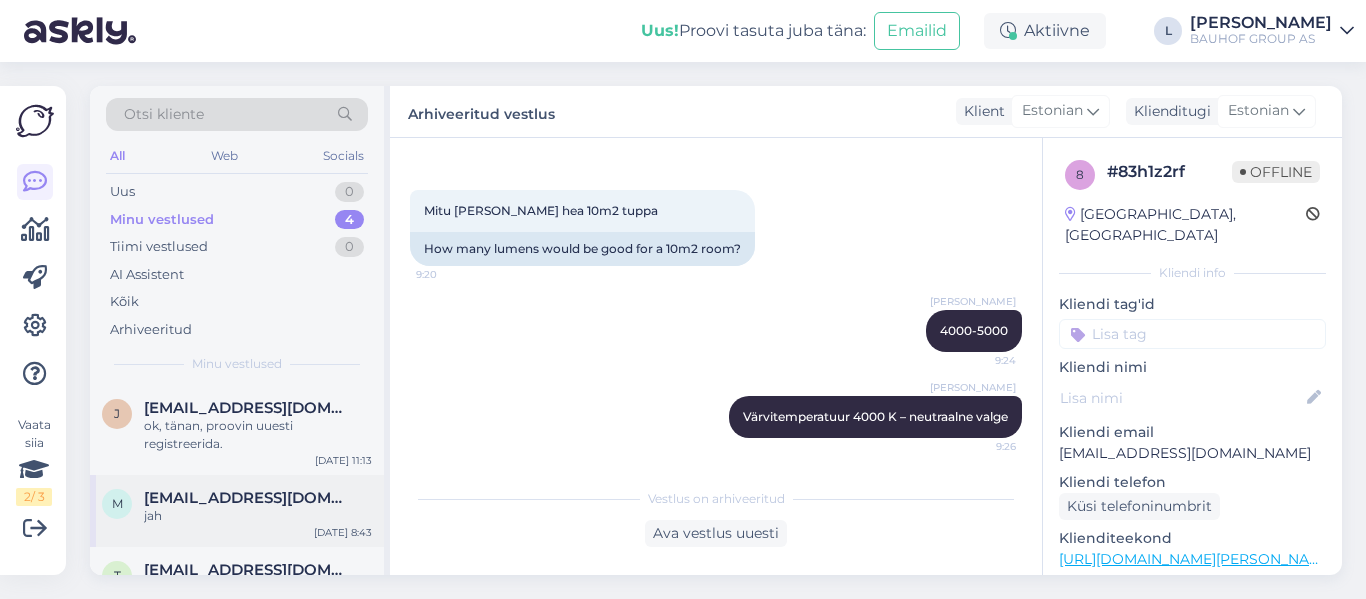 click on "[EMAIL_ADDRESS][DOMAIN_NAME]" at bounding box center [248, 498] 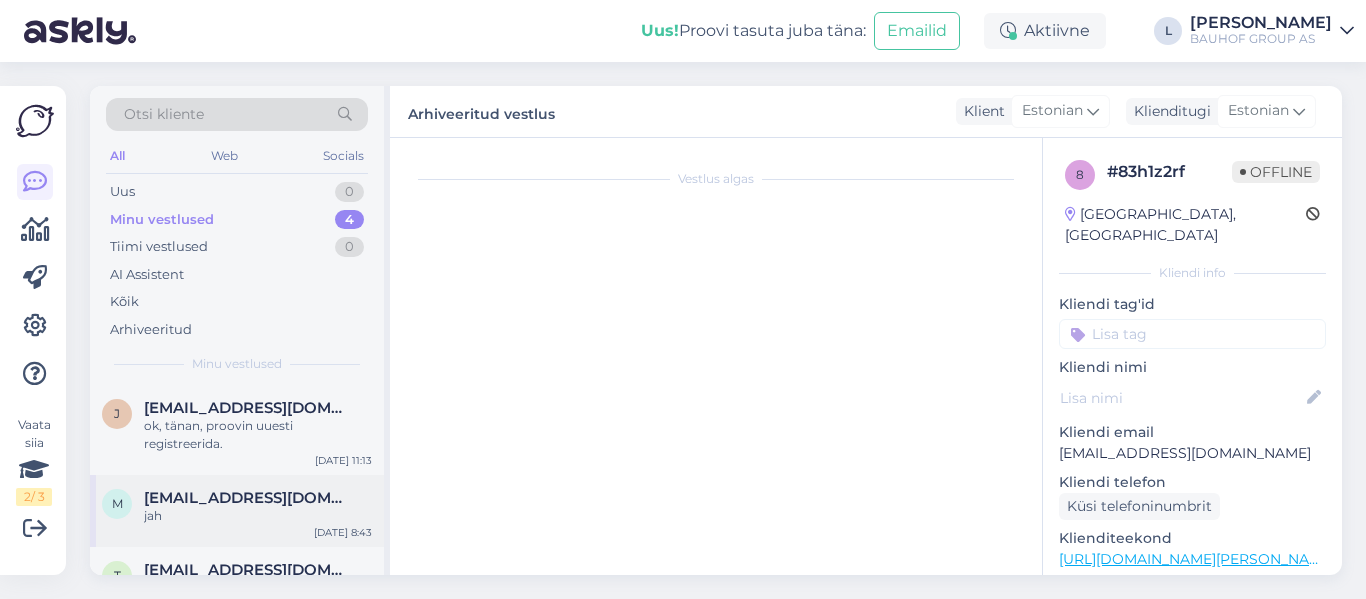 scroll, scrollTop: 786, scrollLeft: 0, axis: vertical 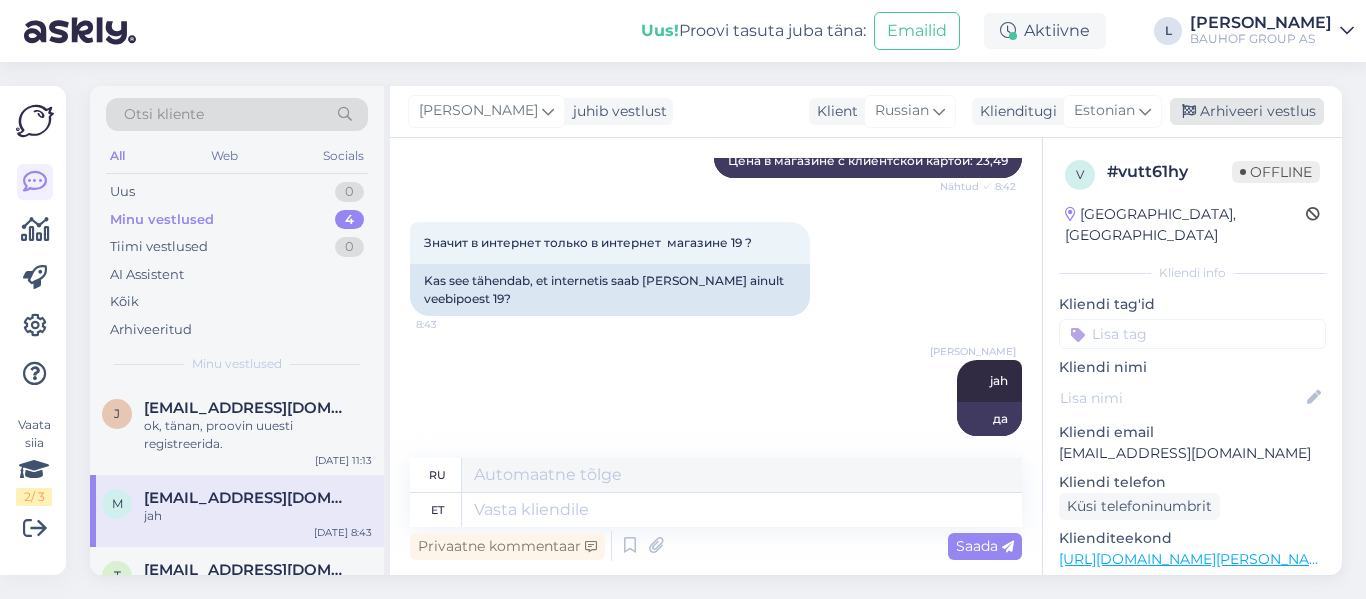 click at bounding box center [1189, 112] 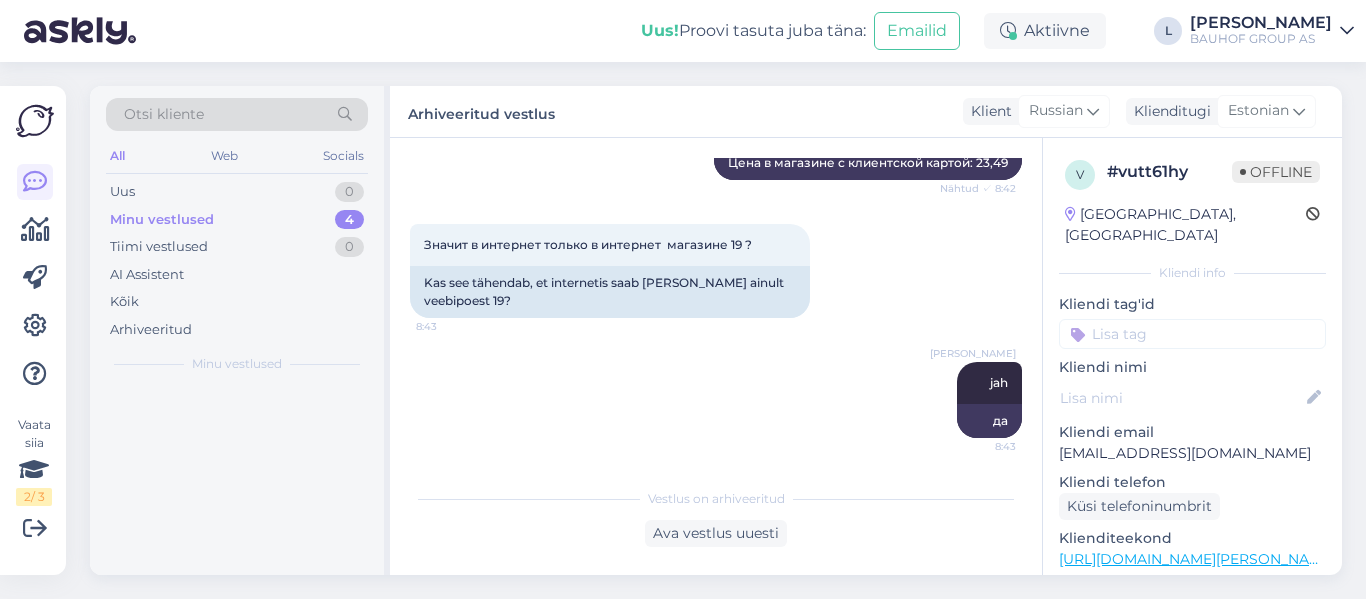 scroll, scrollTop: 766, scrollLeft: 0, axis: vertical 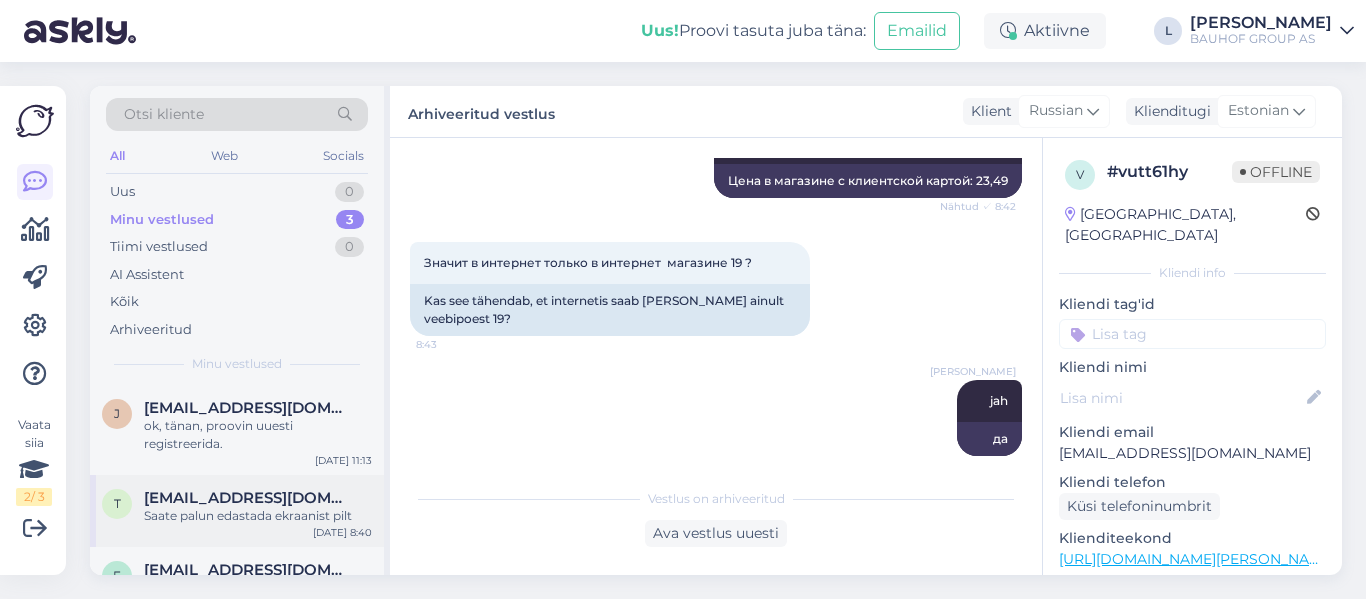 click on "Saate palun edastada ekraanist pilt" at bounding box center [258, 516] 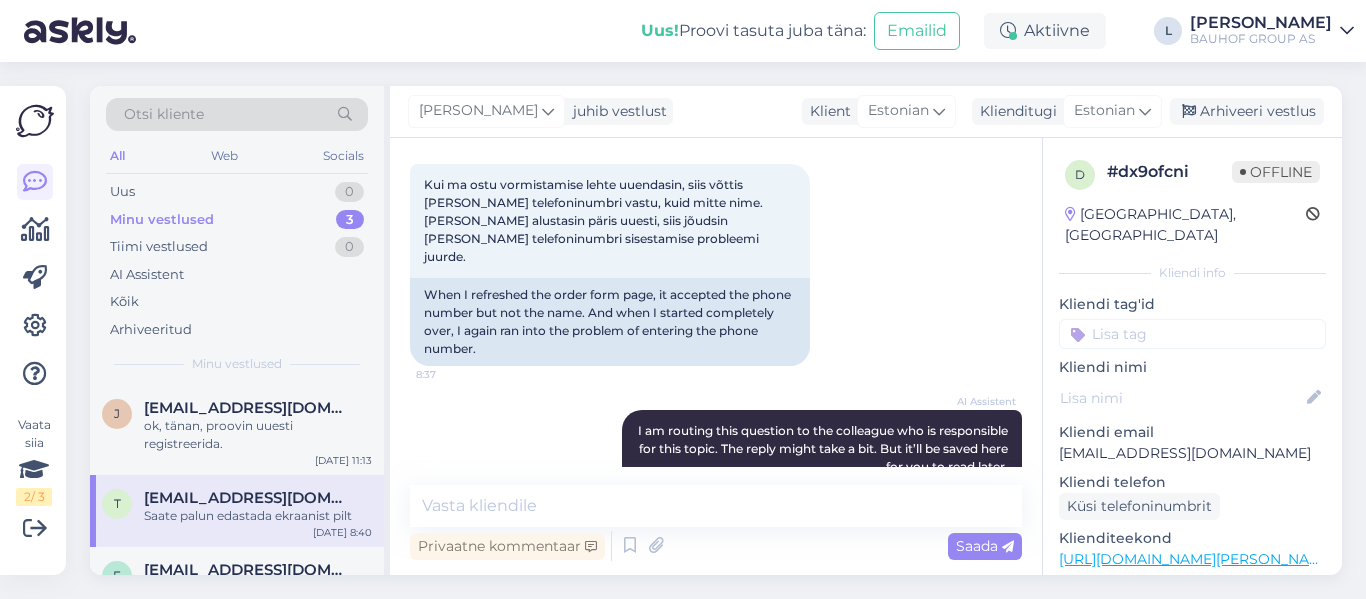 scroll, scrollTop: 1053, scrollLeft: 0, axis: vertical 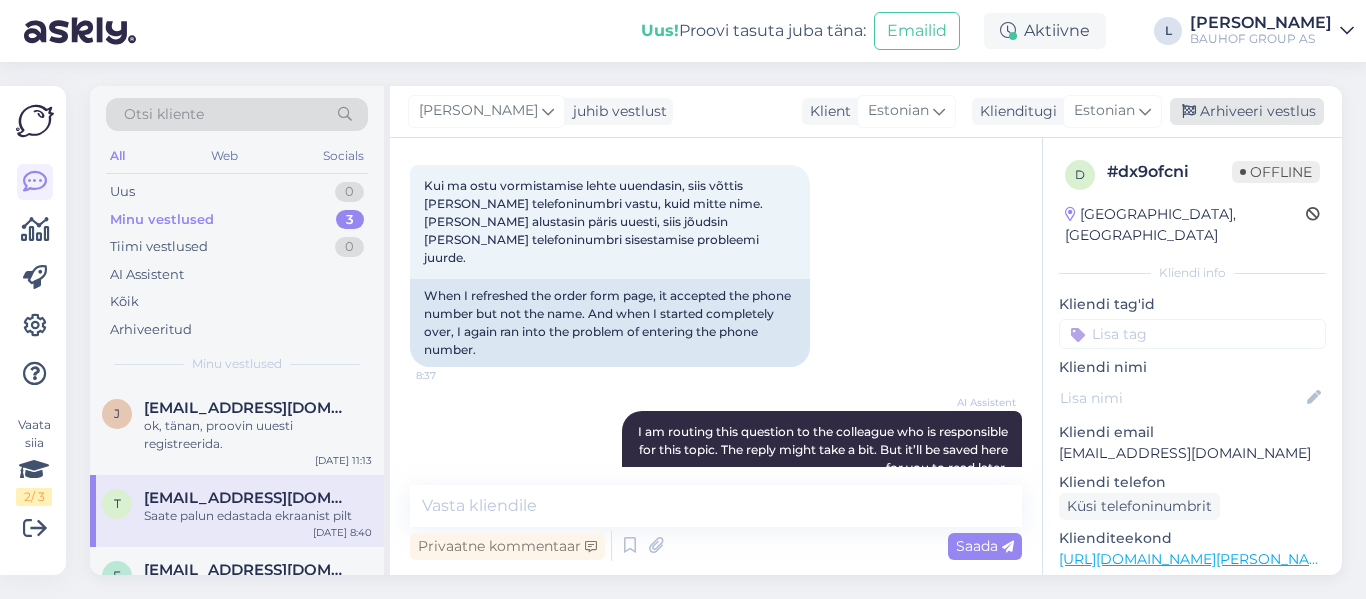 click on "Arhiveeri vestlus" at bounding box center (1247, 111) 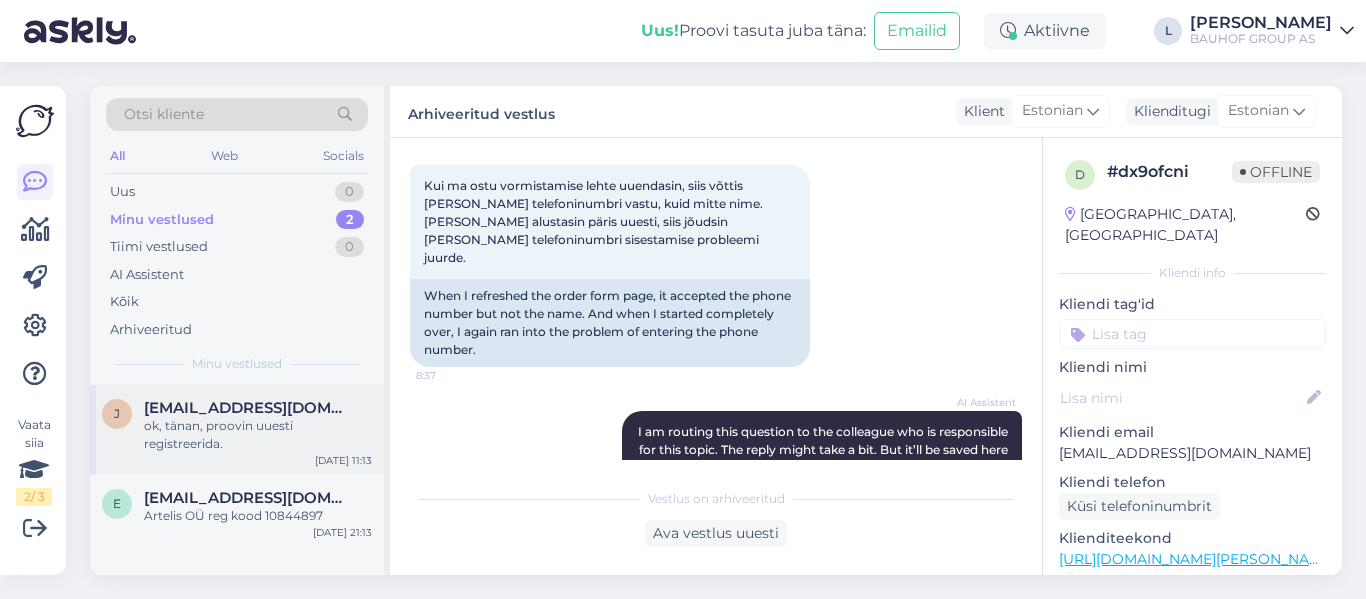click on "ok, tänan, proovin uuesti registreerida." at bounding box center (258, 435) 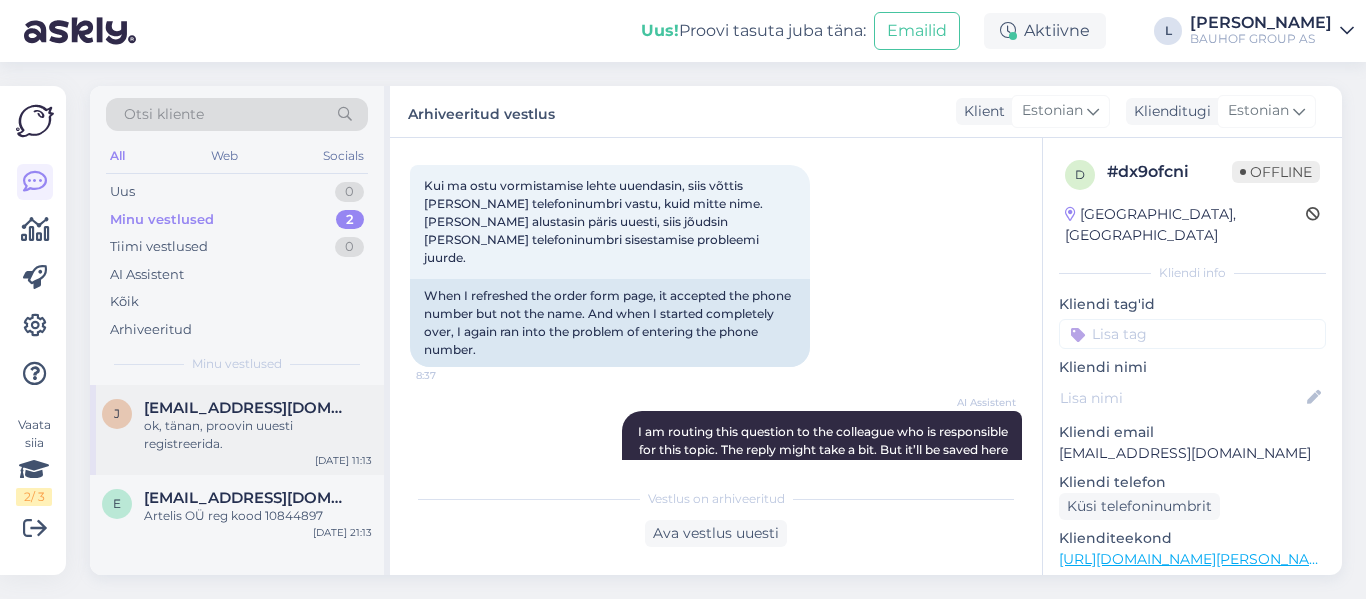scroll, scrollTop: 1009, scrollLeft: 0, axis: vertical 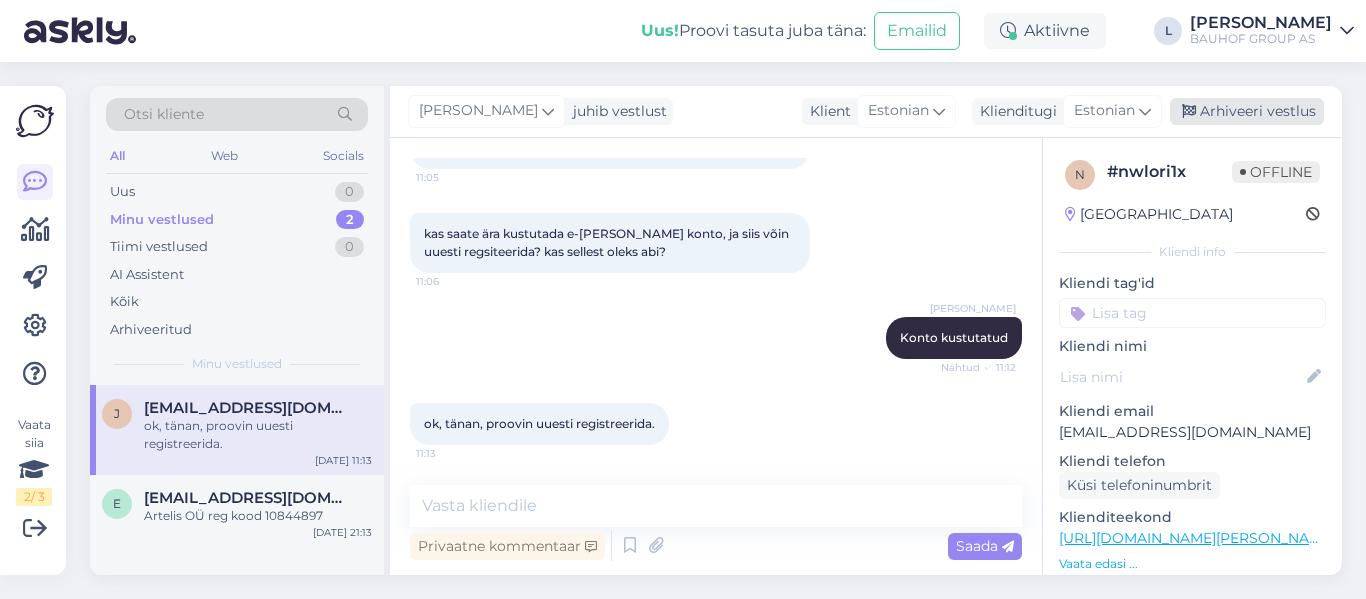 click on "Arhiveeri vestlus" at bounding box center [1247, 111] 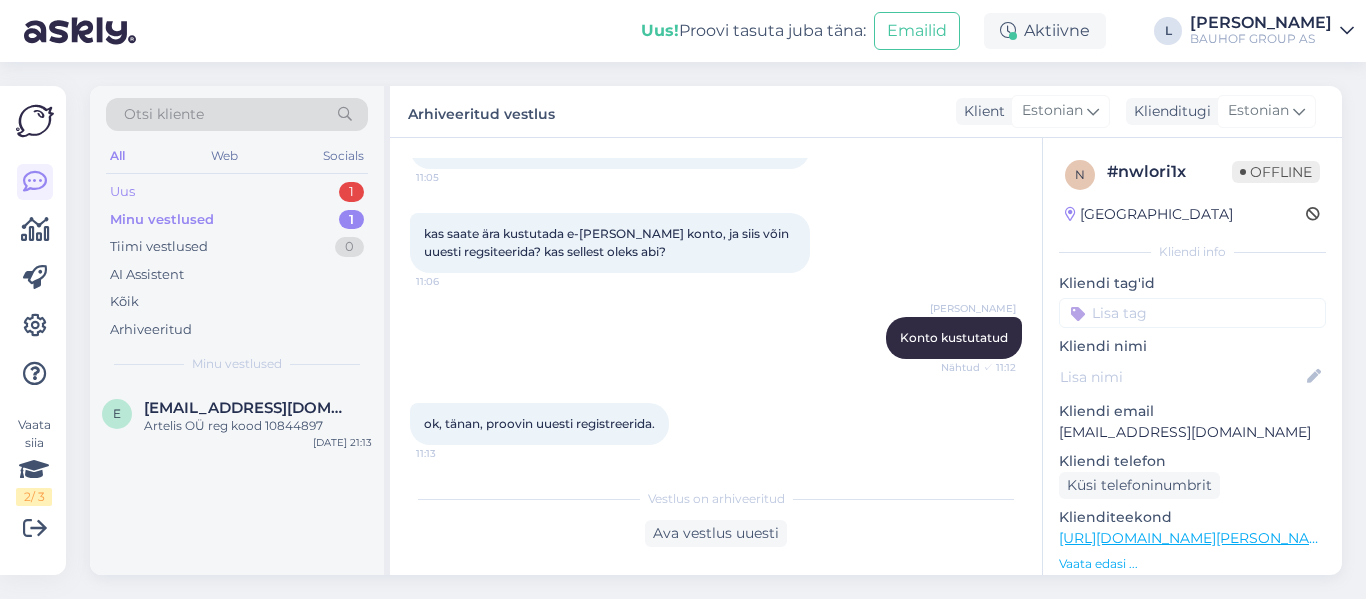 click on "Uus 1" at bounding box center (237, 192) 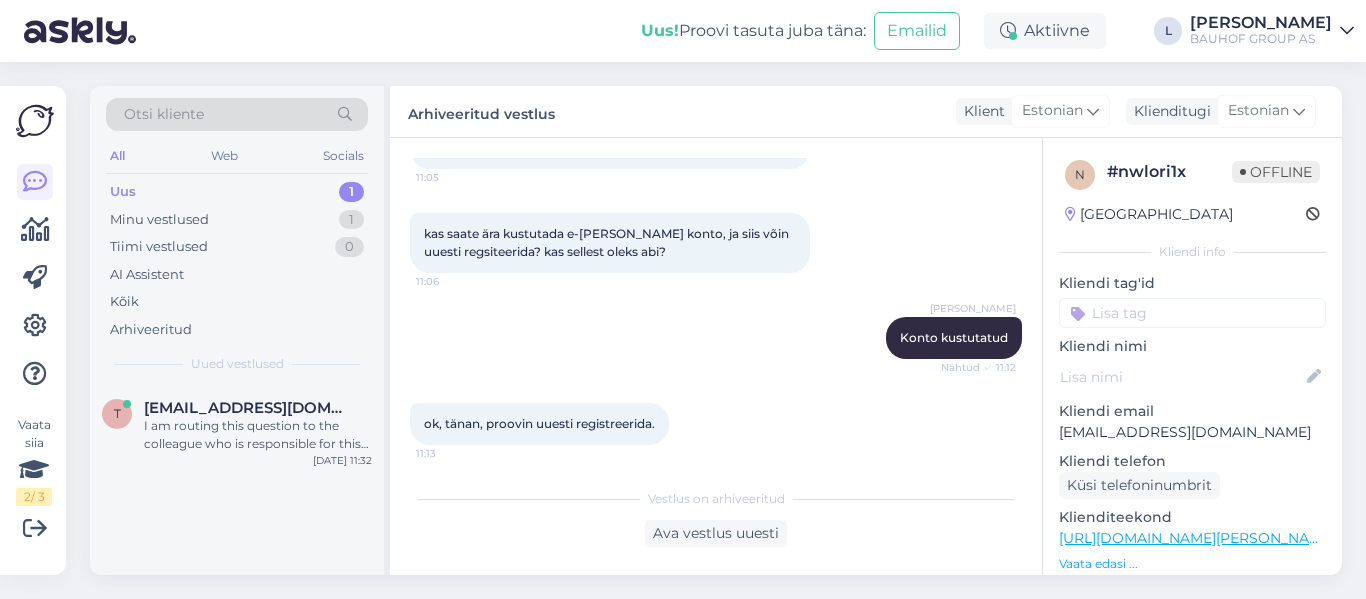 click on "Uus 1" at bounding box center (237, 192) 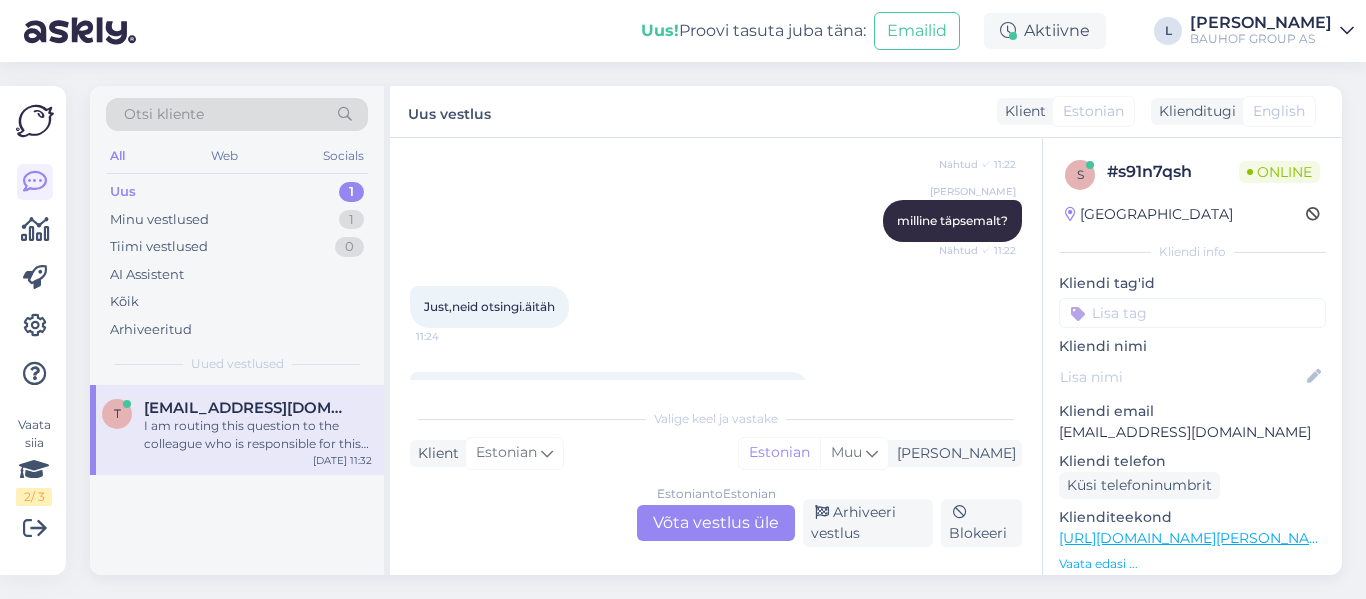 scroll, scrollTop: 616, scrollLeft: 0, axis: vertical 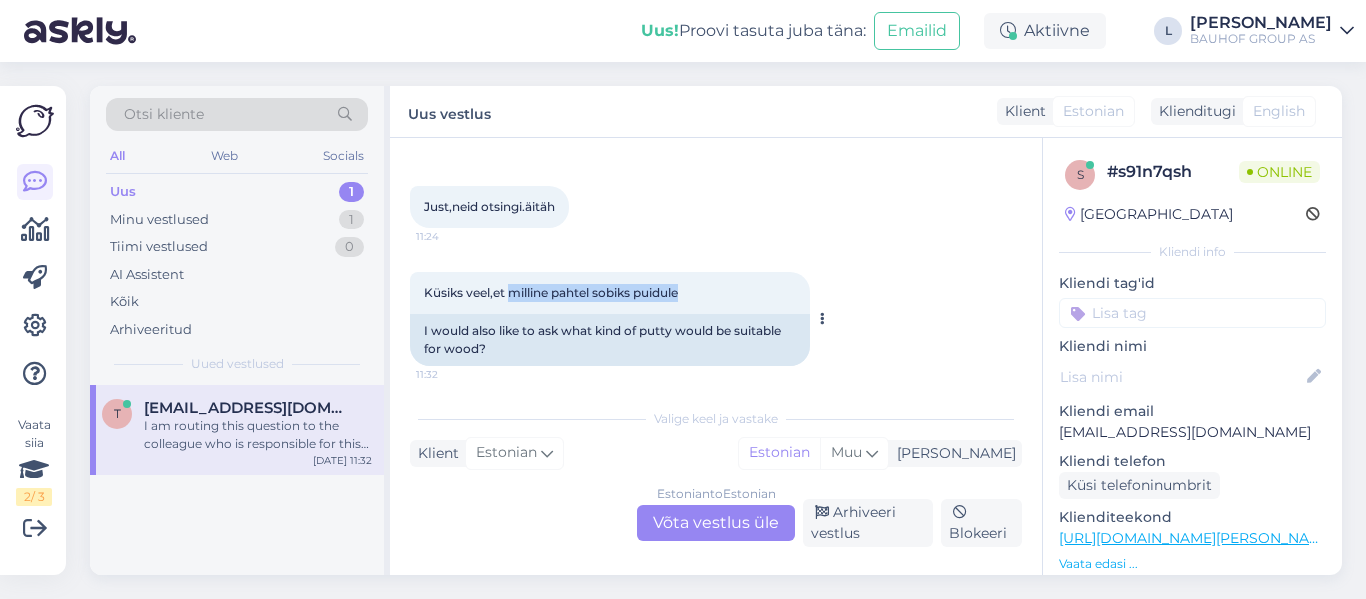 drag, startPoint x: 700, startPoint y: 286, endPoint x: 509, endPoint y: 288, distance: 191.01047 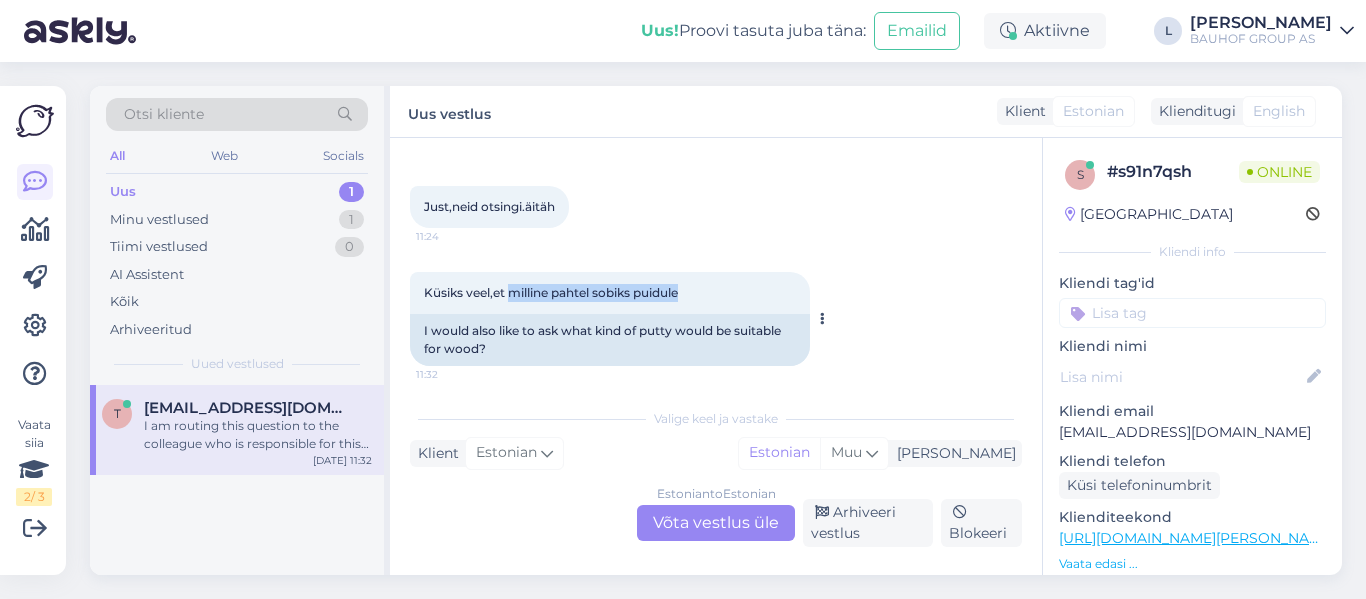 click on "Küsiks veel,et milline pahtel sobiks puidule 11:32" at bounding box center (610, 293) 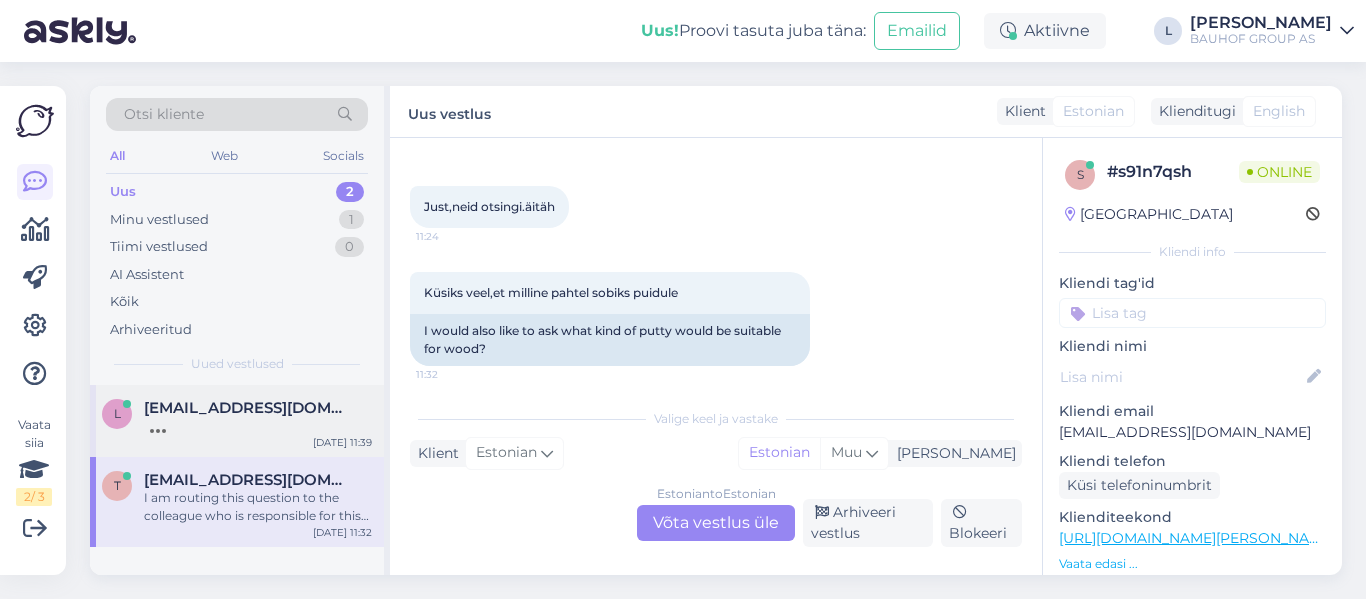 click on "[EMAIL_ADDRESS][DOMAIN_NAME]" at bounding box center (248, 408) 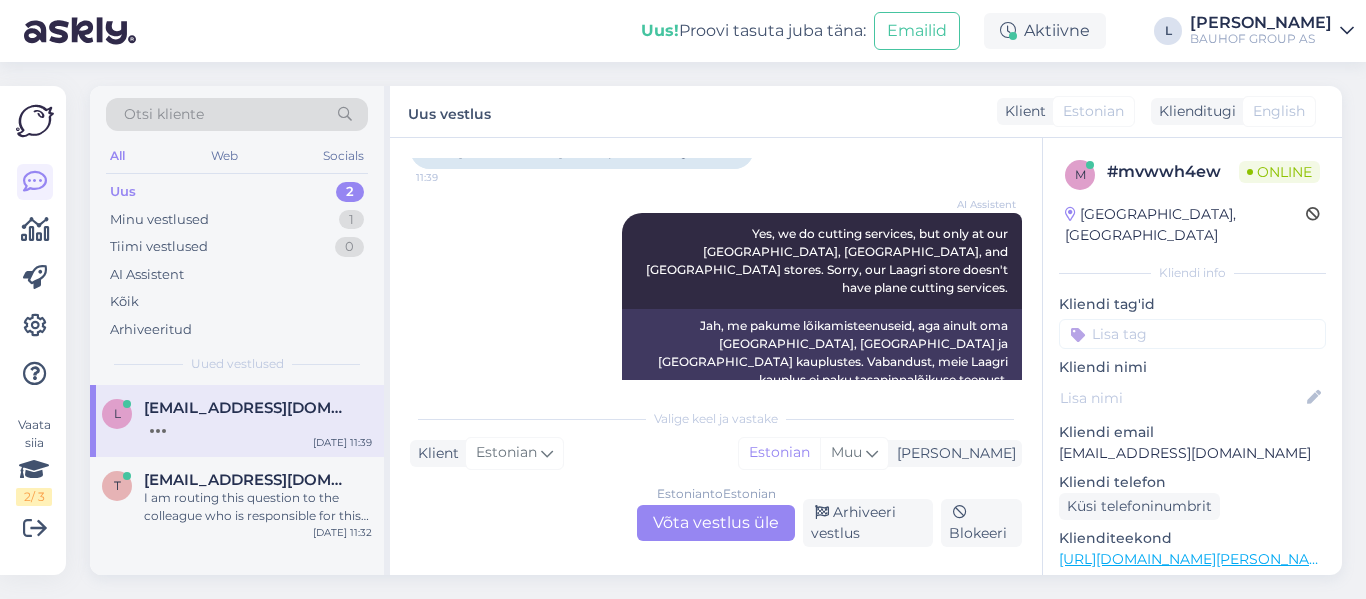 scroll, scrollTop: 174, scrollLeft: 0, axis: vertical 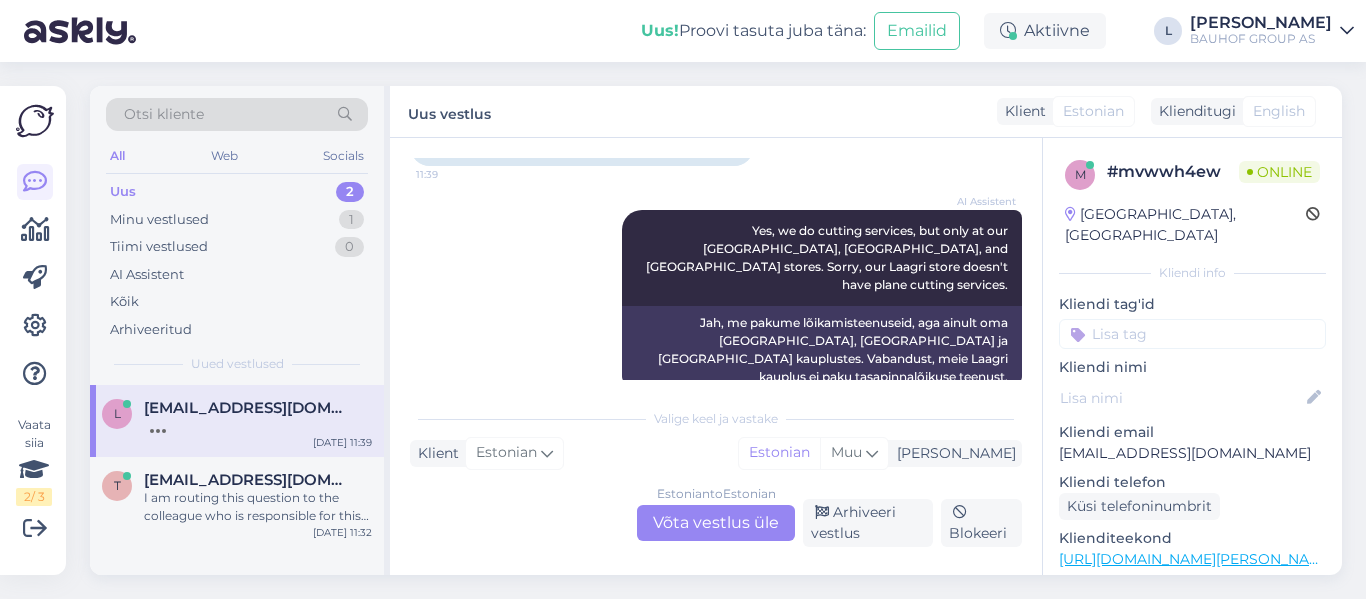 click on "Estonian  to  Estonian Võta vestlus üle" at bounding box center [716, 523] 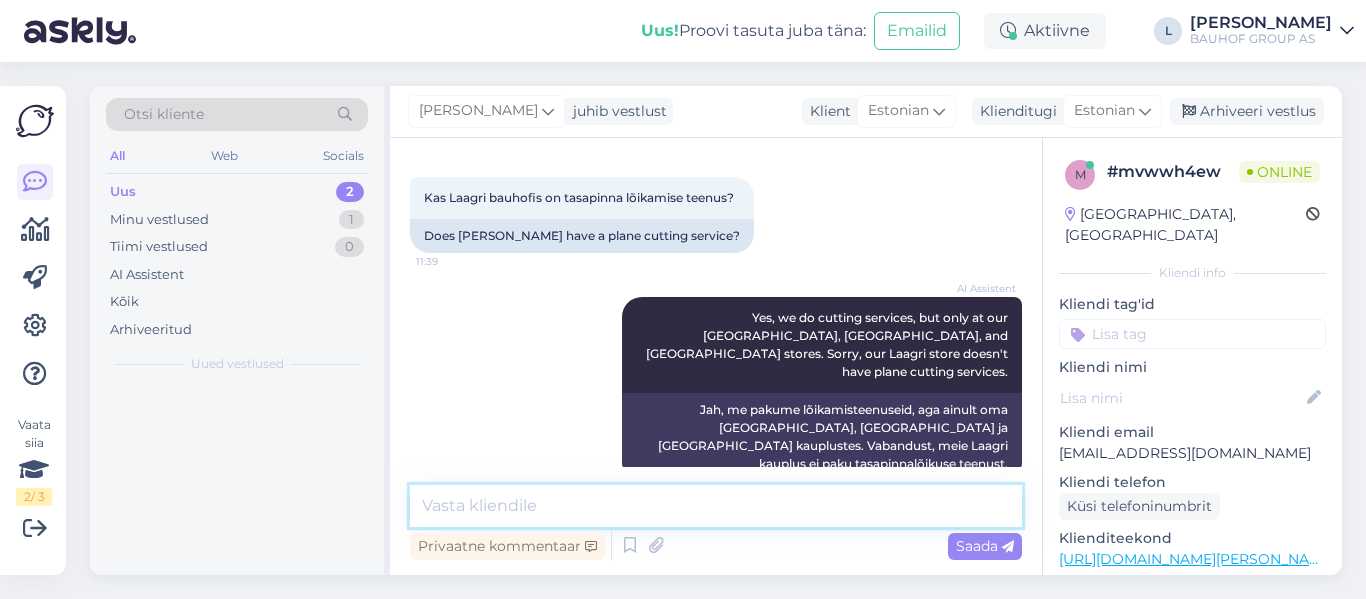 drag, startPoint x: 672, startPoint y: 500, endPoint x: 667, endPoint y: 517, distance: 17.720045 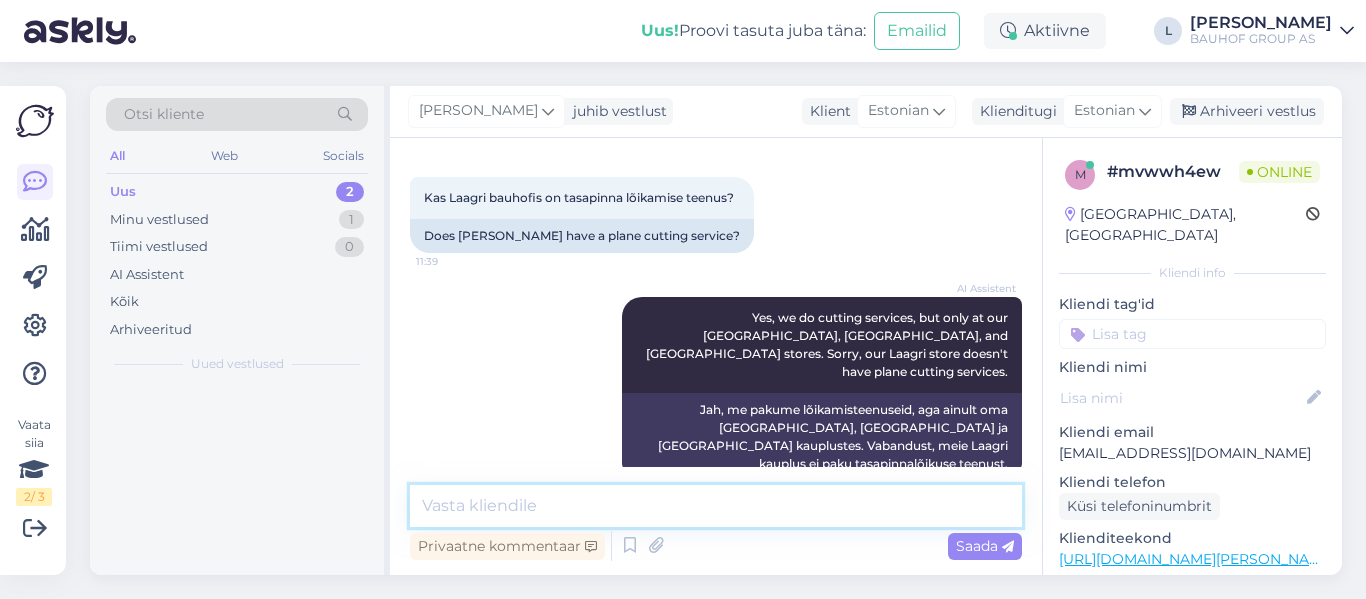 click at bounding box center (716, 506) 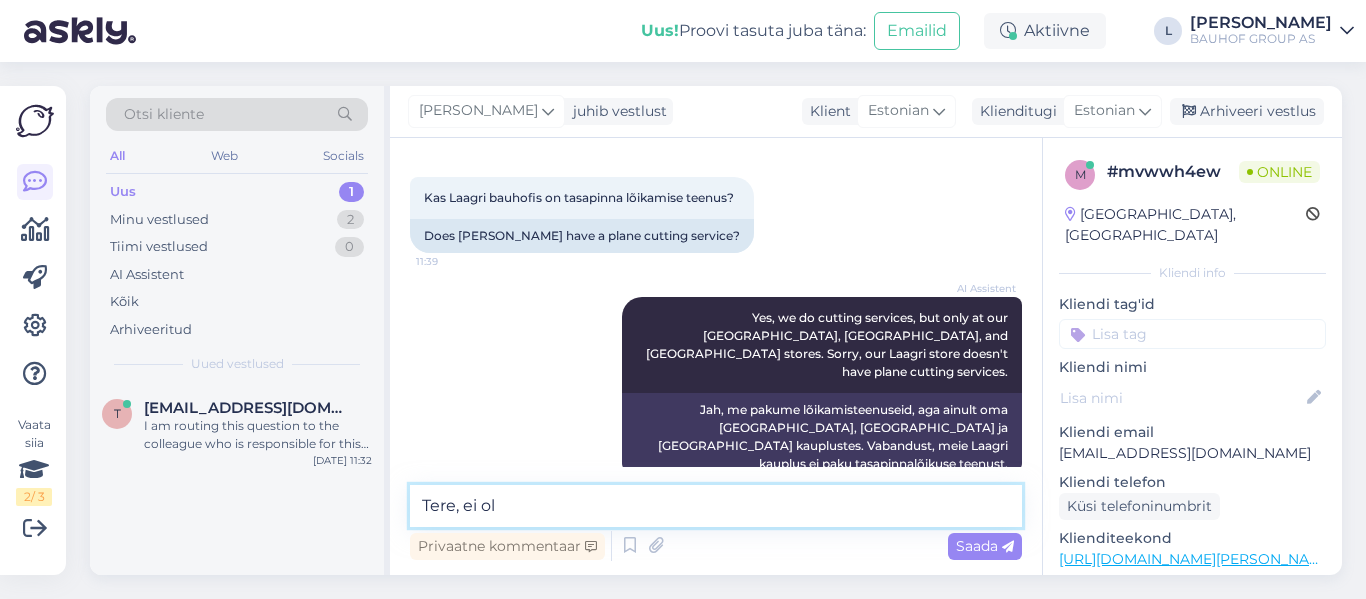 type on "Tere, ei ole" 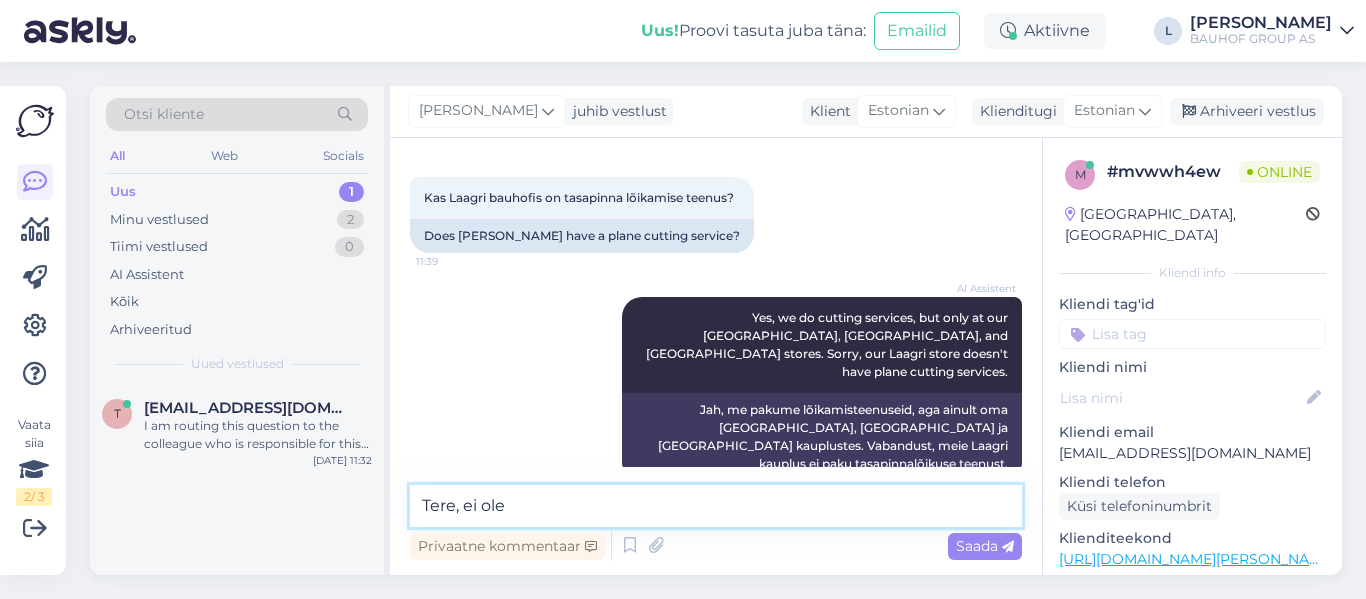 type 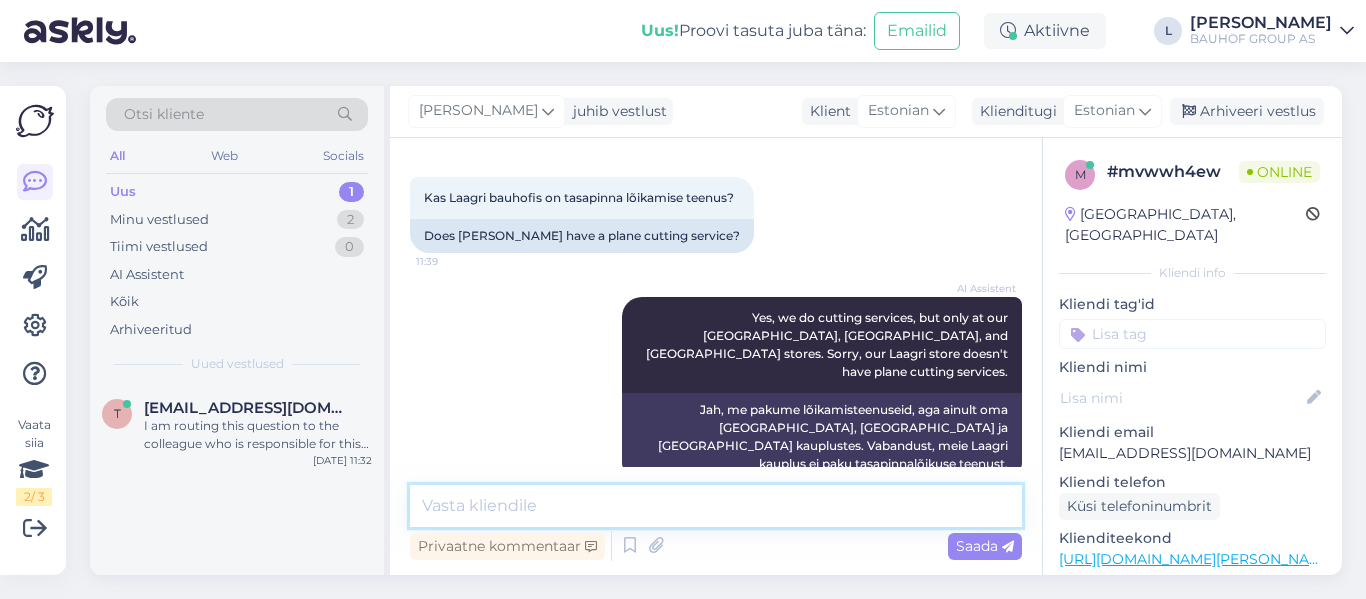 scroll, scrollTop: 173, scrollLeft: 0, axis: vertical 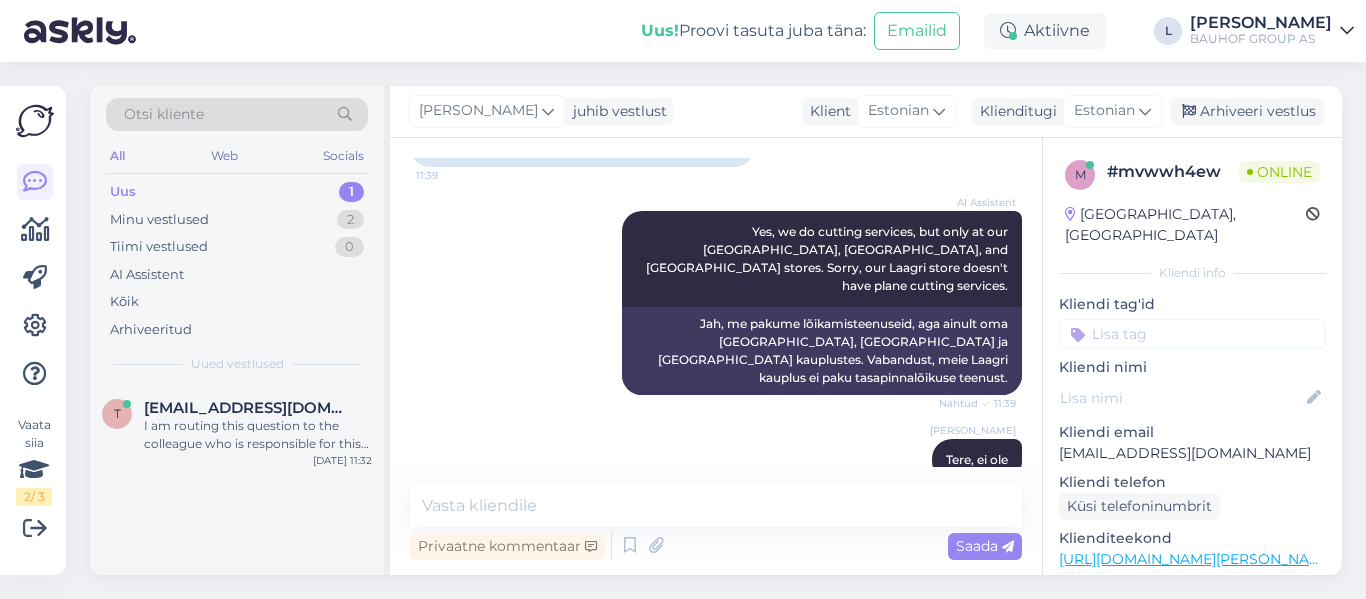 click on "Uus 1" at bounding box center [237, 192] 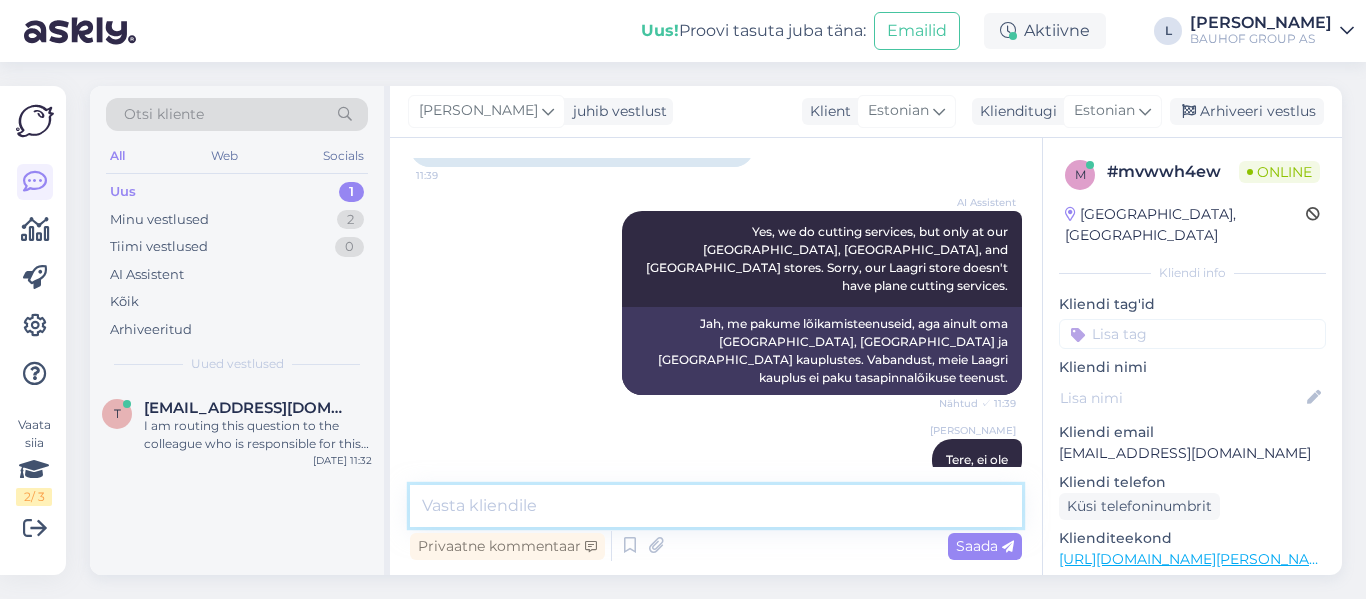 click at bounding box center [716, 506] 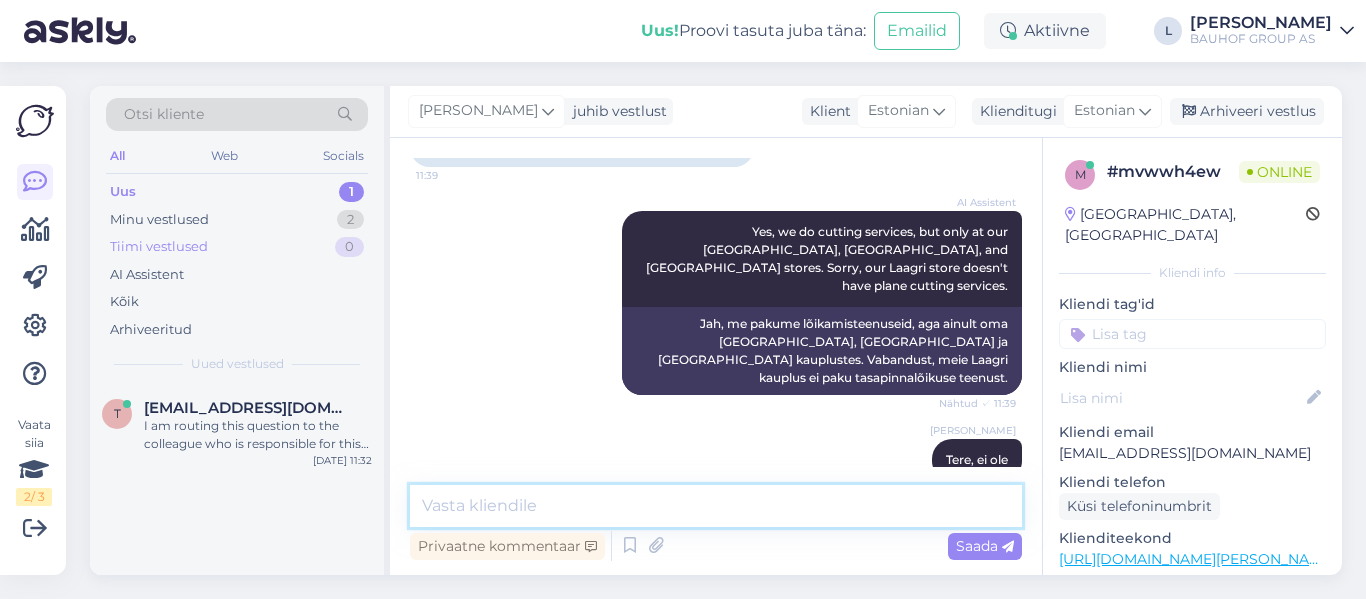 scroll, scrollTop: 277, scrollLeft: 0, axis: vertical 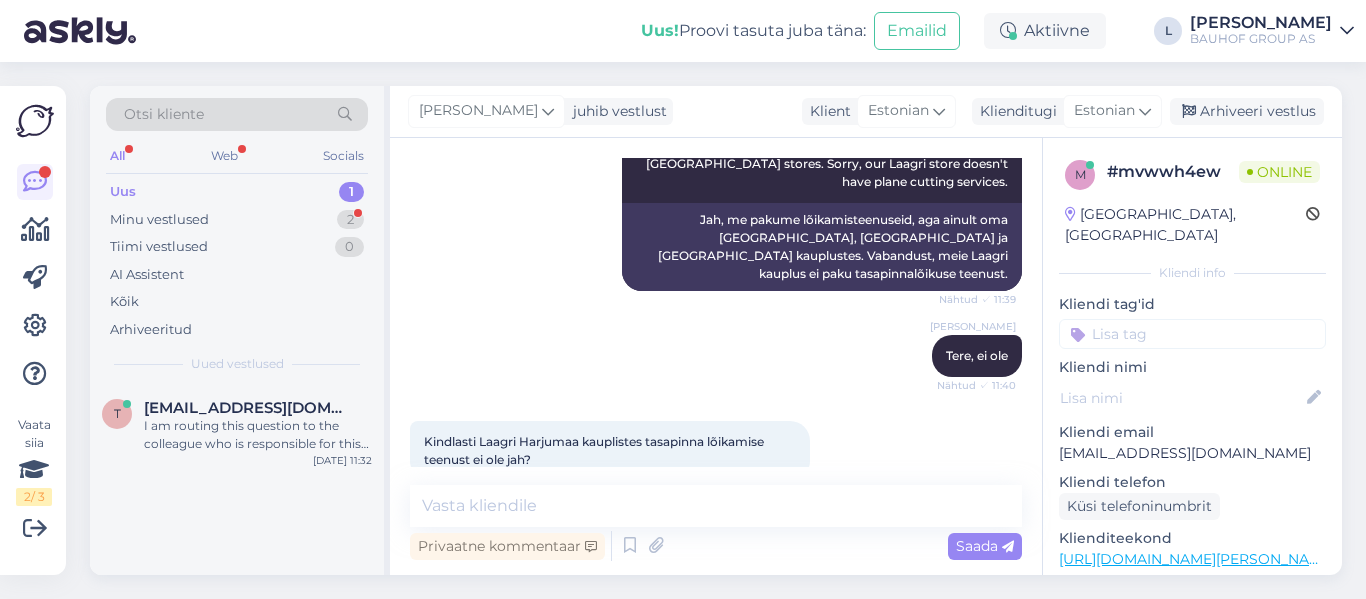 click on "Uus 1" at bounding box center [237, 192] 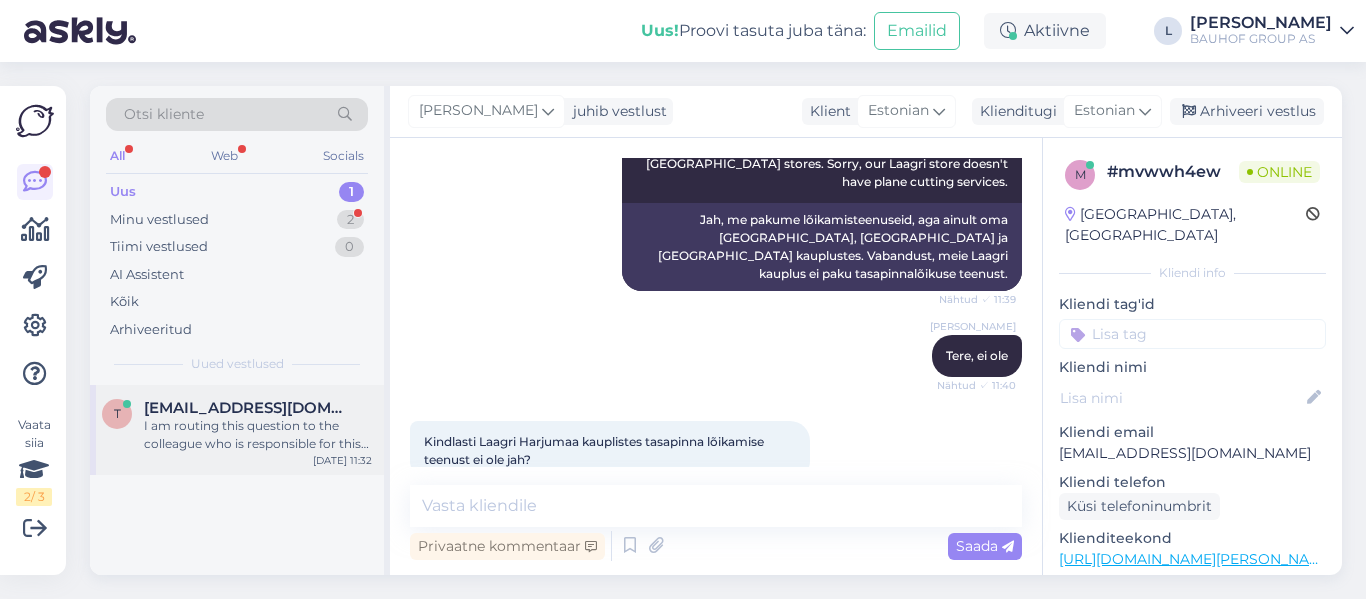drag, startPoint x: 251, startPoint y: 437, endPoint x: 323, endPoint y: 463, distance: 76.55064 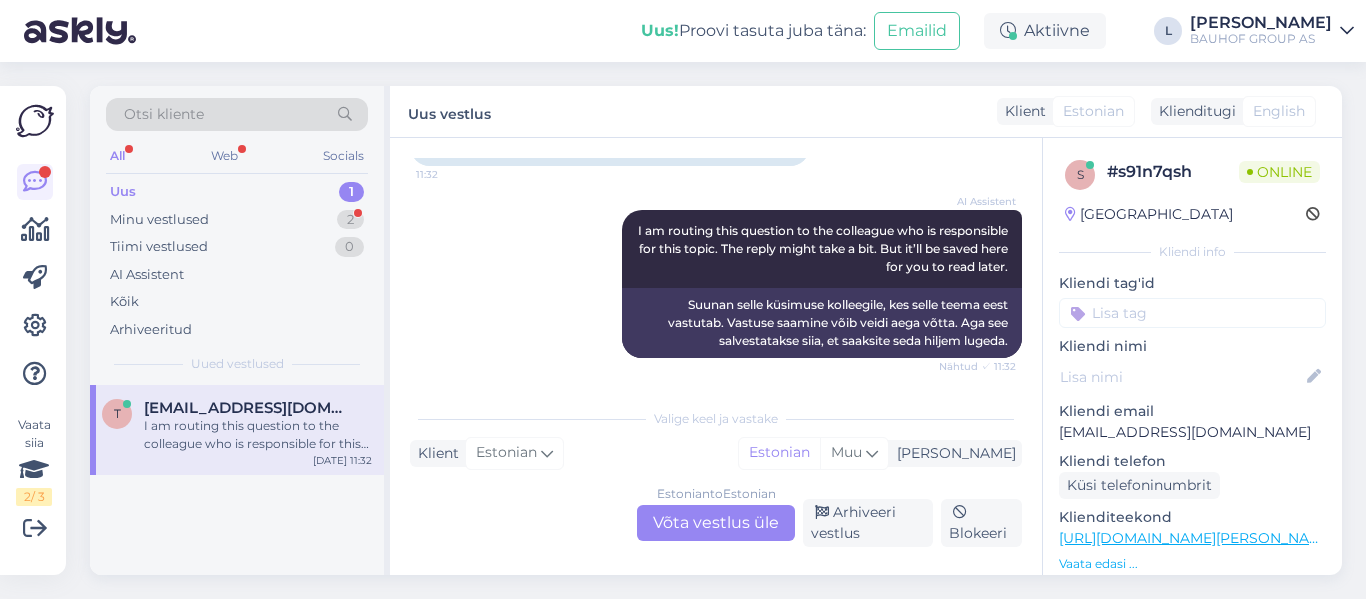 click on "Estonian  to  Estonian Võta vestlus üle" at bounding box center (716, 523) 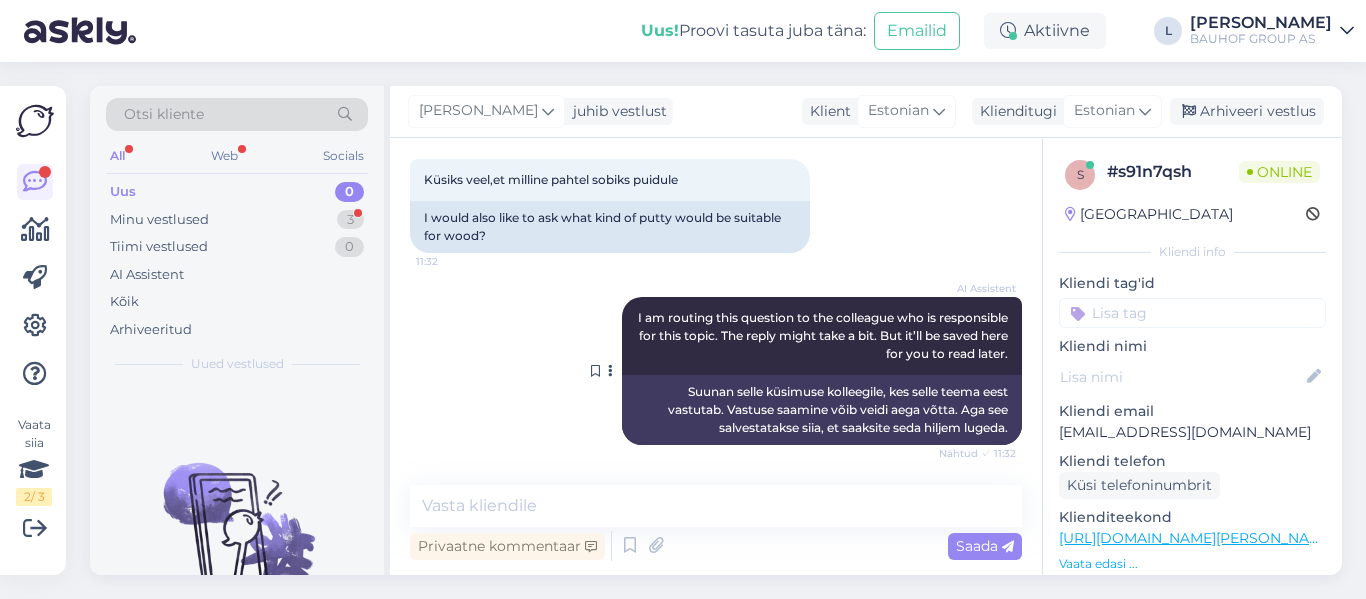 scroll, scrollTop: 629, scrollLeft: 0, axis: vertical 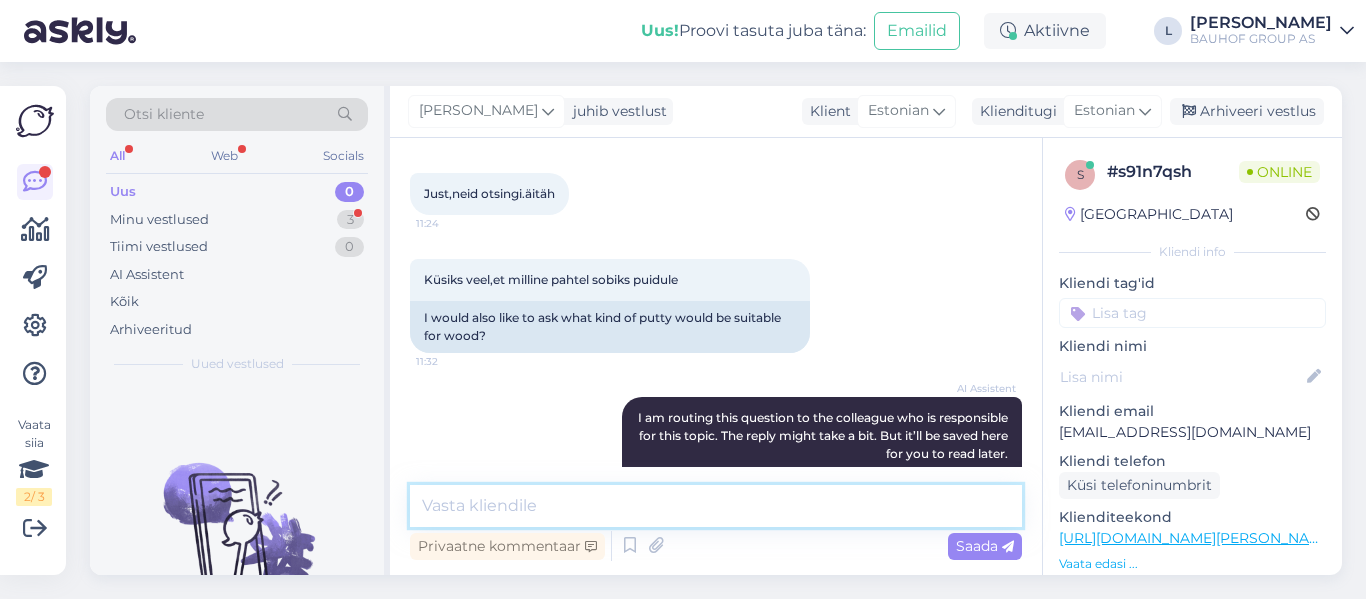click at bounding box center (716, 506) 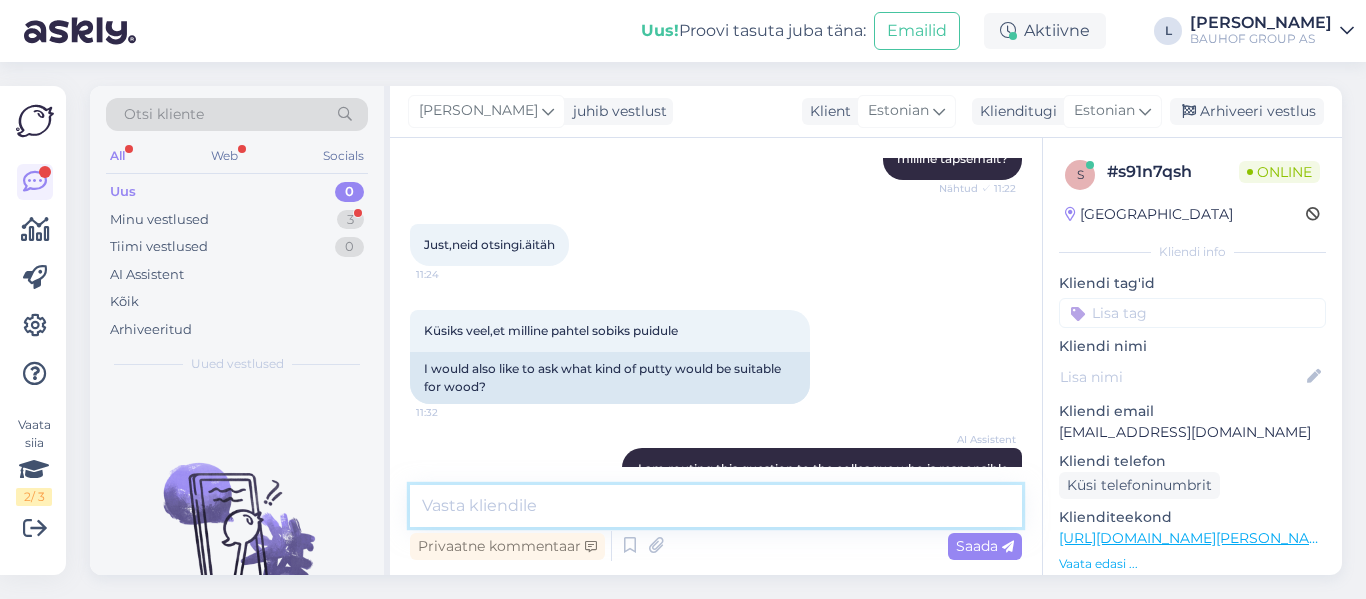 scroll, scrollTop: 429, scrollLeft: 0, axis: vertical 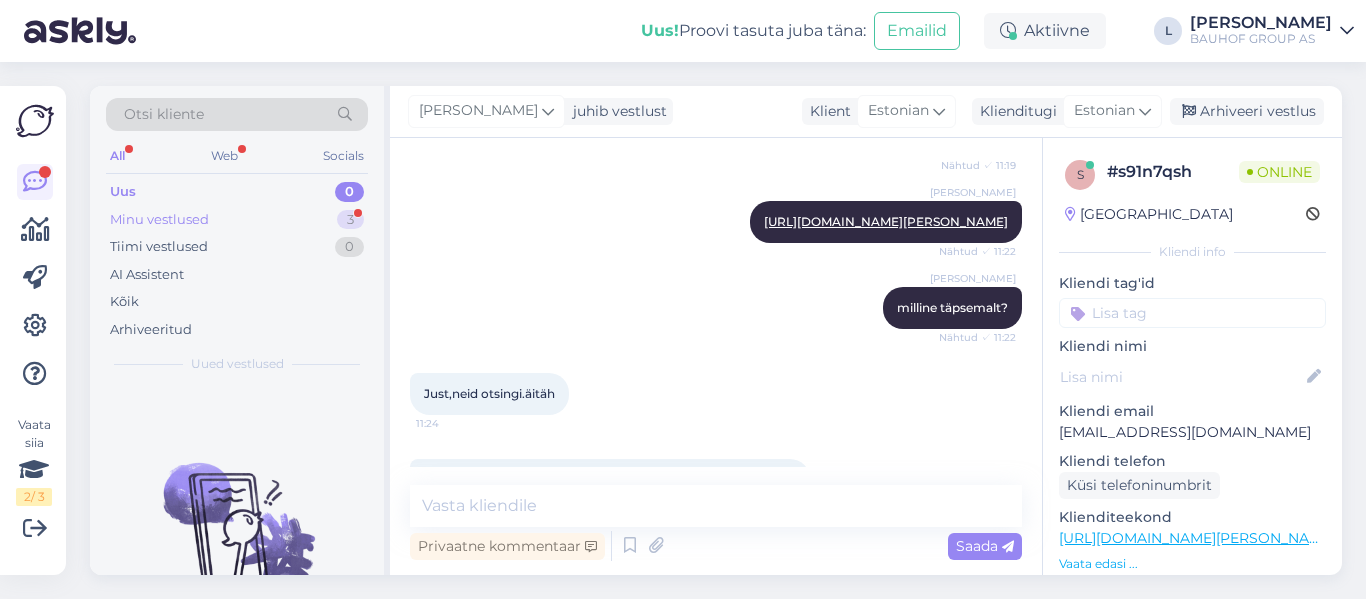 click on "Minu vestlused 3" at bounding box center [237, 220] 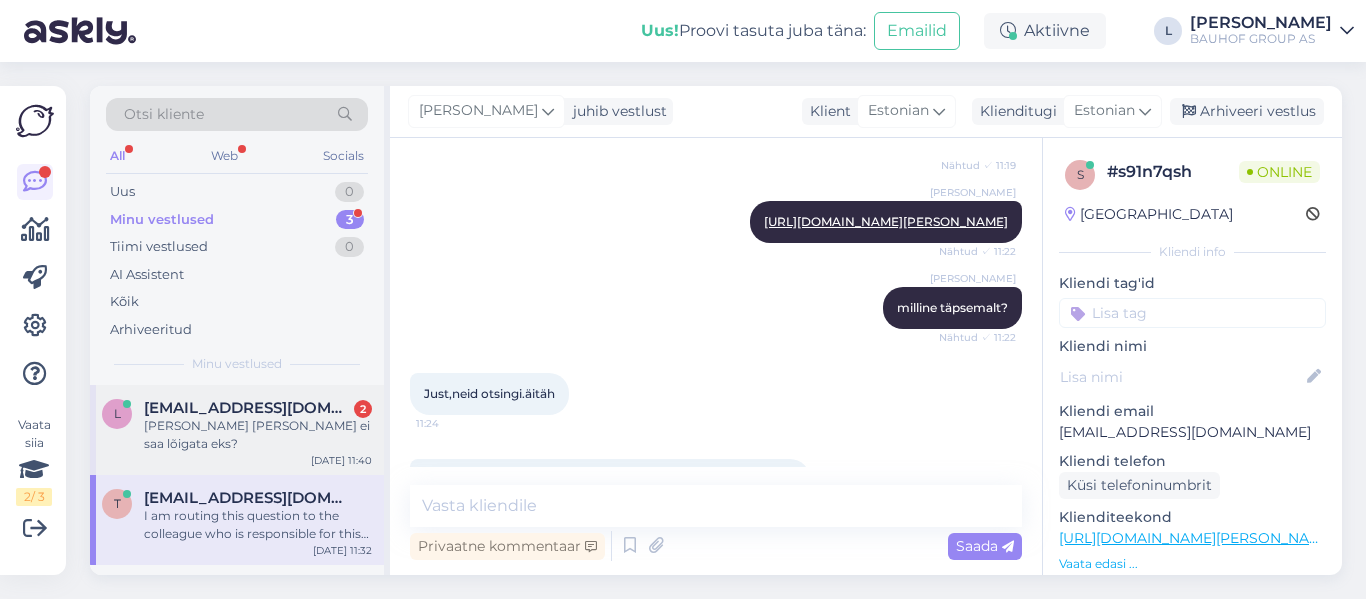click on "[EMAIL_ADDRESS][DOMAIN_NAME]" at bounding box center [248, 408] 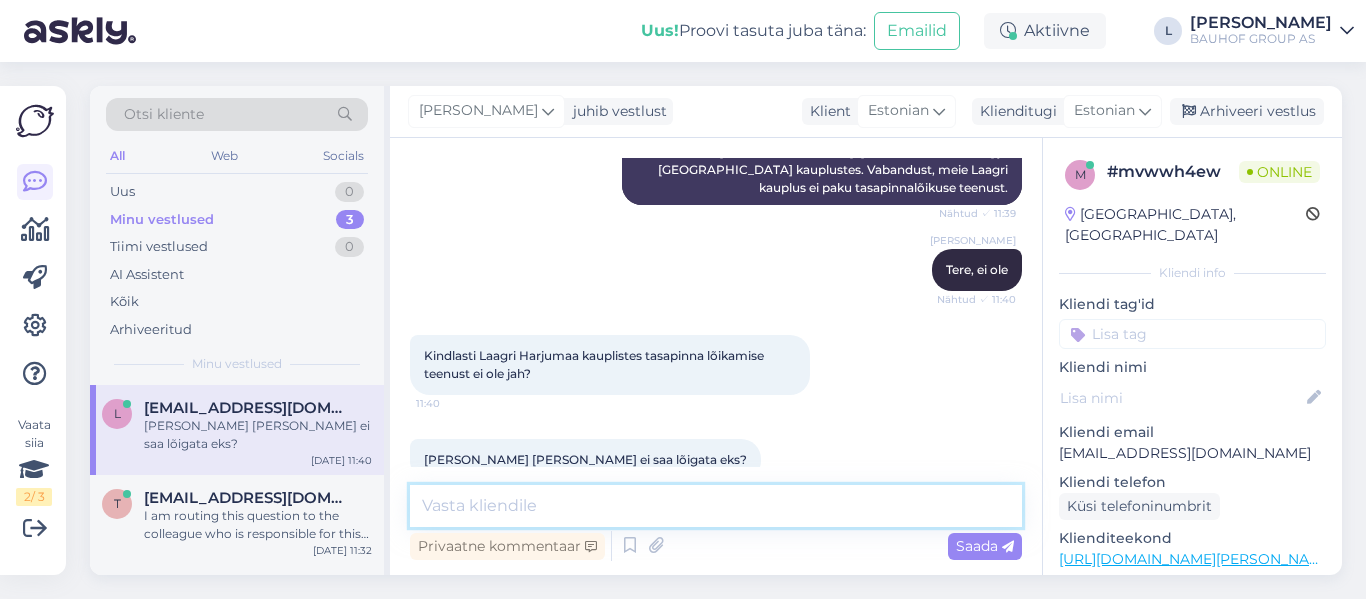 click at bounding box center (716, 506) 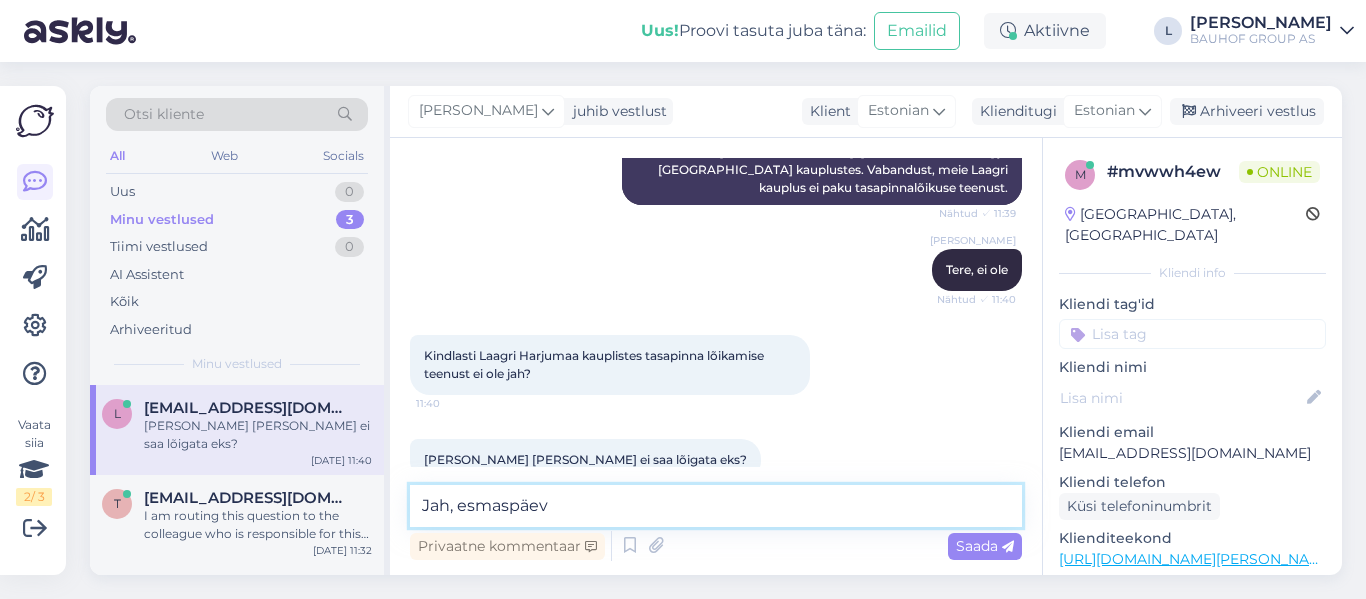 scroll, scrollTop: 449, scrollLeft: 0, axis: vertical 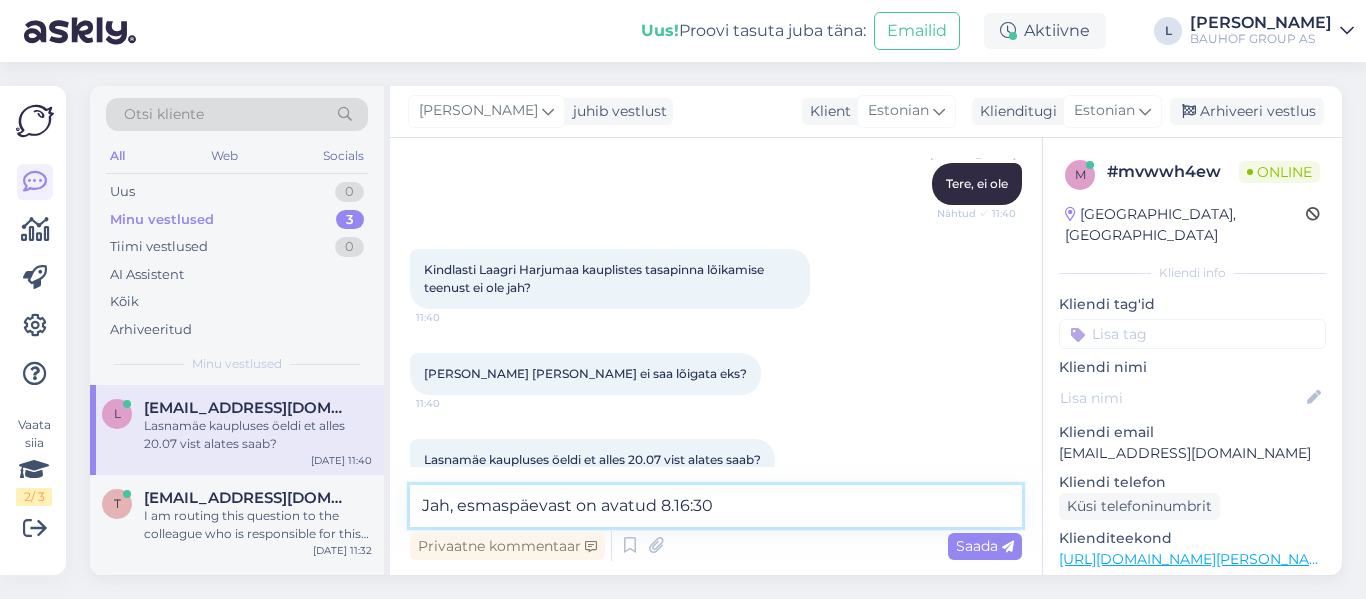 click on "Jah, esmaspäevast on avatud 8.16:30" at bounding box center [716, 506] 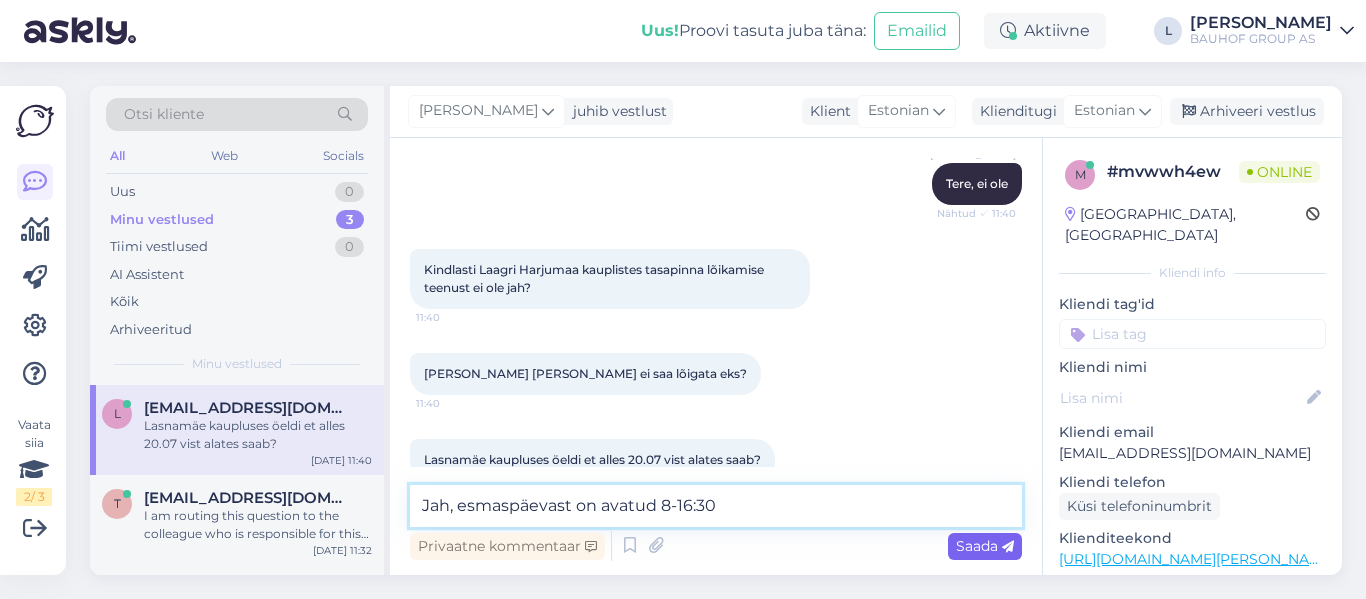 type on "Jah, esmaspäevast on avatud 8-16:30" 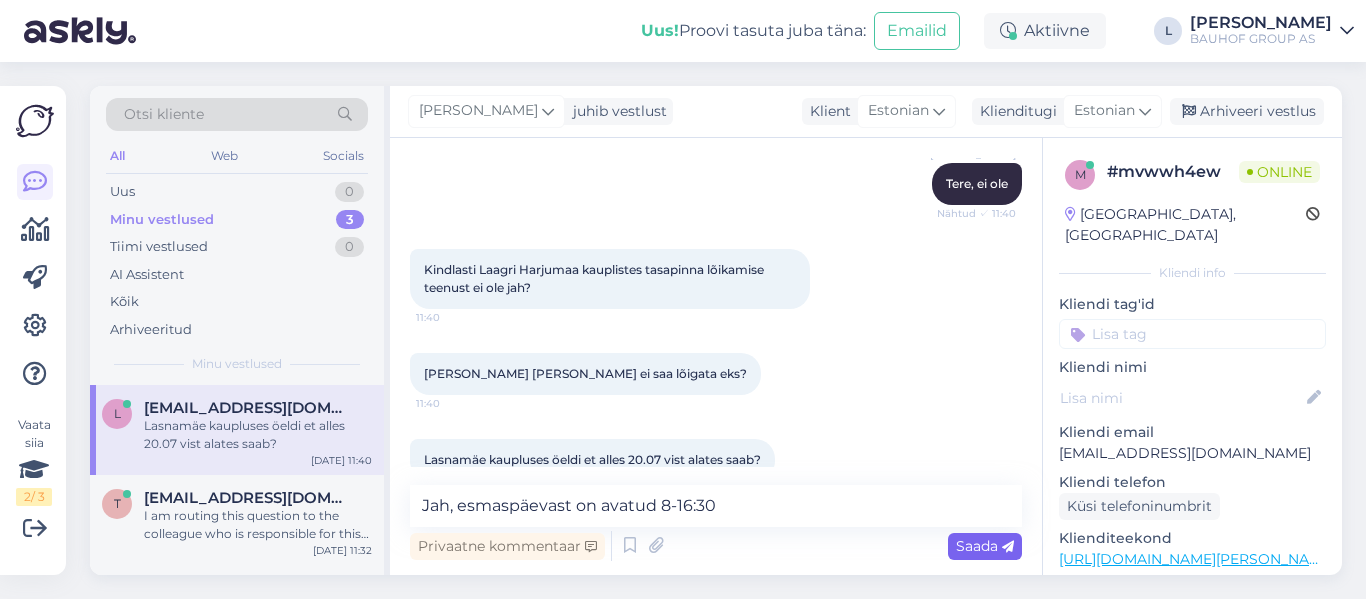 click on "Saada" at bounding box center (985, 546) 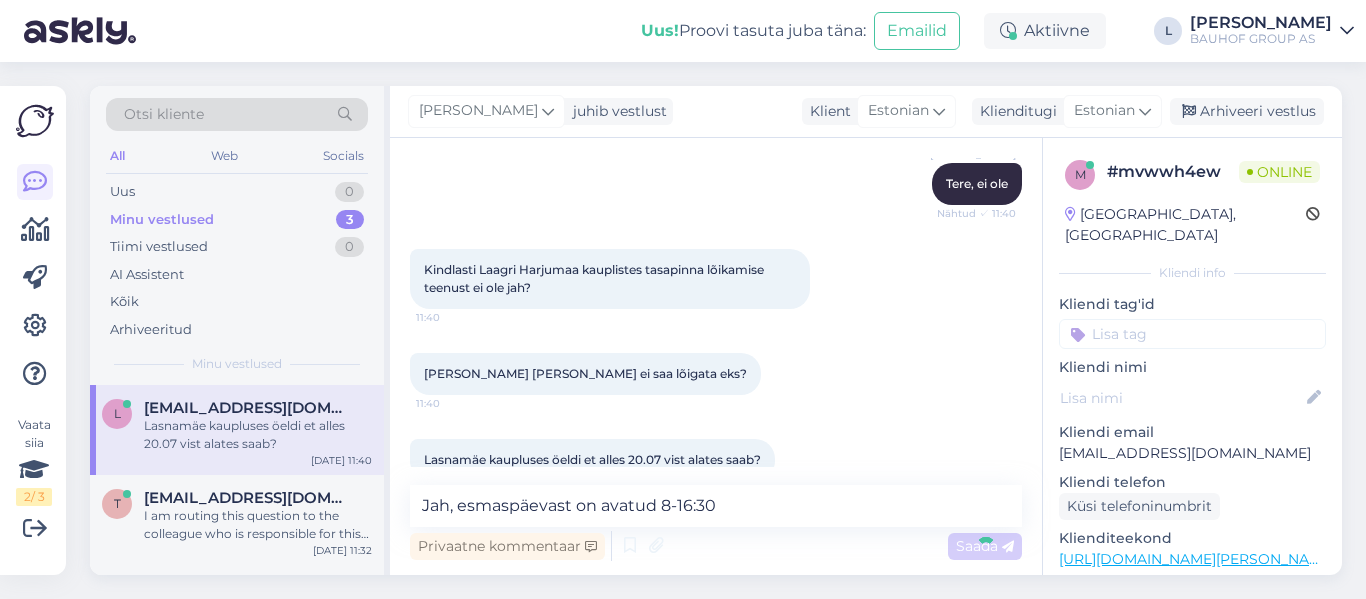 type 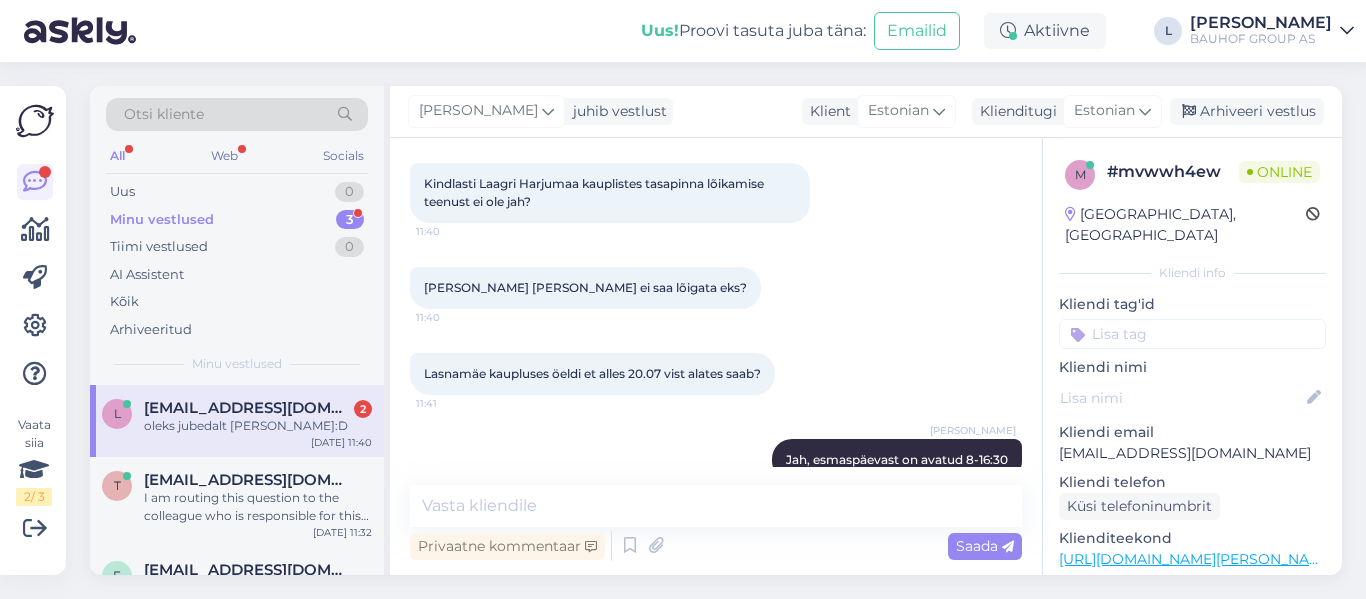 scroll, scrollTop: 725, scrollLeft: 0, axis: vertical 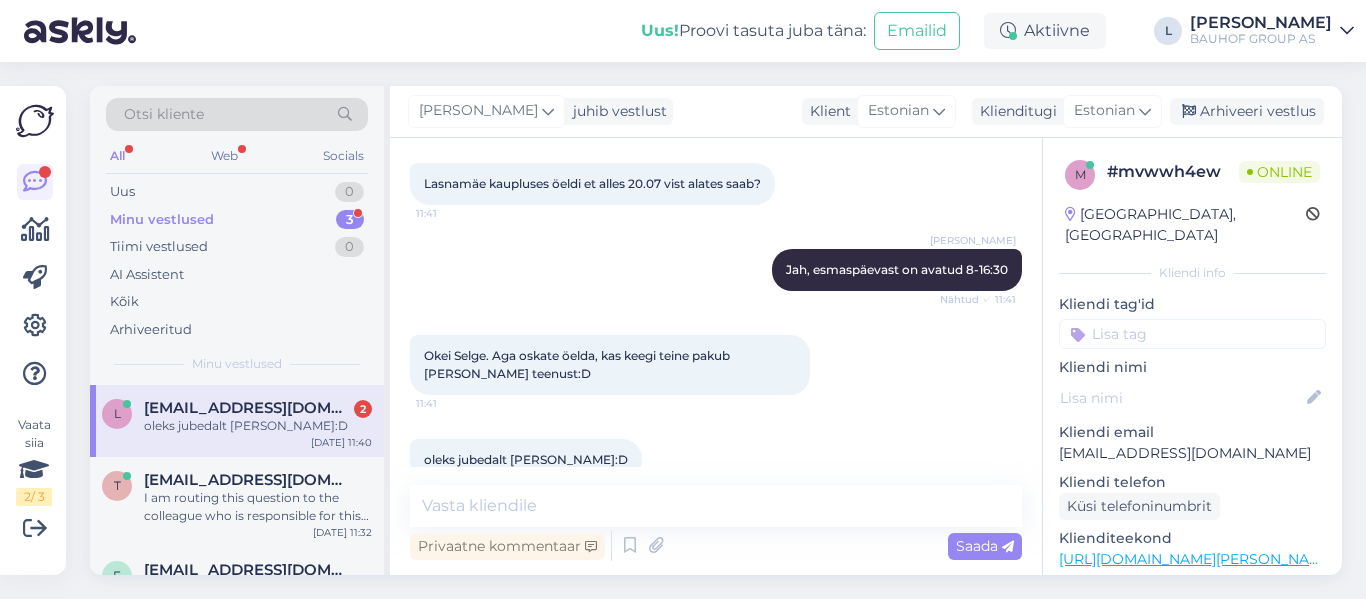 click on "Minu vestlused" at bounding box center [162, 220] 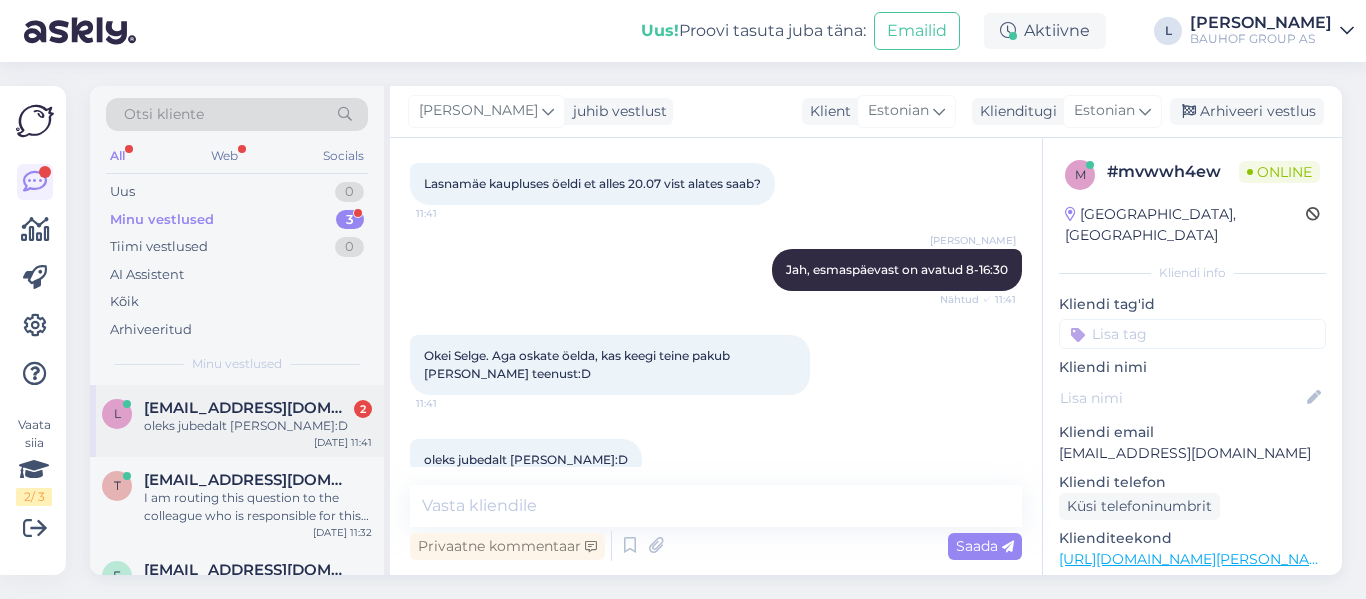 click on "oleks jubedalt [PERSON_NAME]:D" at bounding box center [258, 426] 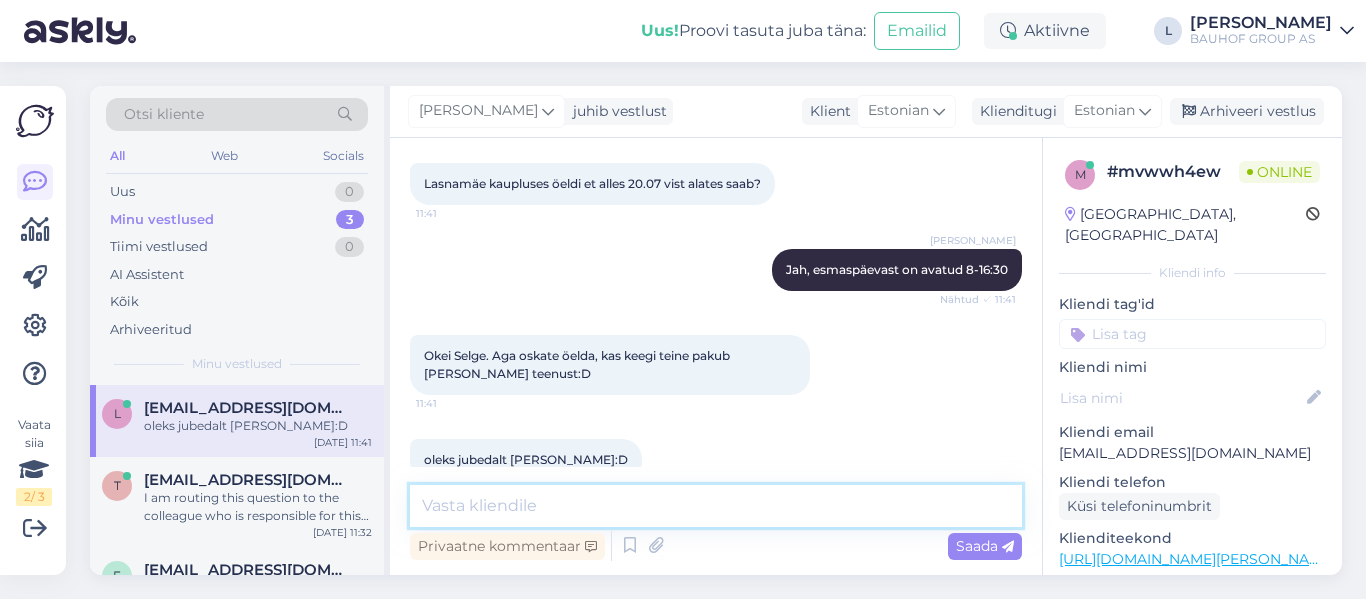 click at bounding box center (716, 506) 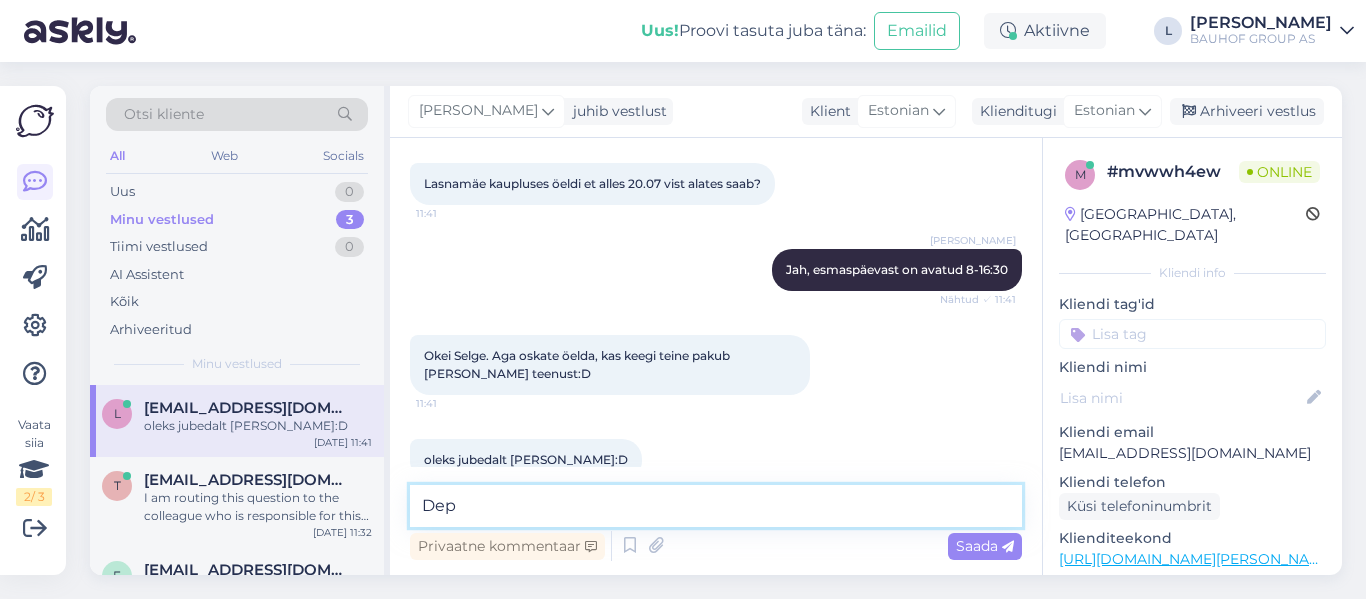 type on "Depo" 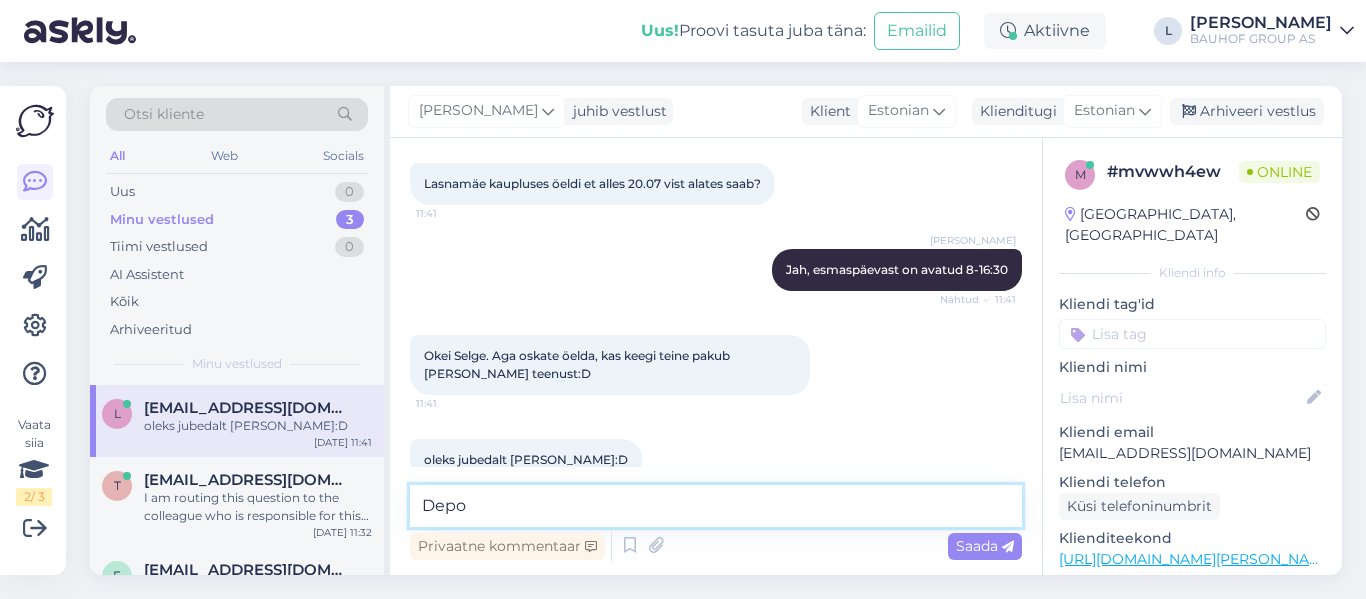 type 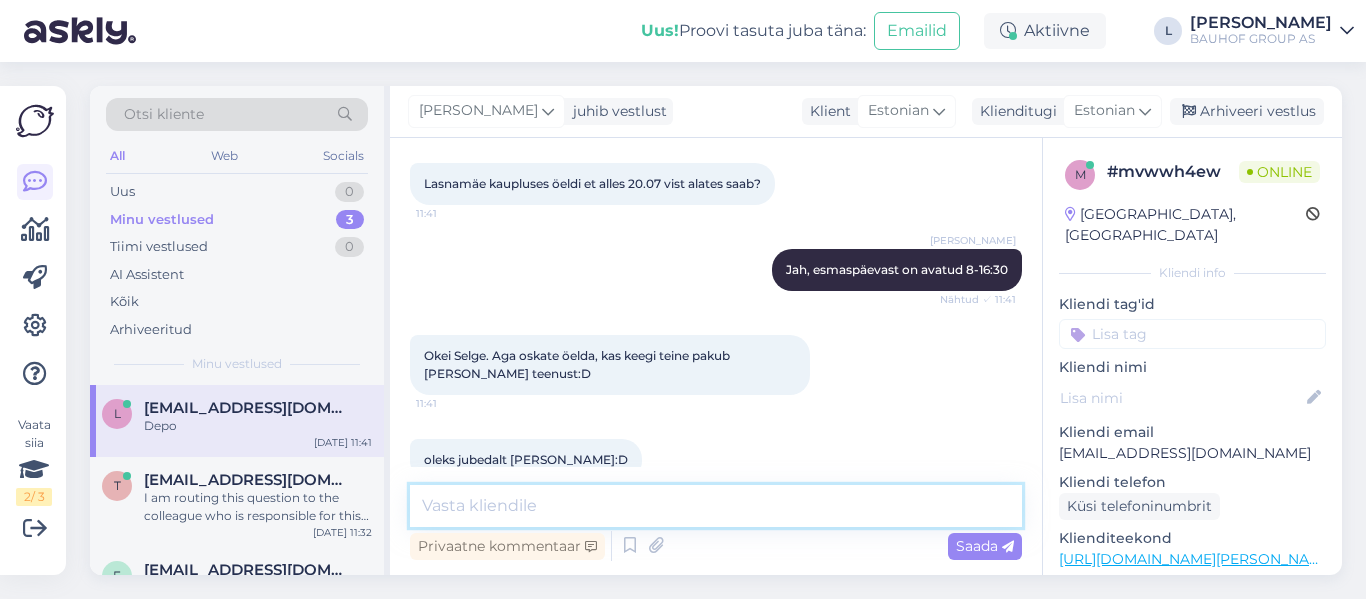 scroll, scrollTop: 811, scrollLeft: 0, axis: vertical 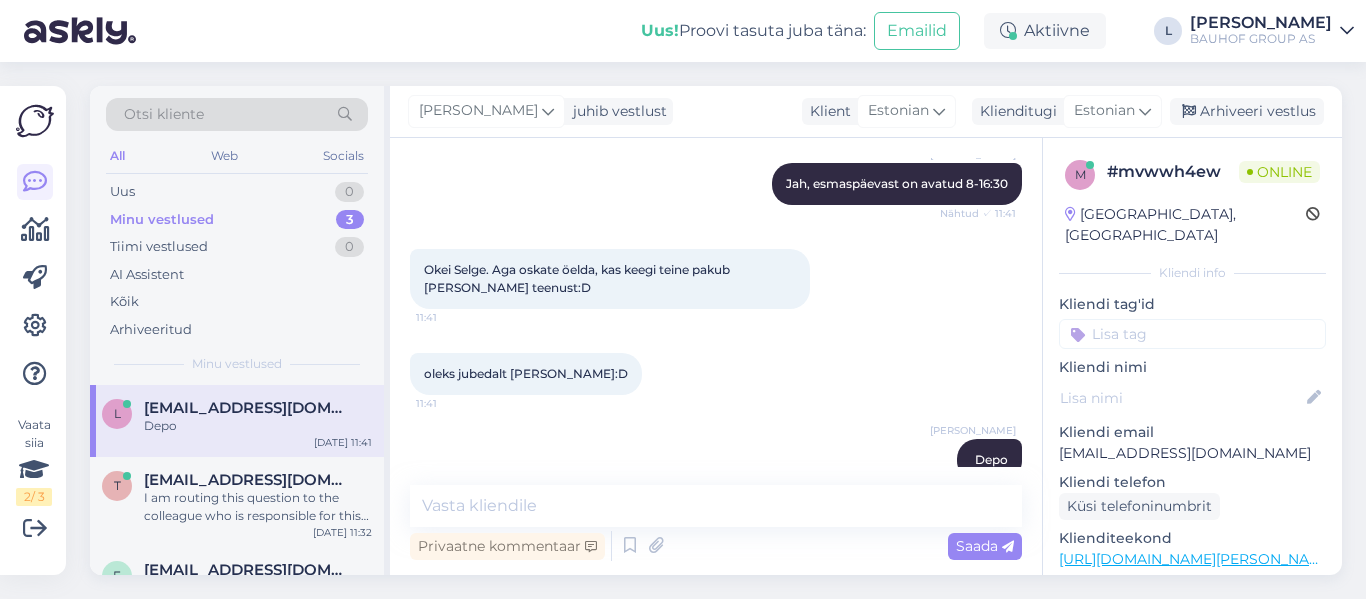 click on "Otsi kliente All Web Socials Uus 0 Minu vestlused 3 Tiimi vestlused 0 AI Assistent Kõik Arhiveeritud Minu vestlused l [EMAIL_ADDRESS][DOMAIN_NAME] Depo [DATE] 11:41  t [EMAIL_ADDRESS][DOMAIN_NAME] I am routing this question to the colleague who is responsible for this topic. The reply might take a bit. But it’ll be saved here for you to read later. [DATE] 11:32  e [EMAIL_ADDRESS][DOMAIN_NAME] Artelis OÜ reg kood 10844897 [DATE] 21:13  [PERSON_NAME] juhib vestlust Klient Estonian Klienditugi [DEMOGRAPHIC_DATA] Arhiveeri vestlus Vestlus algas [DATE] Kas Laagri bauhofis on tasapinna lõikamise teenus? 11:39  Does [GEOGRAPHIC_DATA][PERSON_NAME] have a plane cutting service? AI Assistent Yes, we do cutting services, but only at our [GEOGRAPHIC_DATA], [GEOGRAPHIC_DATA], and [GEOGRAPHIC_DATA] stores. Sorry, our Laagri store doesn't have plane cutting services. Nähtud ✓ 11:39  Jah, me pakume lõikamisteenuseid, aga ainult oma [GEOGRAPHIC_DATA], [GEOGRAPHIC_DATA] ja [GEOGRAPHIC_DATA] kauplustes. Vabandust, meie Laagri kauplus ei paku tasapinnalõikuse teenust. [PERSON_NAME], ei ole Nähtud ✓ 11:40  11:40  11:40  11:41  [PERSON_NAME]" at bounding box center [722, 330] 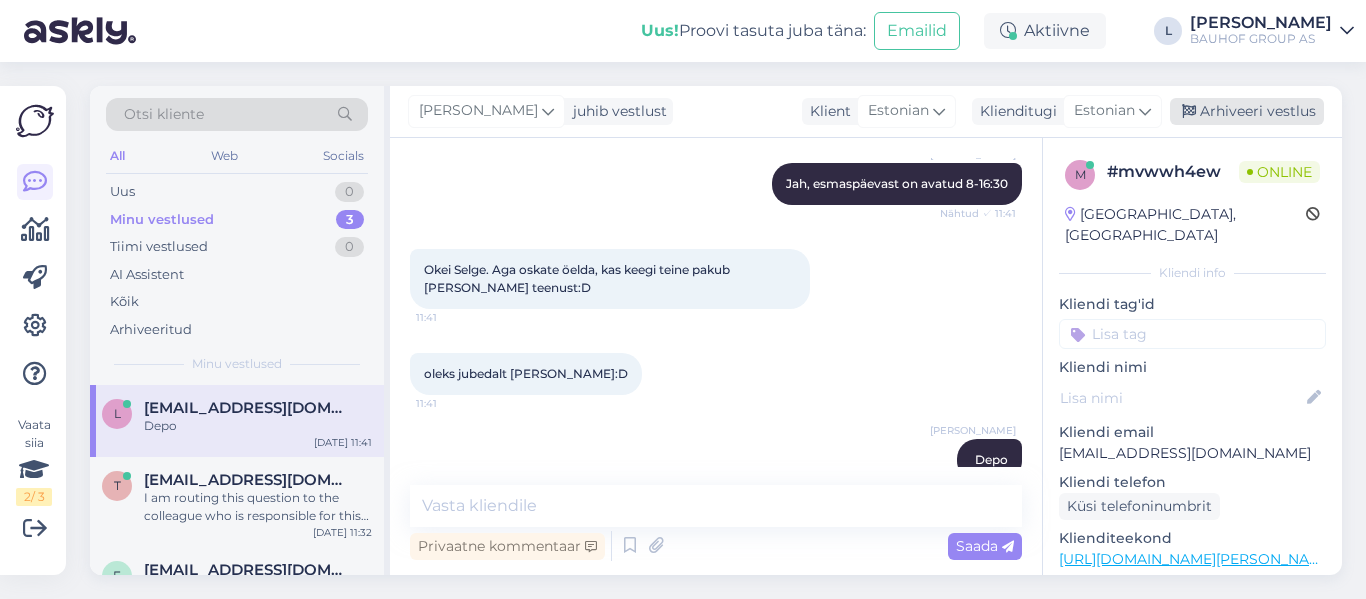 click on "Arhiveeri vestlus" at bounding box center [1247, 111] 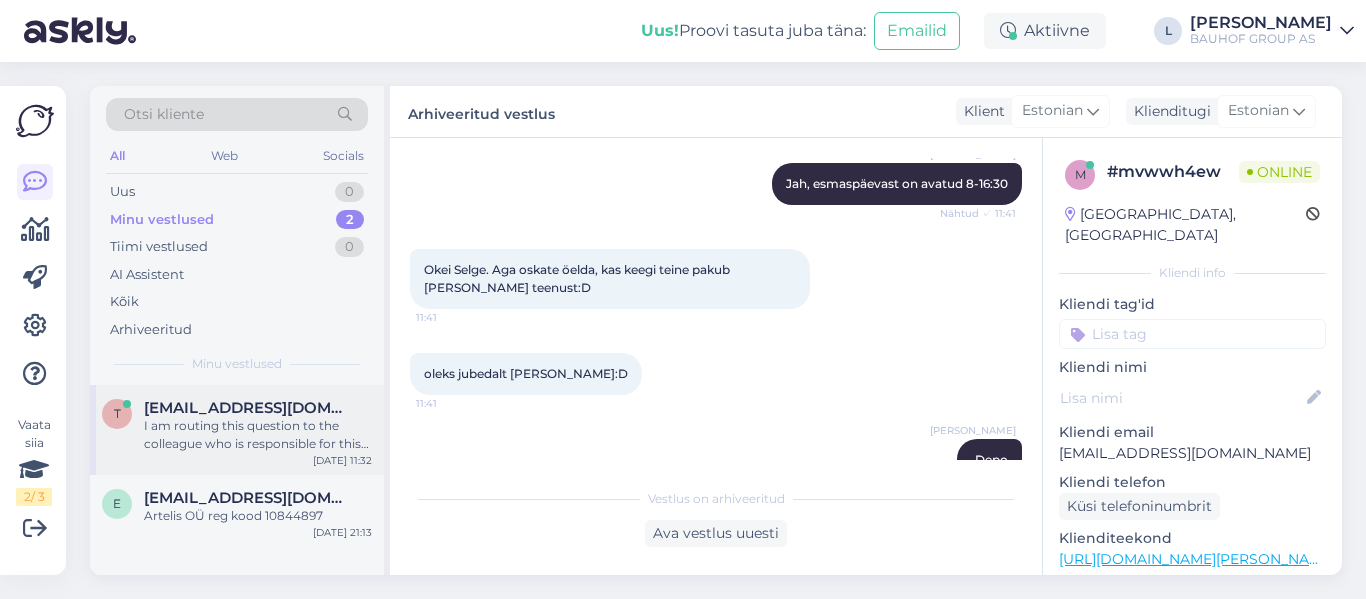 click on "I am routing this question to the colleague who is responsible for this topic. The reply might take a bit. But it’ll be saved here for you to read later." at bounding box center [258, 435] 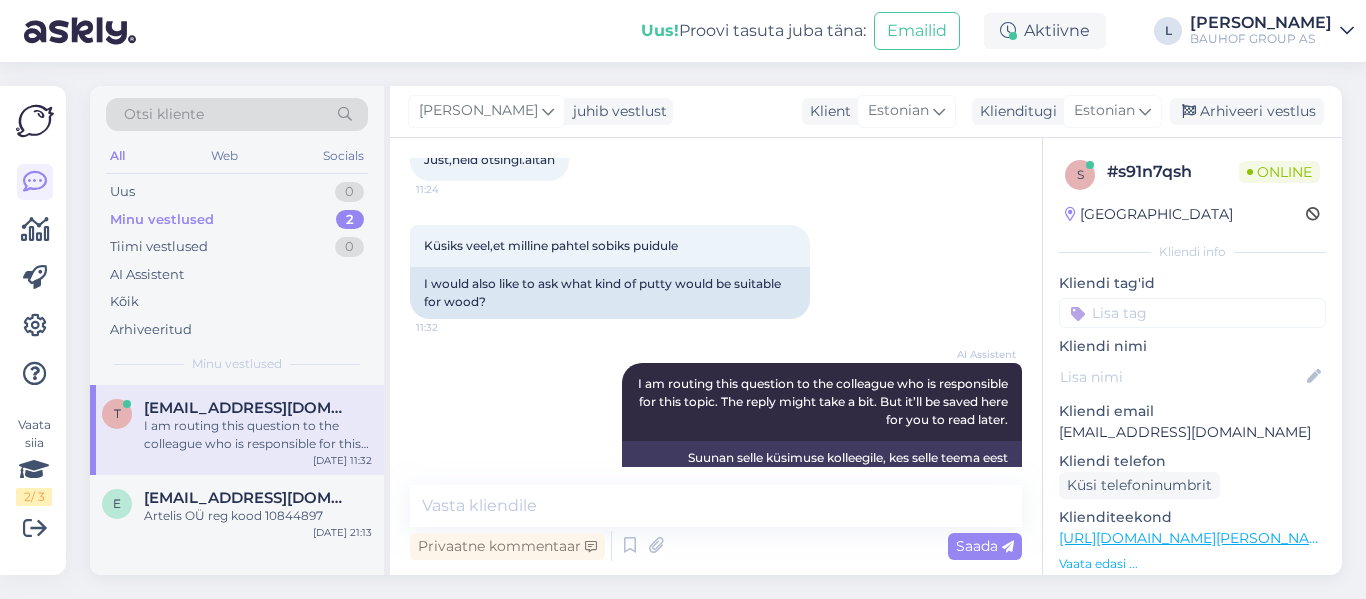 scroll, scrollTop: 629, scrollLeft: 0, axis: vertical 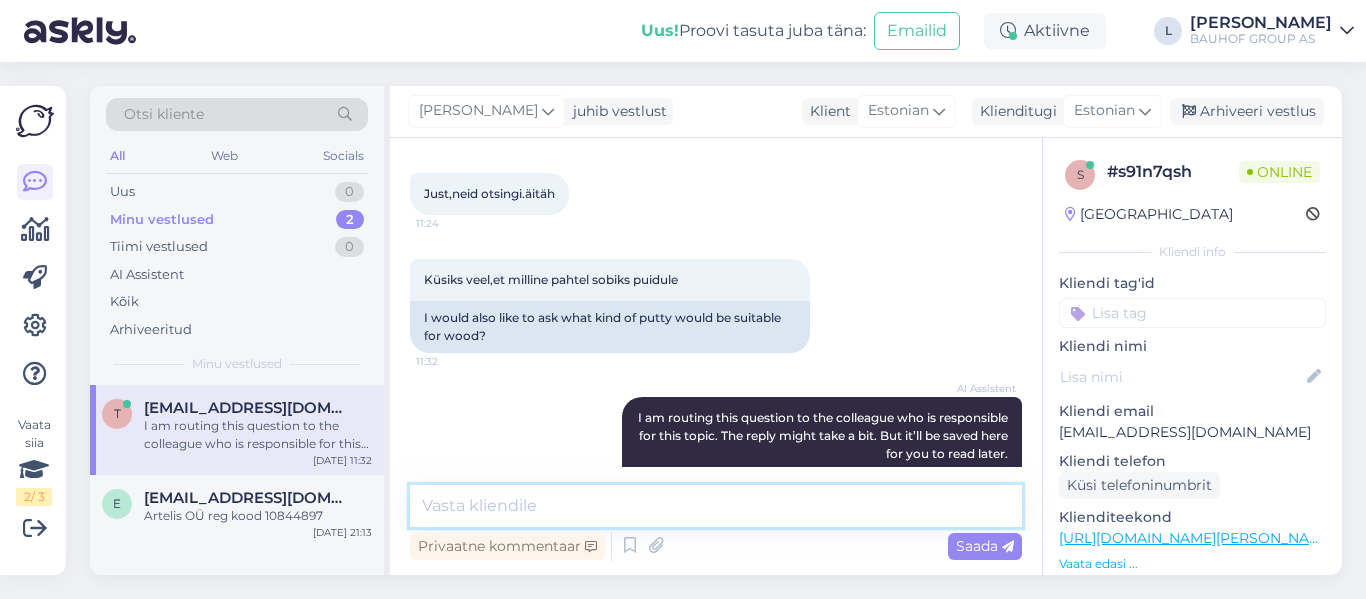 click at bounding box center (716, 506) 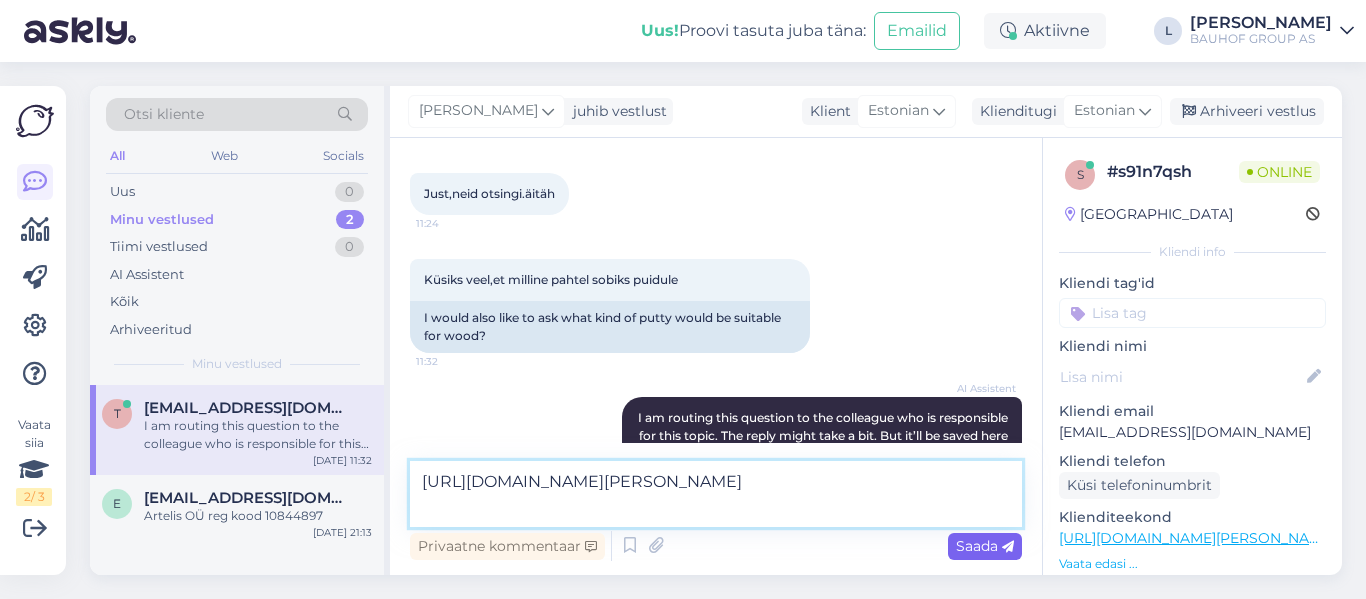 type on "[URL][DOMAIN_NAME][PERSON_NAME]" 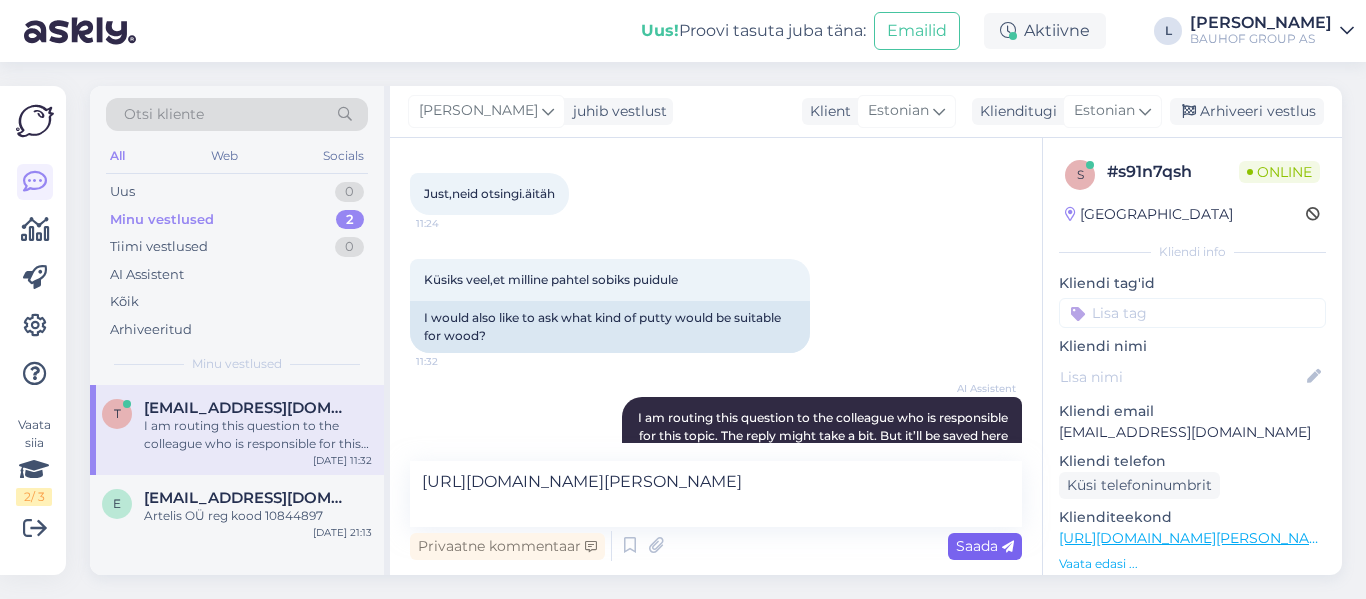 click on "Saada" at bounding box center [985, 546] 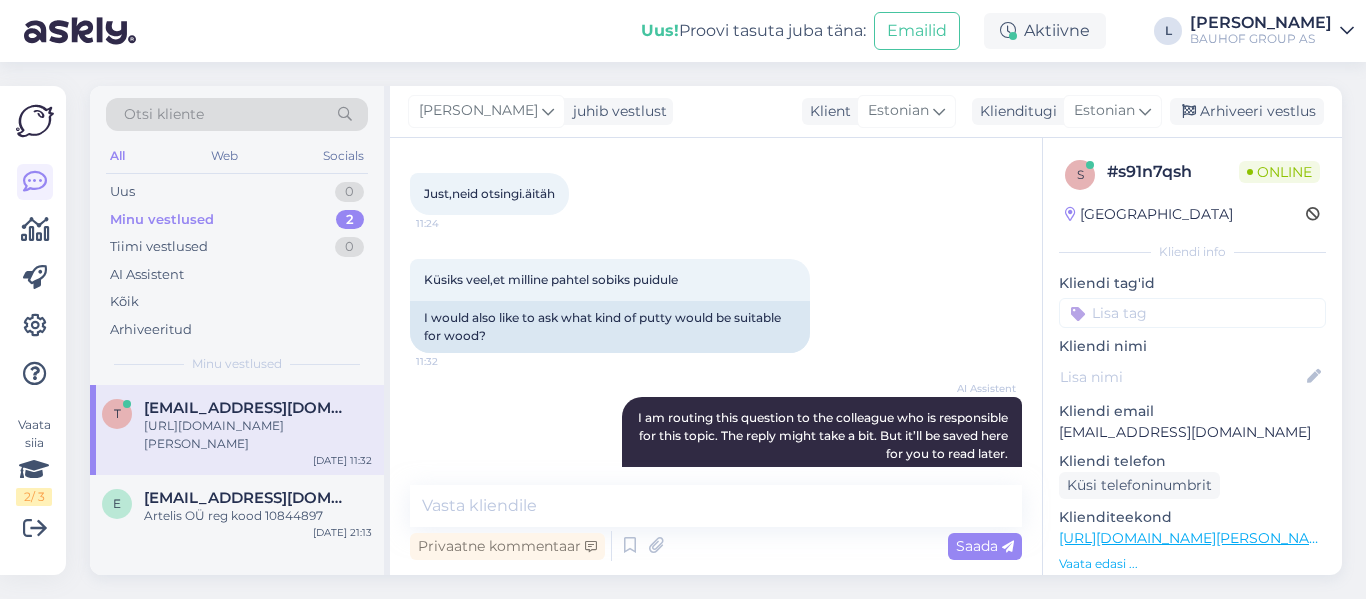 scroll, scrollTop: 833, scrollLeft: 0, axis: vertical 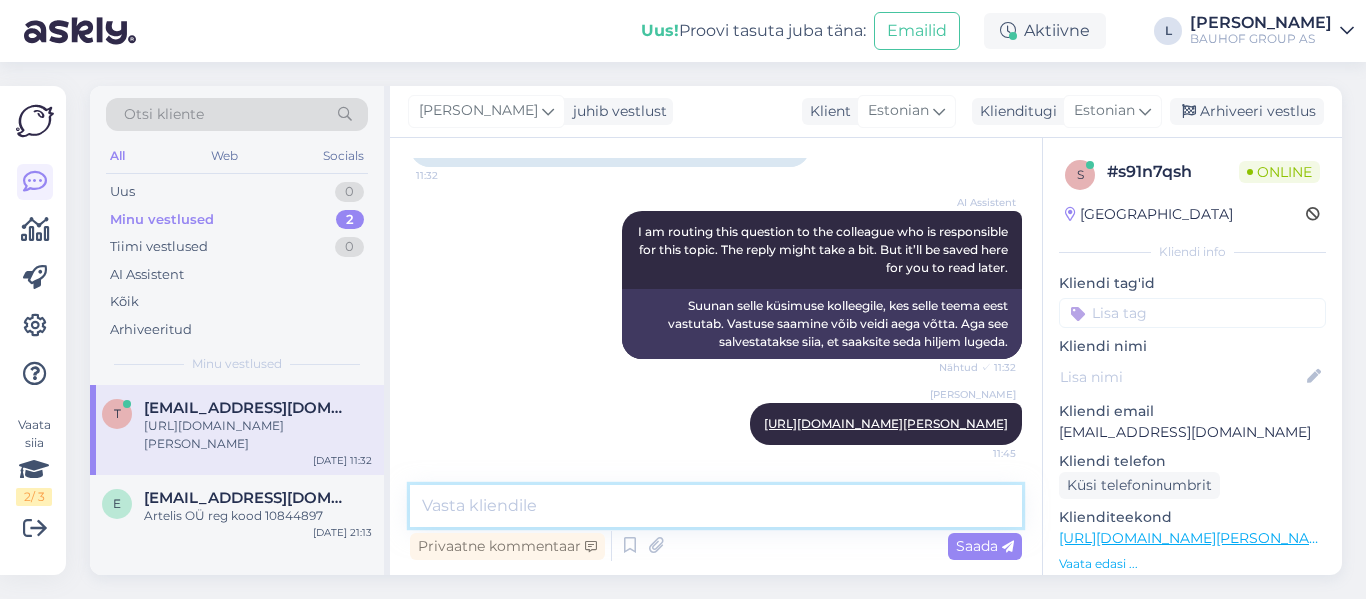 click at bounding box center (716, 506) 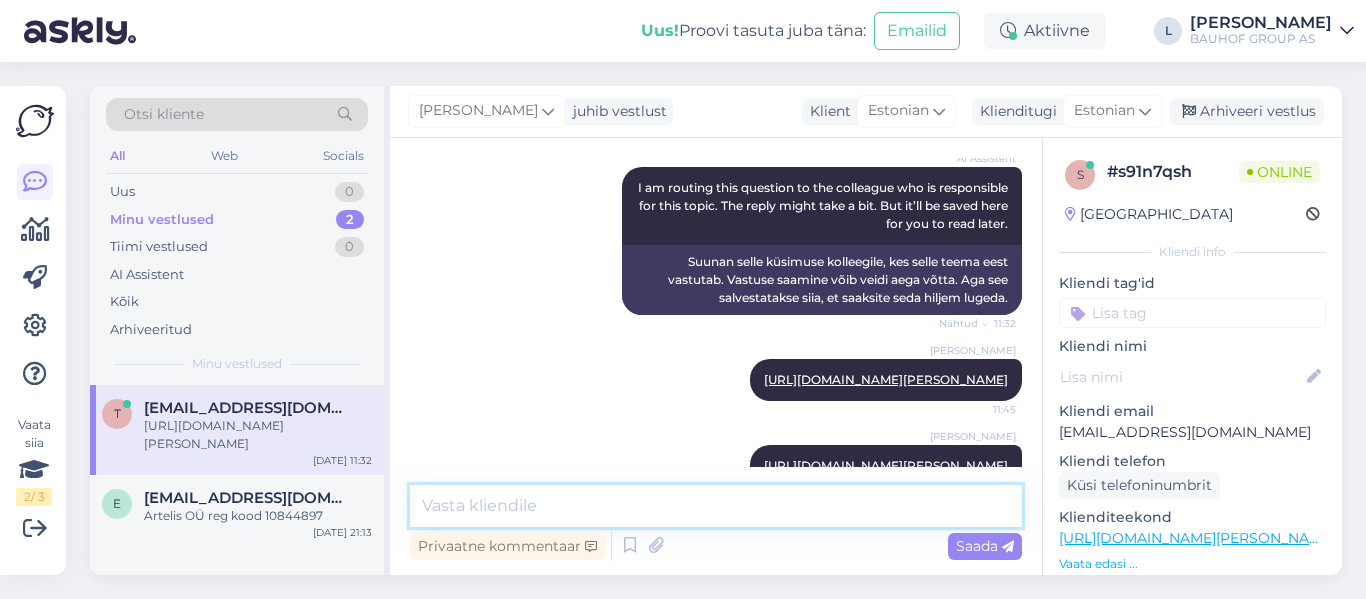 scroll, scrollTop: 637, scrollLeft: 0, axis: vertical 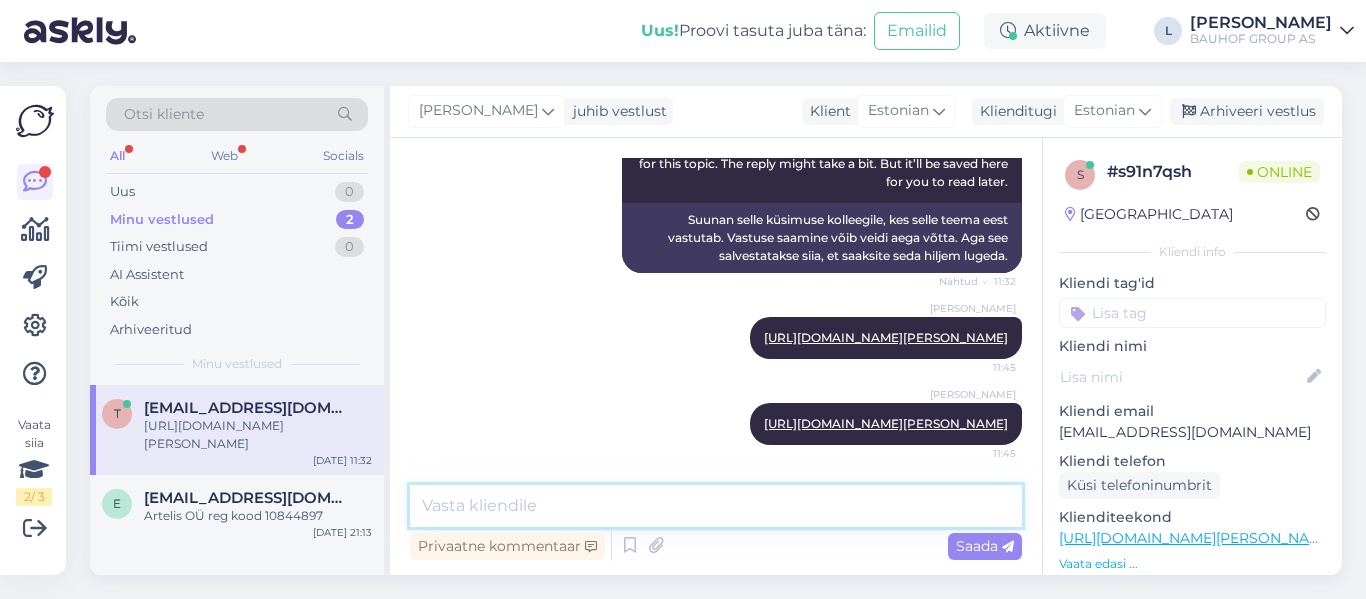 click at bounding box center (716, 506) 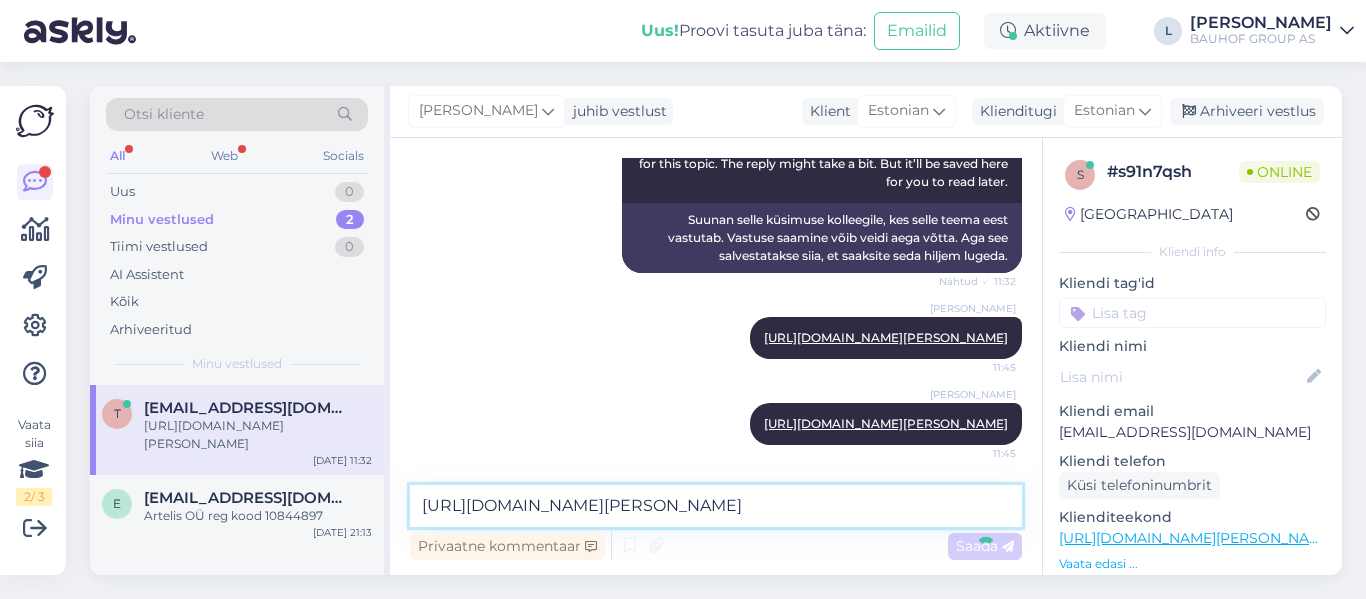 type 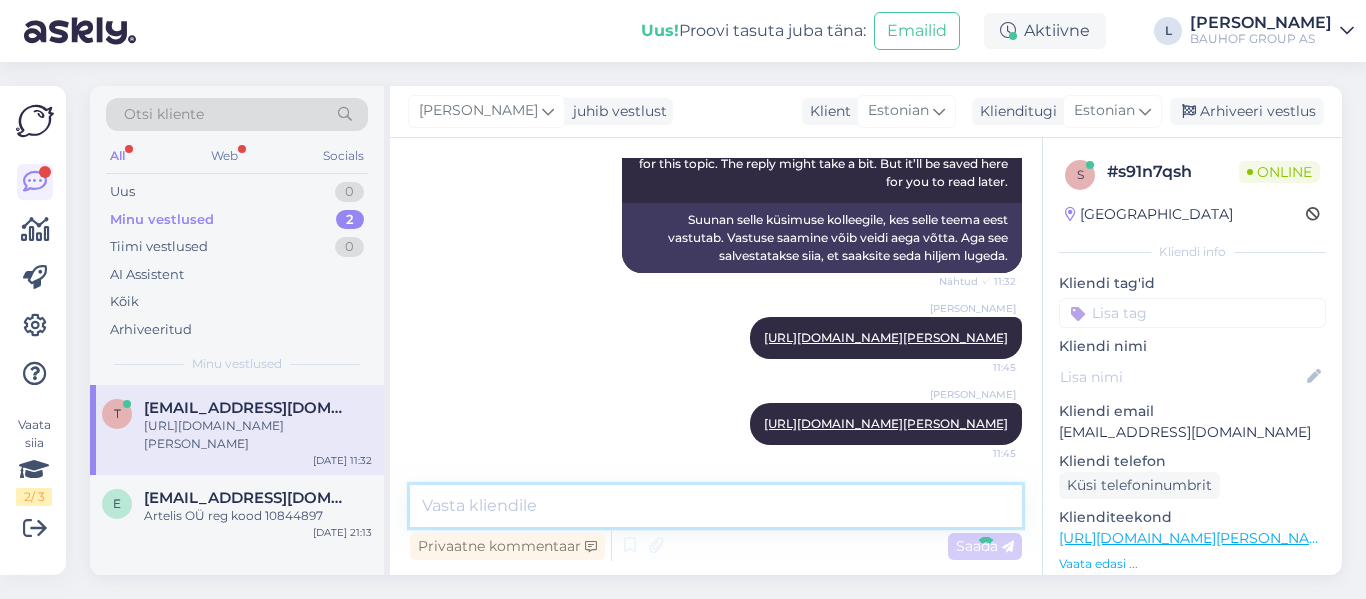 scroll, scrollTop: 1041, scrollLeft: 0, axis: vertical 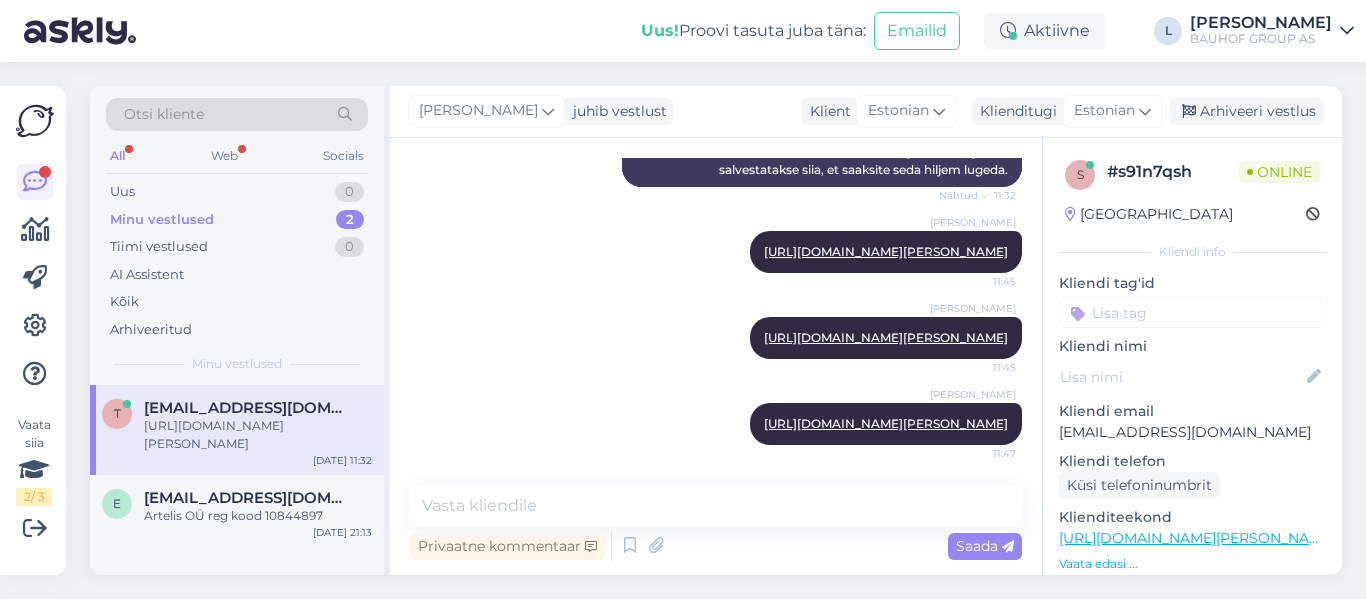 click on "[PERSON_NAME] juhib vestlust Klient [DEMOGRAPHIC_DATA] Klienditugi Estonian Arhiveeri vestlus" at bounding box center (866, 112) 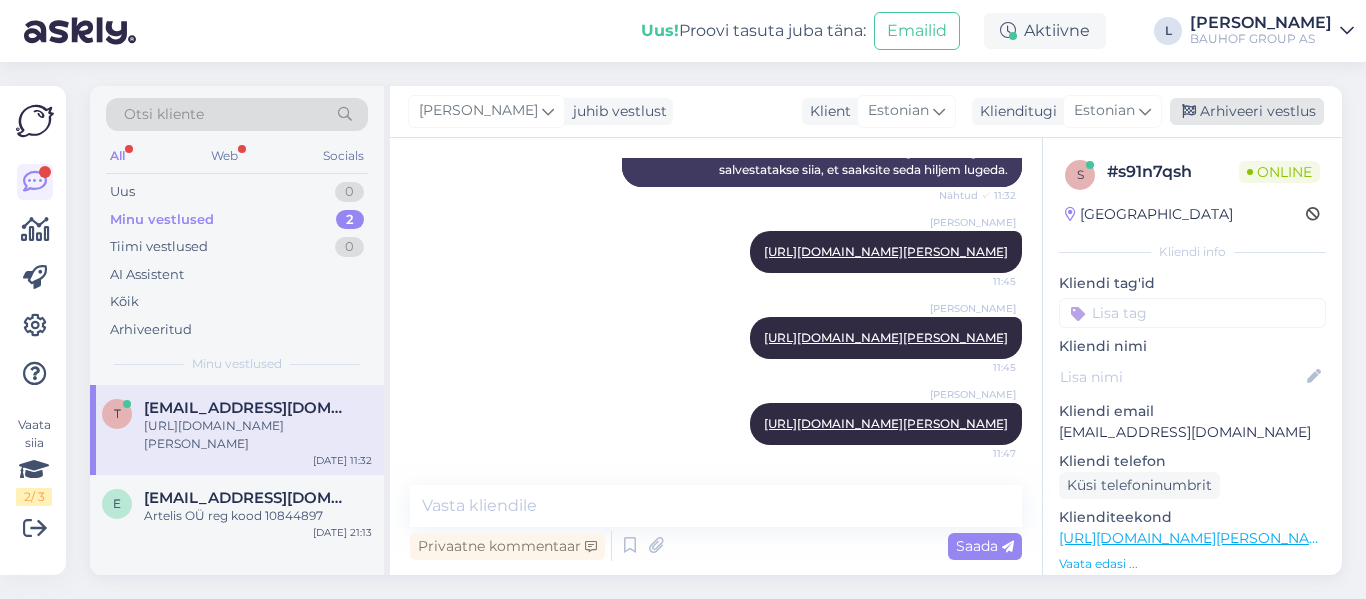 click on "Arhiveeri vestlus" at bounding box center [1247, 111] 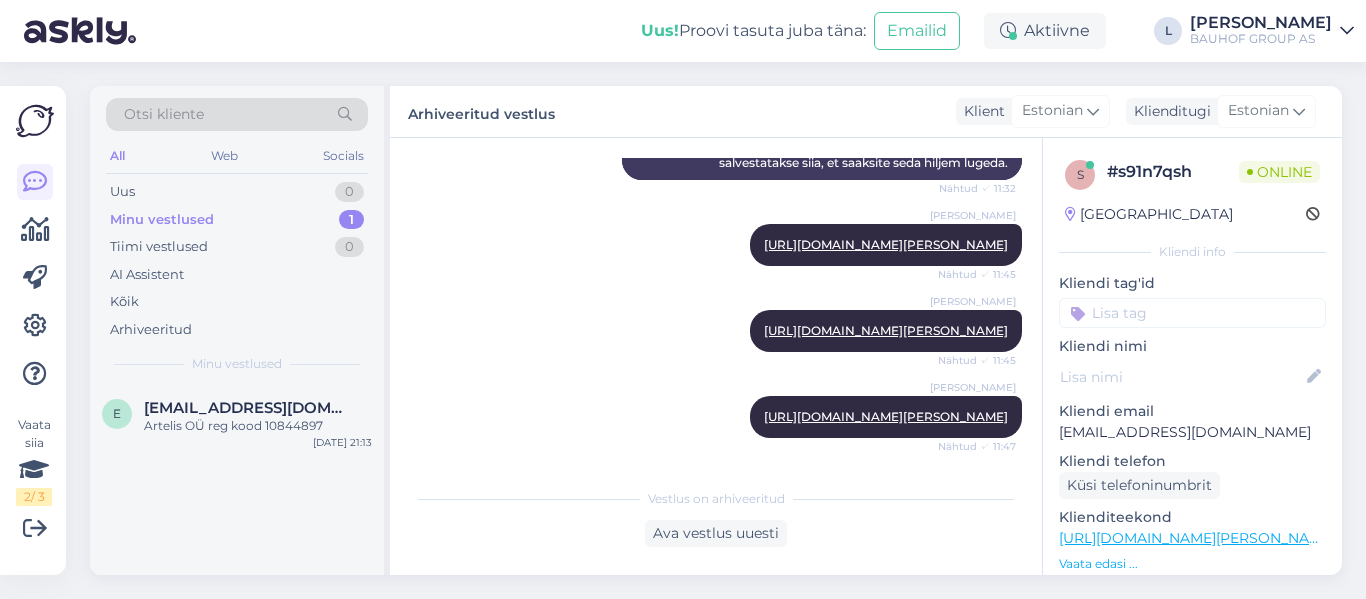 click on "Minu vestlused" at bounding box center (162, 220) 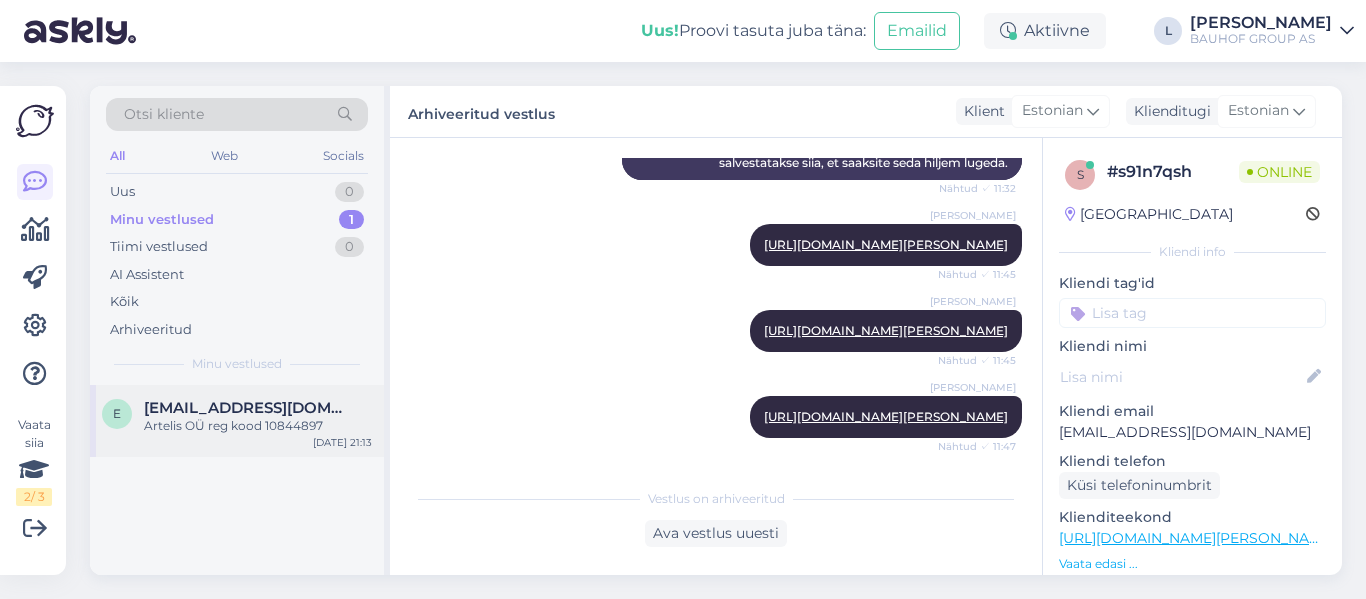 click on "e [EMAIL_ADDRESS][DOMAIN_NAME] Artelis OÜ reg kood 10844897 [DATE] 21:13" at bounding box center [237, 421] 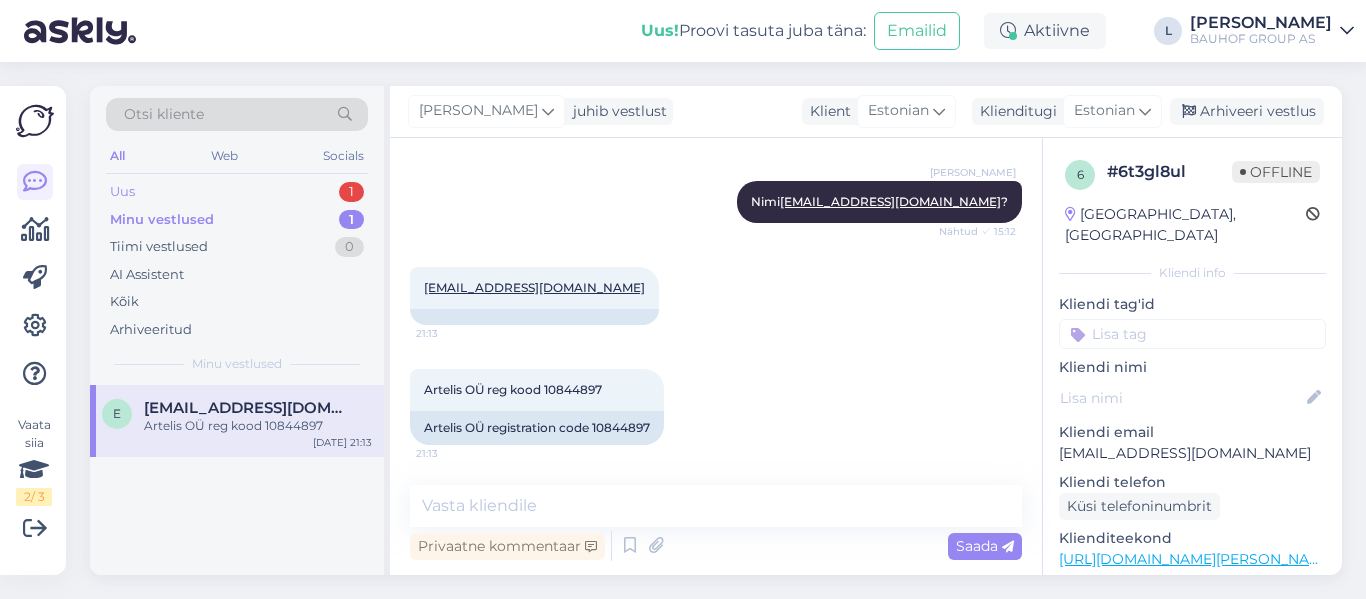 click on "Uus 1" at bounding box center (237, 192) 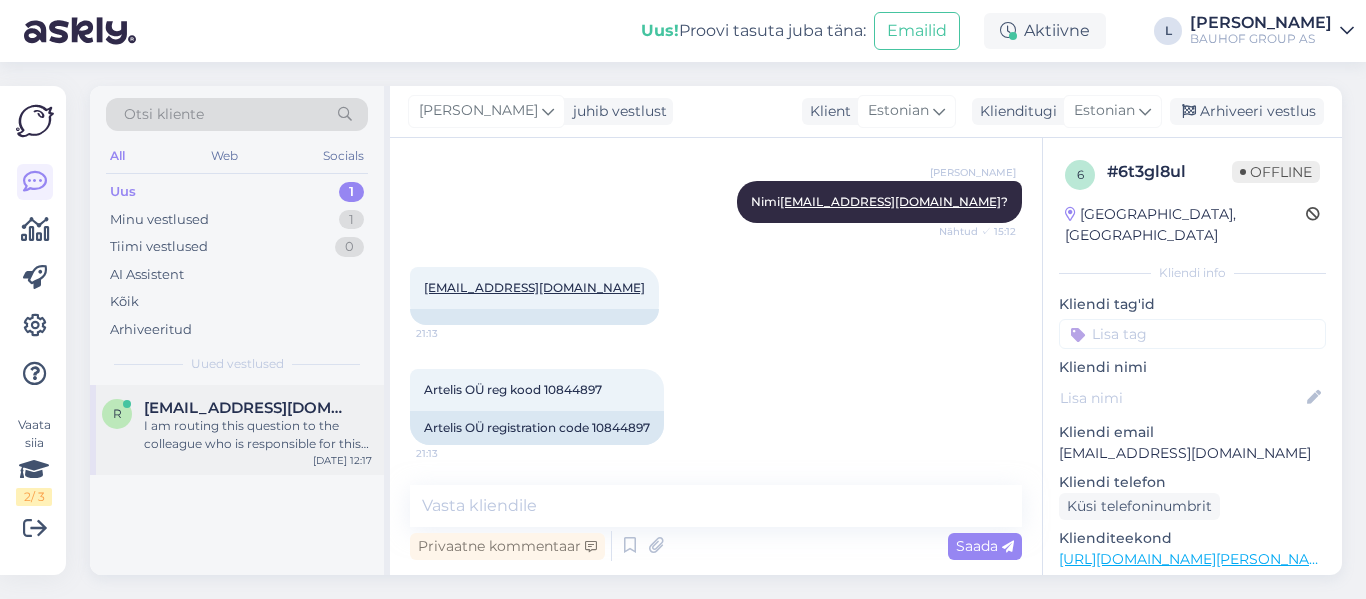 click on "r [EMAIL_ADDRESS][DOMAIN_NAME] I am routing this question to the colleague who is responsible for this topic. The reply might take a bit. But it’ll be saved here for you to read later. [DATE] 12:17" at bounding box center (237, 430) 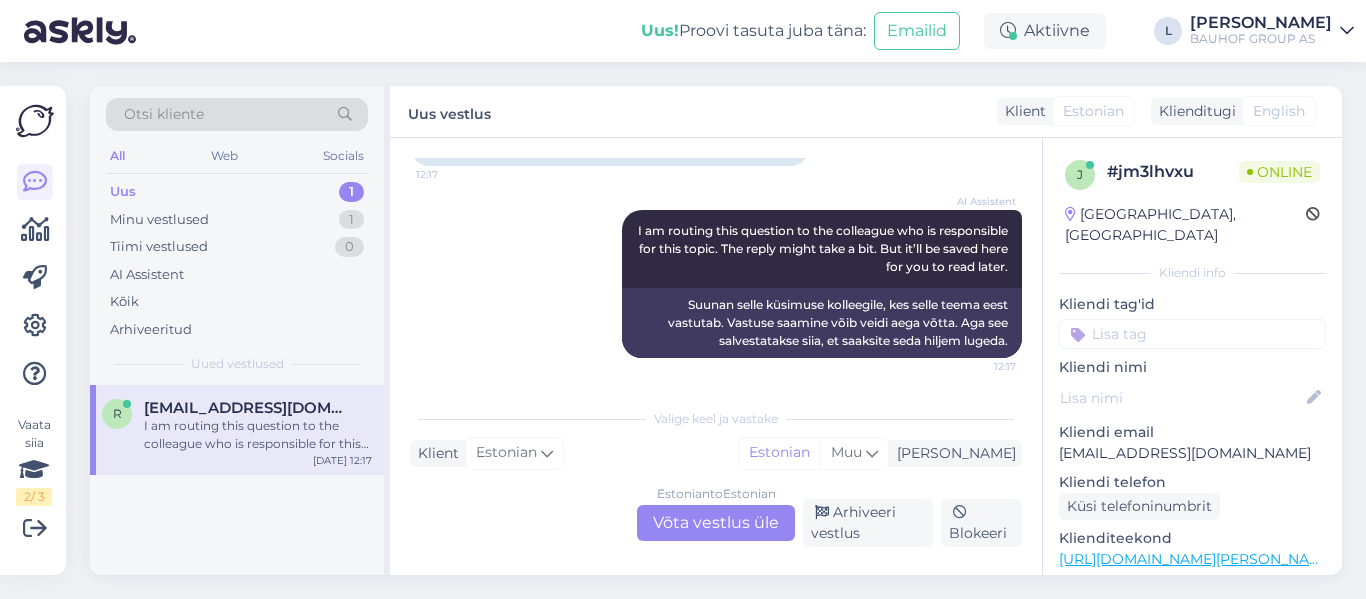 scroll, scrollTop: 720, scrollLeft: 0, axis: vertical 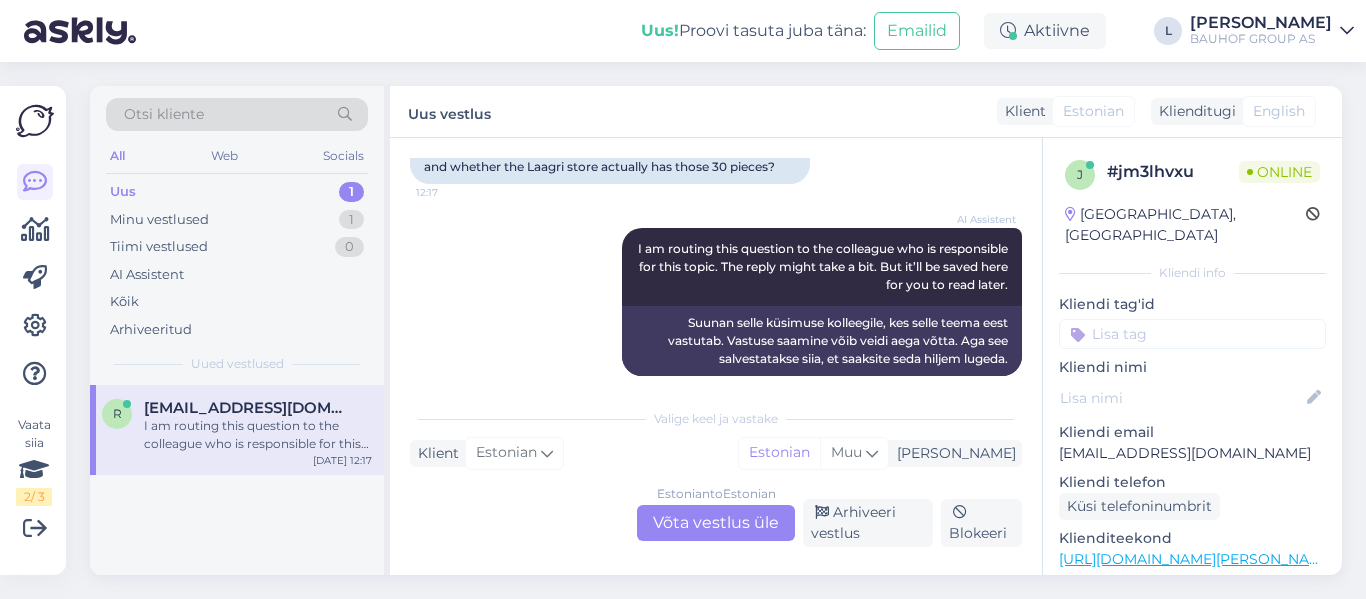 click on "Estonian  to  Estonian Võta vestlus üle" at bounding box center (716, 523) 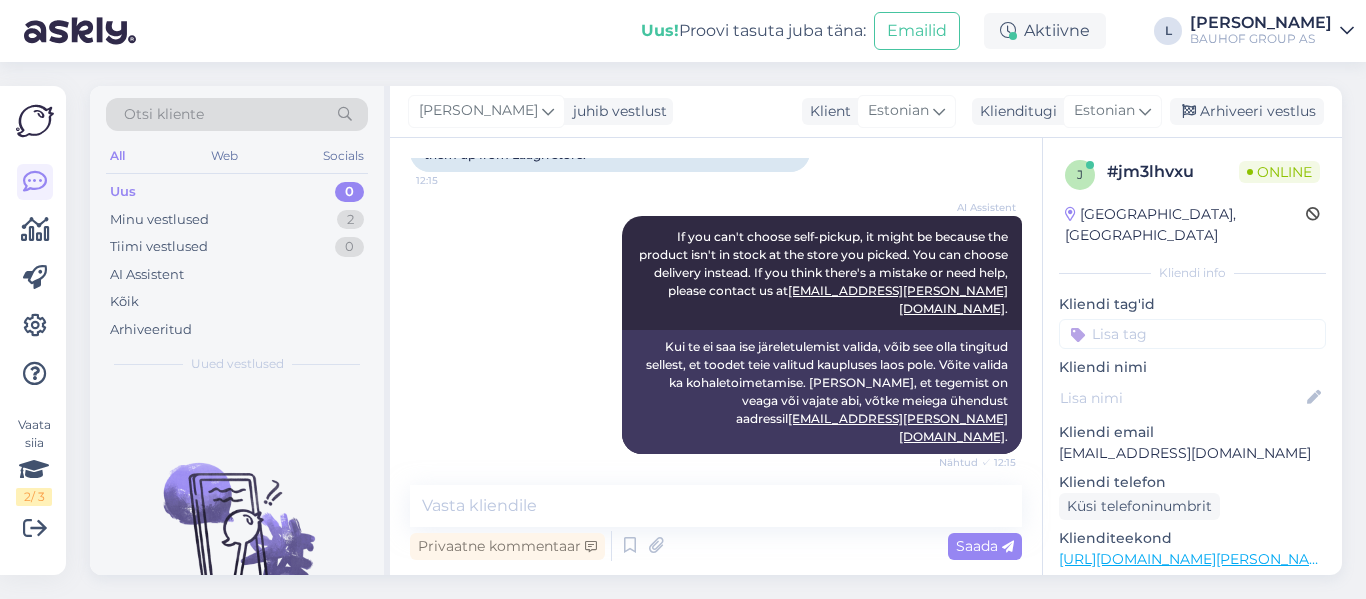 scroll, scrollTop: 33, scrollLeft: 0, axis: vertical 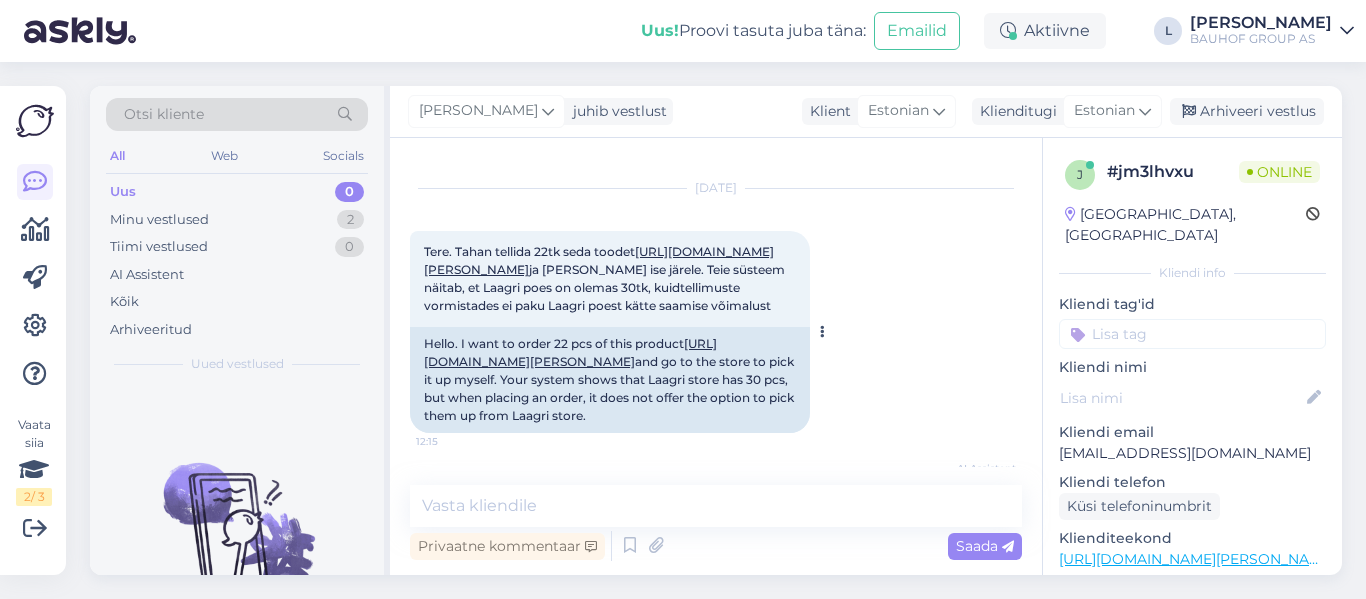 click on "[URL][DOMAIN_NAME][PERSON_NAME]" at bounding box center [599, 260] 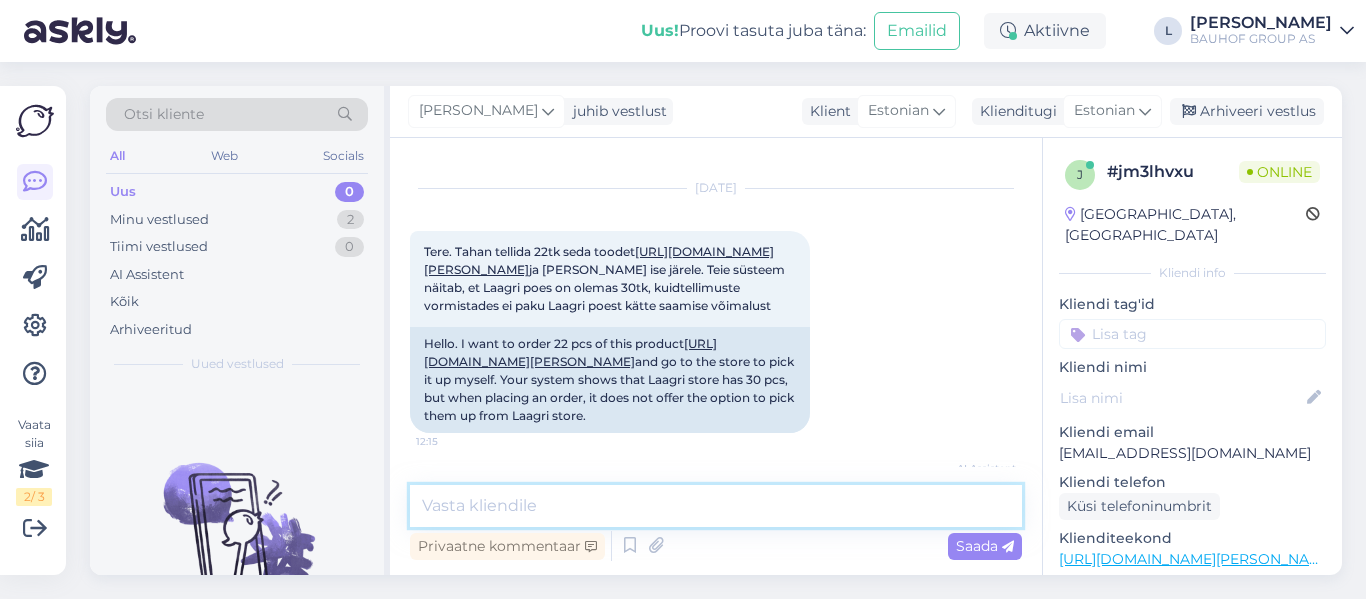 click at bounding box center (716, 506) 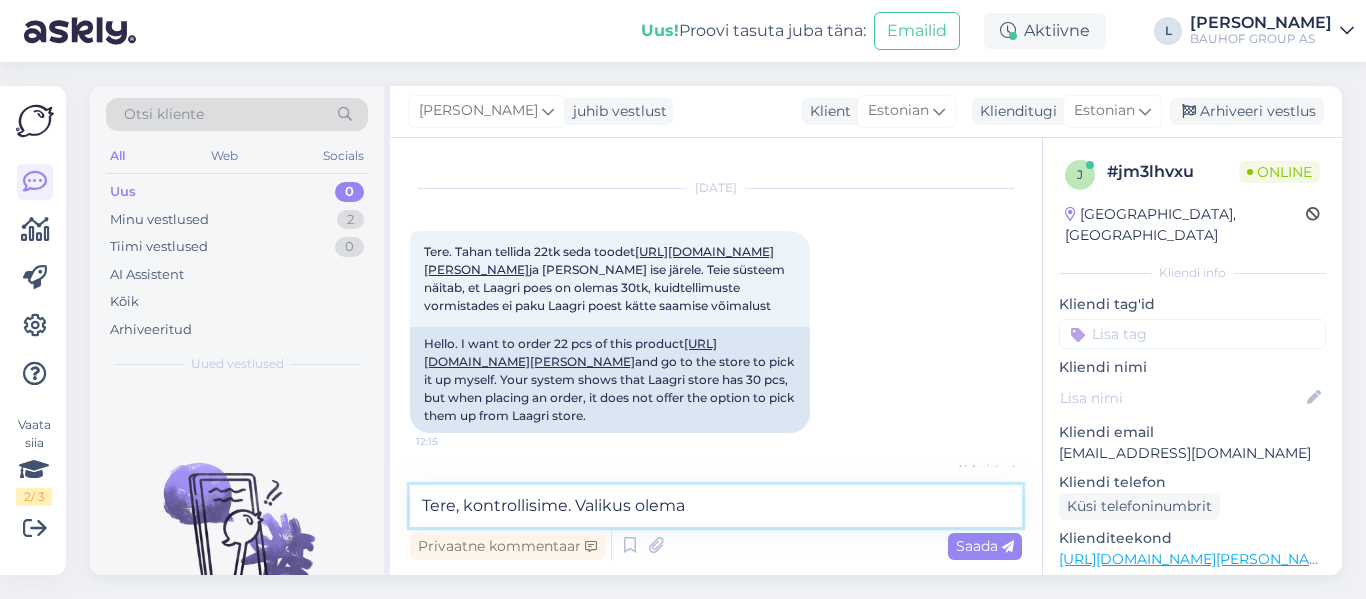 type on "Tere, kontrollisime. Valikus olemas" 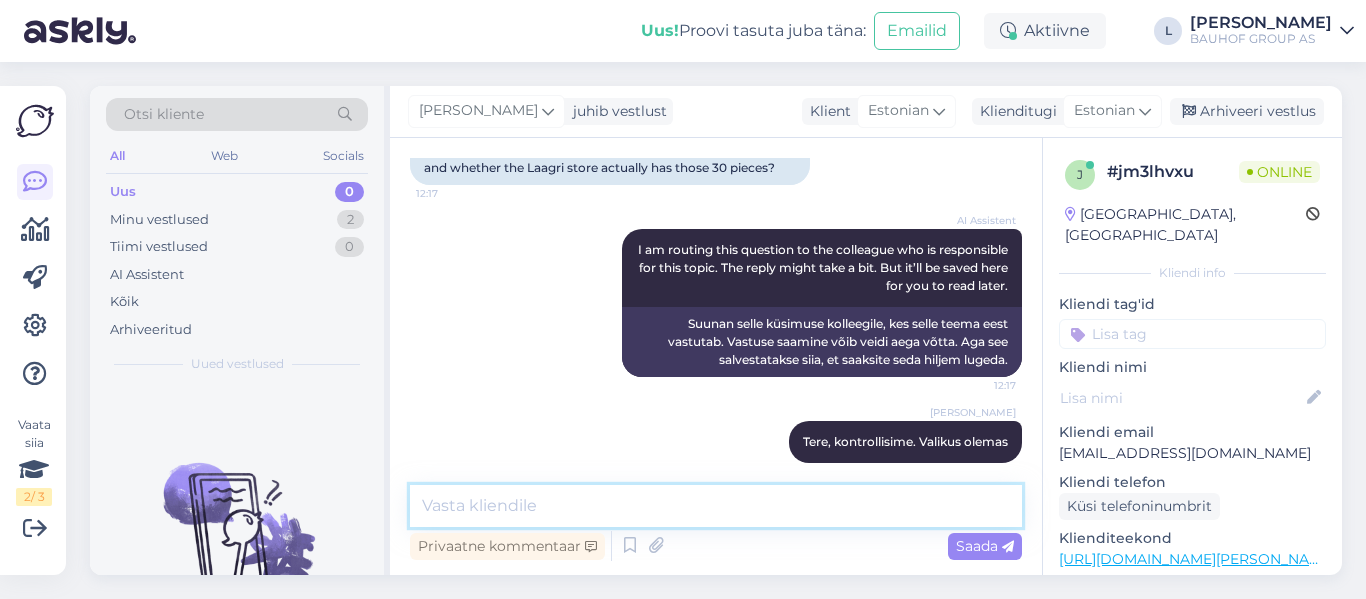 scroll, scrollTop: 845, scrollLeft: 0, axis: vertical 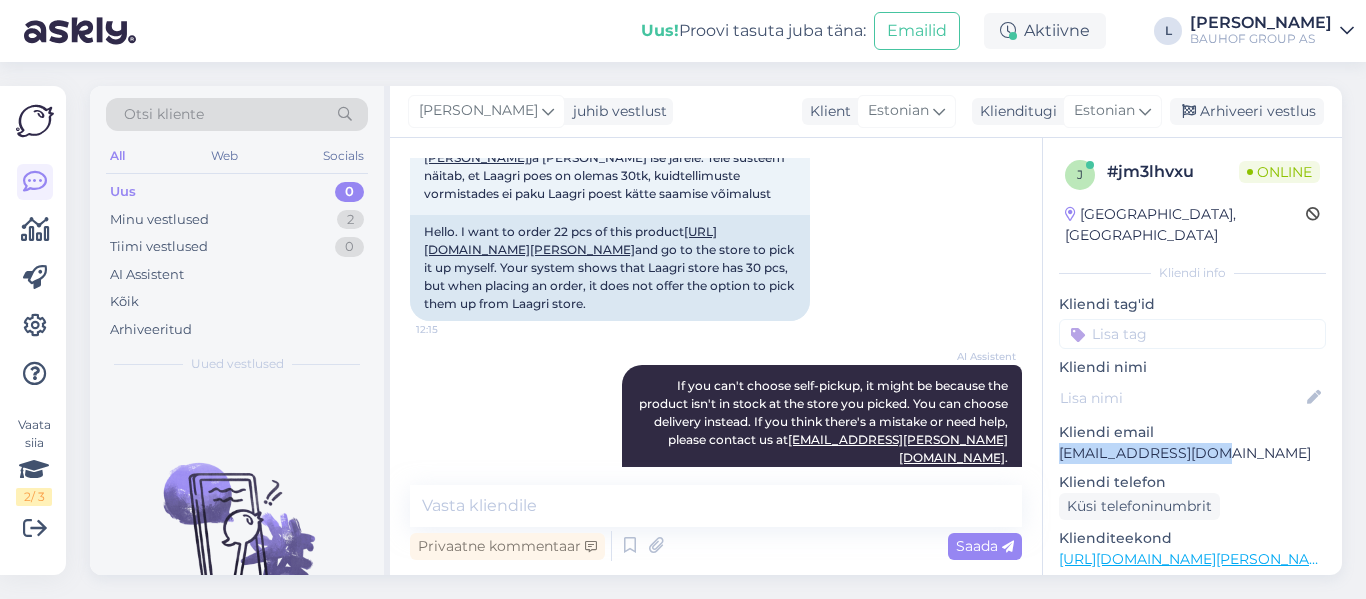 drag, startPoint x: 1227, startPoint y: 440, endPoint x: 1052, endPoint y: 435, distance: 175.07141 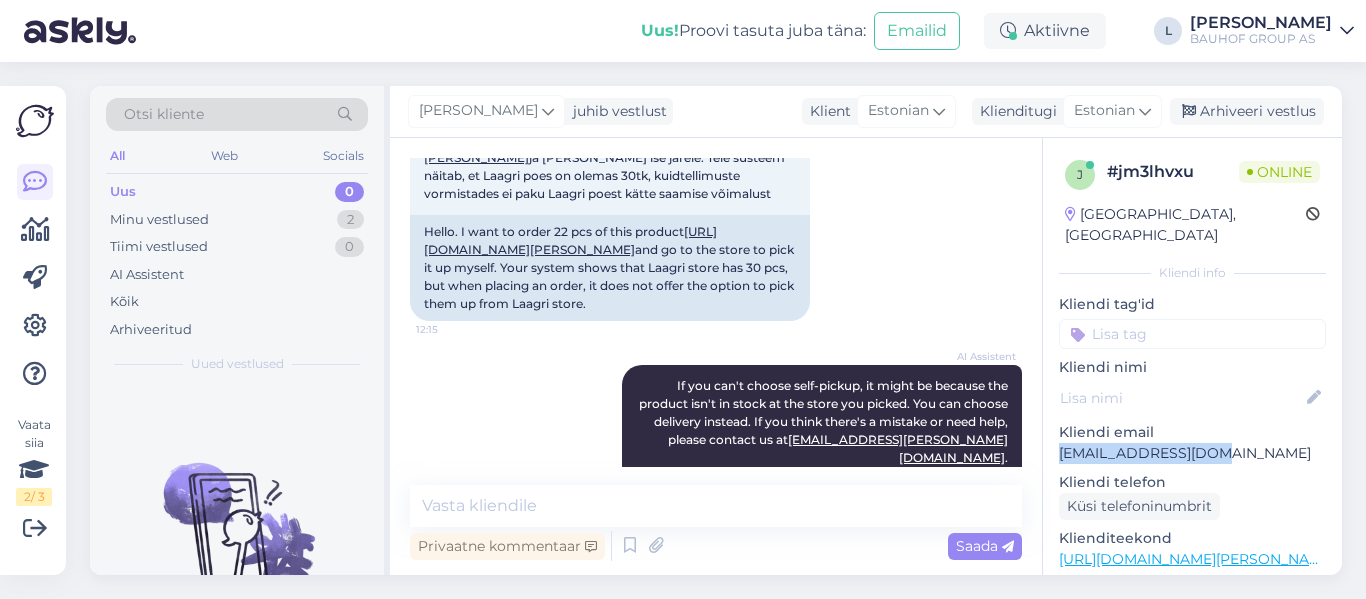 click on "j # jm3lhvxu Online     [GEOGRAPHIC_DATA], [GEOGRAPHIC_DATA] Kliendi info Kliendi tag'id  Kliendi nimi Kliendi email [EMAIL_ADDRESS][DOMAIN_NAME] Kliendi telefon Küsi telefoninumbrit Klienditeekond [URL][DOMAIN_NAME][PERSON_NAME] Vaata edasi ... Operatsioonisüsteem [MEDICAL_DATA] [PERSON_NAME] Chrome [TECHNICAL_ID] [PERSON_NAME]" at bounding box center [1192, 559] 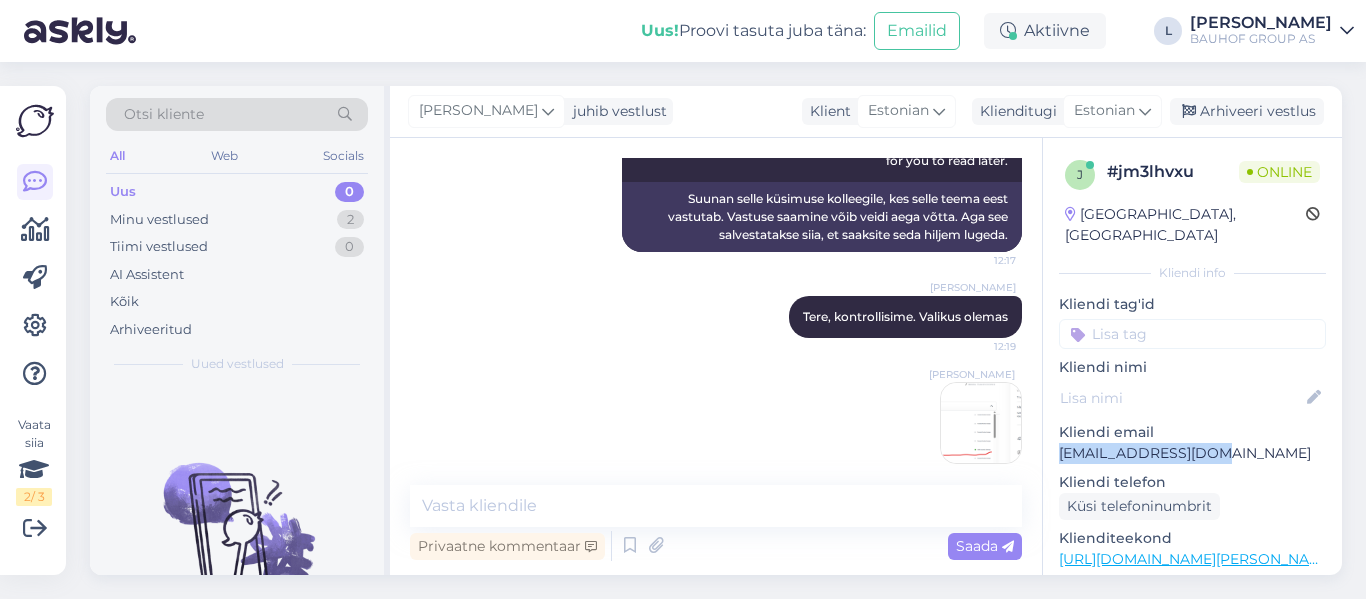 scroll, scrollTop: 845, scrollLeft: 0, axis: vertical 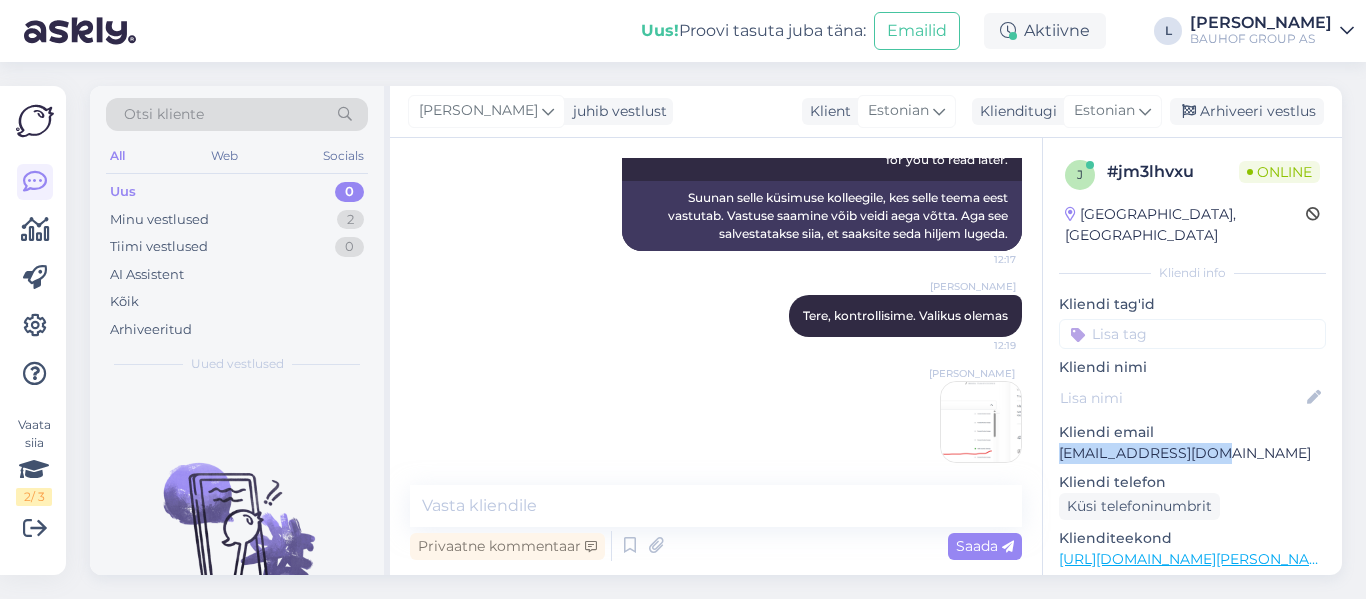 click at bounding box center (981, 422) 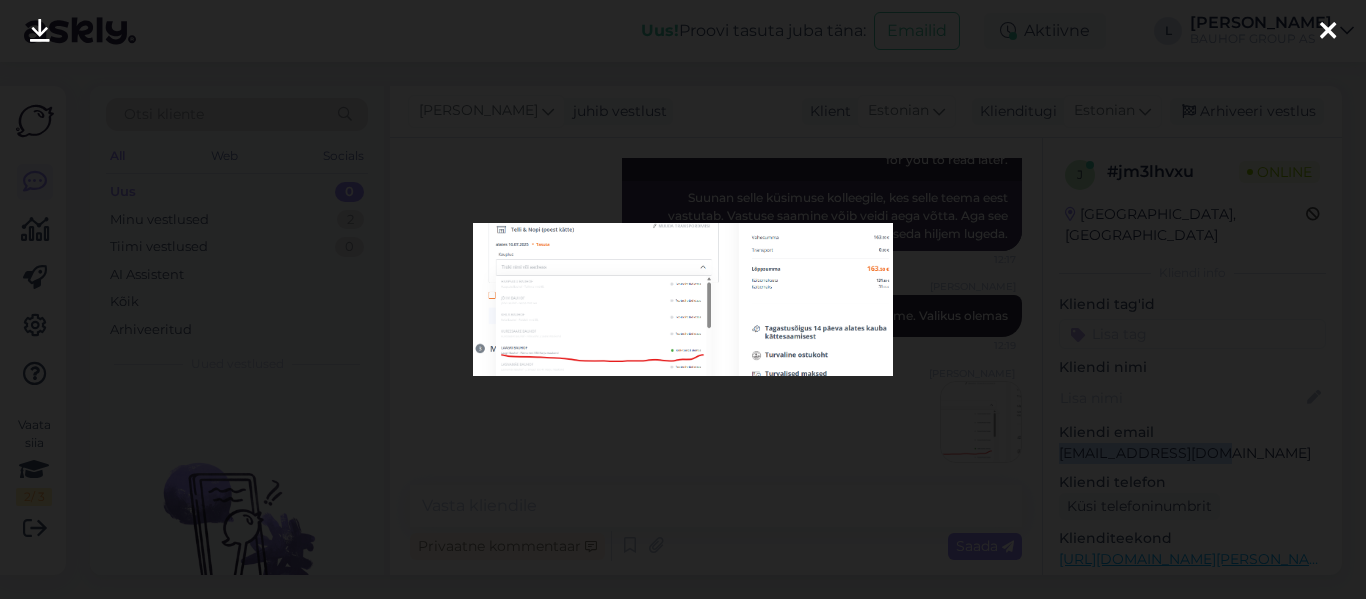 click at bounding box center (682, 299) 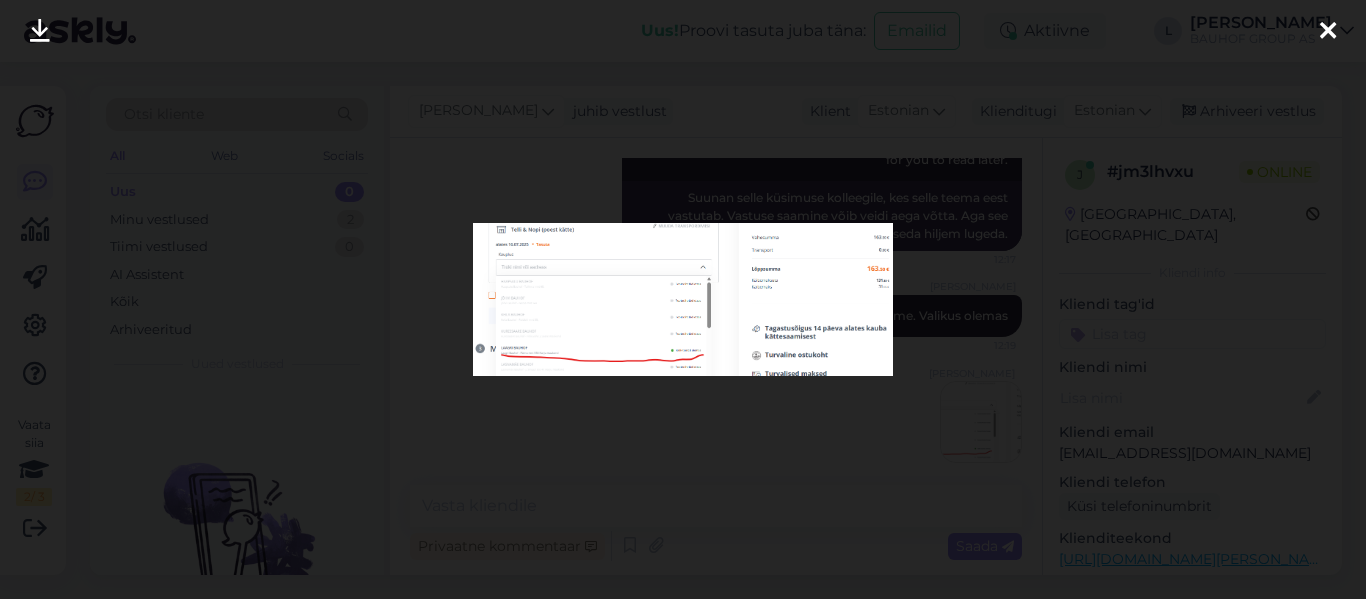click at bounding box center (683, 299) 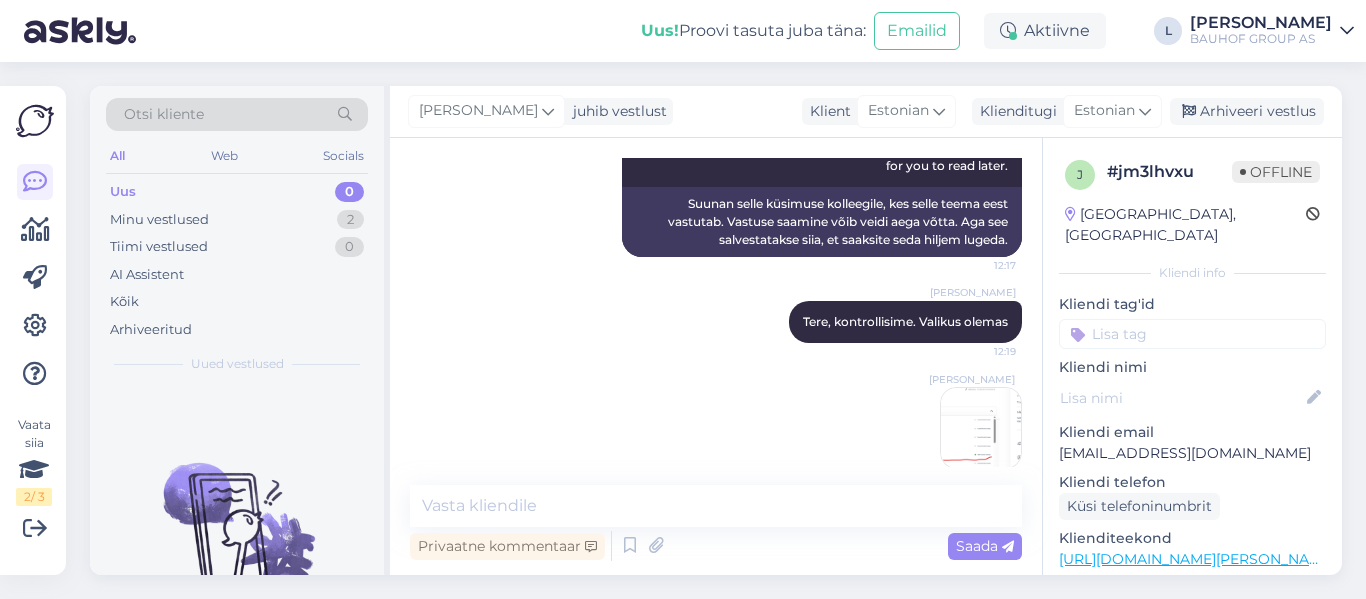 scroll, scrollTop: 845, scrollLeft: 0, axis: vertical 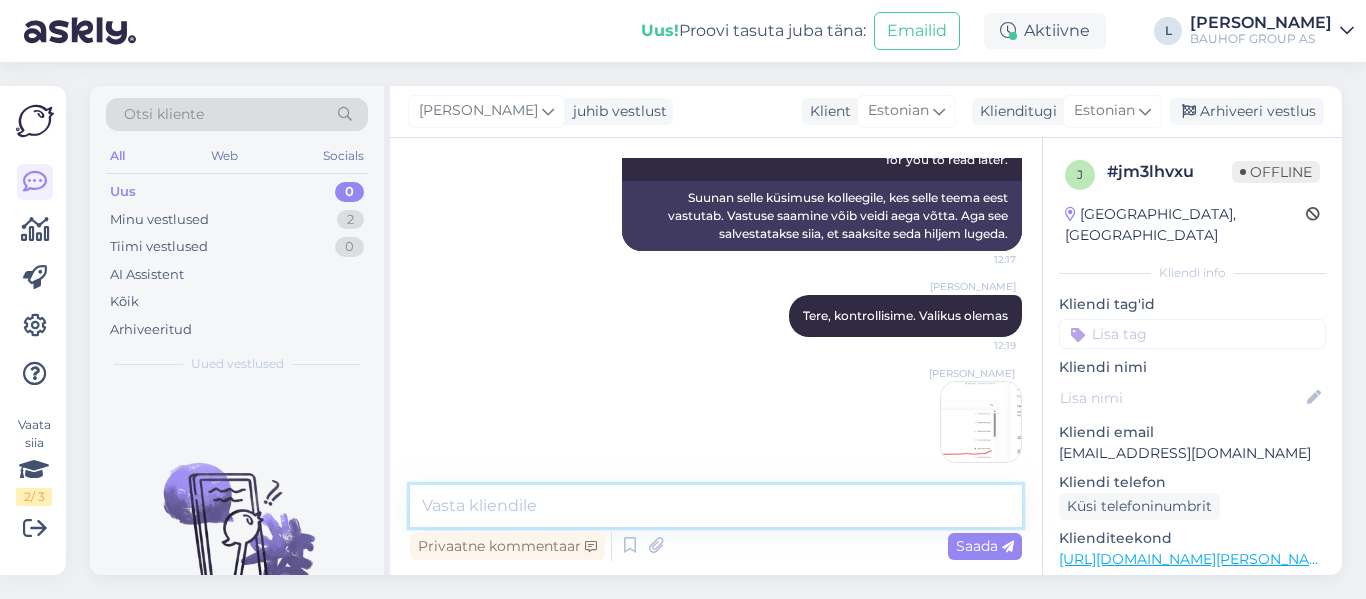 click at bounding box center (716, 506) 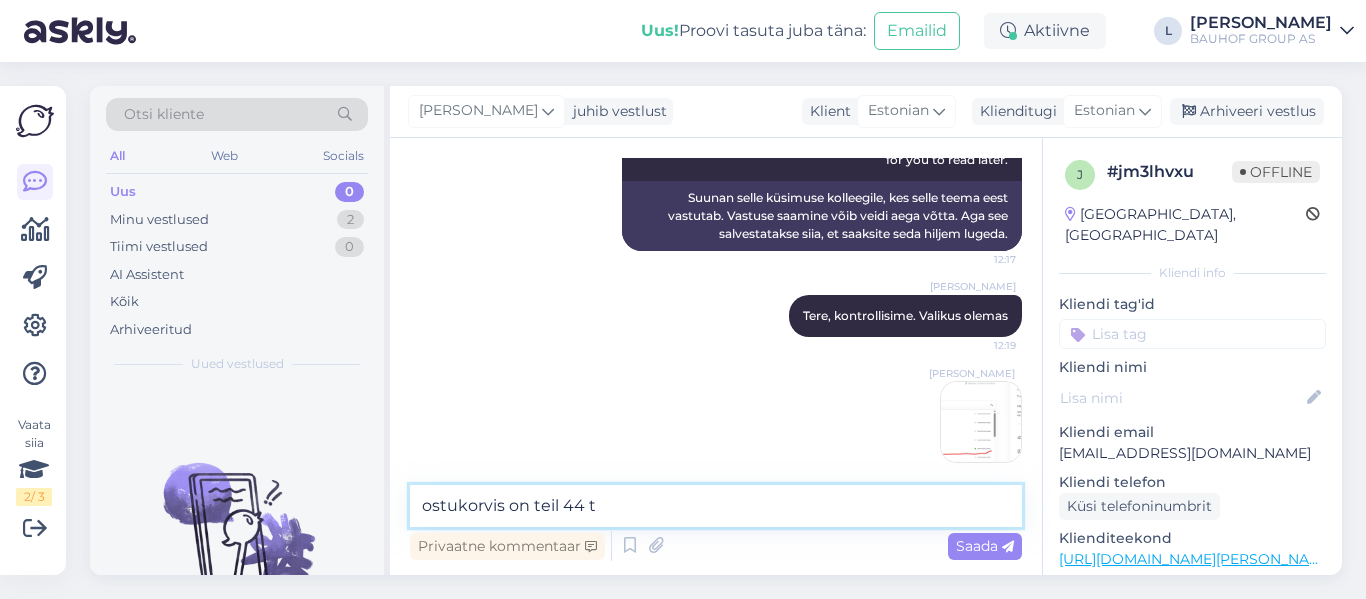type on "ostukorvis on teil 44 tk" 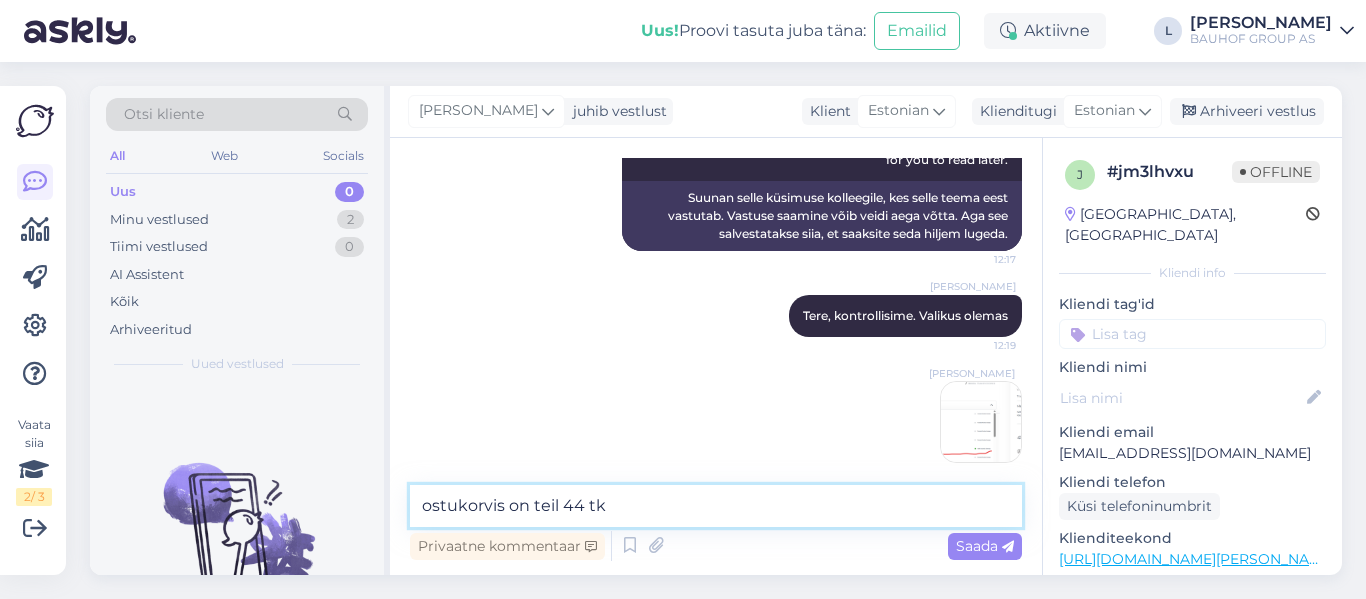 type 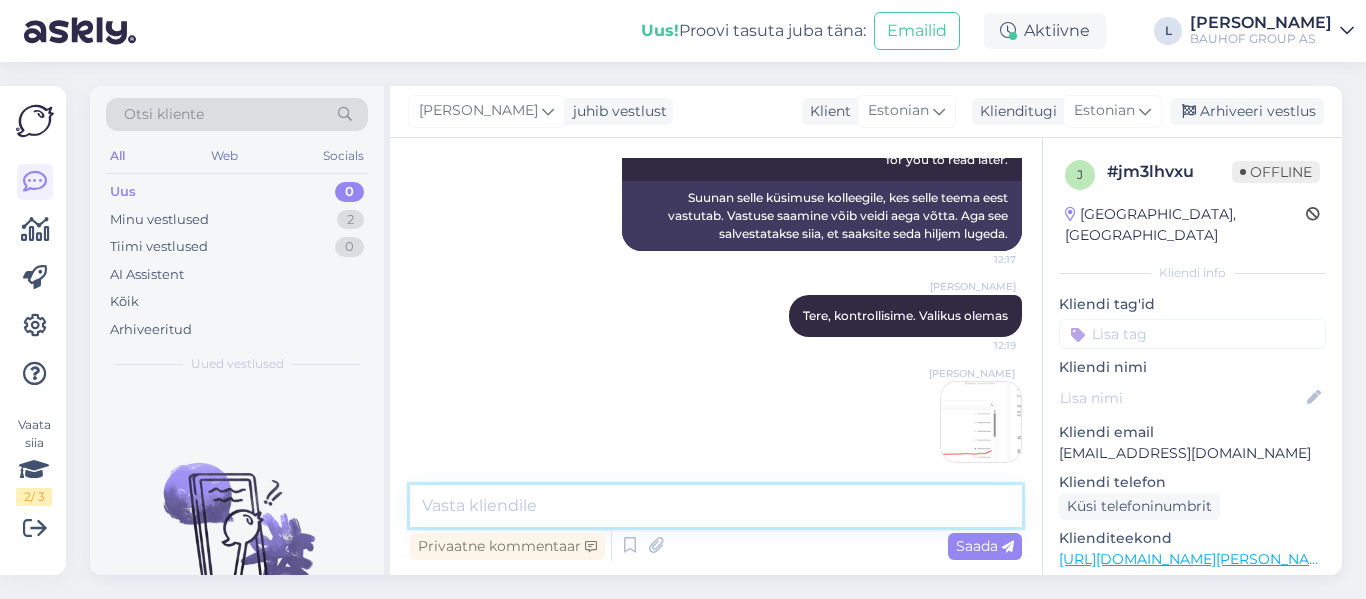 scroll, scrollTop: 931, scrollLeft: 0, axis: vertical 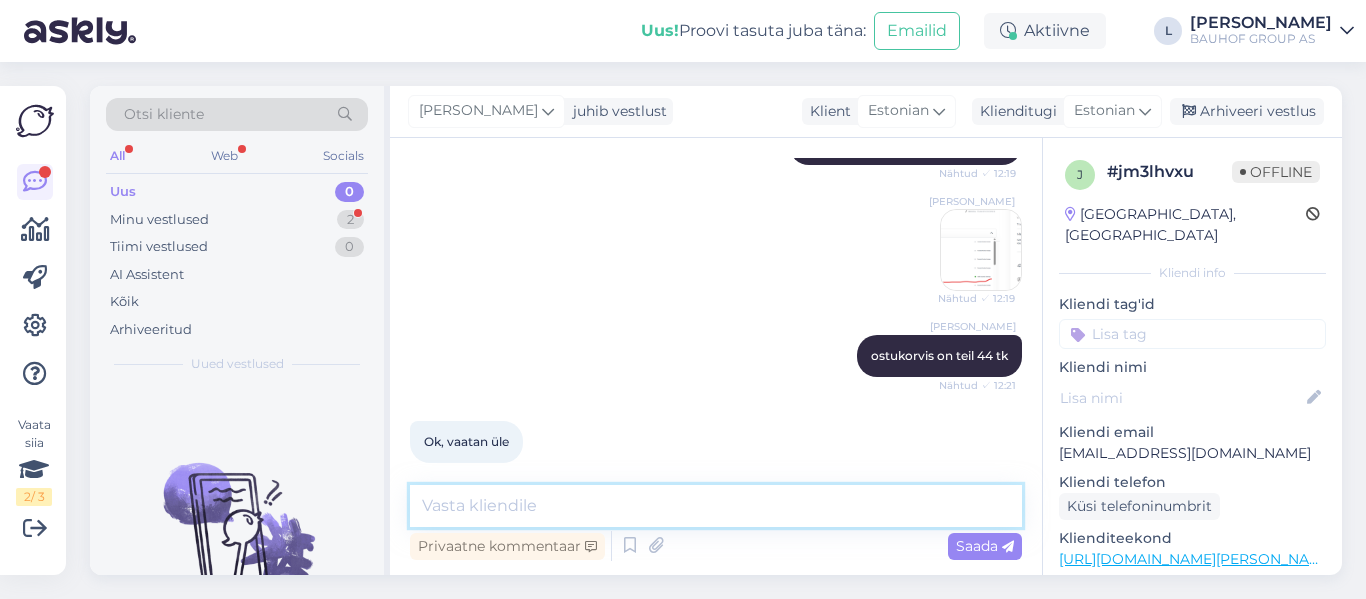click at bounding box center [716, 506] 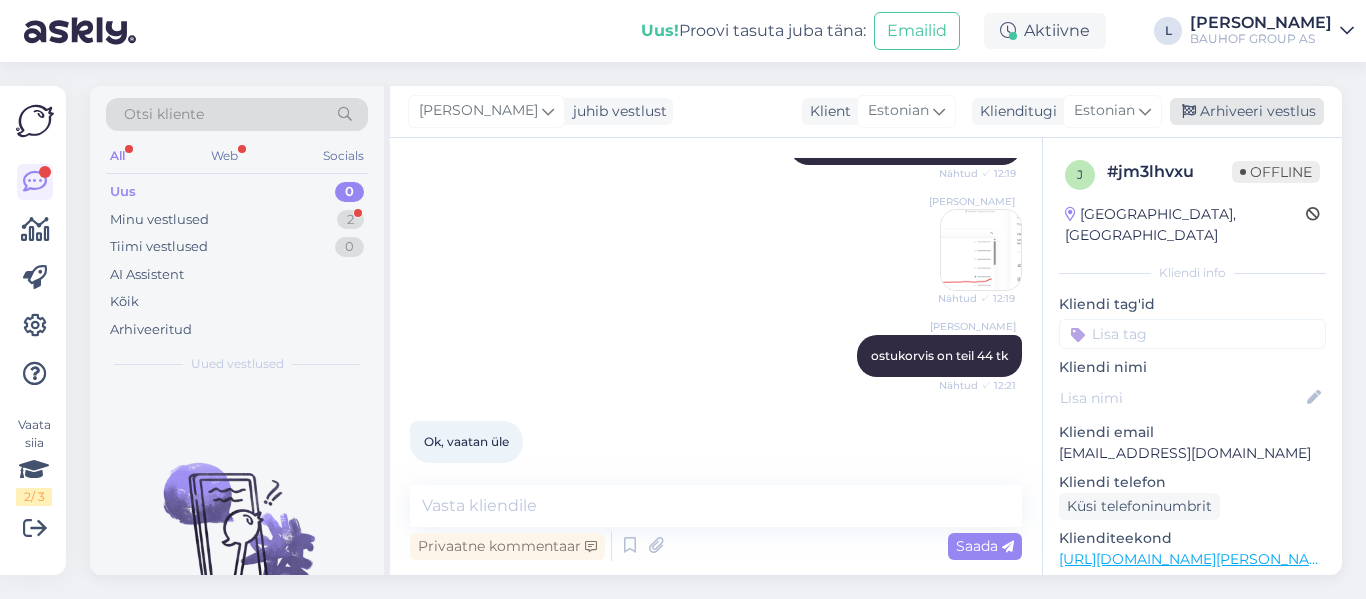 click on "Arhiveeri vestlus" at bounding box center (1247, 111) 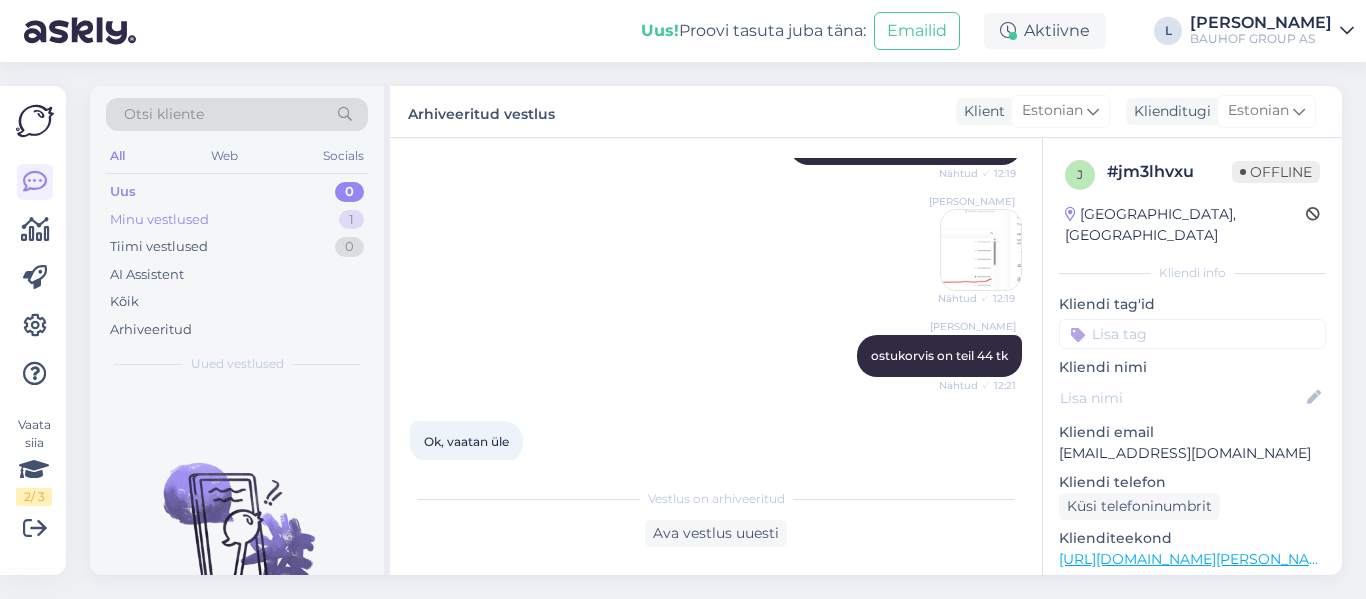 click on "Minu vestlused" at bounding box center [159, 220] 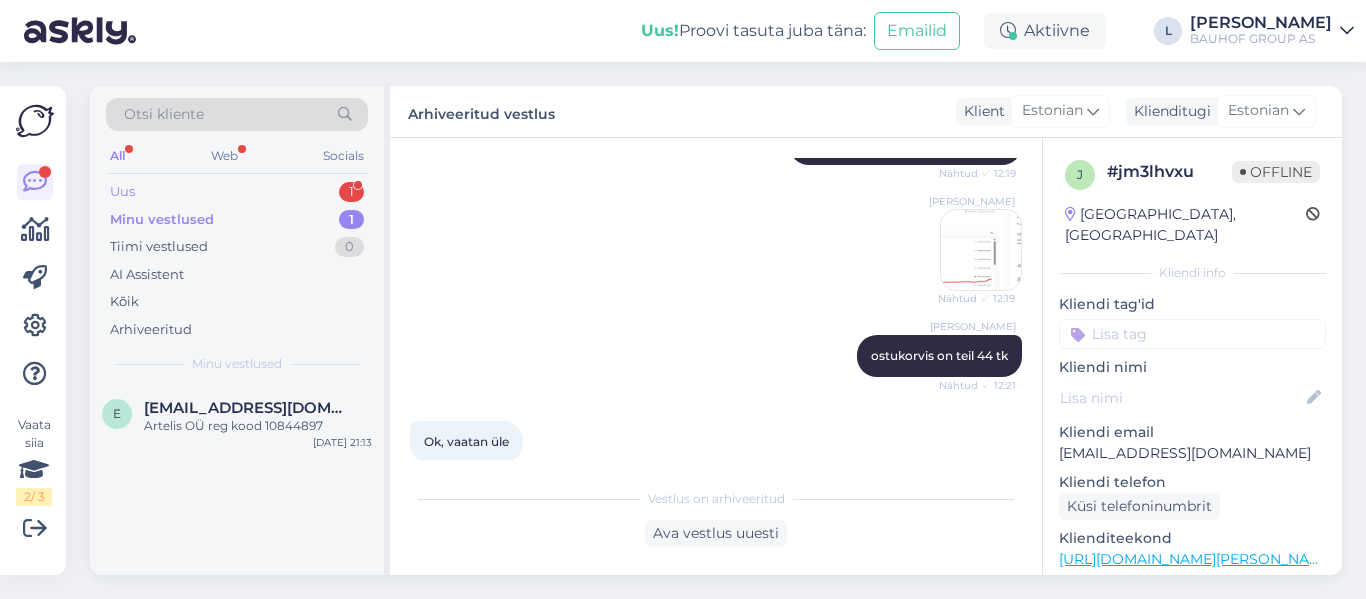 click on "Uus 1" at bounding box center (237, 192) 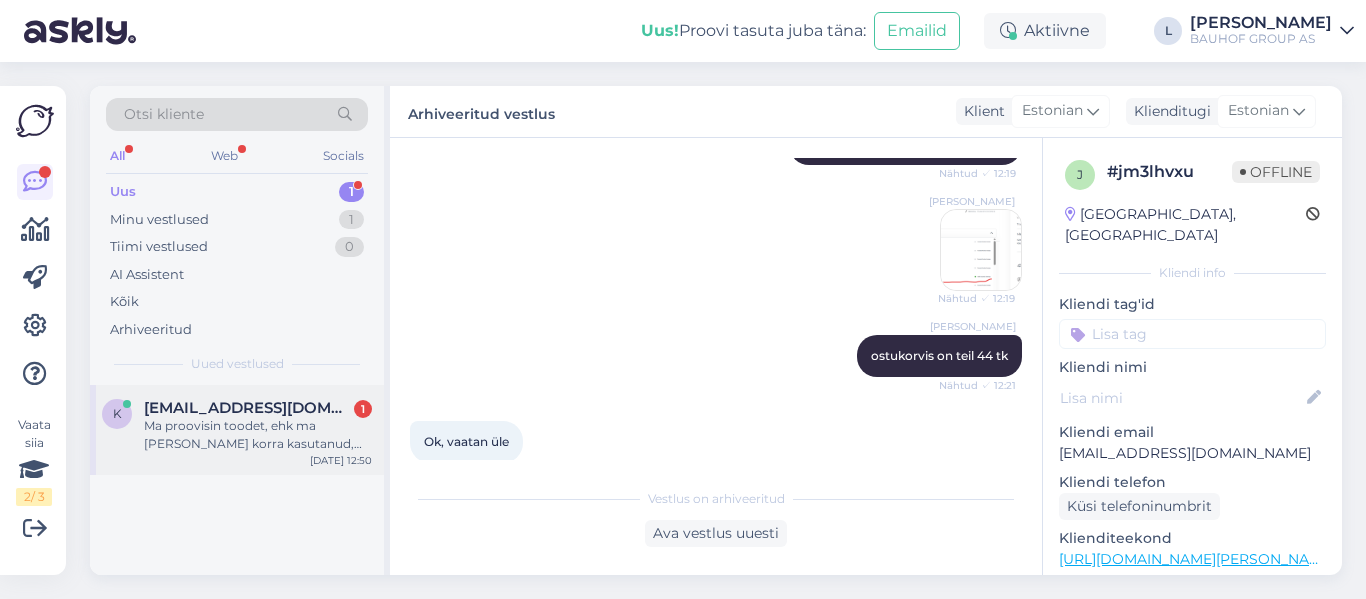 click on "[EMAIL_ADDRESS][DOMAIN_NAME]" at bounding box center (248, 408) 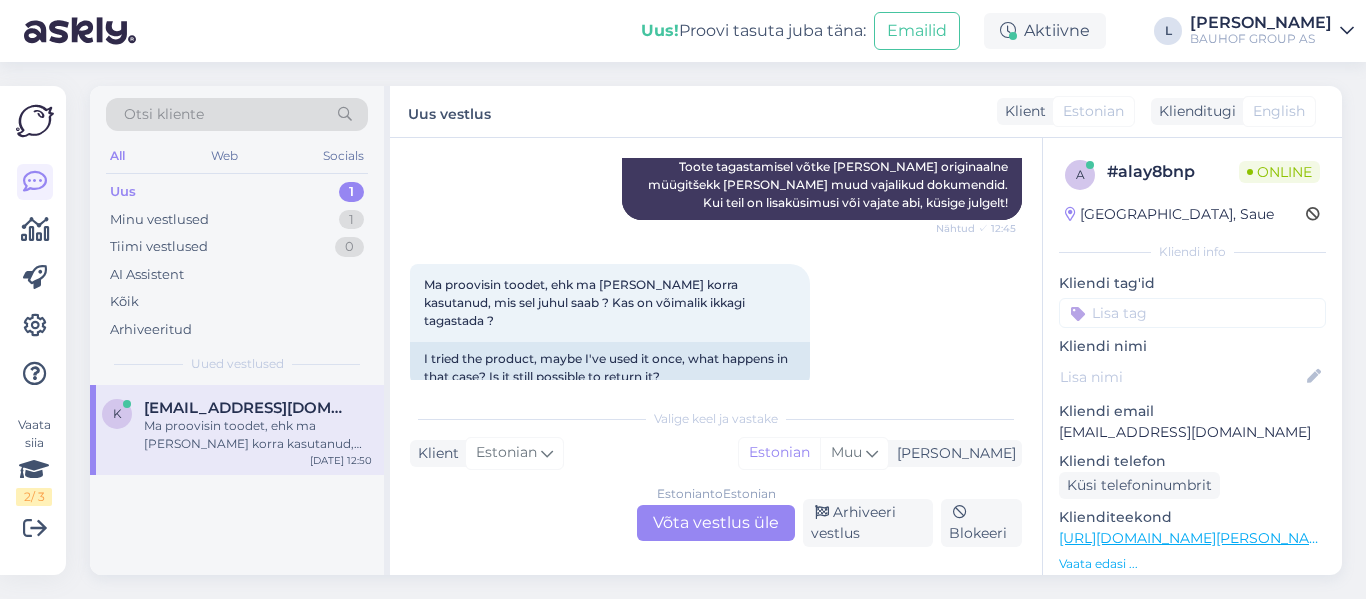 click on "Estonian  to  Estonian Võta vestlus üle" at bounding box center [716, 523] 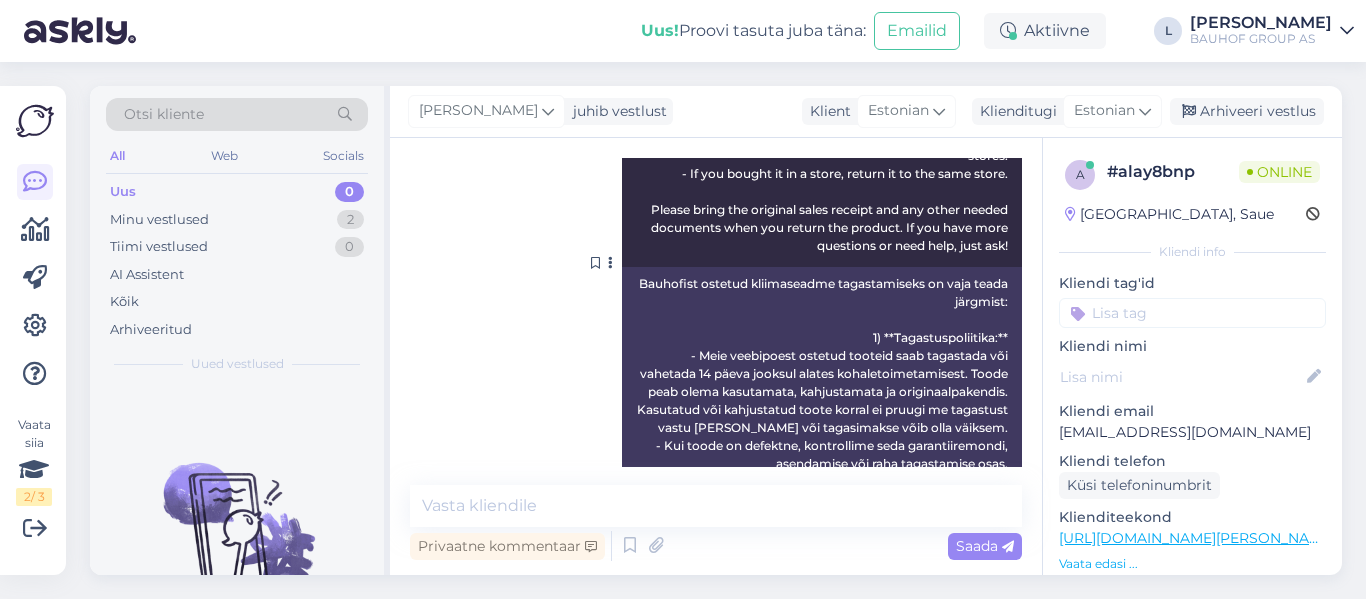scroll, scrollTop: 1017, scrollLeft: 0, axis: vertical 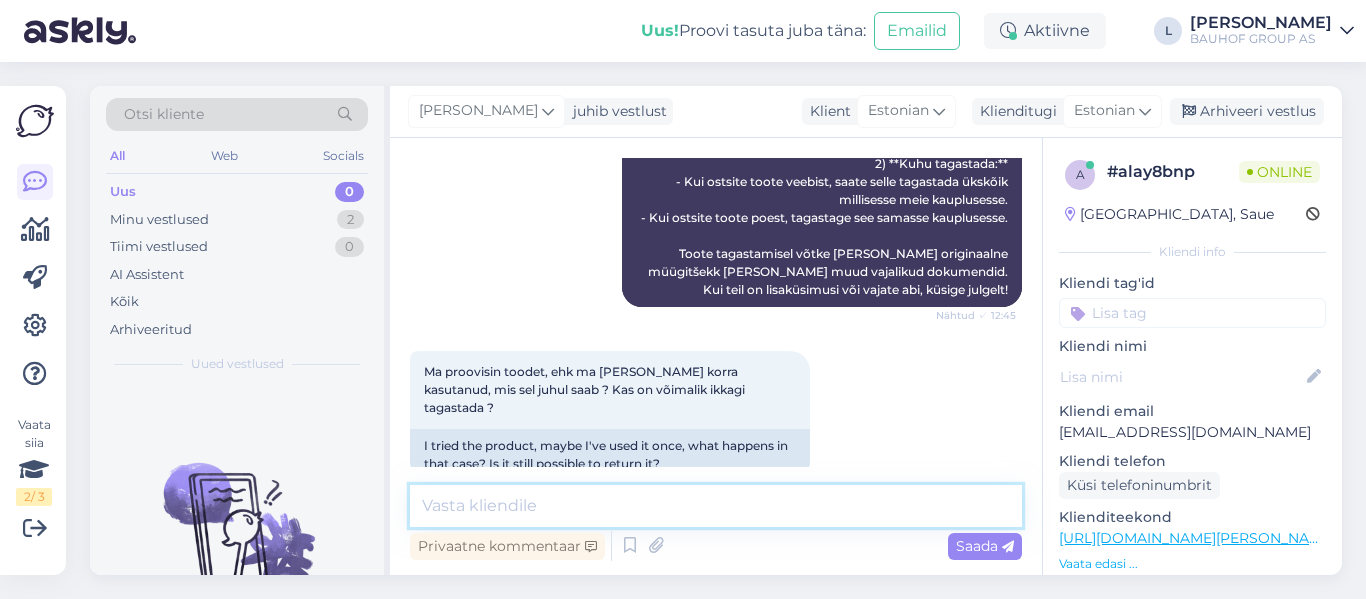 drag, startPoint x: 702, startPoint y: 497, endPoint x: 712, endPoint y: 501, distance: 10.770329 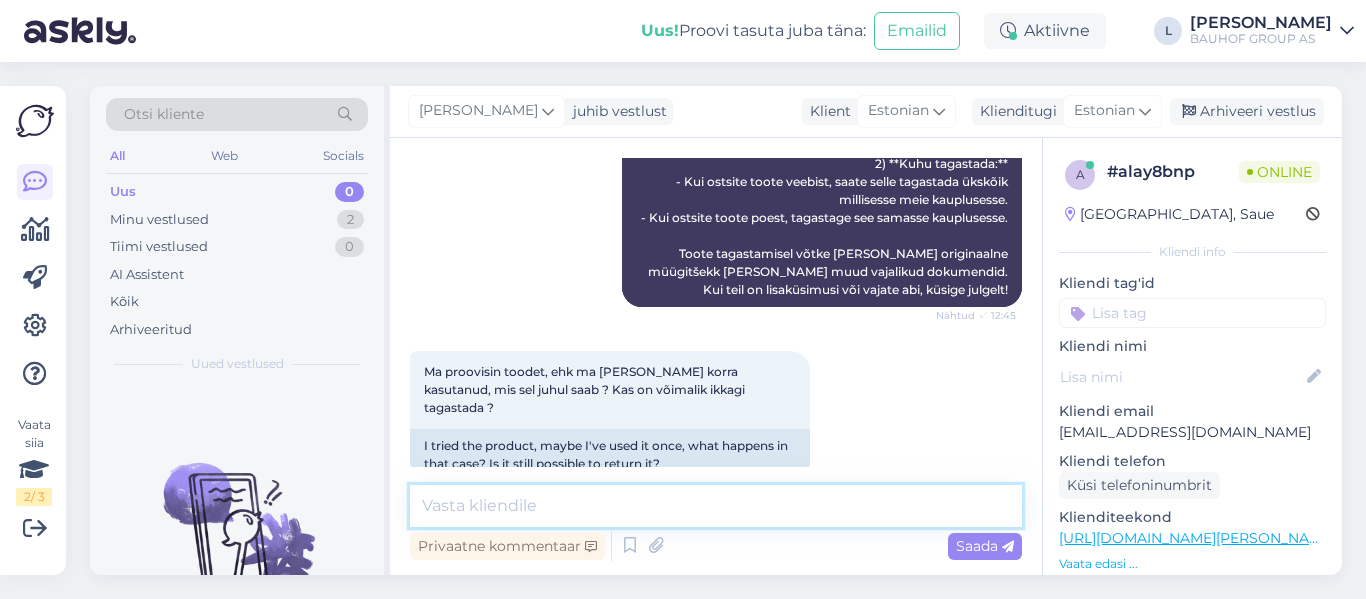 click at bounding box center [716, 506] 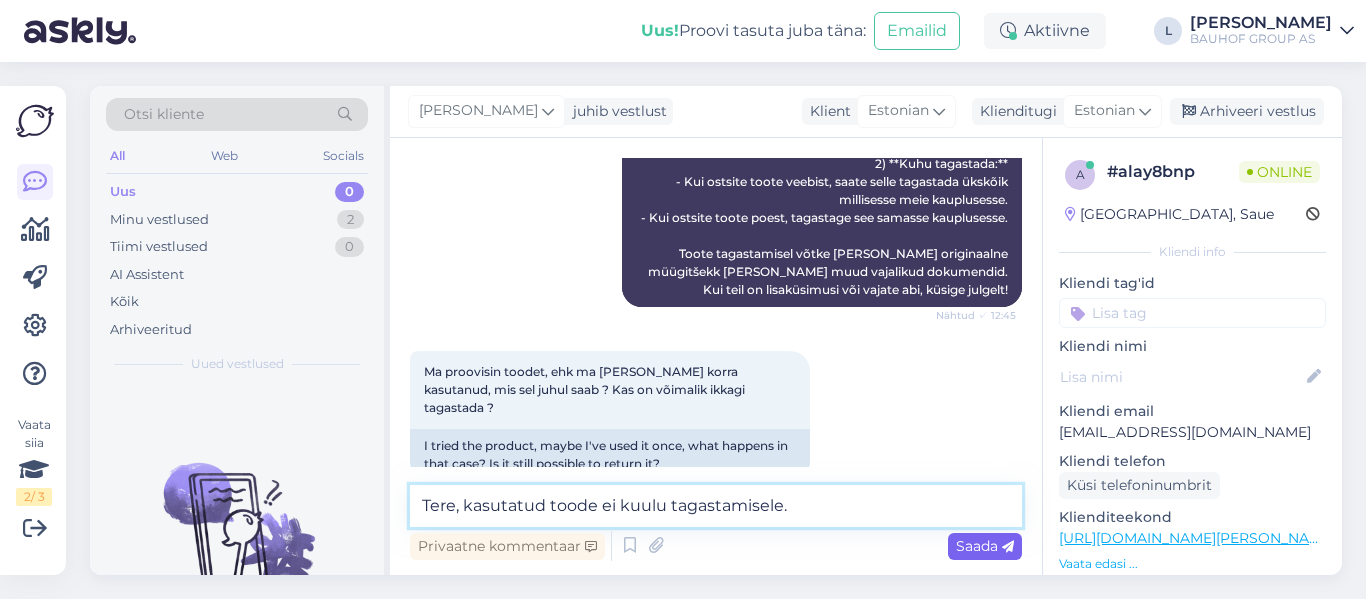 type on "Tere, kasutatud toode ei kuulu tagastamisele." 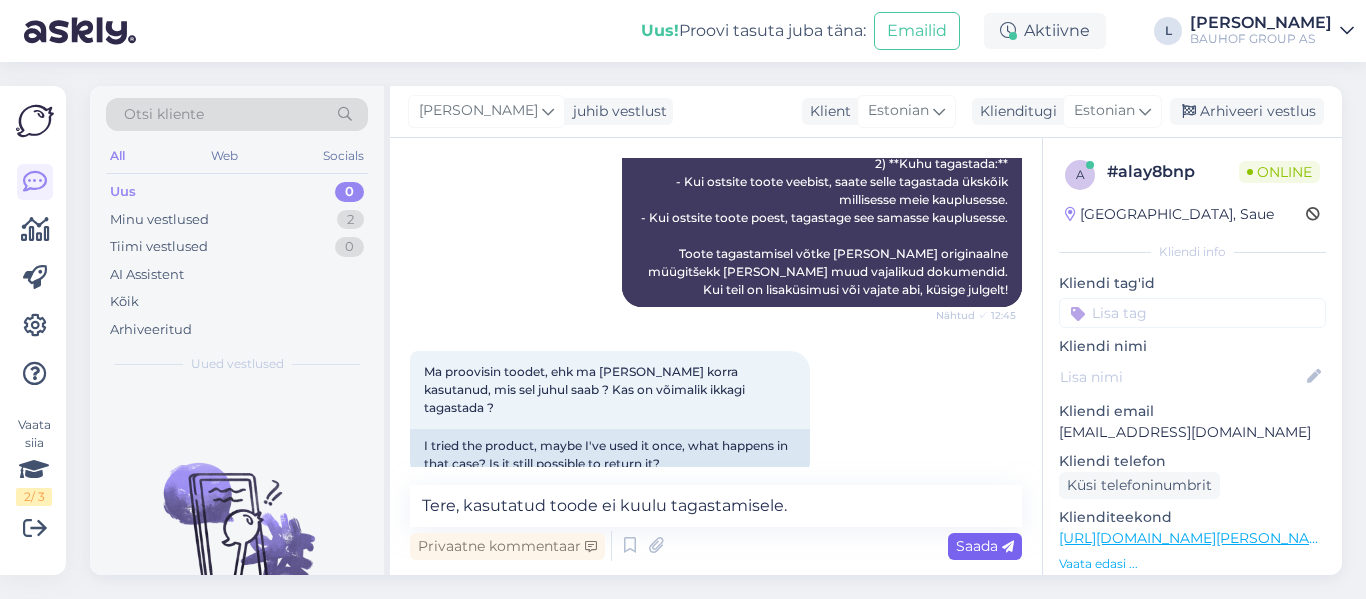 click at bounding box center [1008, 547] 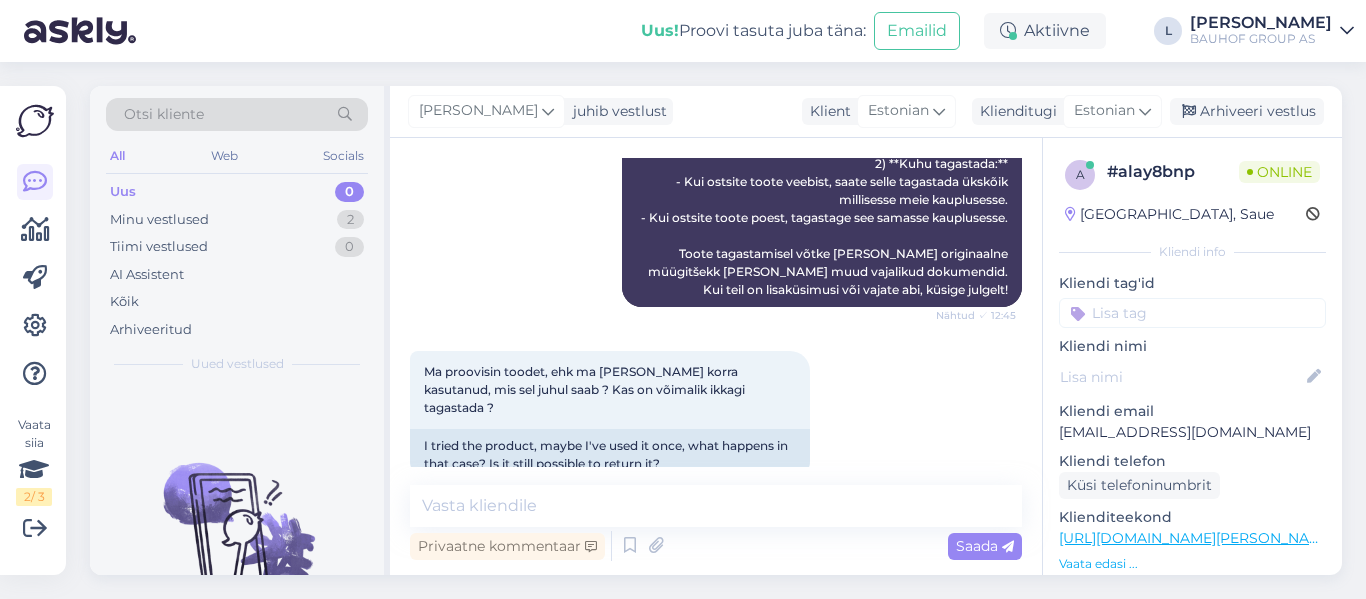 scroll, scrollTop: 1103, scrollLeft: 0, axis: vertical 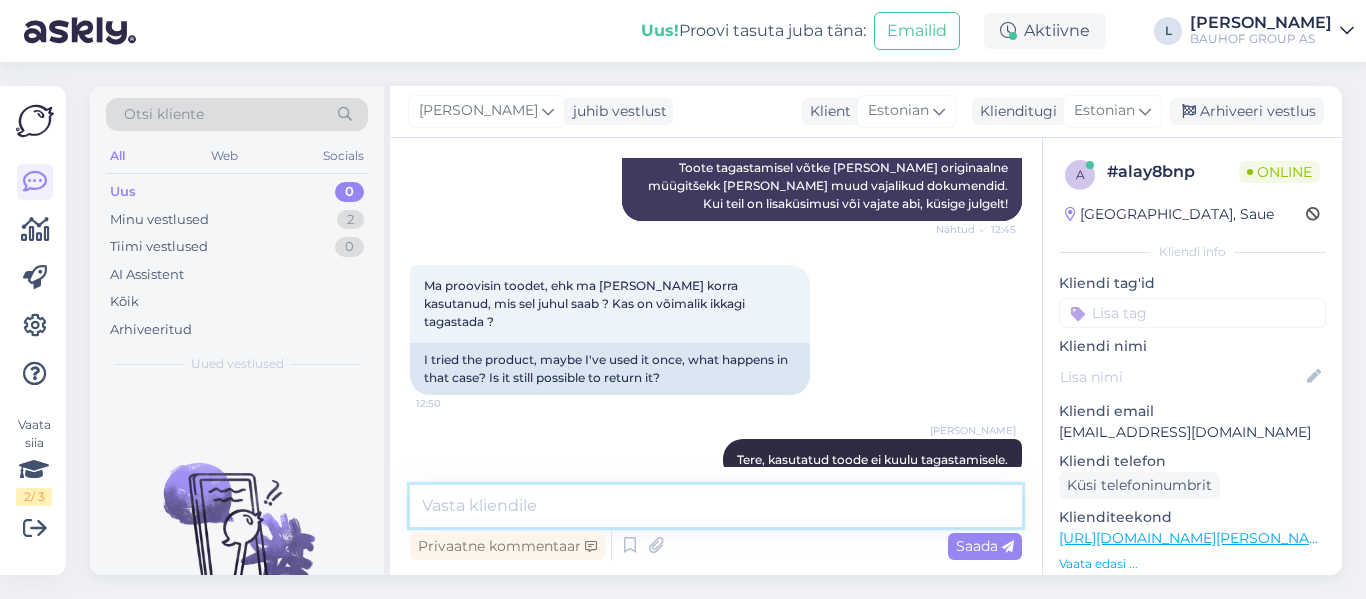 click at bounding box center (716, 506) 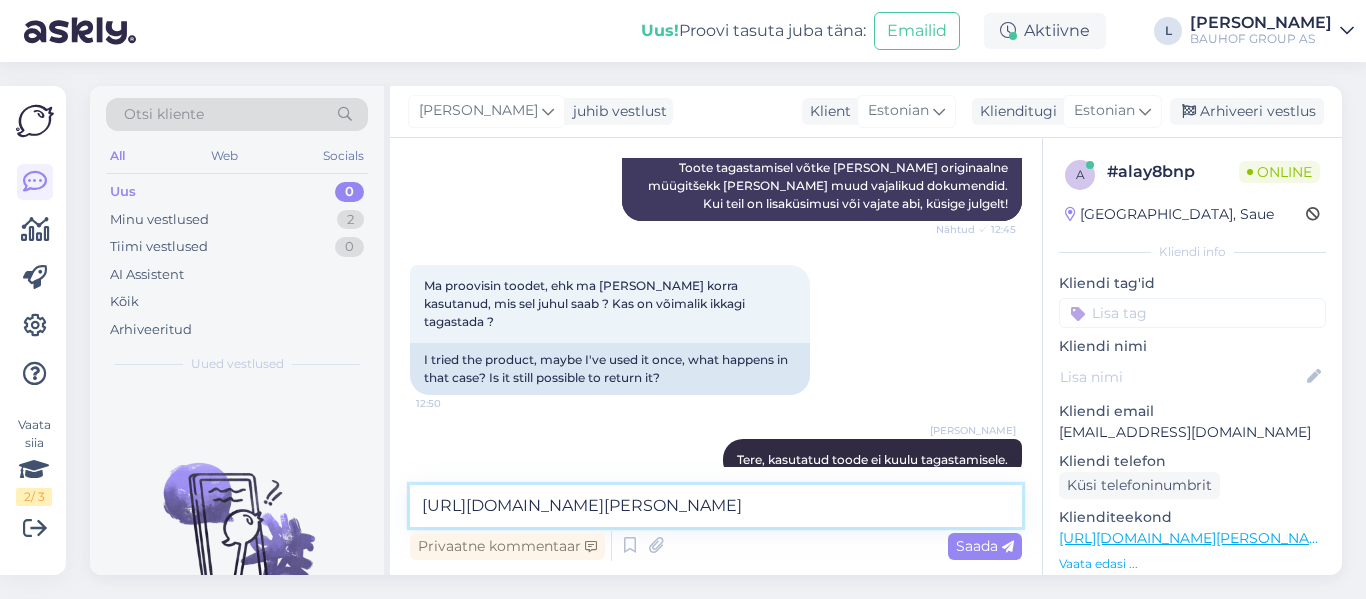 type 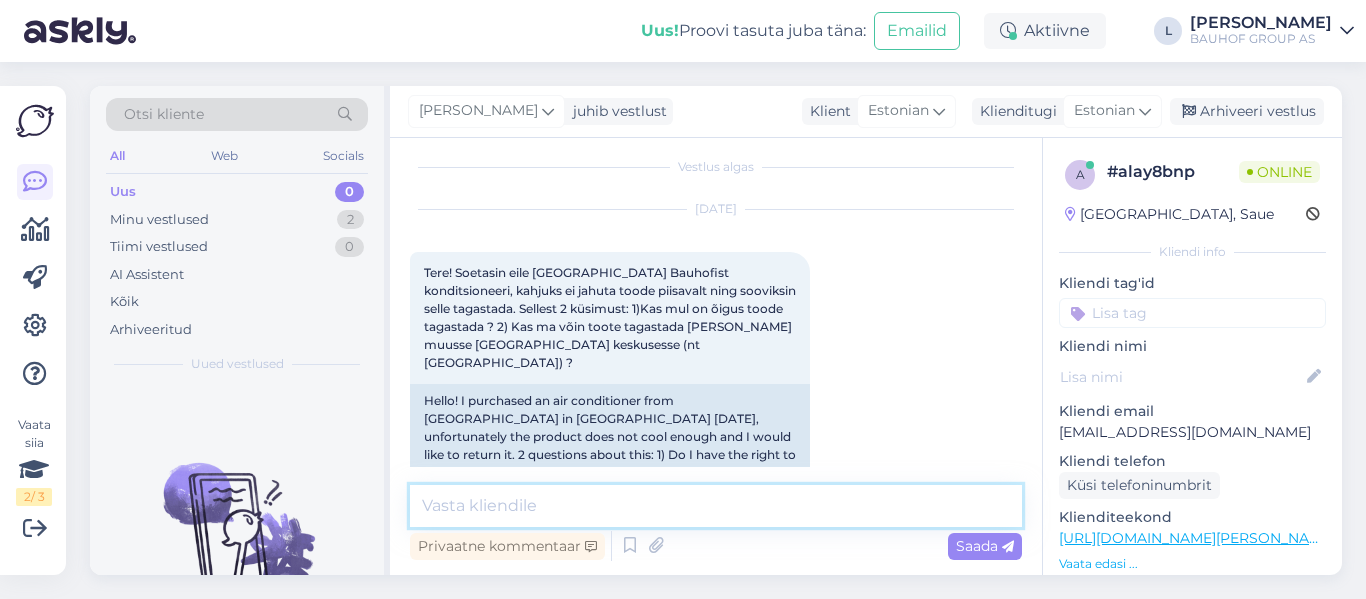 scroll, scrollTop: 0, scrollLeft: 0, axis: both 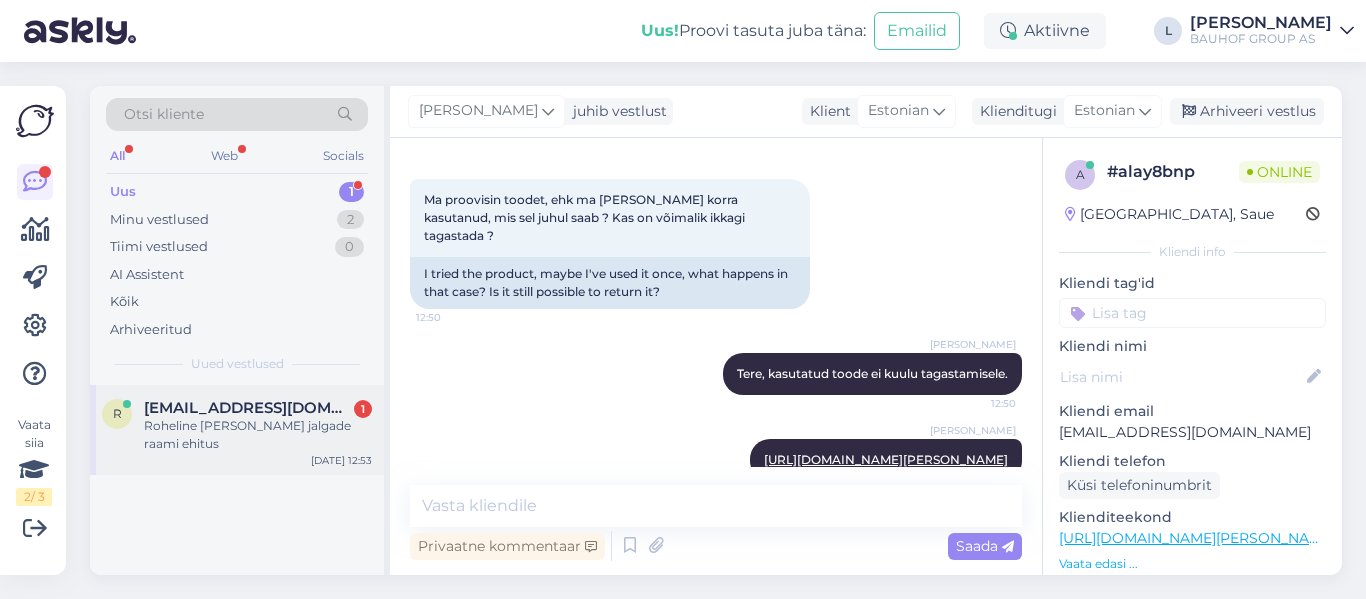 click on "Roheline [PERSON_NAME] jalgade raami ehitus" at bounding box center (258, 435) 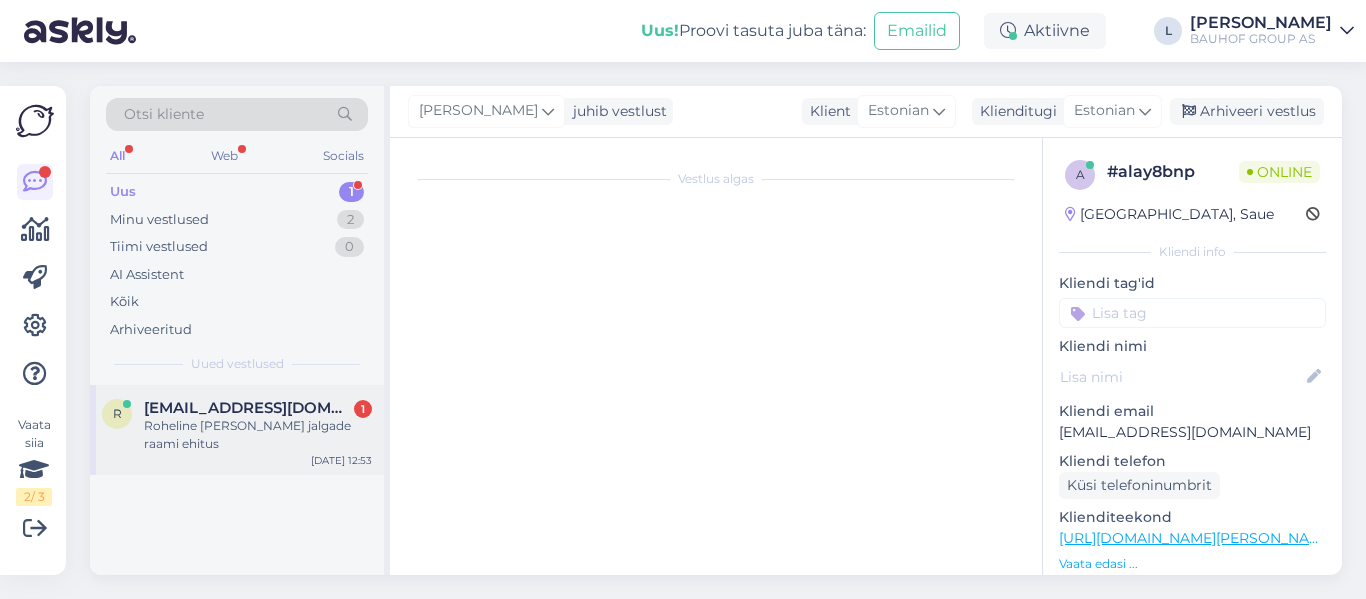 scroll, scrollTop: 516, scrollLeft: 0, axis: vertical 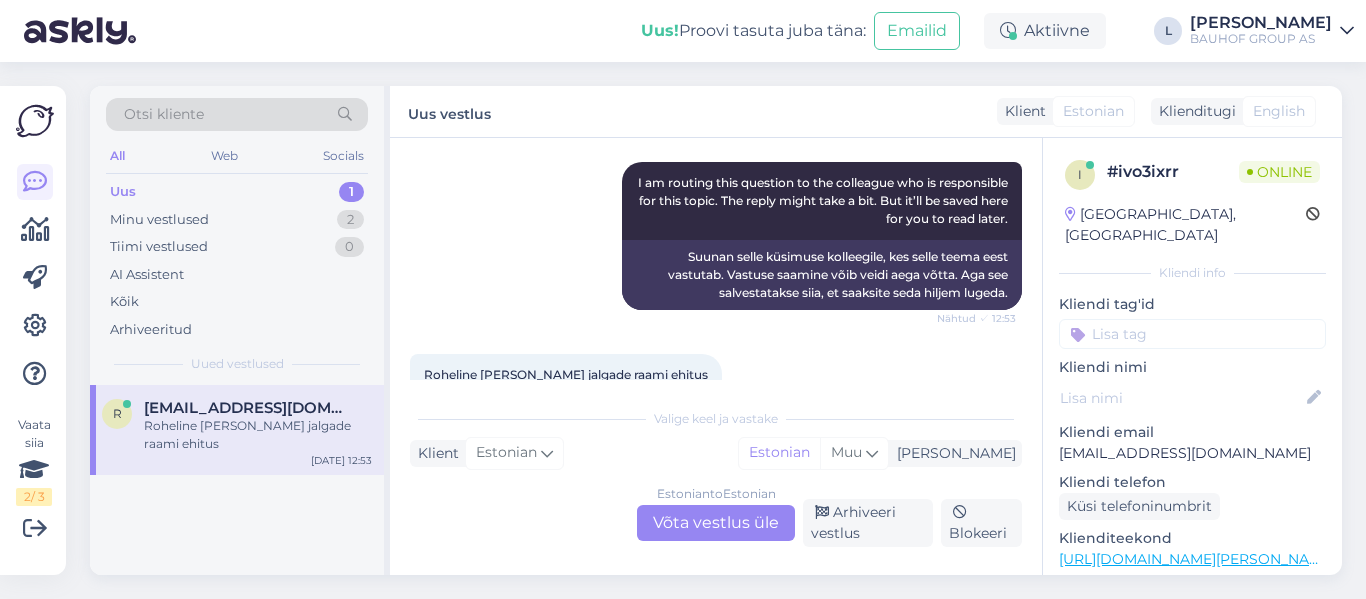 click on "Estonian  to  Estonian Võta vestlus üle" at bounding box center (716, 523) 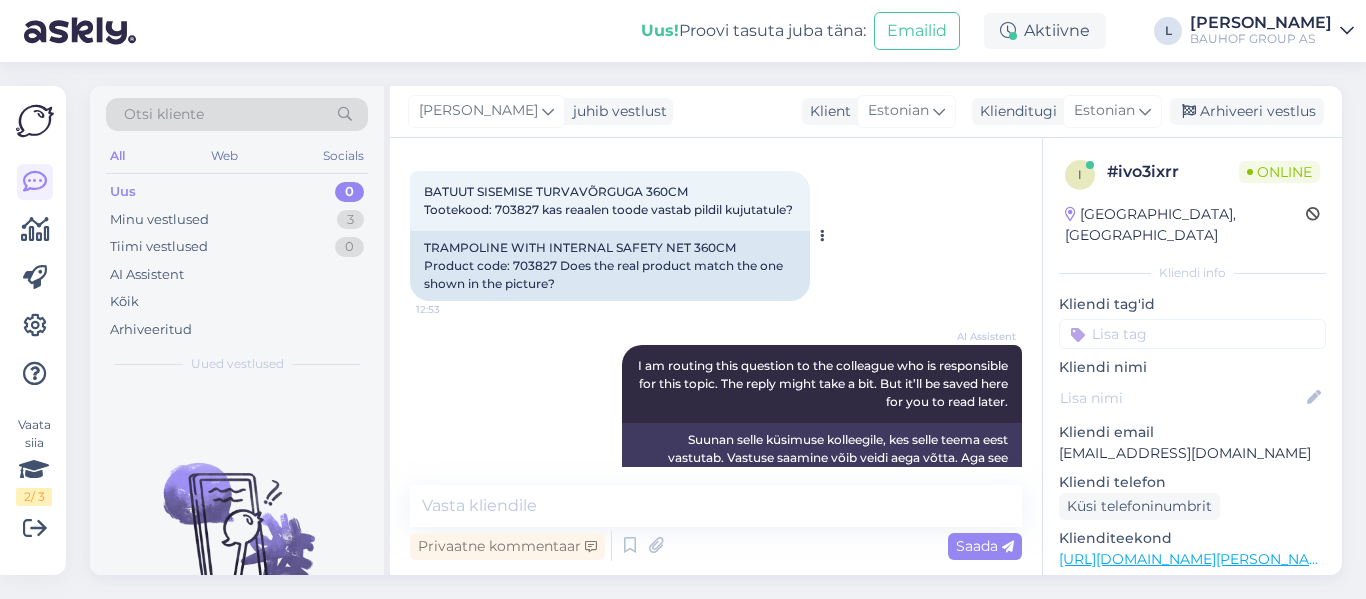 scroll, scrollTop: 200, scrollLeft: 0, axis: vertical 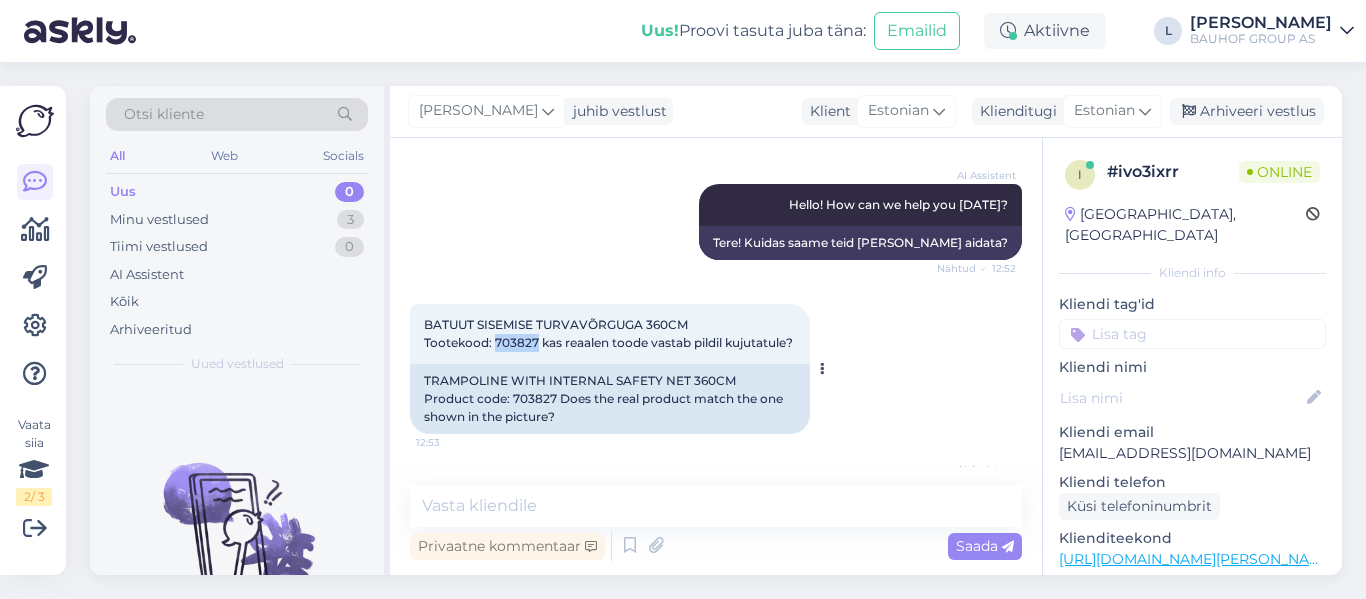 drag, startPoint x: 536, startPoint y: 342, endPoint x: 495, endPoint y: 341, distance: 41.01219 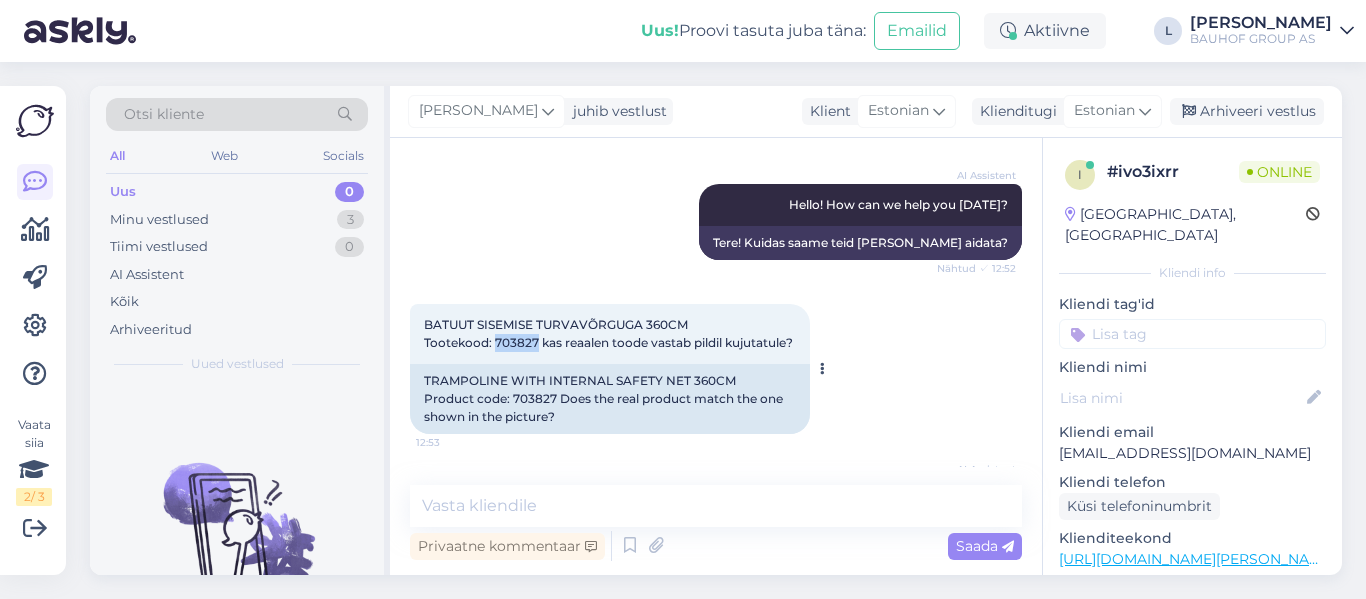 click on "BATUUT SISEMISE TURVAVÕRGUGA 360CM
Tootekood: 703827 kas reaalen toode vastab pildil kujutatule?" at bounding box center (608, 333) 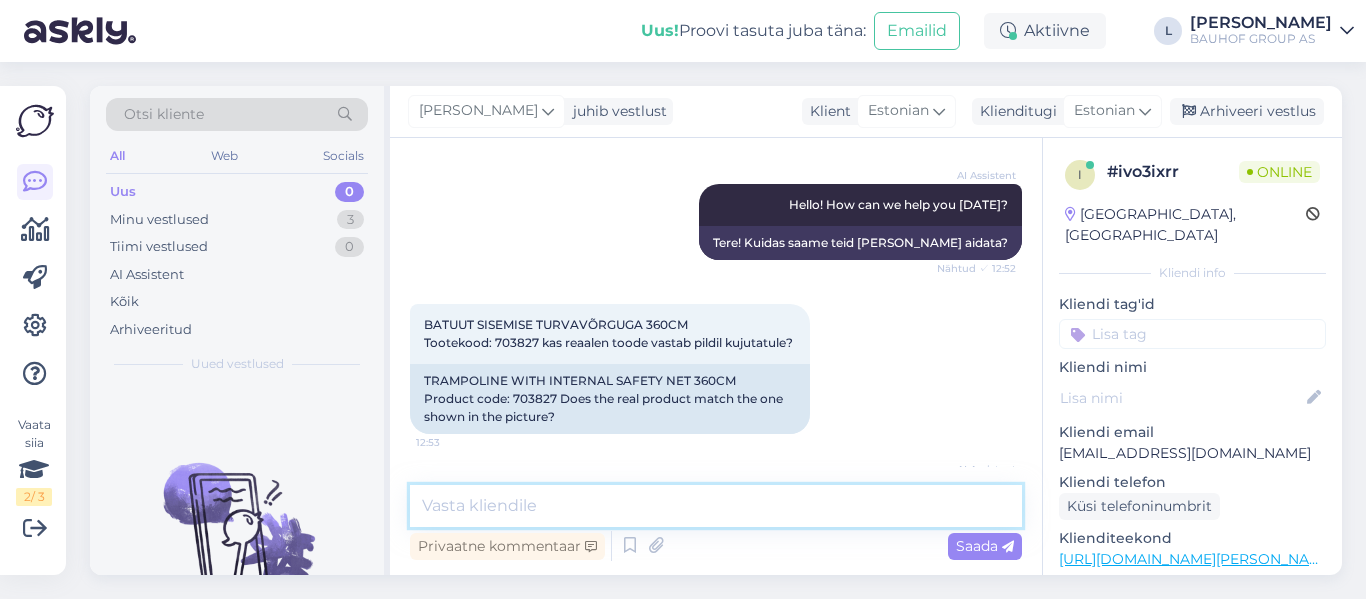 click at bounding box center (716, 506) 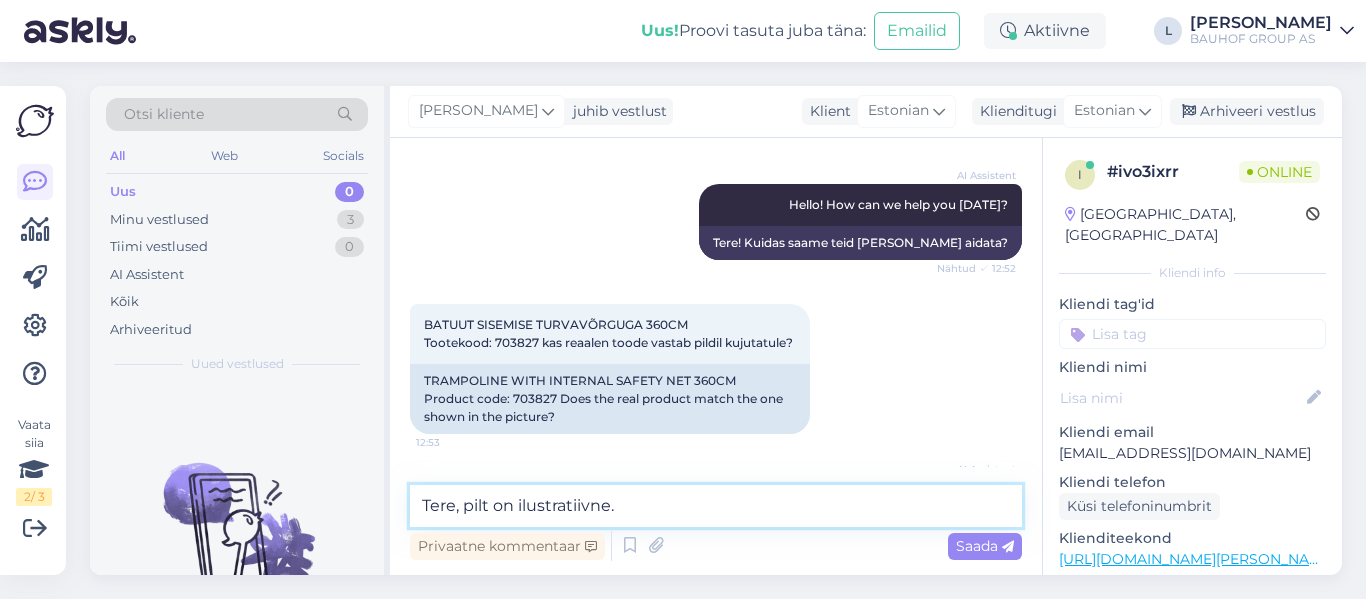 paste on "Batuudil on 4 U-kujulist" 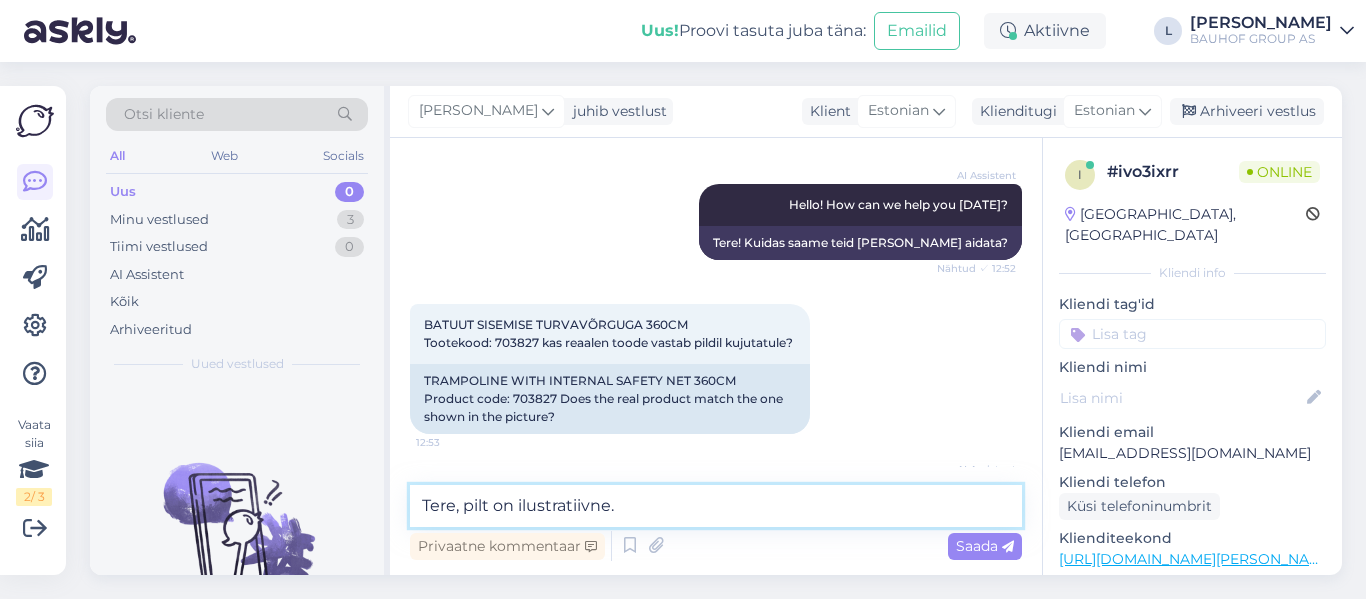 type on "Tere, pilt on ilustratiivne. Batuudil on 4 U-kujulist" 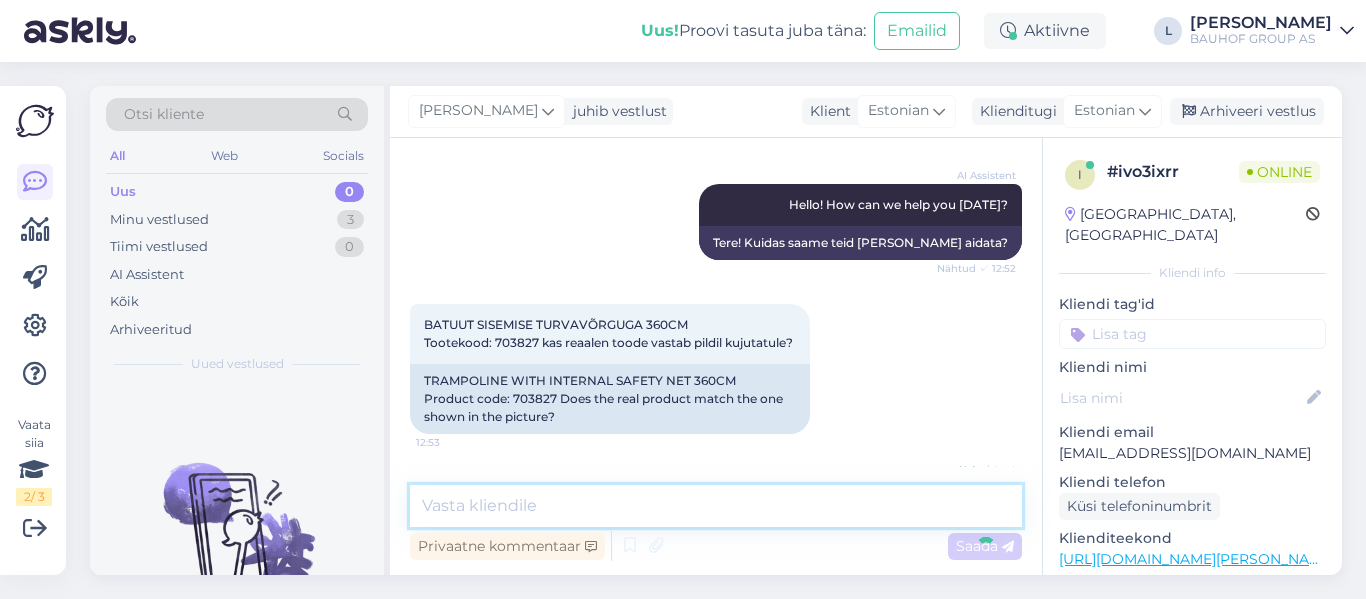 scroll, scrollTop: 605, scrollLeft: 0, axis: vertical 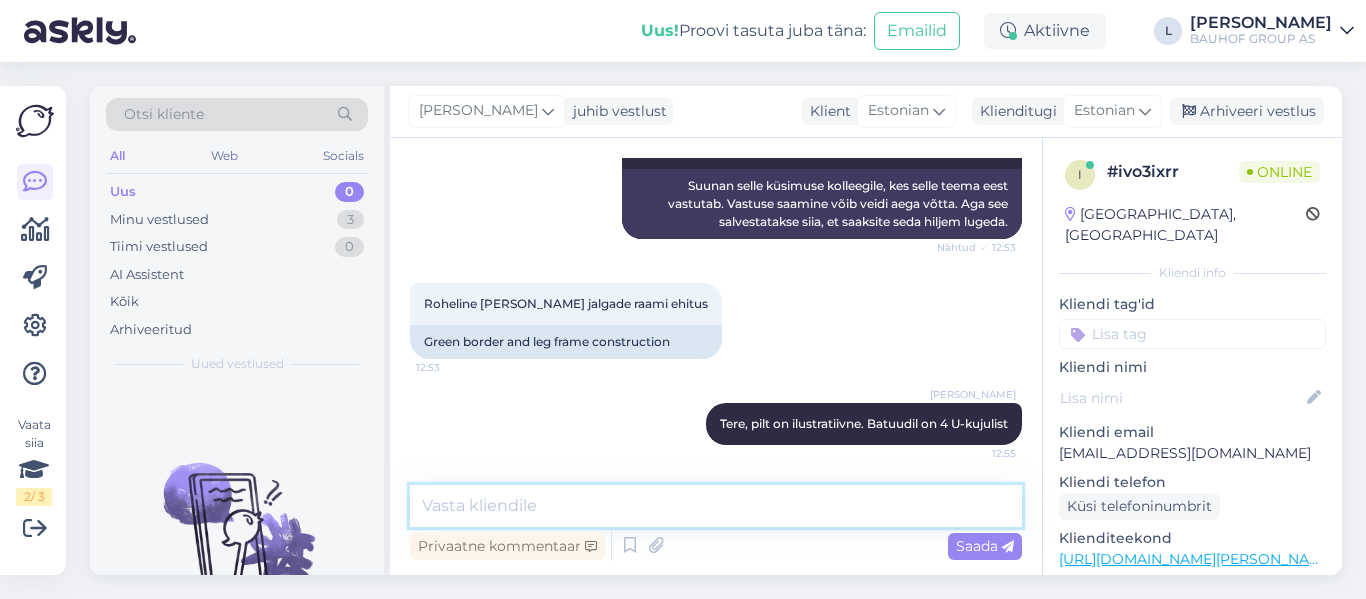 click at bounding box center [716, 506] 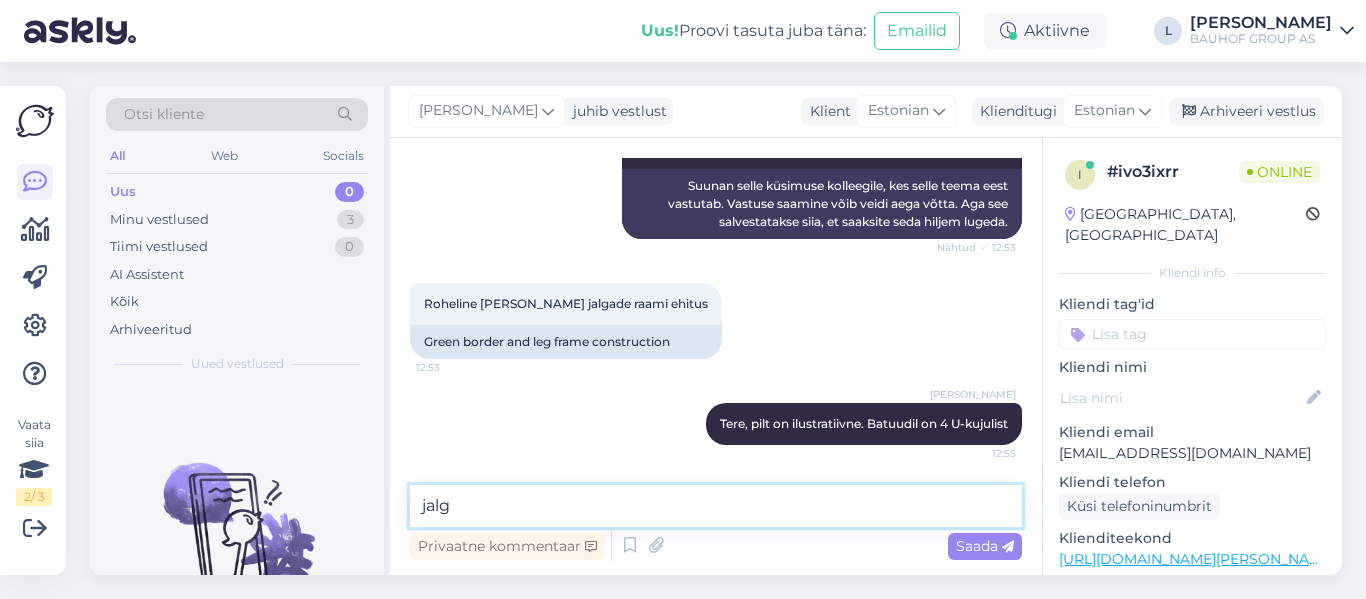 type on "jalga" 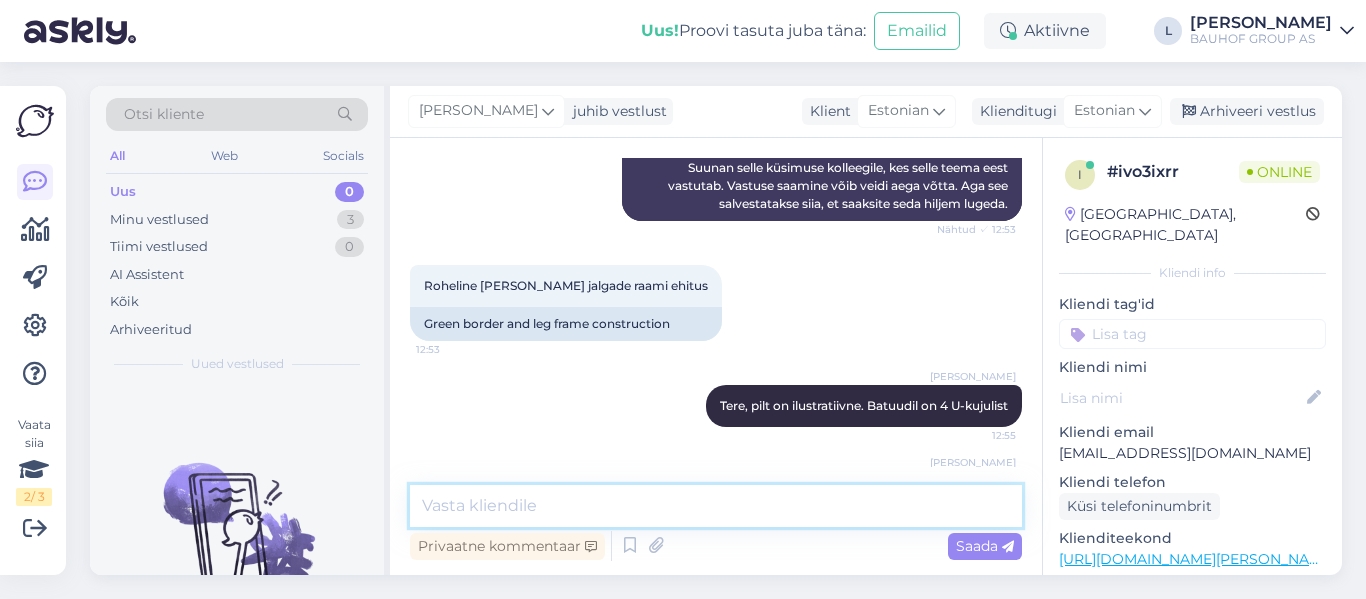scroll, scrollTop: 691, scrollLeft: 0, axis: vertical 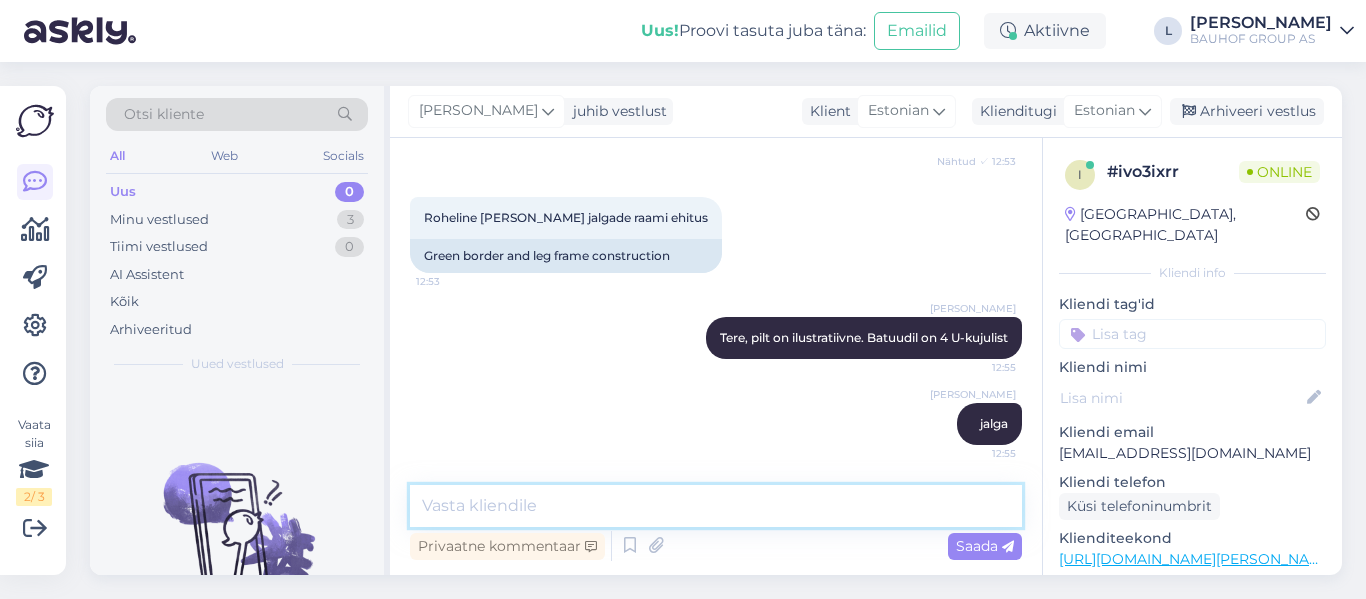 click at bounding box center (716, 506) 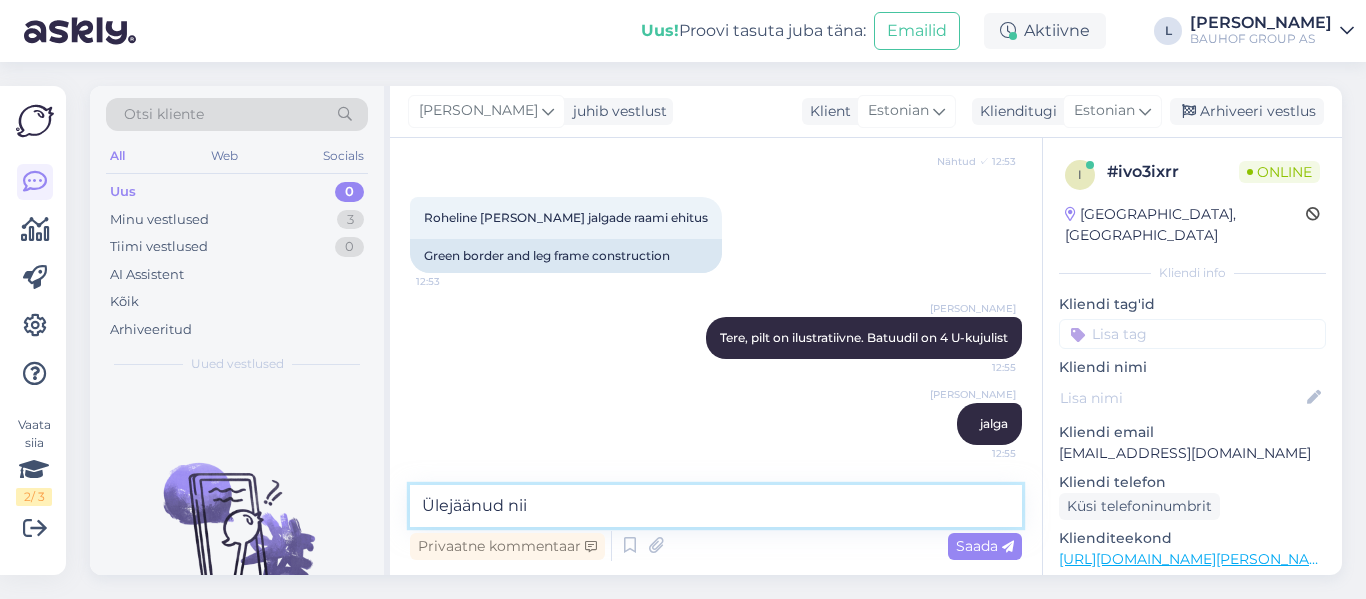 click on "Ülejäänud nii" at bounding box center (716, 506) 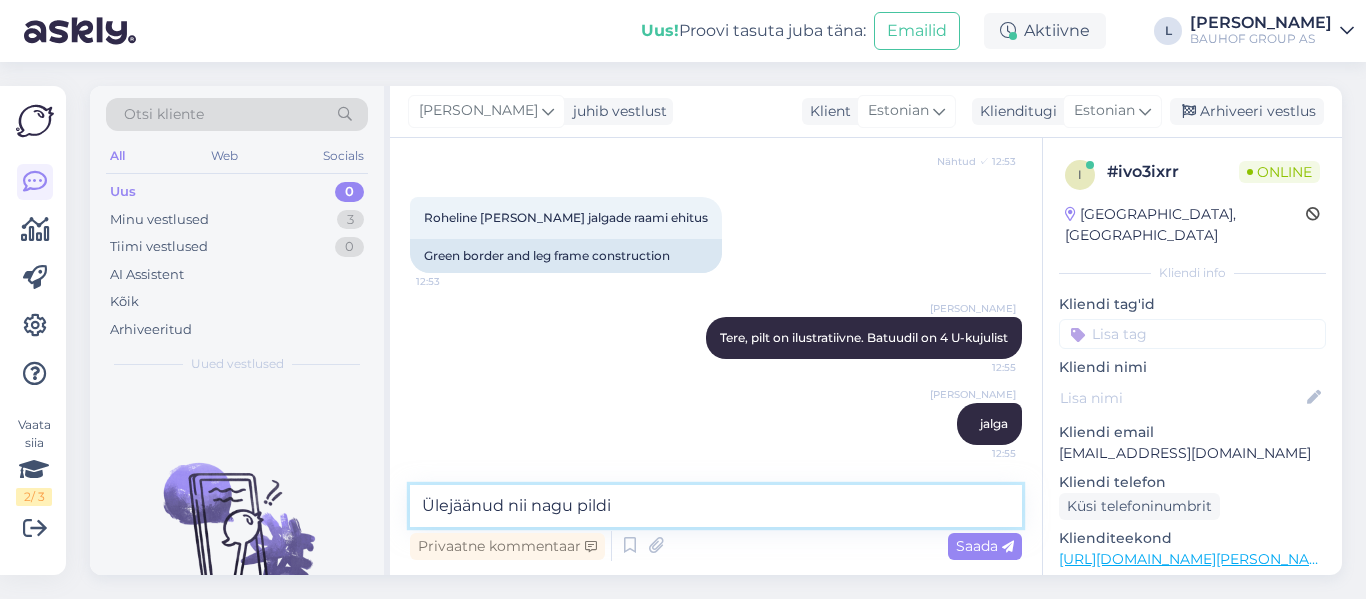 type on "Ülejäänud nii nagu pildil" 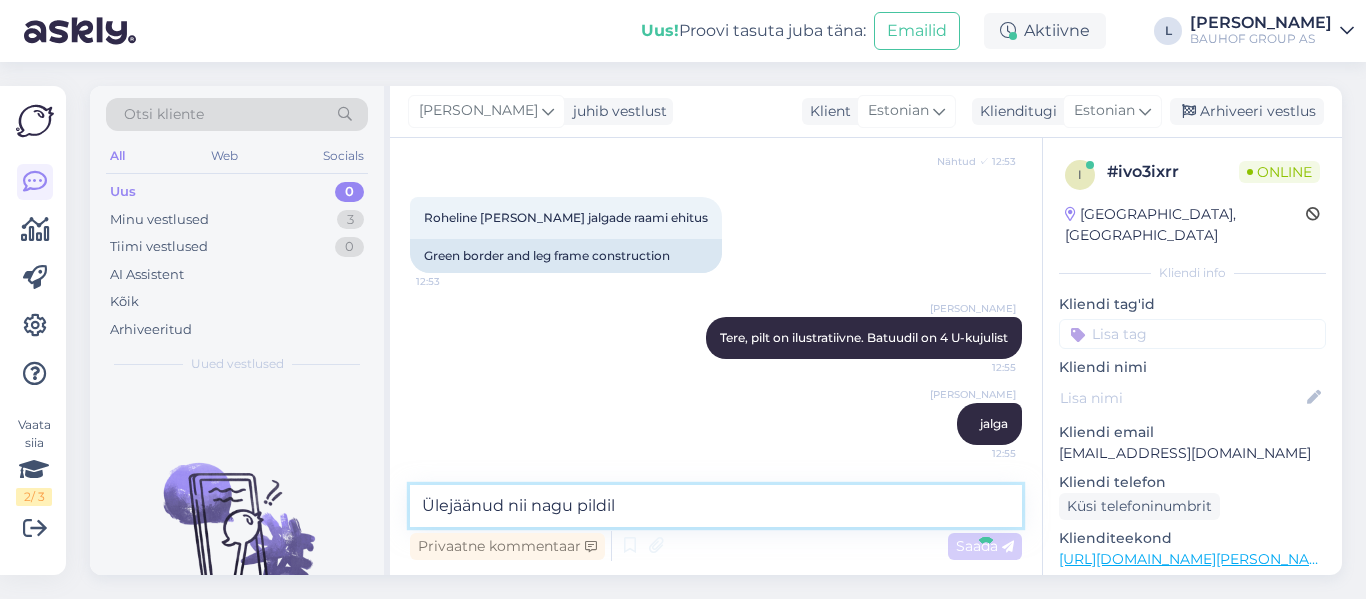 type 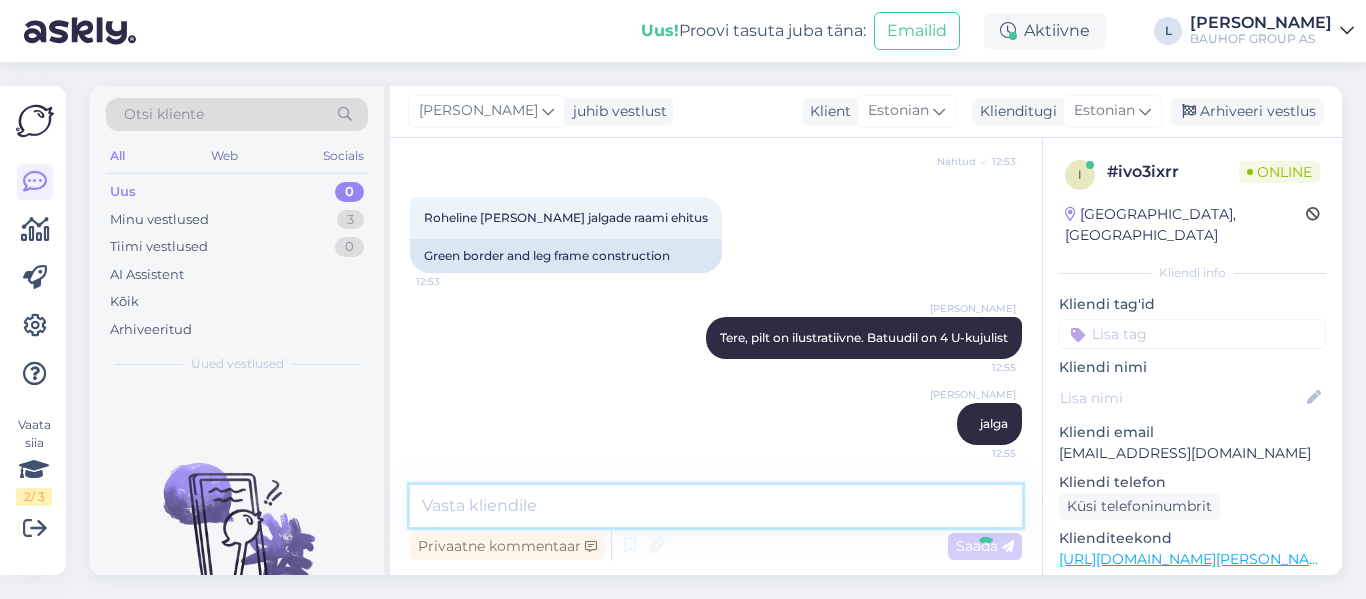 scroll, scrollTop: 777, scrollLeft: 0, axis: vertical 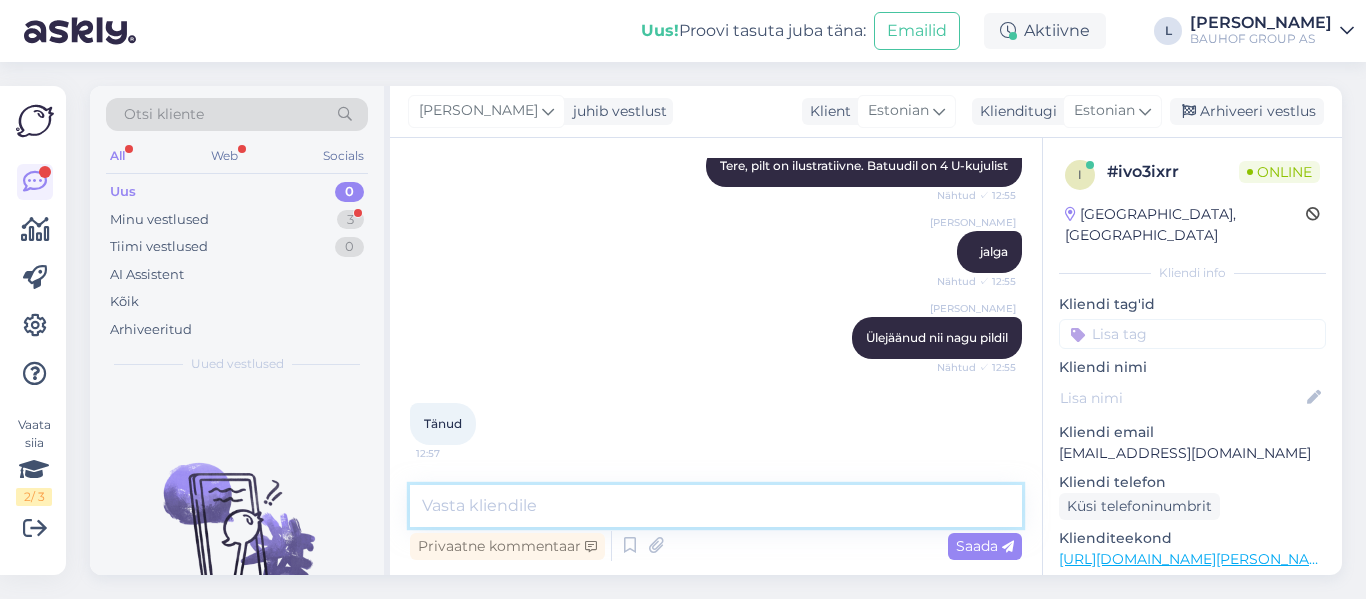 click at bounding box center [716, 506] 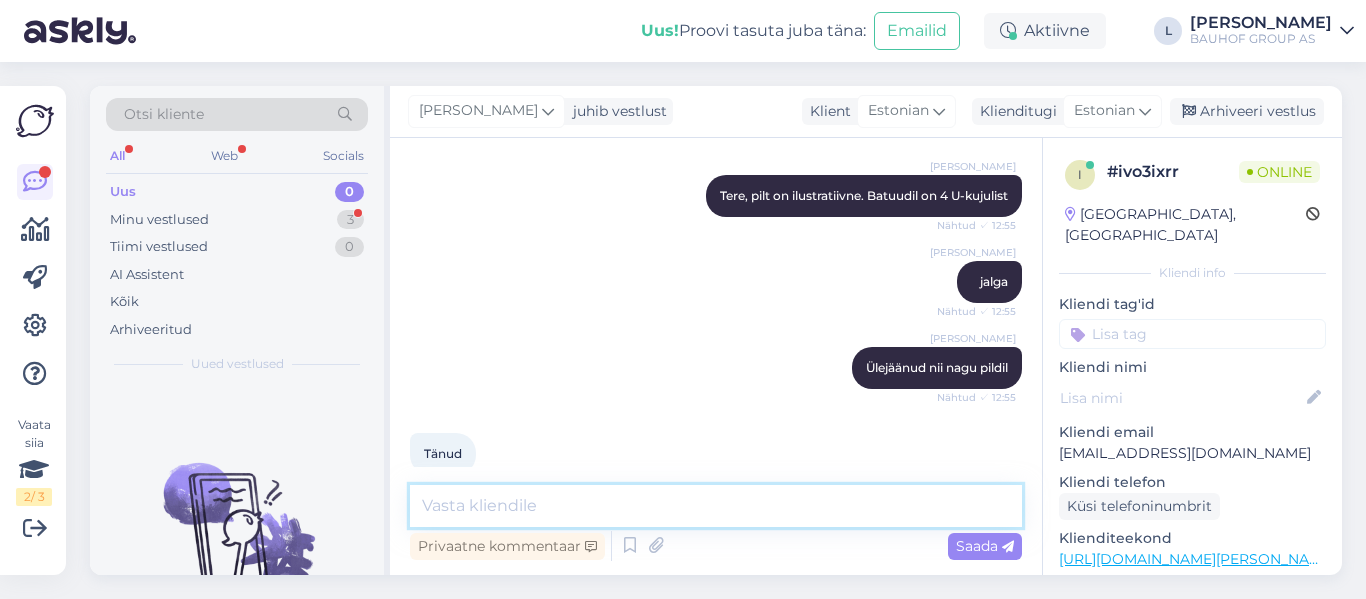 scroll, scrollTop: 863, scrollLeft: 0, axis: vertical 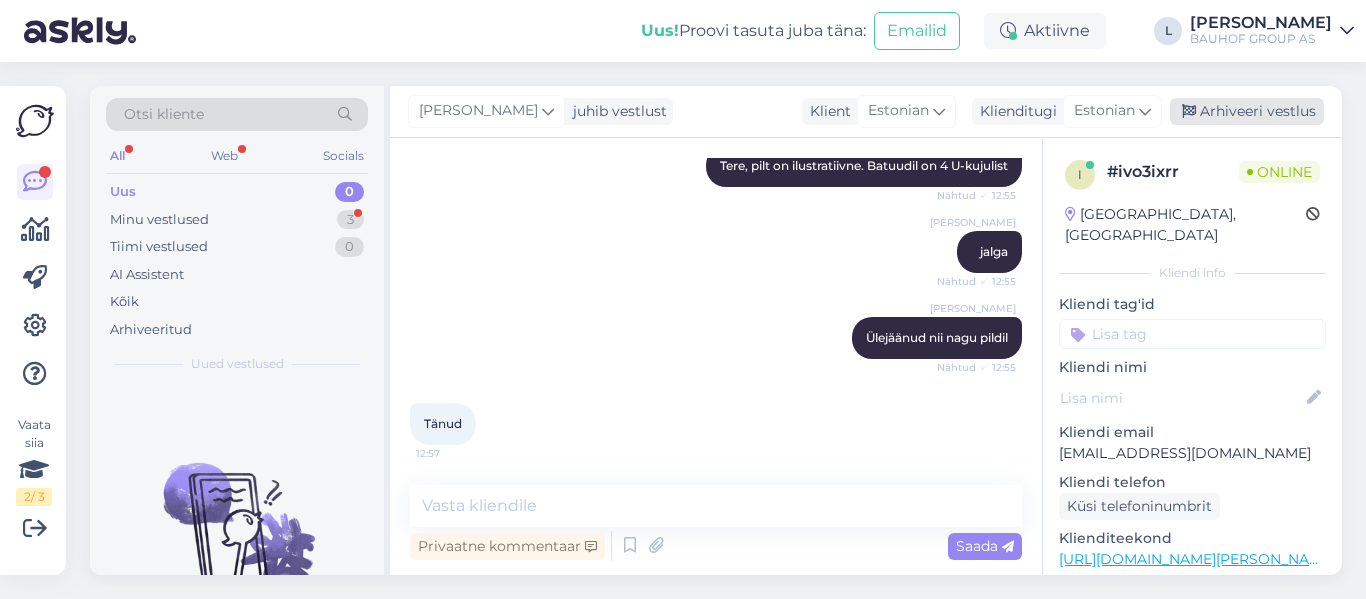 click on "Arhiveeri vestlus" at bounding box center [1247, 111] 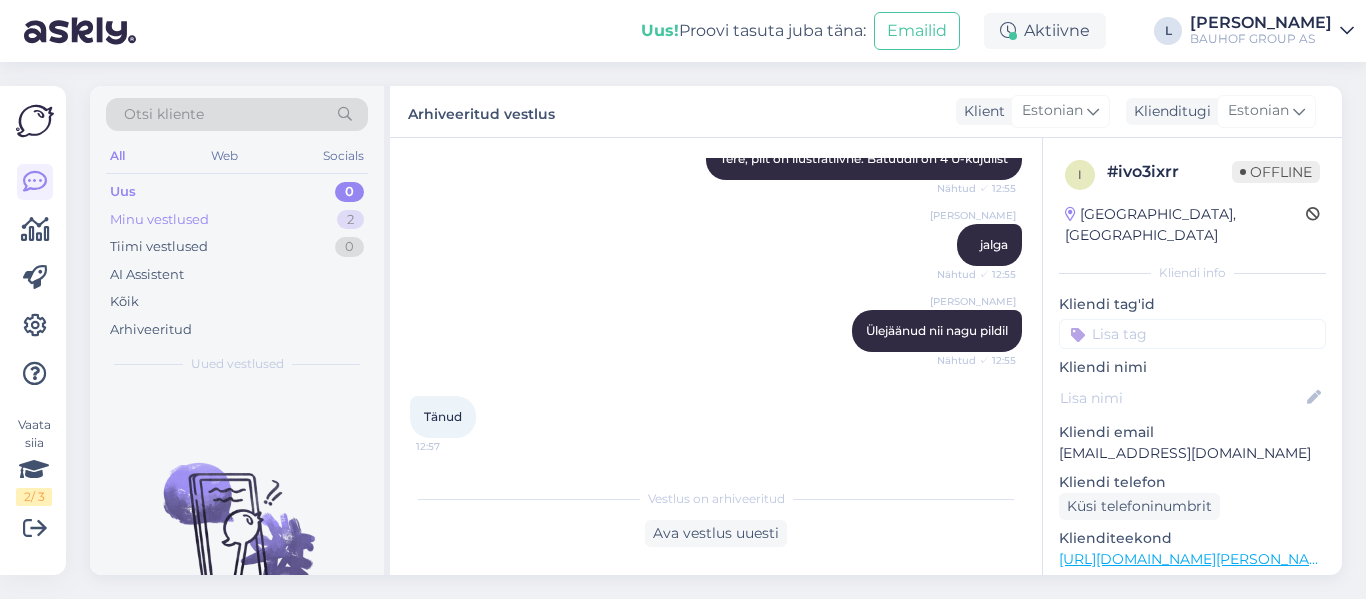 click on "Minu vestlused" at bounding box center (159, 220) 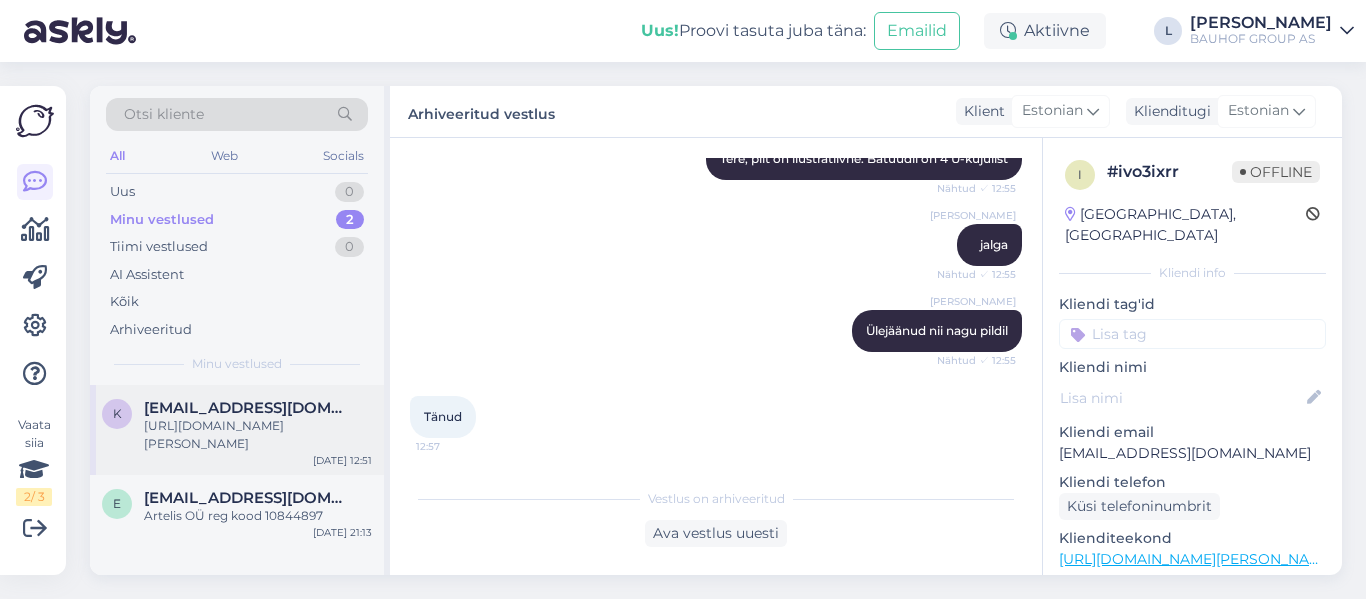 click on "[URL][DOMAIN_NAME][PERSON_NAME]" at bounding box center (258, 435) 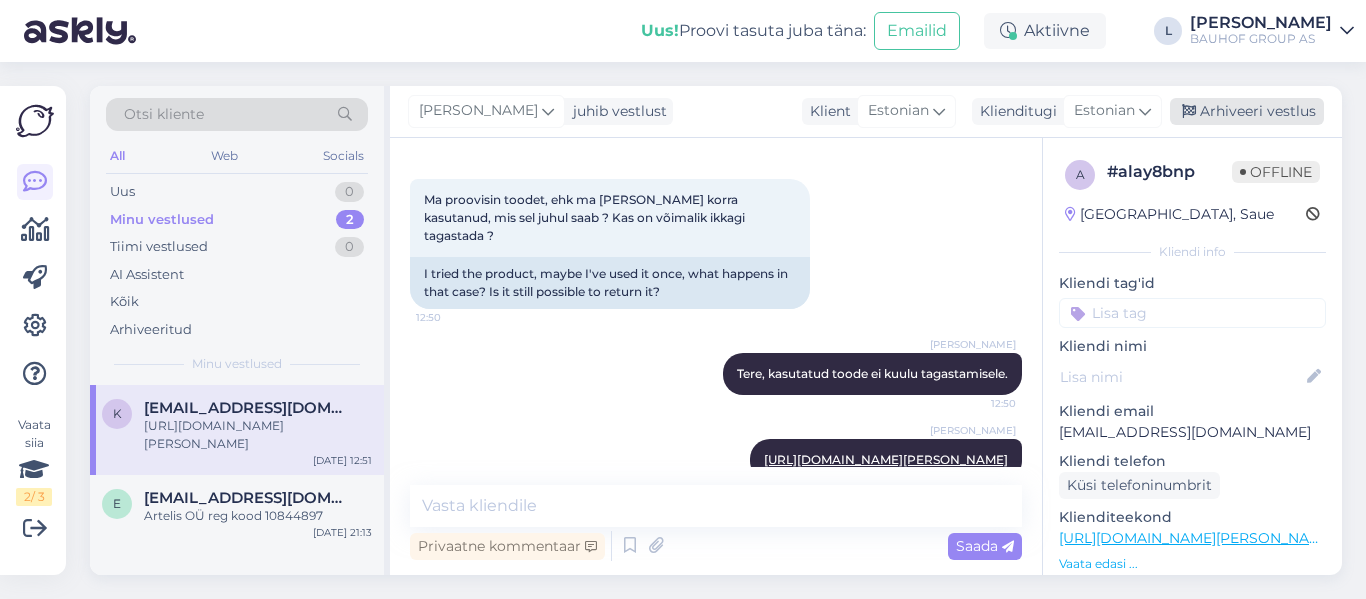 click on "Arhiveeri vestlus" at bounding box center (1247, 111) 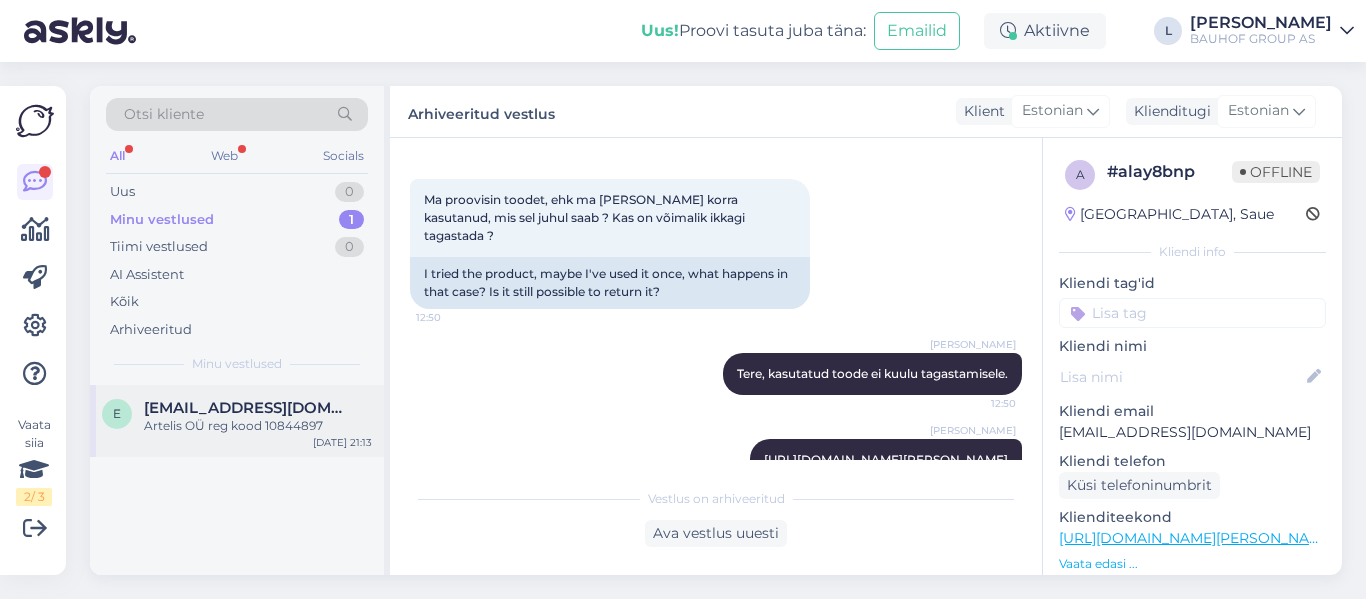 click on "Artelis OÜ reg kood 10844897" at bounding box center (258, 426) 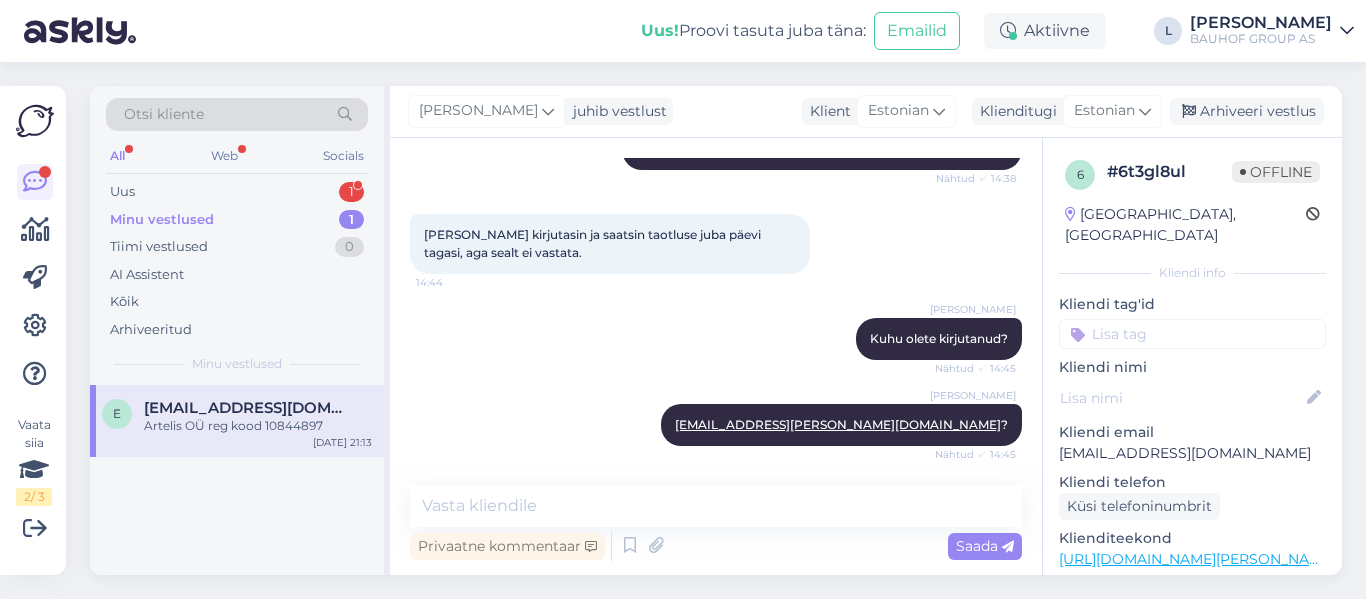 scroll, scrollTop: 1235, scrollLeft: 0, axis: vertical 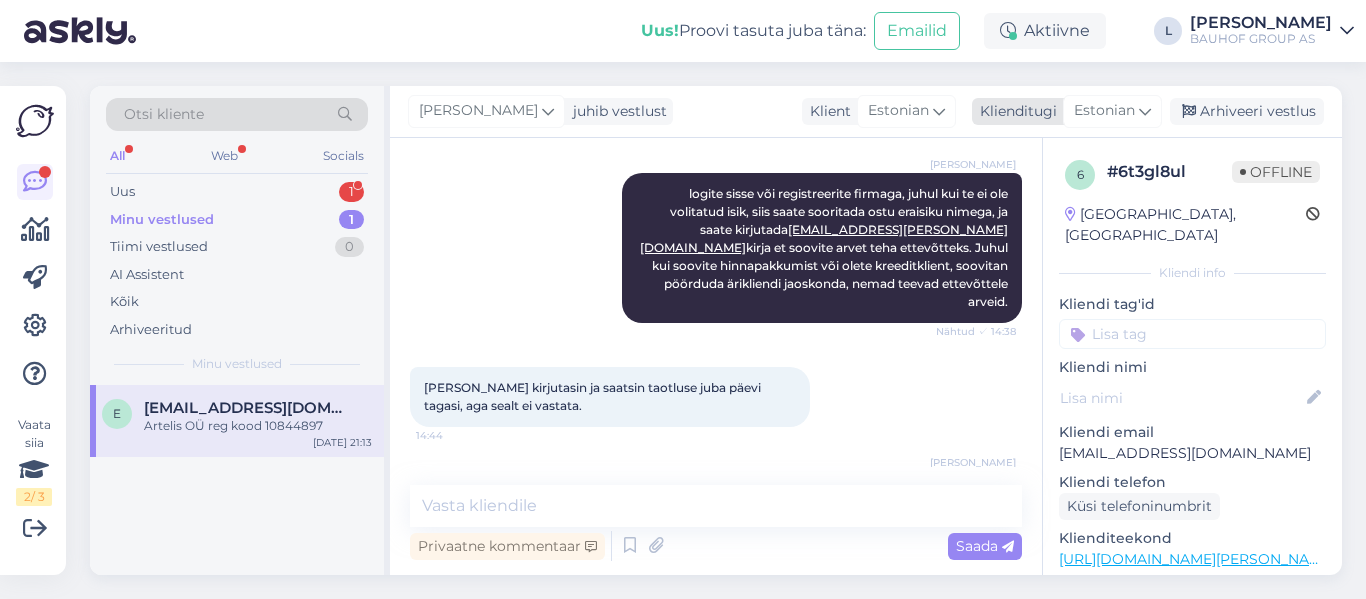 drag, startPoint x: 1226, startPoint y: 121, endPoint x: 1191, endPoint y: 124, distance: 35.128338 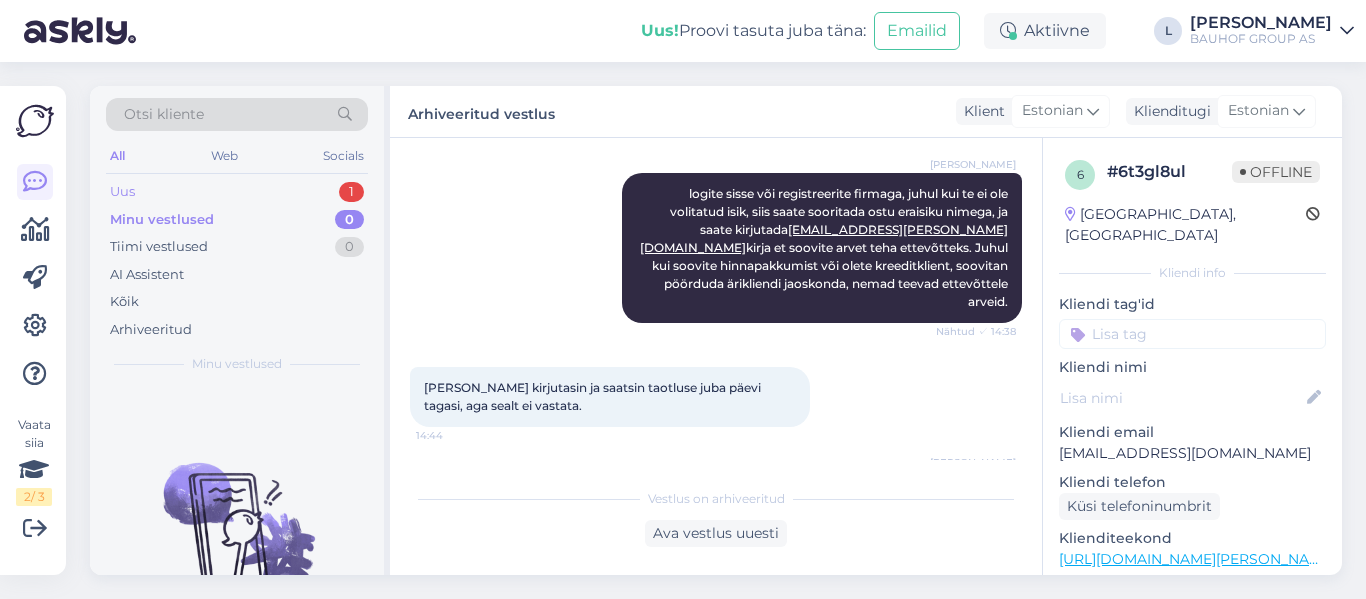 click on "Uus 1" at bounding box center (237, 192) 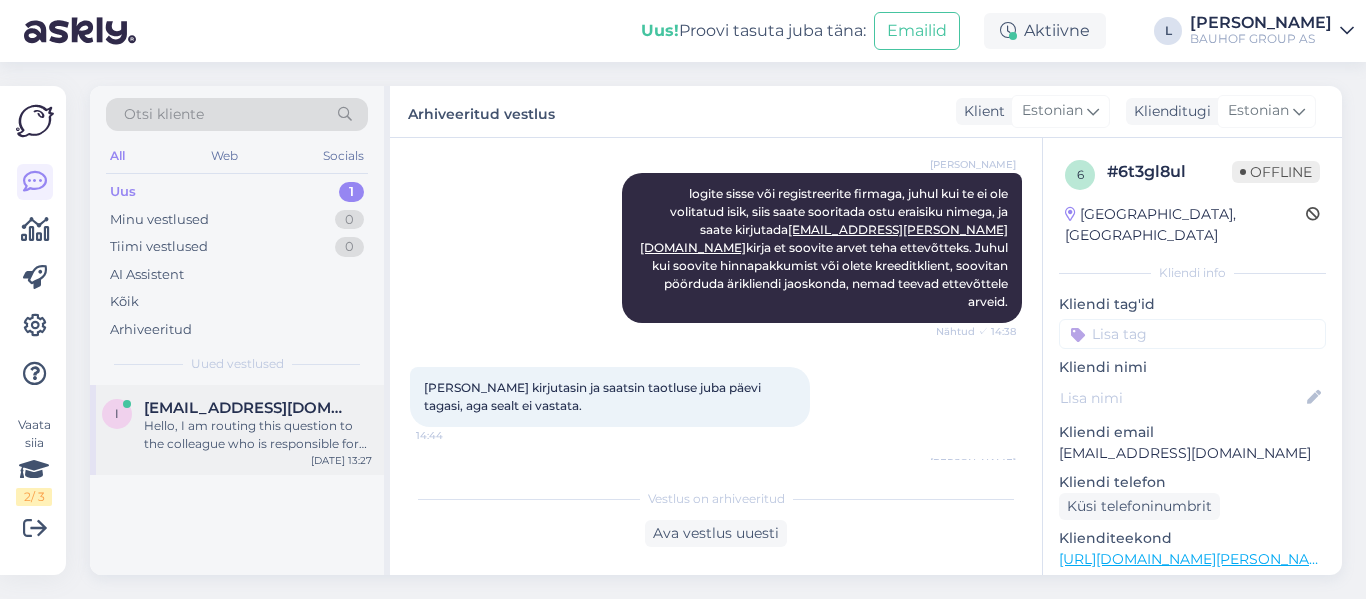 click on "[EMAIL_ADDRESS][DOMAIN_NAME]" at bounding box center (248, 408) 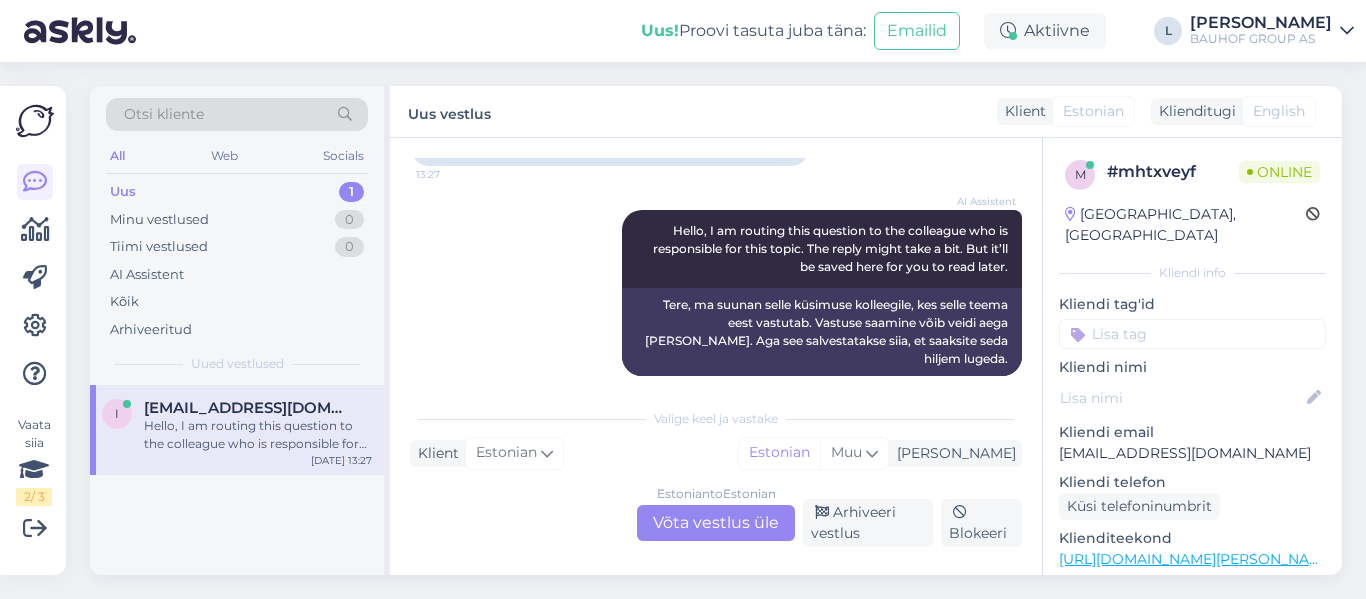 click on "Estonian  to  Estonian Võta vestlus üle" at bounding box center (716, 523) 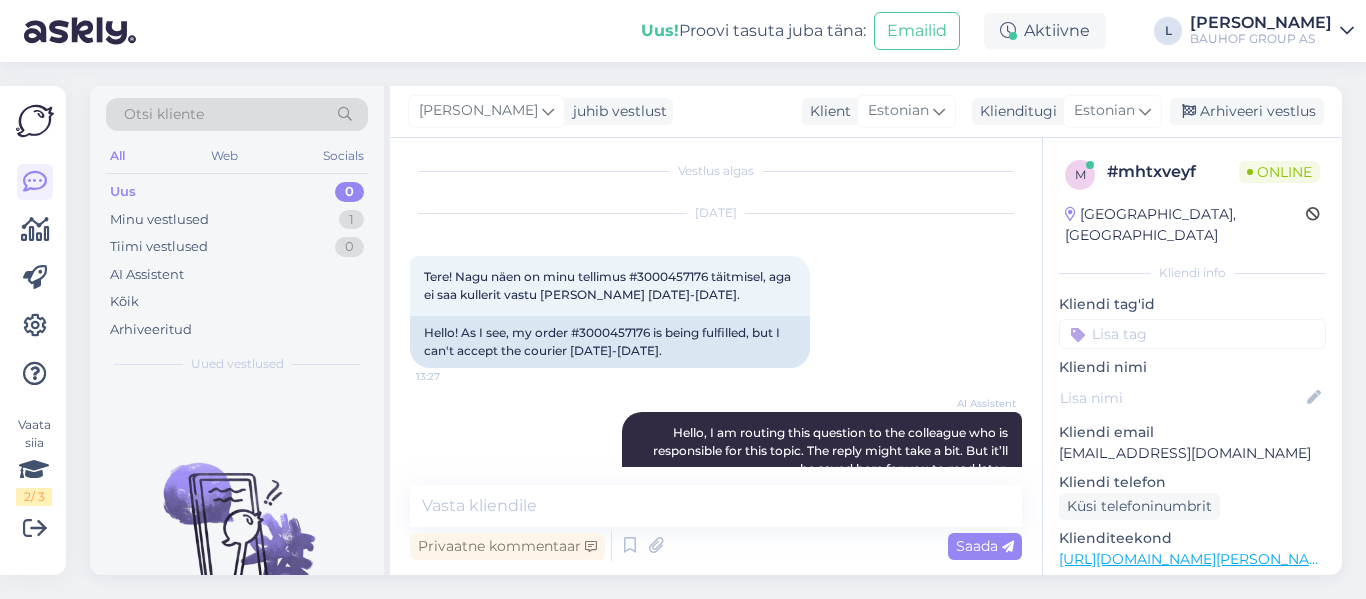 scroll, scrollTop: 0, scrollLeft: 0, axis: both 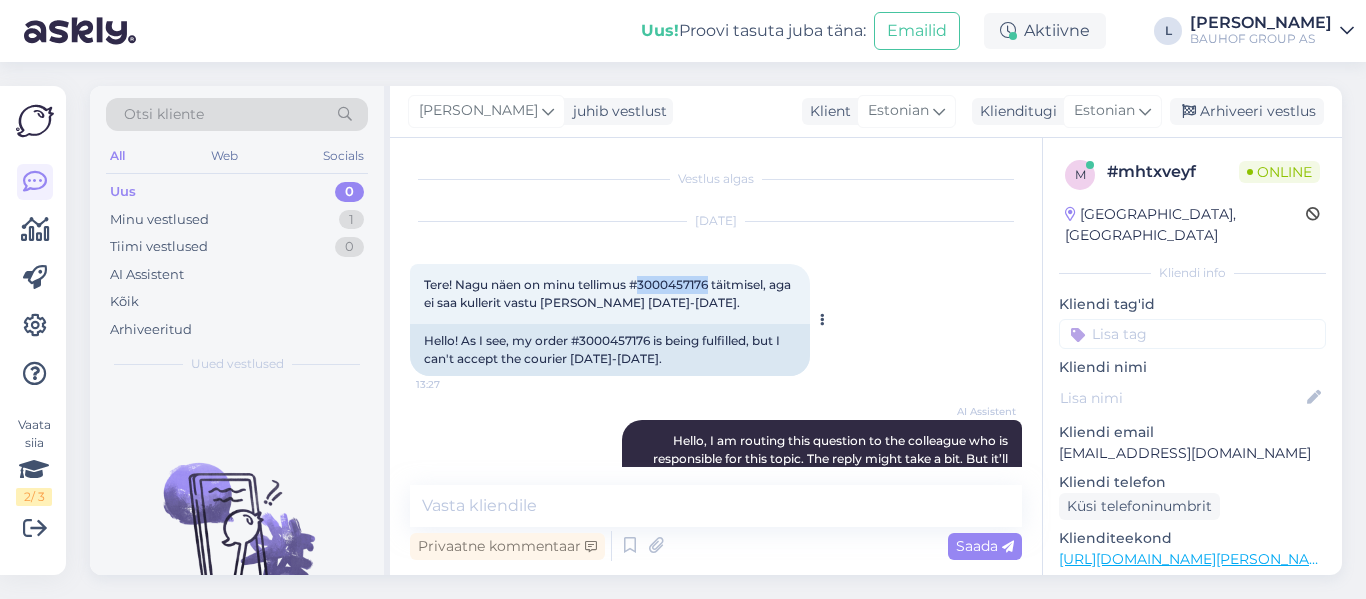 drag, startPoint x: 712, startPoint y: 285, endPoint x: 642, endPoint y: 285, distance: 70 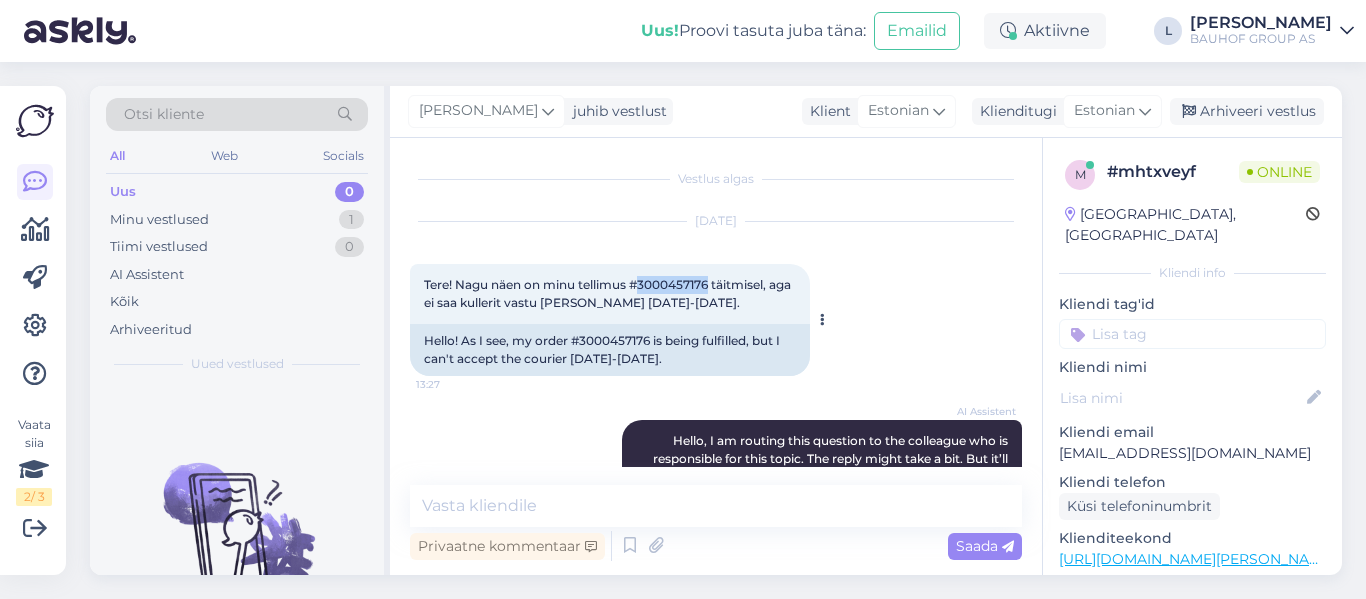 click on "Tere! Nagu näen on minu tellimus #3000457176 täitmisel, aga ei saa kullerit vastu [PERSON_NAME] [DATE]-[DATE]." at bounding box center (609, 293) 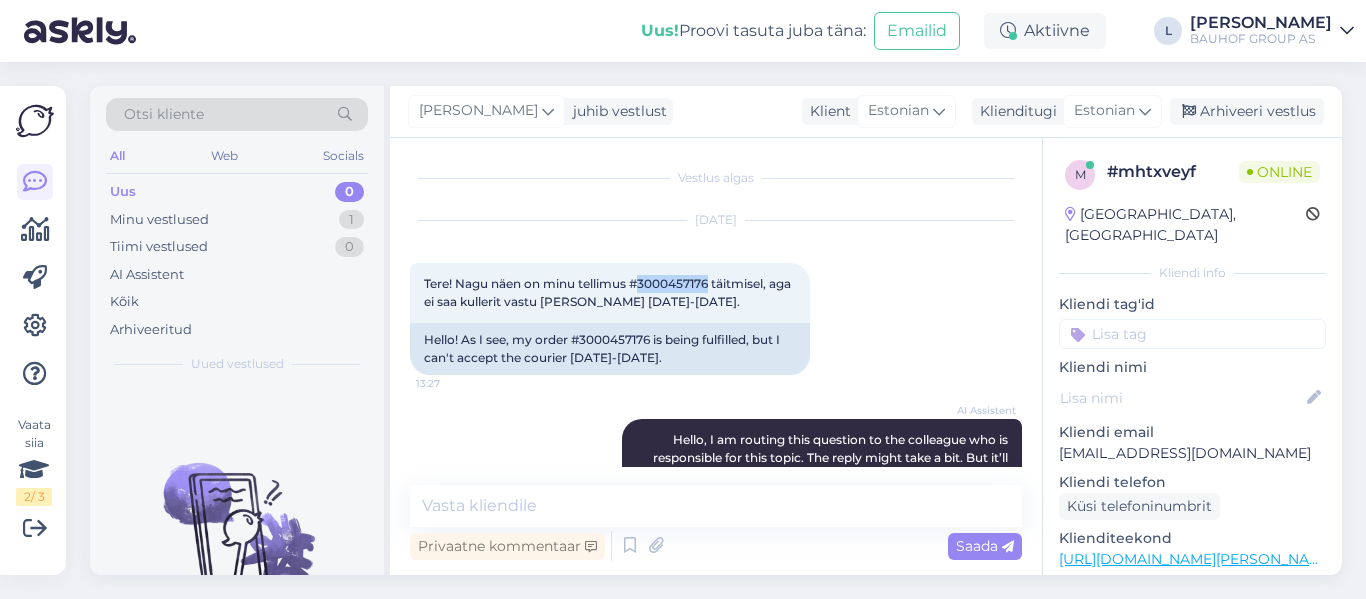 scroll, scrollTop: 123, scrollLeft: 0, axis: vertical 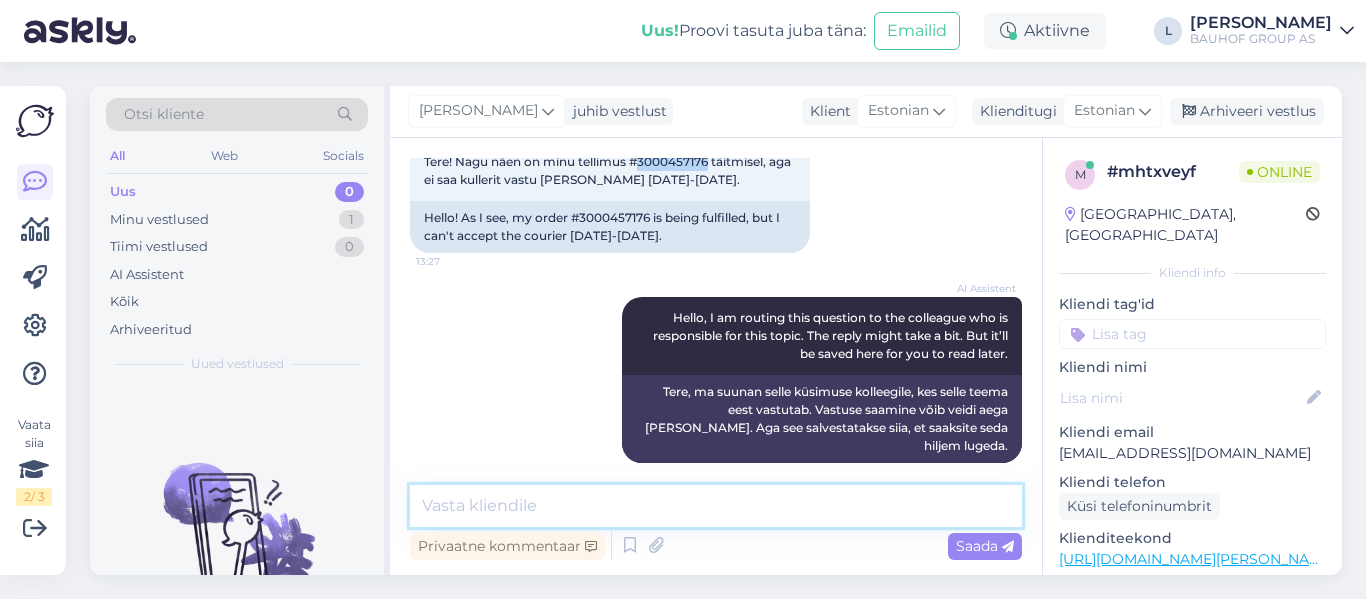 click at bounding box center (716, 506) 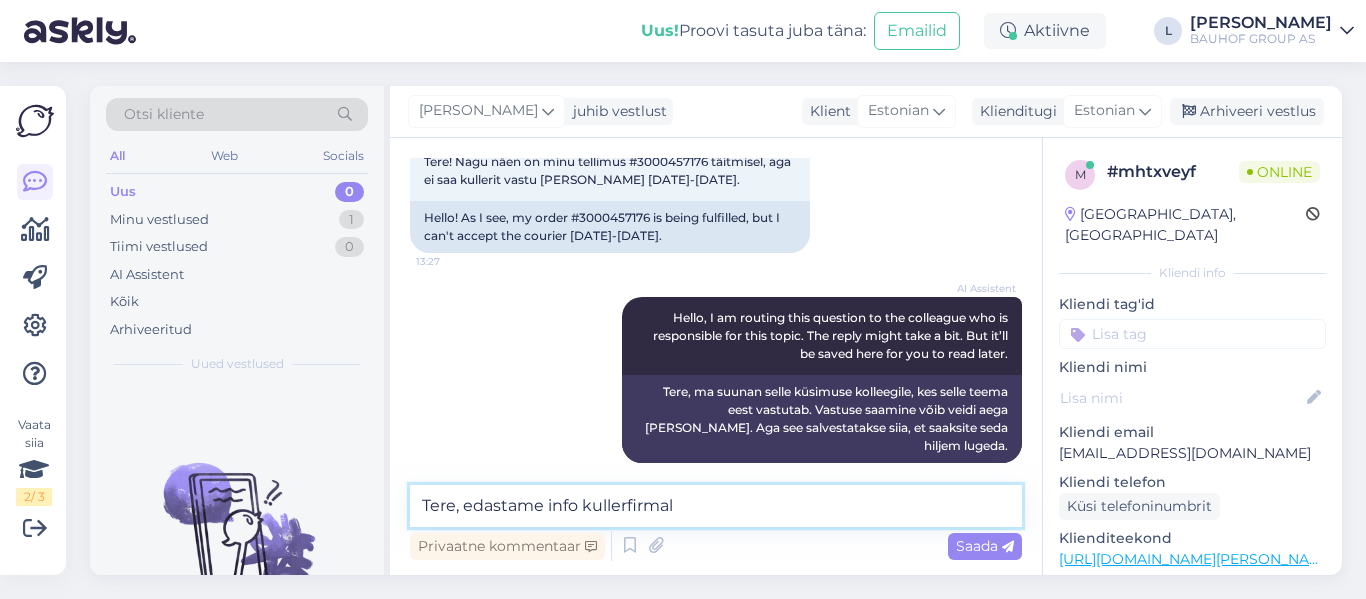 type on "Tere, edastame info kullerfirmale" 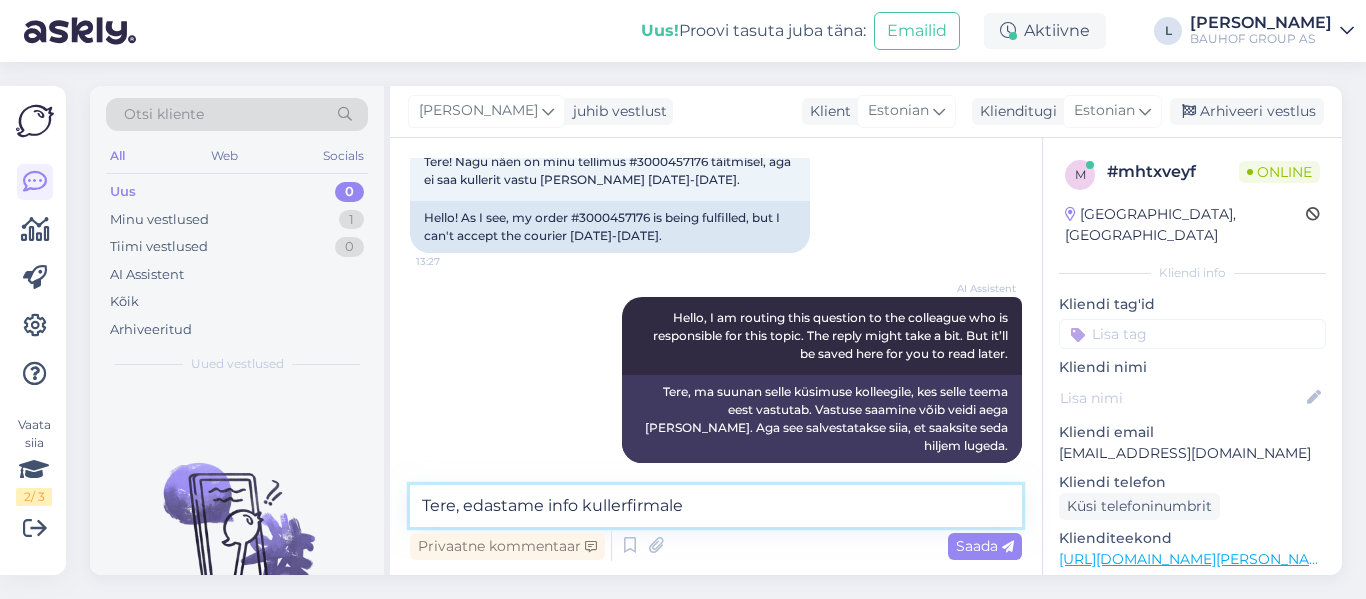 type 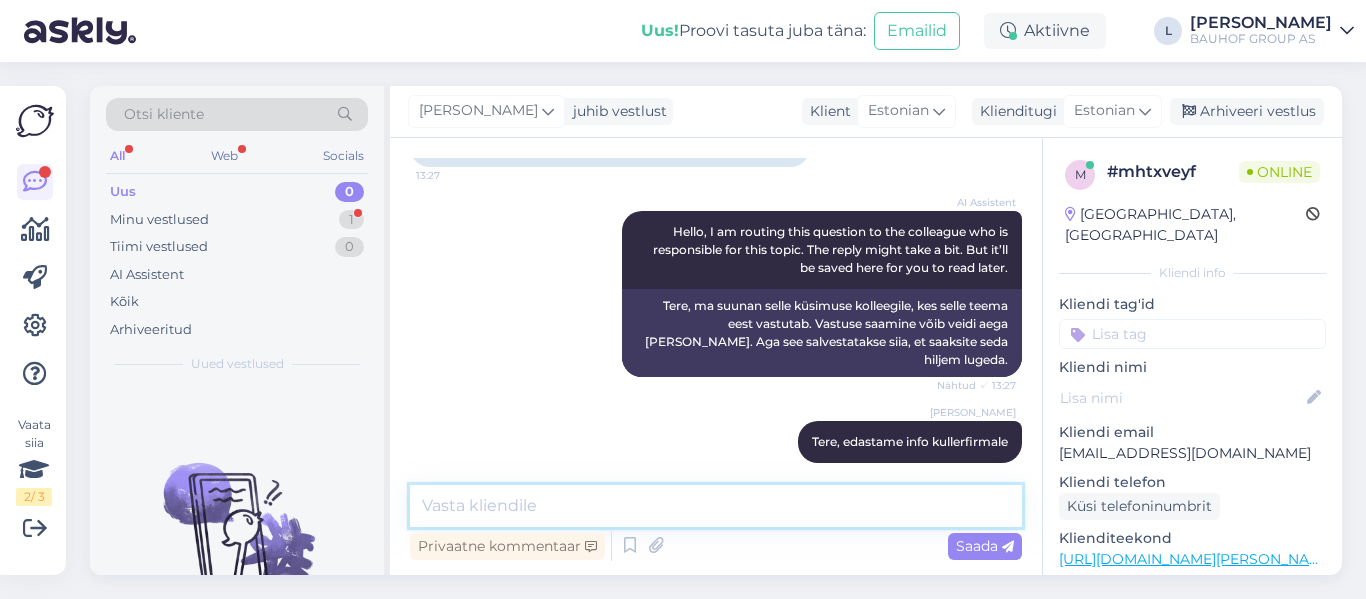 scroll, scrollTop: 295, scrollLeft: 0, axis: vertical 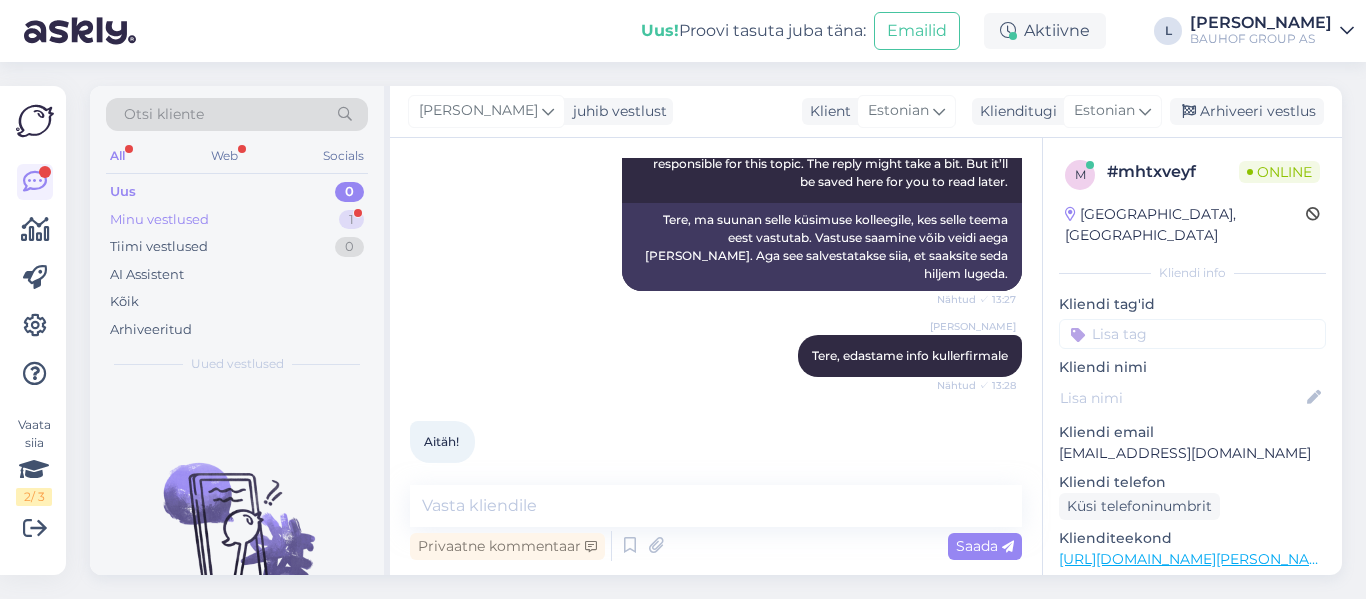 click on "Minu vestlused 1" at bounding box center (237, 220) 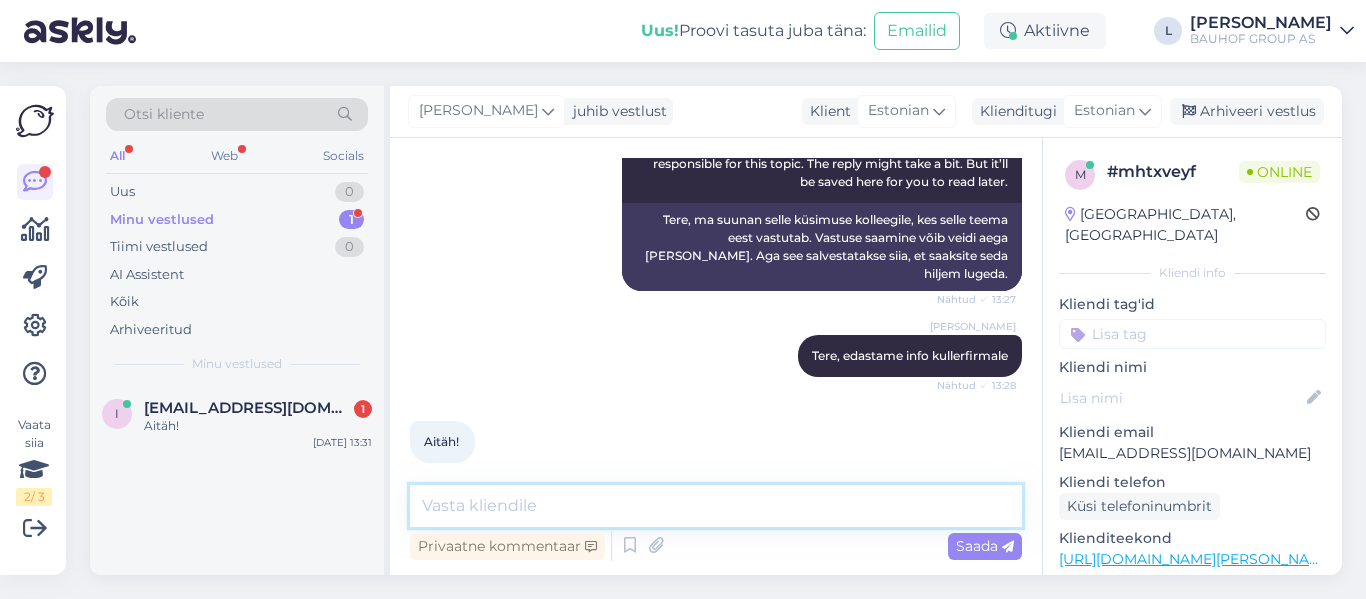 click at bounding box center [716, 506] 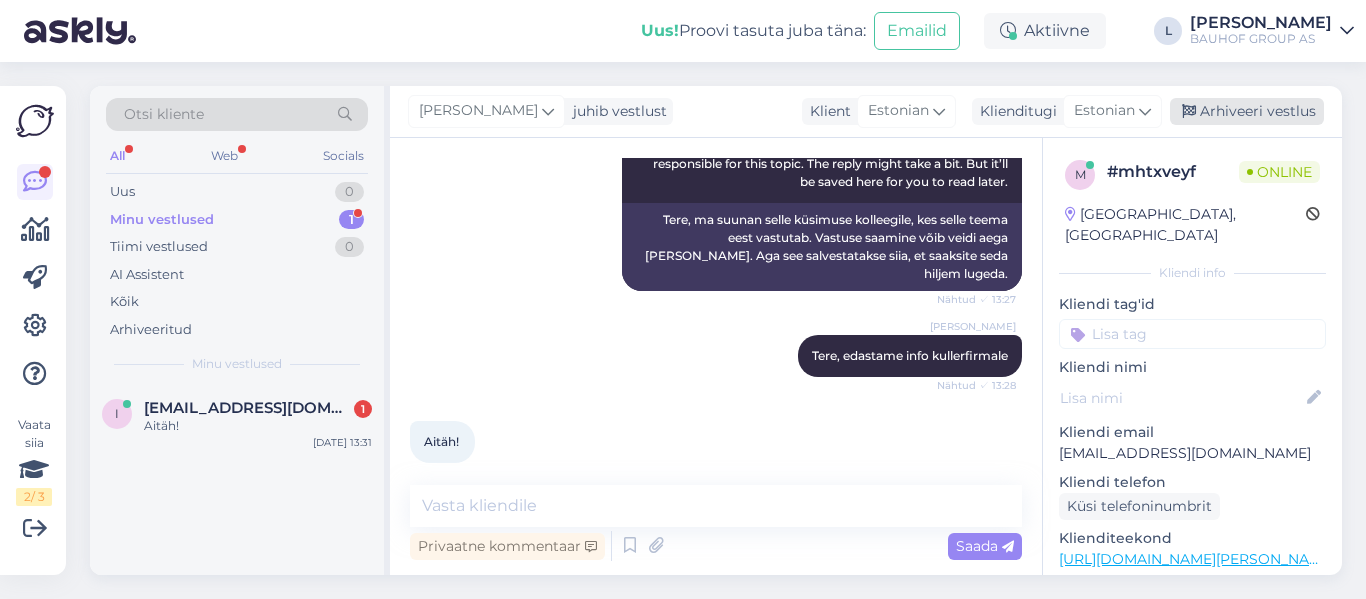 click on "Arhiveeri vestlus" at bounding box center (1247, 111) 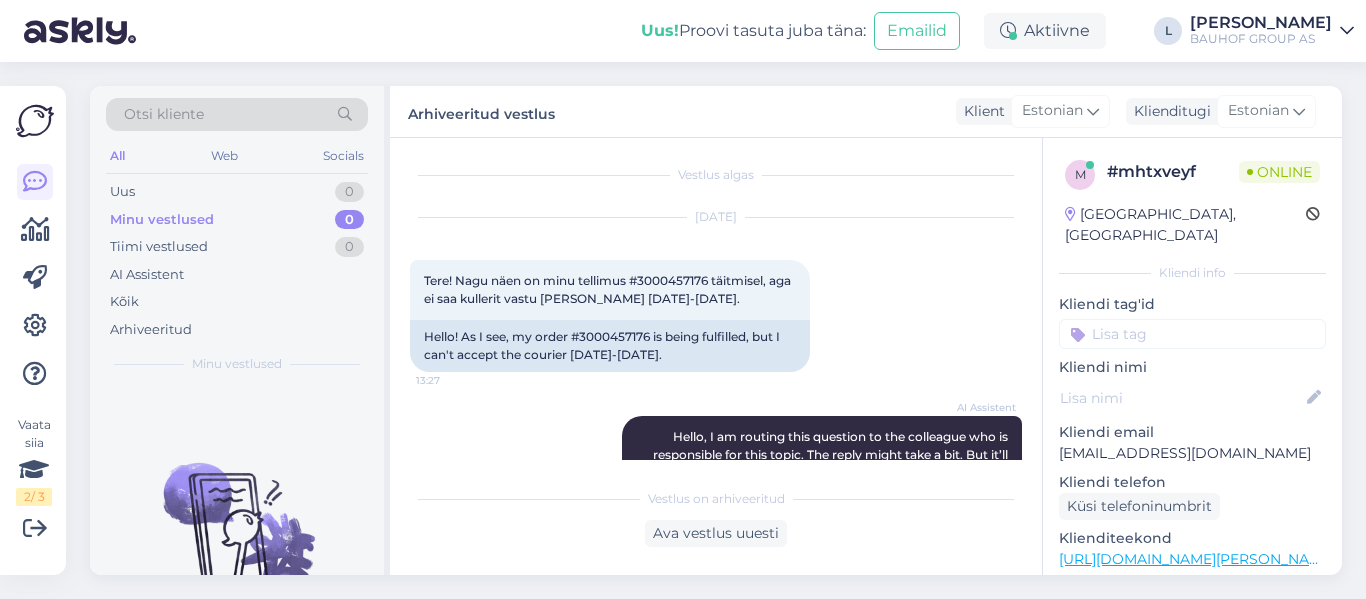 scroll, scrollTop: 0, scrollLeft: 0, axis: both 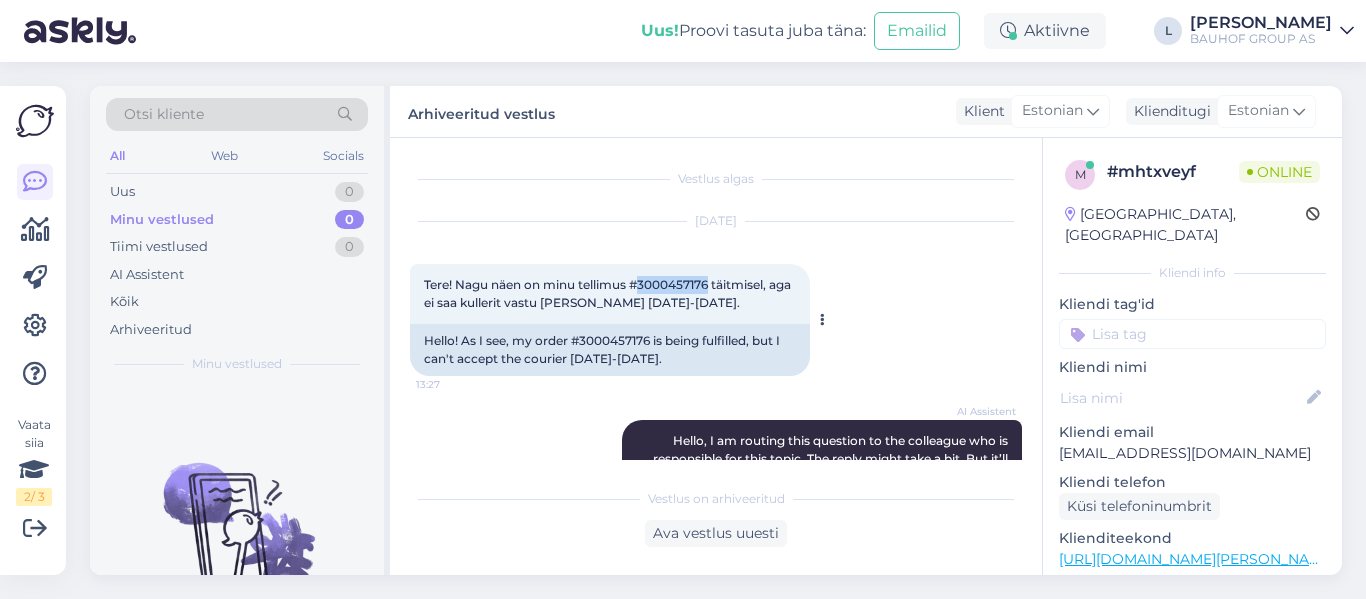drag, startPoint x: 714, startPoint y: 285, endPoint x: 644, endPoint y: 282, distance: 70.064255 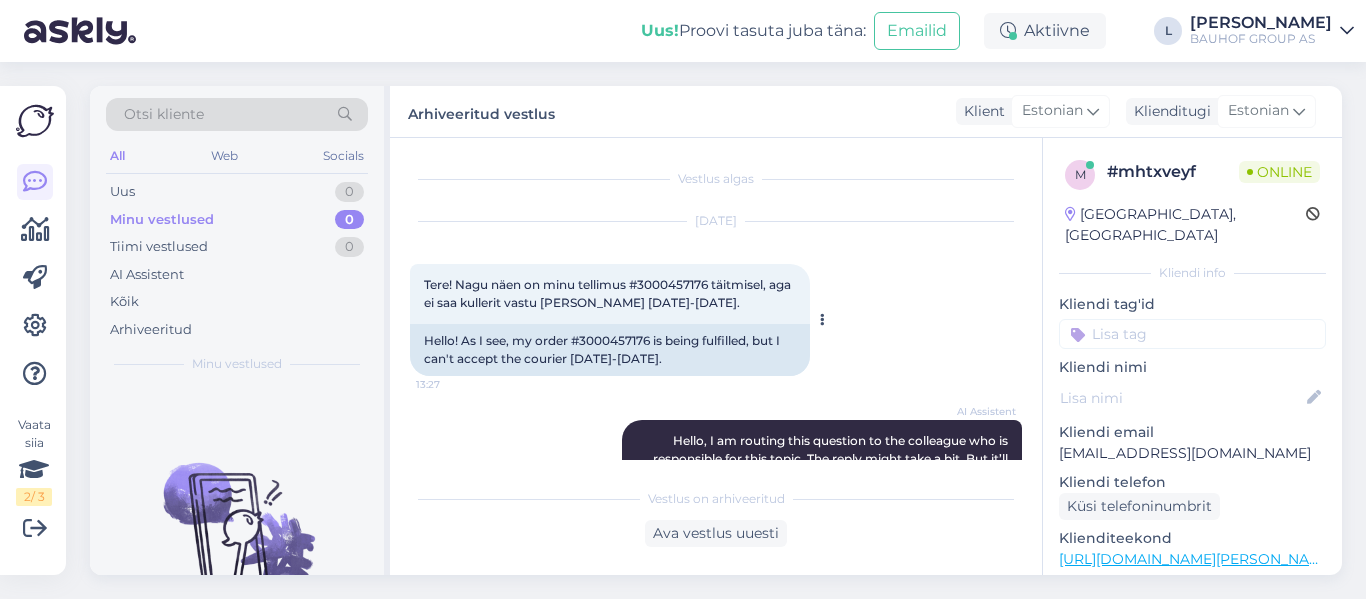 drag, startPoint x: 644, startPoint y: 282, endPoint x: 591, endPoint y: 293, distance: 54.129475 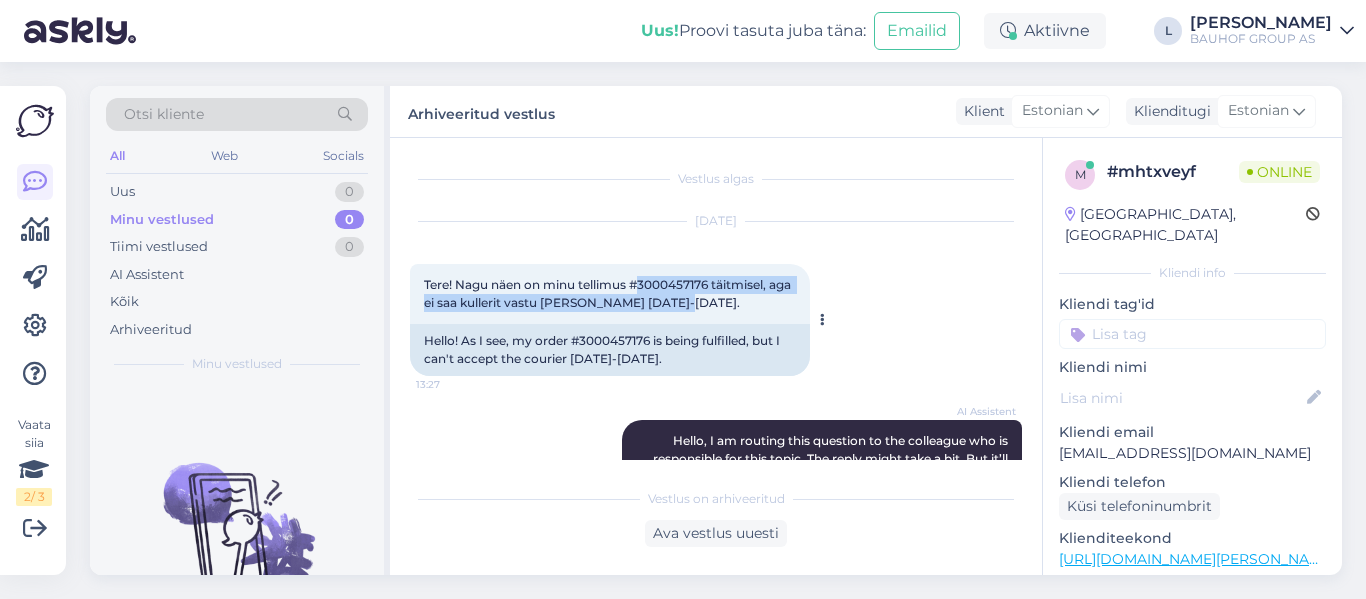 drag, startPoint x: 673, startPoint y: 299, endPoint x: 644, endPoint y: 285, distance: 32.202484 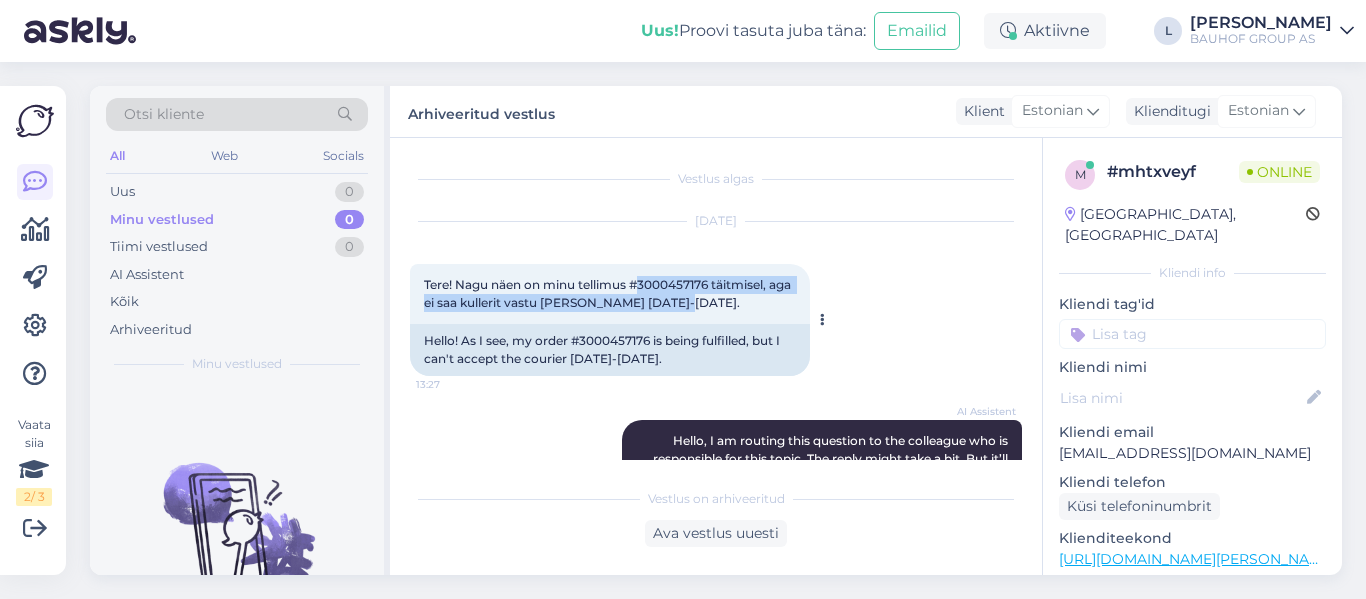 click on "Tere! Nagu näen on minu tellimus #3000457176 täitmisel, aga ei saa kullerit vastu [PERSON_NAME] [DATE]-[DATE].   13:27" at bounding box center [610, 294] 